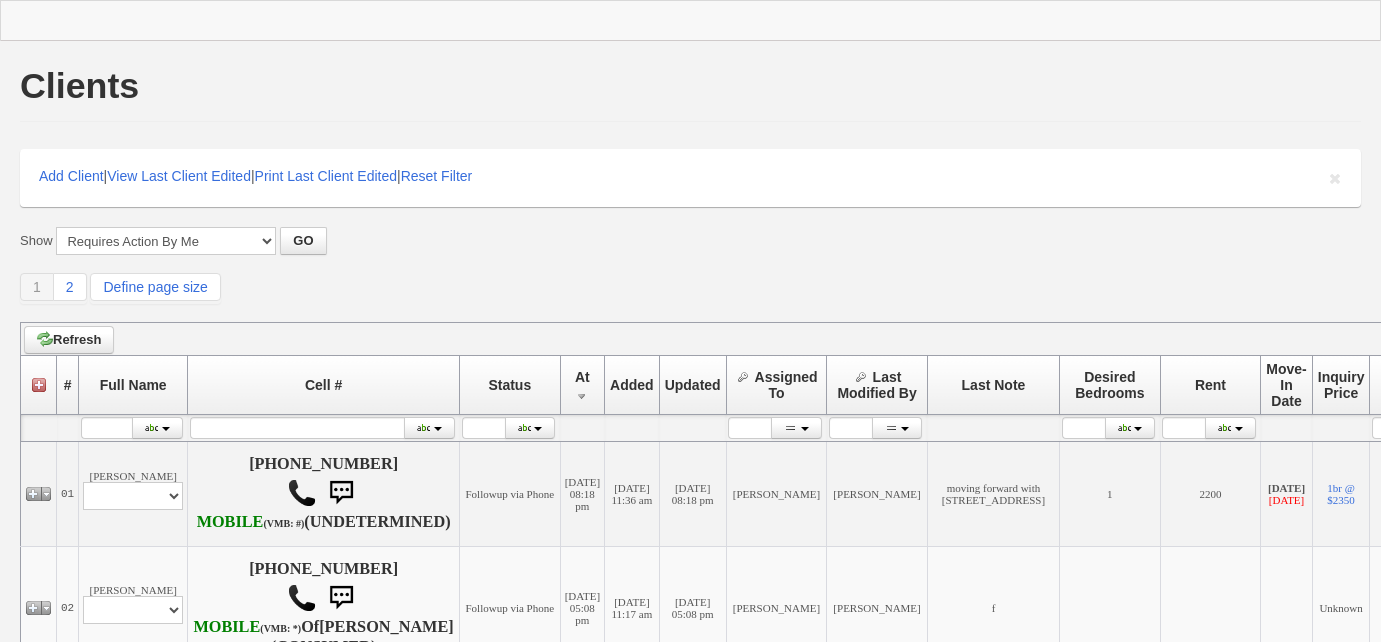 scroll, scrollTop: 0, scrollLeft: 0, axis: both 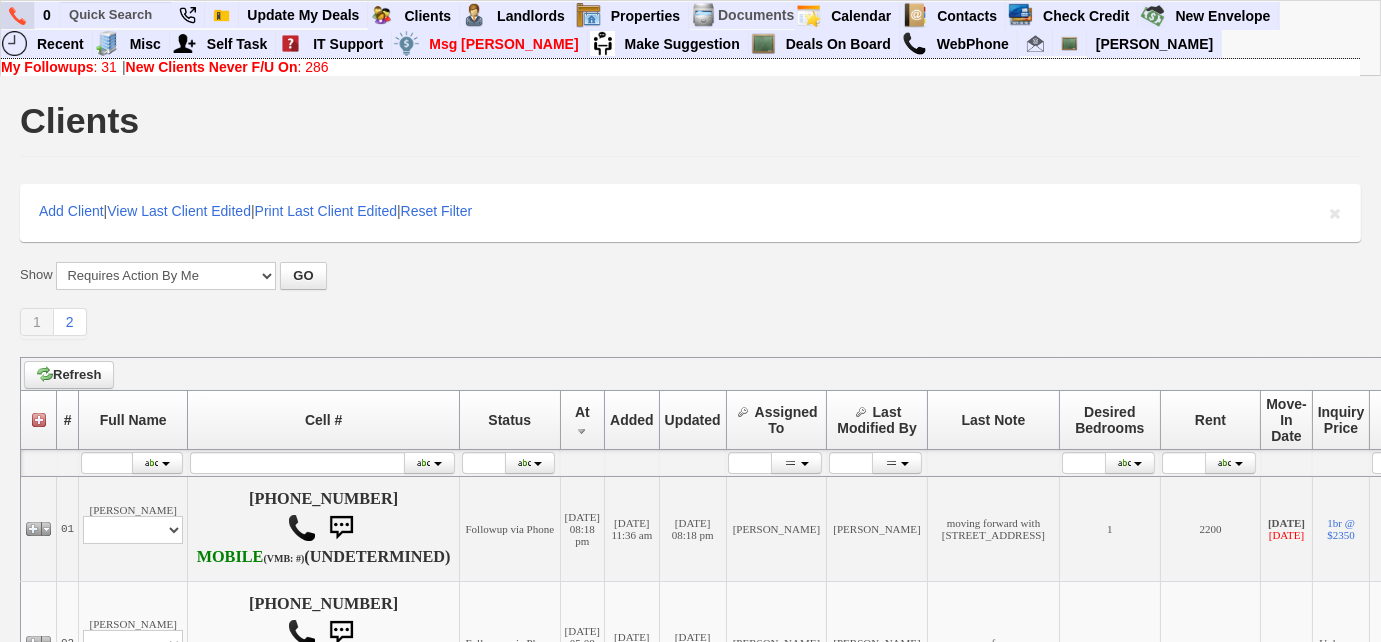 click at bounding box center [18, 15] 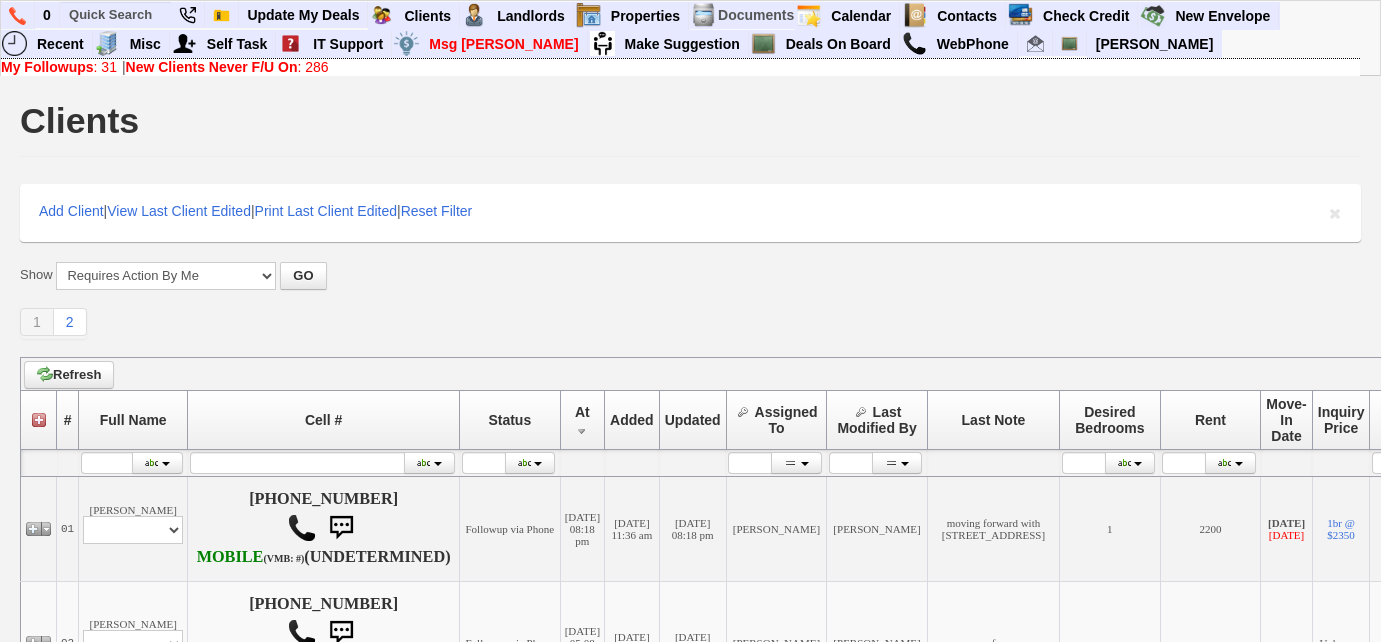 scroll, scrollTop: 0, scrollLeft: 0, axis: both 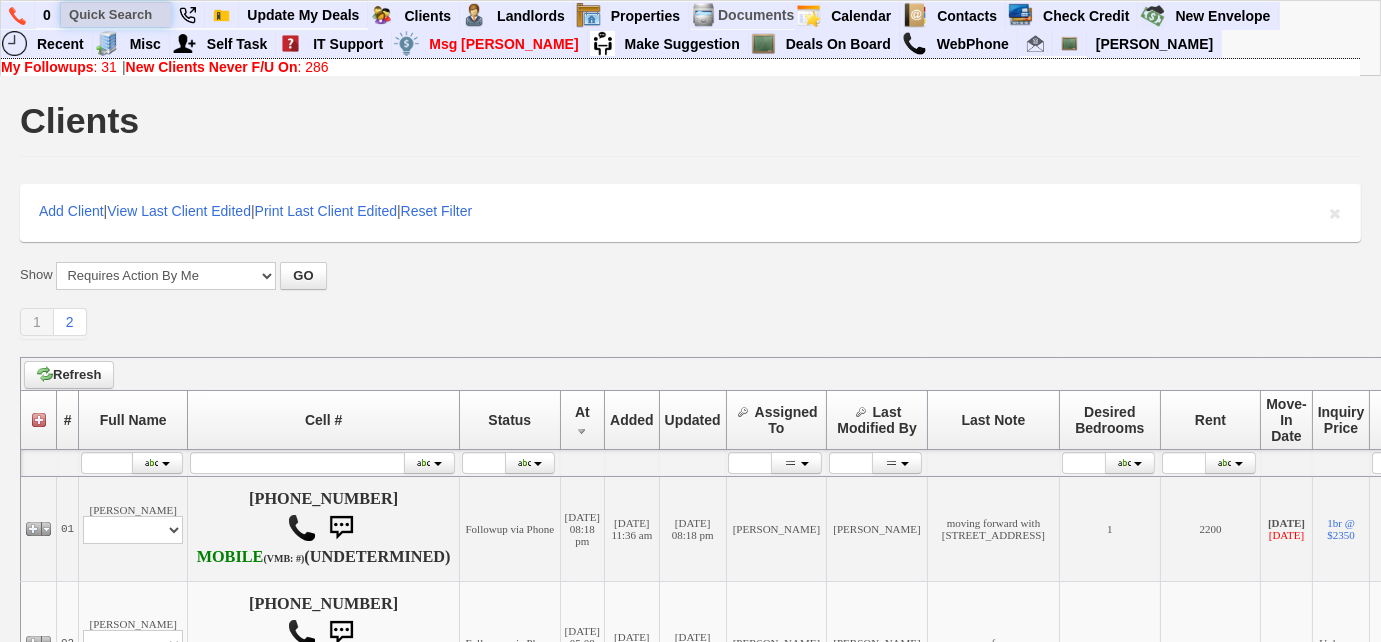 click at bounding box center [116, 14] 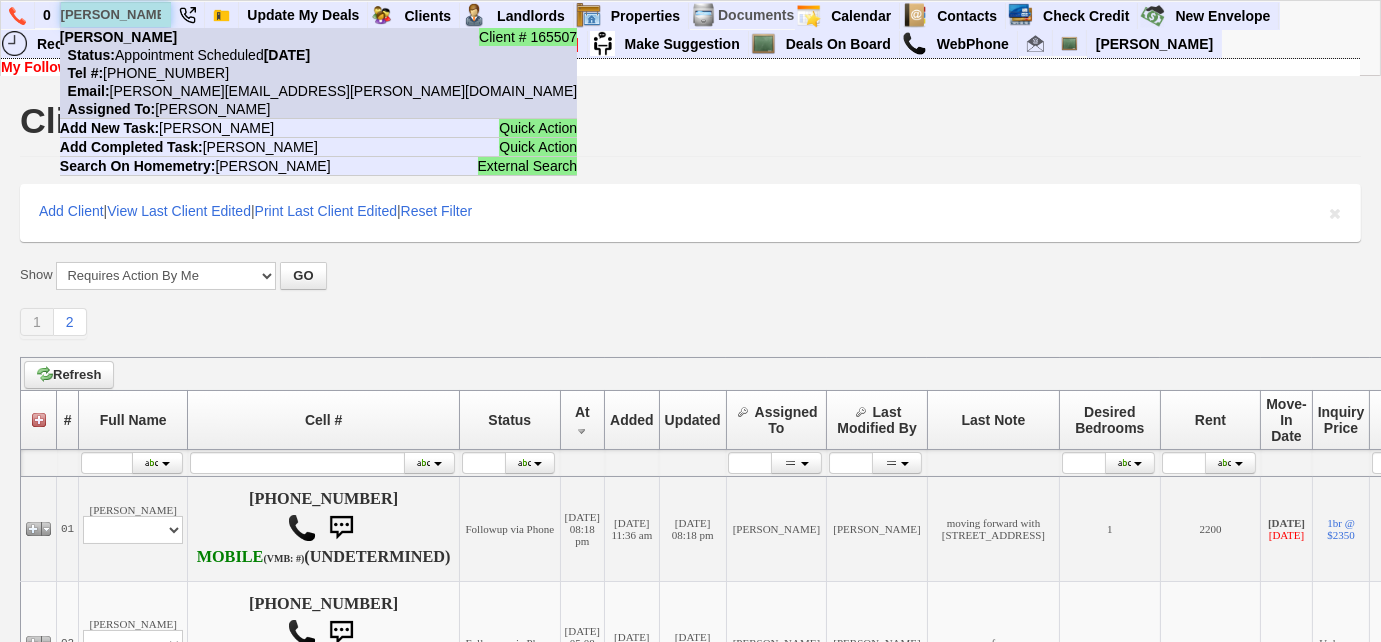 type on "edward urena" 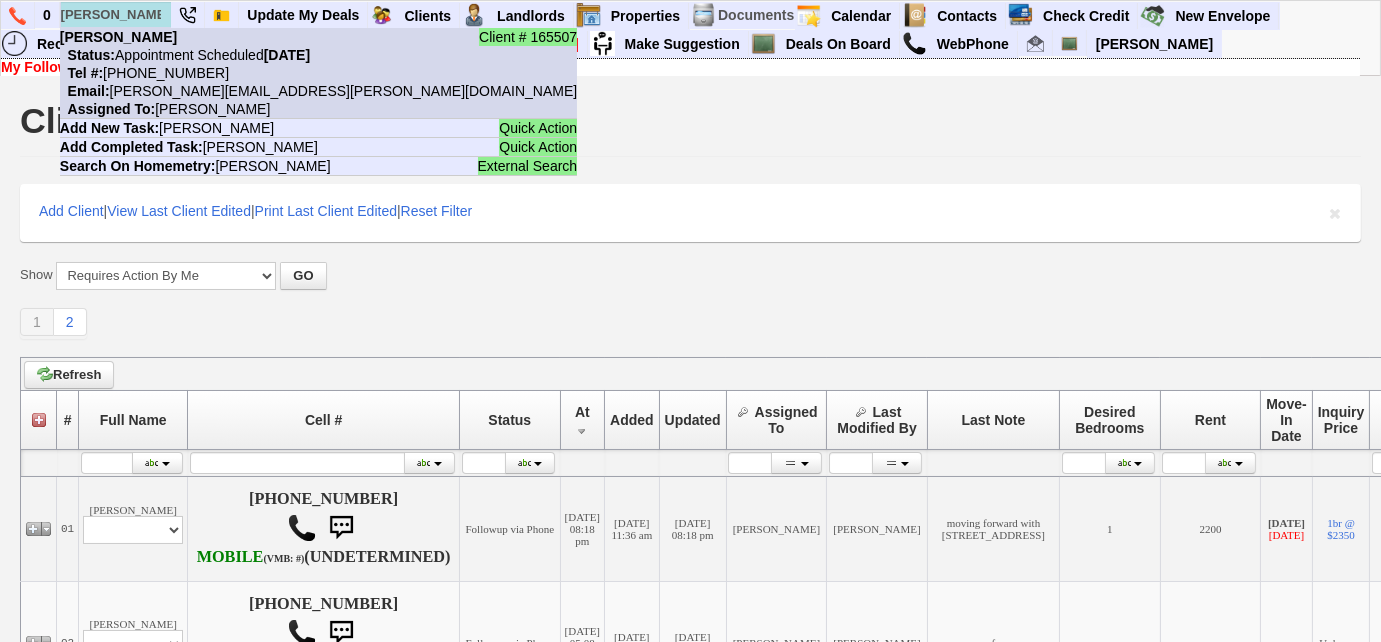 click on "Status:  Appointment Scheduled   Tuesday, July 15th, 2025" at bounding box center (185, 55) 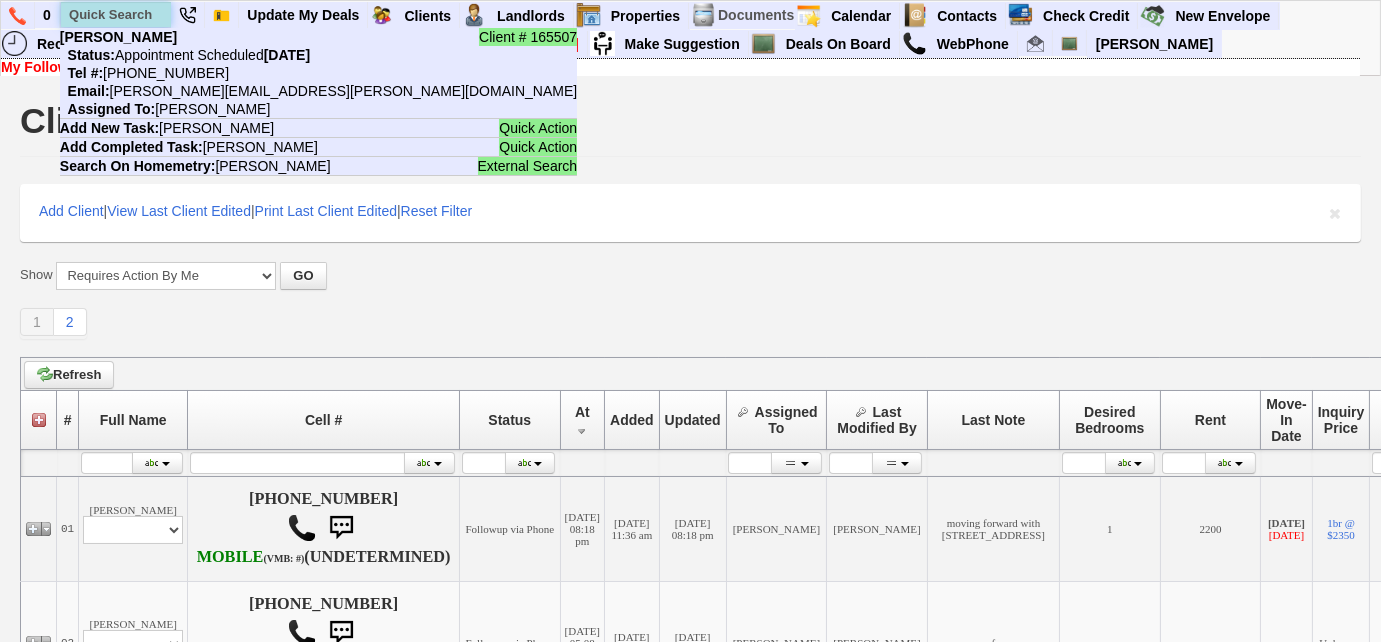 click at bounding box center [116, 14] 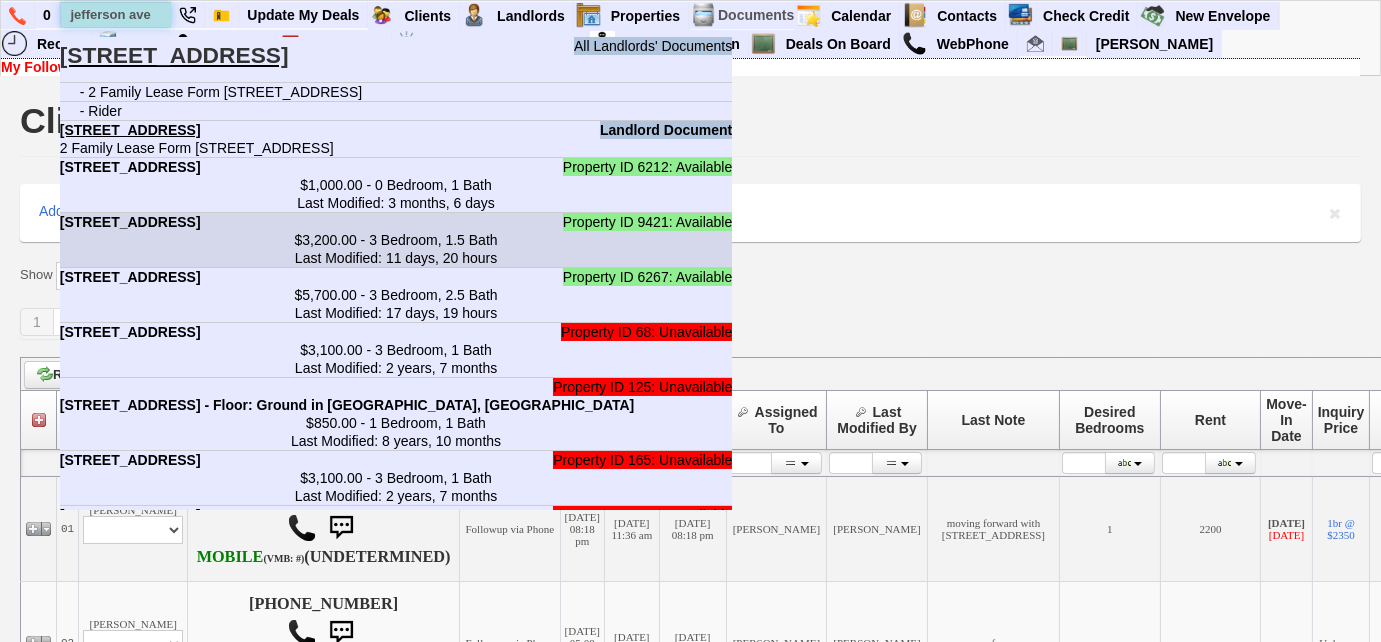 type on "jefferson ave" 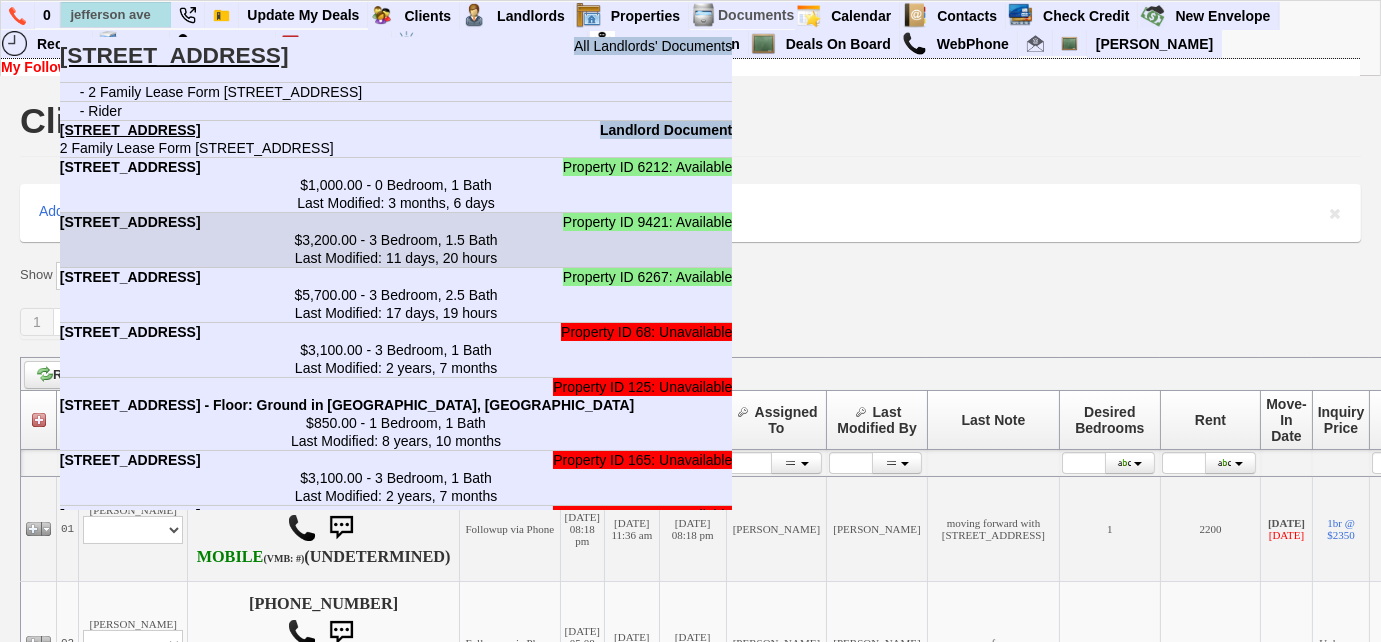 click on "$3,200.00 - 3 Bedroom, 1.5 Bath Last Modified: 11 days, 20 hours" at bounding box center [396, 249] 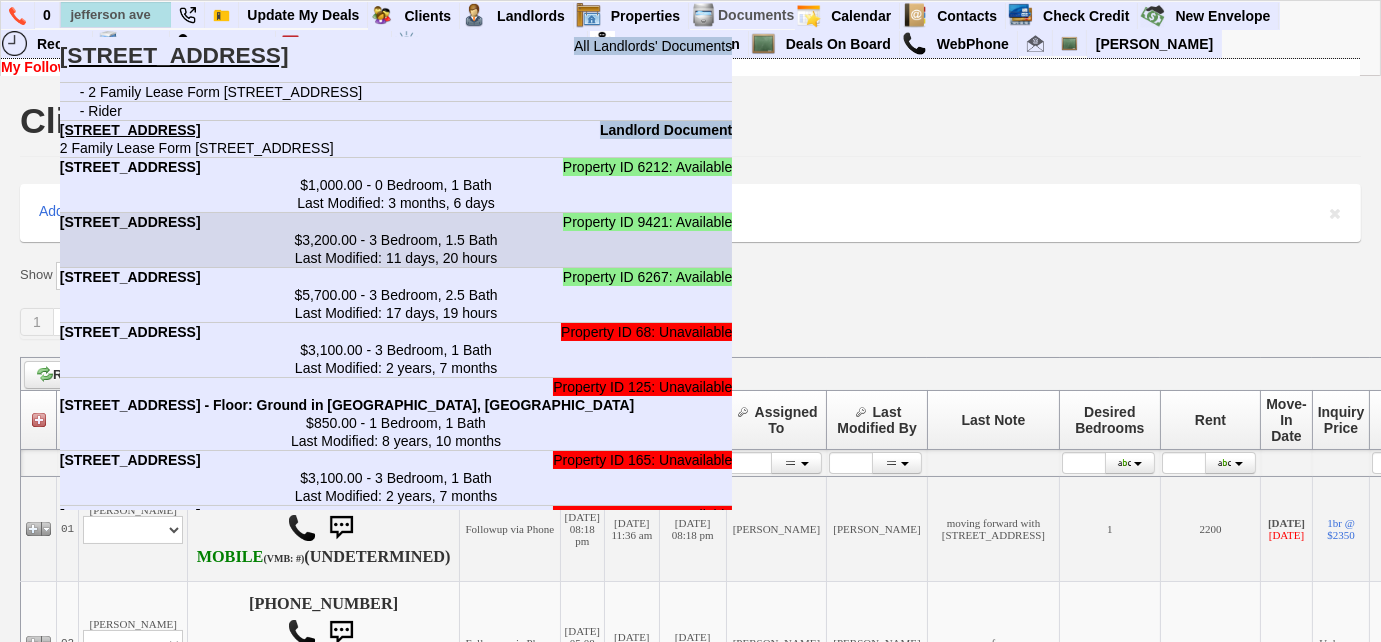 type 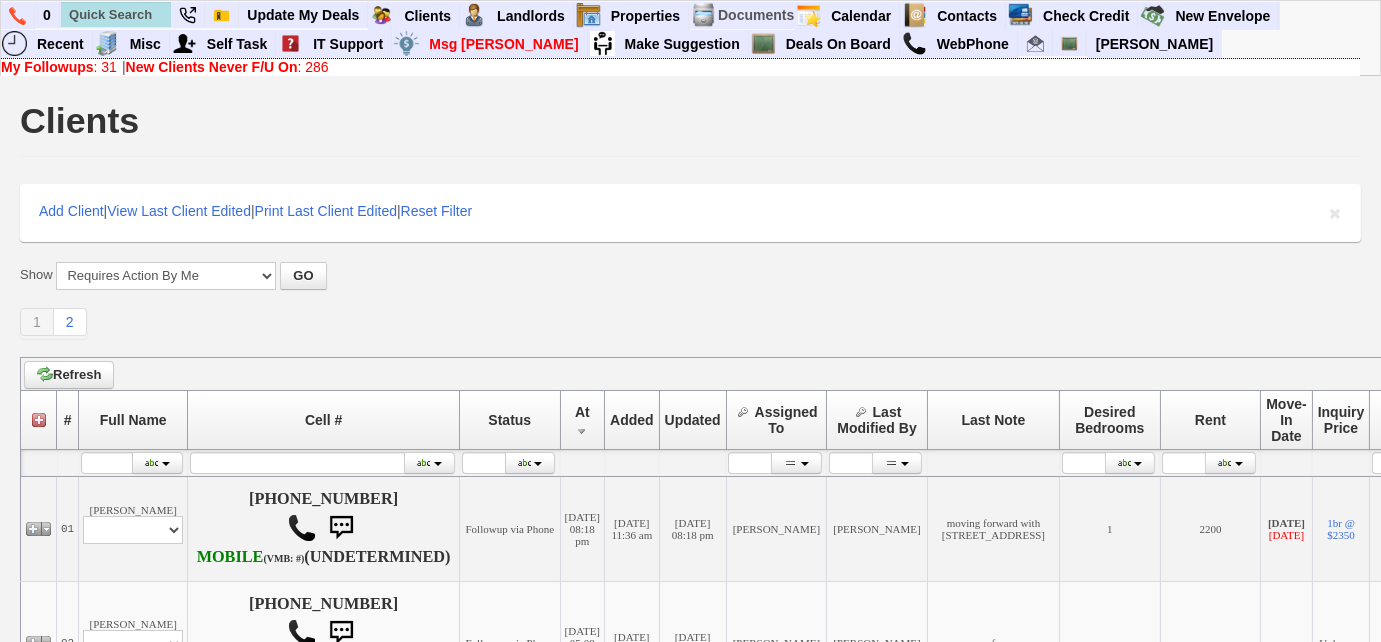 click on "My Followups" at bounding box center (47, 67) 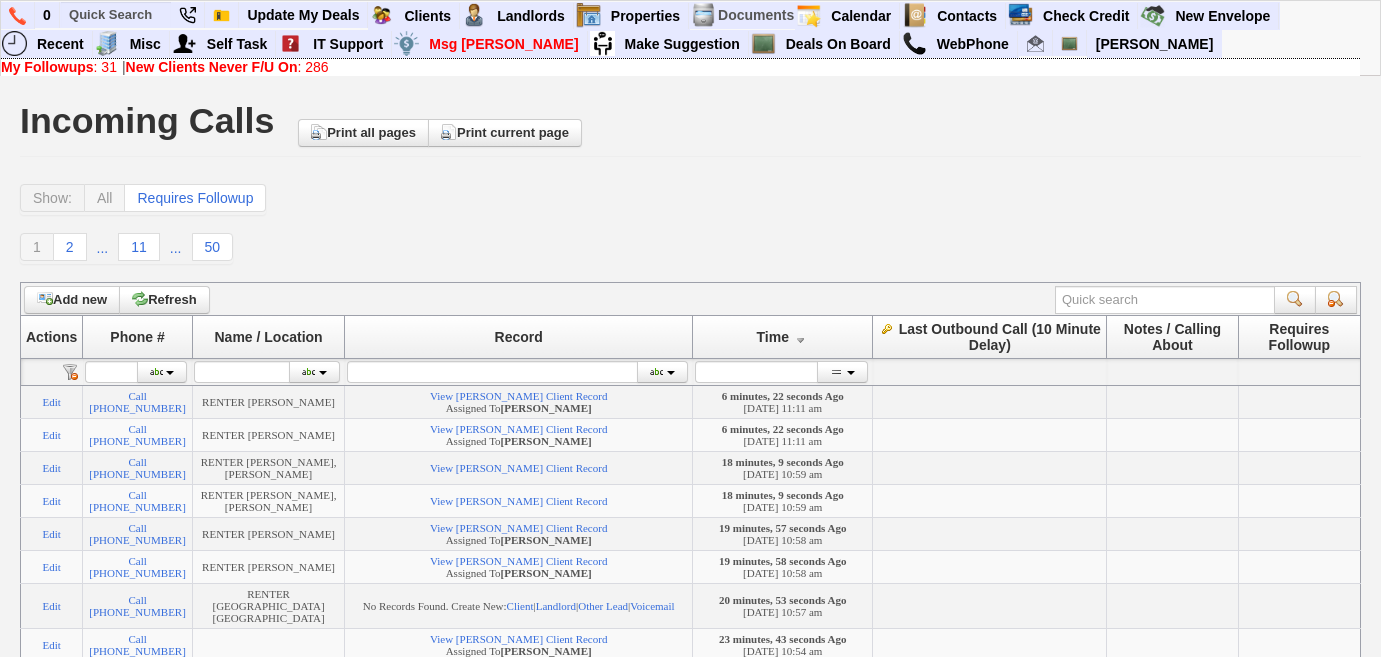 scroll, scrollTop: 0, scrollLeft: 0, axis: both 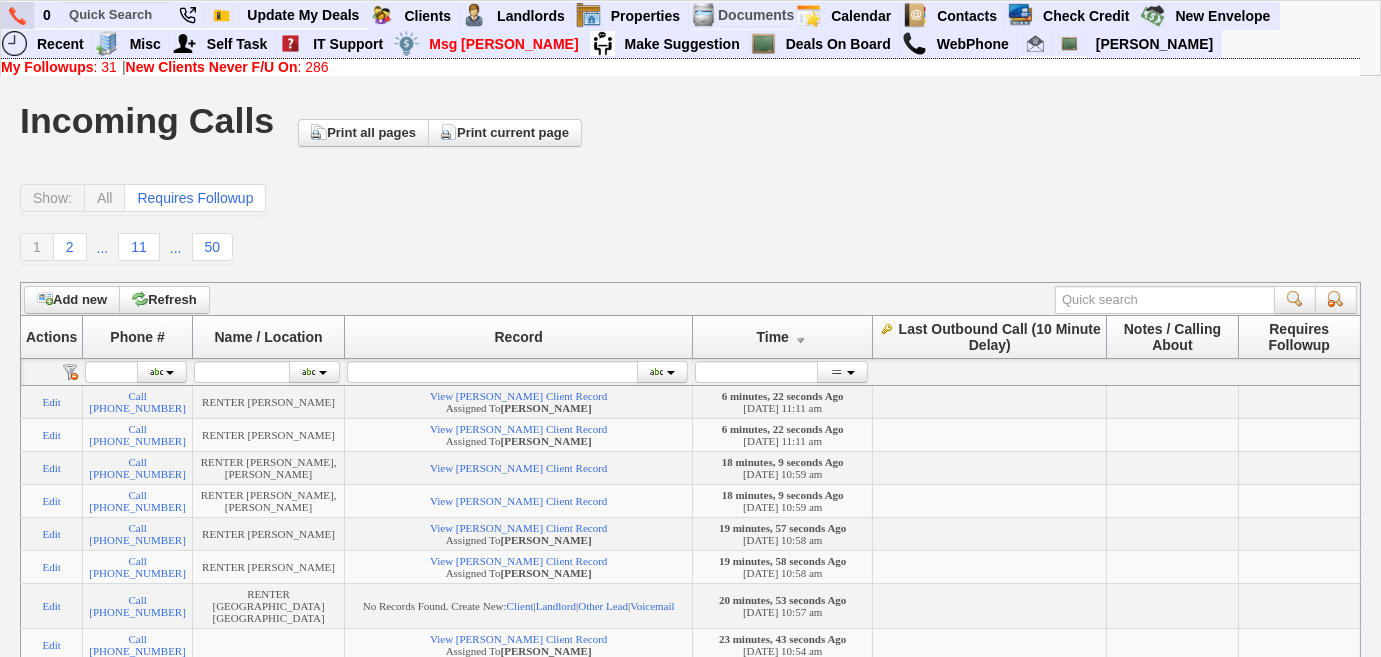 click at bounding box center [18, 15] 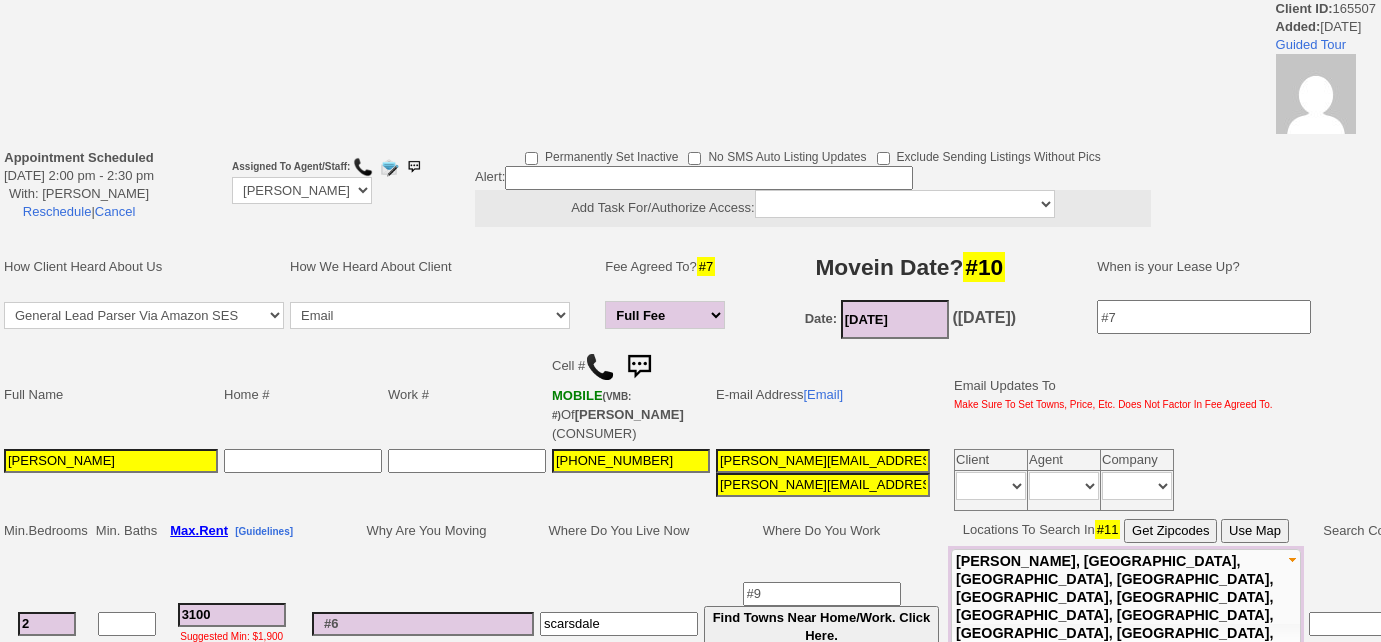 scroll, scrollTop: 0, scrollLeft: 0, axis: both 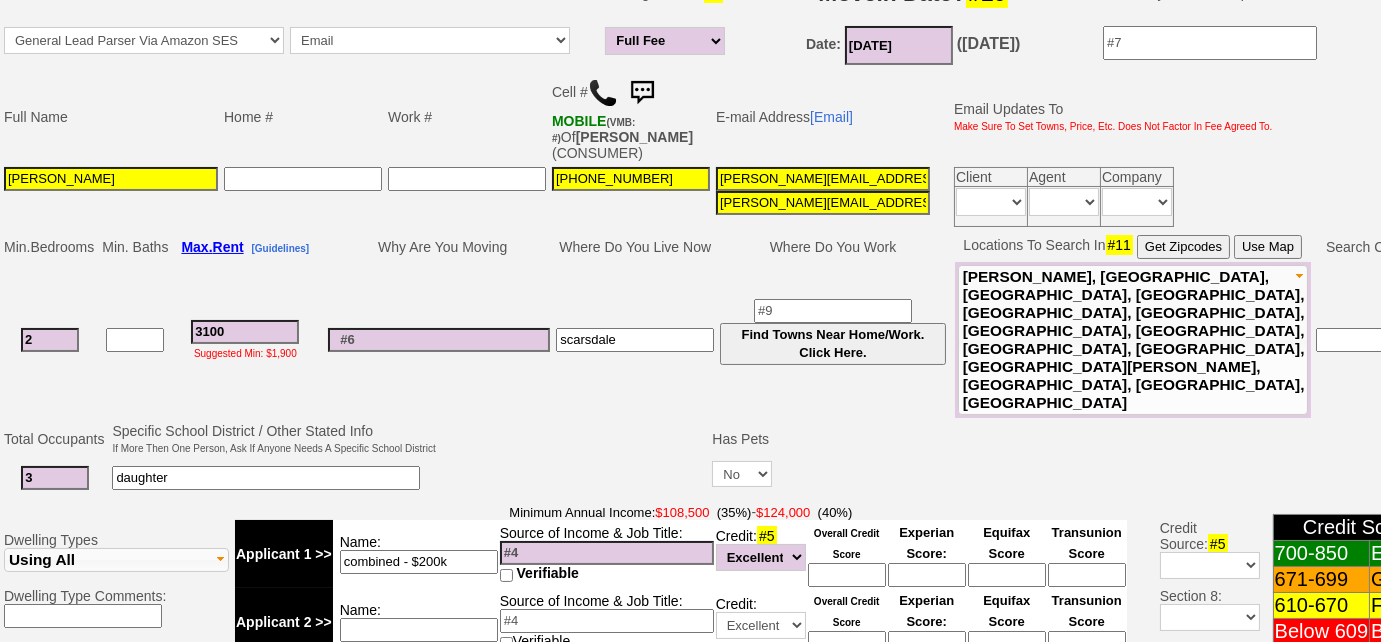 click at bounding box center [642, 93] 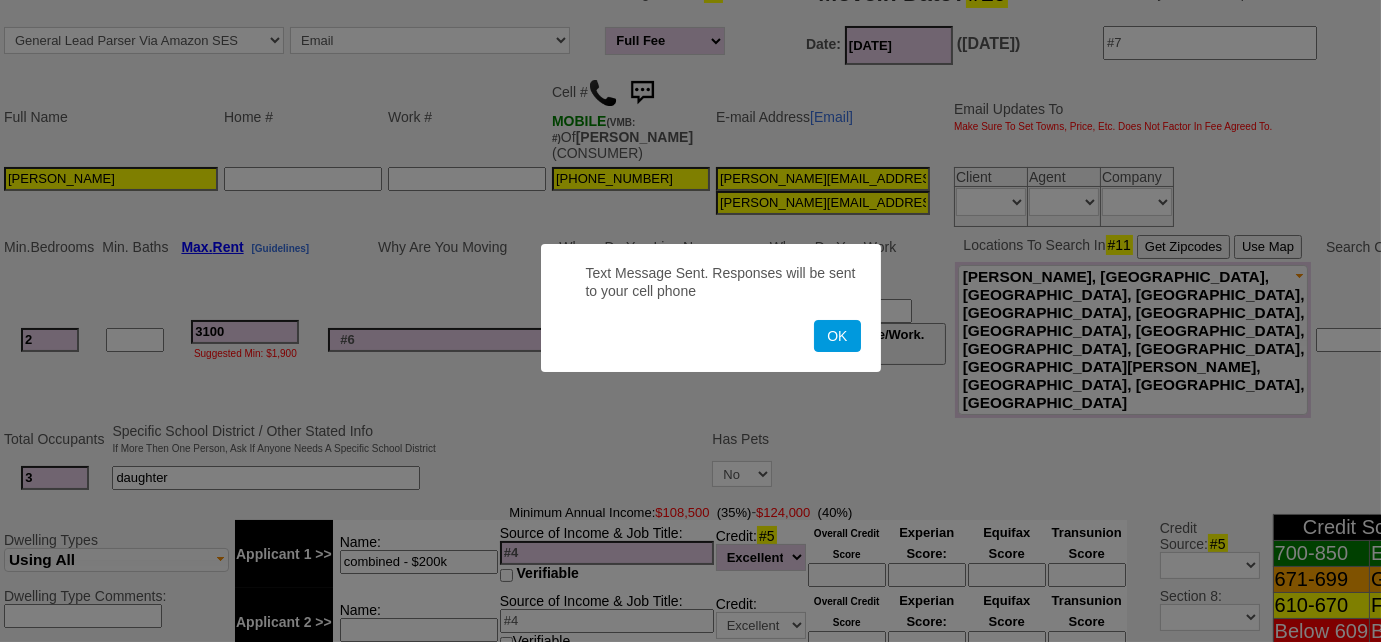 type 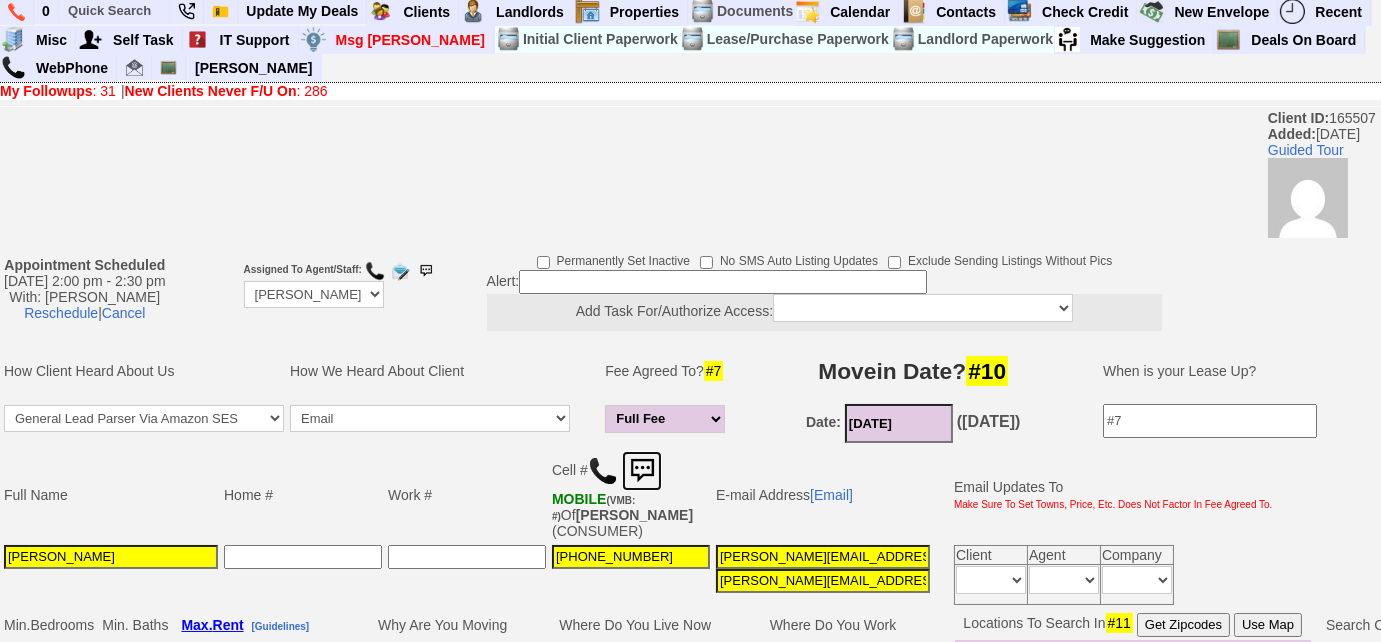 scroll, scrollTop: 0, scrollLeft: 0, axis: both 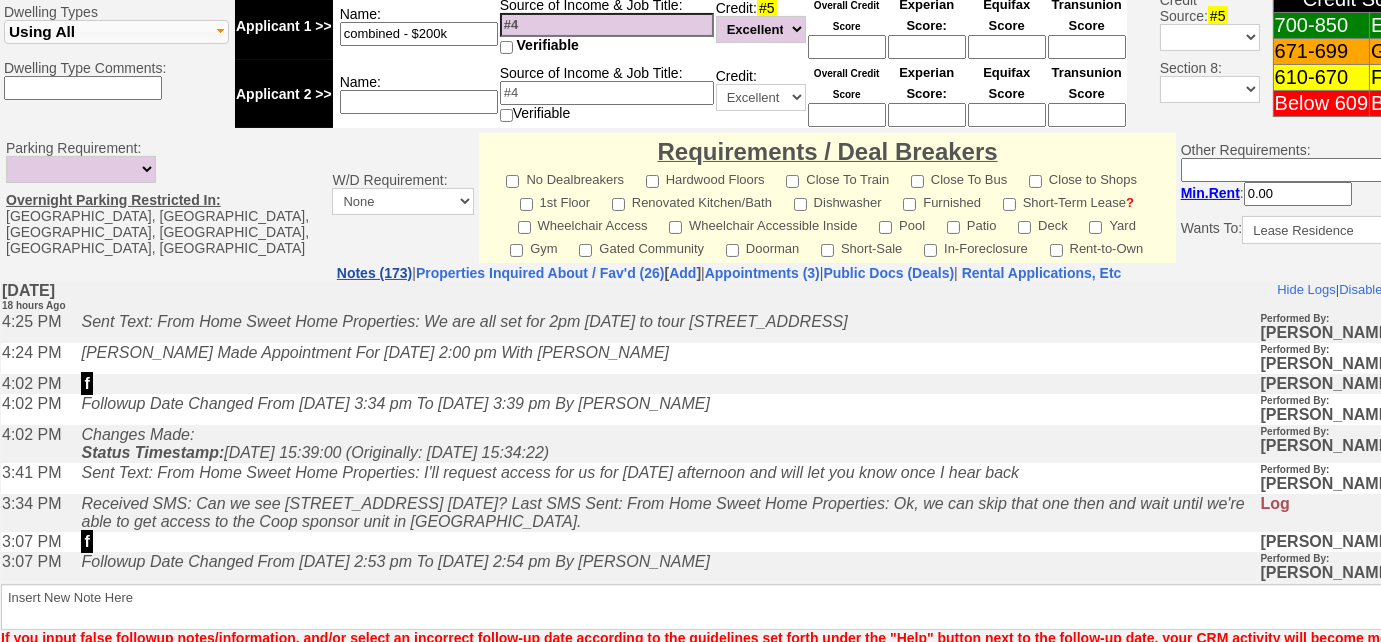 click on "Notes (173)" at bounding box center (374, 273) 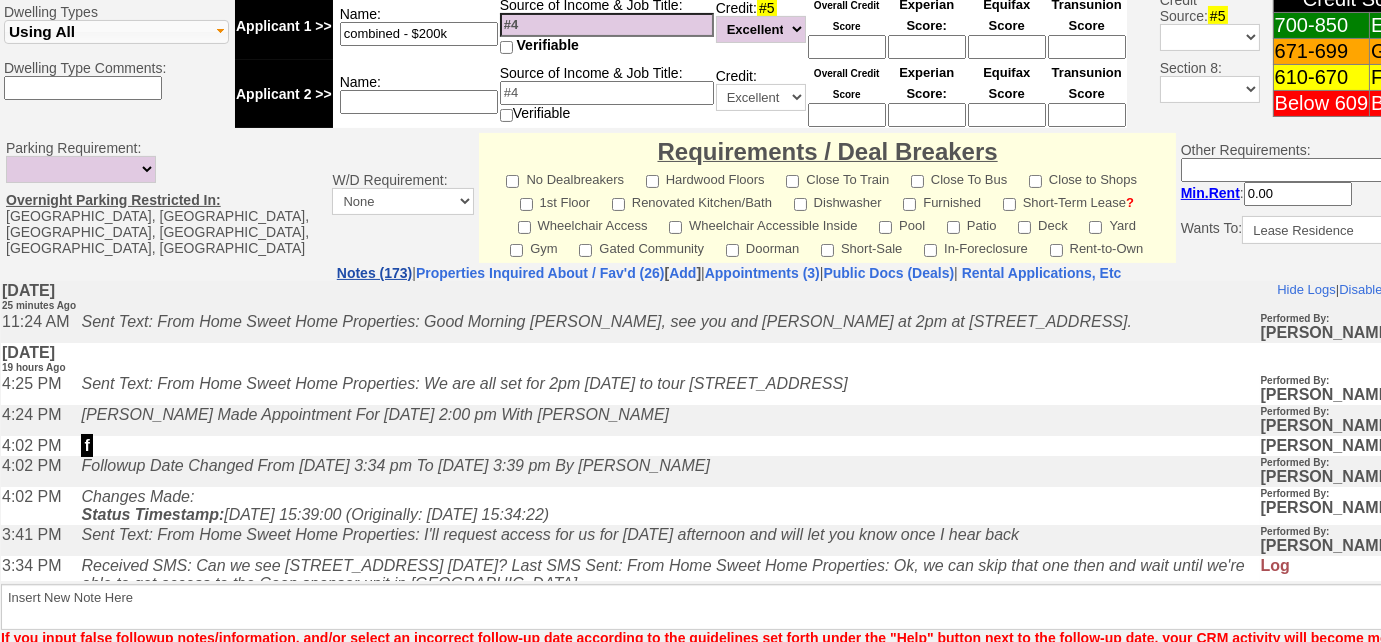 scroll, scrollTop: 0, scrollLeft: 0, axis: both 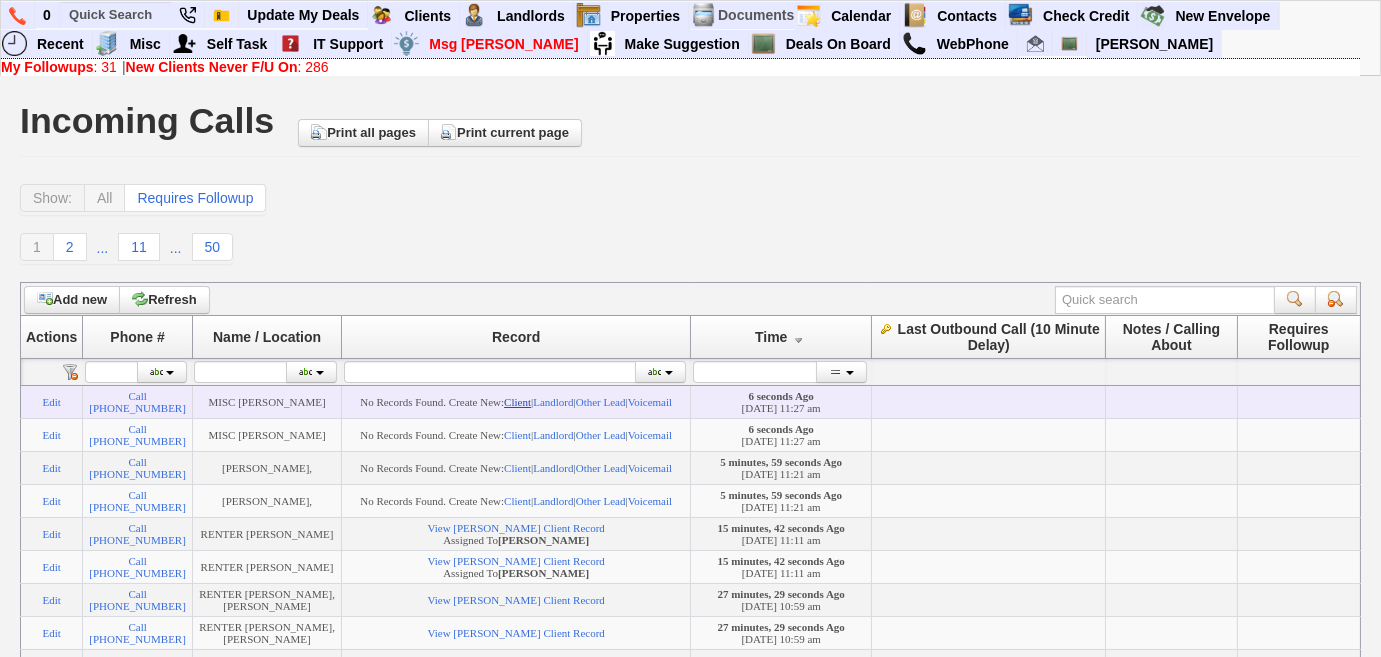 click on "Client" at bounding box center (517, 402) 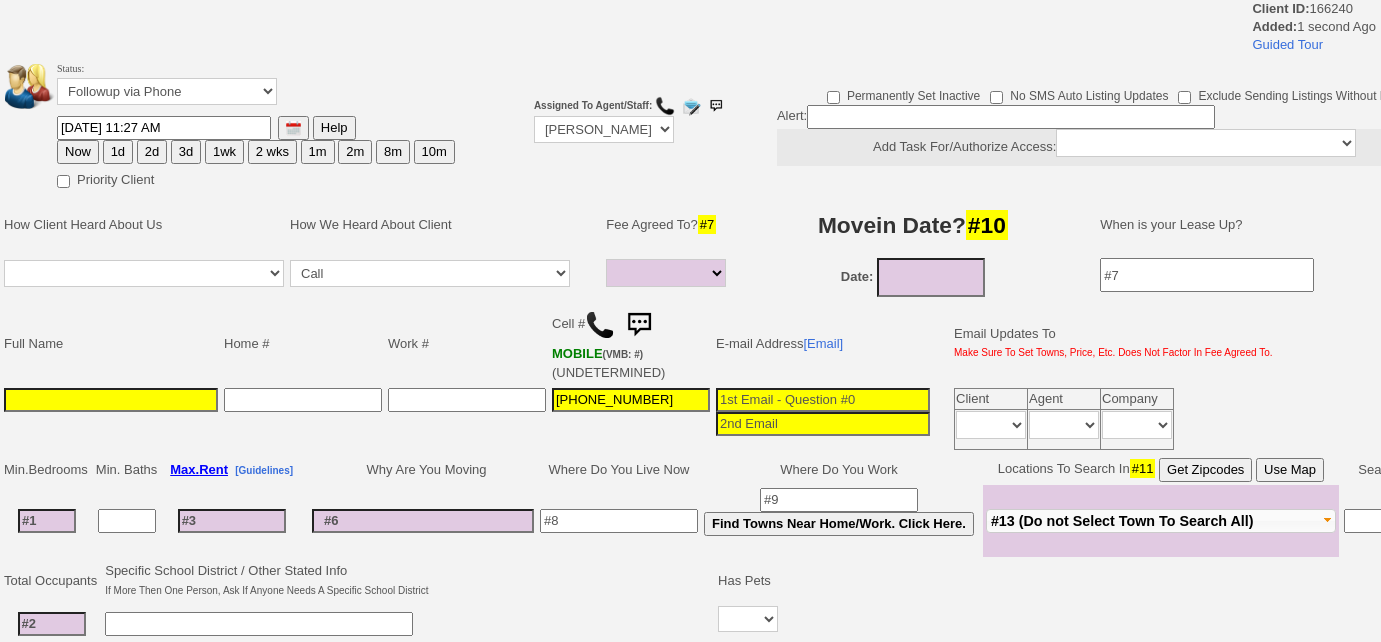 select 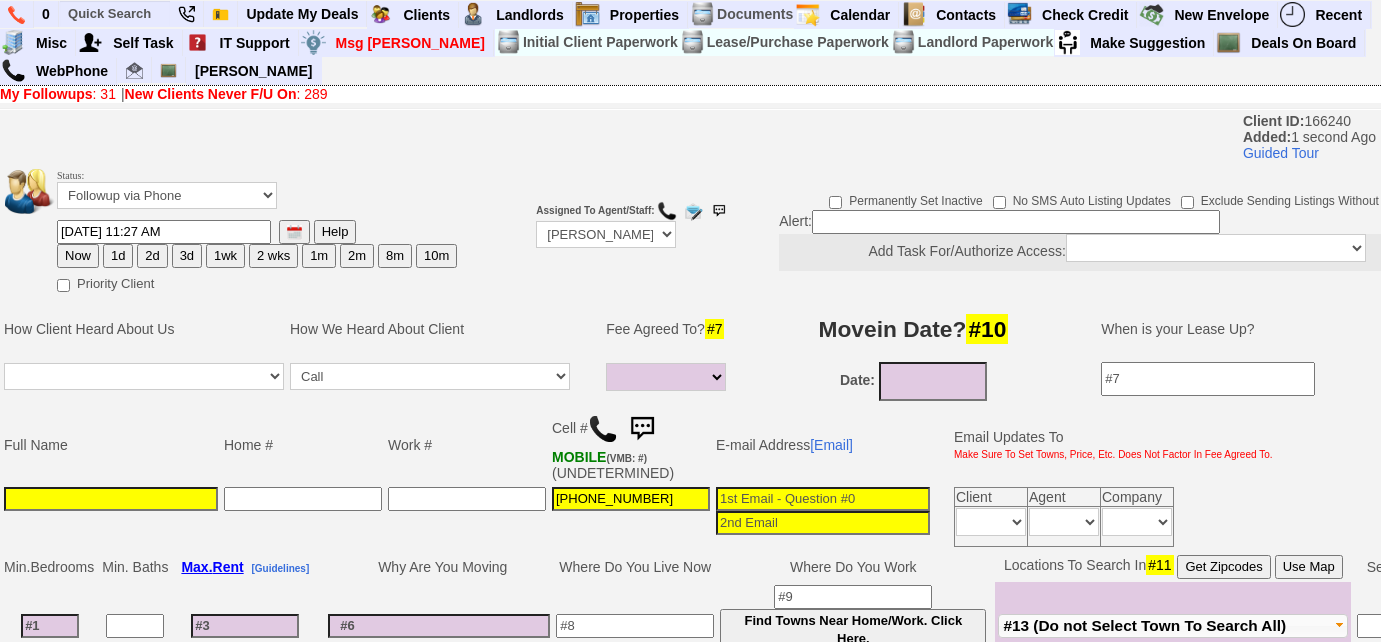 scroll, scrollTop: 0, scrollLeft: 0, axis: both 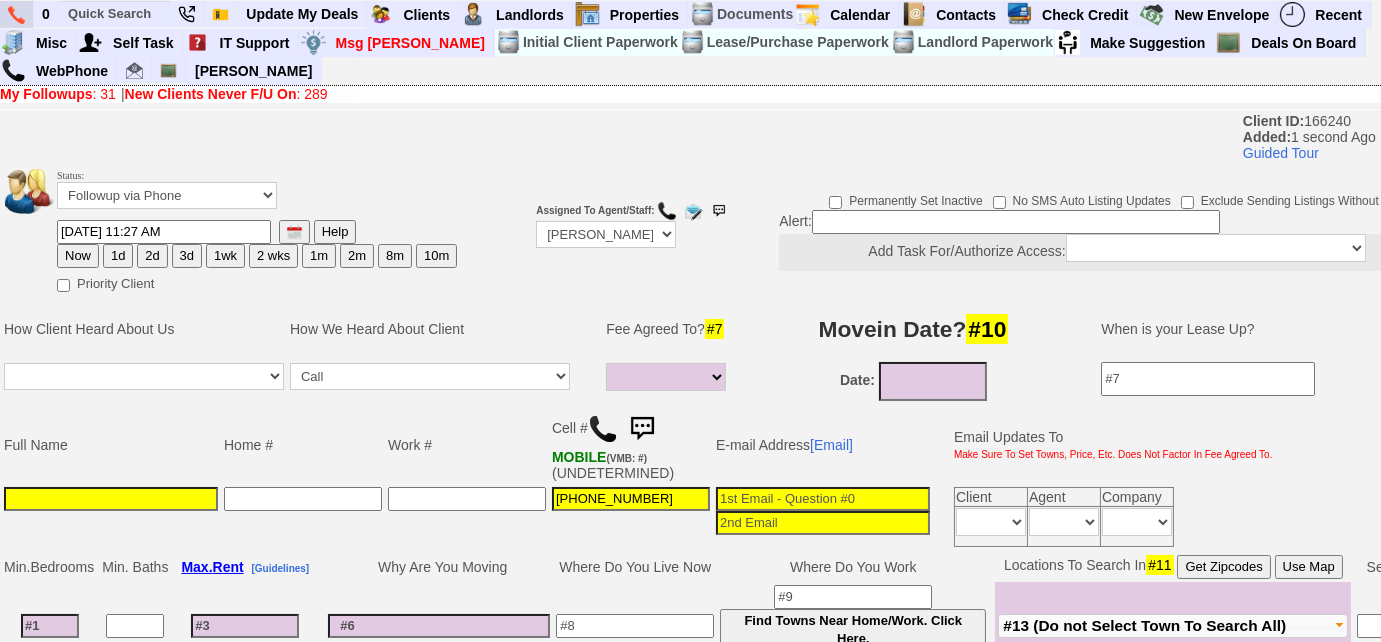 click at bounding box center (16, 15) 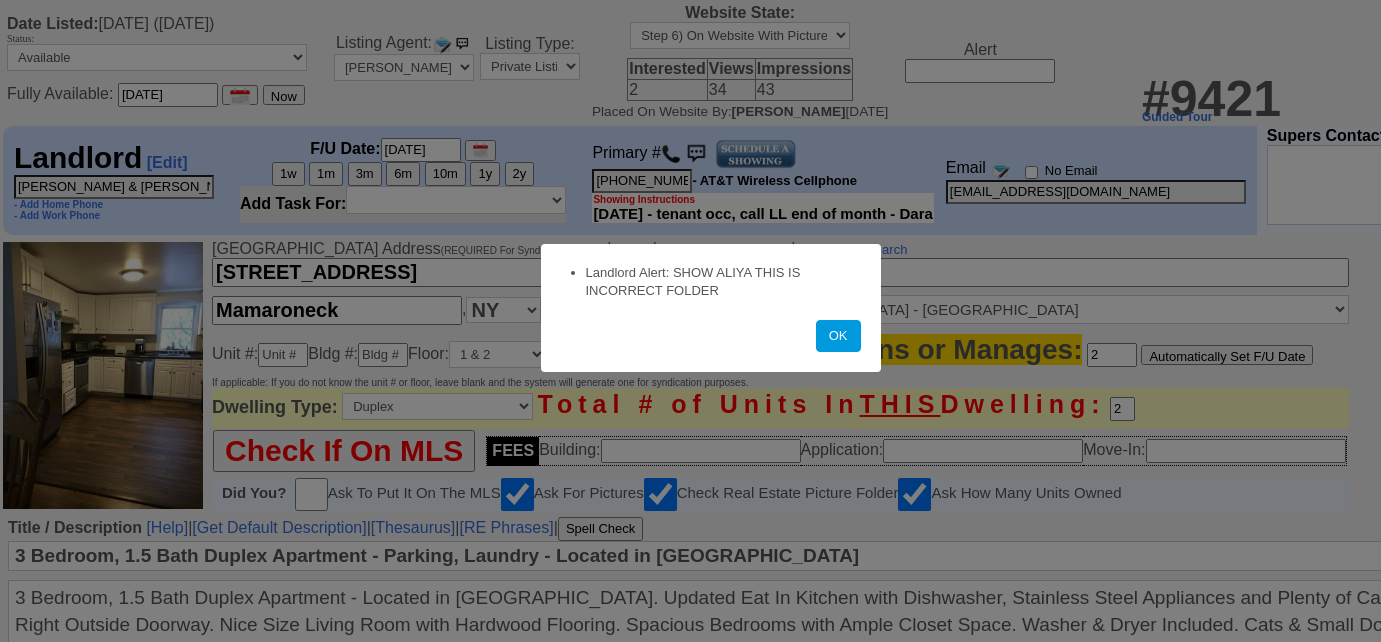 scroll, scrollTop: 0, scrollLeft: 0, axis: both 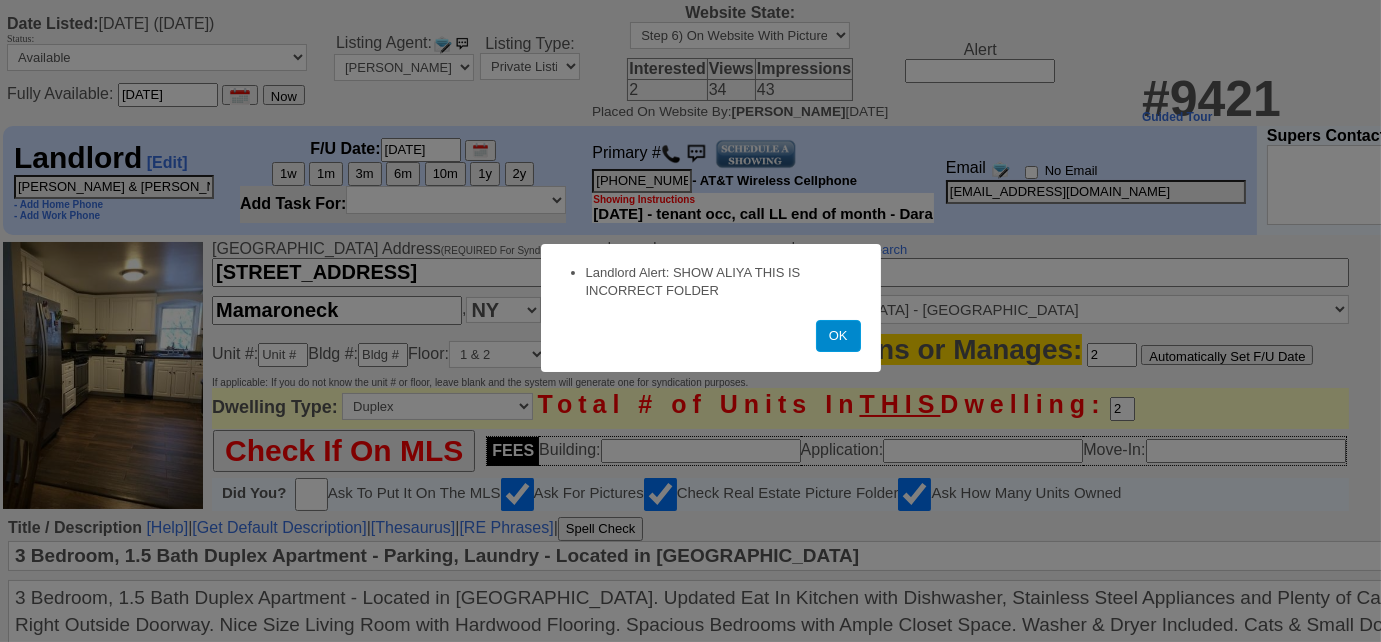 click on "OK" at bounding box center (838, 336) 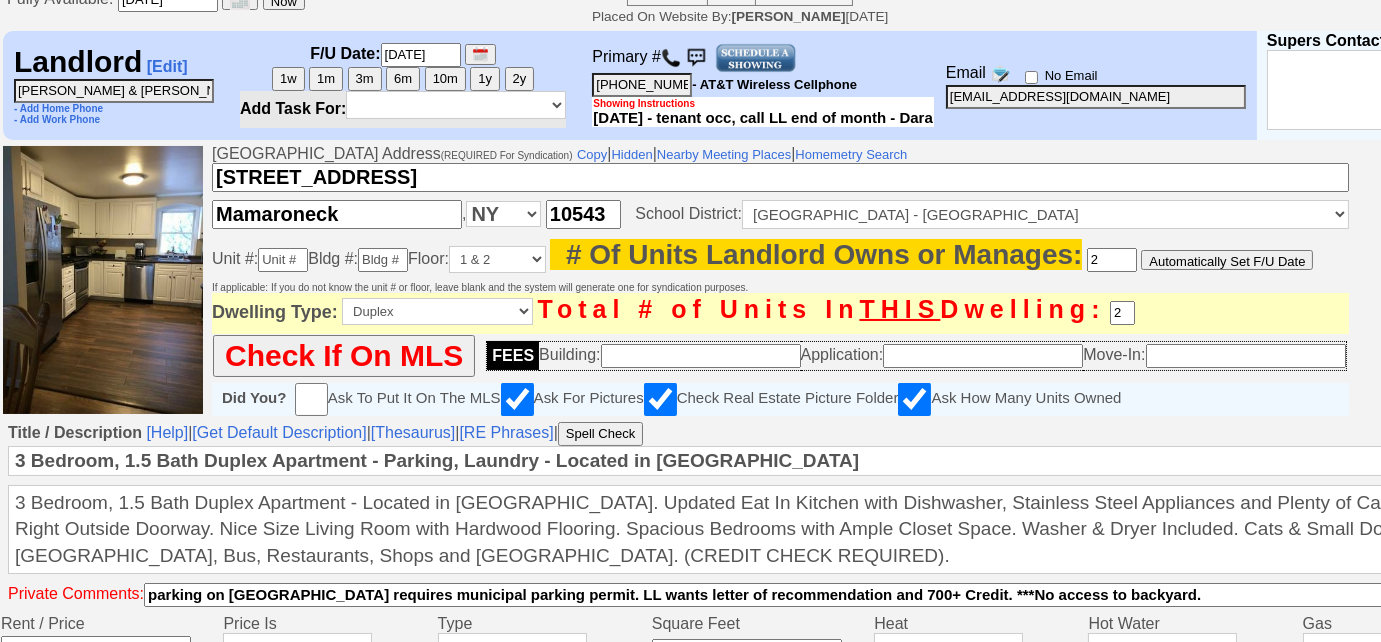 scroll, scrollTop: 110, scrollLeft: 0, axis: vertical 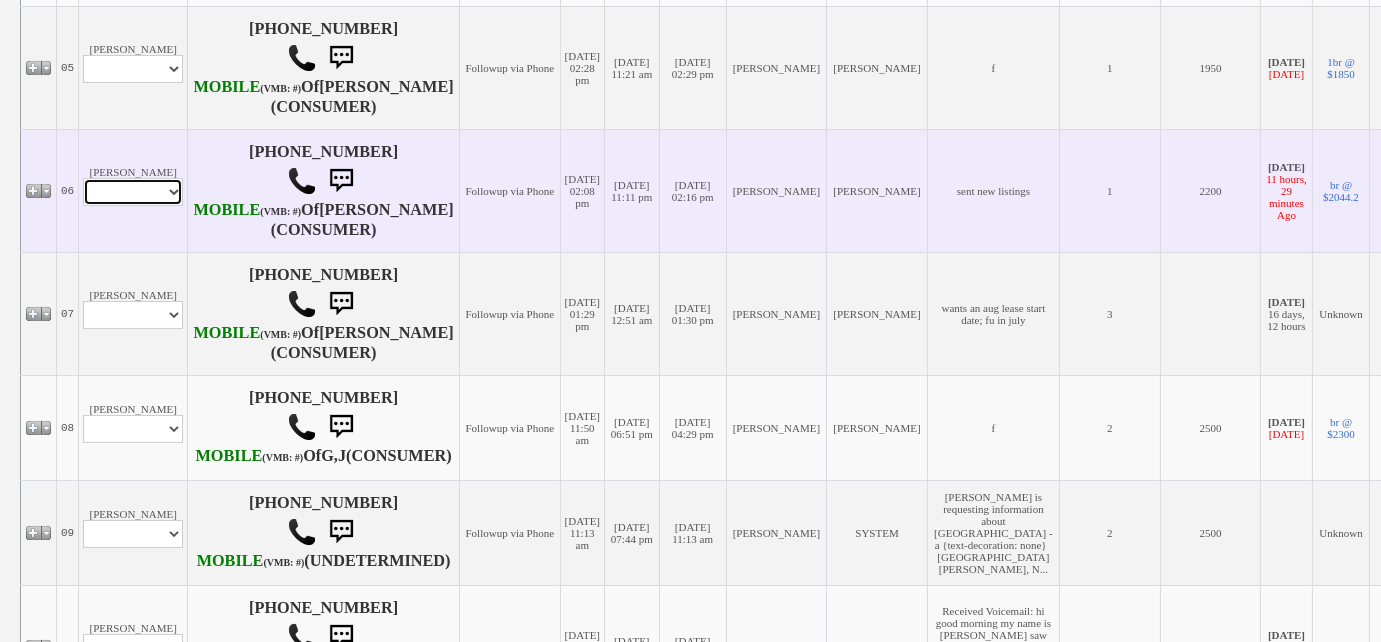 click on "Profile
Edit
Print
Email Externally (Will Not Be Tracked In CRM)
Closed Deals" at bounding box center (133, 192) 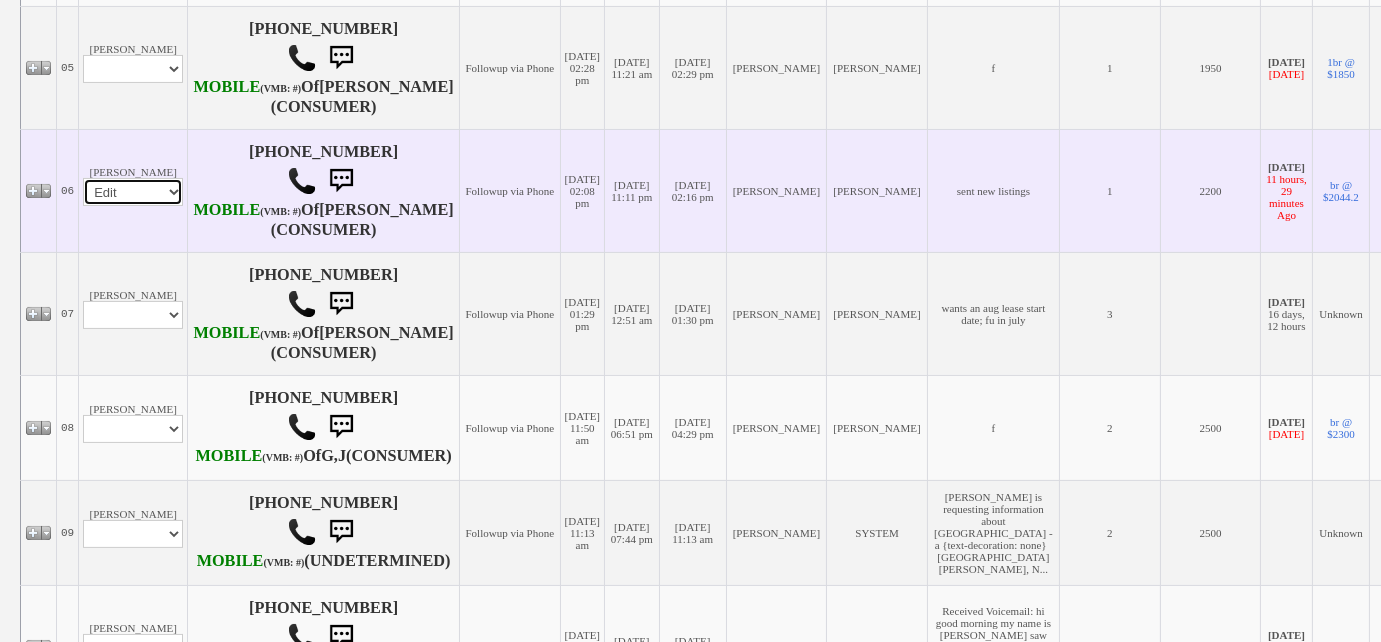 click on "Profile
Edit
Print
Email Externally (Will Not Be Tracked In CRM)
Closed Deals" at bounding box center (133, 192) 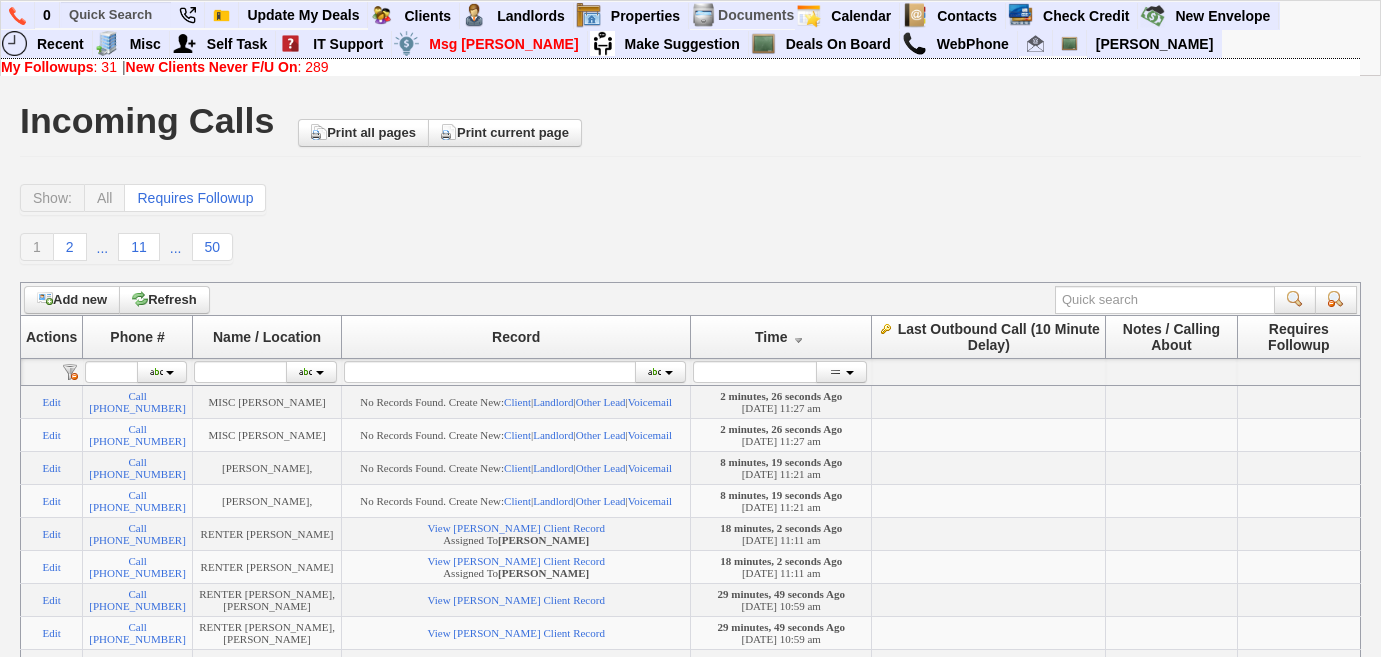 scroll, scrollTop: 0, scrollLeft: 0, axis: both 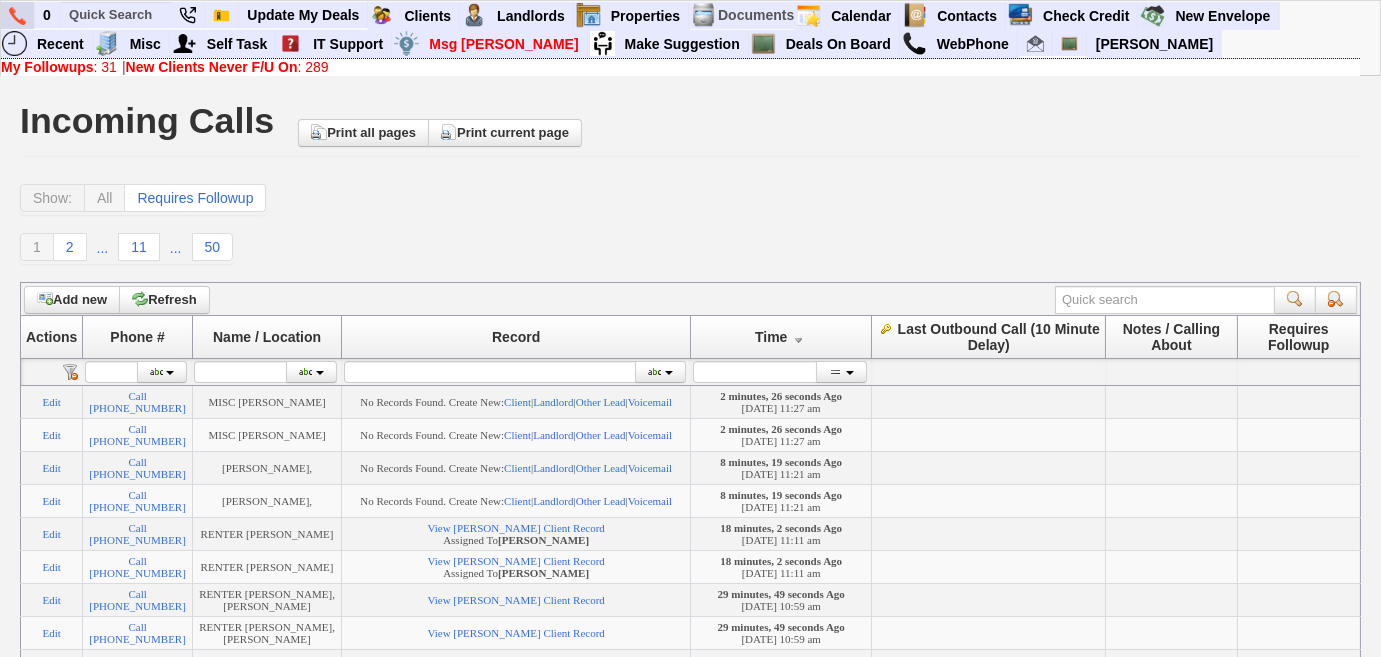 click at bounding box center (18, 15) 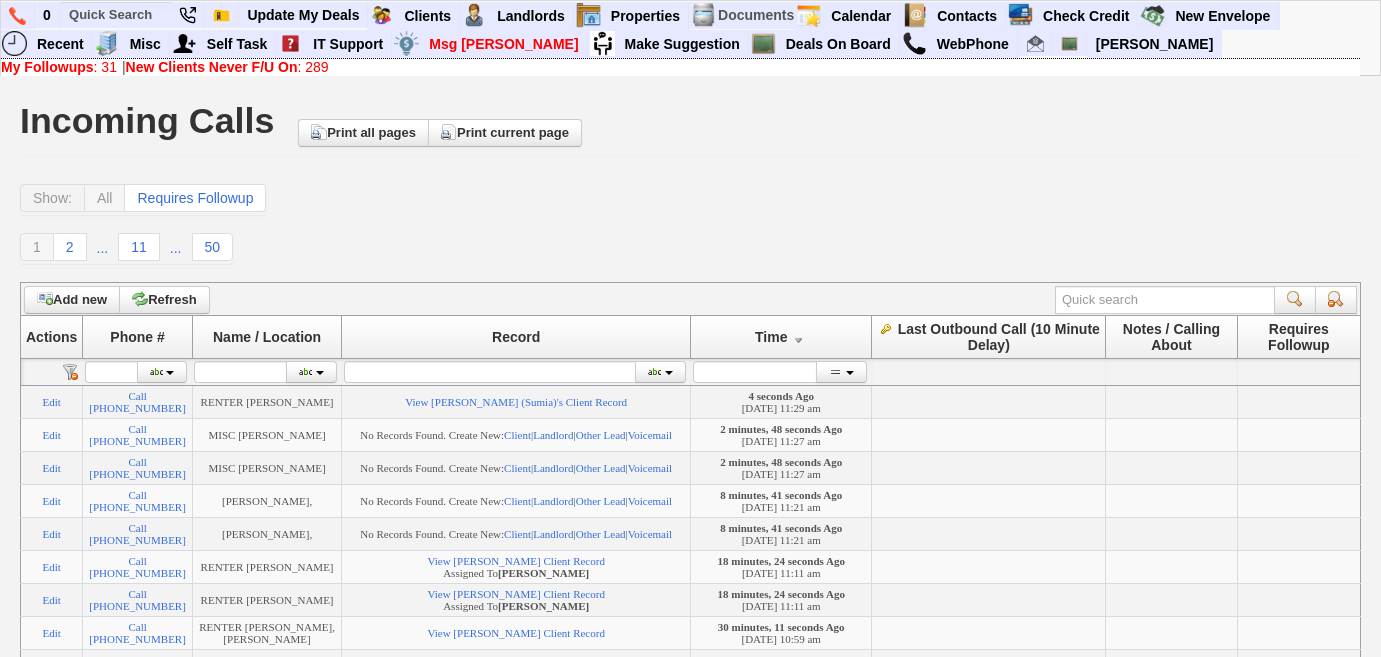 scroll, scrollTop: 0, scrollLeft: 0, axis: both 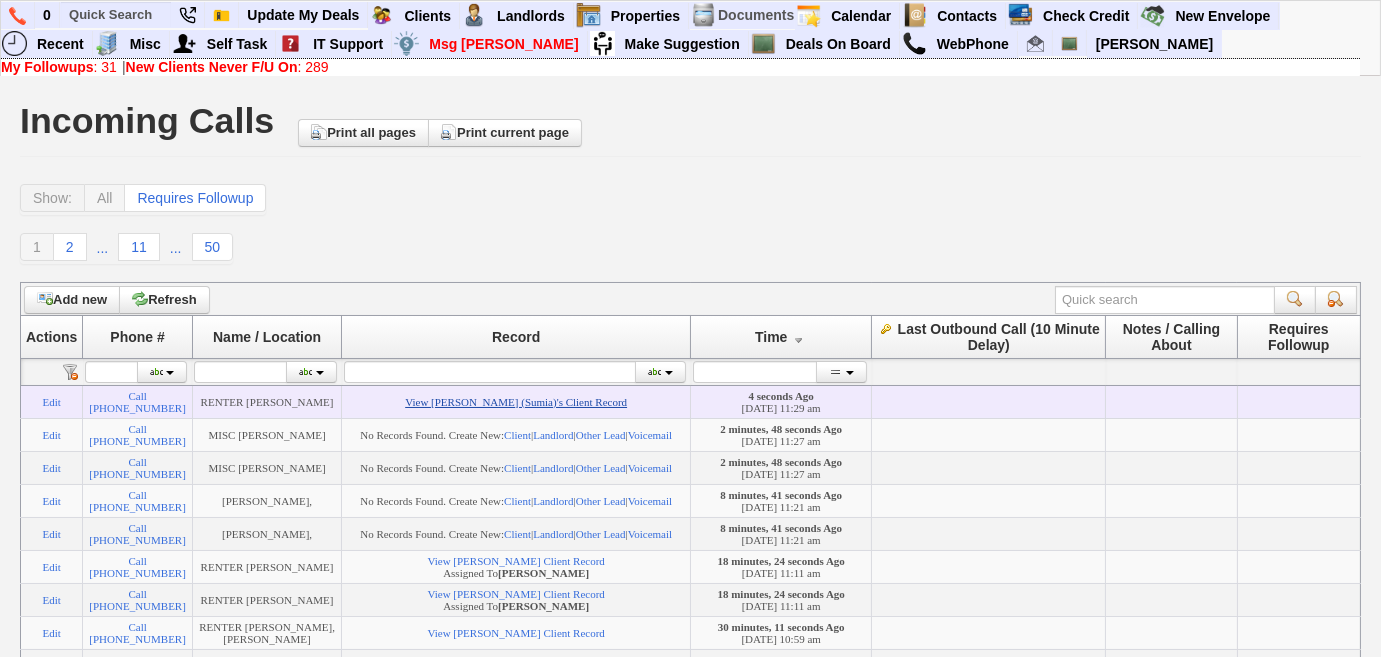 click on "View Jonathan Flores (Sumia)'s Client Record" at bounding box center (516, 402) 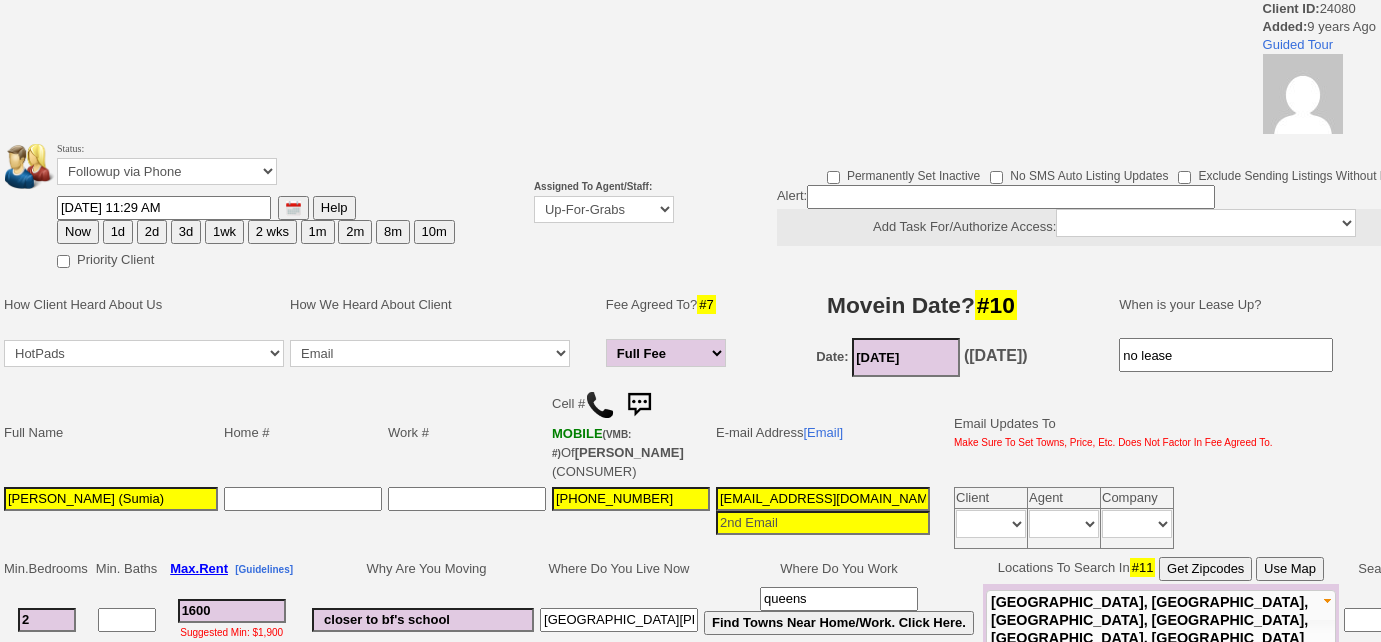 scroll, scrollTop: 0, scrollLeft: 0, axis: both 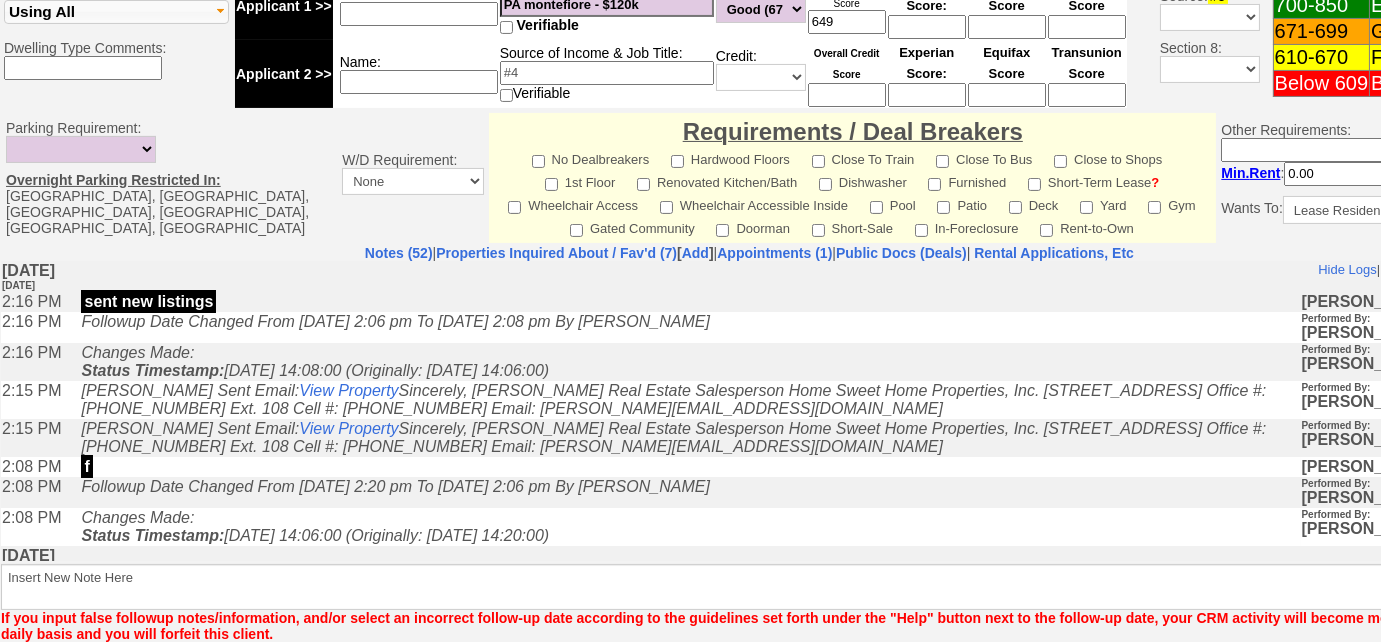 click on "Matching Properties
(92)" at bounding box center (828, 666) 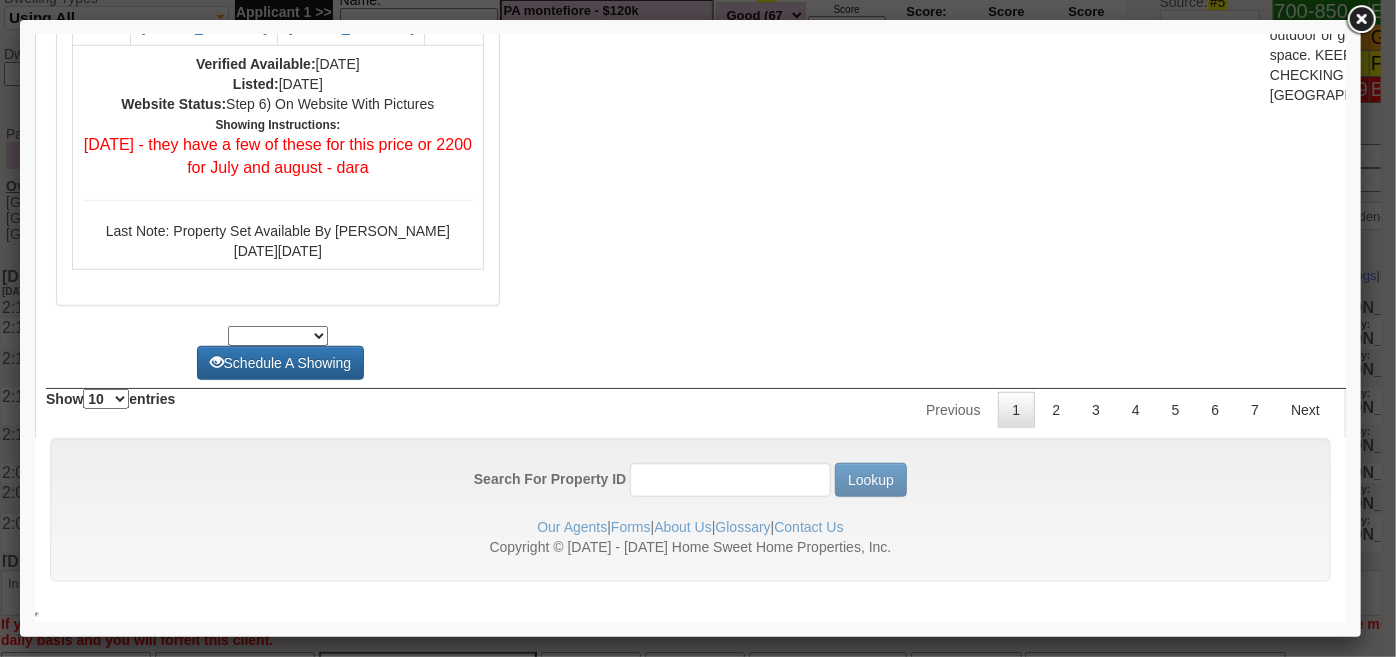 scroll, scrollTop: 8727, scrollLeft: 0, axis: vertical 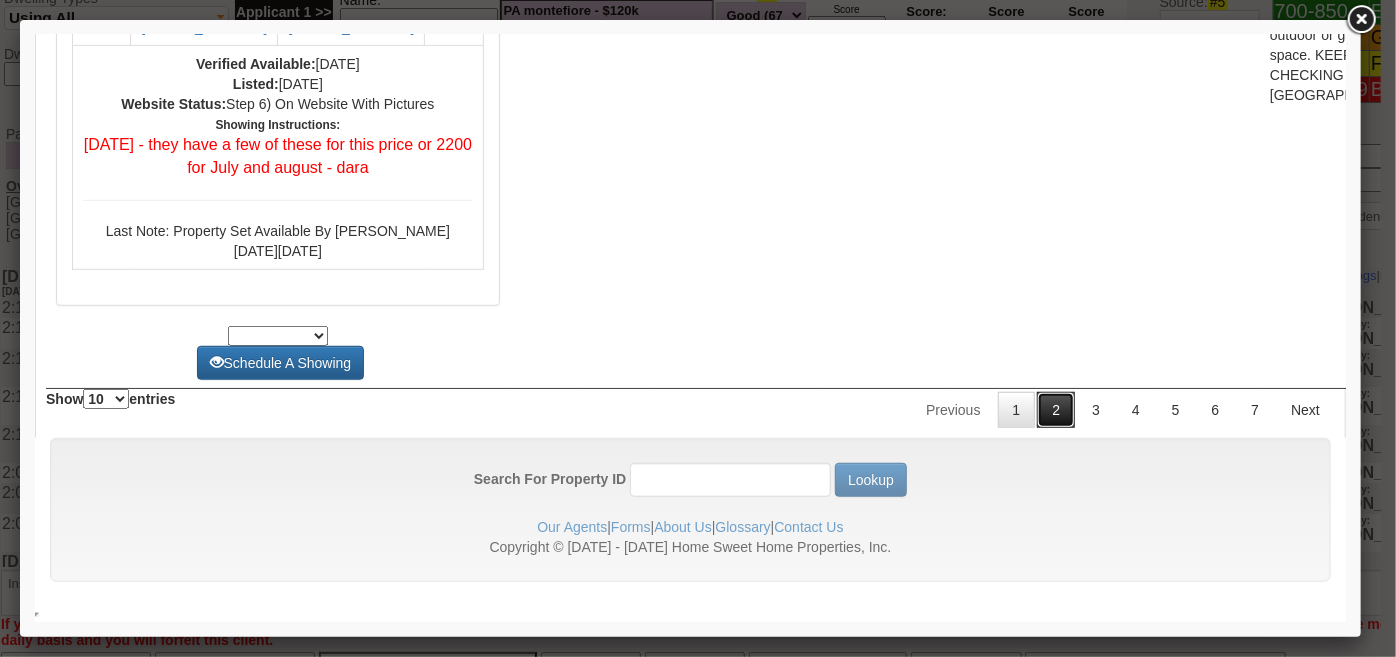 click on "2" at bounding box center (1055, 409) 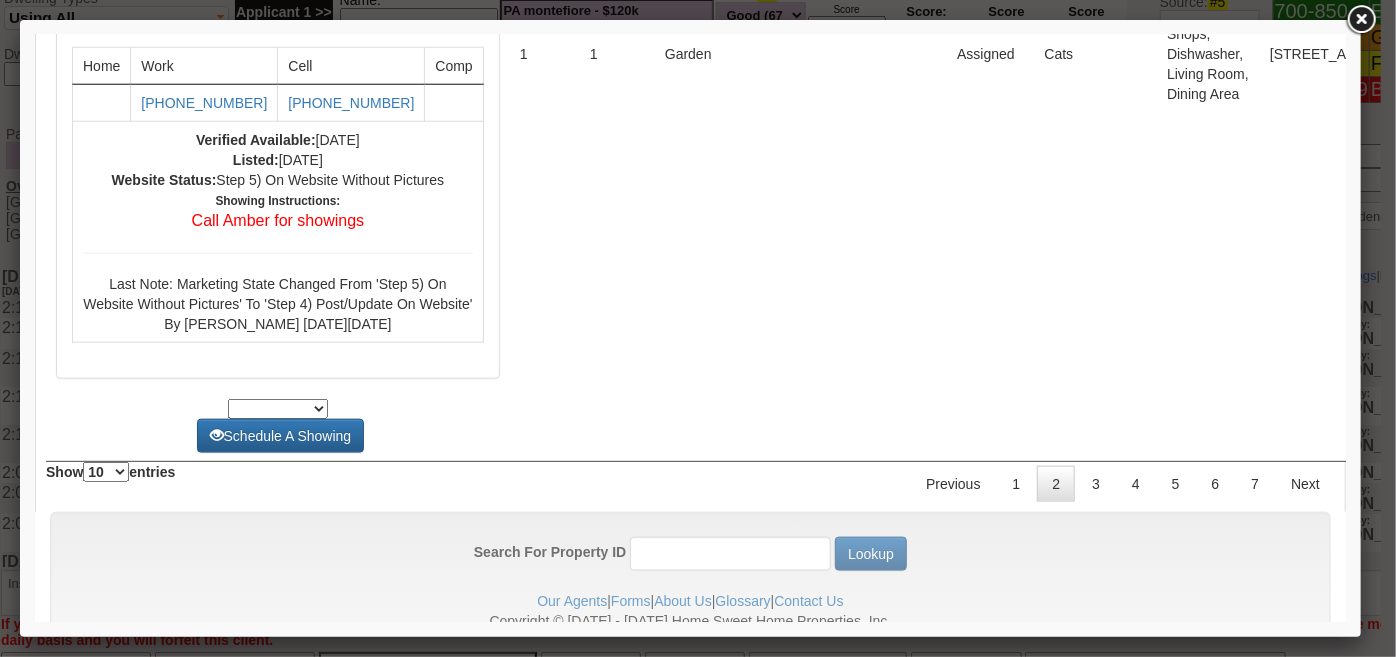 scroll, scrollTop: 0, scrollLeft: 0, axis: both 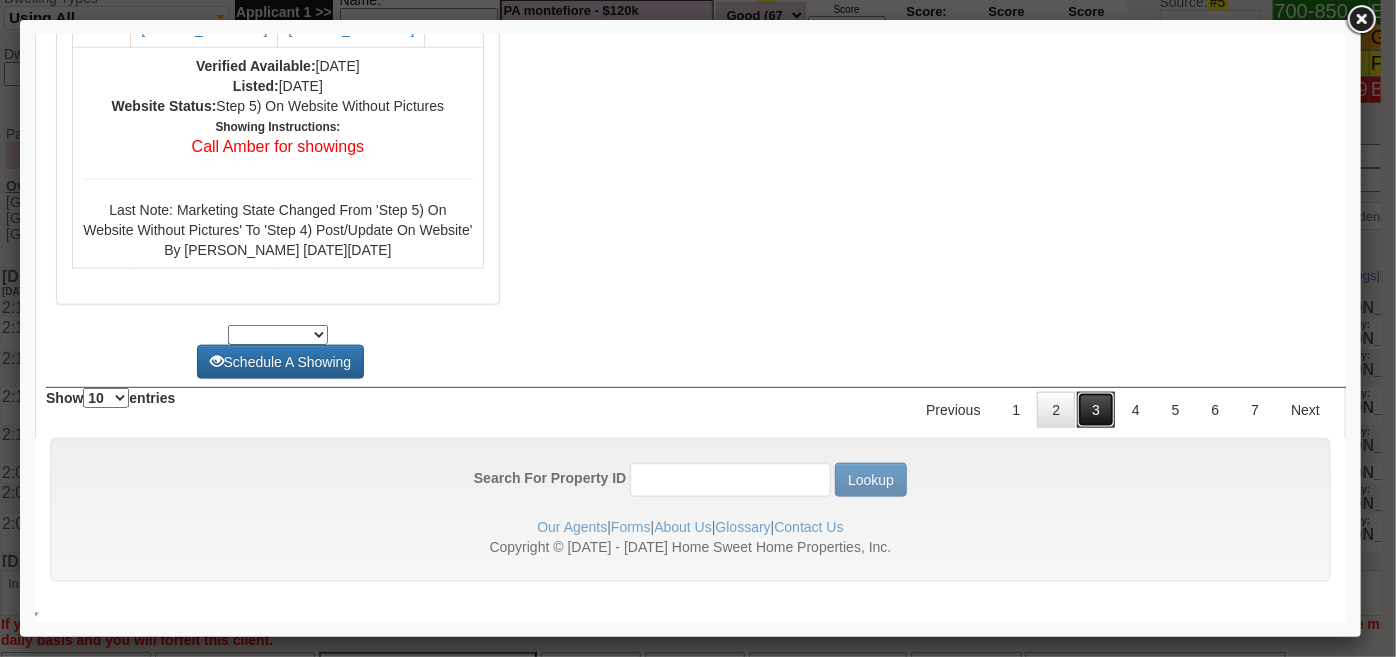 click on "3" at bounding box center [1095, 409] 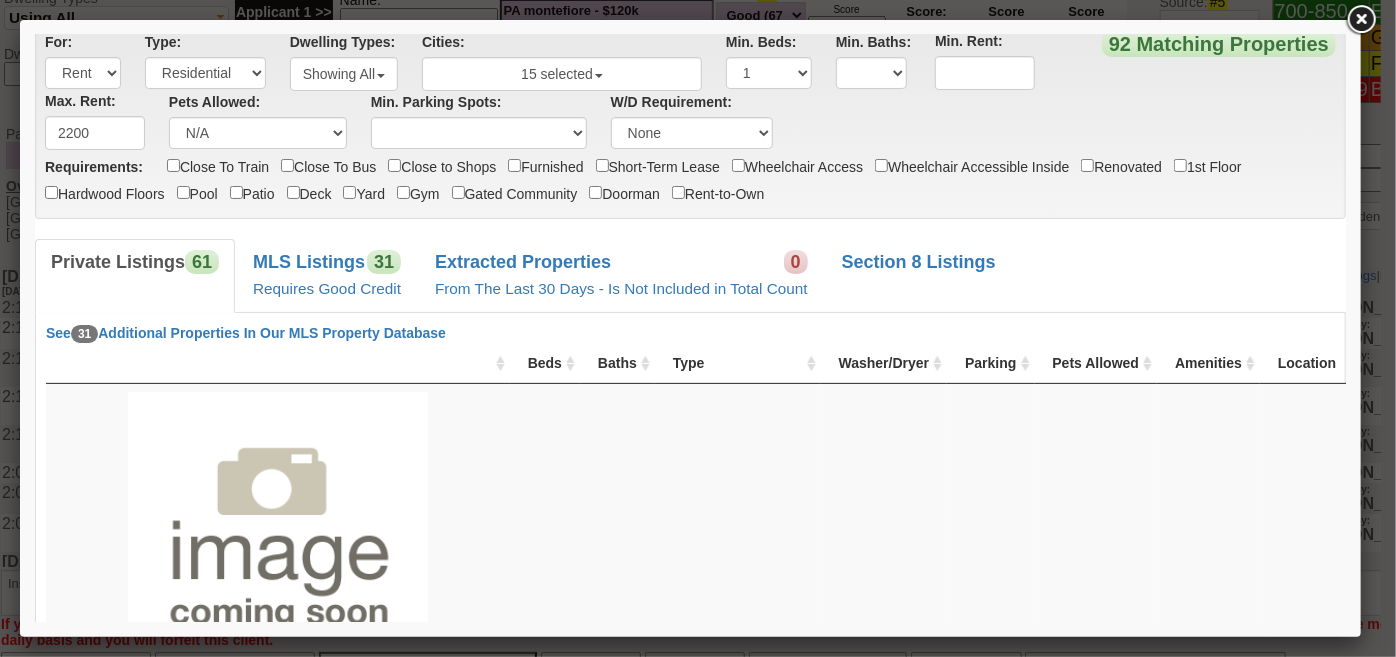 scroll, scrollTop: 0, scrollLeft: 0, axis: both 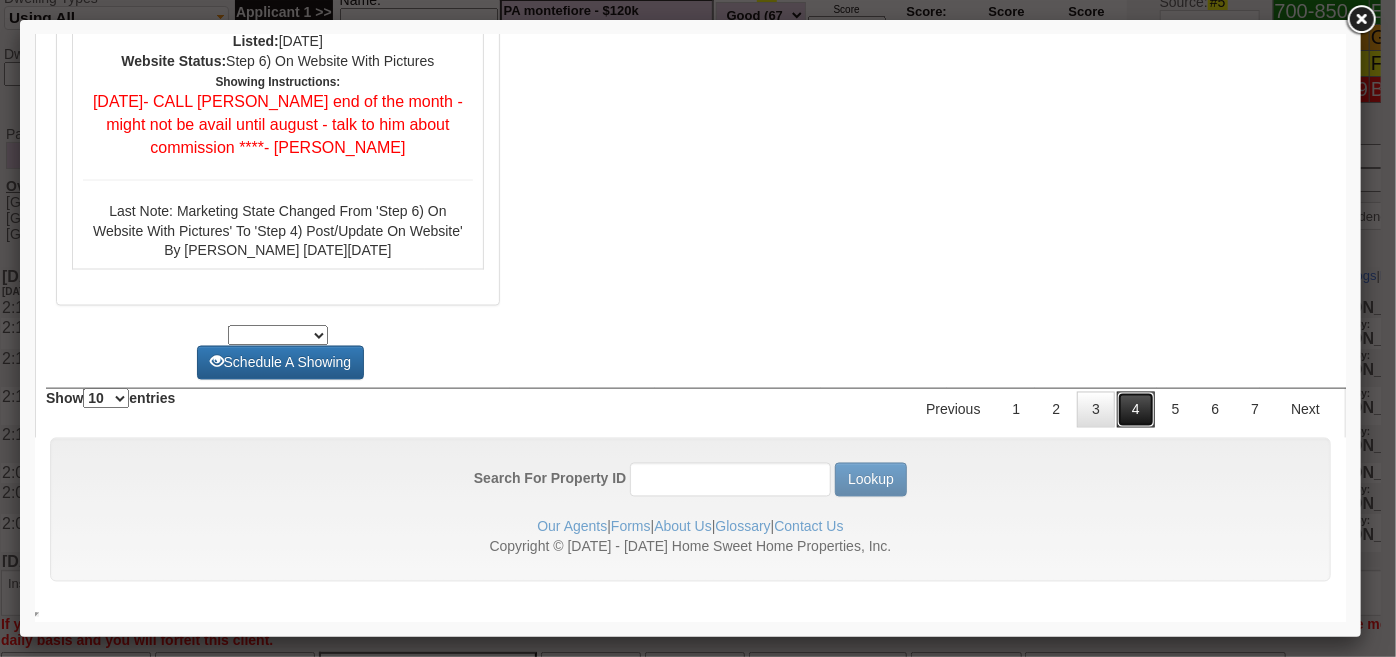 click on "4" at bounding box center (1135, 409) 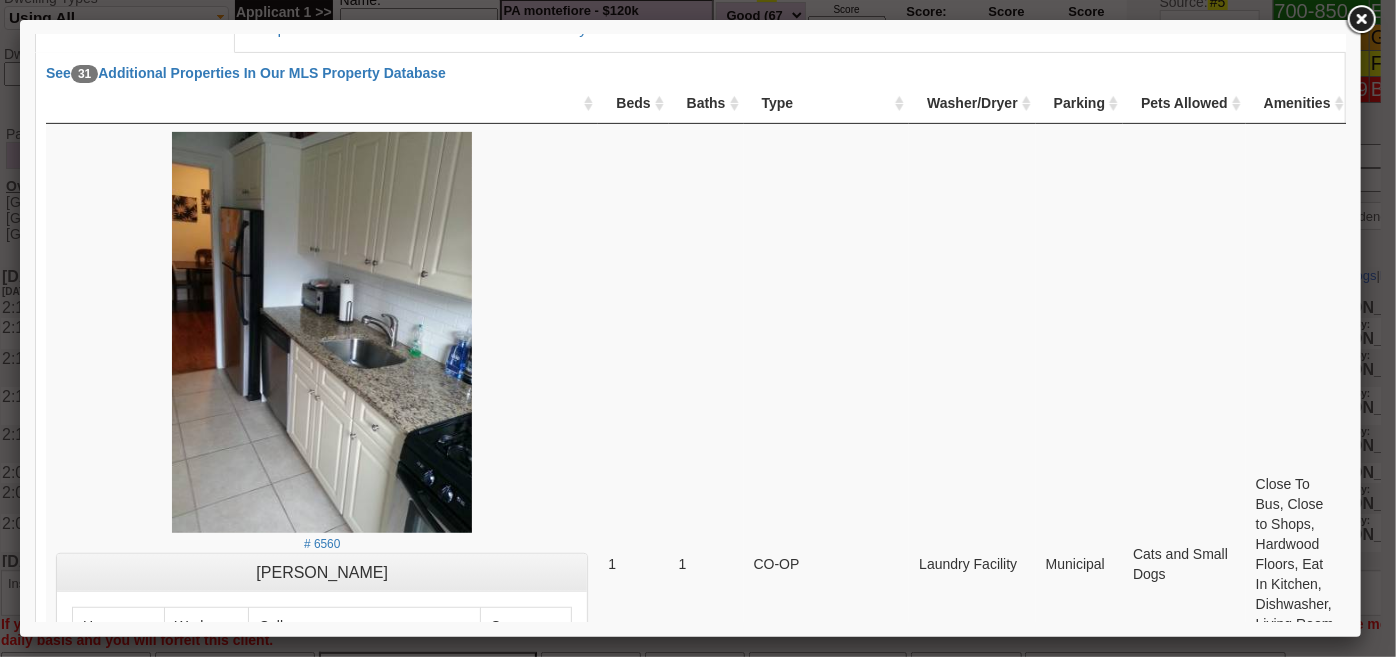 scroll, scrollTop: 0, scrollLeft: 0, axis: both 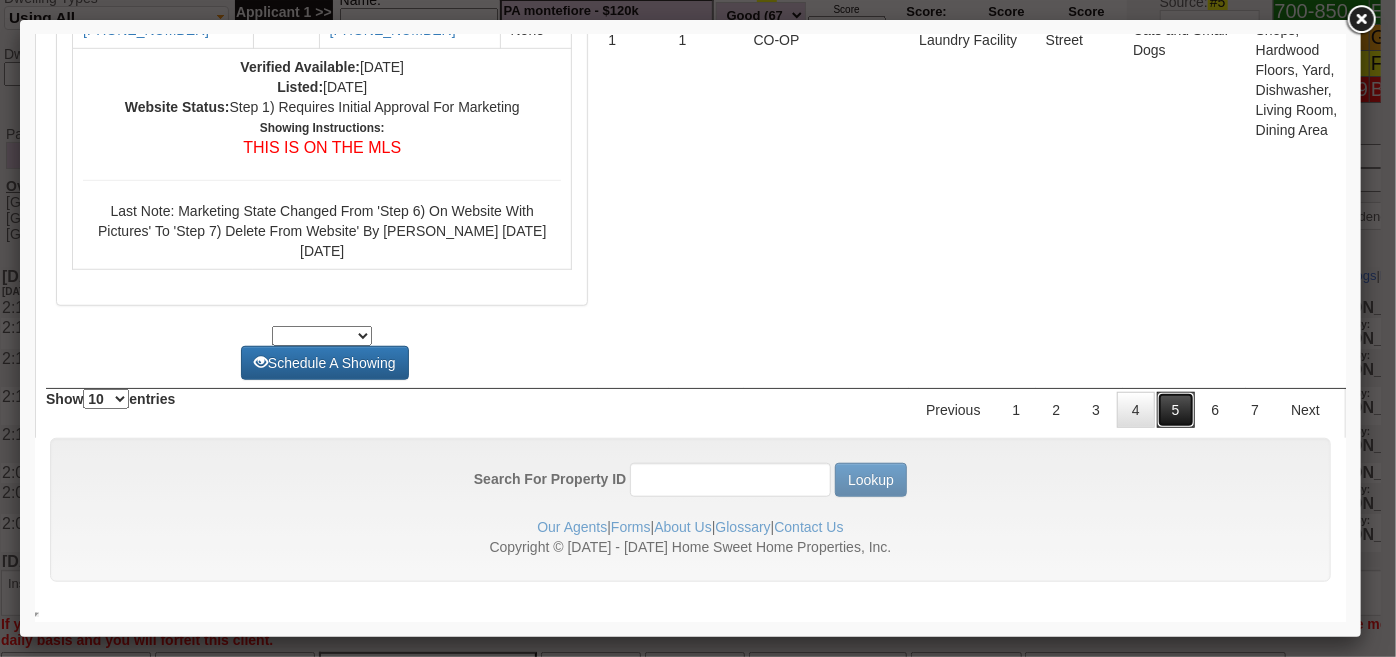 click on "5" at bounding box center [1175, 409] 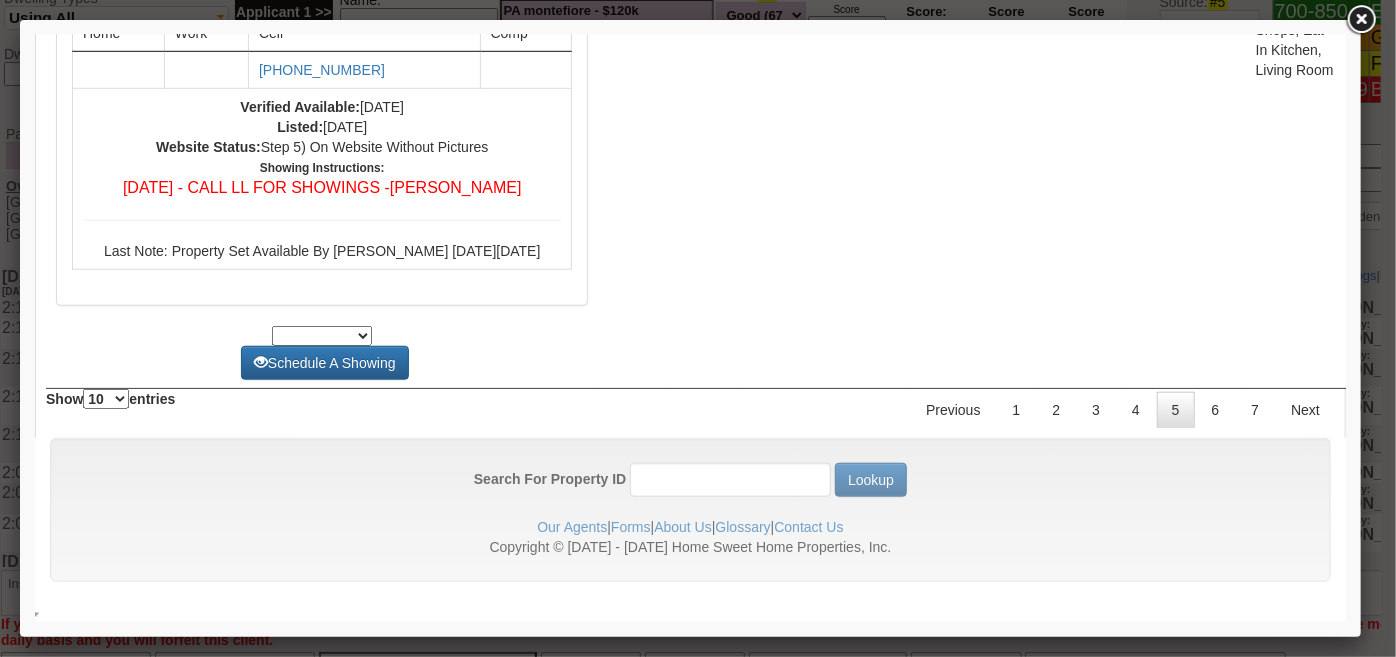 scroll, scrollTop: 0, scrollLeft: 0, axis: both 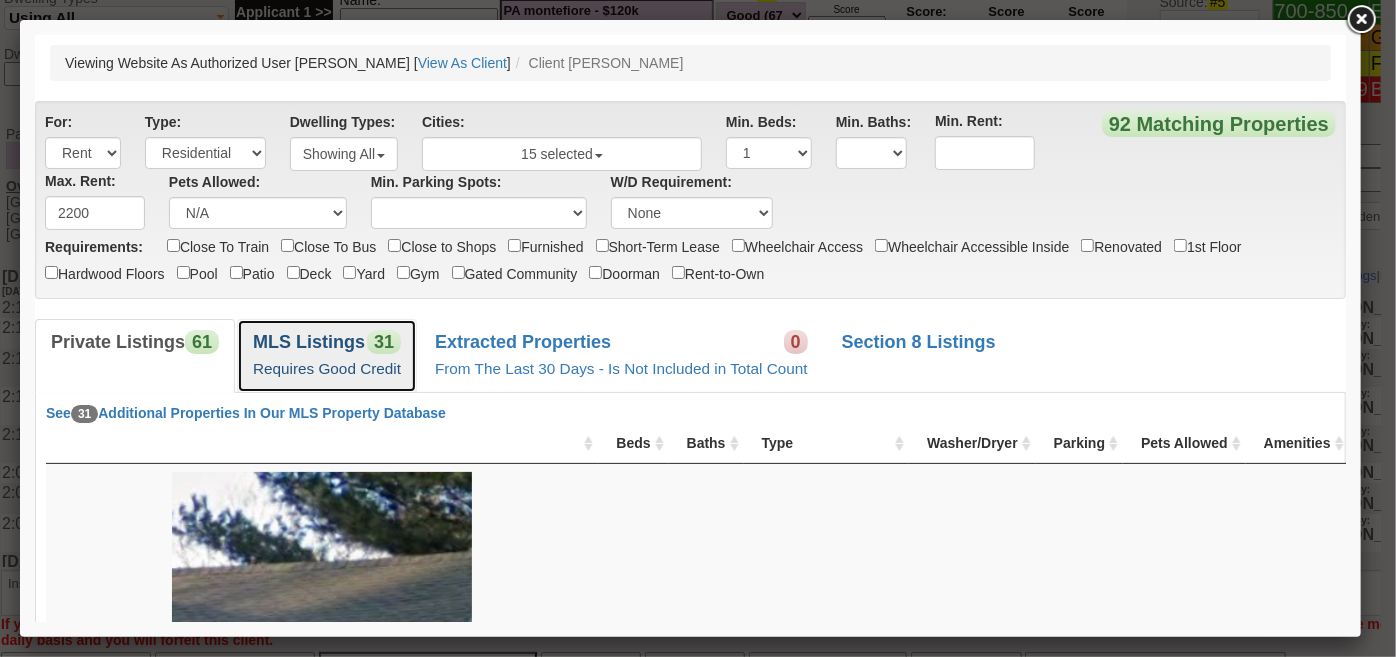 click on "31" at bounding box center [383, 341] 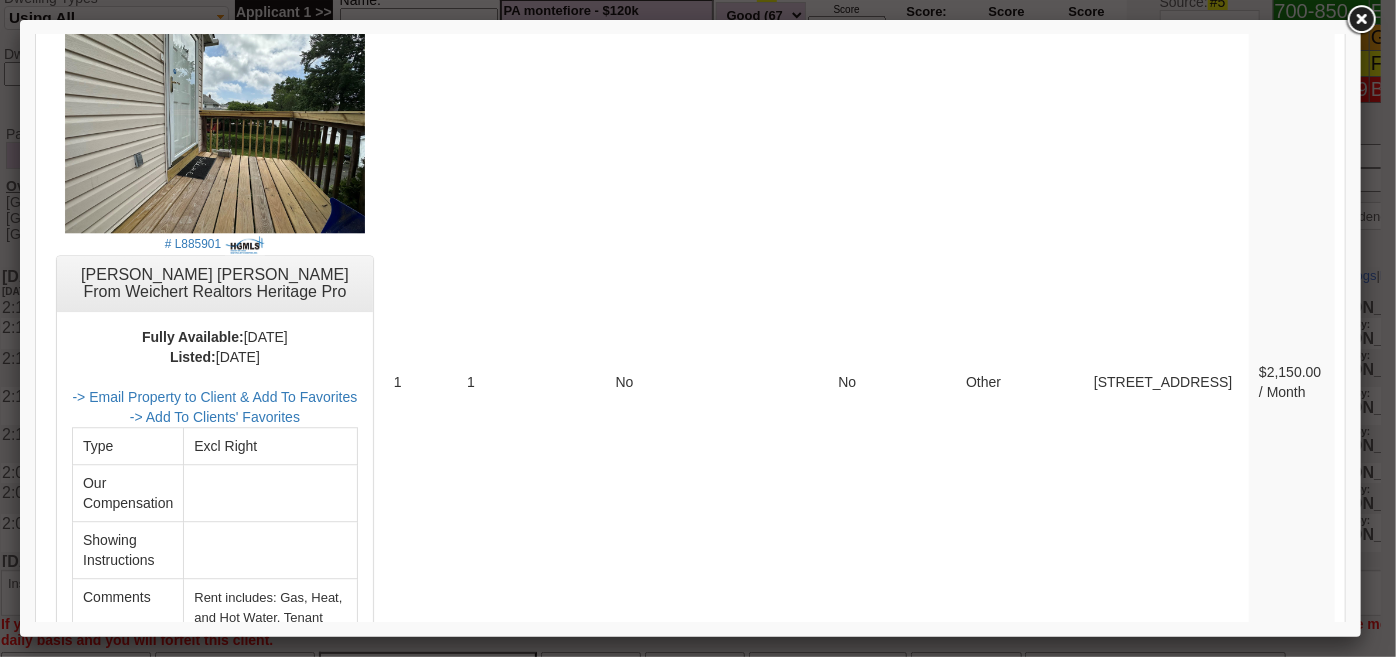 scroll, scrollTop: 10244, scrollLeft: 0, axis: vertical 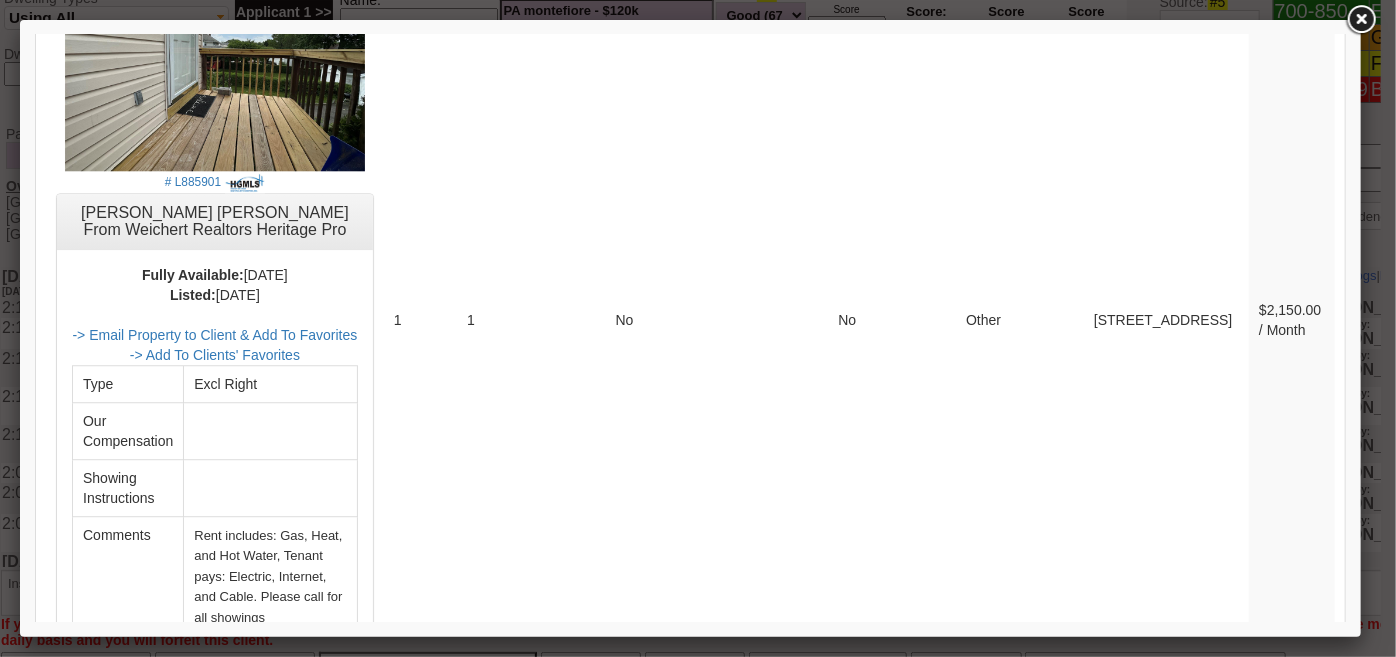 click on "2" at bounding box center [1175, 743] 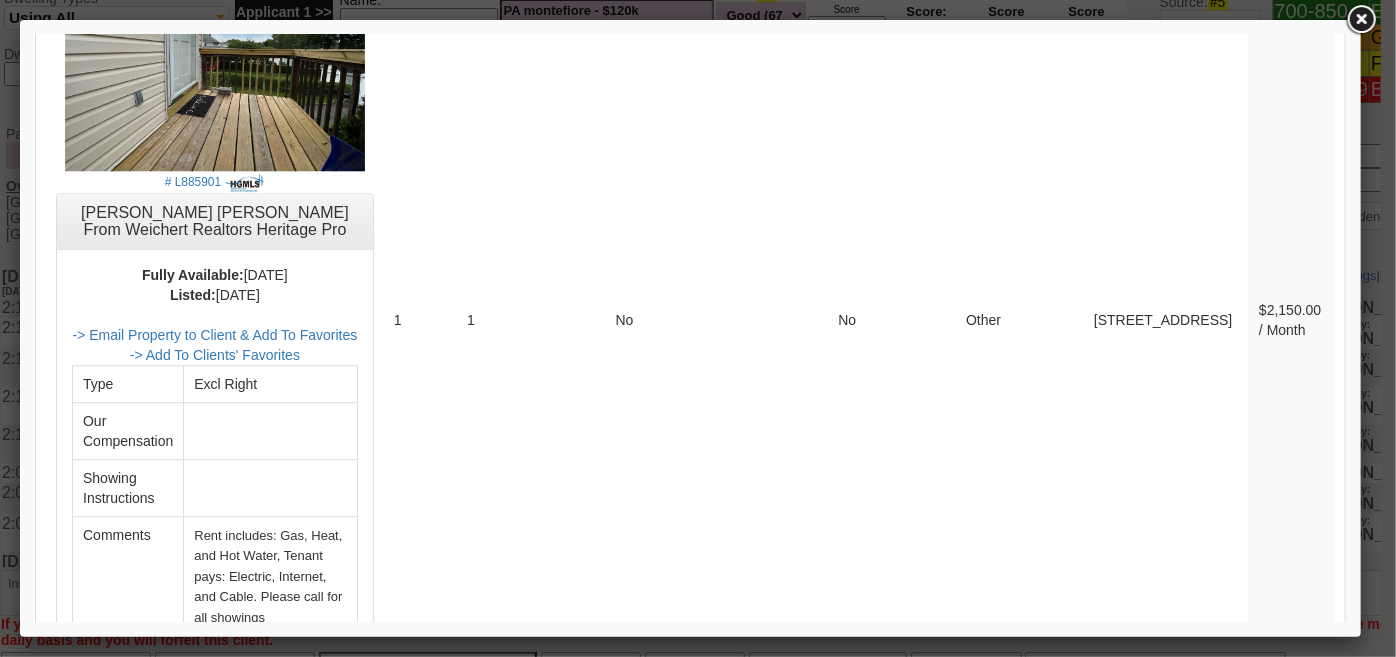 scroll, scrollTop: 10066, scrollLeft: 0, axis: vertical 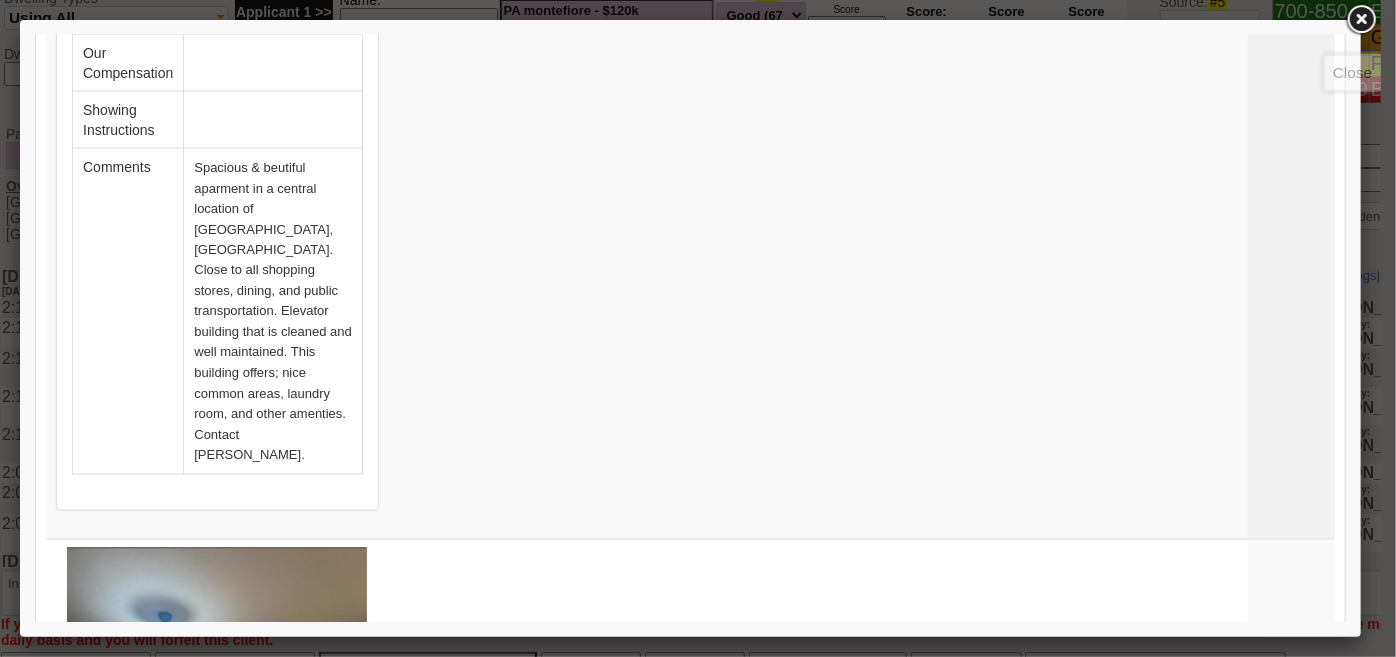 drag, startPoint x: 1368, startPoint y: 22, endPoint x: 1293, endPoint y: 34, distance: 75.95393 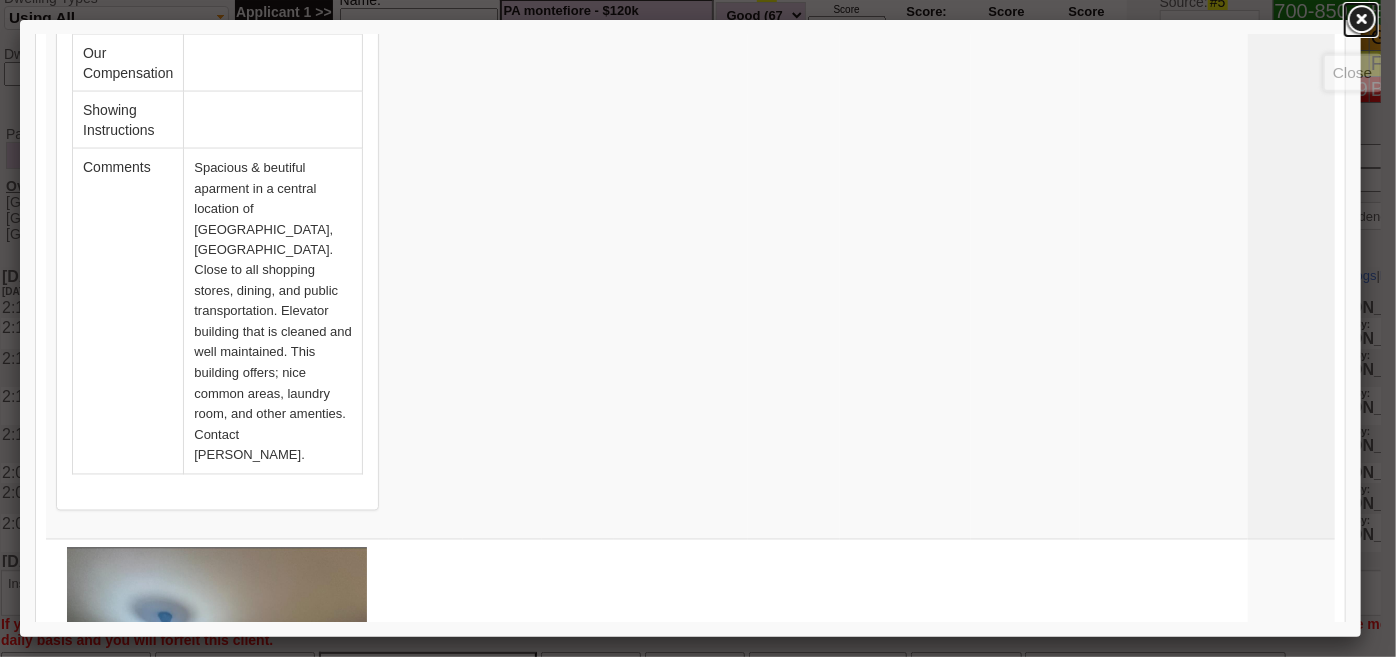click at bounding box center [1361, 20] 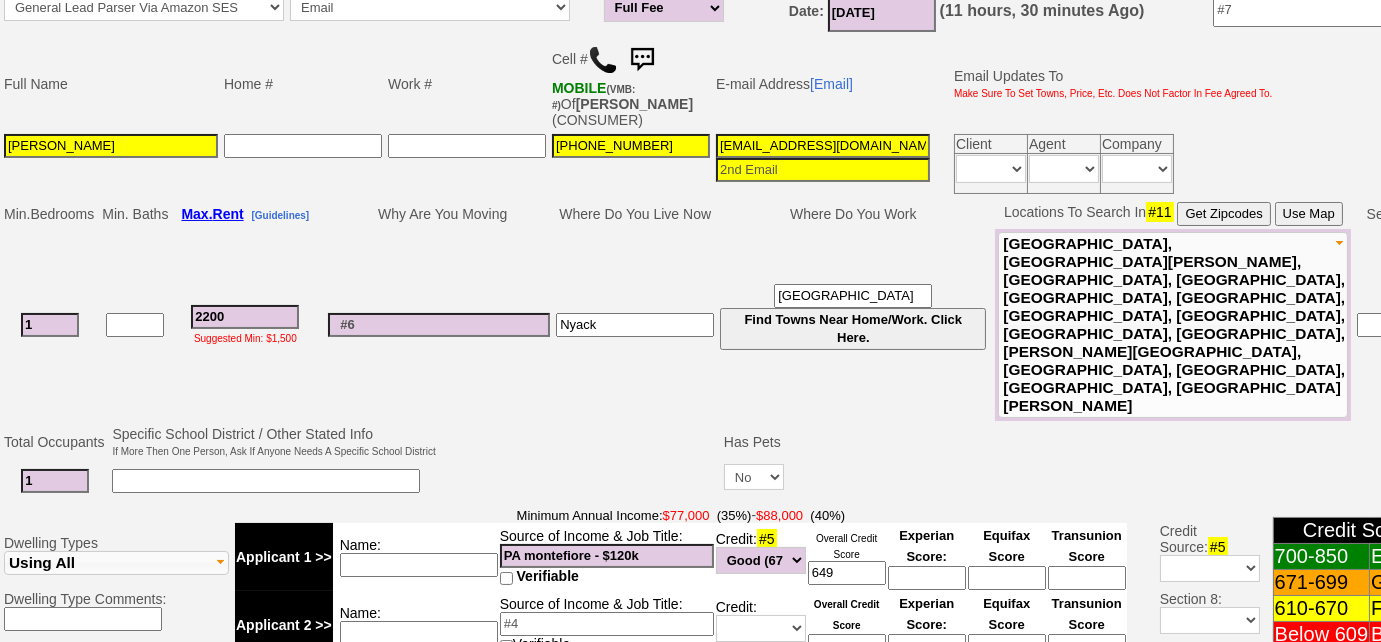 scroll, scrollTop: 0, scrollLeft: 0, axis: both 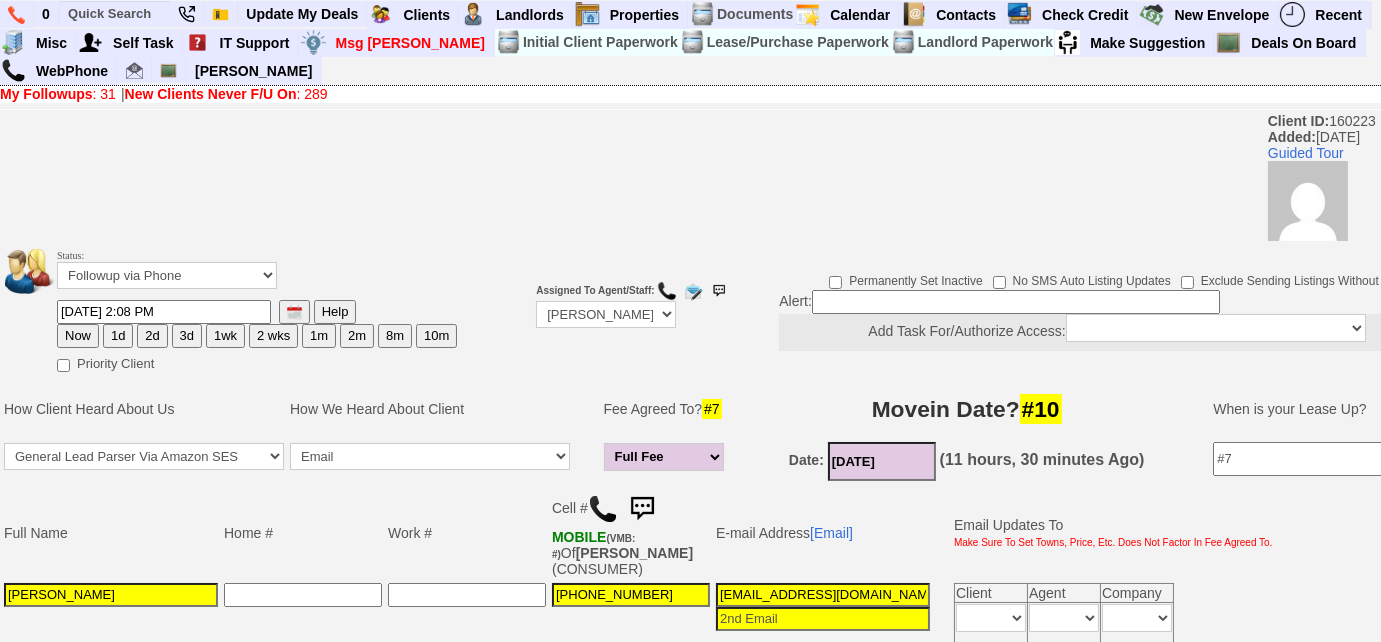 click on "2d" at bounding box center (152, 336) 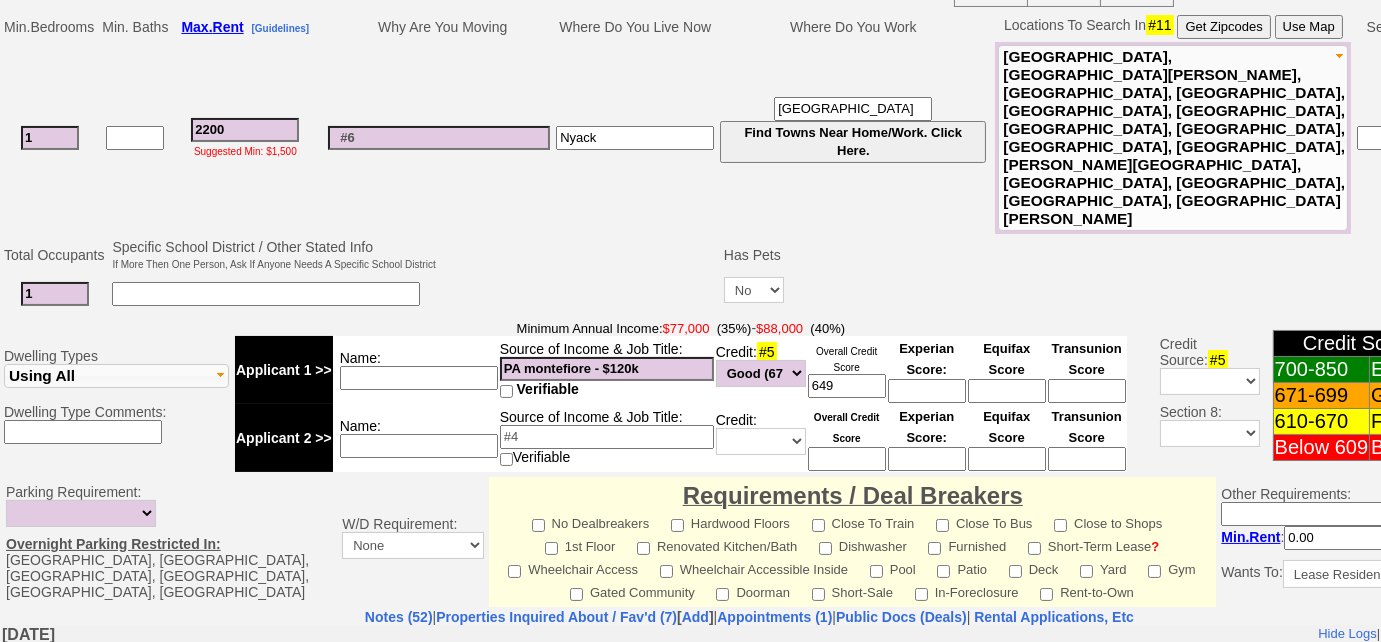 scroll, scrollTop: 1010, scrollLeft: 0, axis: vertical 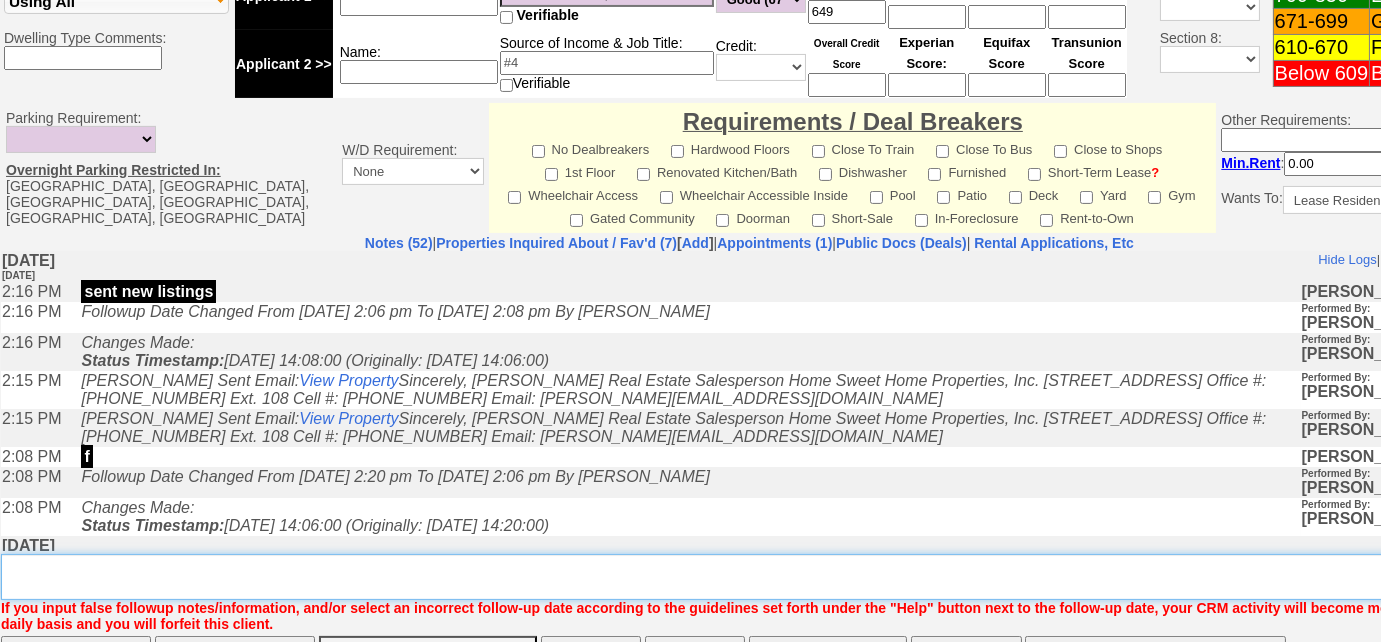 click on "Insert New Note Here" at bounding box center [756, 577] 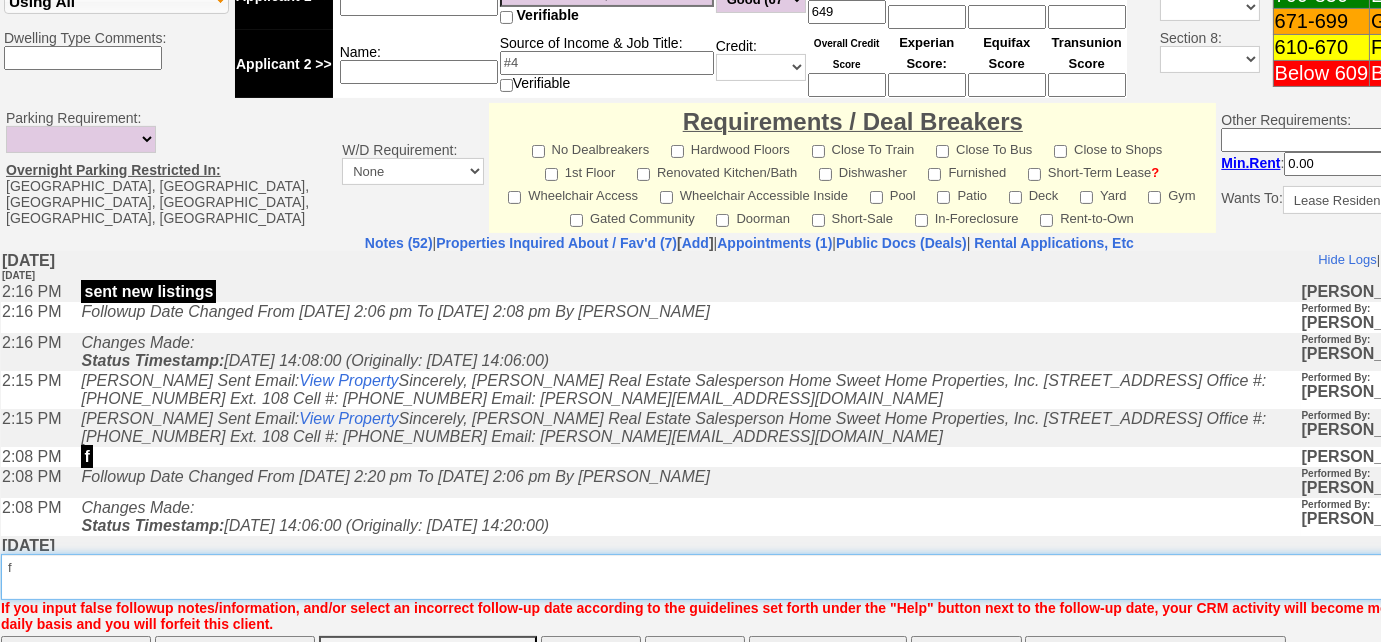 type on "f" 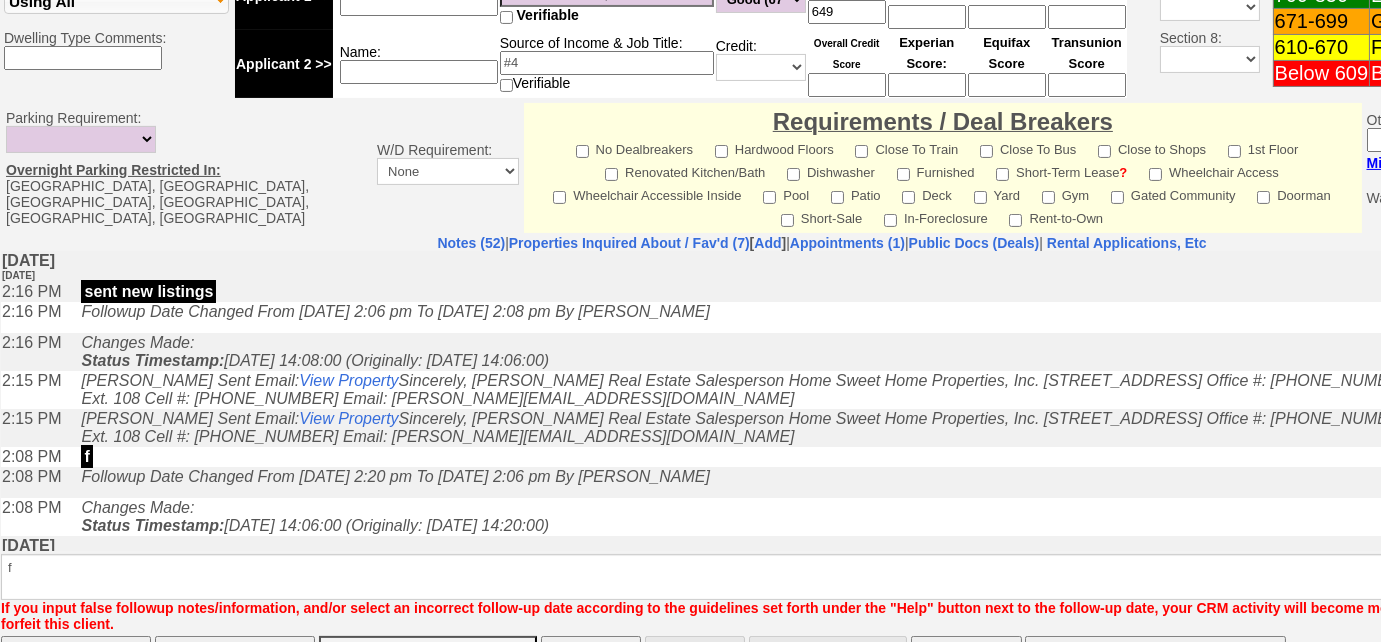 scroll, scrollTop: 928, scrollLeft: 0, axis: vertical 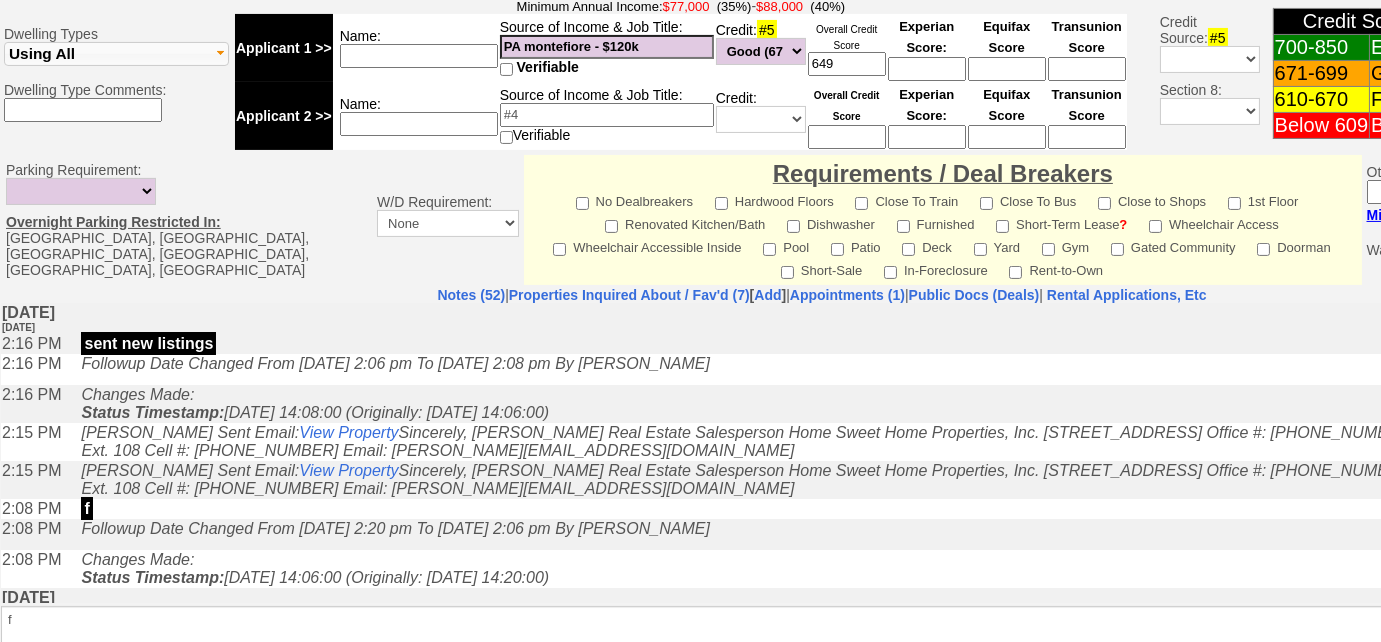 click on "Save" at bounding box center (76, 708) 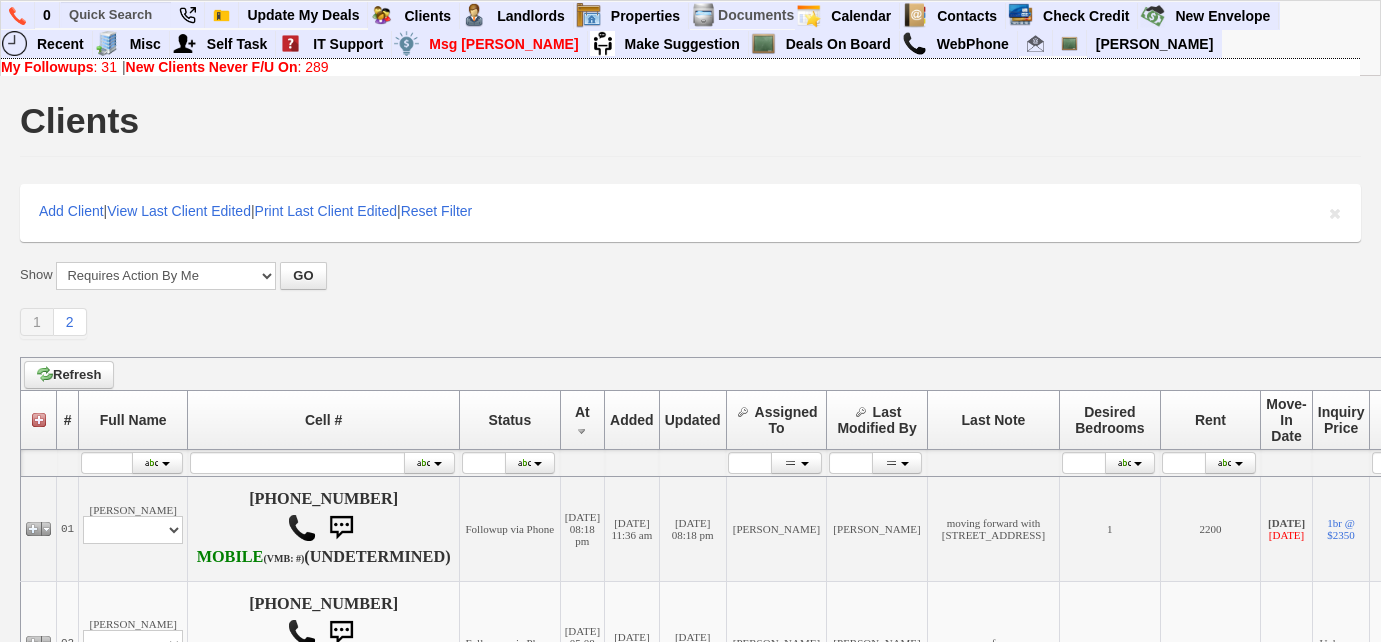 scroll, scrollTop: 0, scrollLeft: 0, axis: both 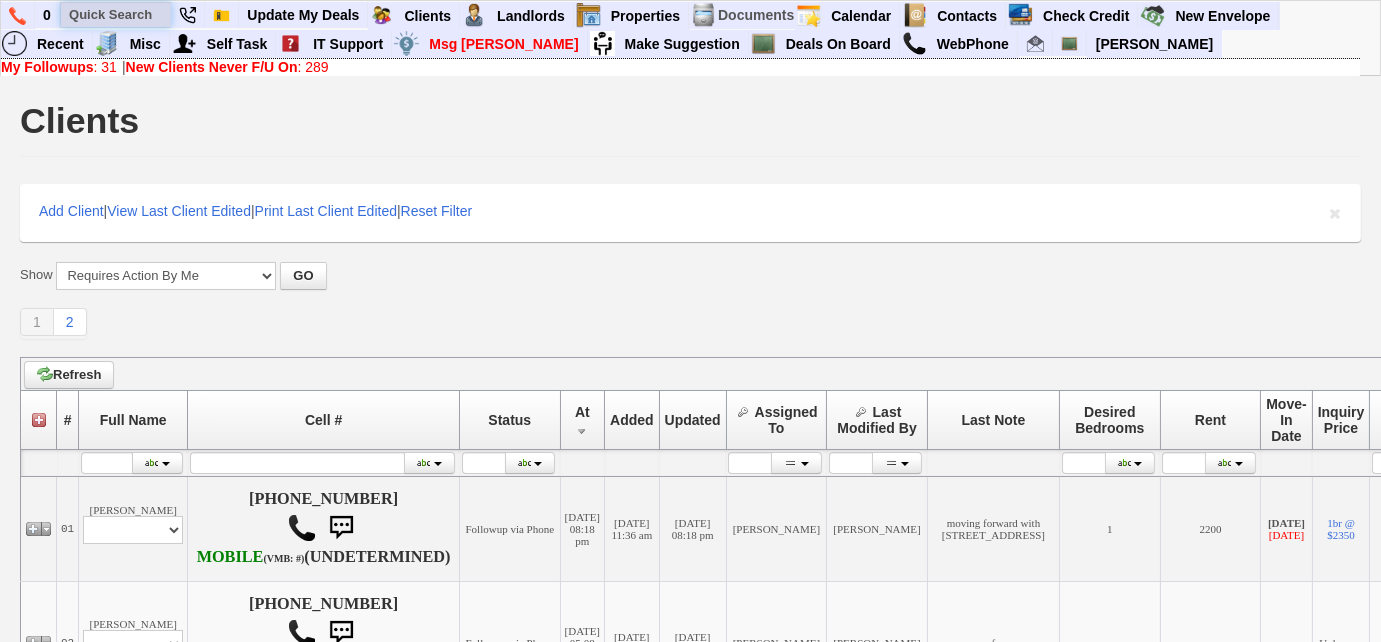 click at bounding box center [116, 14] 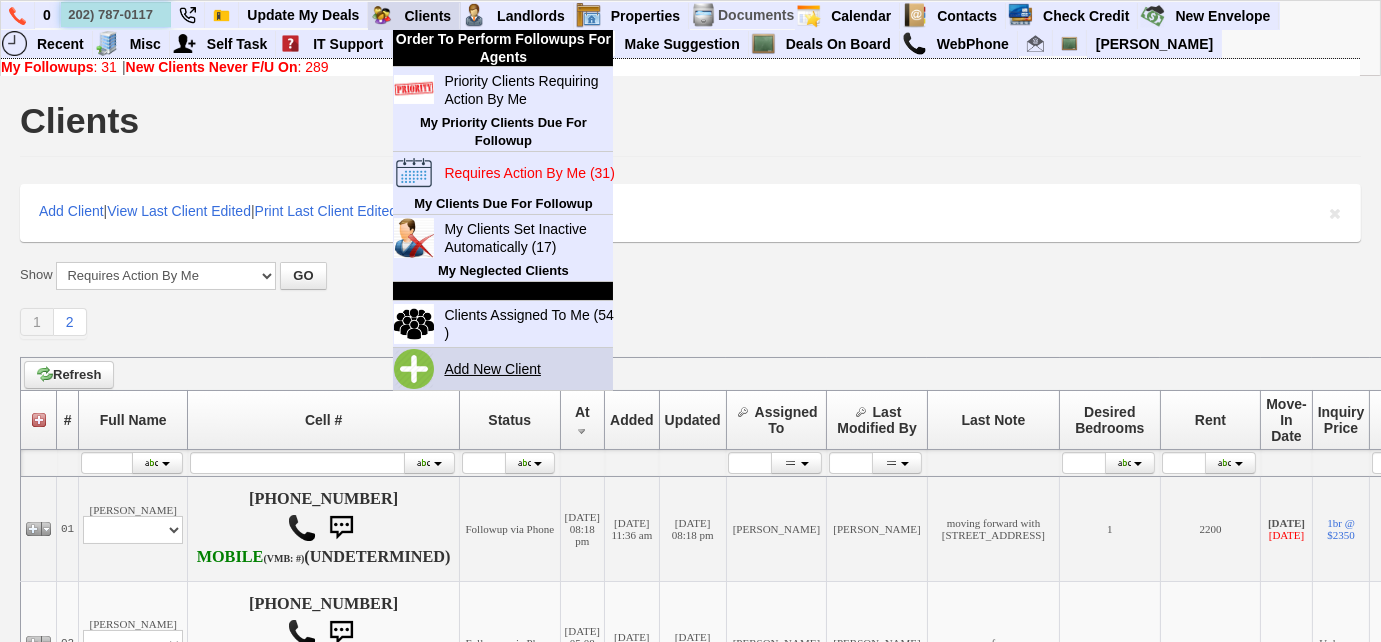 type on "202) 787-0117" 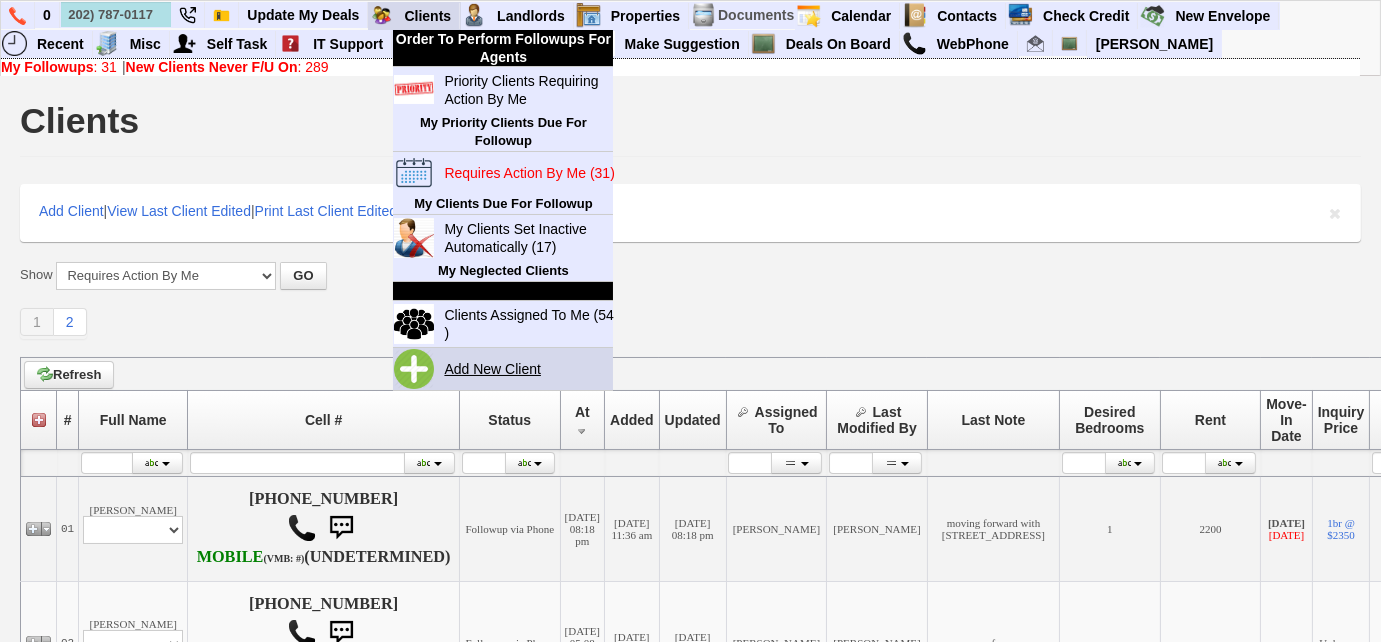 click on "Add New Client" at bounding box center (500, 369) 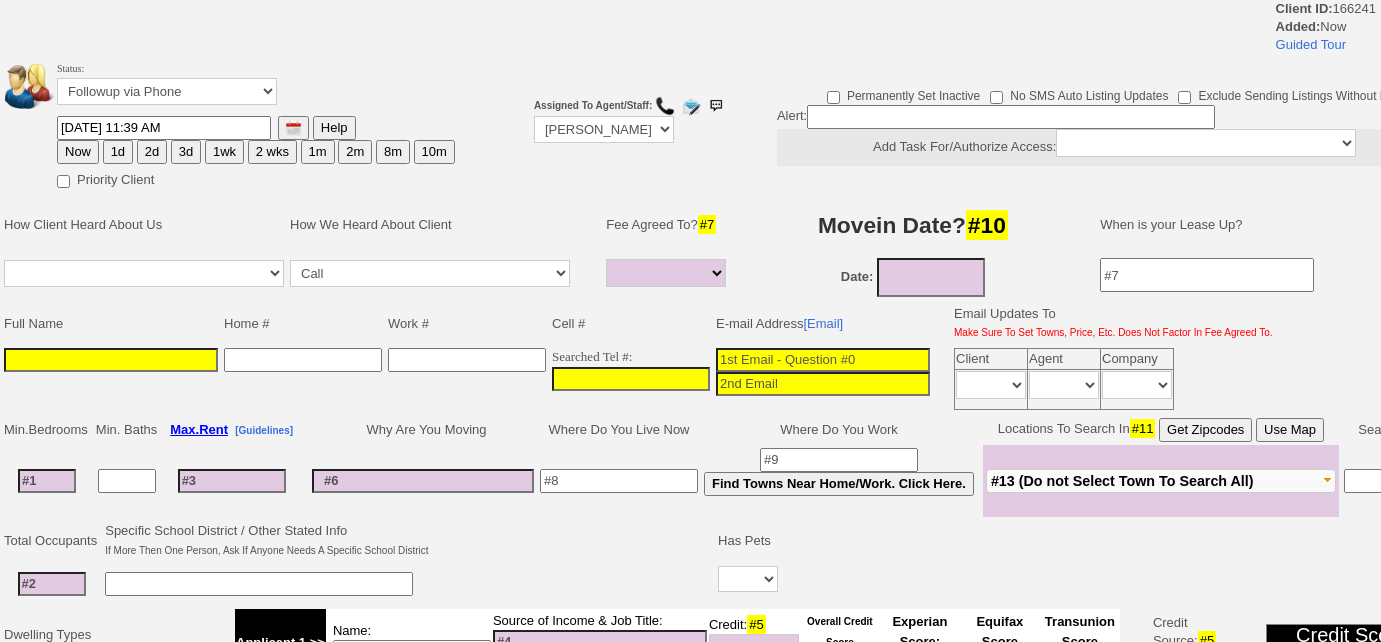 select 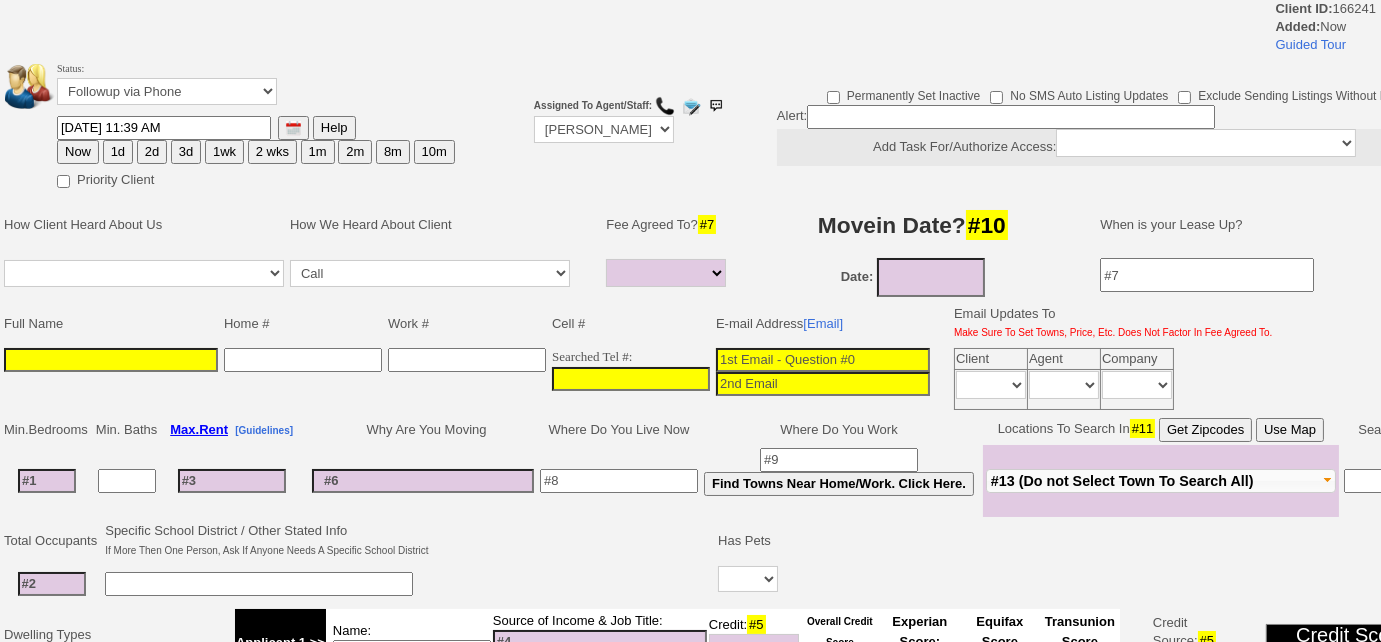 scroll, scrollTop: 0, scrollLeft: 0, axis: both 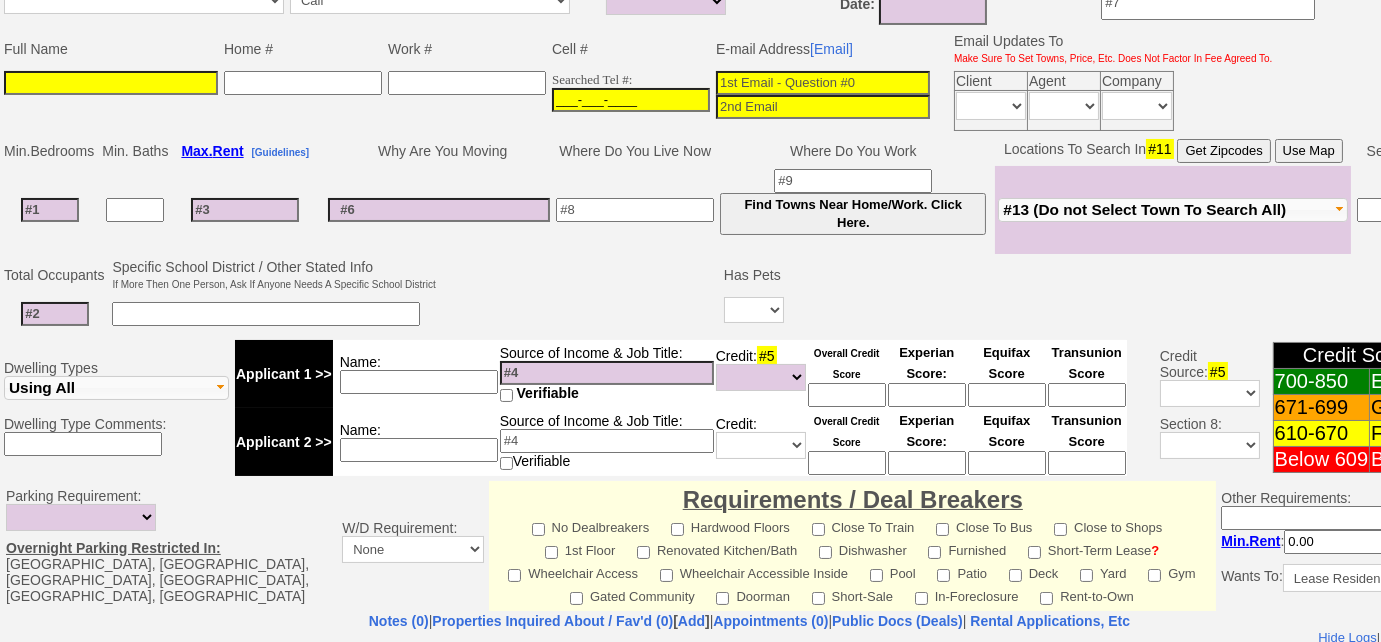 click on "___-___-____" at bounding box center (631, 100) 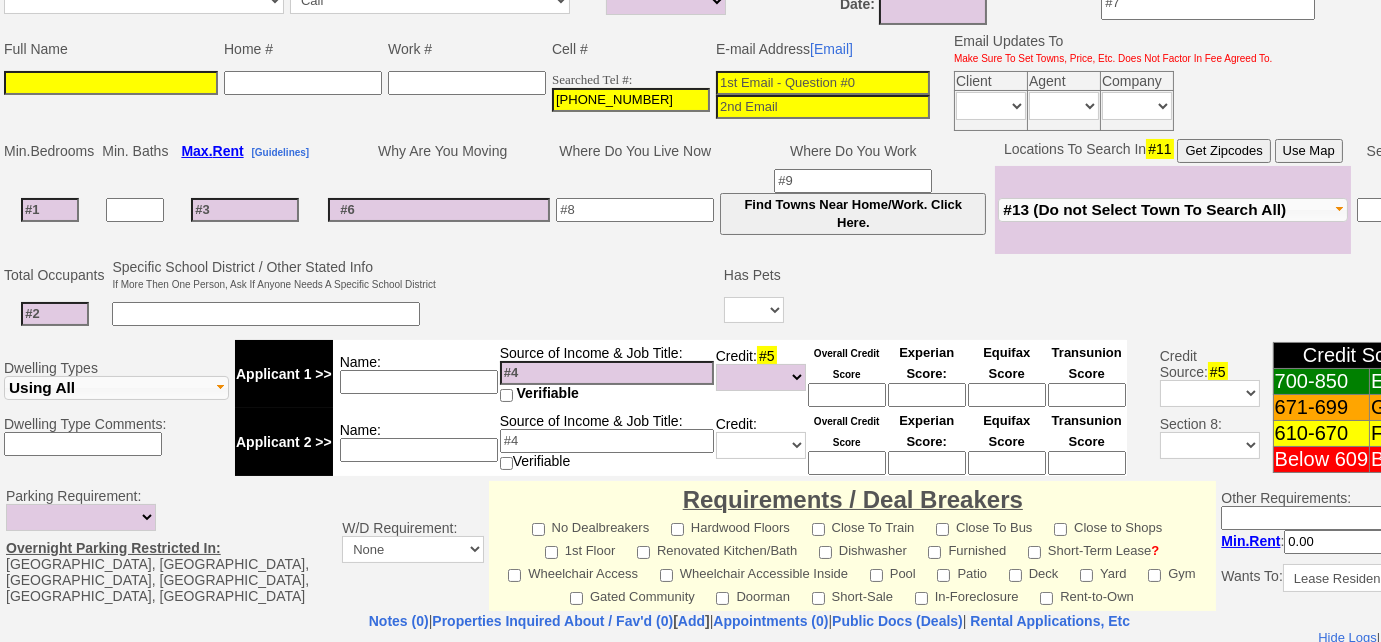 type on "202-787-0117" 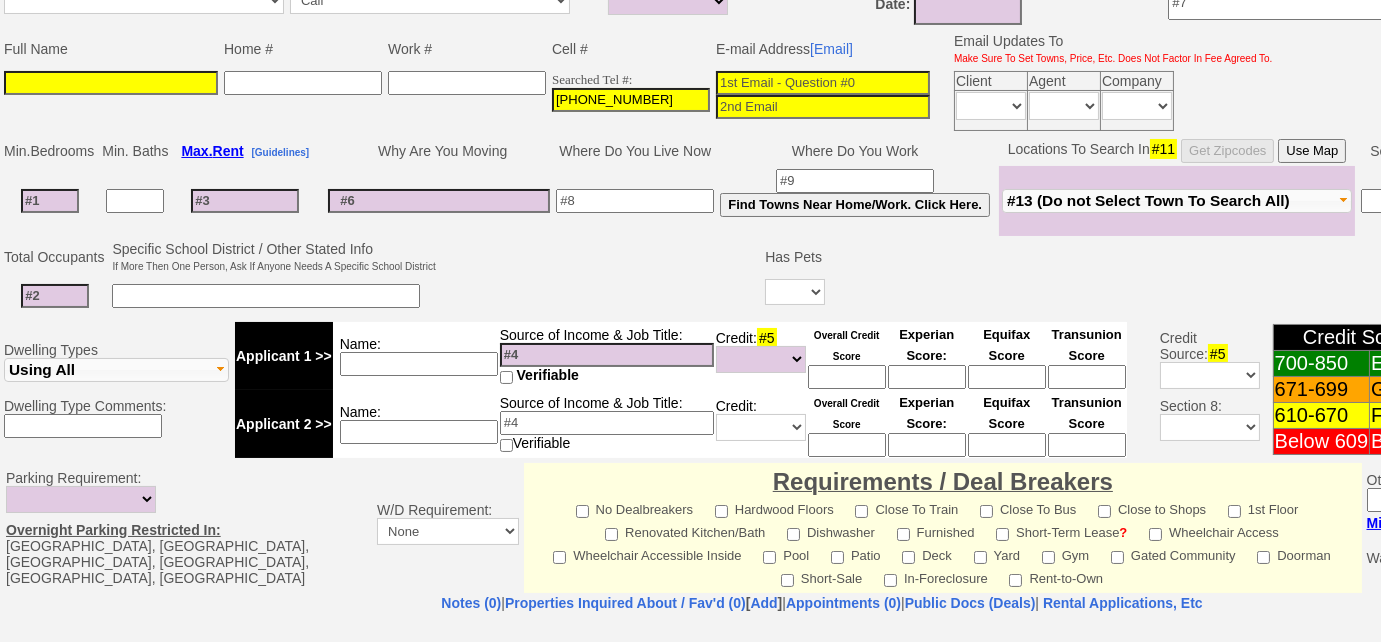 click at bounding box center (111, 83) 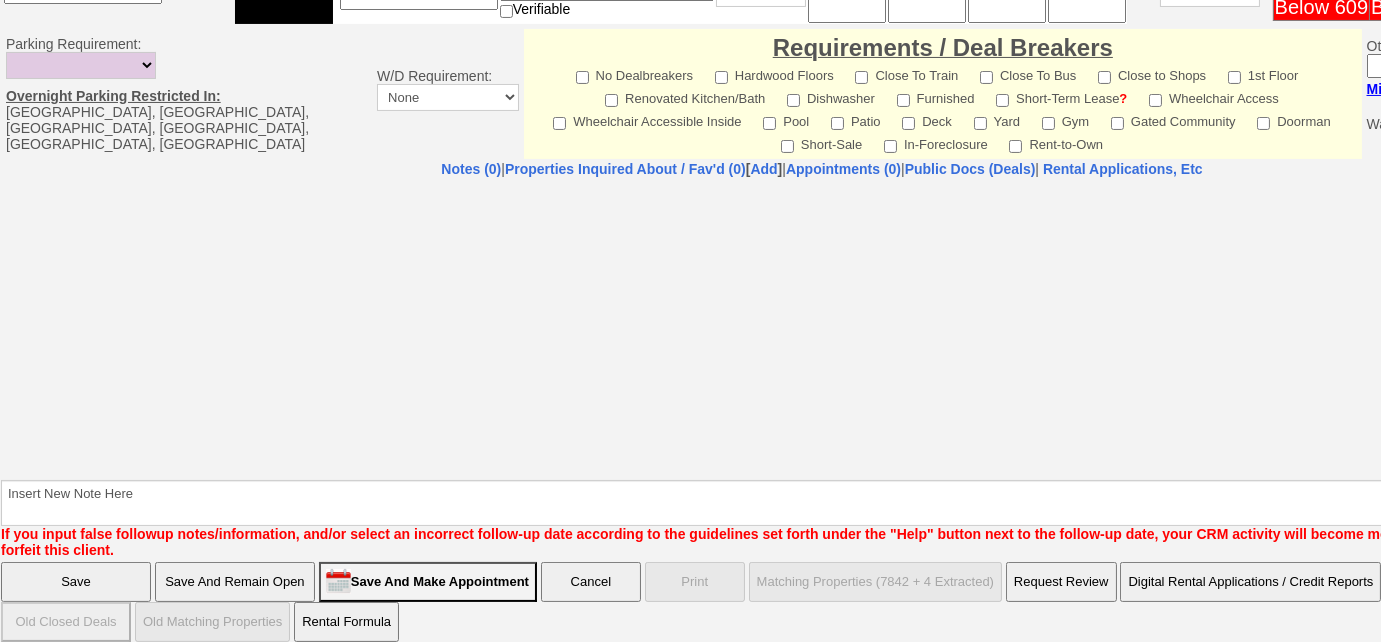 type on "[PERSON_NAME]" 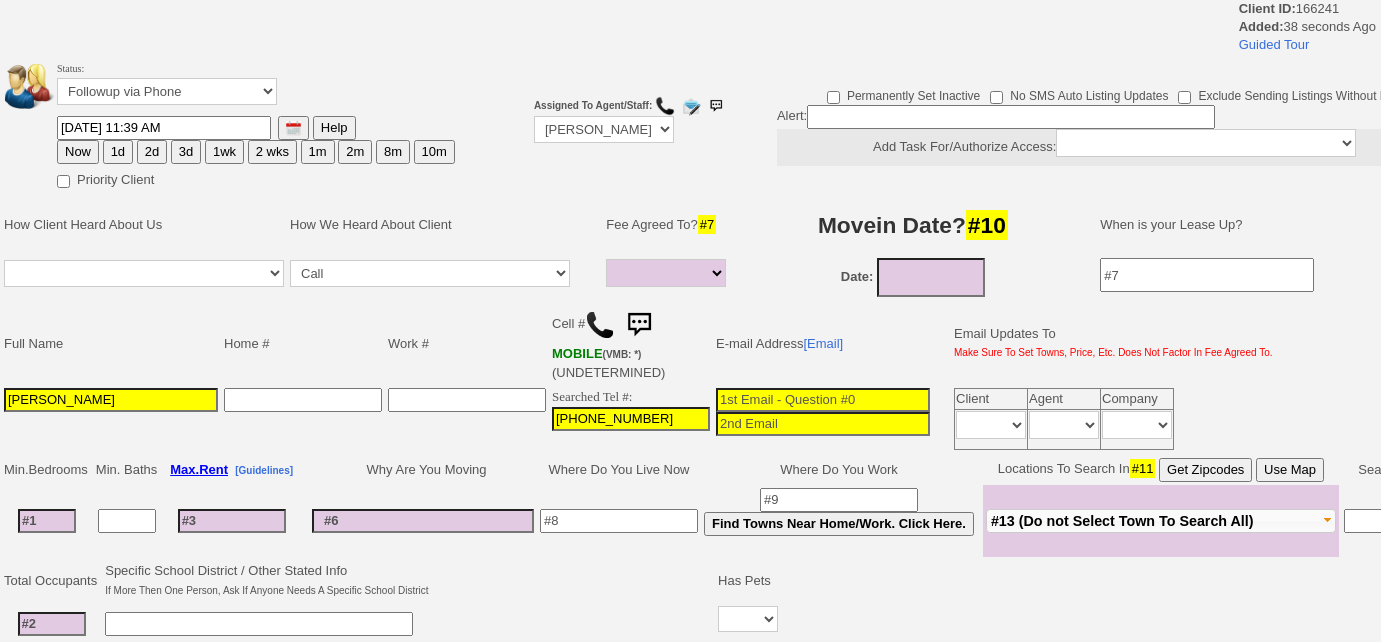 select 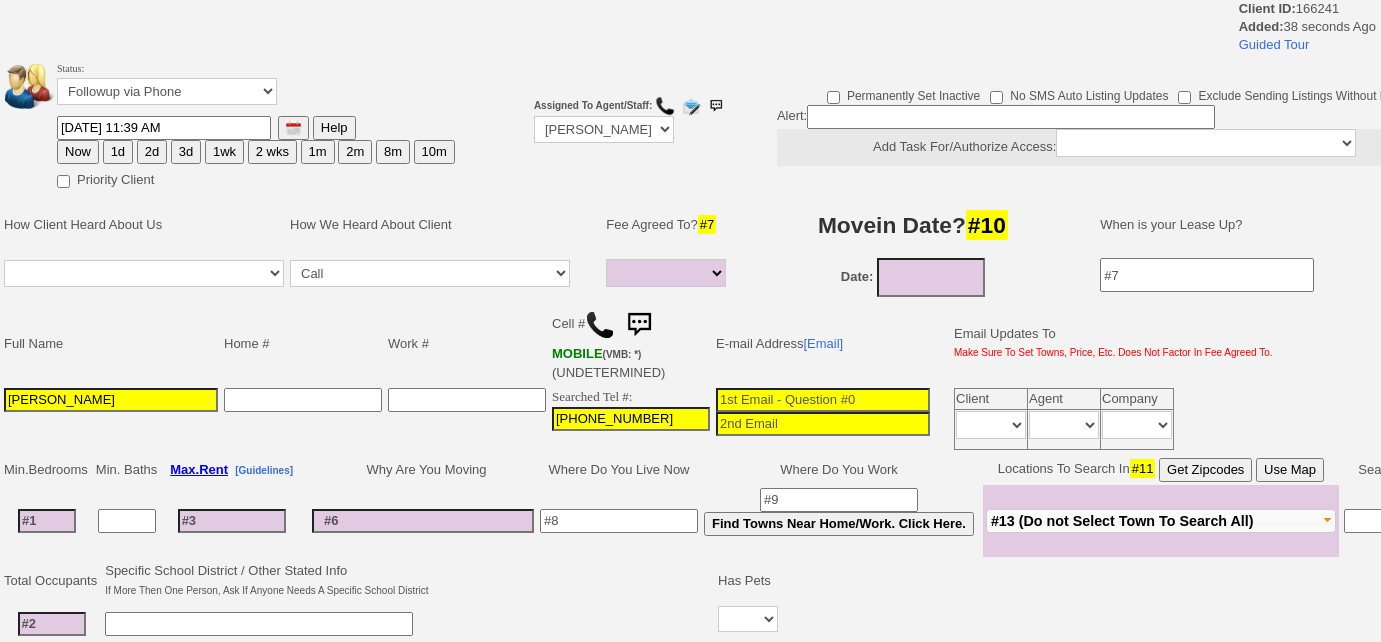 scroll, scrollTop: 0, scrollLeft: 0, axis: both 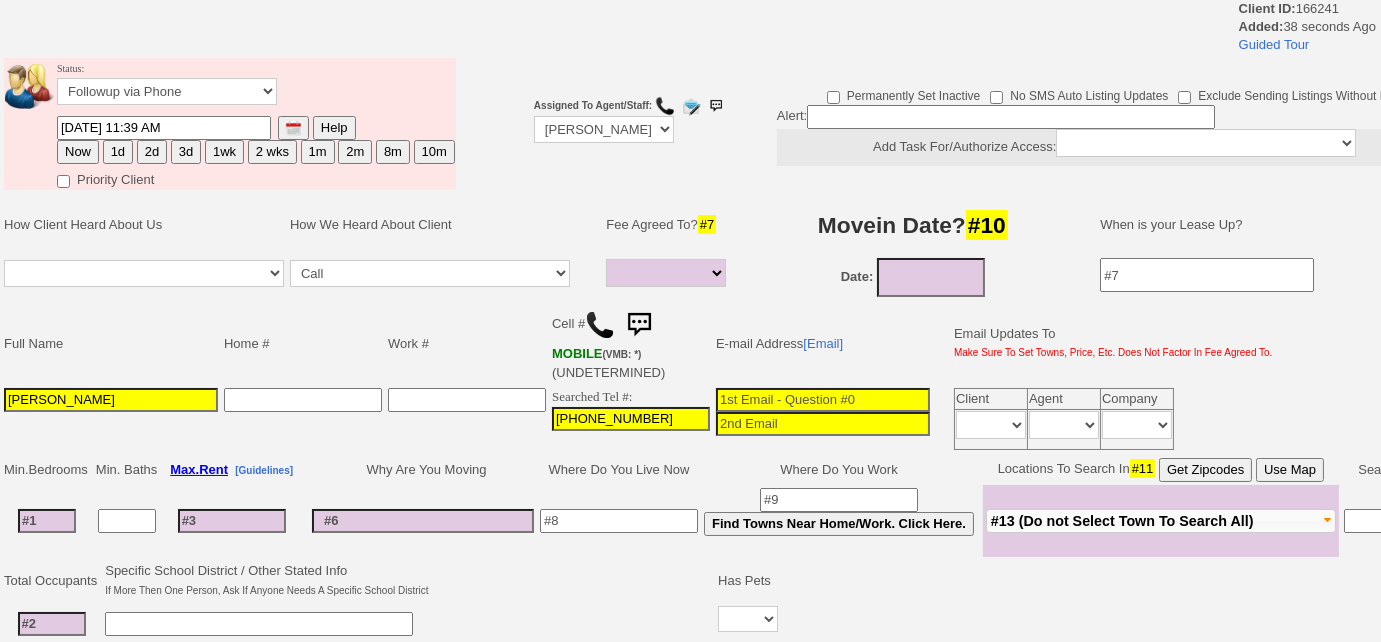 click at bounding box center (600, 325) 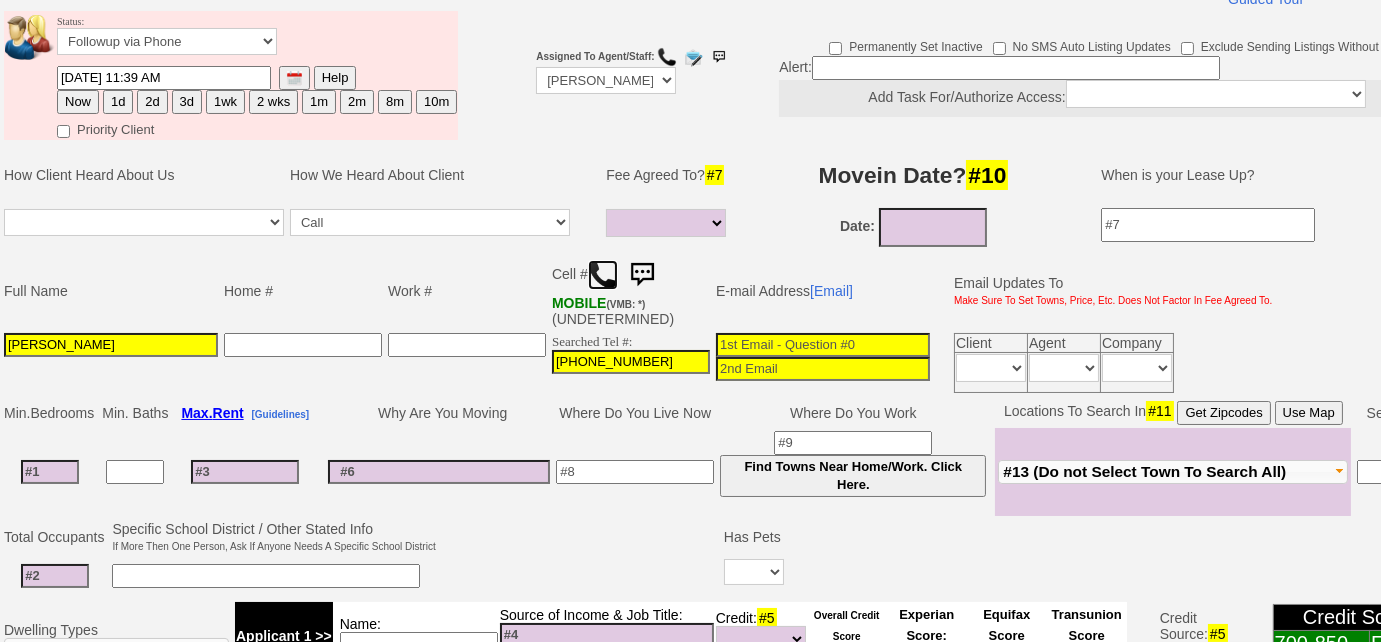 scroll, scrollTop: 272, scrollLeft: 0, axis: vertical 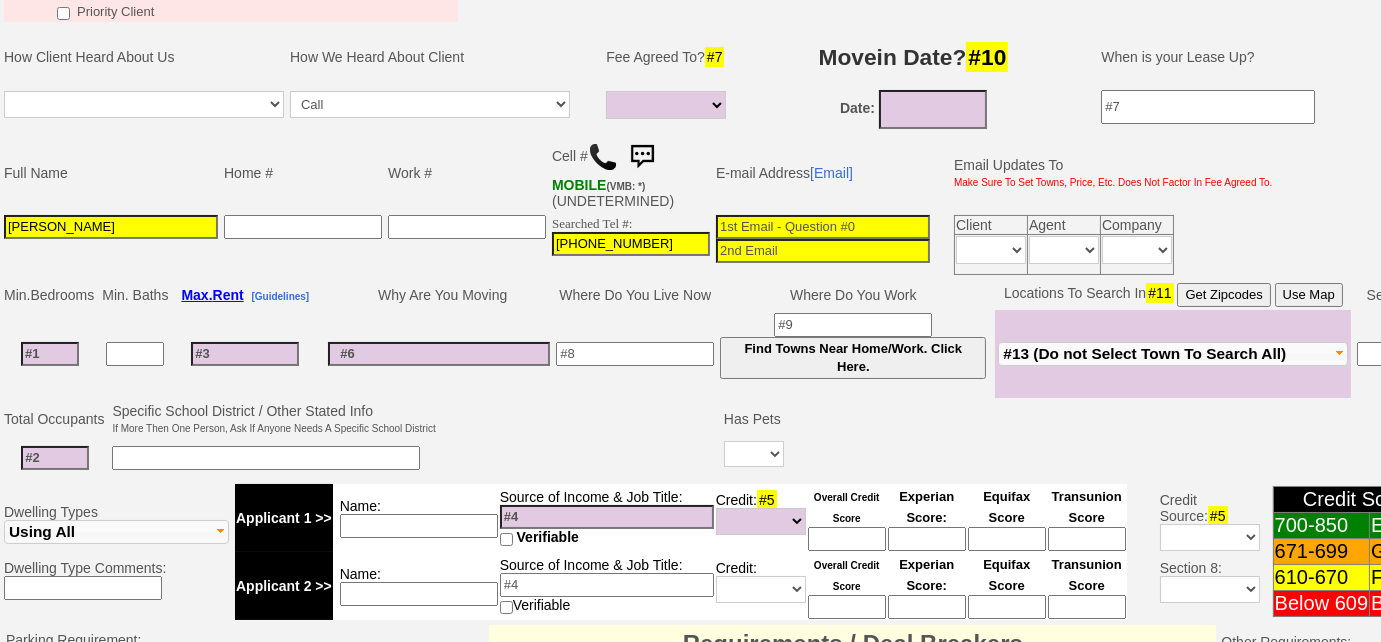click at bounding box center [50, 354] 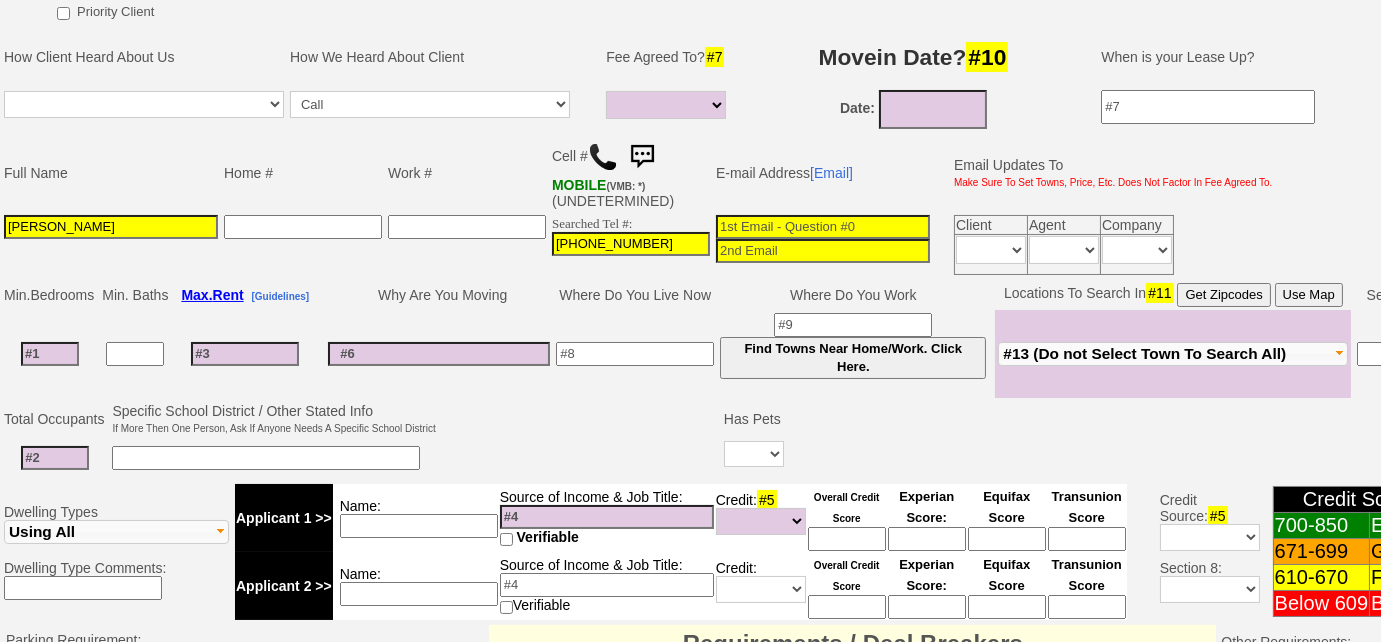 type on "2" 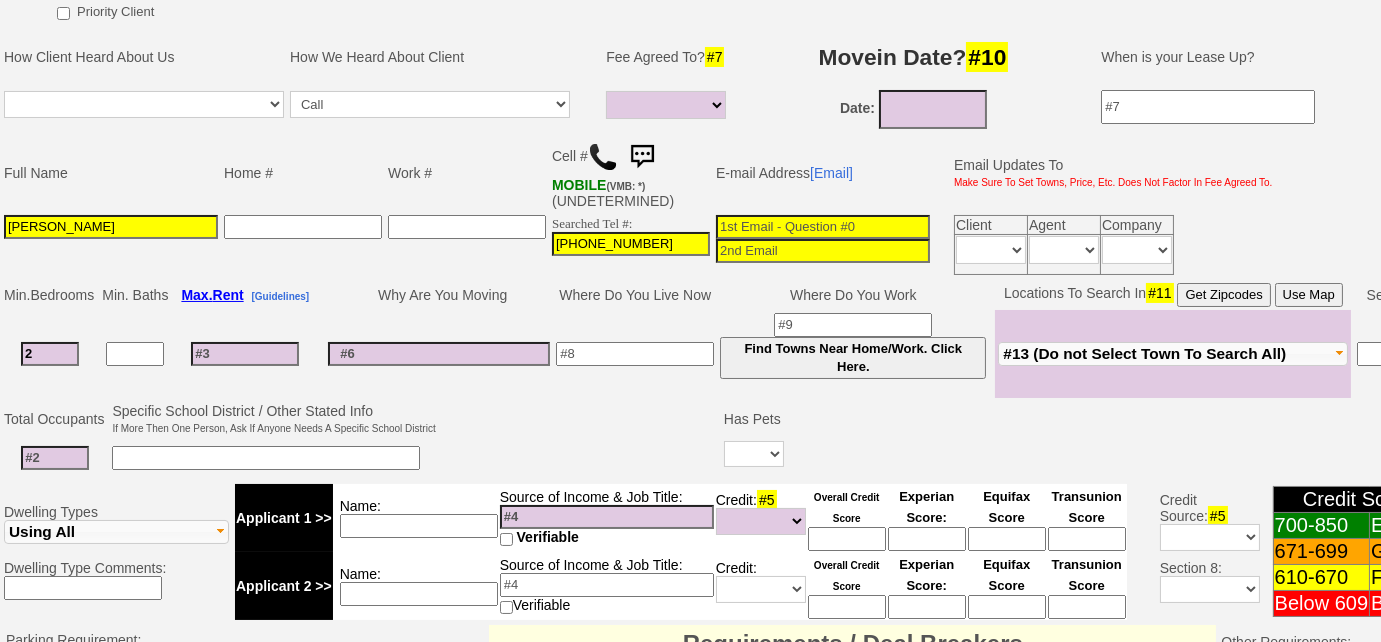 select 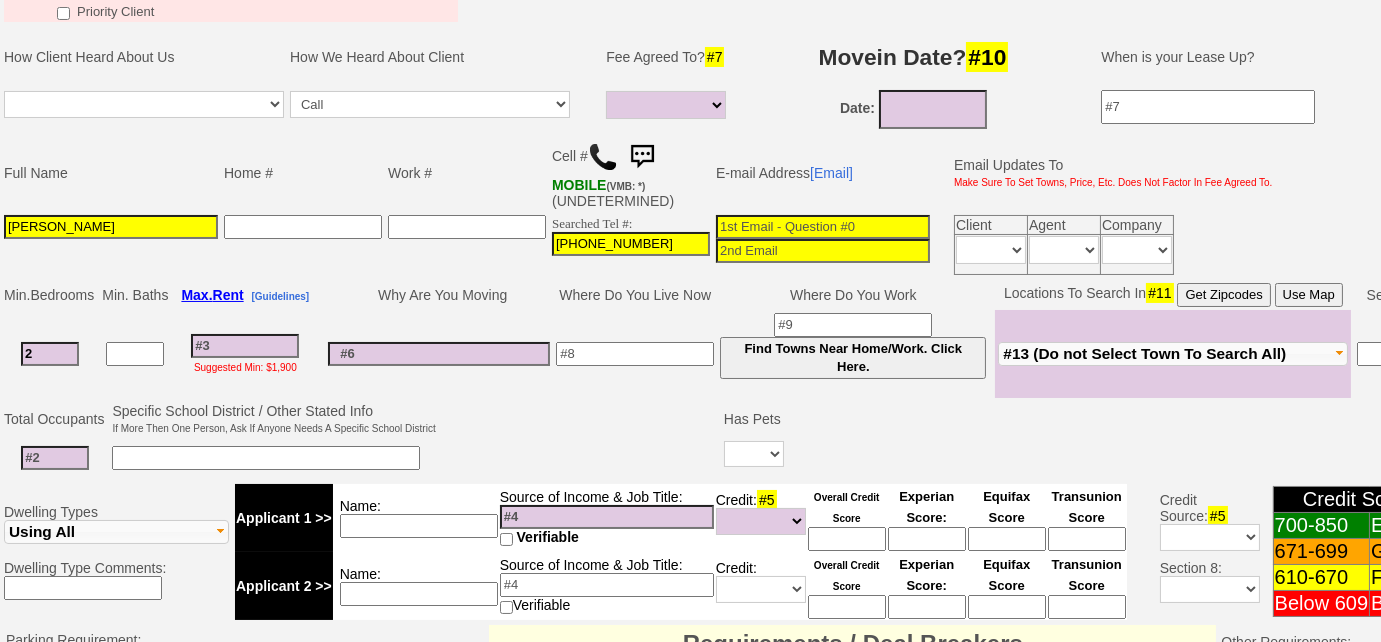type on "2" 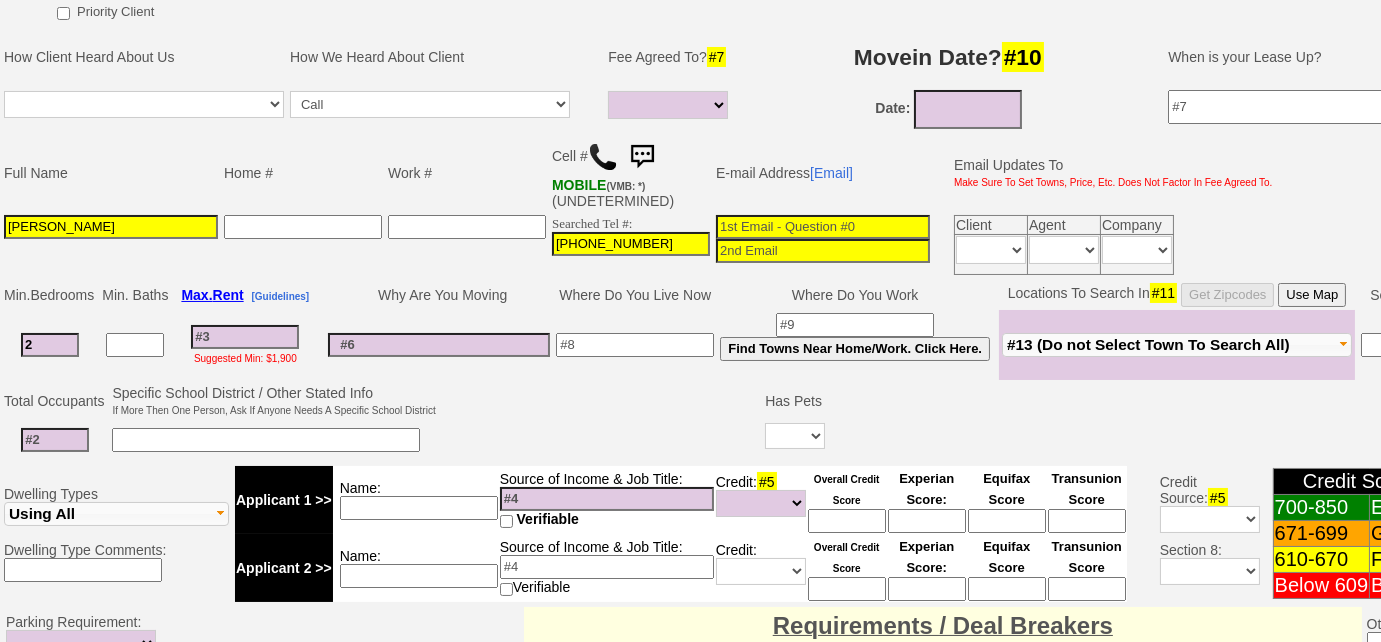 click on "Fleetwood Pelham New Rochelle Larchmont Mamaroneck Harrison Rye Port Chester Rye Brook Mount Vernon Yonkers Bronxville Tuckahoe Eastchester Scarsdale Dobbs Ferry Hartsdale Greenburgh White Plains West Harrison Purchase North White Plains Valhalla Tarrytown Sleepy Hollow Thornwood Pleasantville Lake Peekskill Brewster Briarcliff Maryknoll North Tarrytown Bronx City Island Wykagyl Heathcote Hastings On Hudson Ardsley Ardsley On Hudson Greenwich, CT Irvington Darien, CT Elmsford Stamford, CT Norwalk, CT Hawthorne North Castle Armonk Scarborough Briarcliff Manor Chappaqua New Canaan, CT Ossining Bridgeport, CT Millwood Bedford Corners Bedford Mount Kisco Croton On Hudson Pound Ridge Crugers Bedford Hills Montrose Verplanck Katonah Buchanan Cross River Yorktown Heights South Salem Cortlandt Manor Amawalk Crompond Peekskill Waccabuc Goldens Bridge Somers Shelton, CT Granite Springs Jefferson Valley Mohegan Lake Lincolndale Purdys Shrub Oak Shenorock North Salem Croton Falls" at bounding box center [1177, 345] 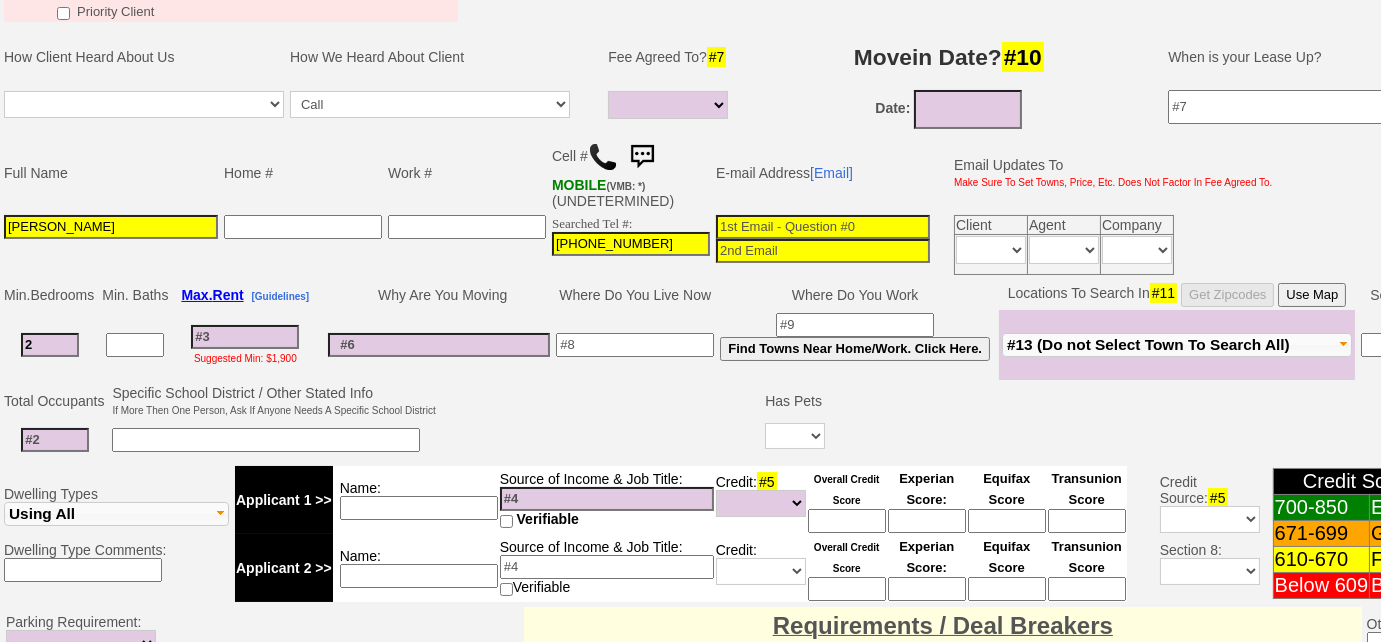 click on "#13 (Do not Select Town To Search All)" at bounding box center (1148, 344) 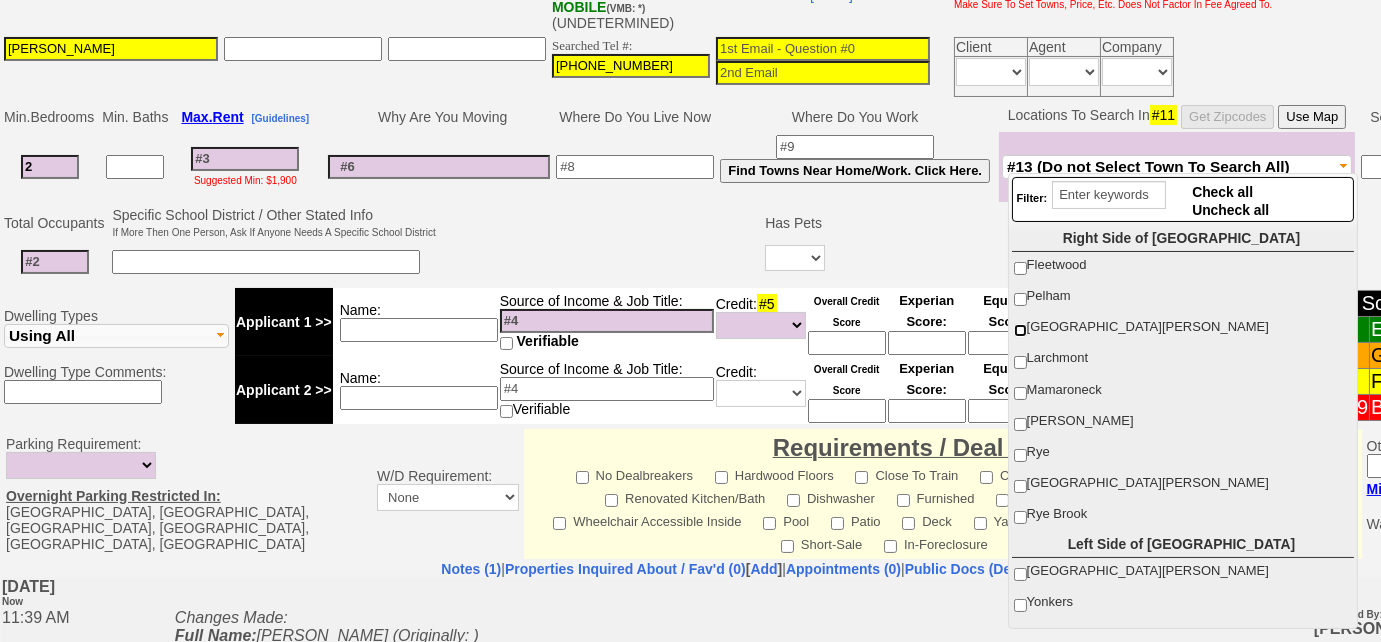 scroll, scrollTop: 454, scrollLeft: 0, axis: vertical 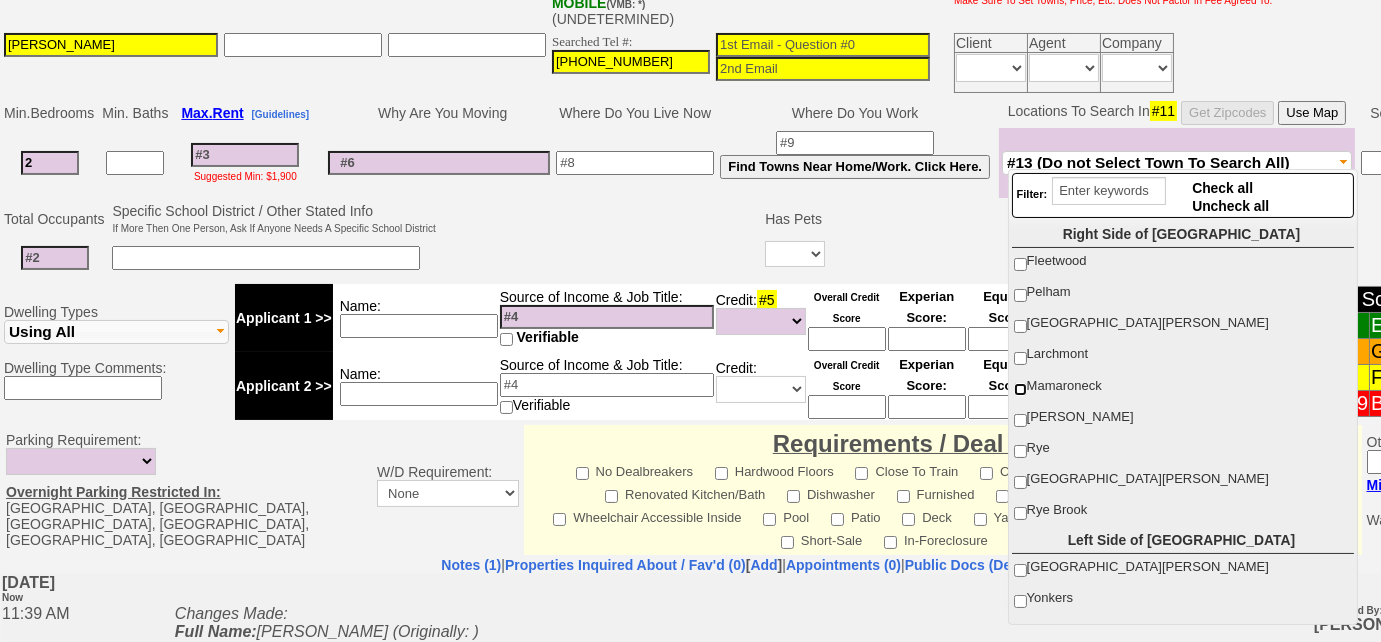 click on "Mamaroneck" at bounding box center (1020, 389) 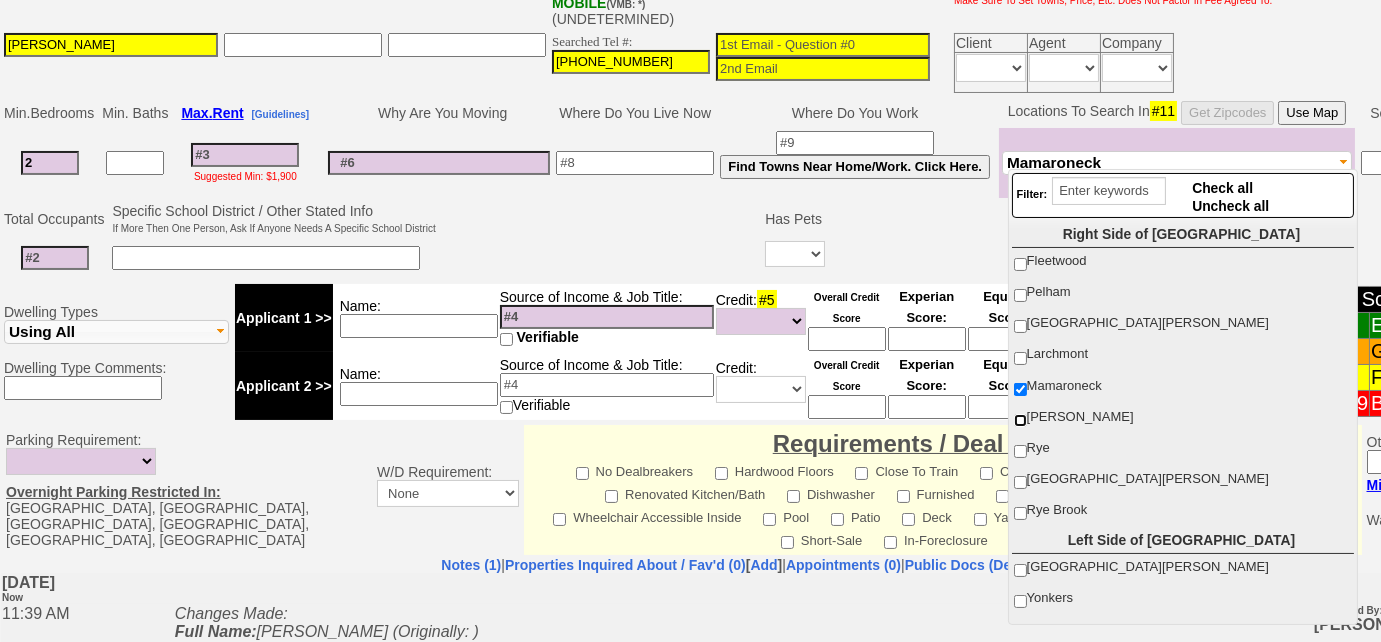 click on "[PERSON_NAME]" at bounding box center (1020, 420) 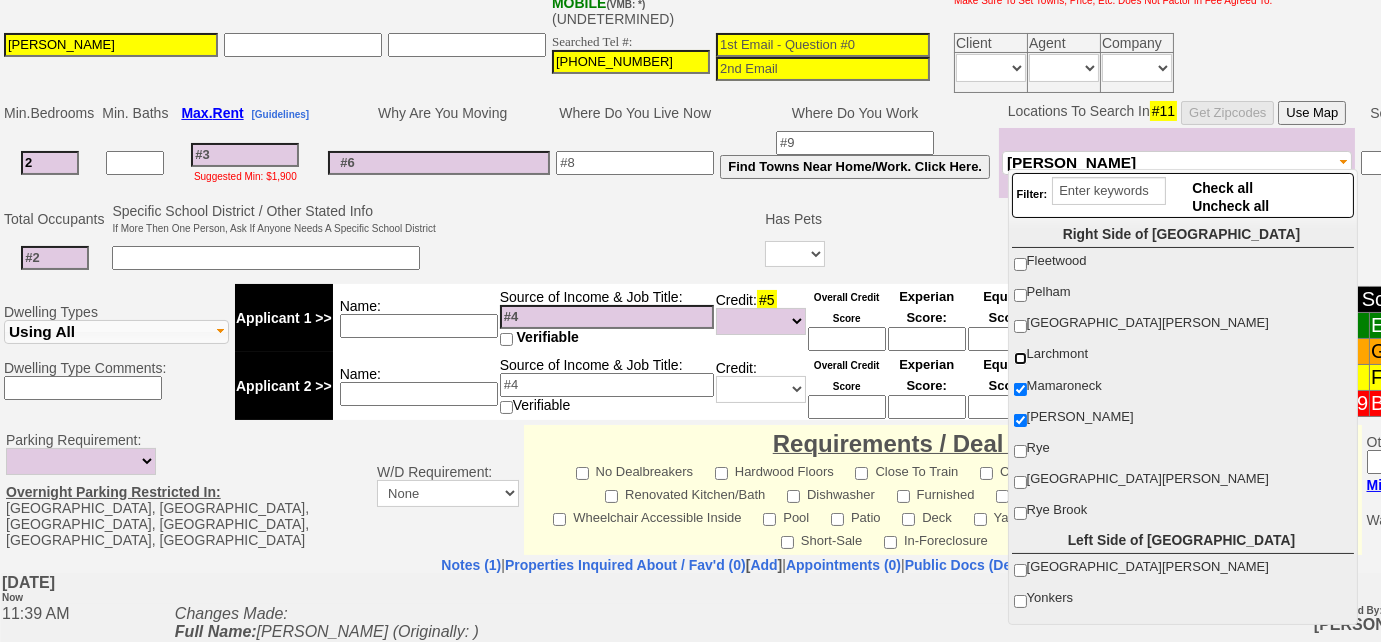 click on "Larchmont" at bounding box center [1020, 358] 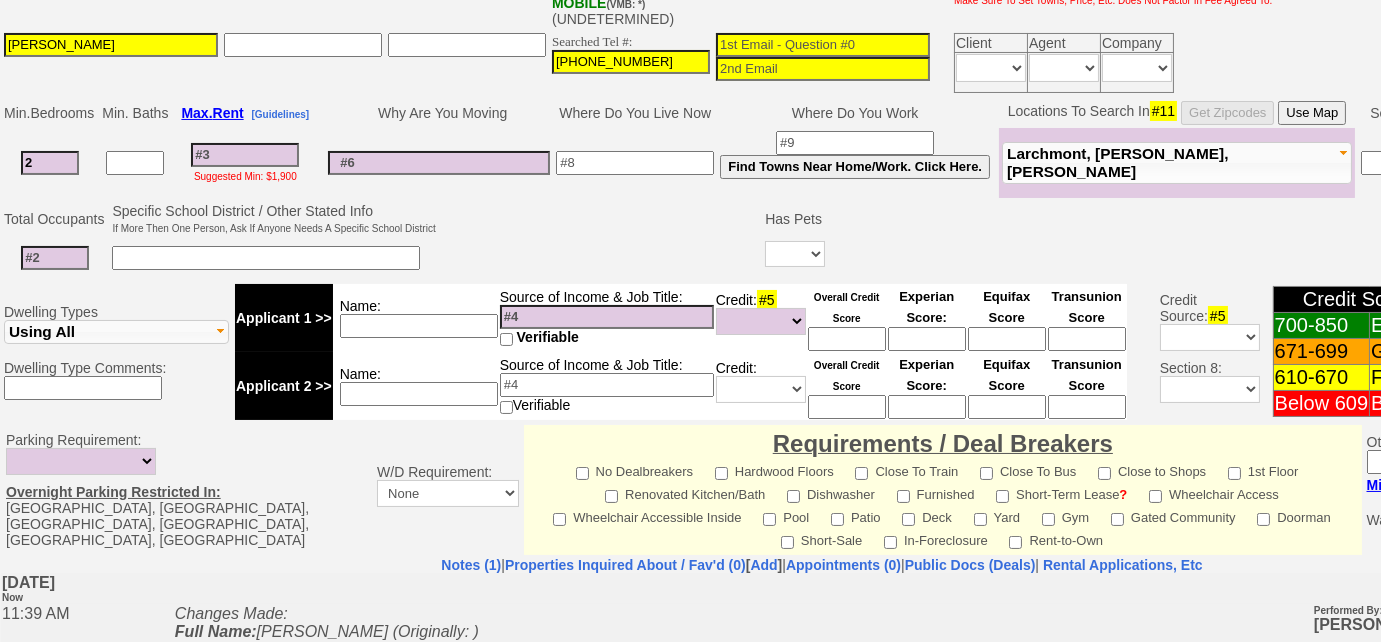 click at bounding box center [266, 258] 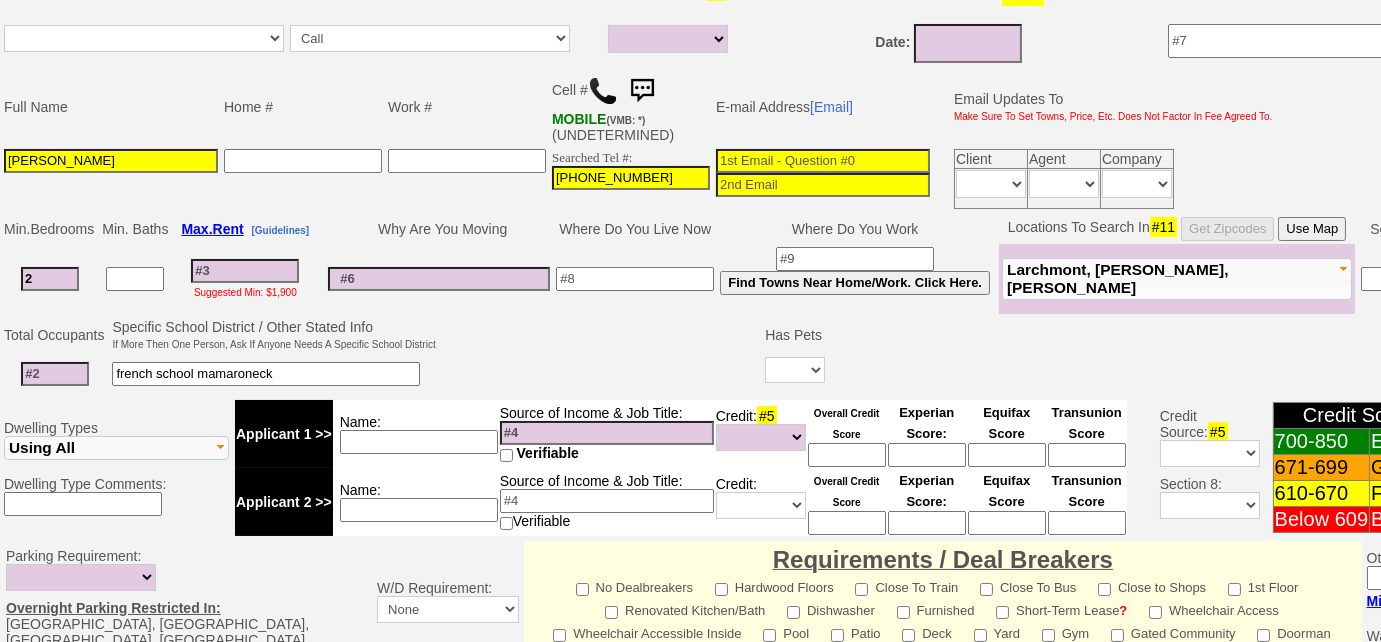 scroll, scrollTop: 181, scrollLeft: 0, axis: vertical 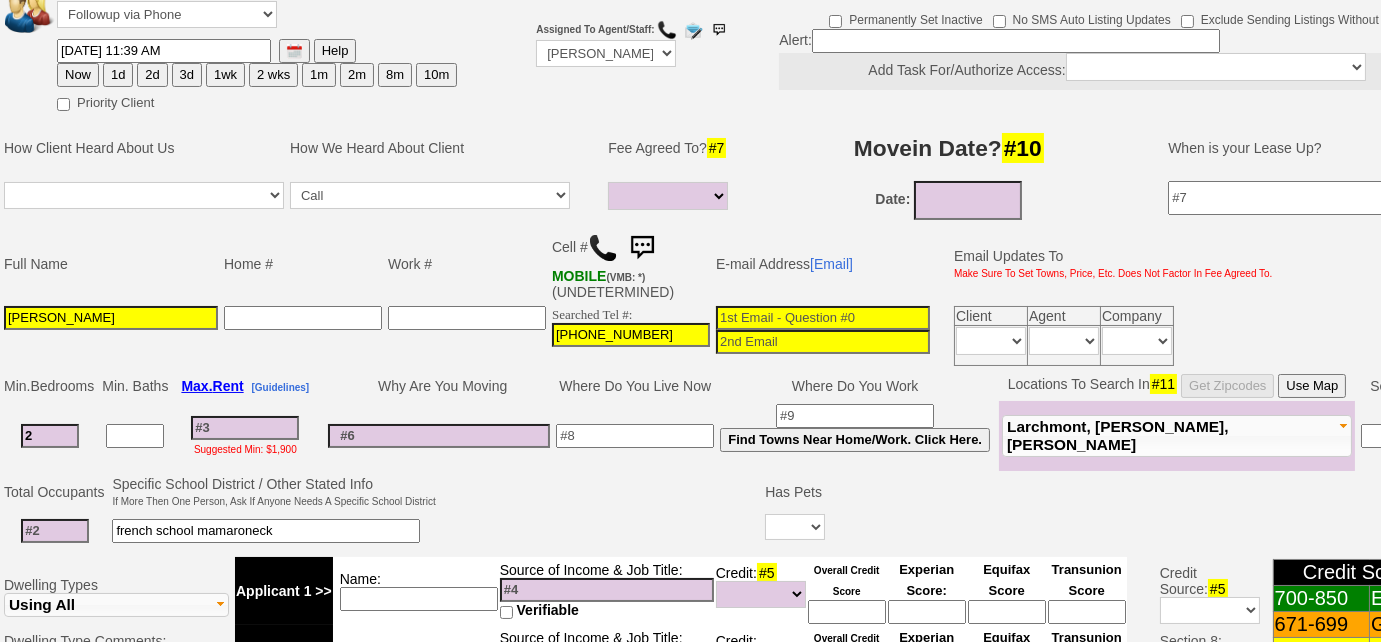 type on "french school mamaroneck" 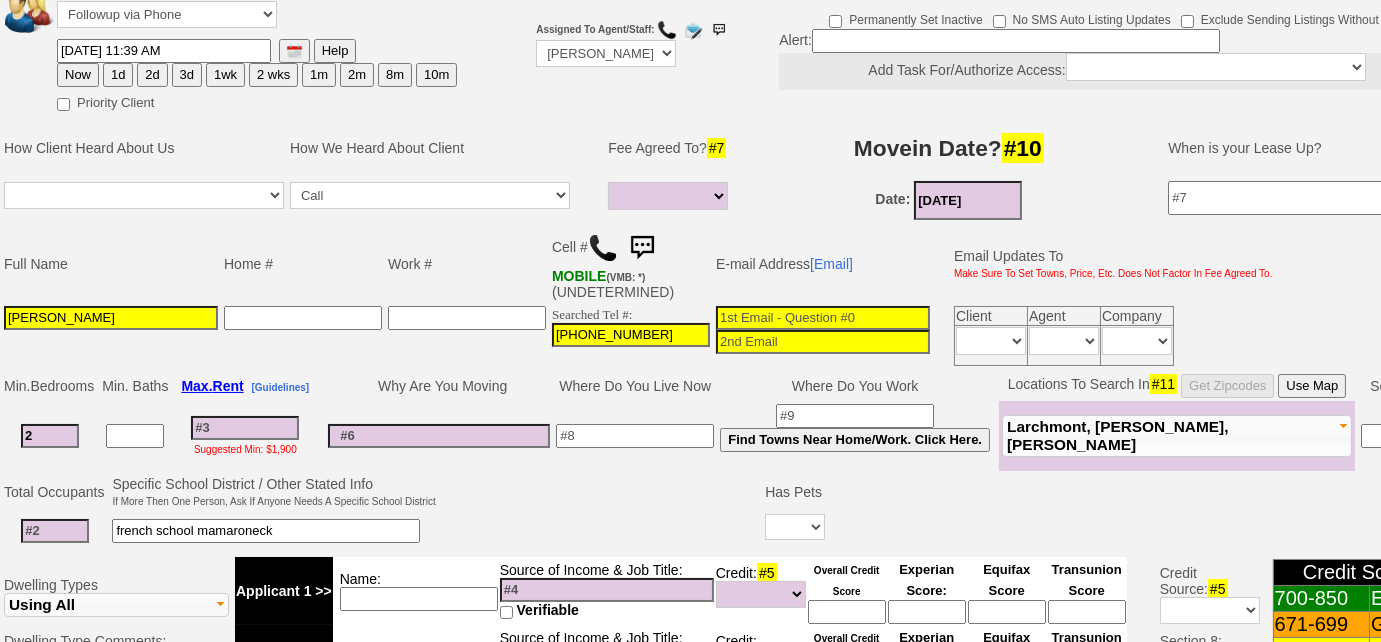 click on "[DATE]" at bounding box center [968, 200] 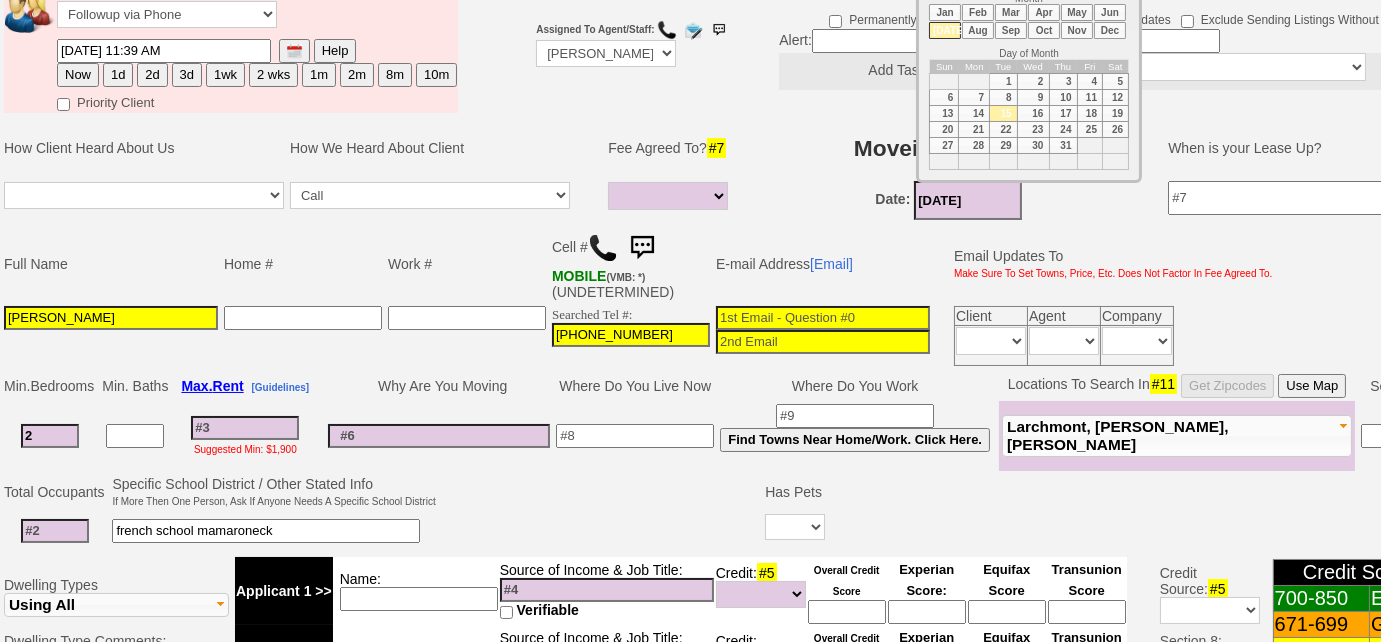 click on "Aug" at bounding box center [978, 30] 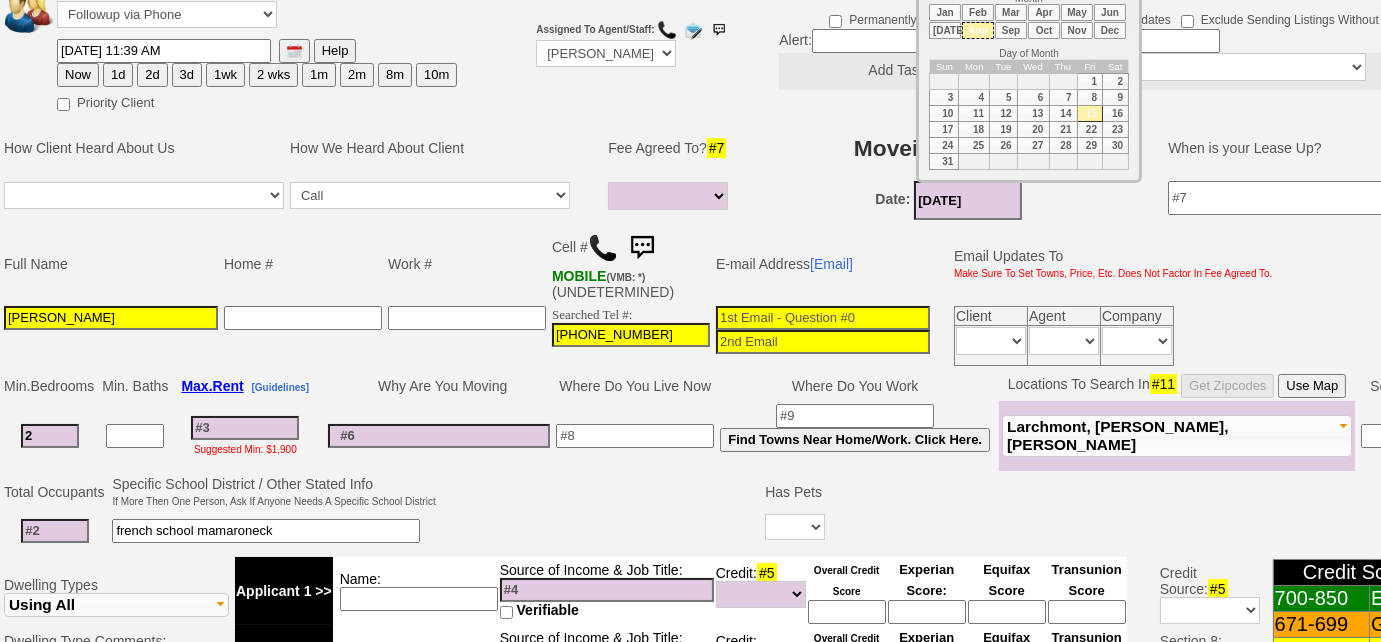 click on "1" at bounding box center [1090, 82] 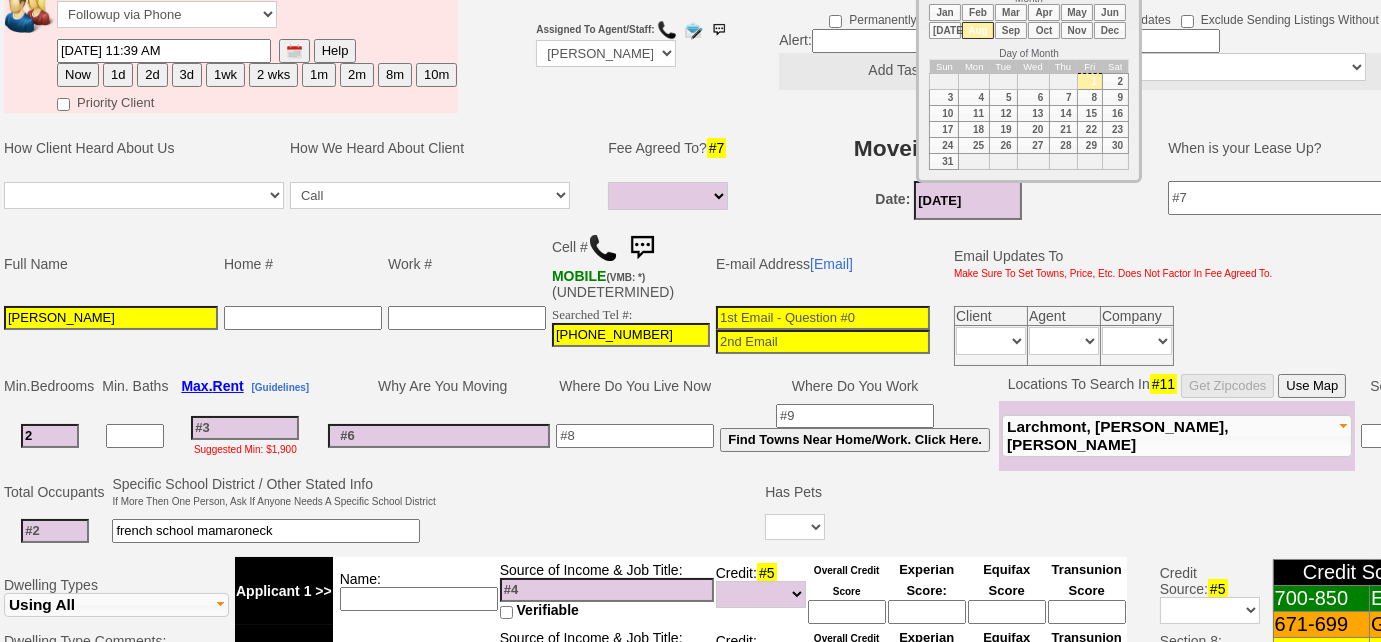 click at bounding box center [635, 436] 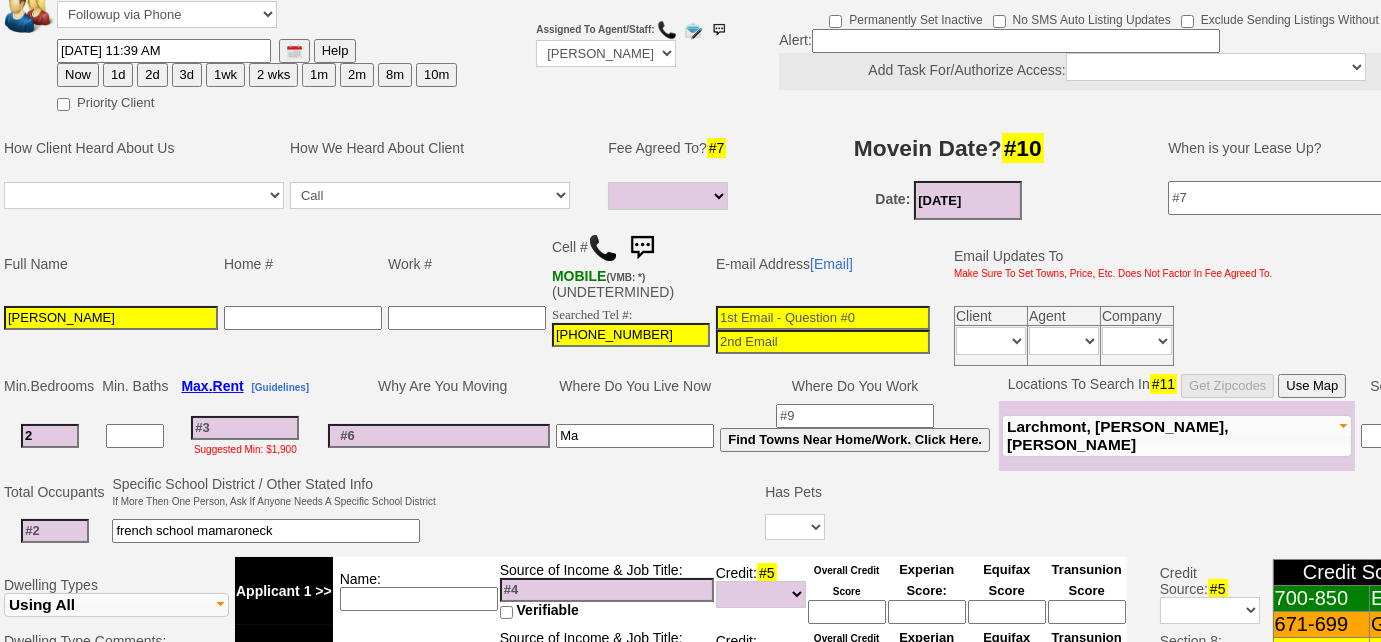 type on "M" 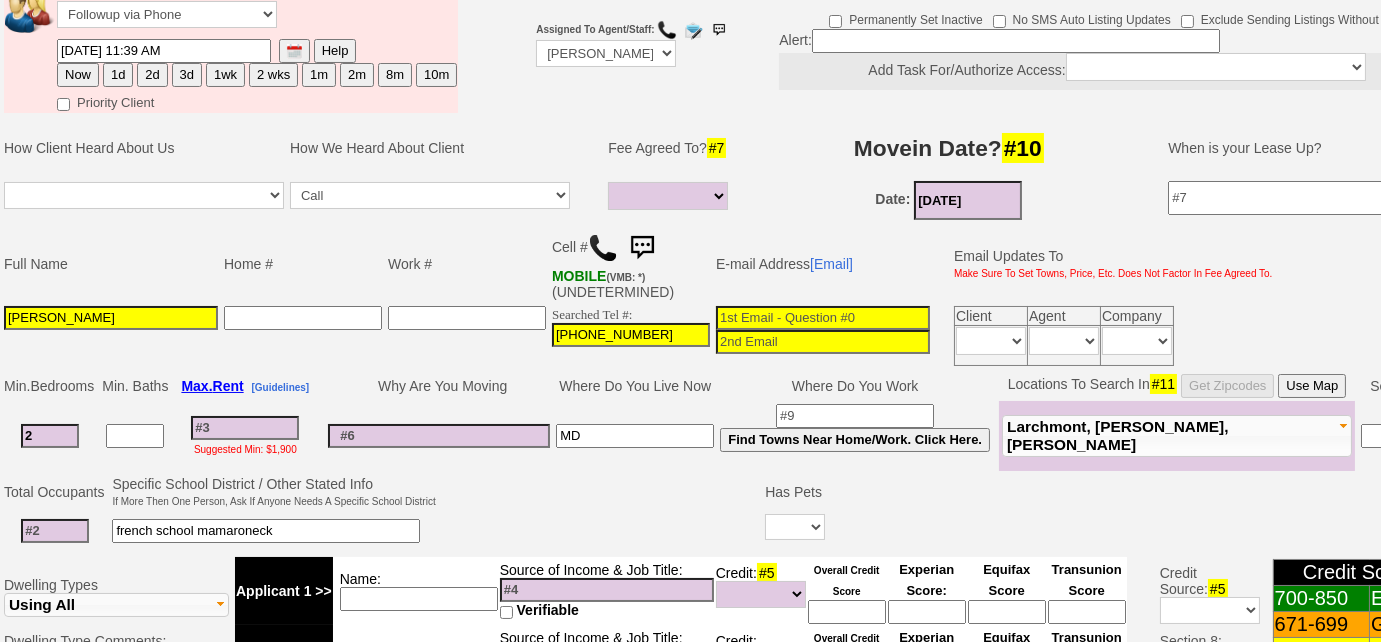 type on "MD" 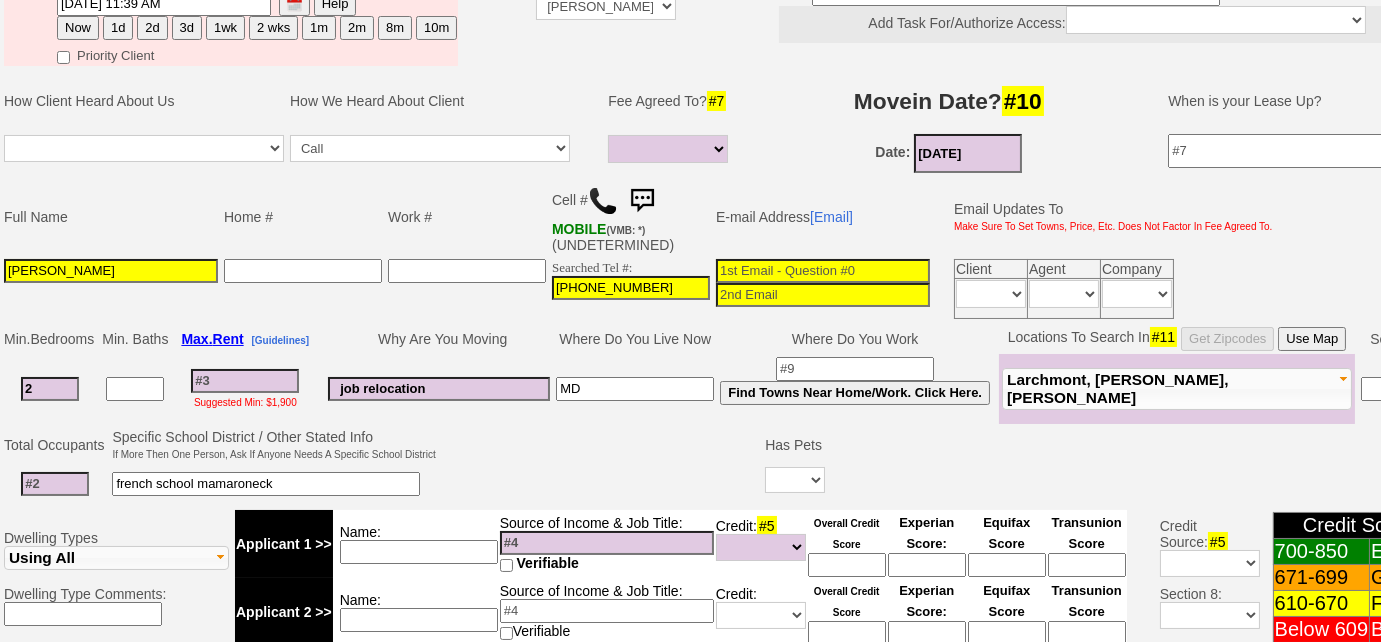 scroll, scrollTop: 272, scrollLeft: 0, axis: vertical 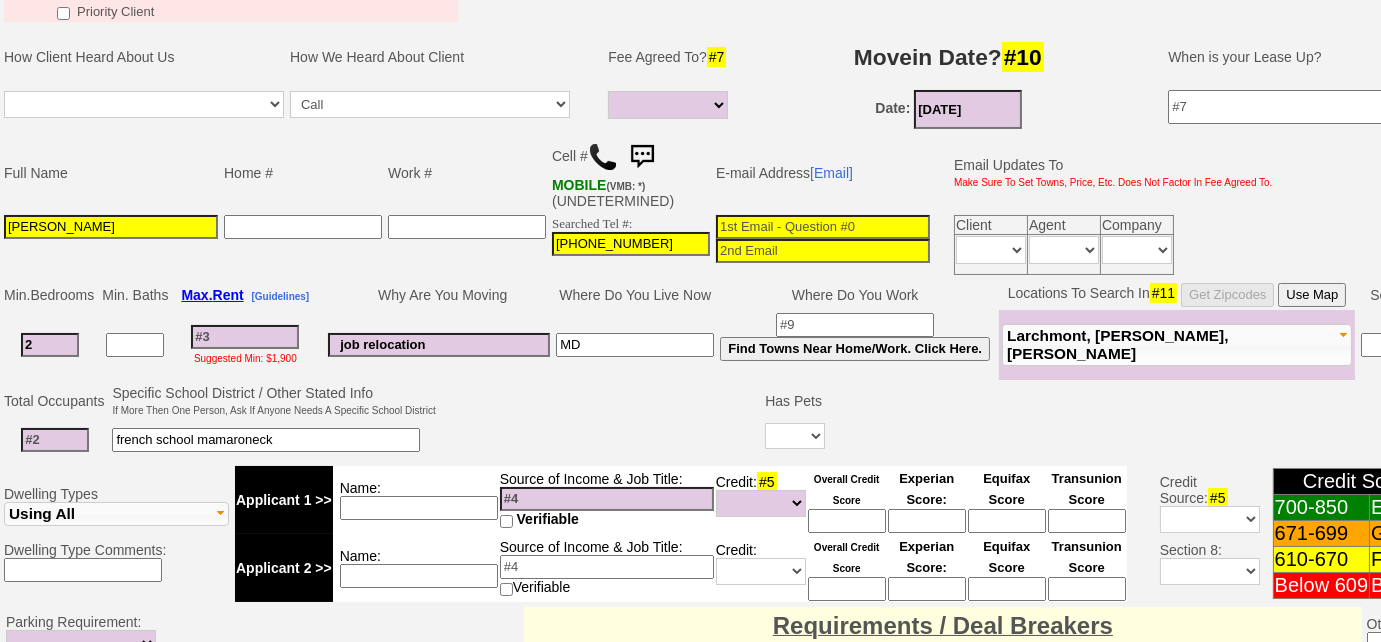 type on "job relocation" 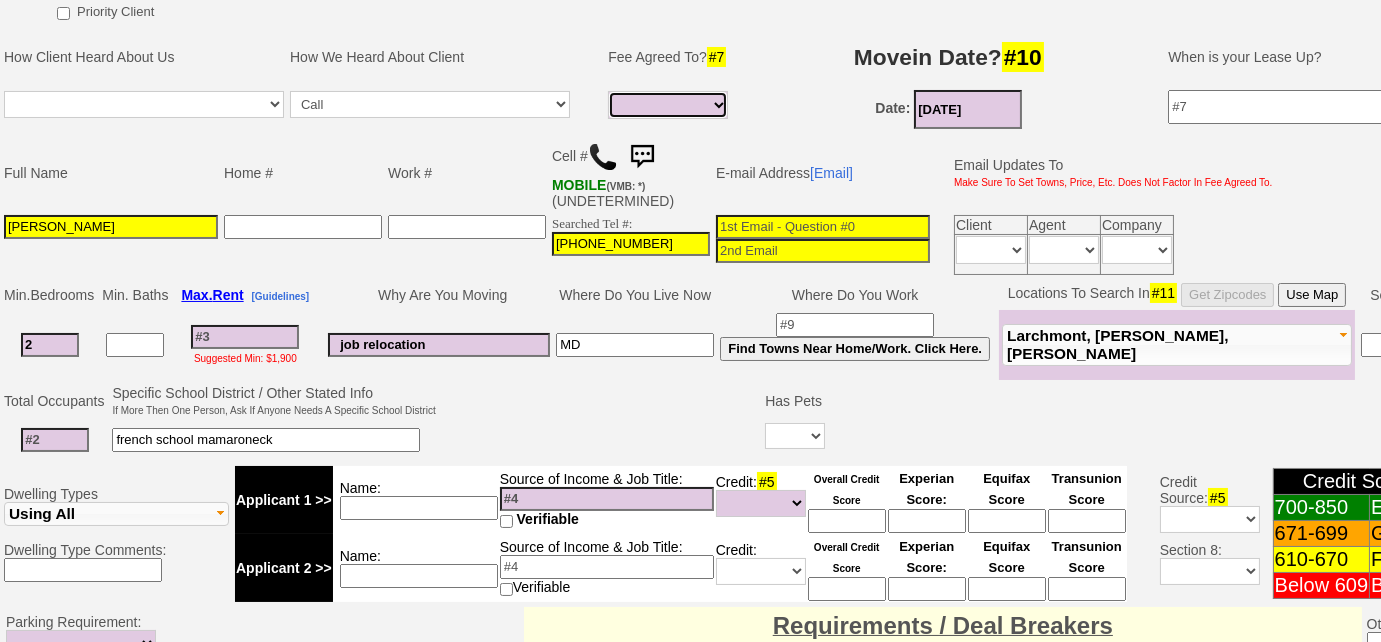 click on "1 Month 1/2 Month Full Fee None Unknown" at bounding box center (668, 105) 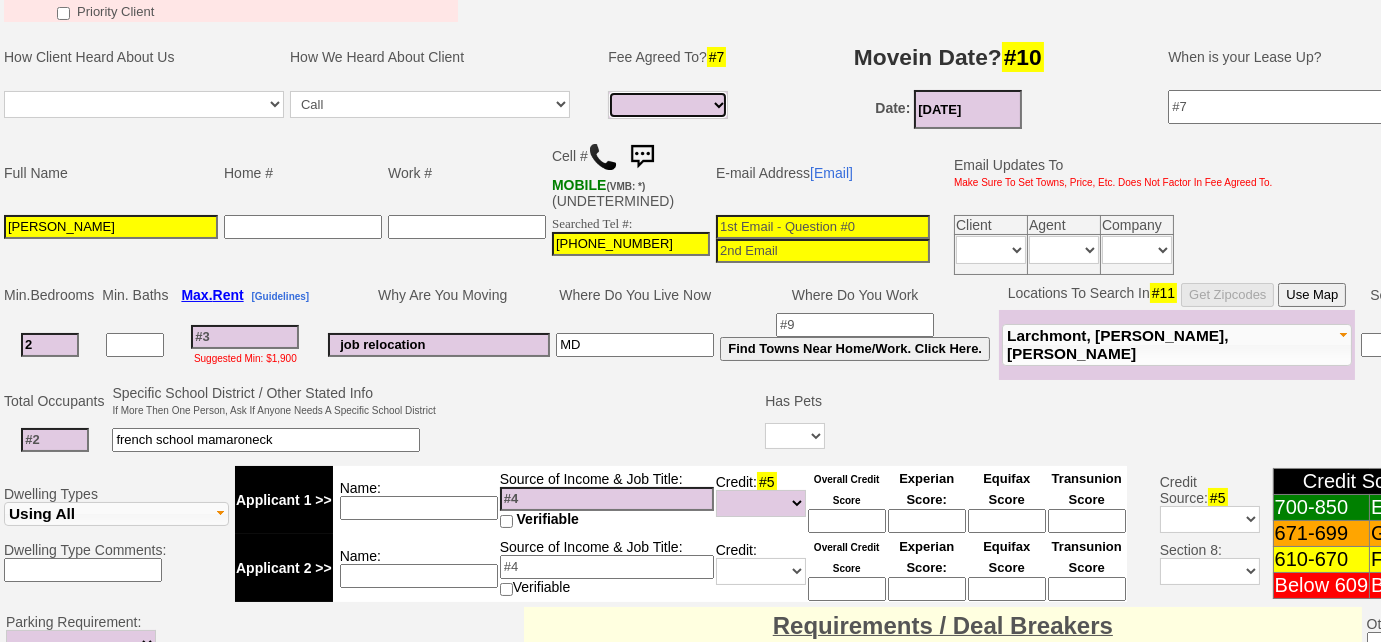 select on "Full Fee" 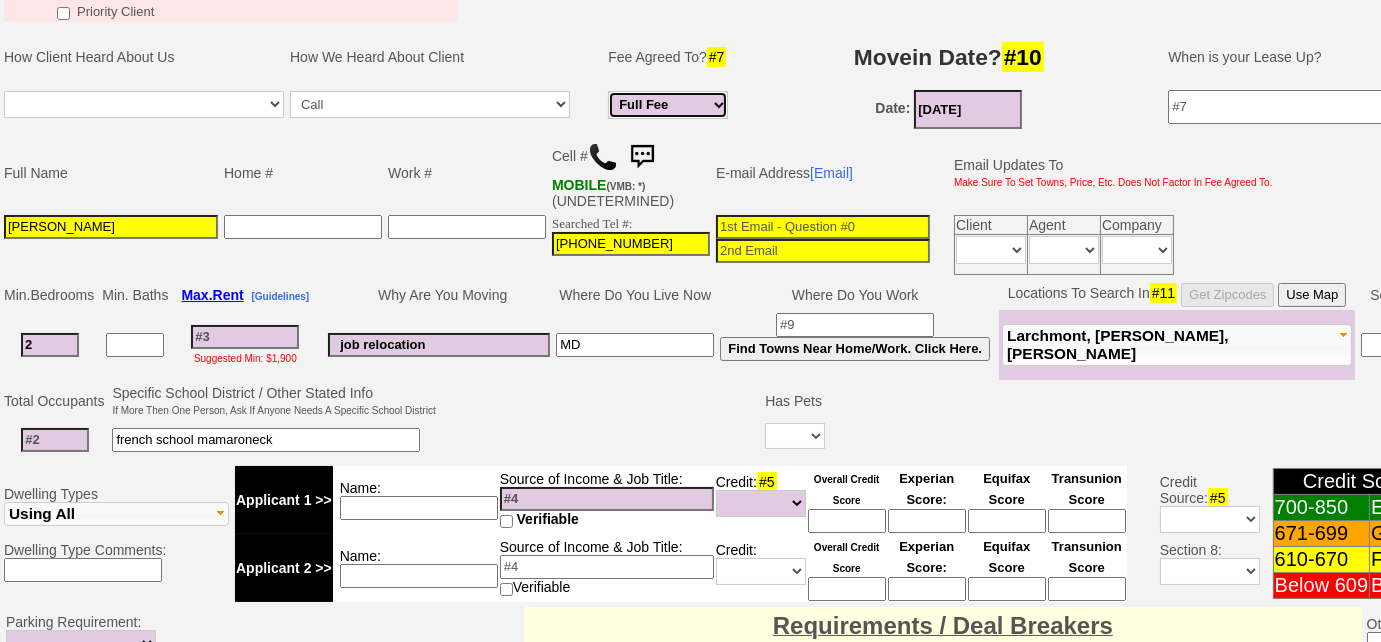 click on "1 Month 1/2 Month Full Fee None Unknown" at bounding box center [668, 105] 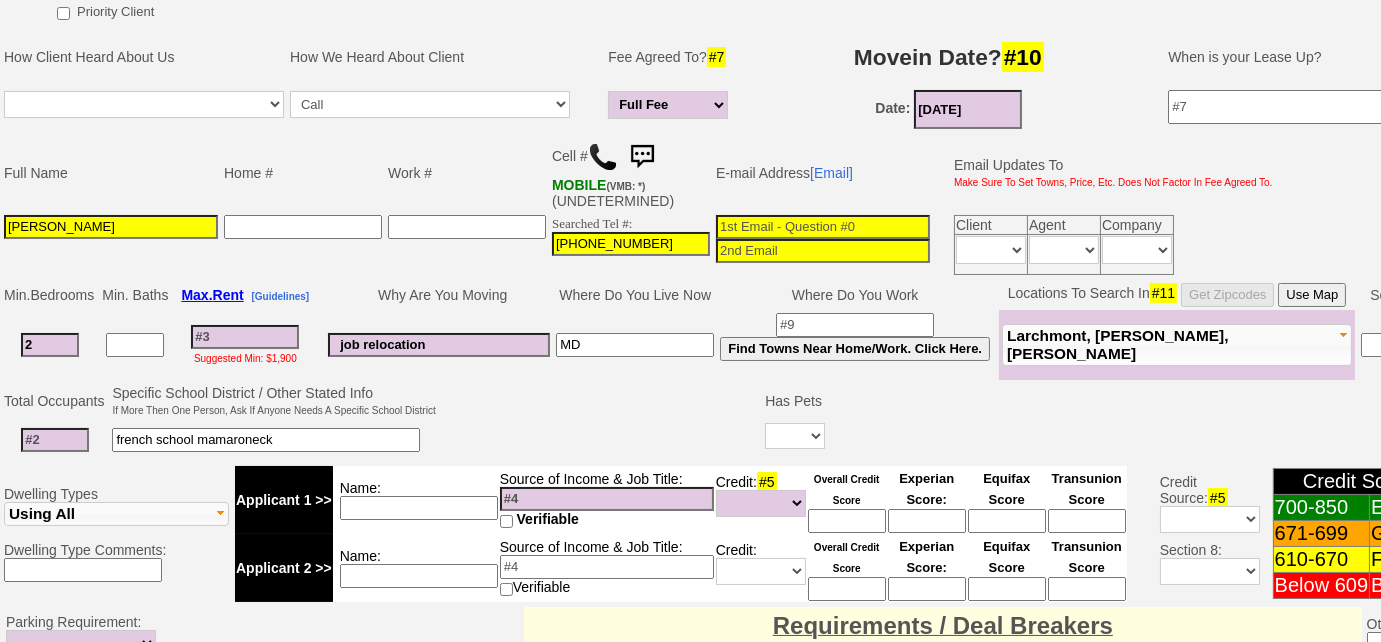 click on "Work #" at bounding box center [467, 173] 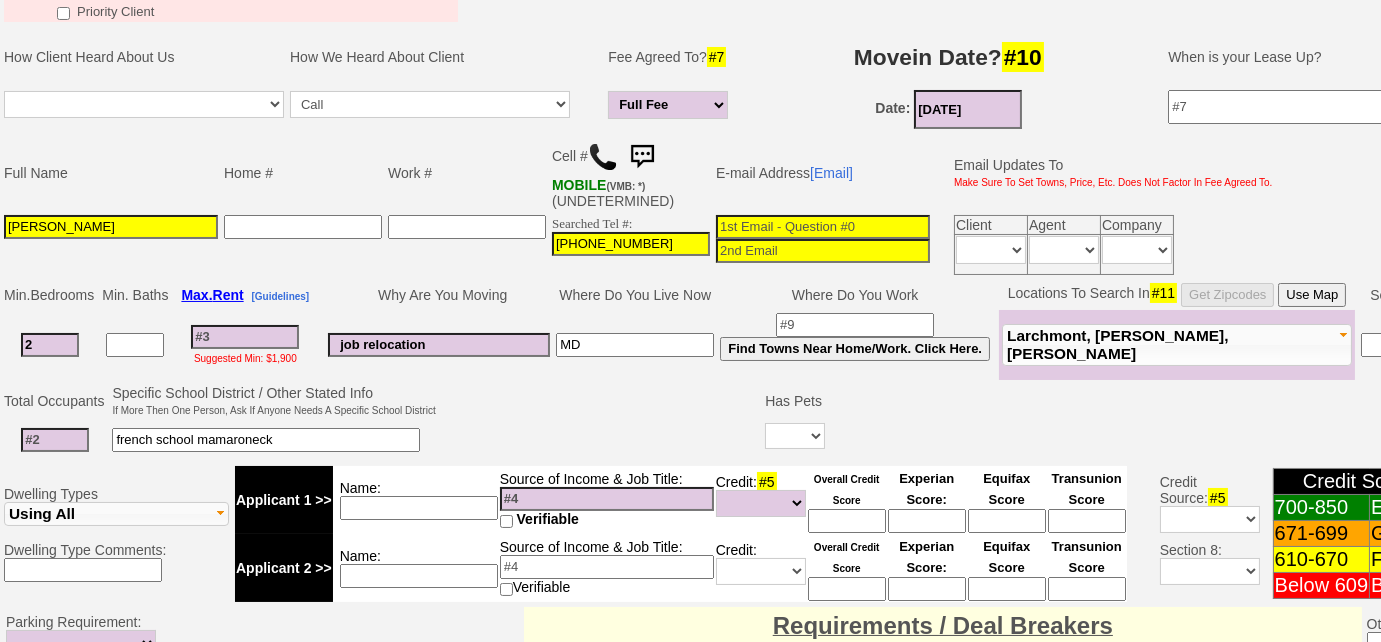 click at bounding box center (601, 421) 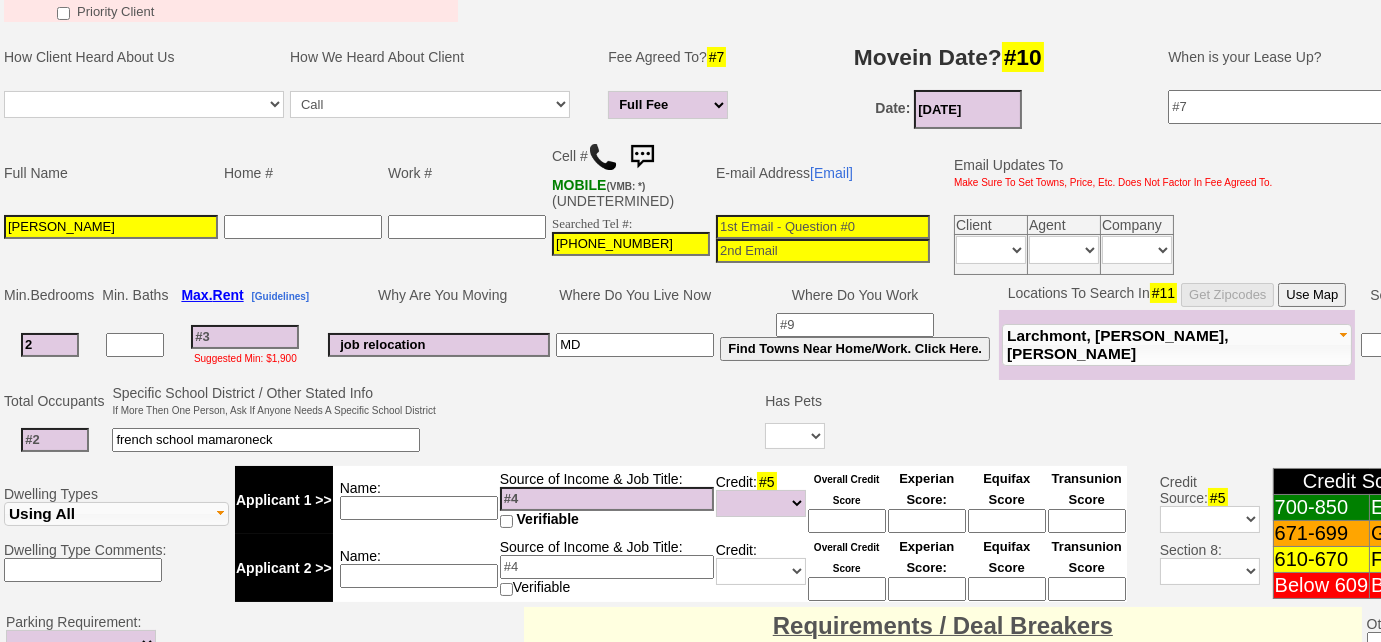 scroll, scrollTop: 90, scrollLeft: 0, axis: vertical 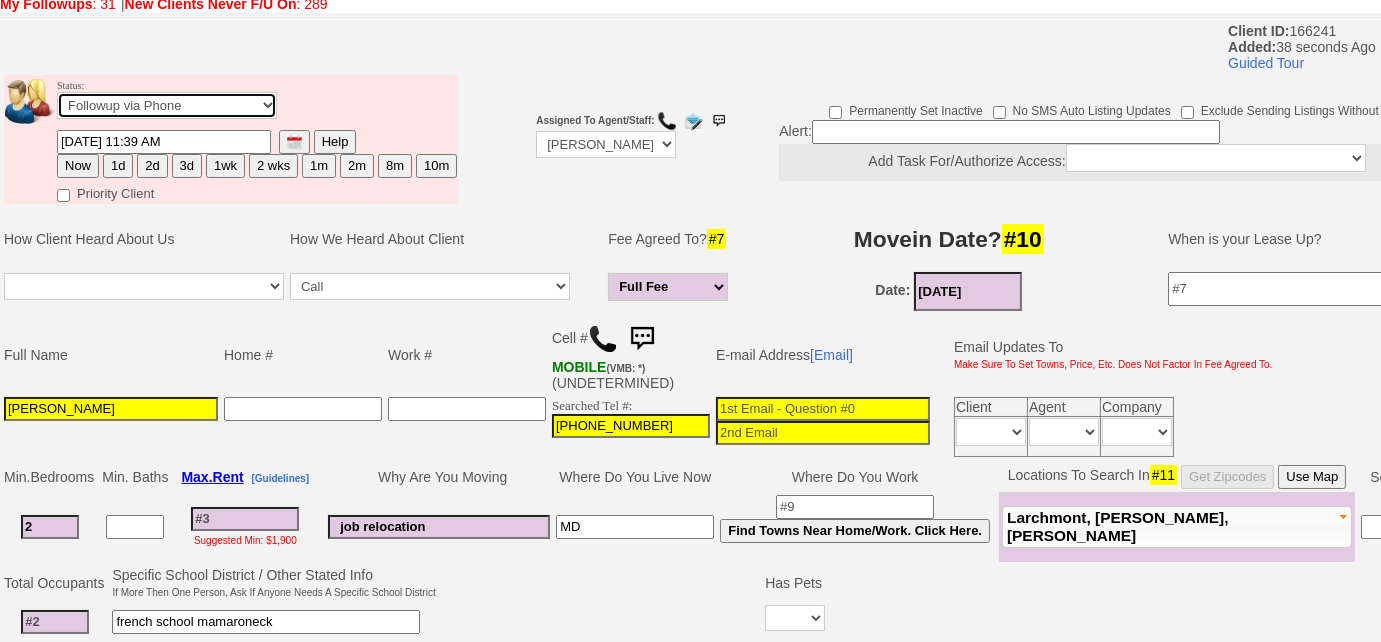 click on "Followup via Phone Followup via Email Followup When Section 8 Property Found Deal Closed - Followup Before Lease Expires Needs Email Address Needs Phone Number From Lead Source HSH is Awaiting Response To Automatic Email Form Incomplete Inactive" at bounding box center (167, 105) 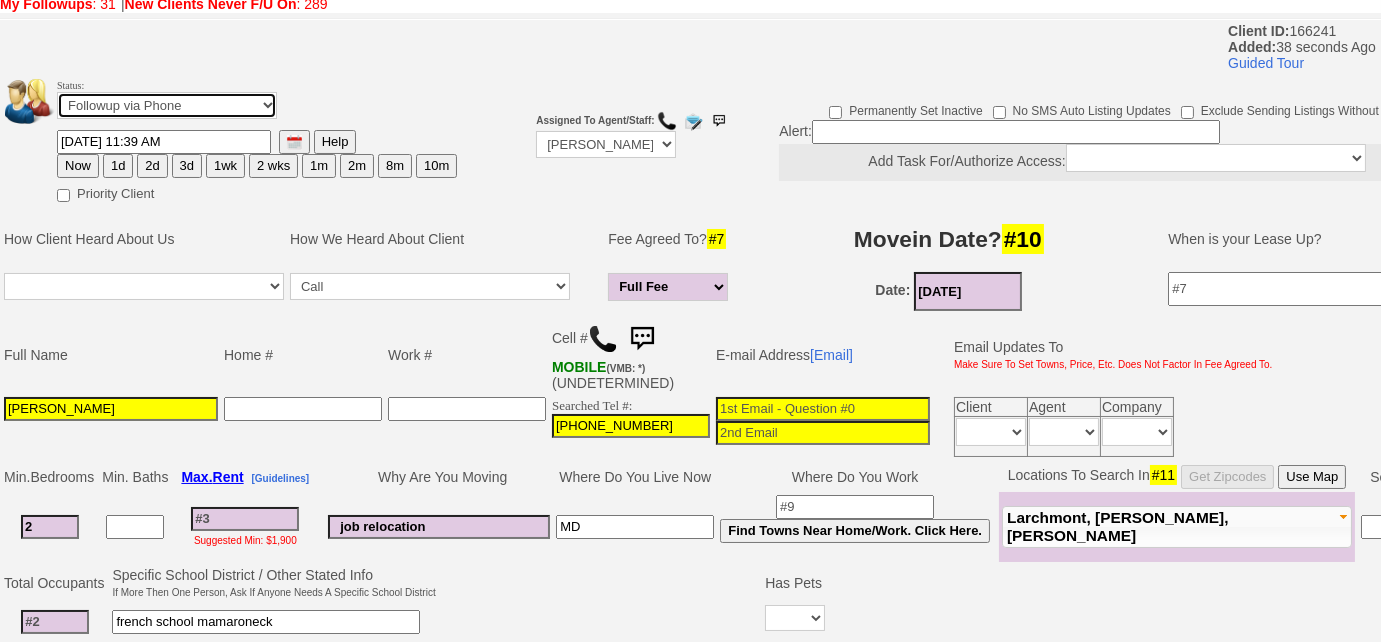 select on "Inactive" 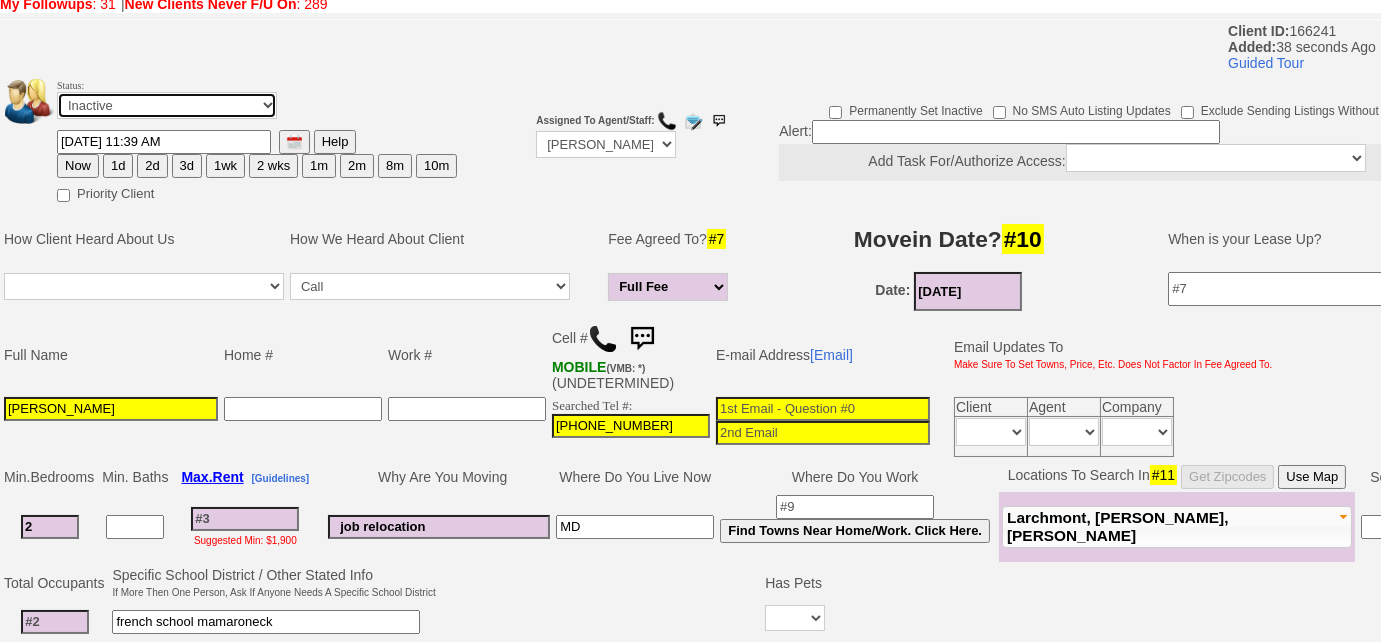 click on "Followup via Phone Followup via Email Followup When Section 8 Property Found Deal Closed - Followup Before Lease Expires Needs Email Address Needs Phone Number From Lead Source HSH is Awaiting Response To Automatic Email Form Incomplete Inactive" at bounding box center (167, 105) 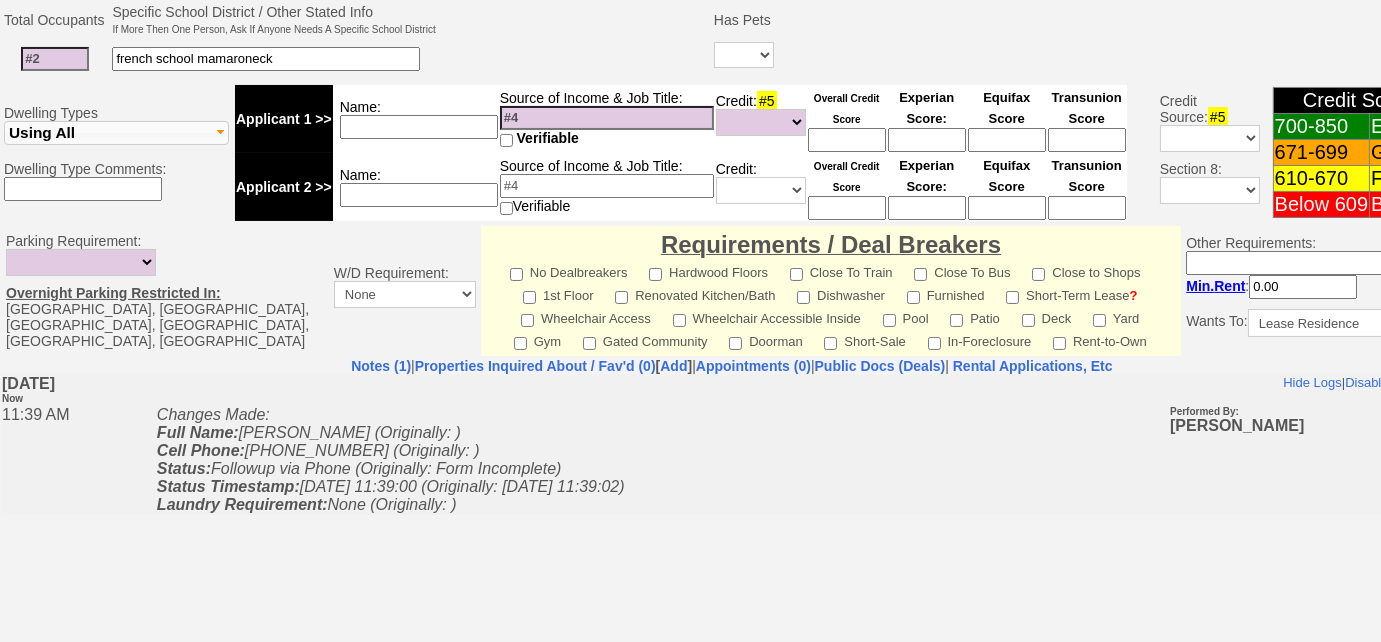 scroll, scrollTop: 848, scrollLeft: 0, axis: vertical 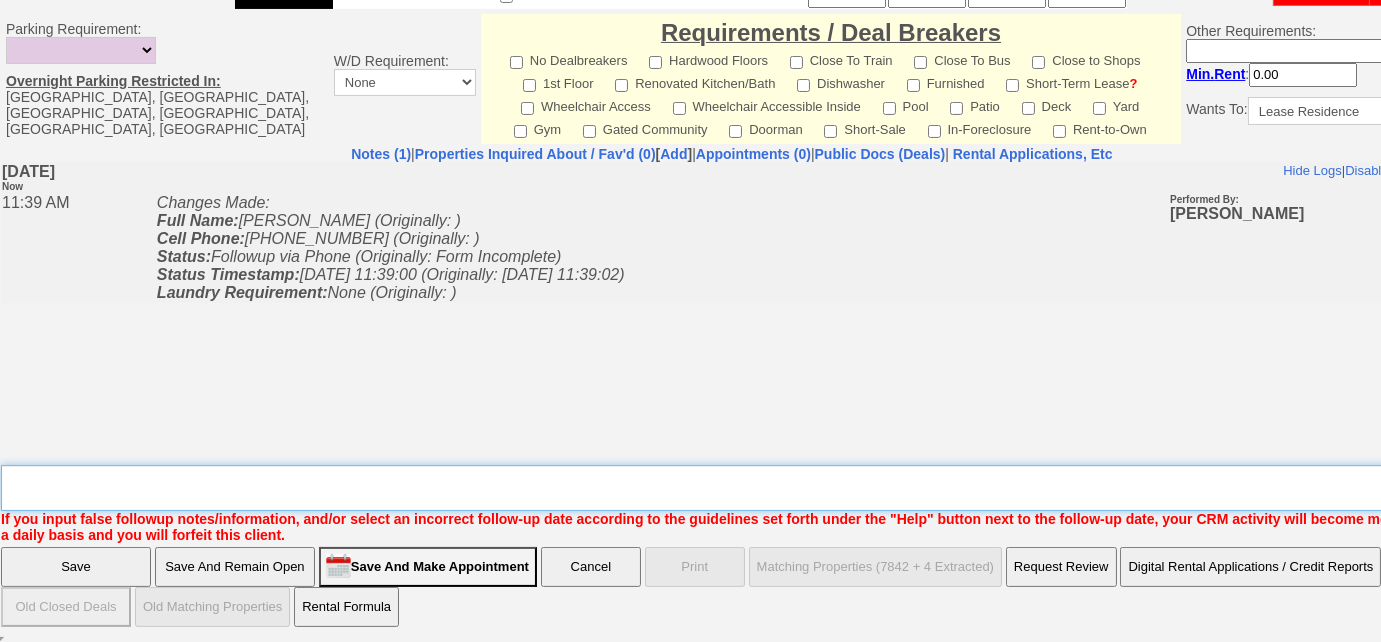 click on "Insert New Note Here" at bounding box center (739, 488) 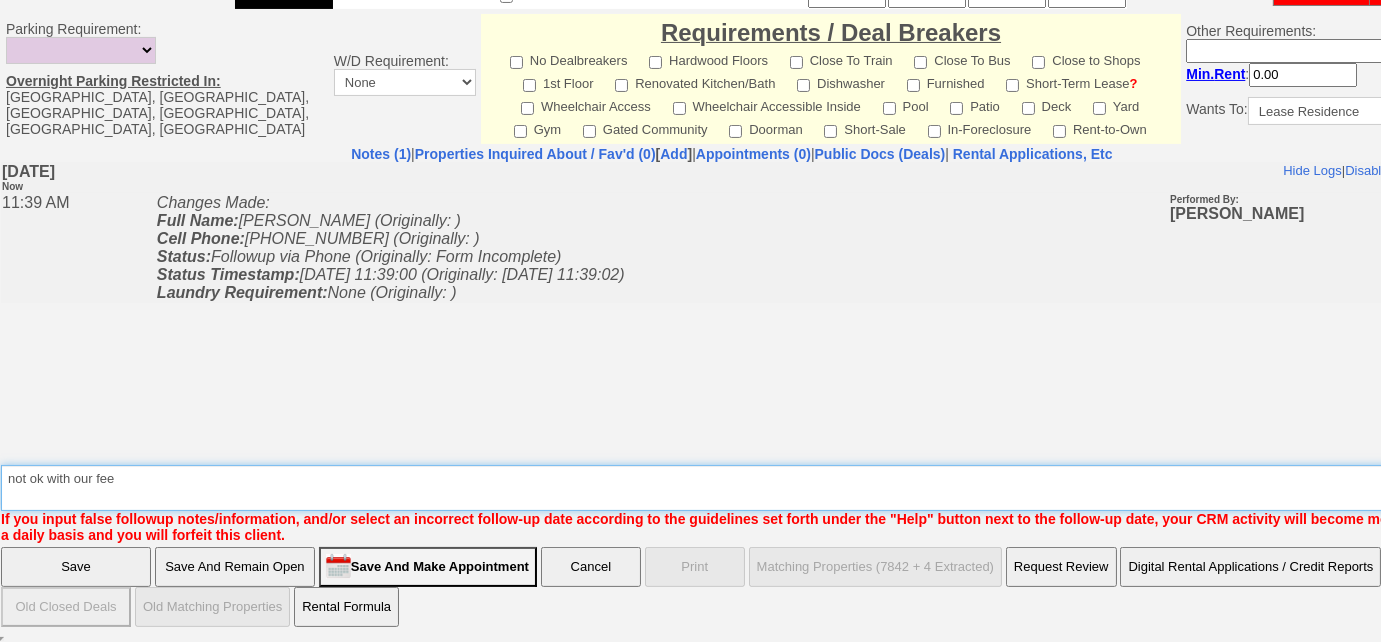 type on "not ok with our fee" 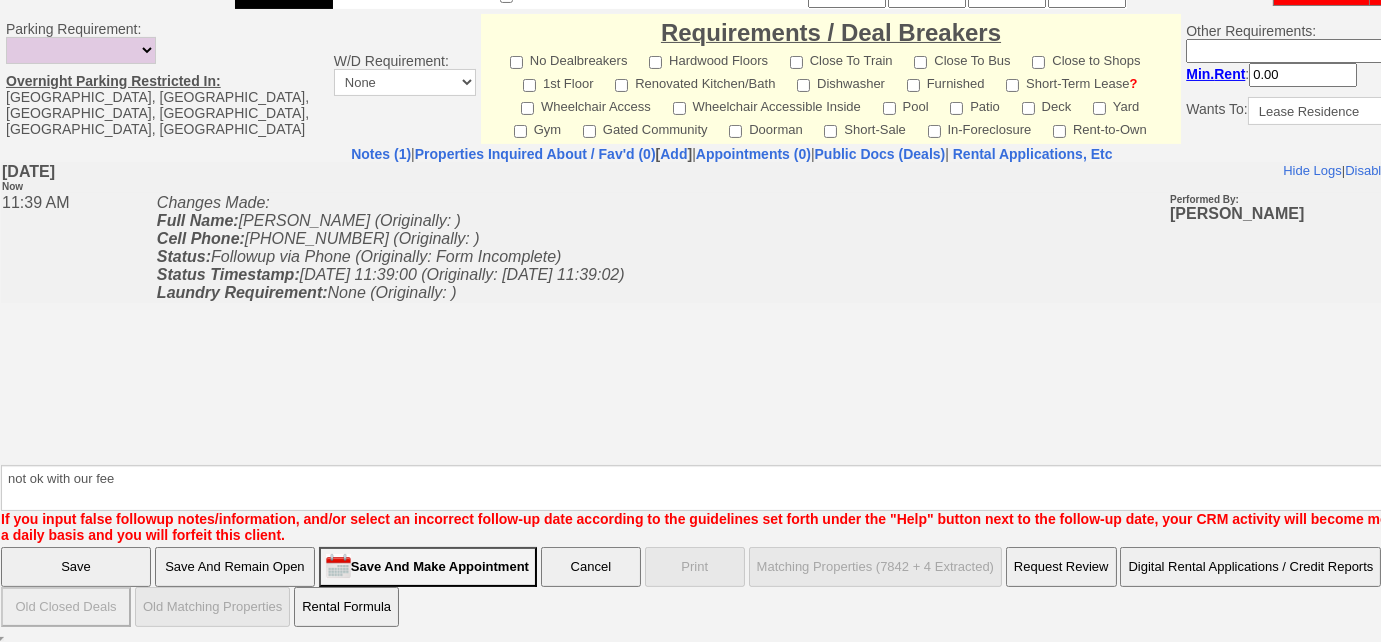 click on "Save" at bounding box center (76, 567) 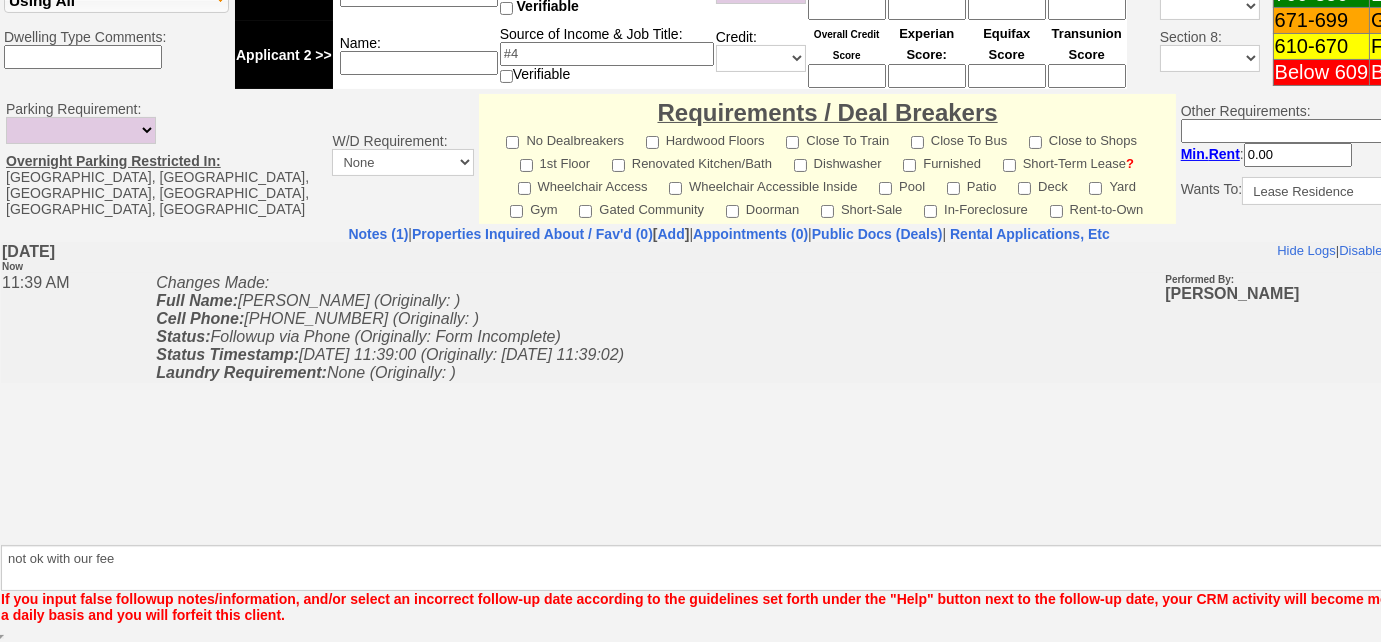 scroll, scrollTop: 766, scrollLeft: 0, axis: vertical 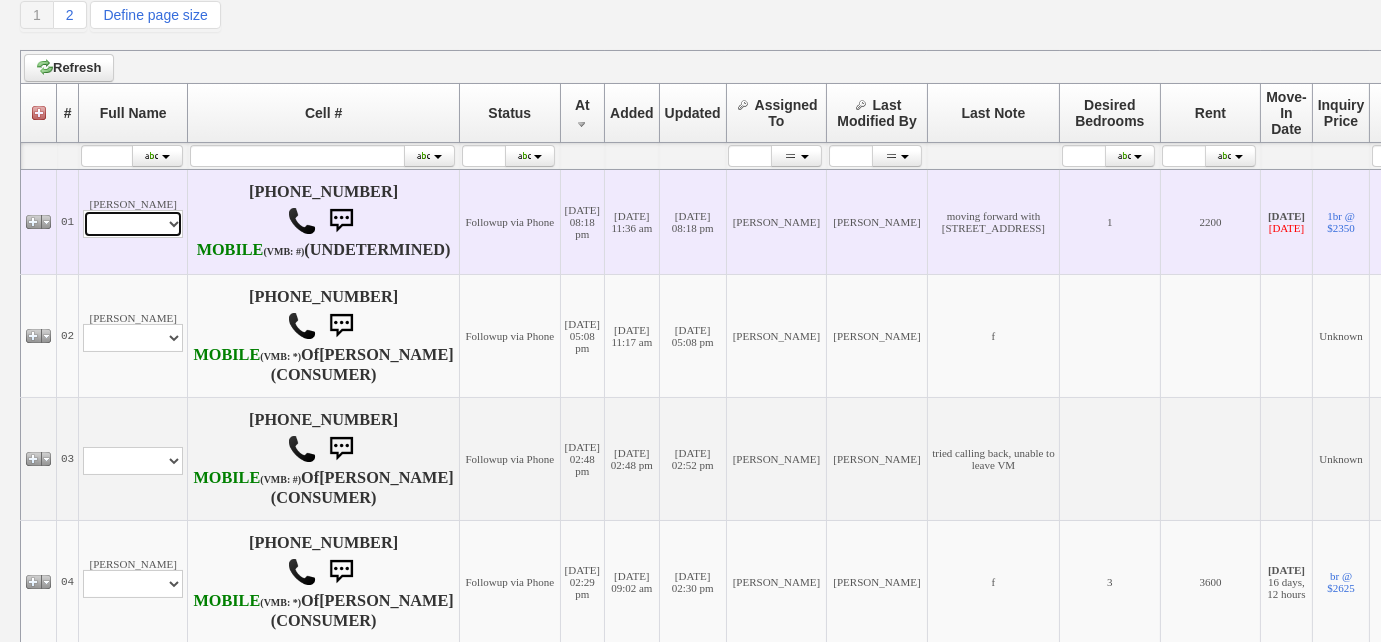 click on "Profile
Edit
Print
Email Externally (Will Not Be Tracked In CRM)
Closed Deals" at bounding box center (133, 224) 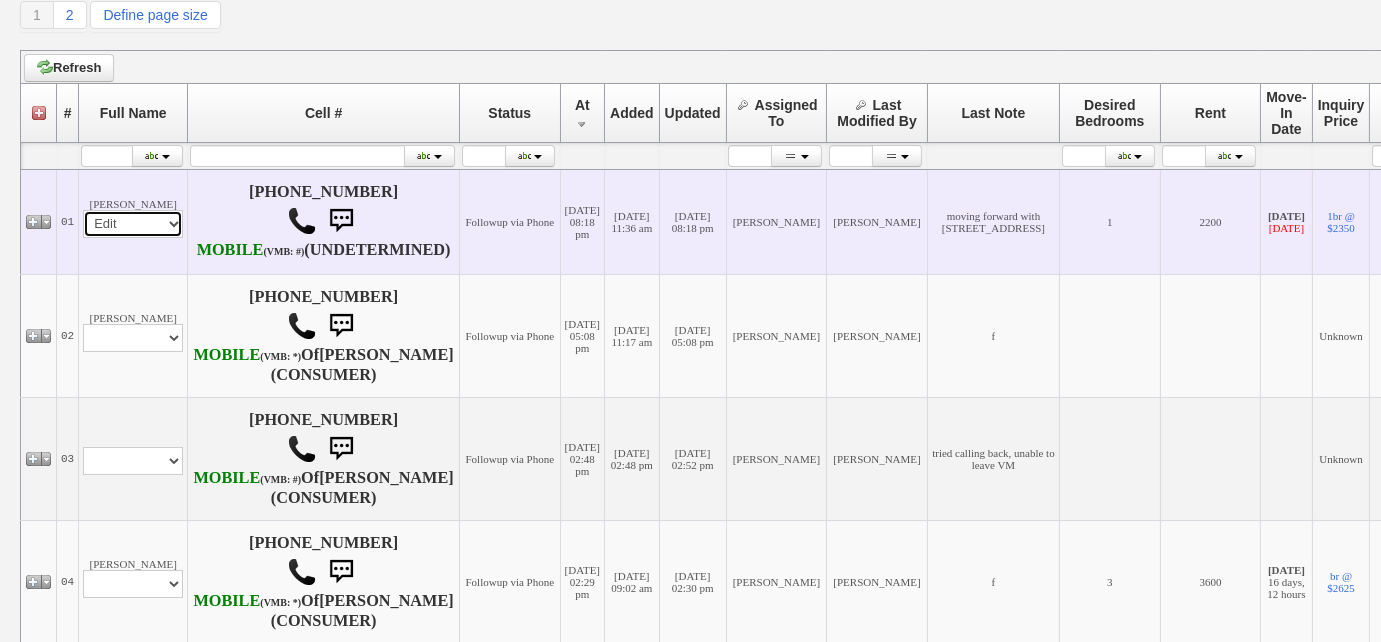 click on "Profile
Edit
Print
Email Externally (Will Not Be Tracked In CRM)
Closed Deals" at bounding box center (133, 224) 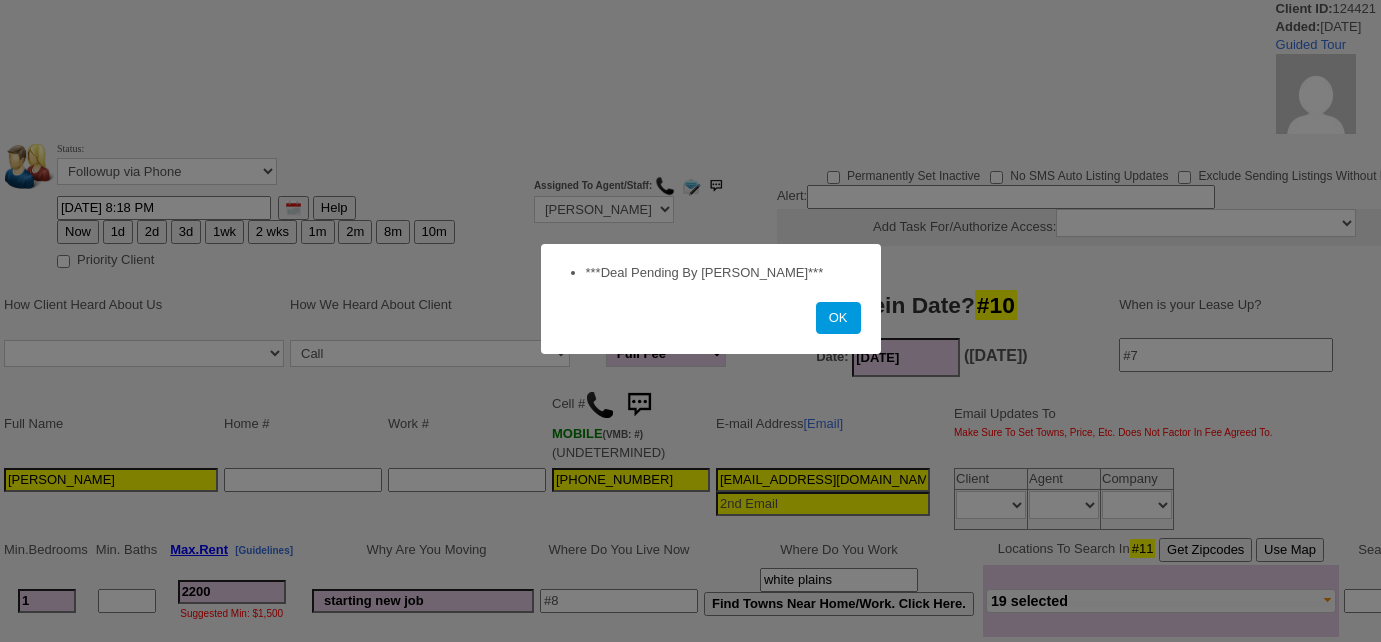 scroll, scrollTop: 0, scrollLeft: 0, axis: both 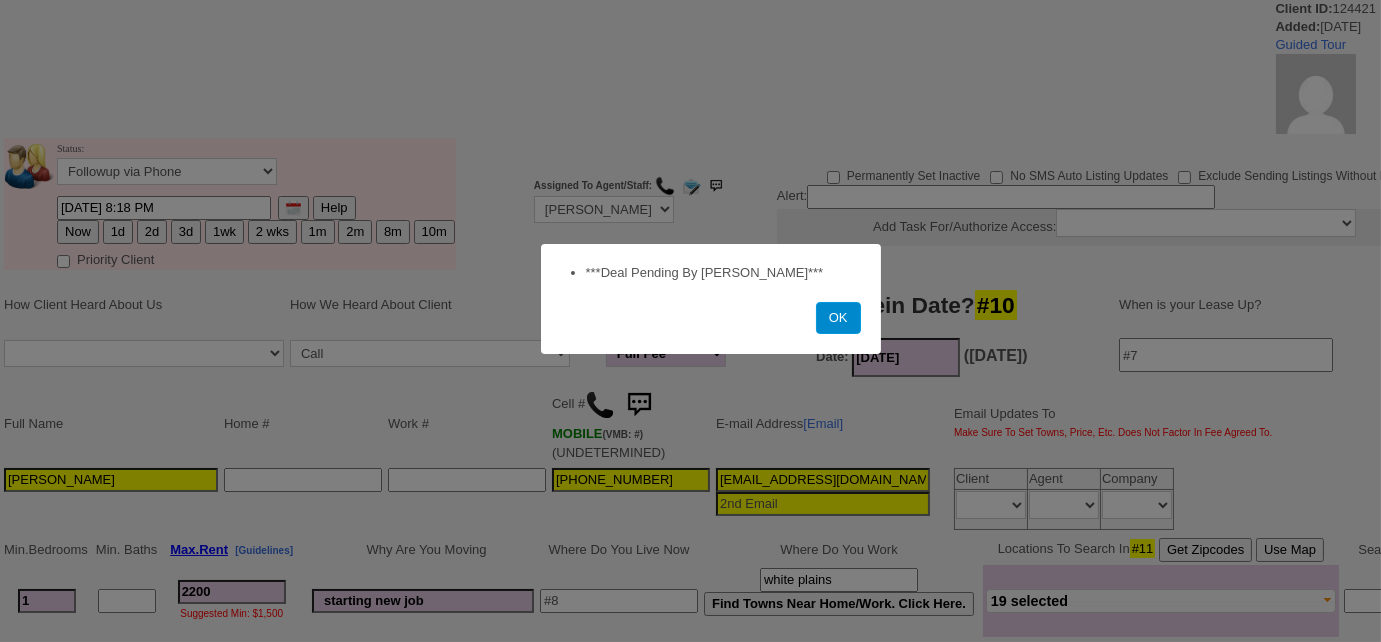 click on "OK" at bounding box center (838, 318) 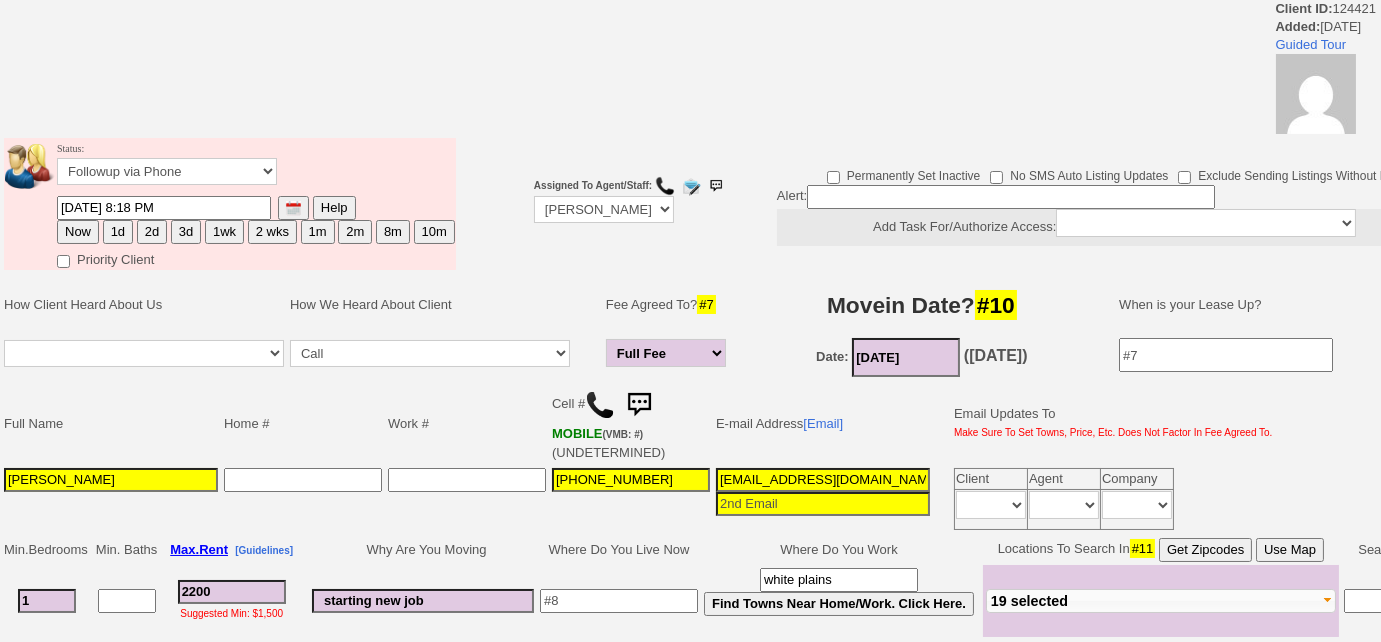 click on "1wk" at bounding box center (224, 232) 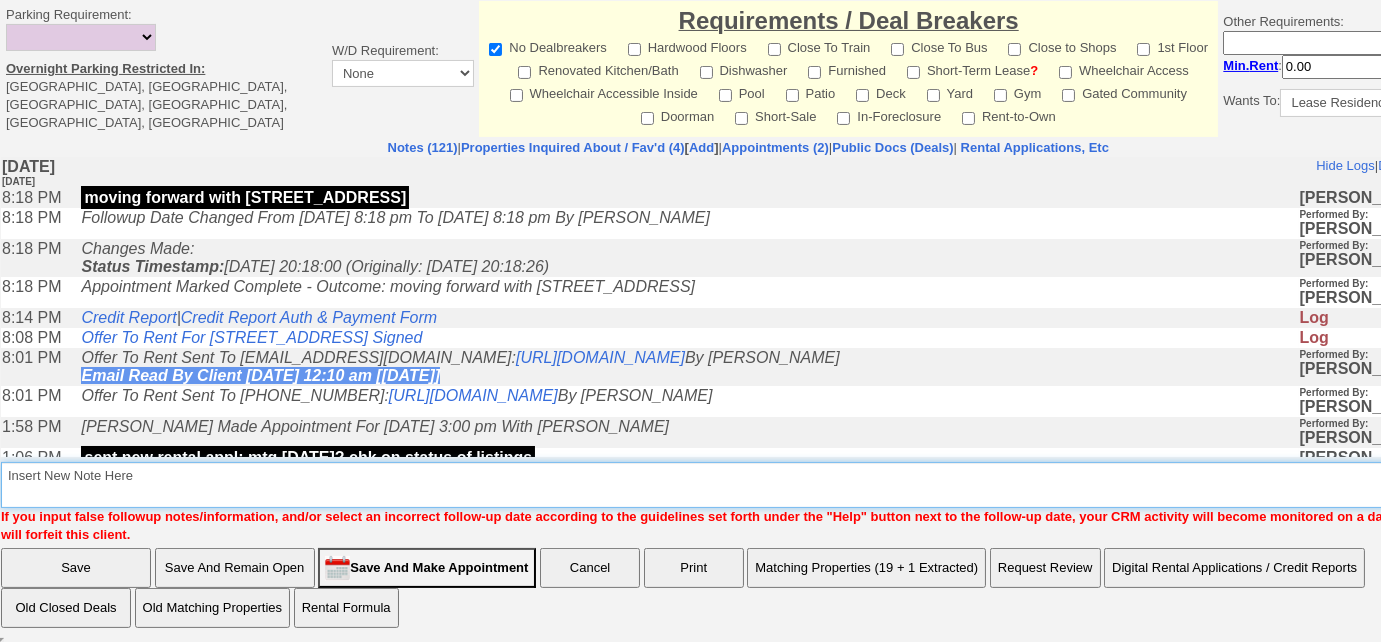 click on "Insert New Note Here" at bounding box center (755, 485) 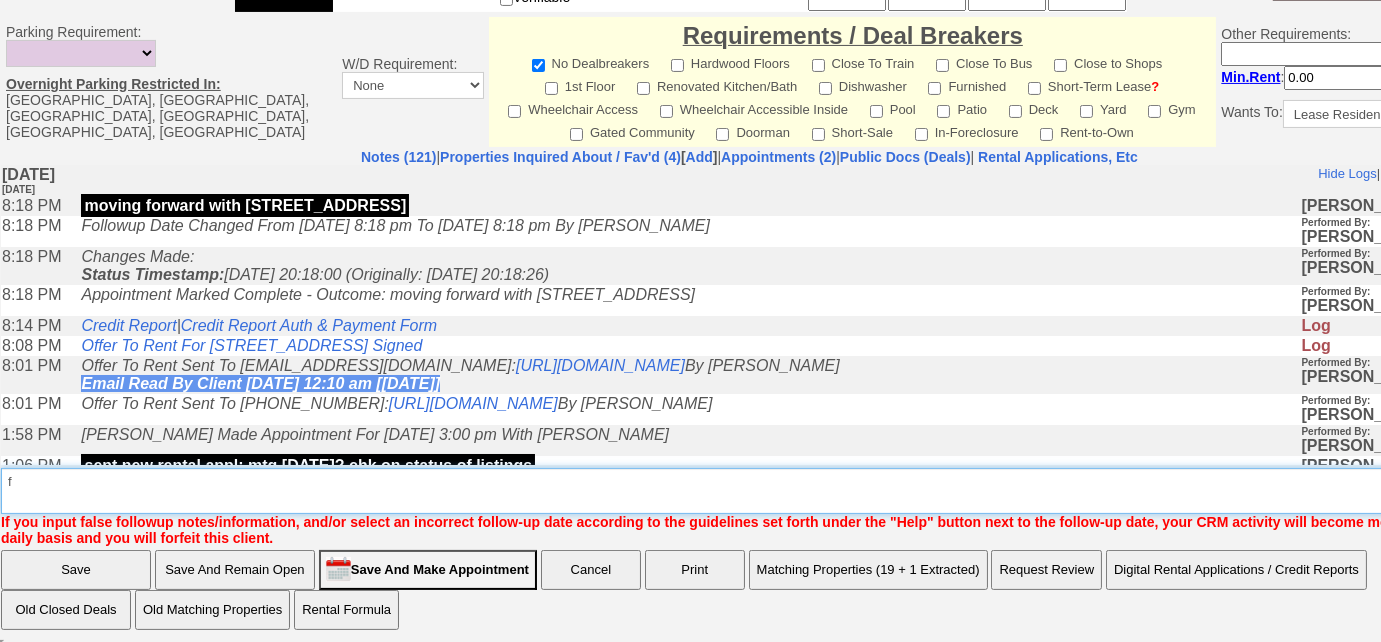 type on "f" 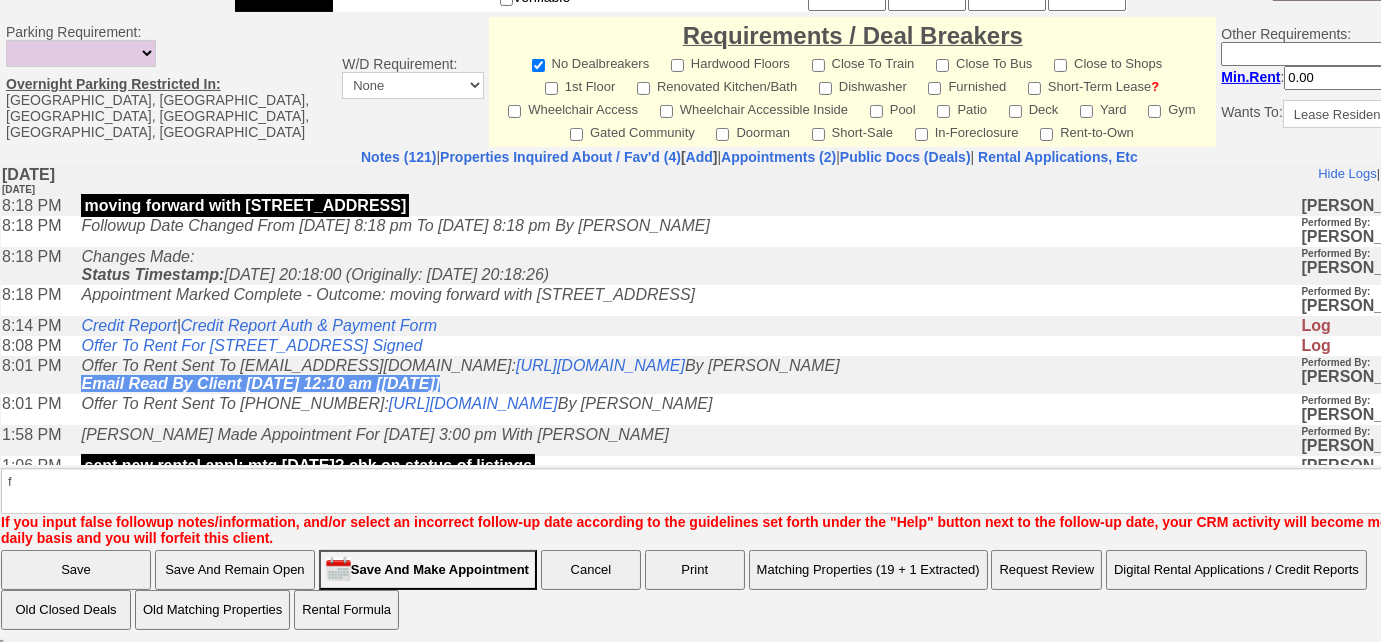 click on "Save" at bounding box center [76, 570] 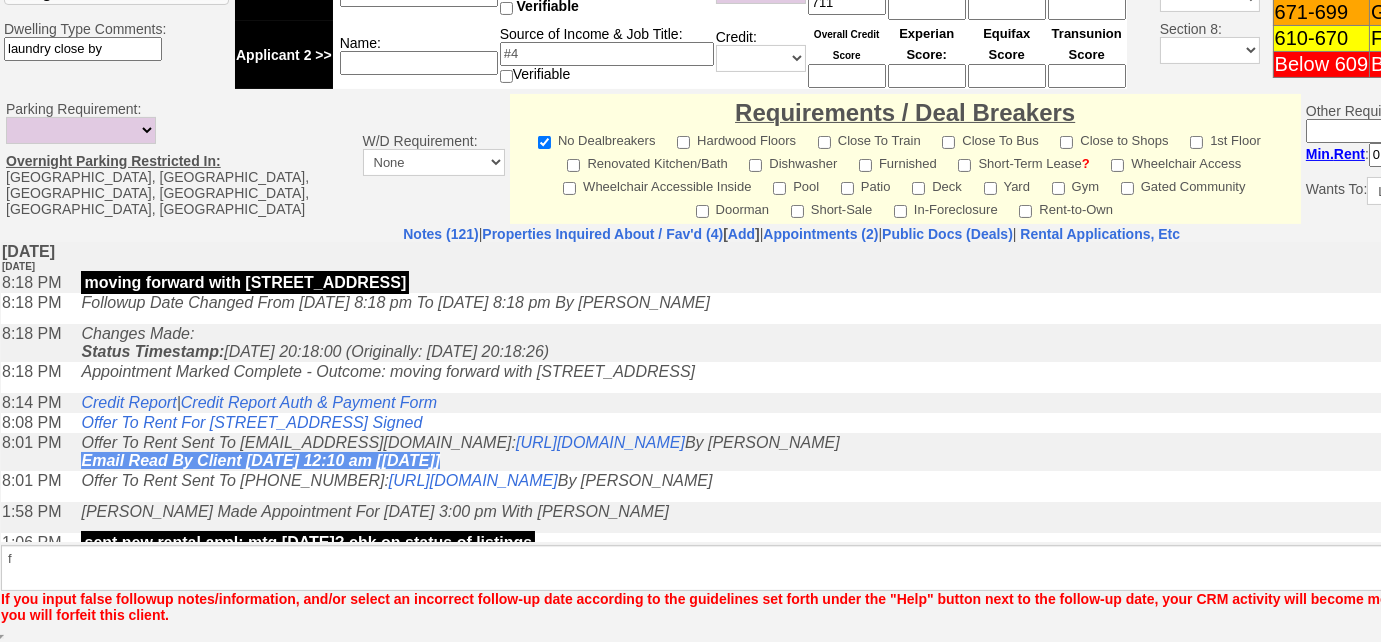 scroll, scrollTop: 877, scrollLeft: 0, axis: vertical 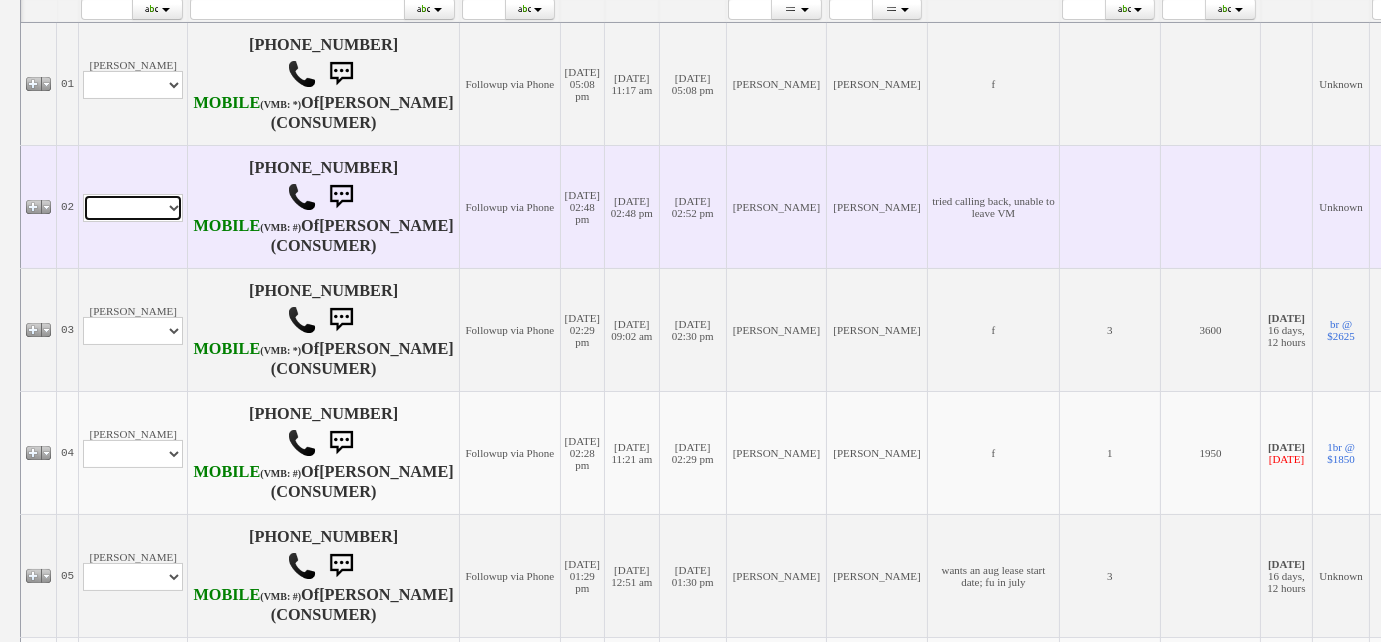 click on "Profile
Edit
Print
Closed Deals" at bounding box center (133, 208) 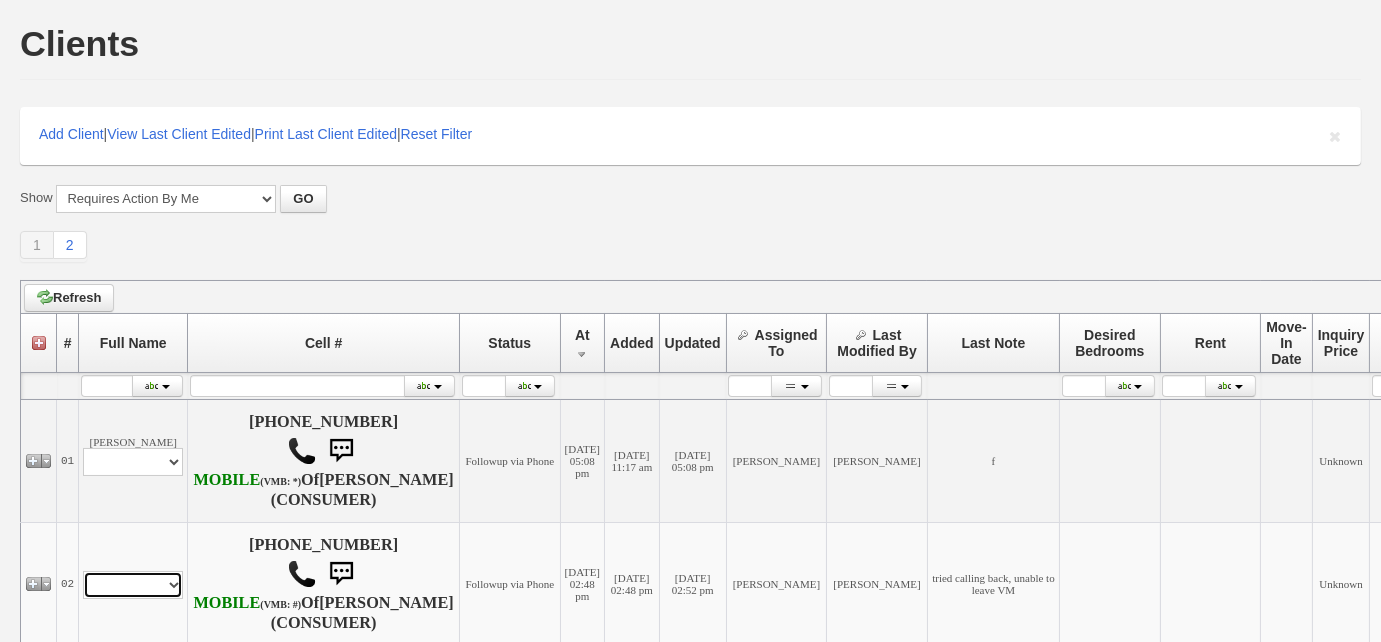scroll, scrollTop: 0, scrollLeft: 0, axis: both 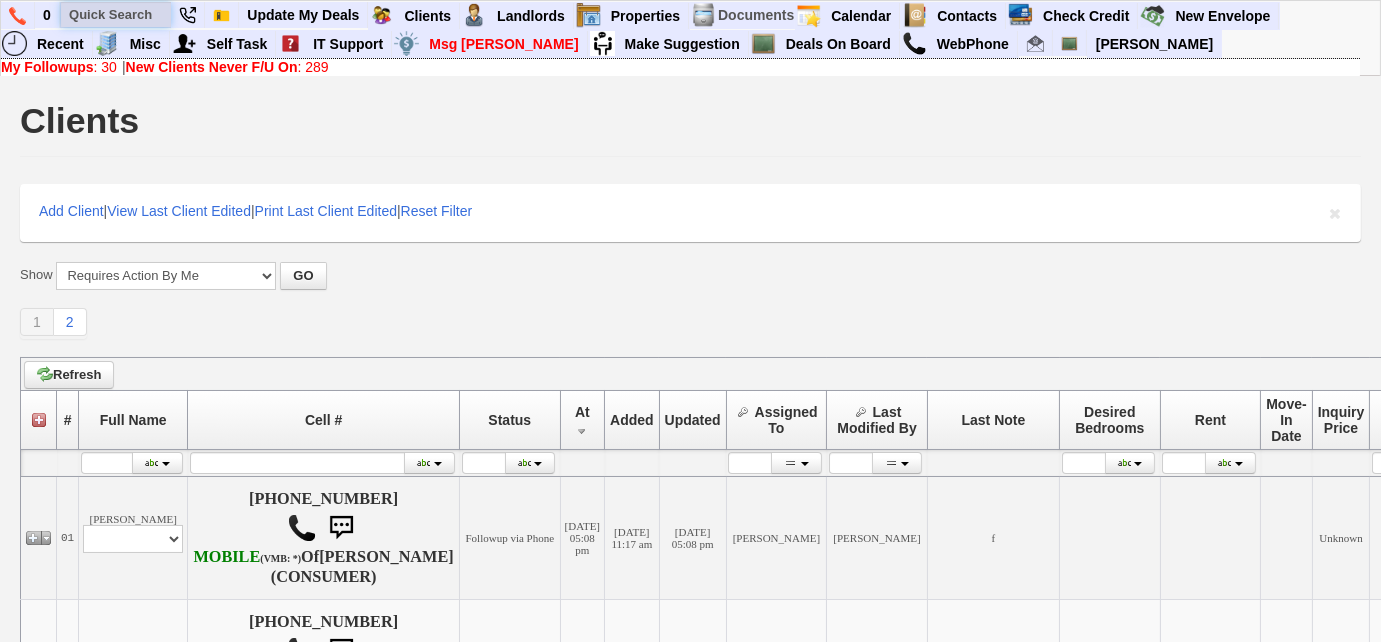 click at bounding box center (116, 14) 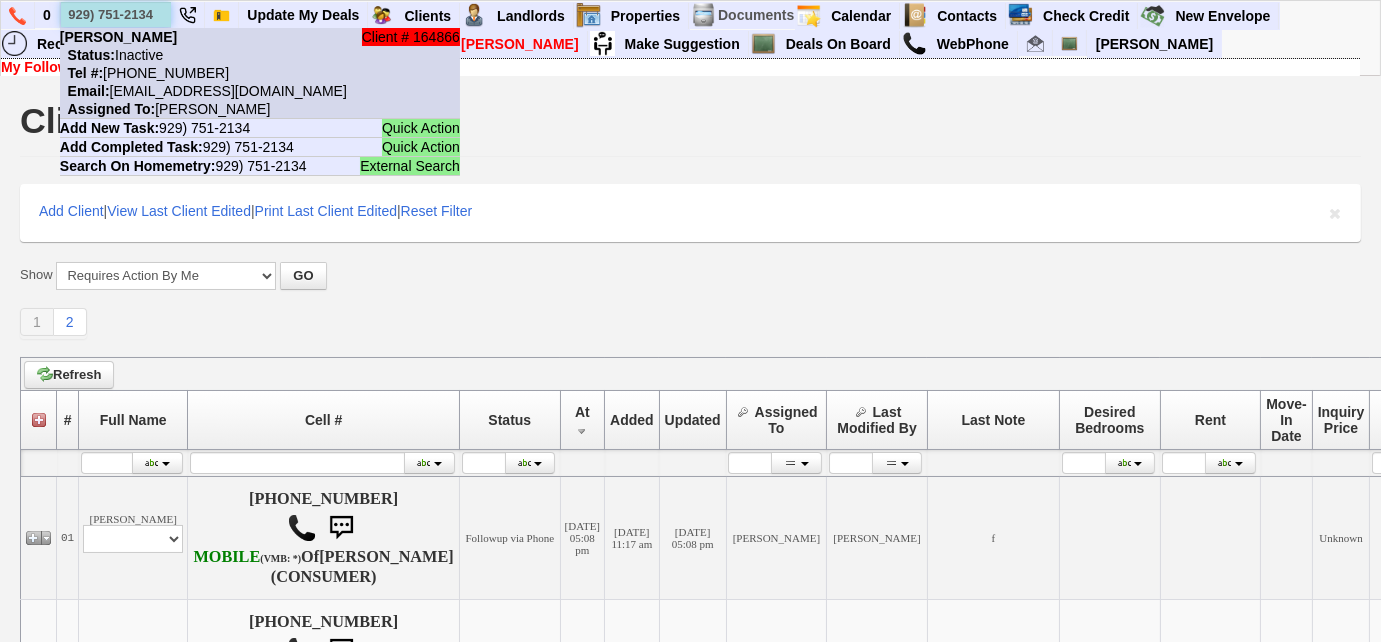 type on "929) 751-2134" 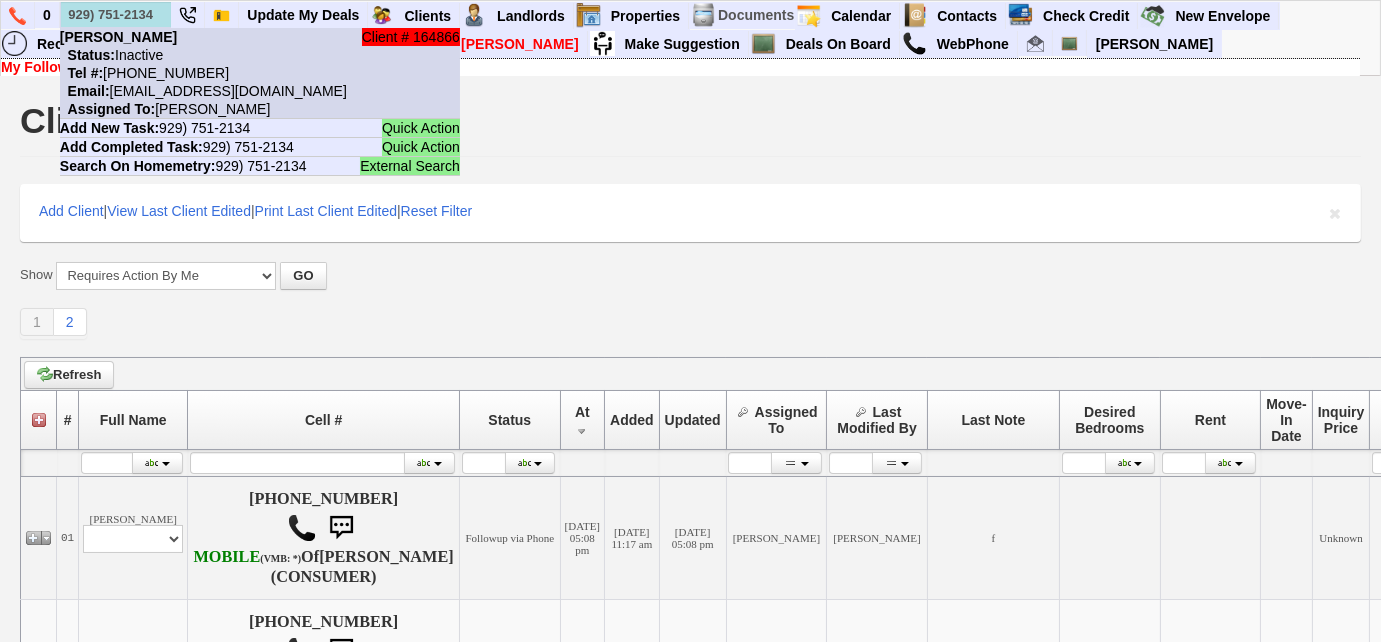 click on "Email:  [EMAIL_ADDRESS][DOMAIN_NAME]" at bounding box center [203, 91] 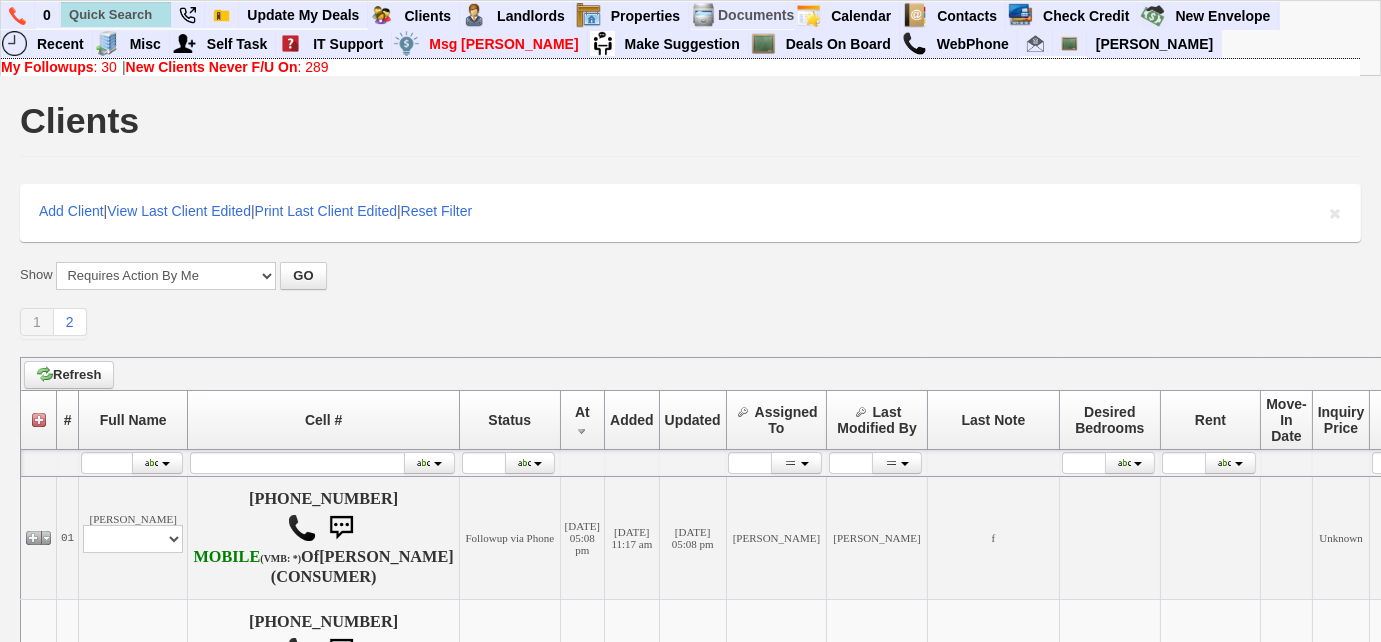 scroll, scrollTop: 454, scrollLeft: 0, axis: vertical 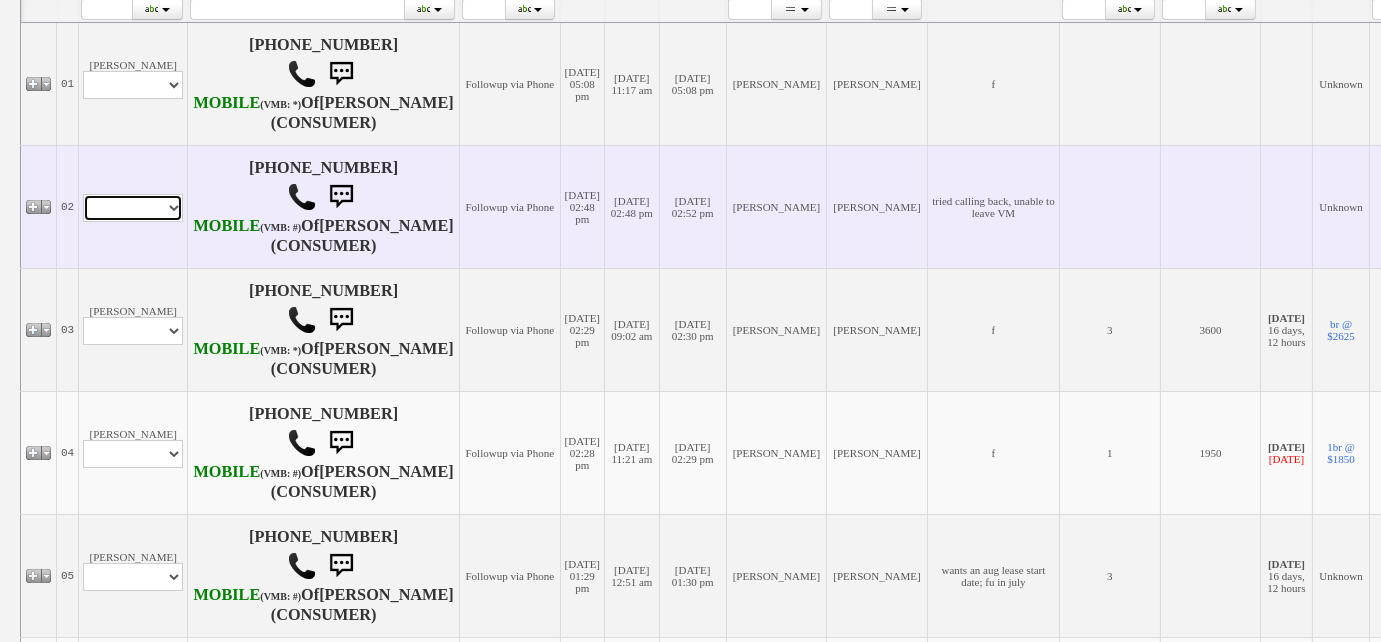 click on "Profile
Edit
Print
Closed Deals" at bounding box center [133, 208] 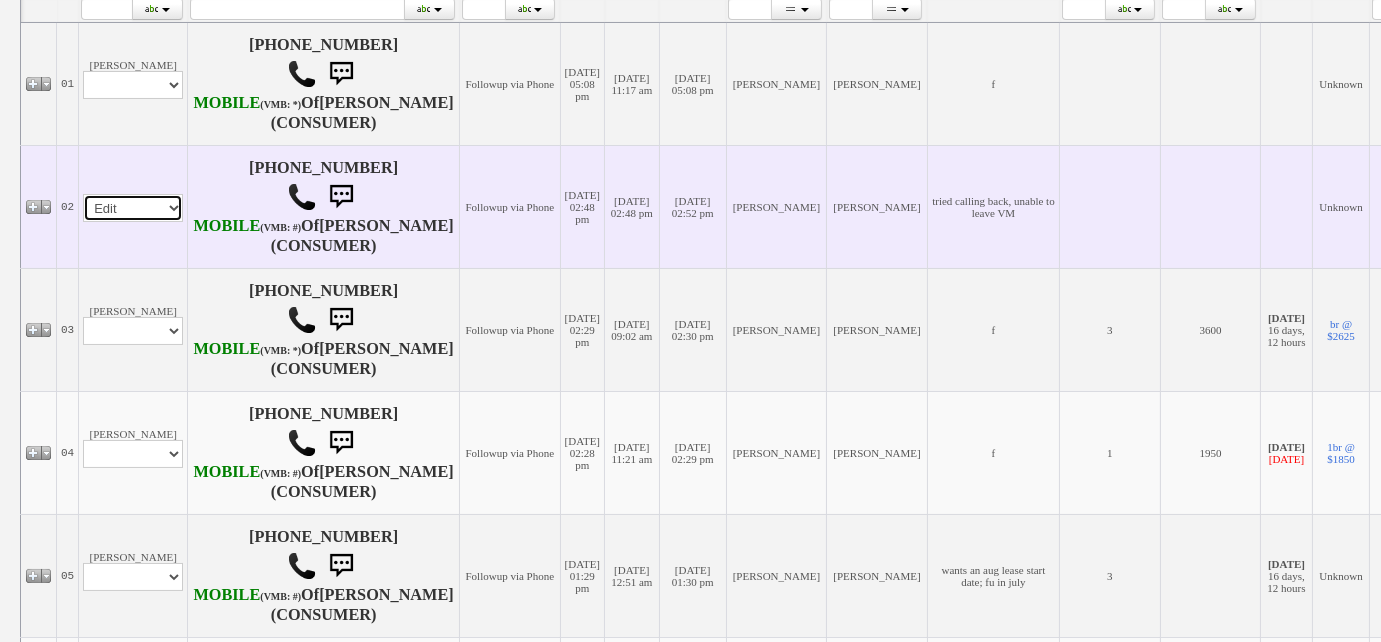 click on "Profile
Edit
Print
Closed Deals" at bounding box center (133, 208) 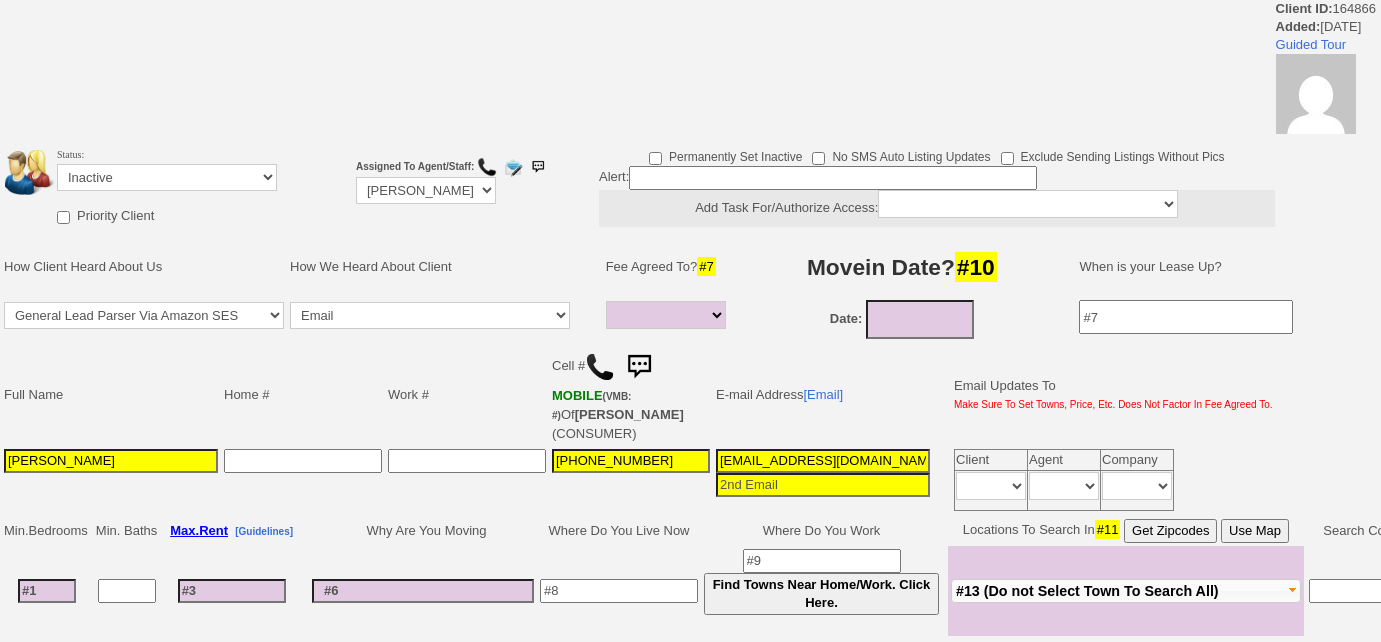 select 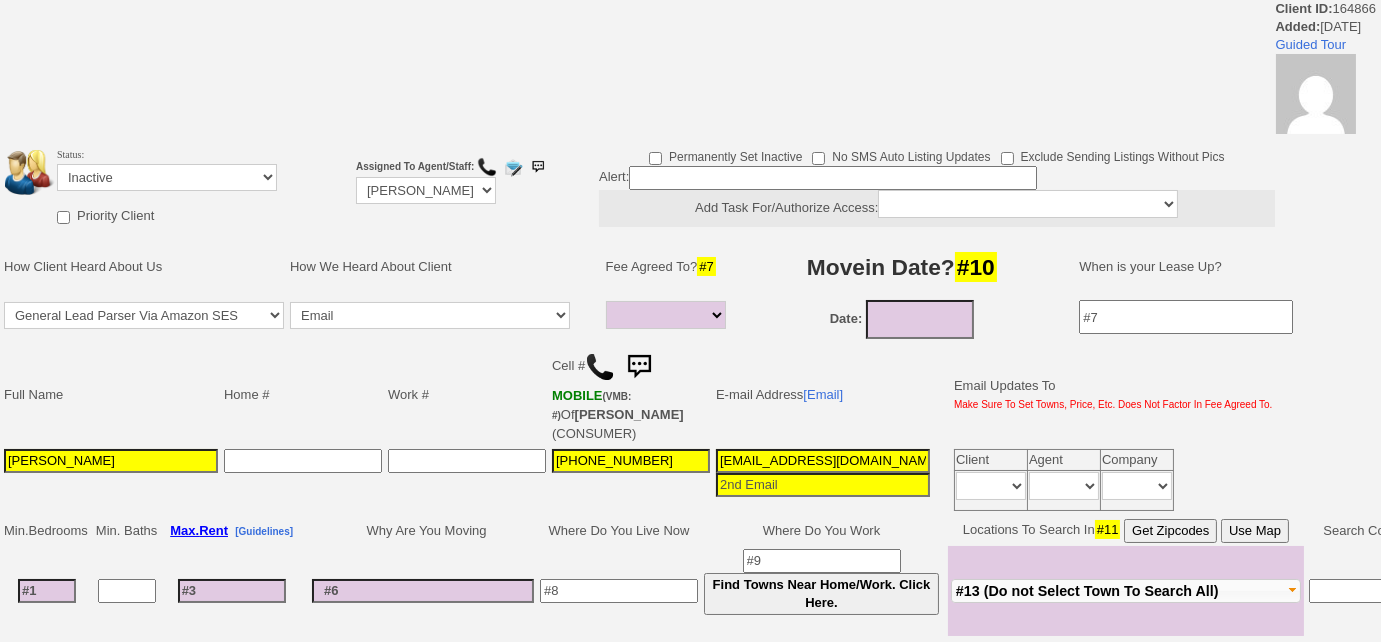 scroll, scrollTop: 0, scrollLeft: 0, axis: both 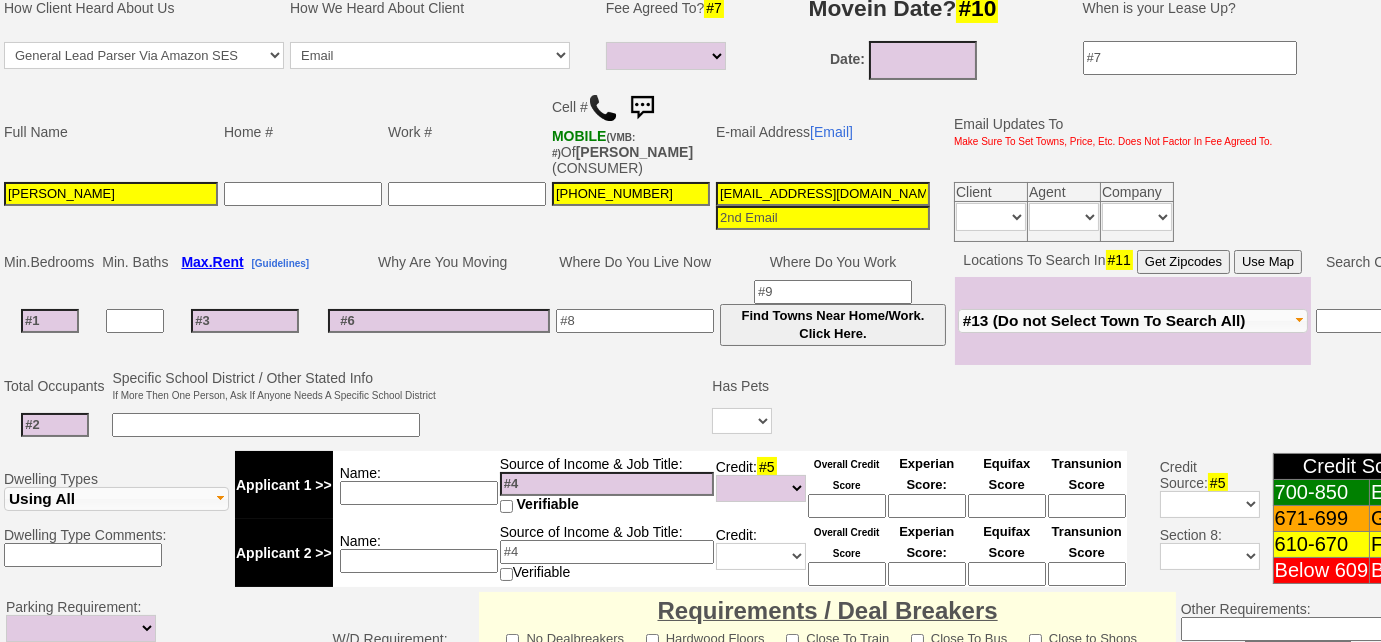 click at bounding box center (603, 108) 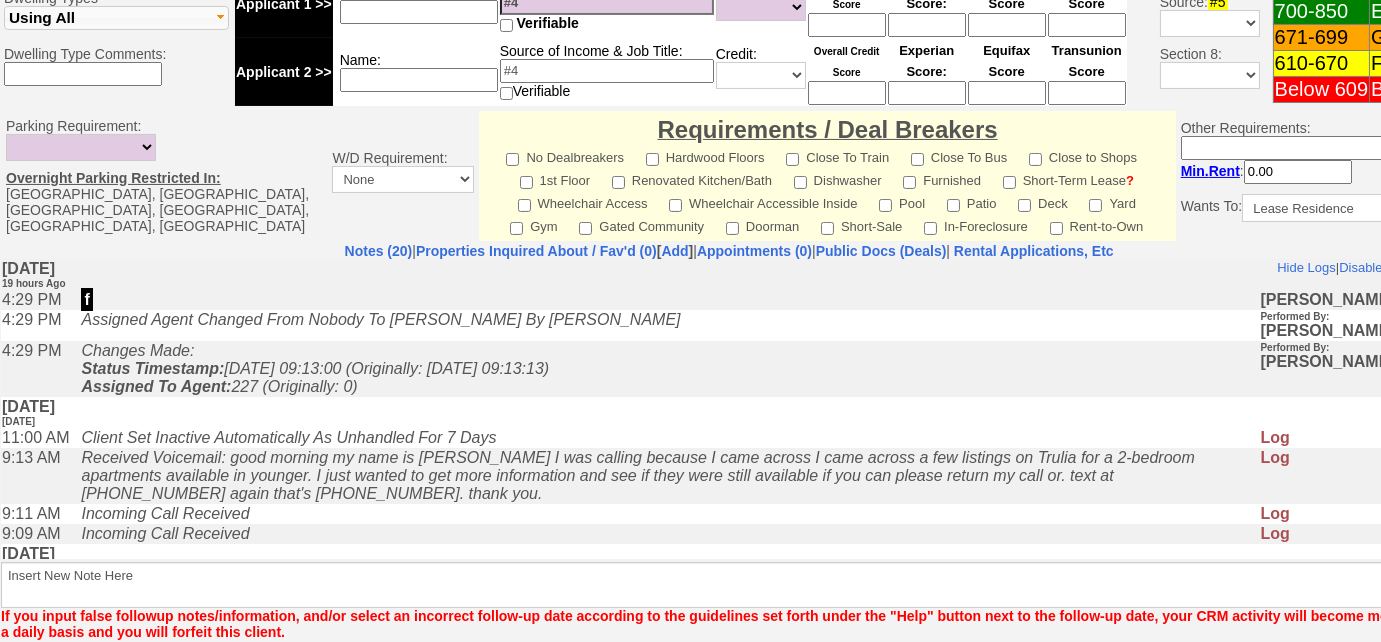 scroll, scrollTop: 912, scrollLeft: 0, axis: vertical 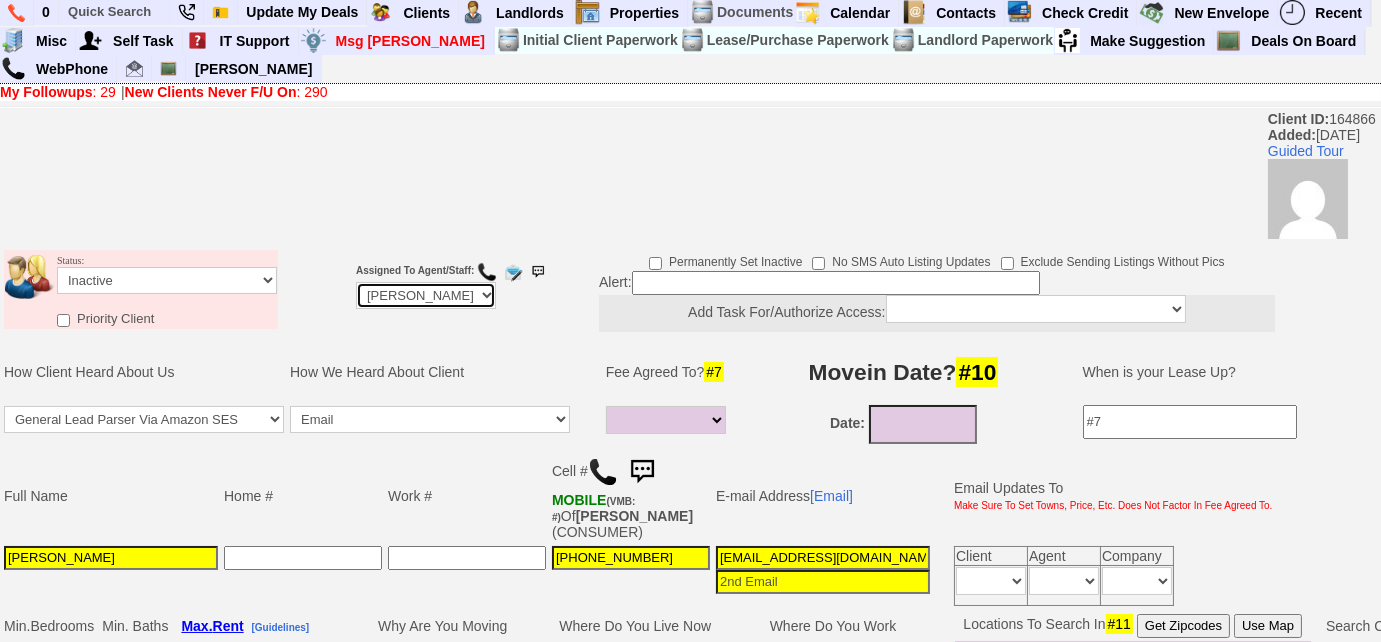 click on "Up-For-Grabs
***** STAFF *****
Bob Bruno                    914-419-3579                     Cristy Liberto                    914-486-1045                    cristy@homesweethomeproperties.com Dara Goldstein                    203-912-3709                    Dara@homesweethomeproperties.com Mark Moskowitz                    720-414-0464                    mark.moskowitz@homesweethomeproperties.com
***** AGENTS *****" at bounding box center (426, 295) 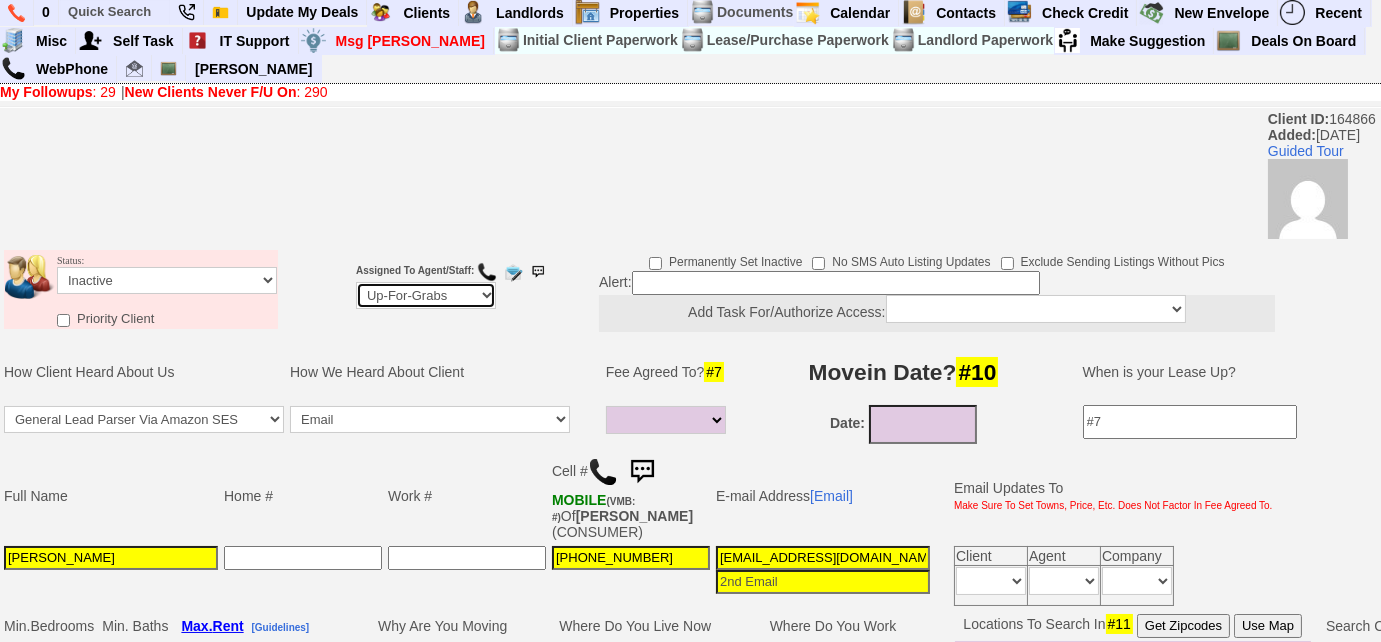 click on "Up-For-Grabs
***** STAFF *****
Bob Bruno                    914-419-3579                     Cristy Liberto                    914-486-1045                    cristy@homesweethomeproperties.com Dara Goldstein                    203-912-3709                    Dara@homesweethomeproperties.com Mark Moskowitz                    720-414-0464                    mark.moskowitz@homesweethomeproperties.com
***** AGENTS *****" at bounding box center [426, 295] 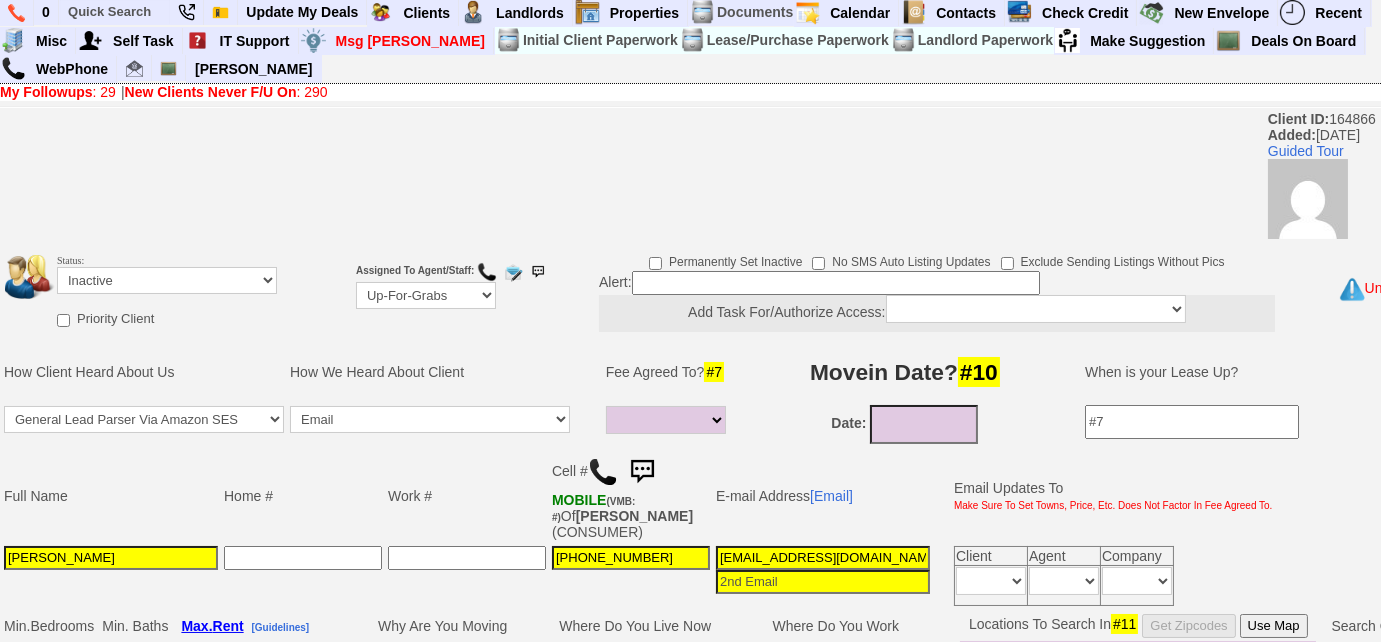click at bounding box center [836, 283] 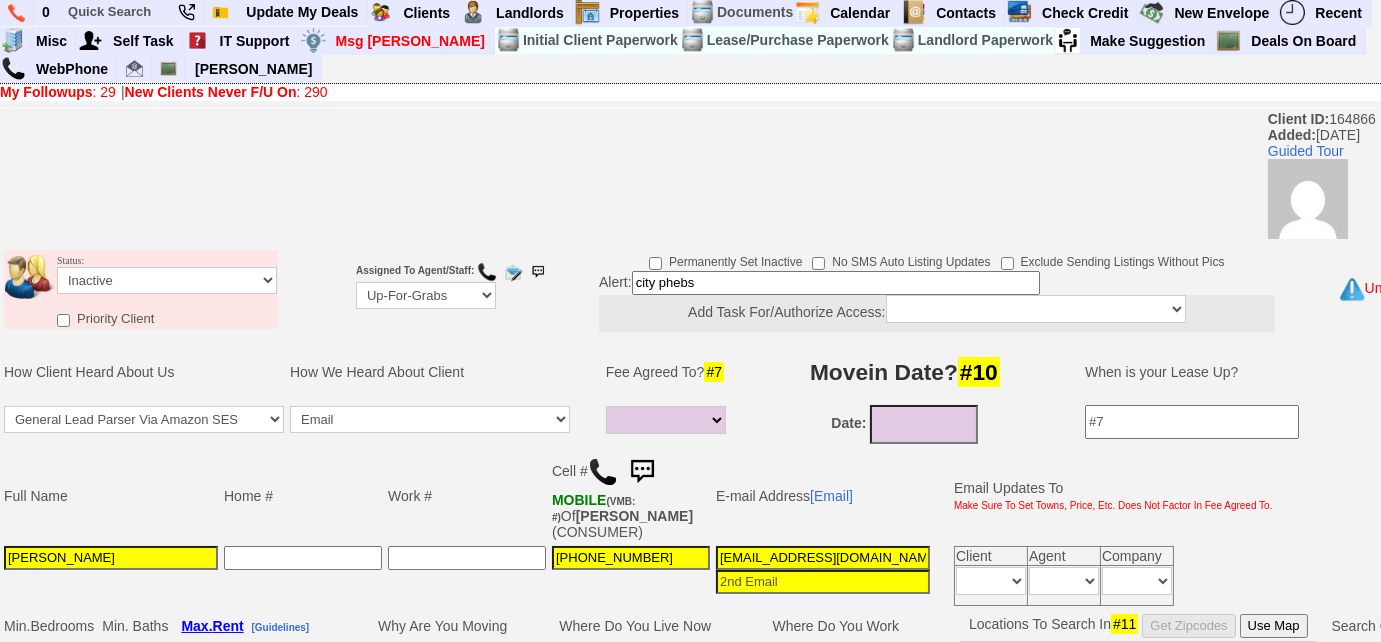 type on "city phebs" 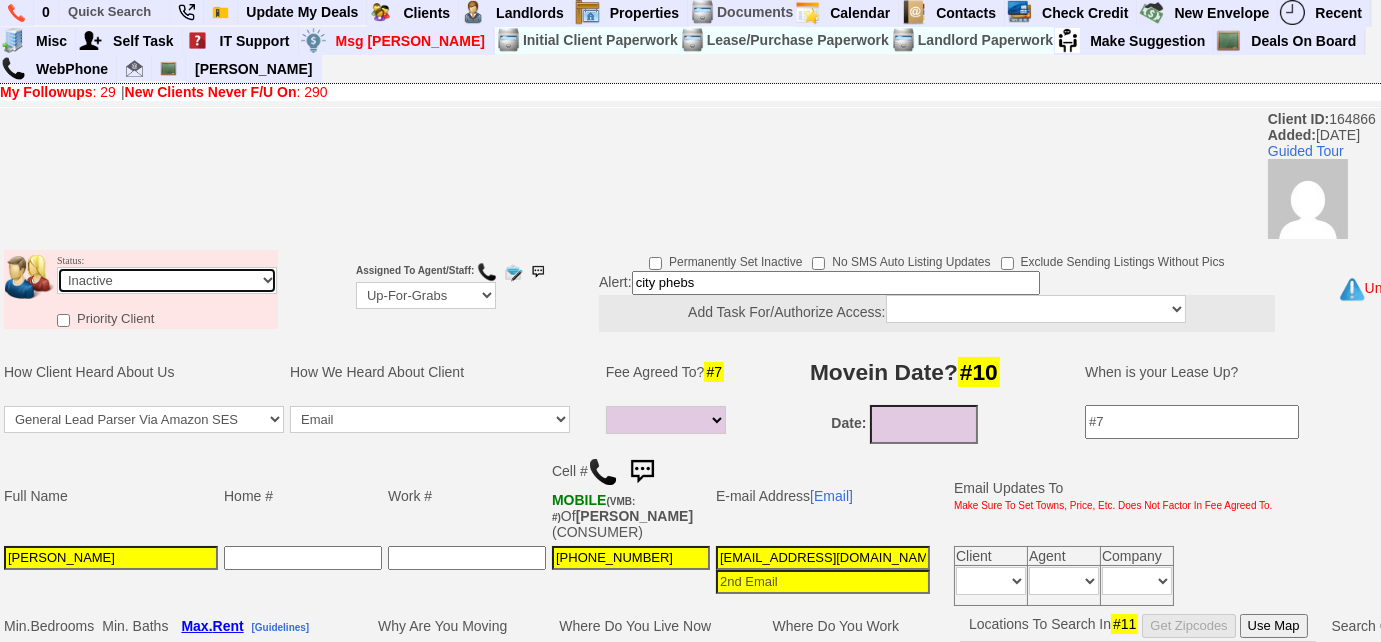 click on "Followup via Phone Followup via Email Followup When Section 8 Property Found Deal Closed - Followup Before Lease Expires Needs Email Address Needs Phone Number From Lead Source HSH is Awaiting Response To Automatic Email Form Incomplete Inactive" at bounding box center [167, 280] 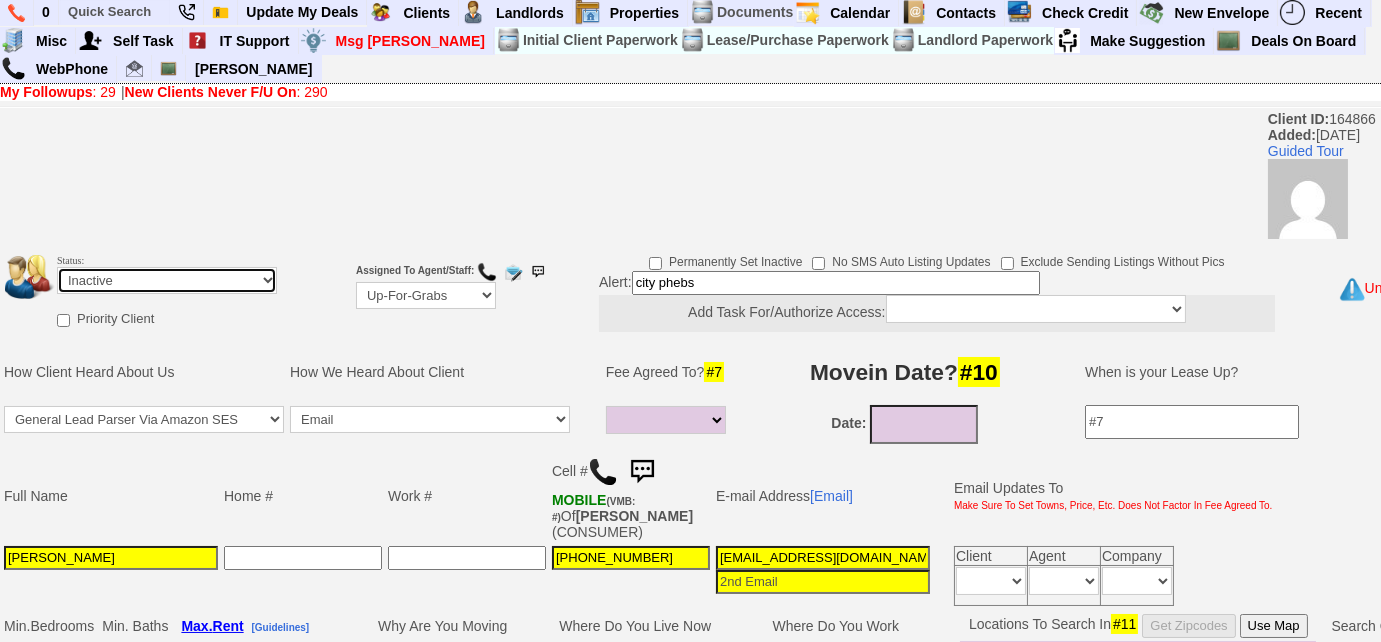 select on "Followup When Section 8 Property Found" 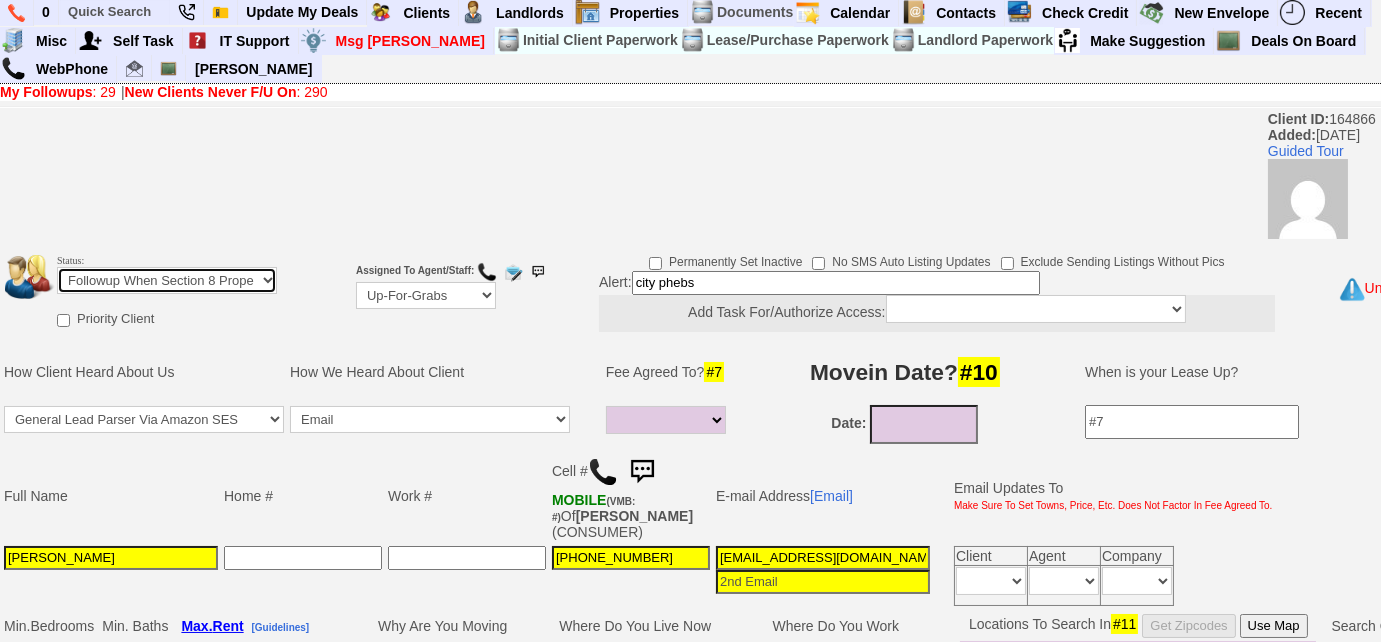 click on "Followup via Phone Followup via Email Followup When Section 8 Property Found Deal Closed - Followup Before Lease Expires Needs Email Address Needs Phone Number From Lead Source HSH is Awaiting Response To Automatic Email Form Incomplete Inactive" at bounding box center (167, 280) 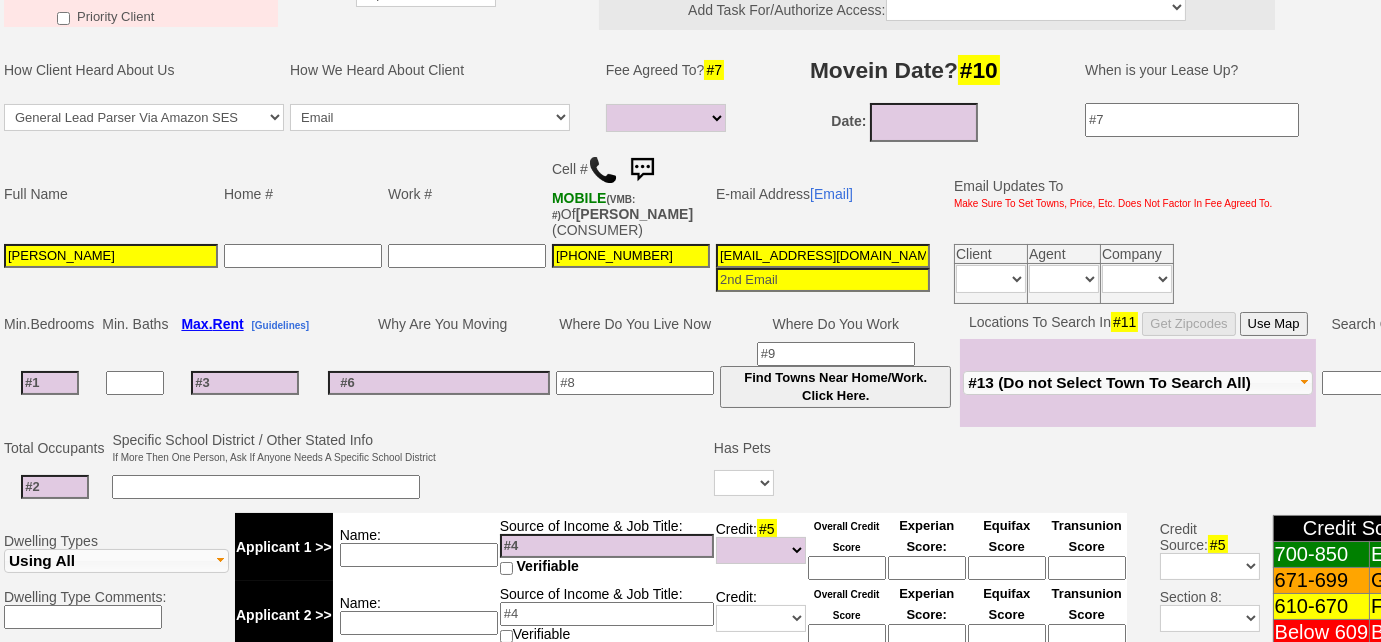 scroll, scrollTop: 366, scrollLeft: 0, axis: vertical 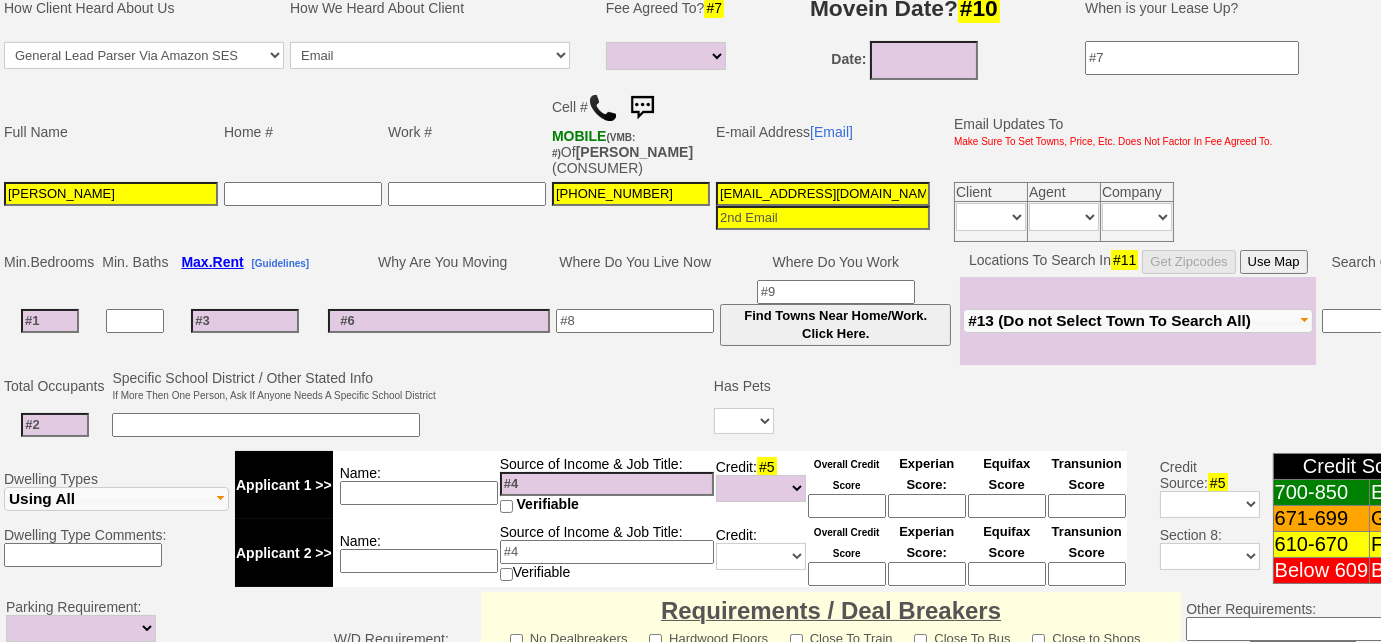 click at bounding box center (50, 321) 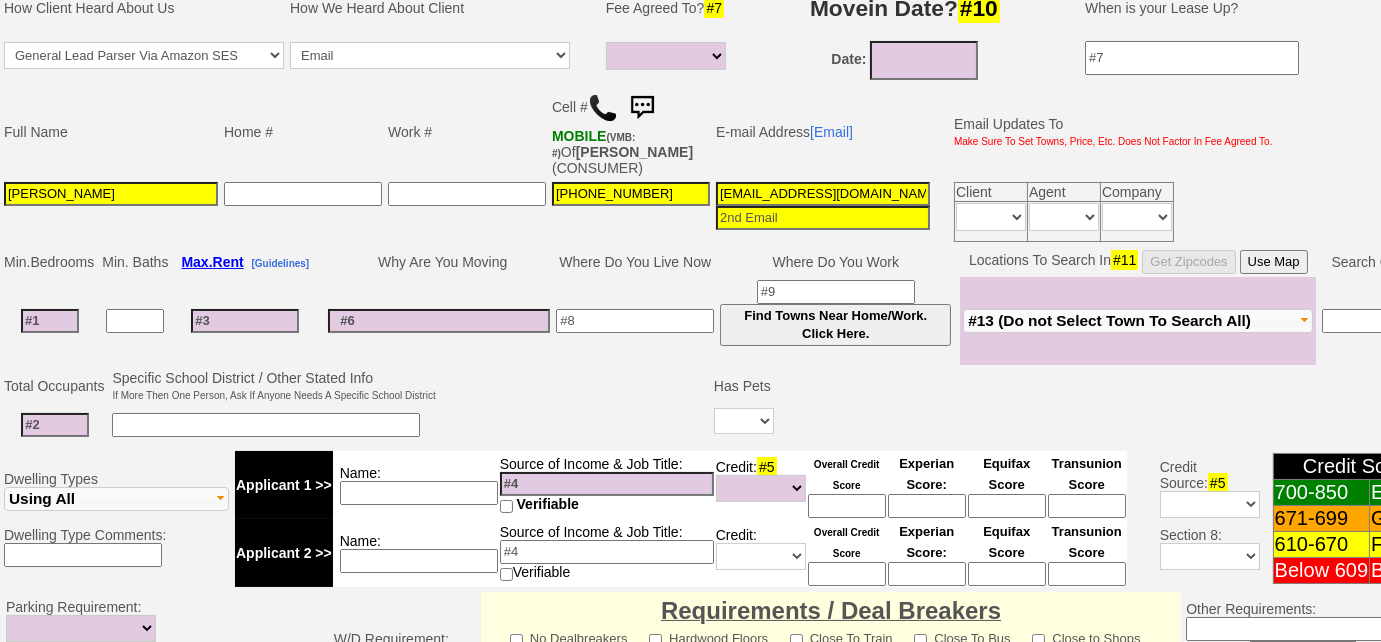 type on "2" 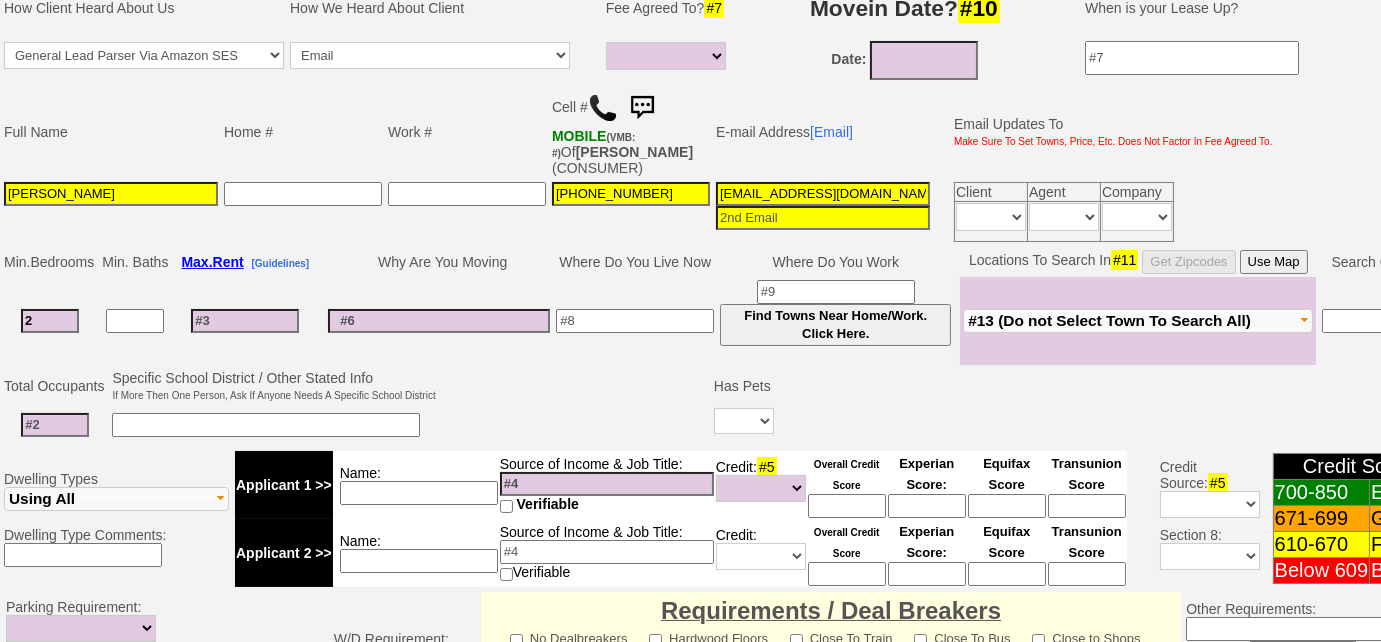 select 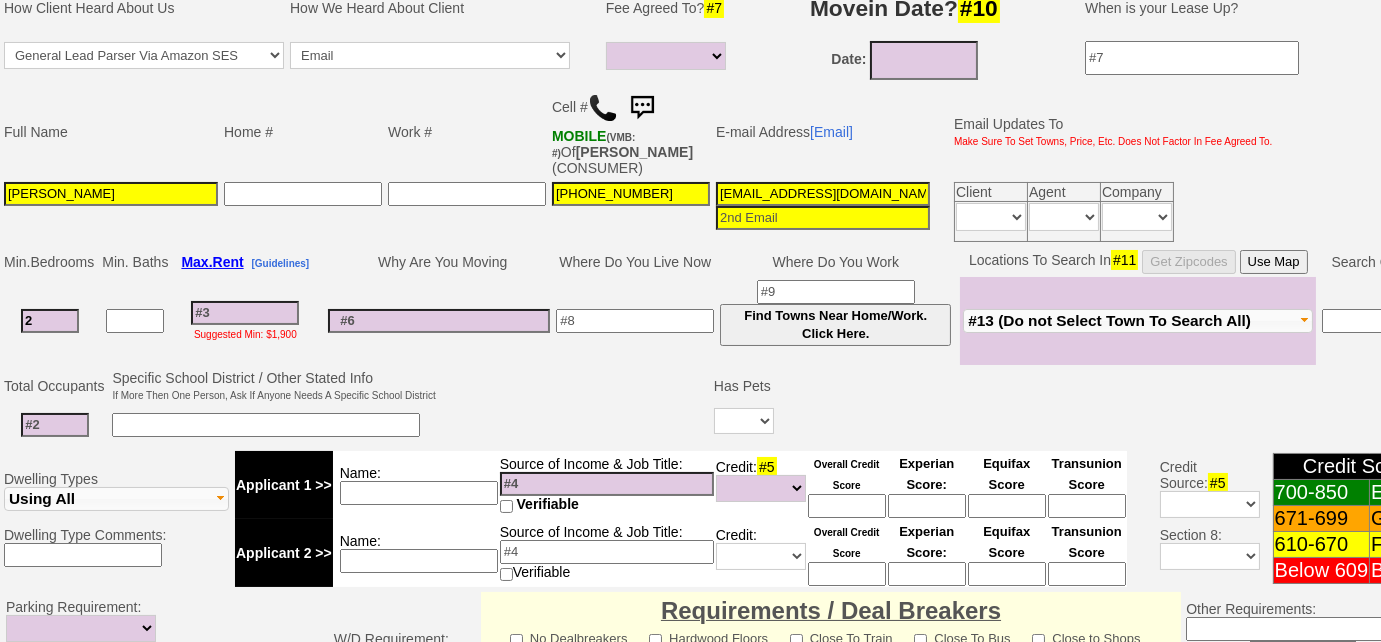 type on "2" 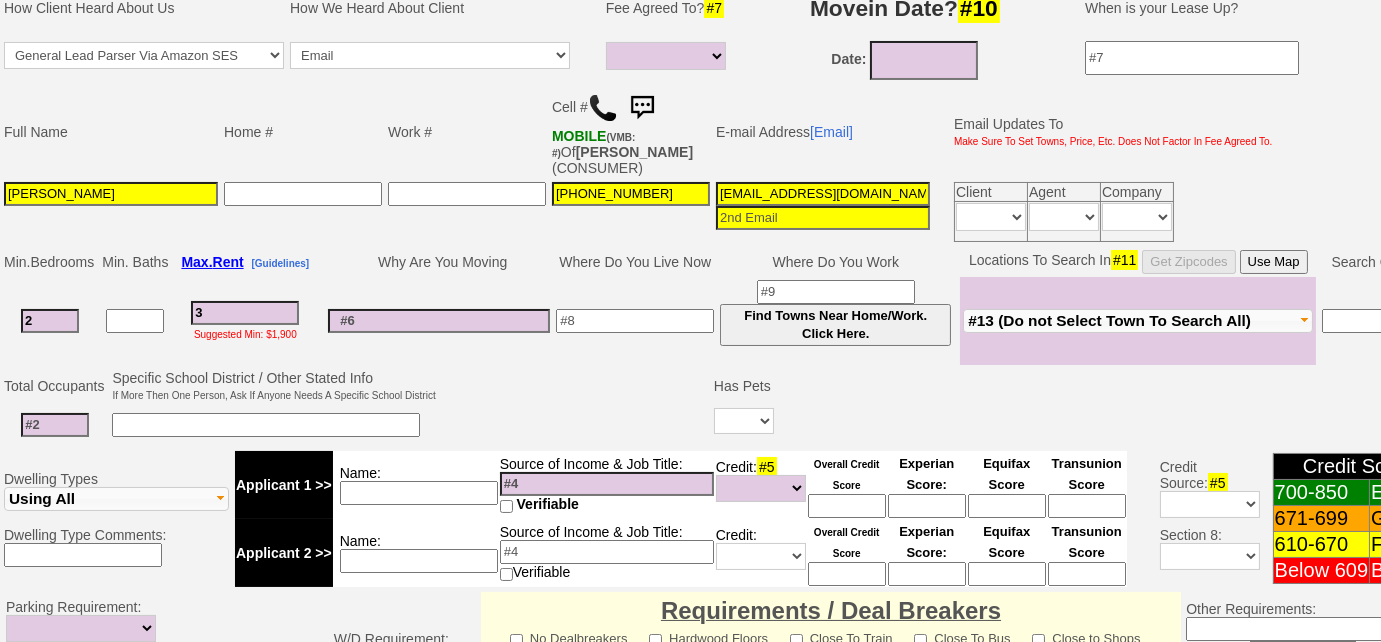 type on "30" 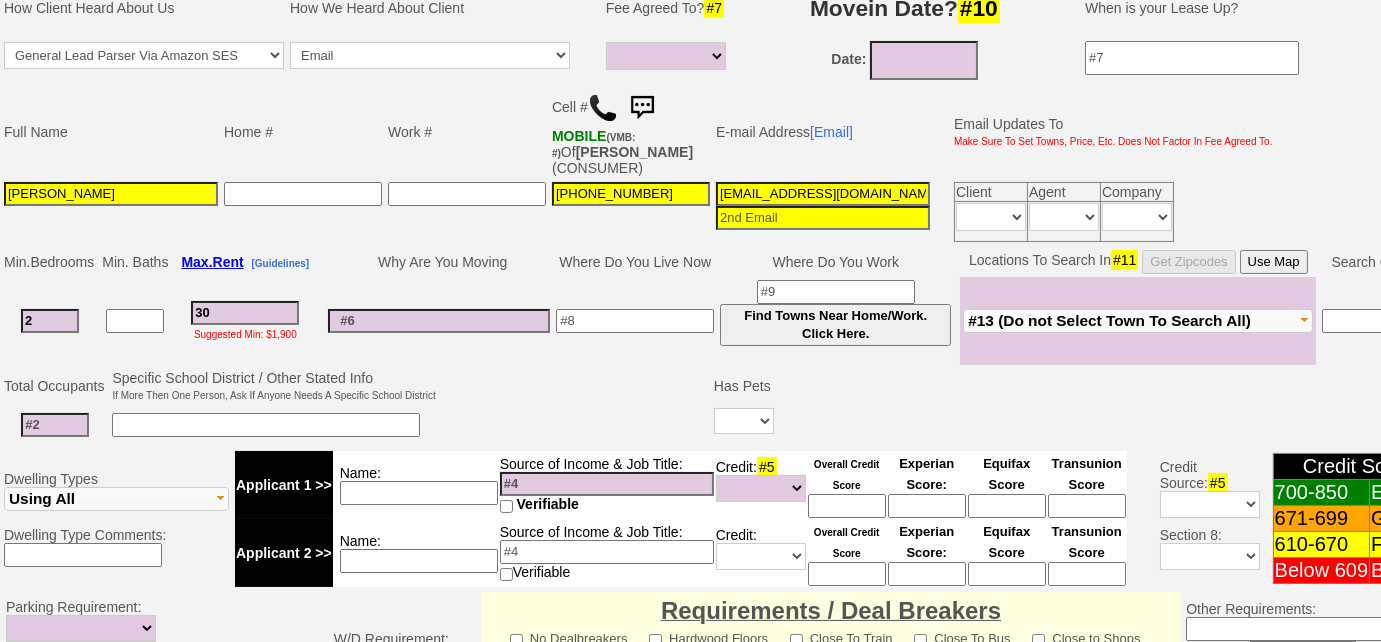 select 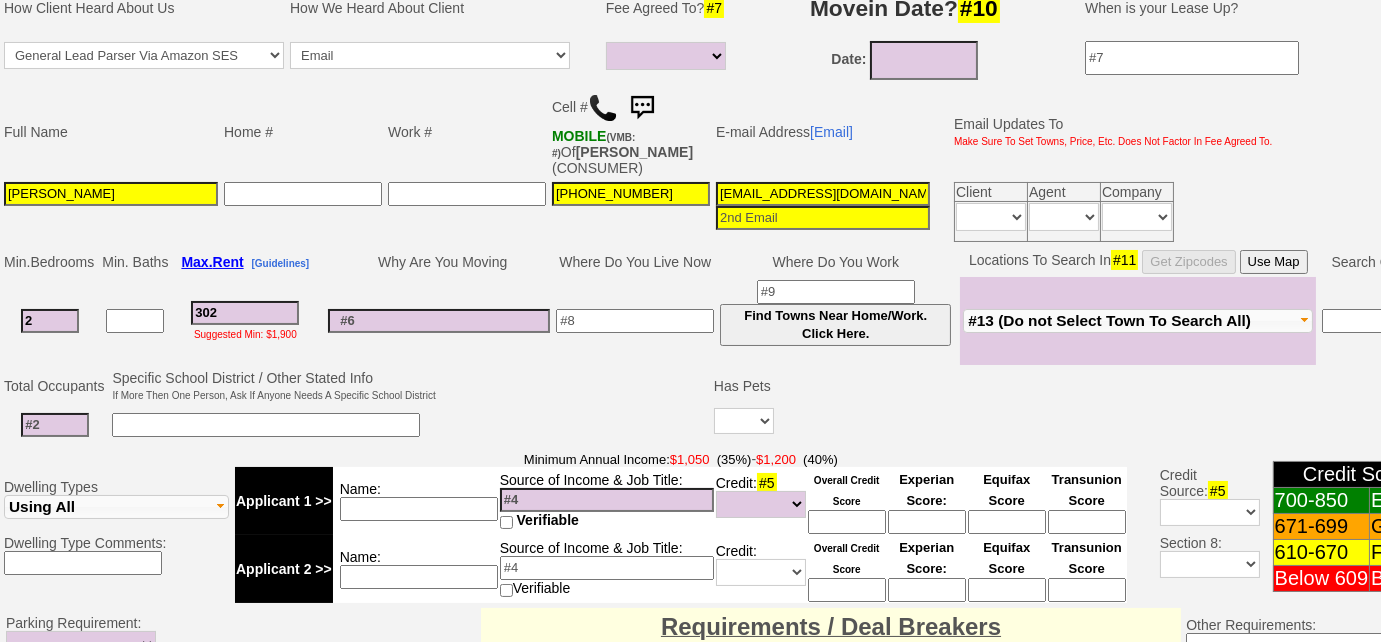 type on "3027" 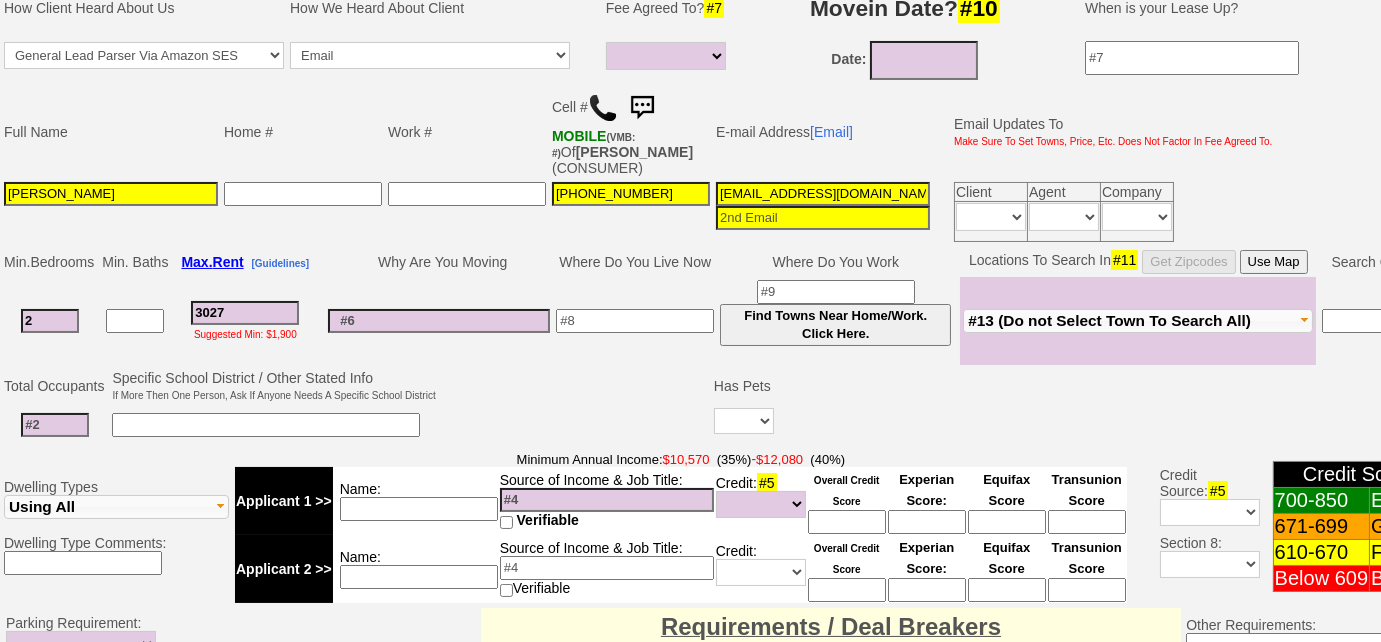 select 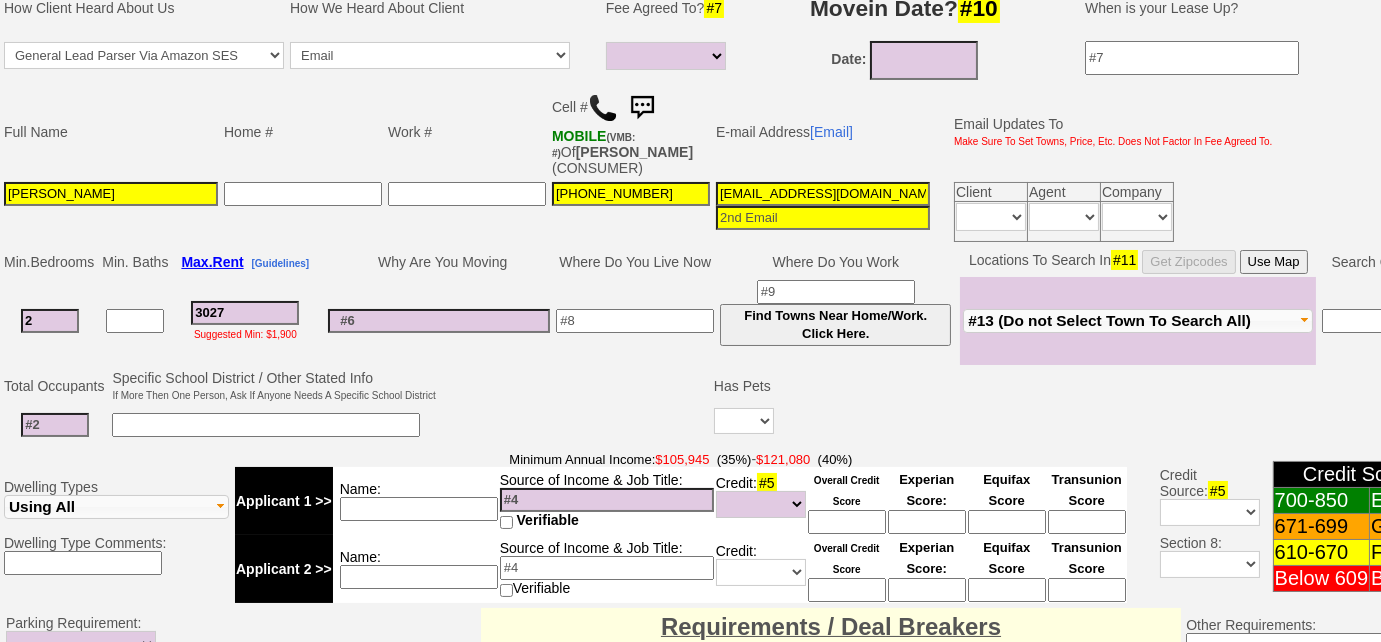 type on "3027" 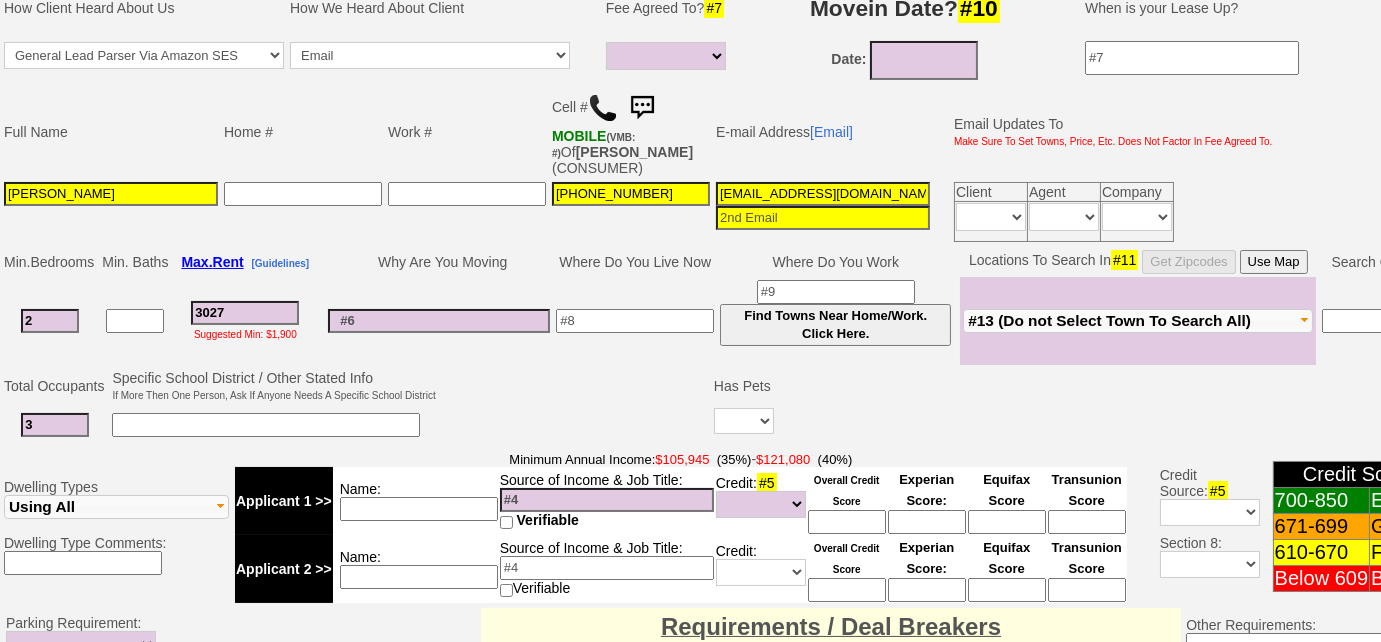 type on "3" 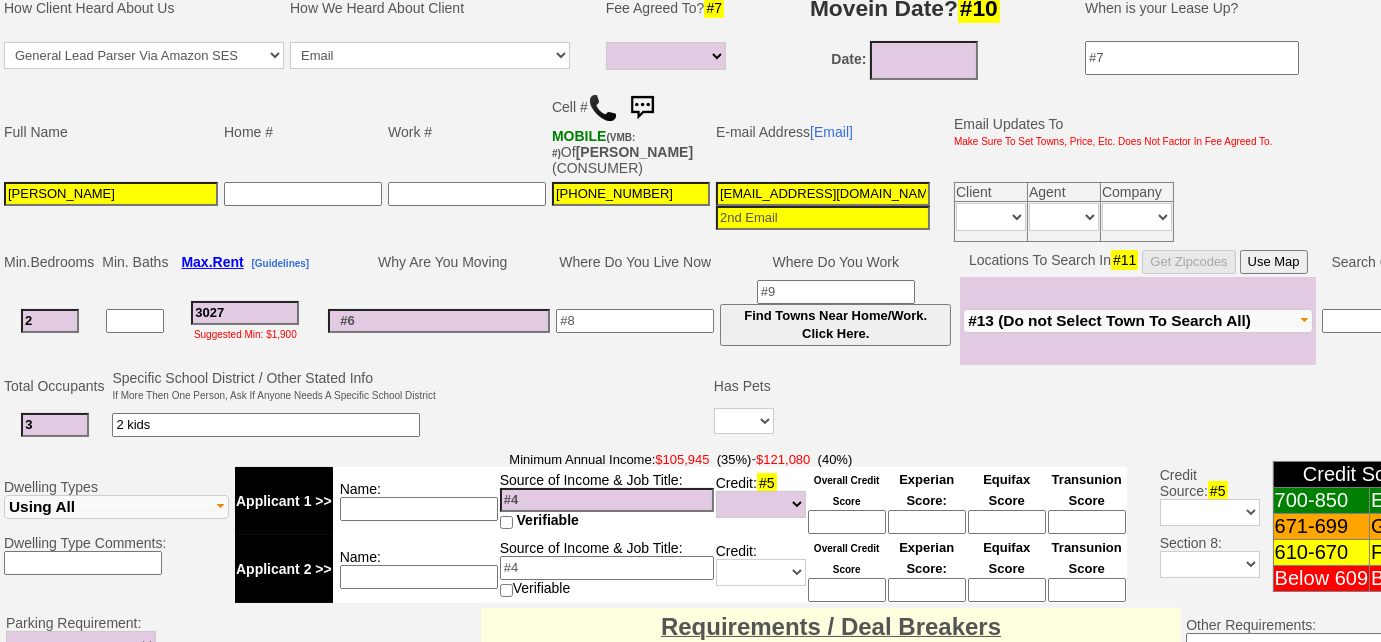 type on "2 kids" 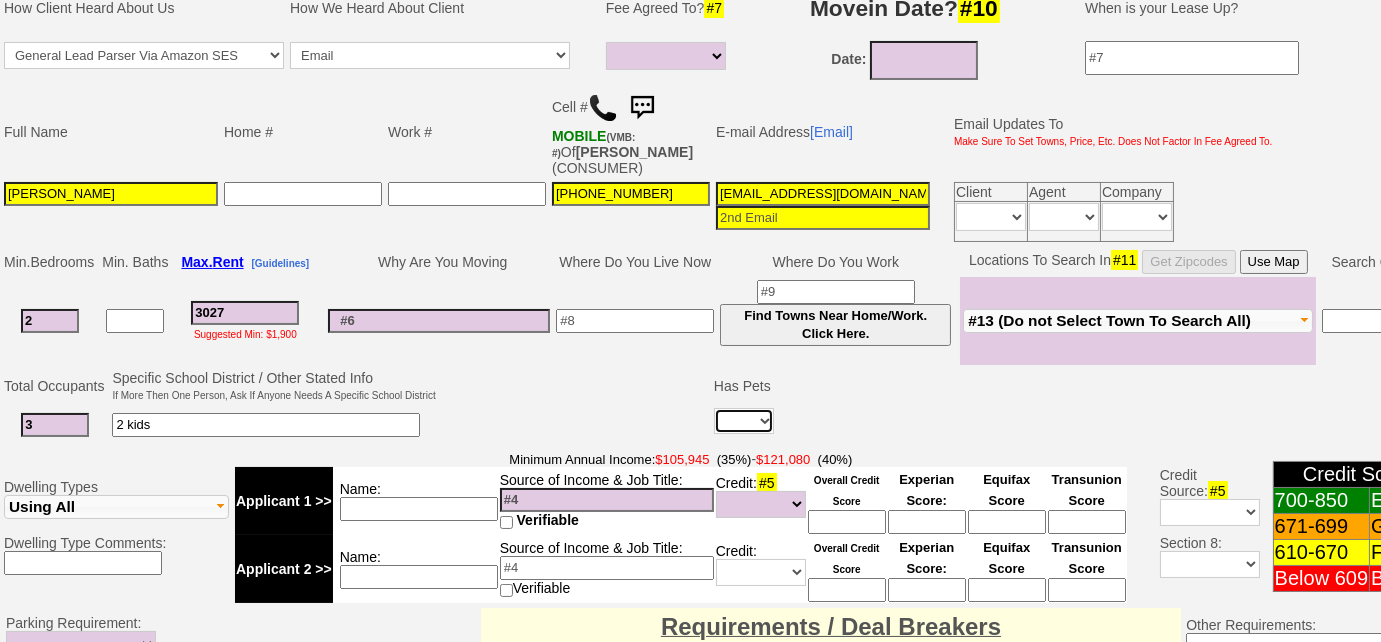 click on "Yes No" at bounding box center [744, 421] 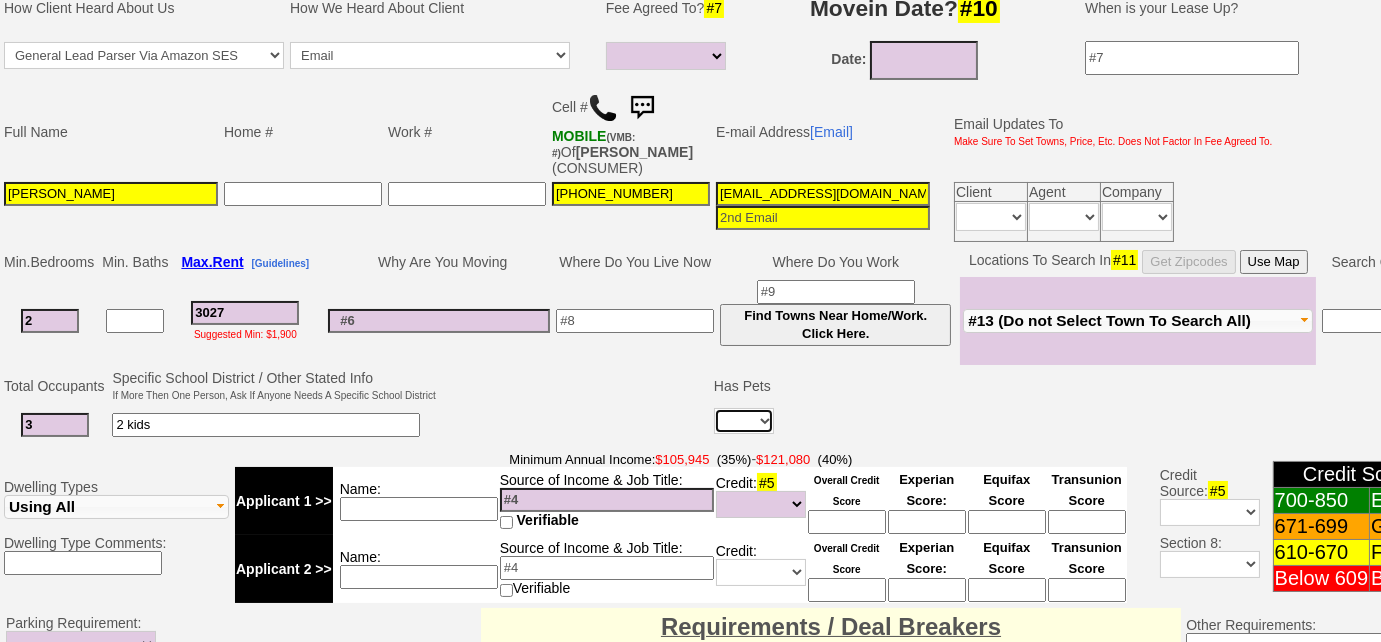 select on "No" 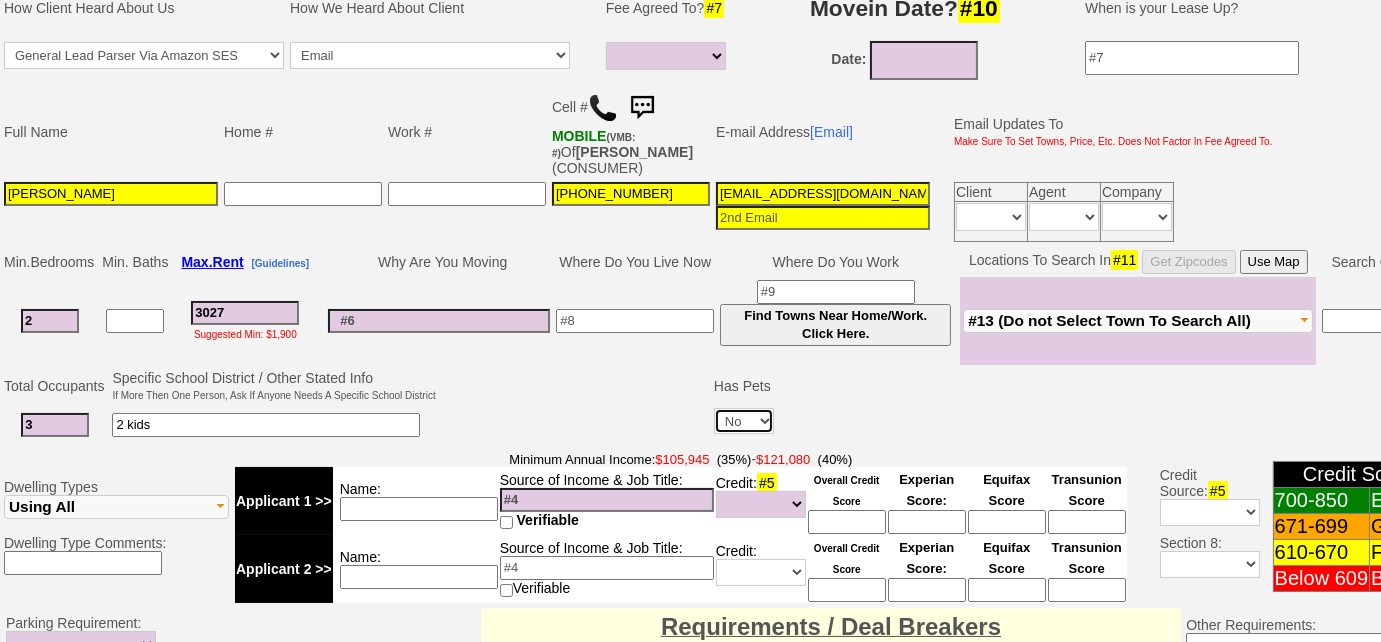 click on "Yes No" at bounding box center (744, 421) 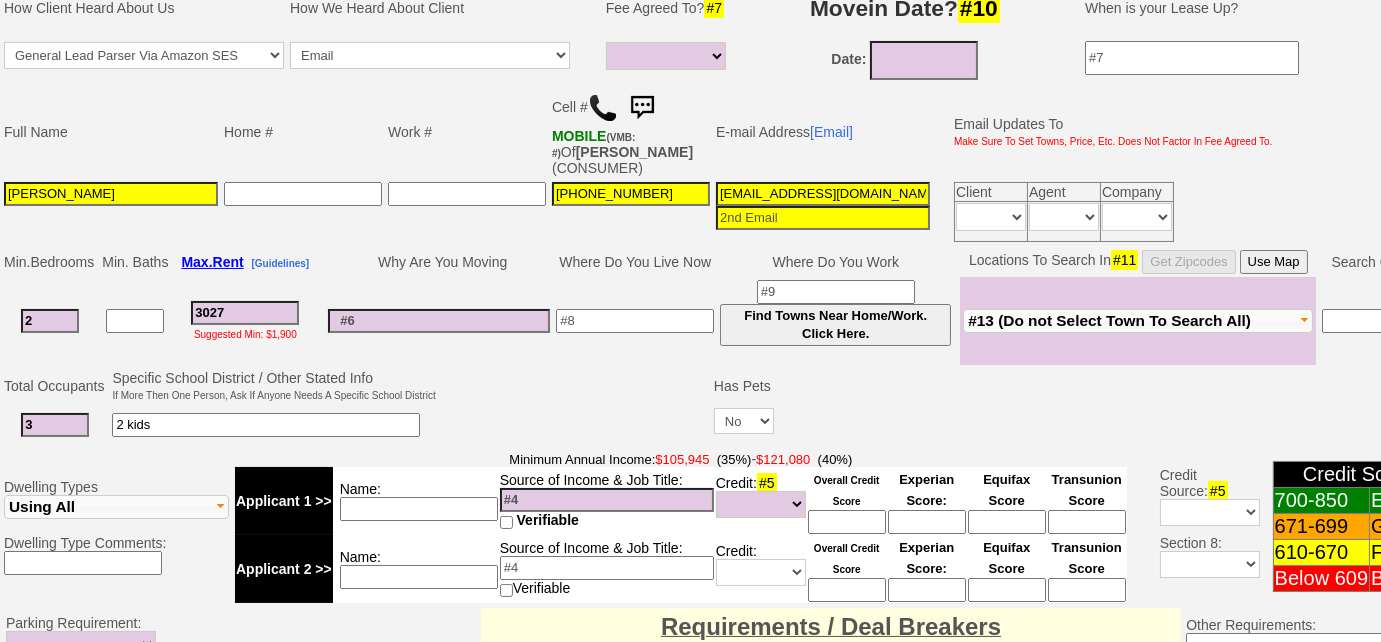 click at bounding box center (575, 406) 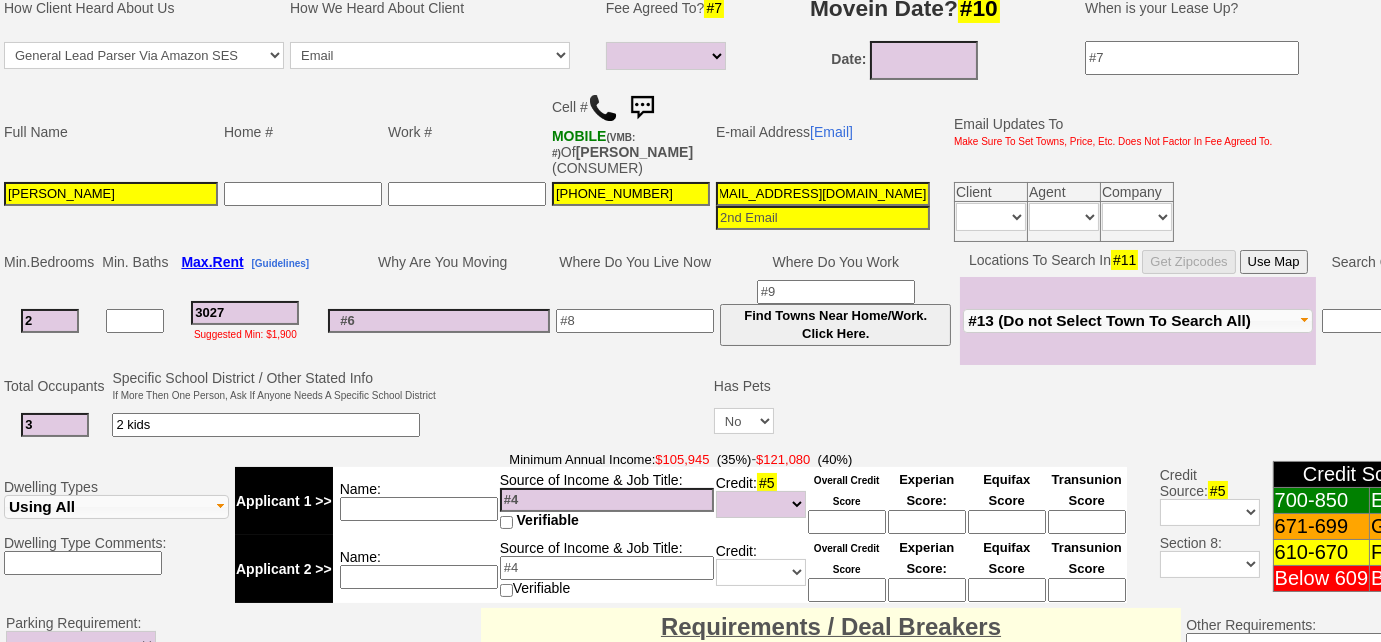 drag, startPoint x: 717, startPoint y: 192, endPoint x: 1128, endPoint y: 180, distance: 411.17514 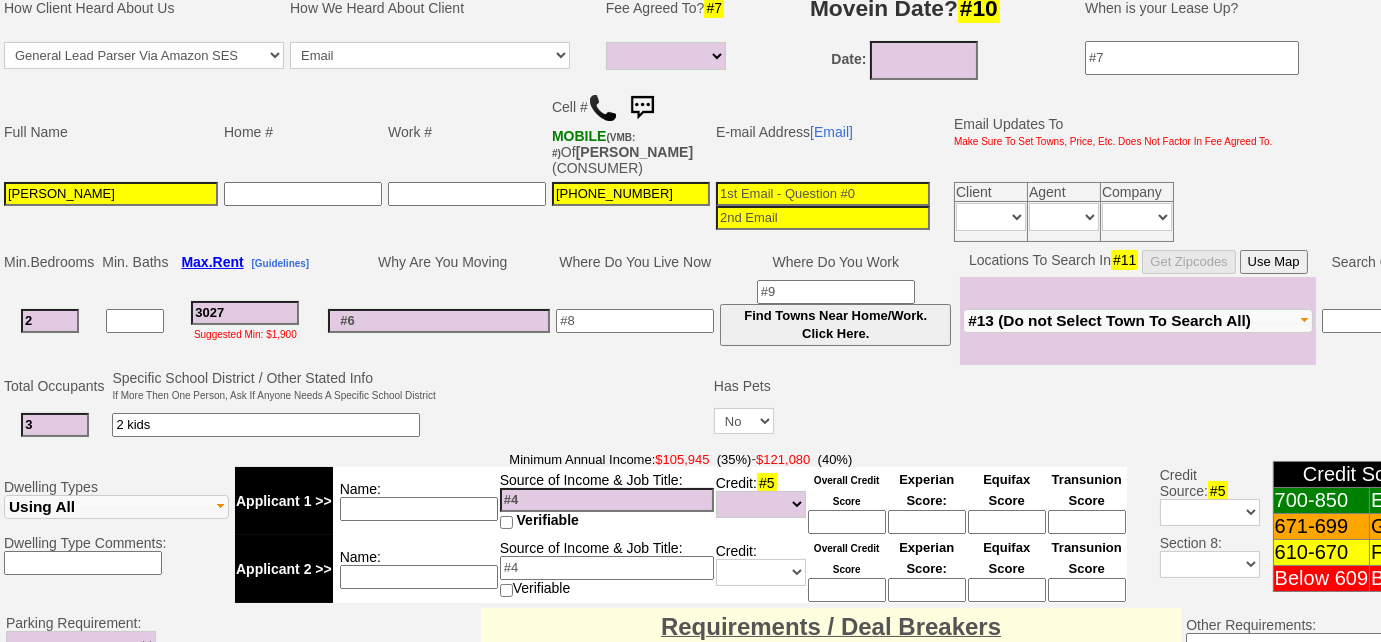 scroll, scrollTop: 0, scrollLeft: 0, axis: both 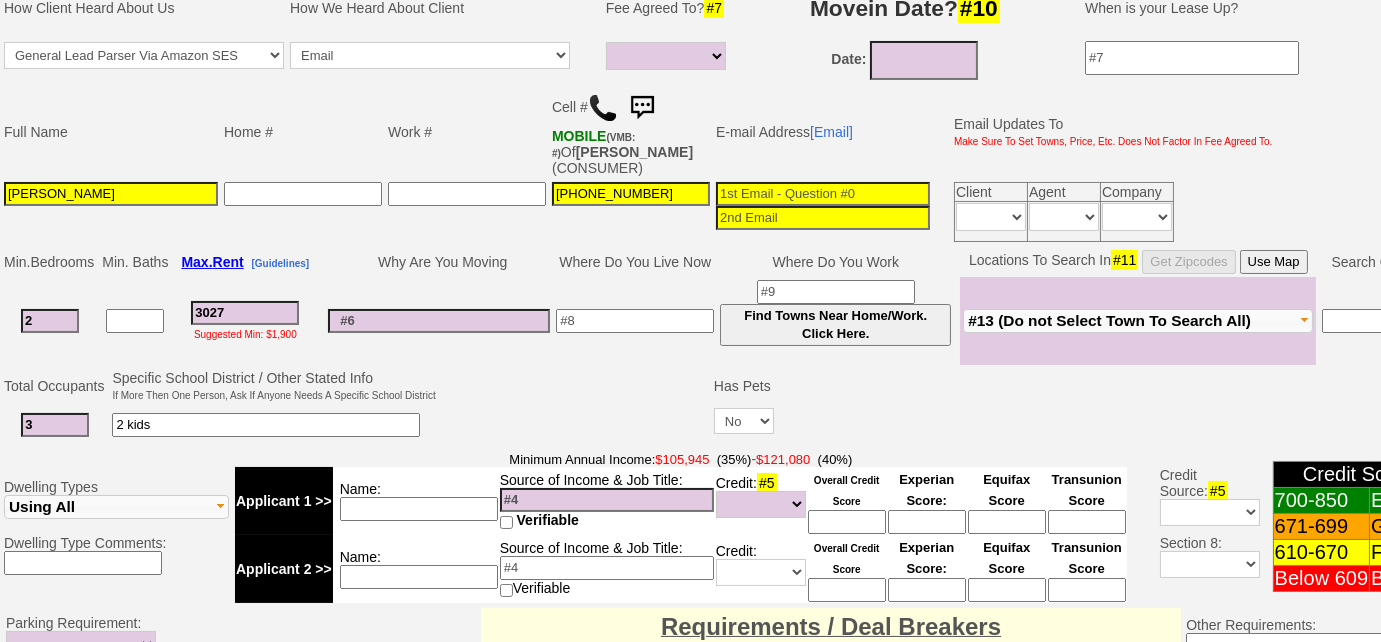 click on "#13 (Do not Select Town To Search All)" at bounding box center [1109, 320] 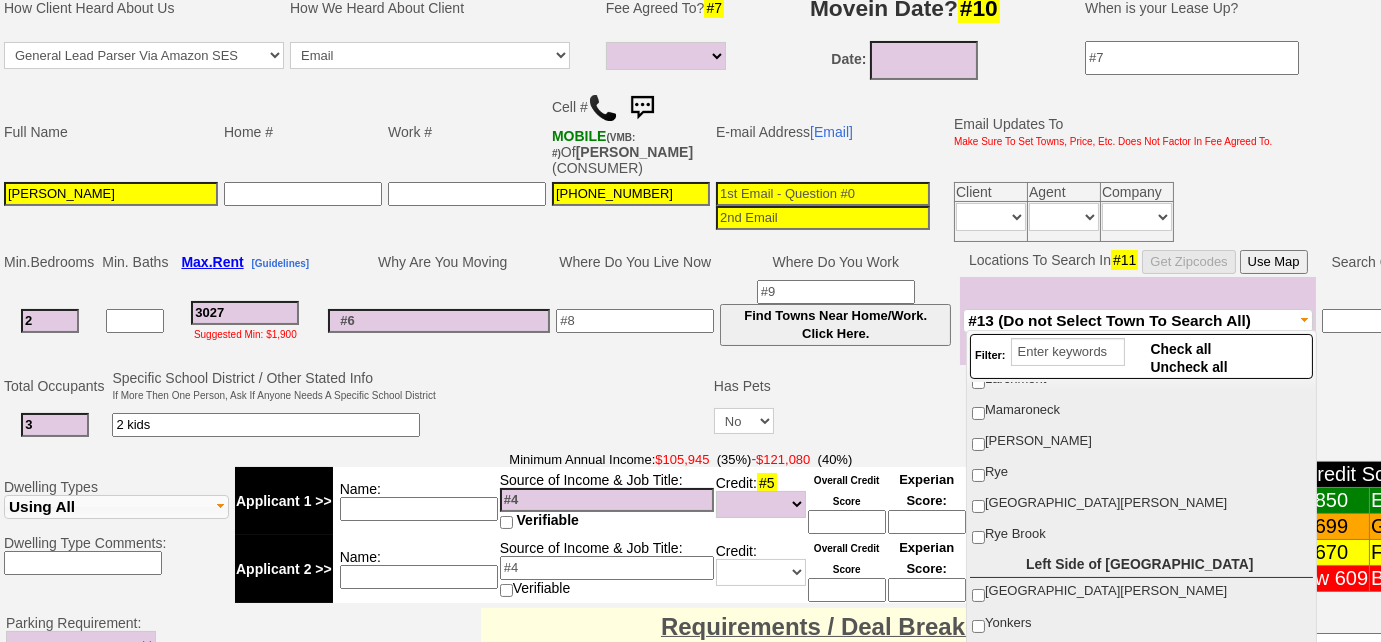 scroll, scrollTop: 181, scrollLeft: 0, axis: vertical 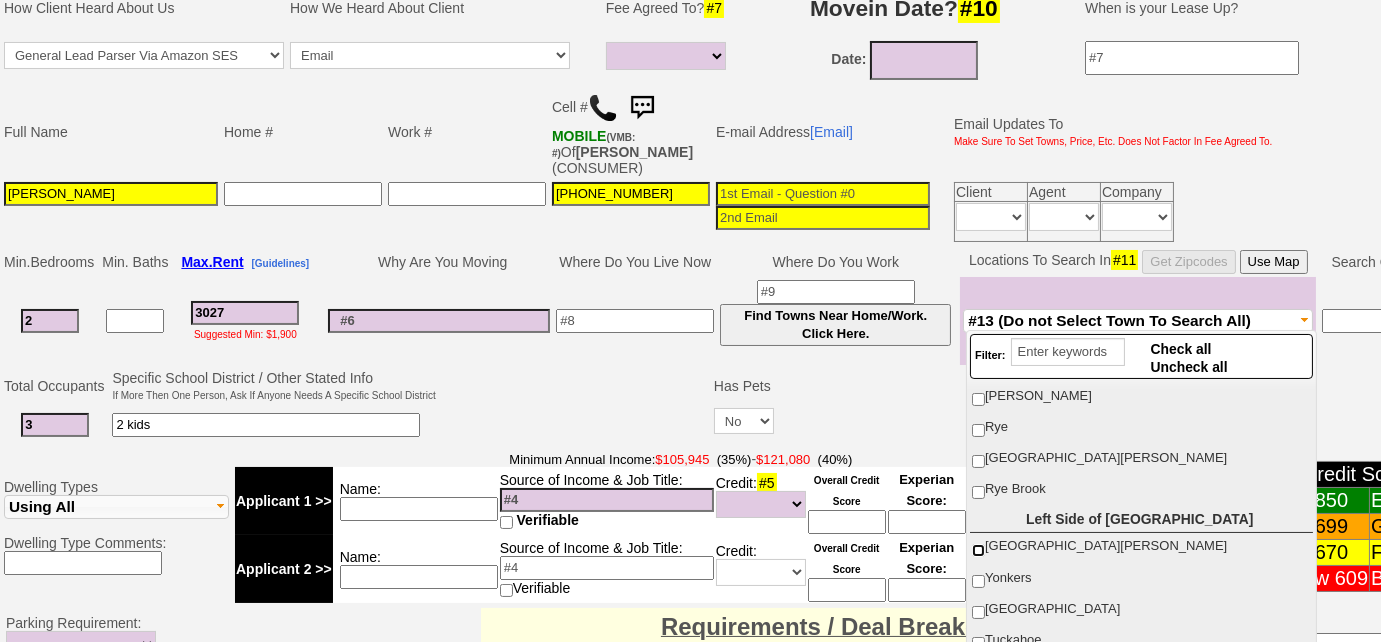 click on "[GEOGRAPHIC_DATA][PERSON_NAME]" at bounding box center [978, 550] 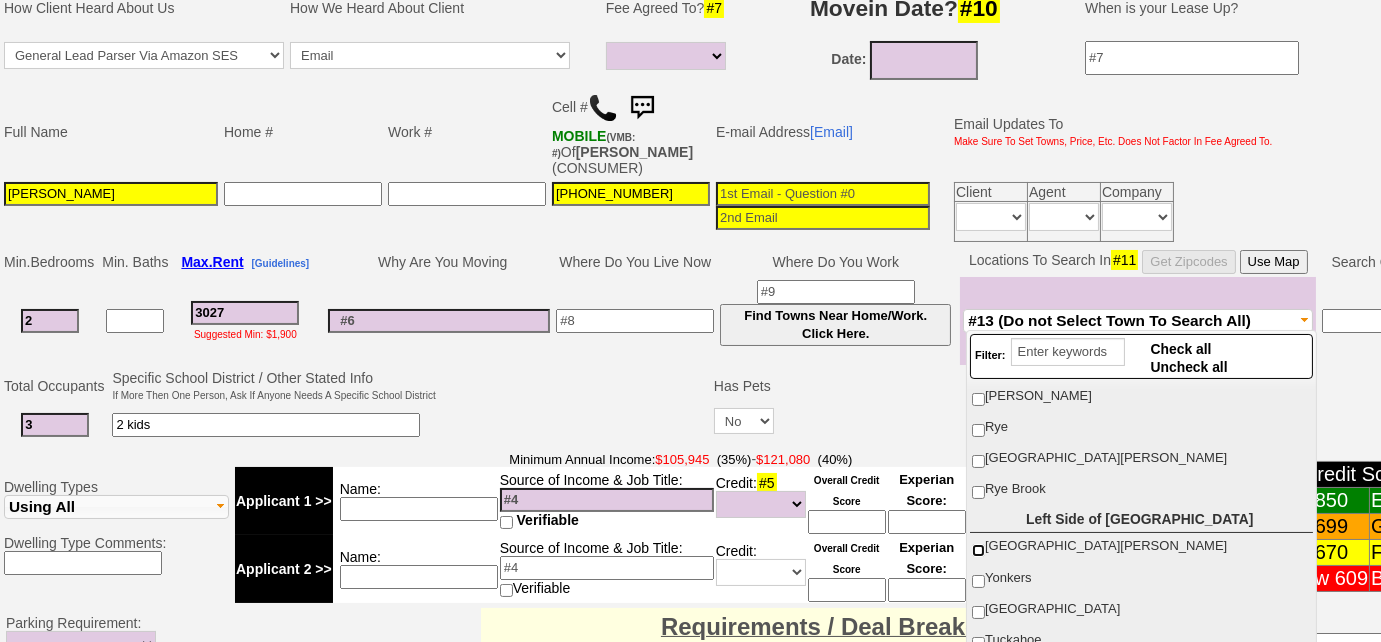 checkbox on "true" 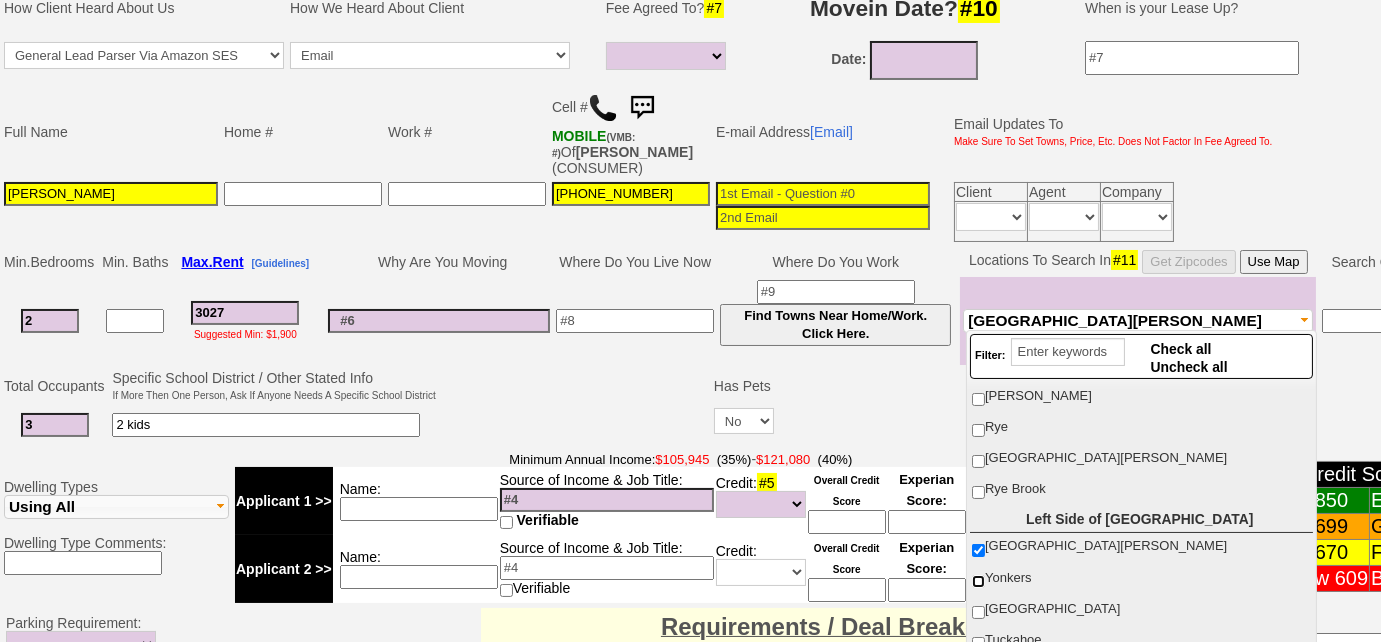 click on "Yonkers" at bounding box center [978, 581] 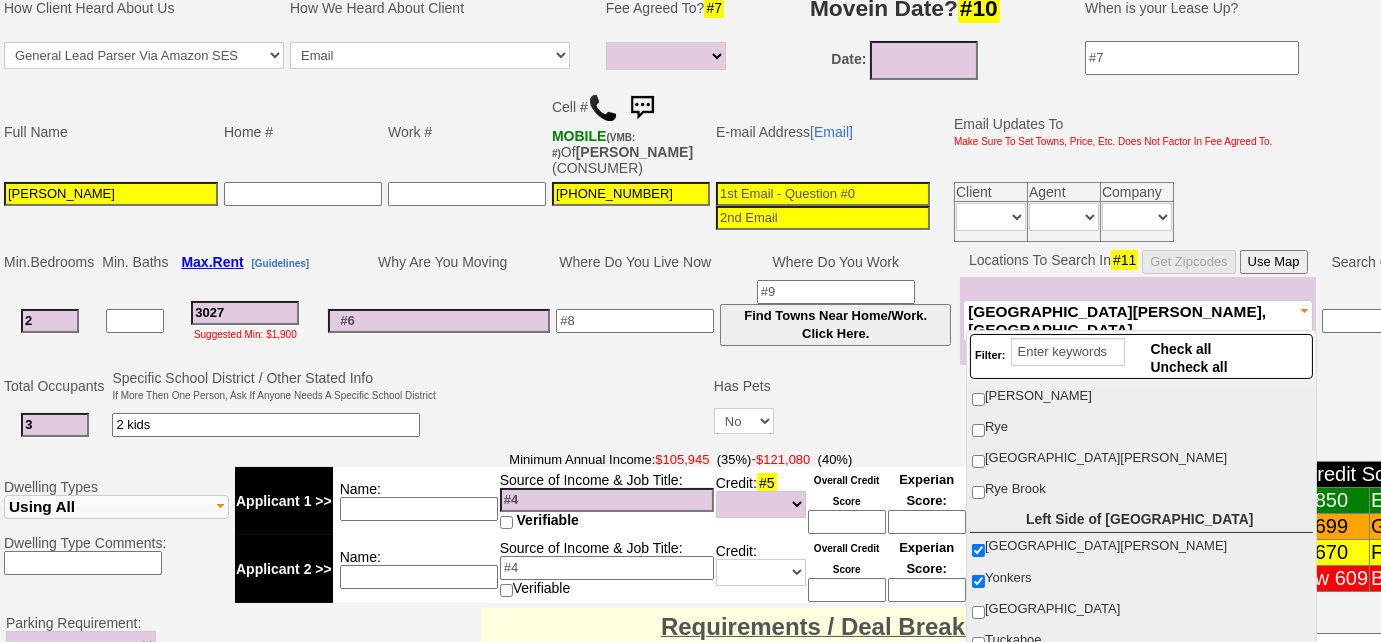 scroll, scrollTop: 25, scrollLeft: 0, axis: vertical 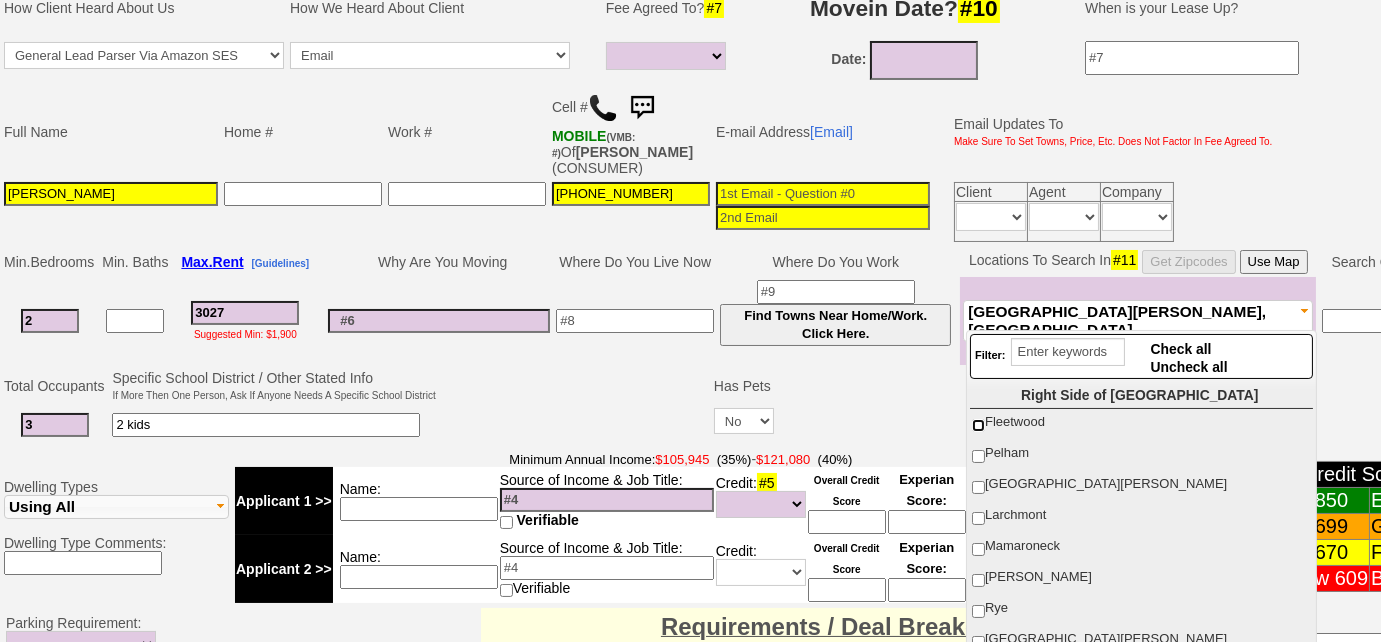 click on "Fleetwood" at bounding box center (978, 425) 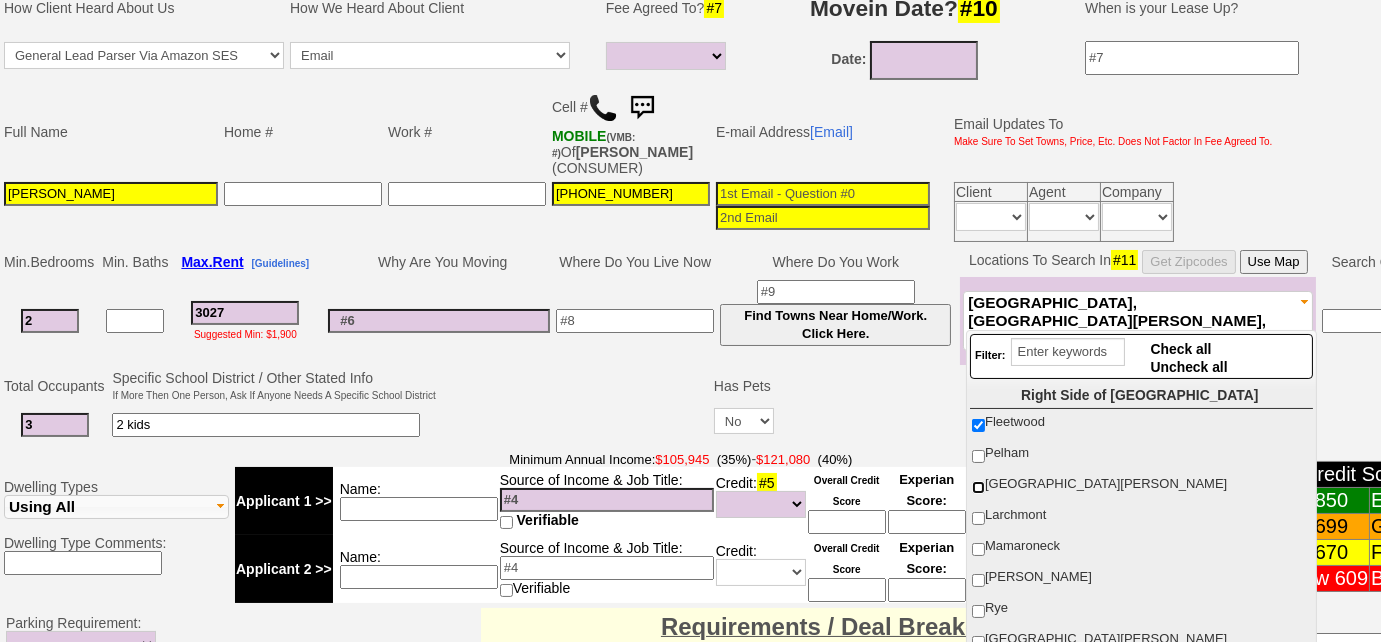 click on "New Rochelle" at bounding box center (978, 487) 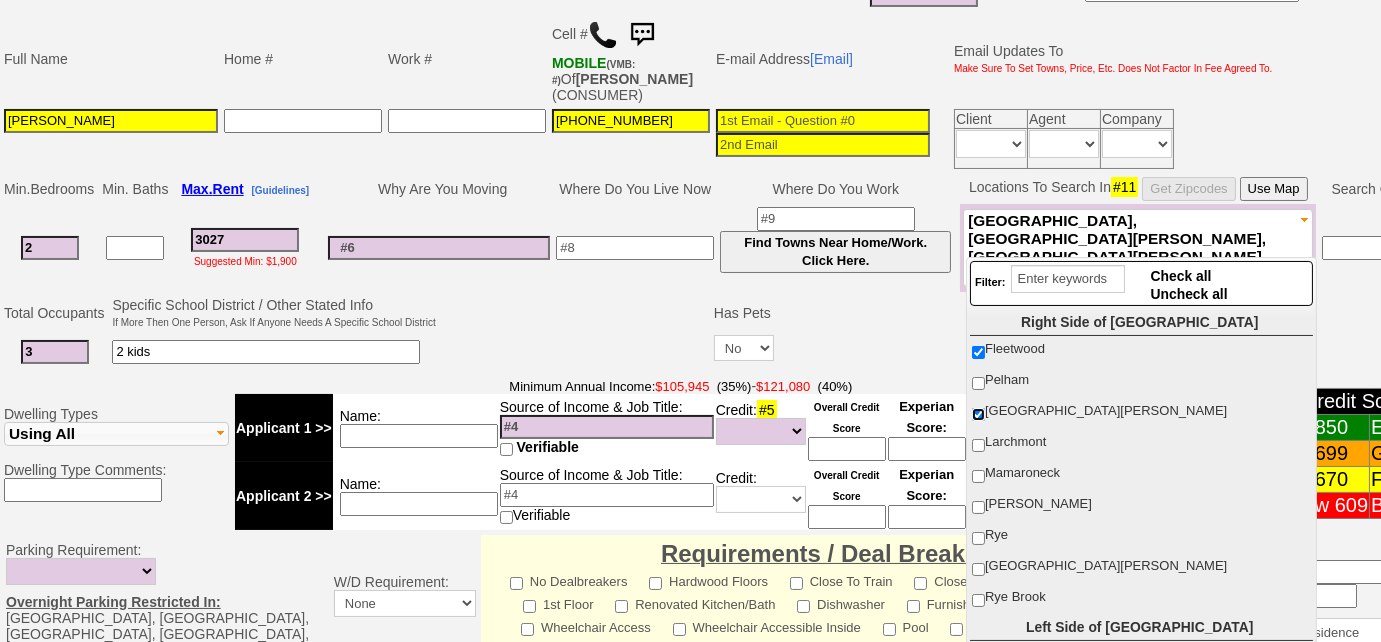 scroll, scrollTop: 548, scrollLeft: 0, axis: vertical 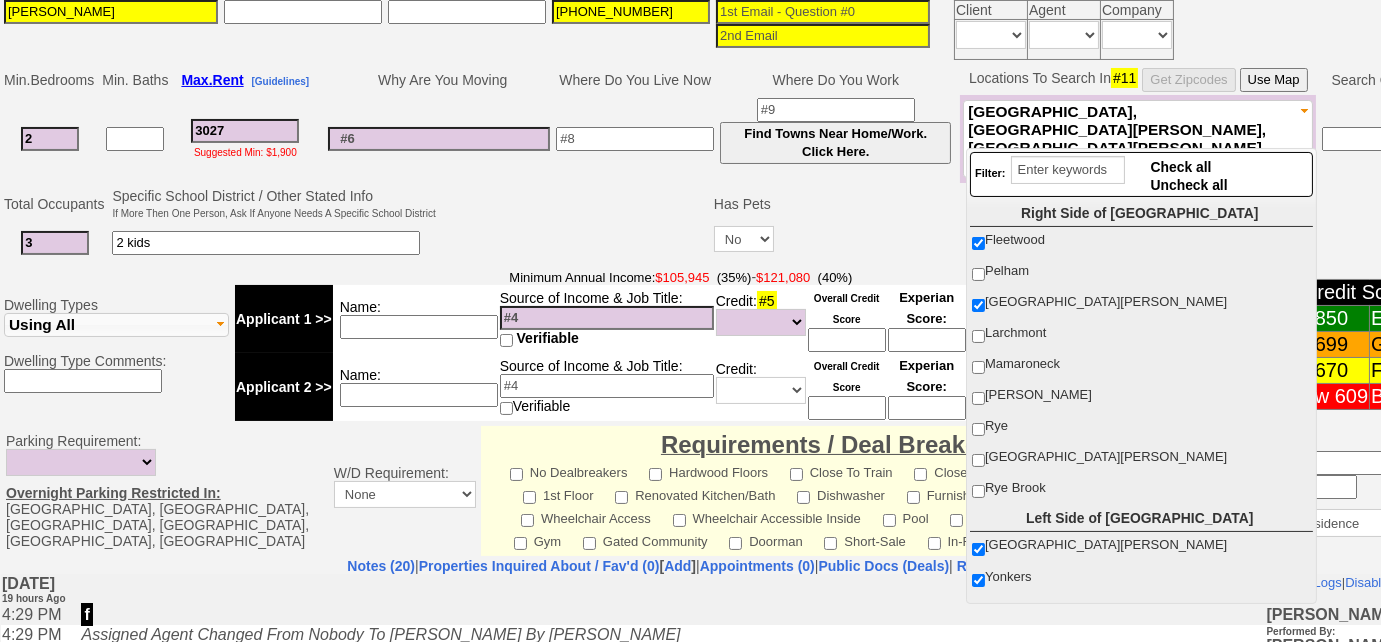 click at bounding box center (635, 139) 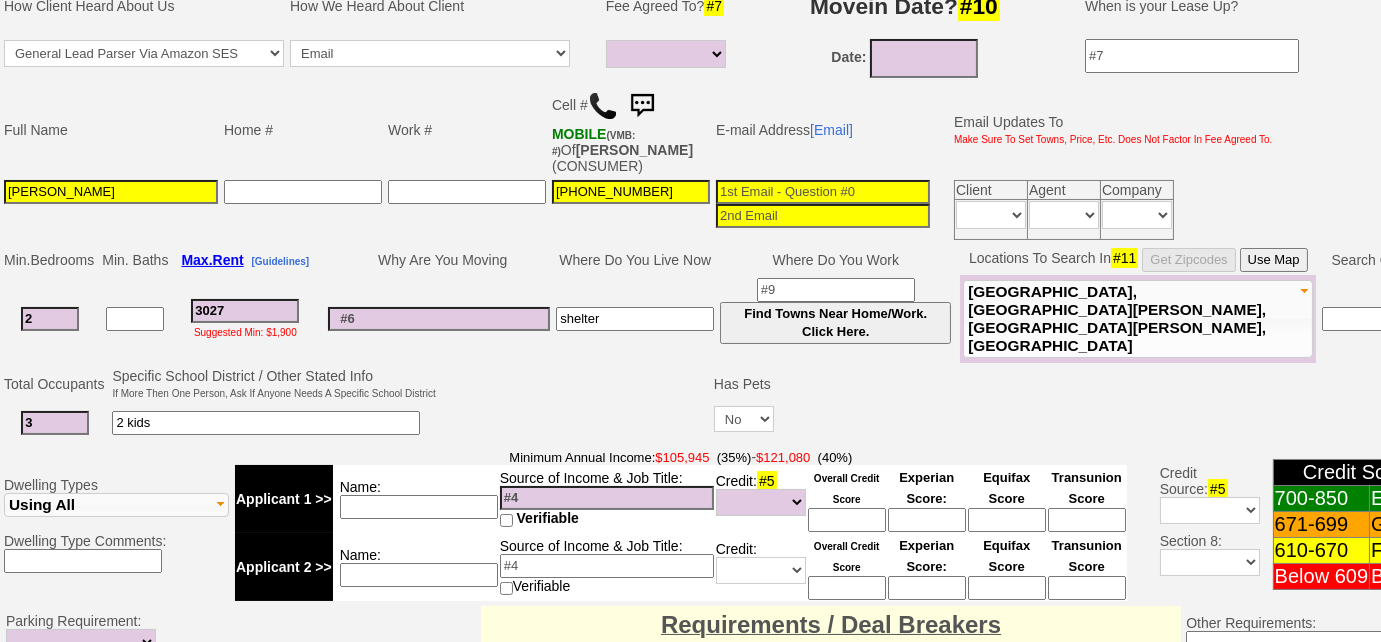scroll, scrollTop: 275, scrollLeft: 0, axis: vertical 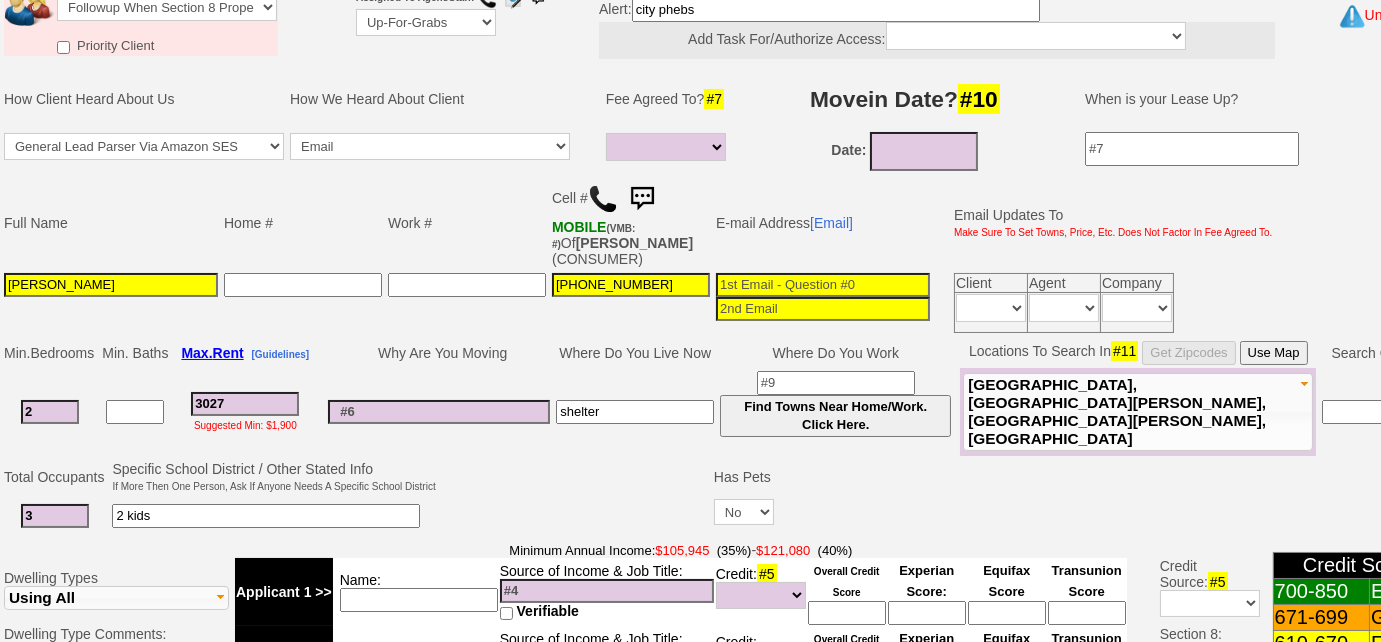 type on "shelter" 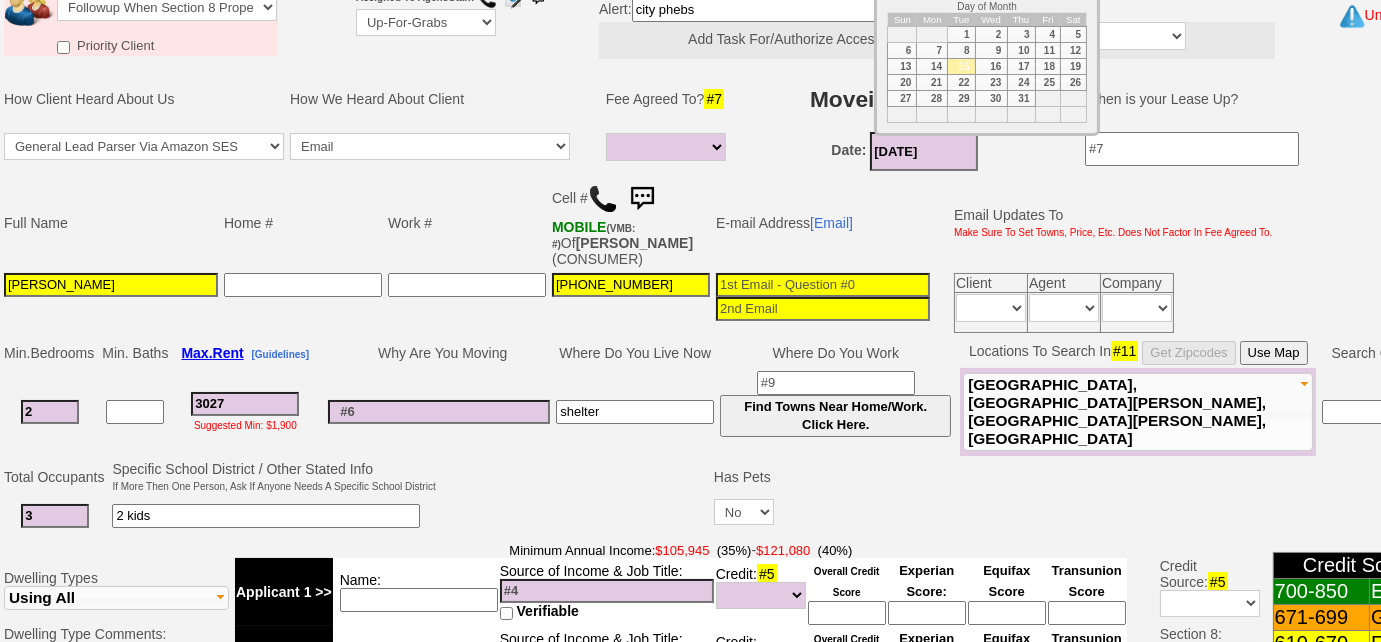 click on "07/15/2025" at bounding box center (924, 151) 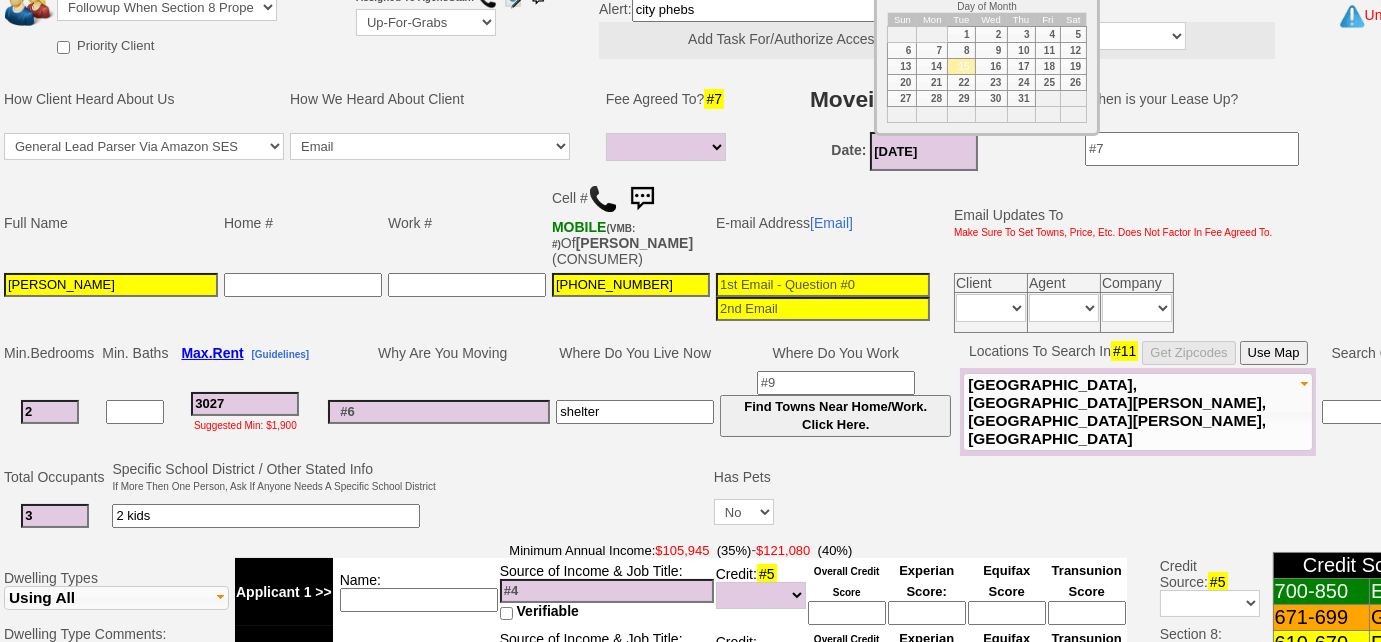 scroll, scrollTop: 93, scrollLeft: 0, axis: vertical 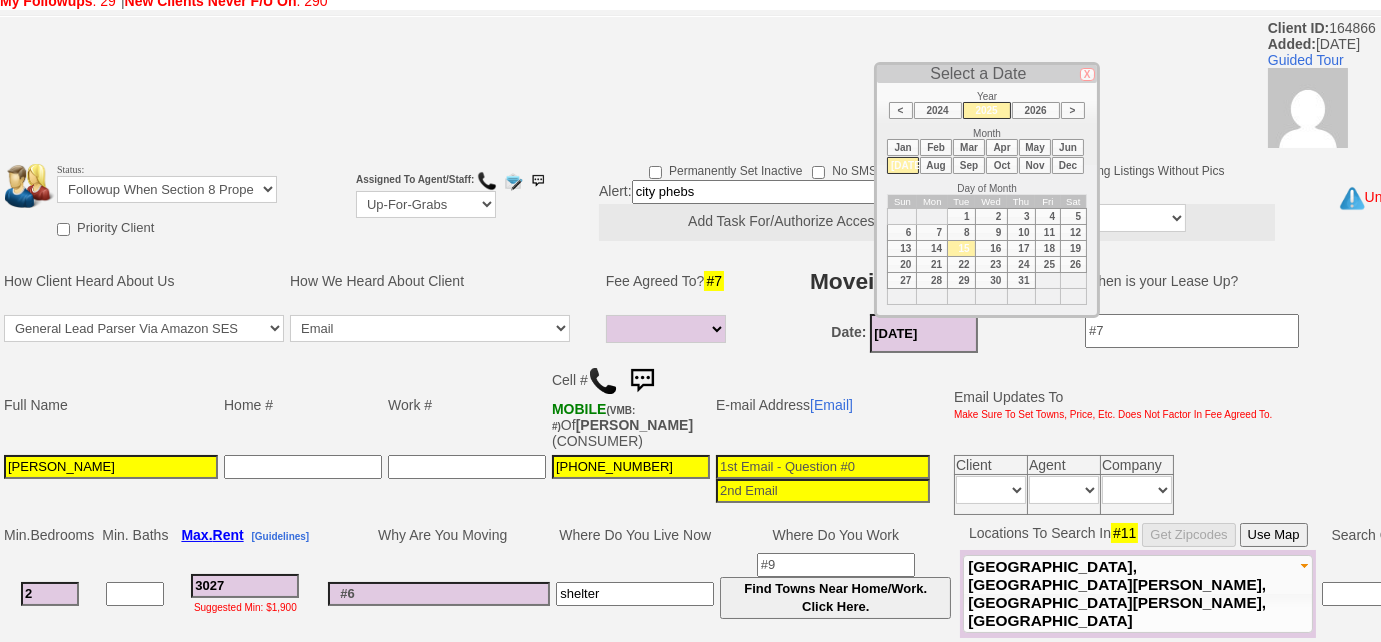 click on "Aug" at bounding box center (936, 165) 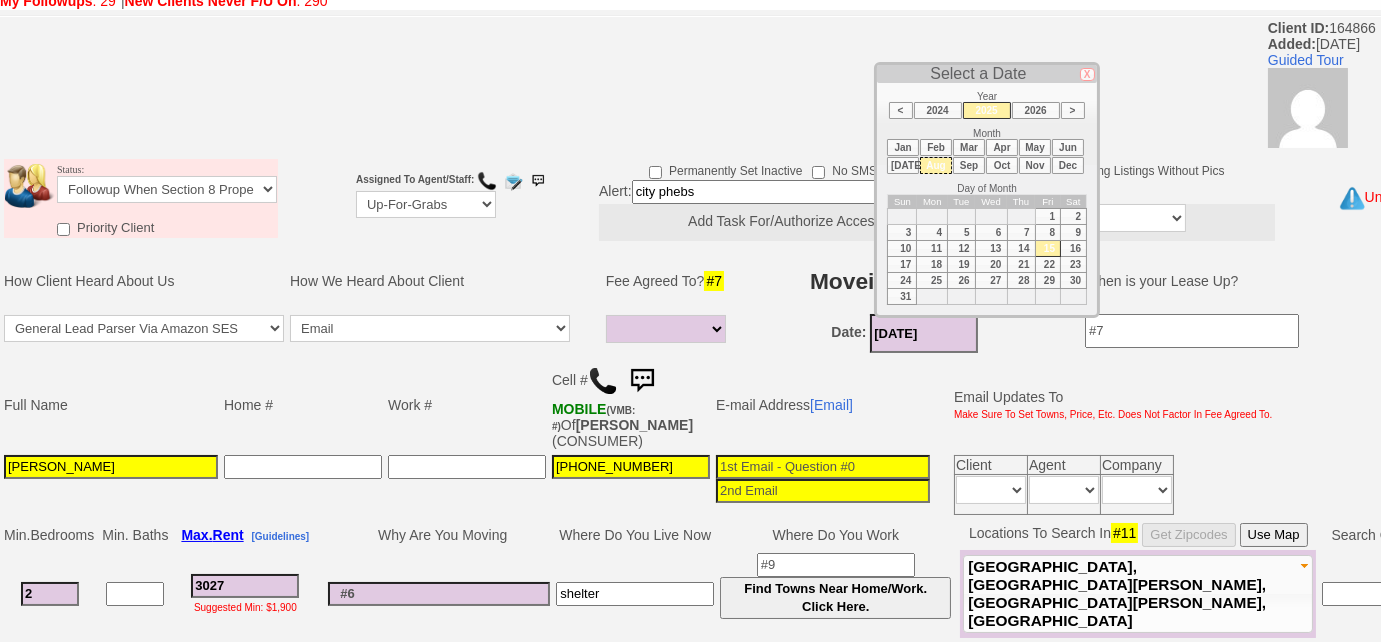 click on "1" at bounding box center [1048, 217] 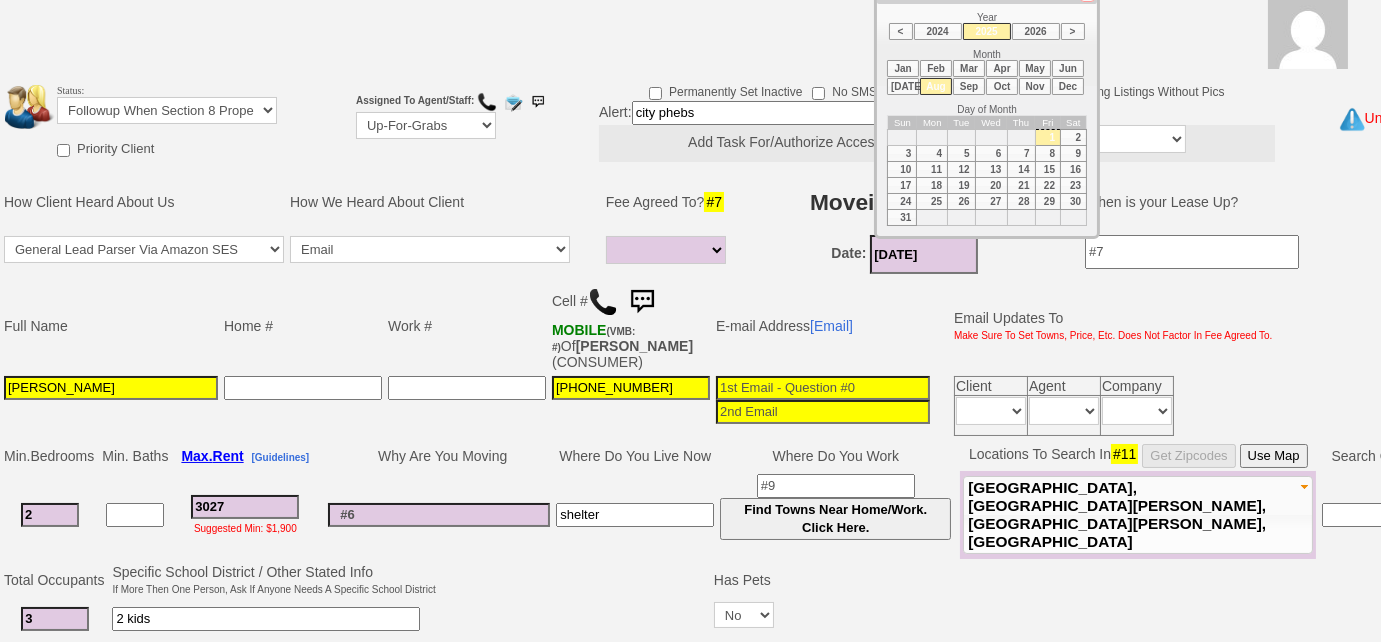 scroll, scrollTop: 275, scrollLeft: 0, axis: vertical 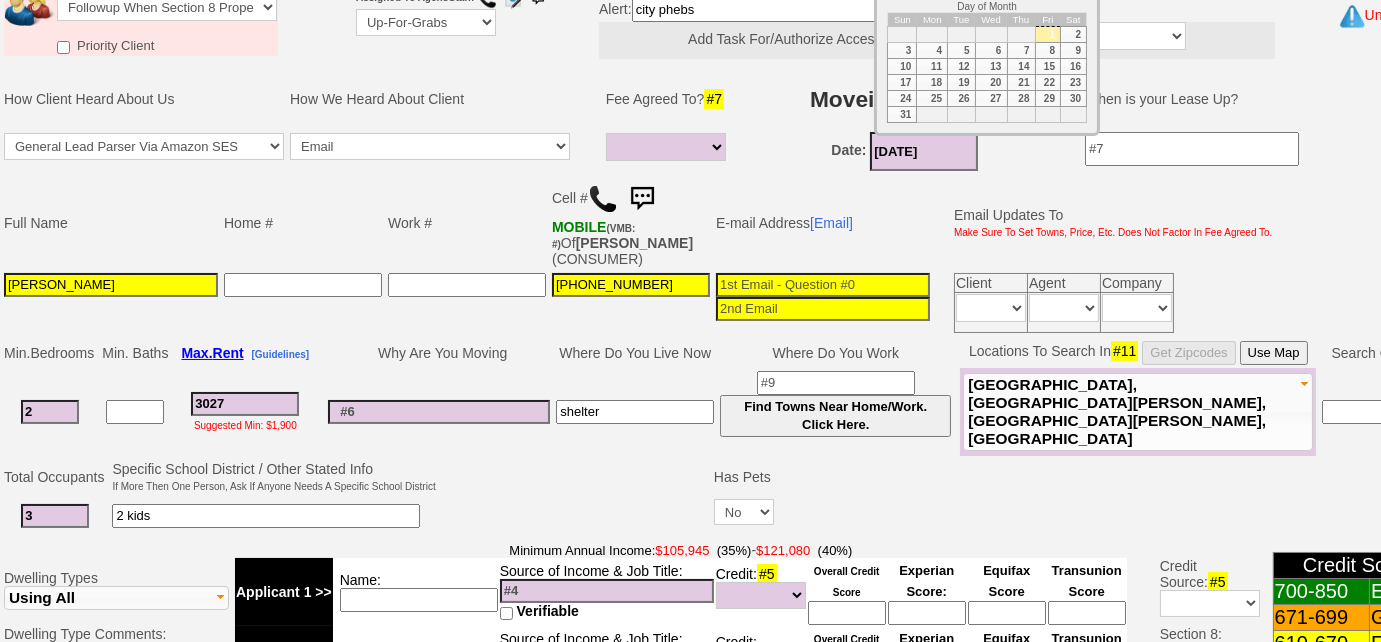 click on "Home #" at bounding box center (303, 223) 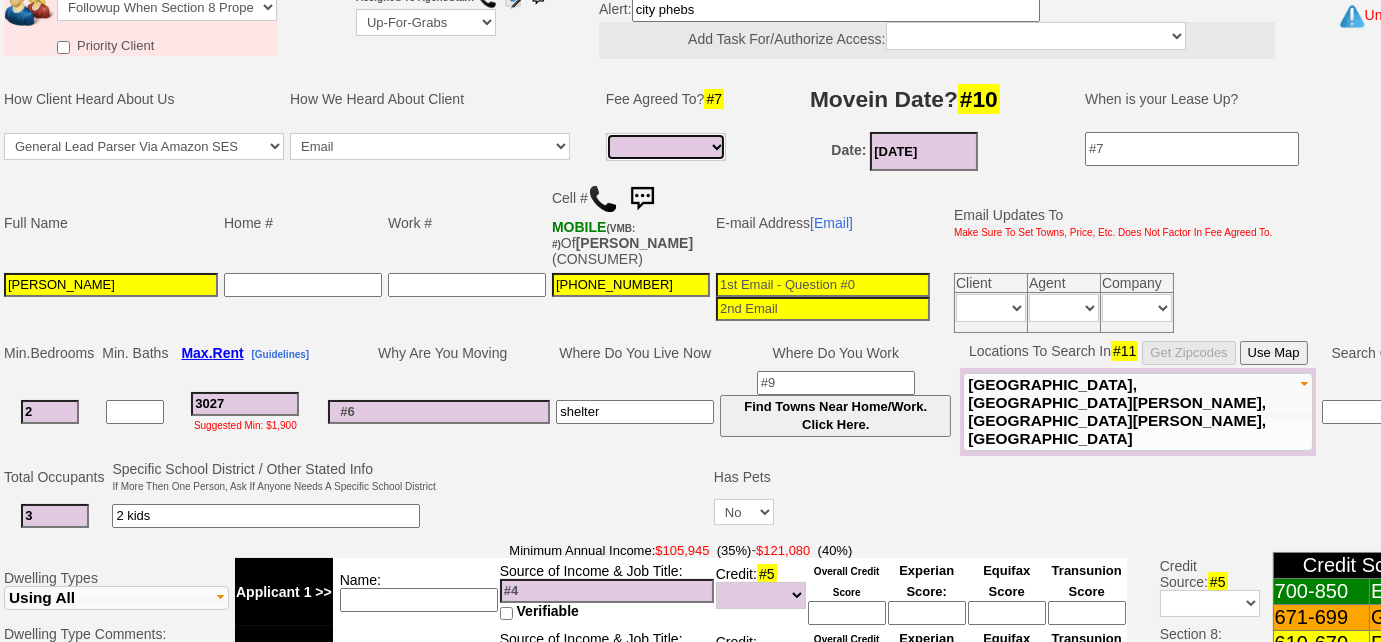 click on "Full Fee                       Fee: $4,358.88          Total Move in Costs: $10,412.88 1 Month                        Fee: $3,027.00          Total Move in Costs: $9,081.00 1/2 Month                      Fee: $1,513.50          Total Move in Costs: $7,567.50 None                           Fee: None          Total Move in Costs: $6,054.00 Unknown                        Fee: None          Total Move in Costs: $6,054.00" at bounding box center [666, 147] 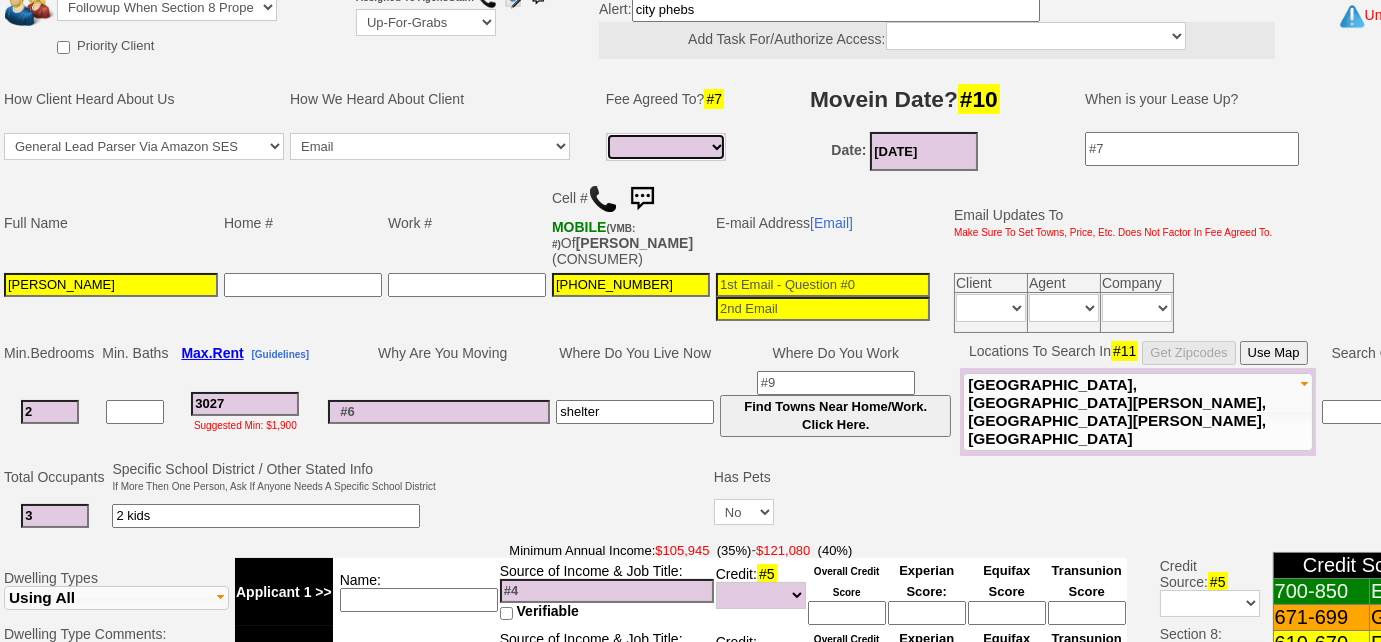 select on "Full Fee" 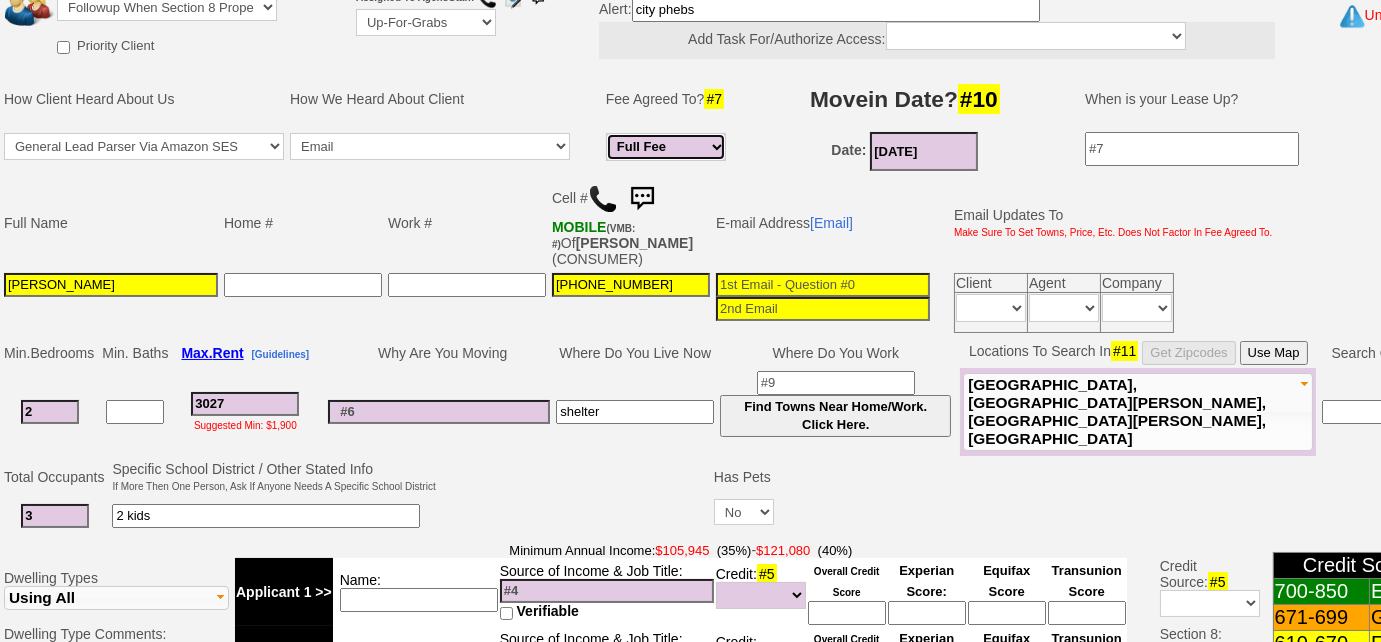 click on "Full Fee                       Fee: $4,358.88          Total Move in Costs: $10,412.88 1 Month                        Fee: $3,027.00          Total Move in Costs: $9,081.00 1/2 Month                      Fee: $1,513.50          Total Move in Costs: $7,567.50 None                           Fee: None          Total Move in Costs: $6,054.00 Unknown                        Fee: None          Total Move in Costs: $6,054.00" at bounding box center (666, 147) 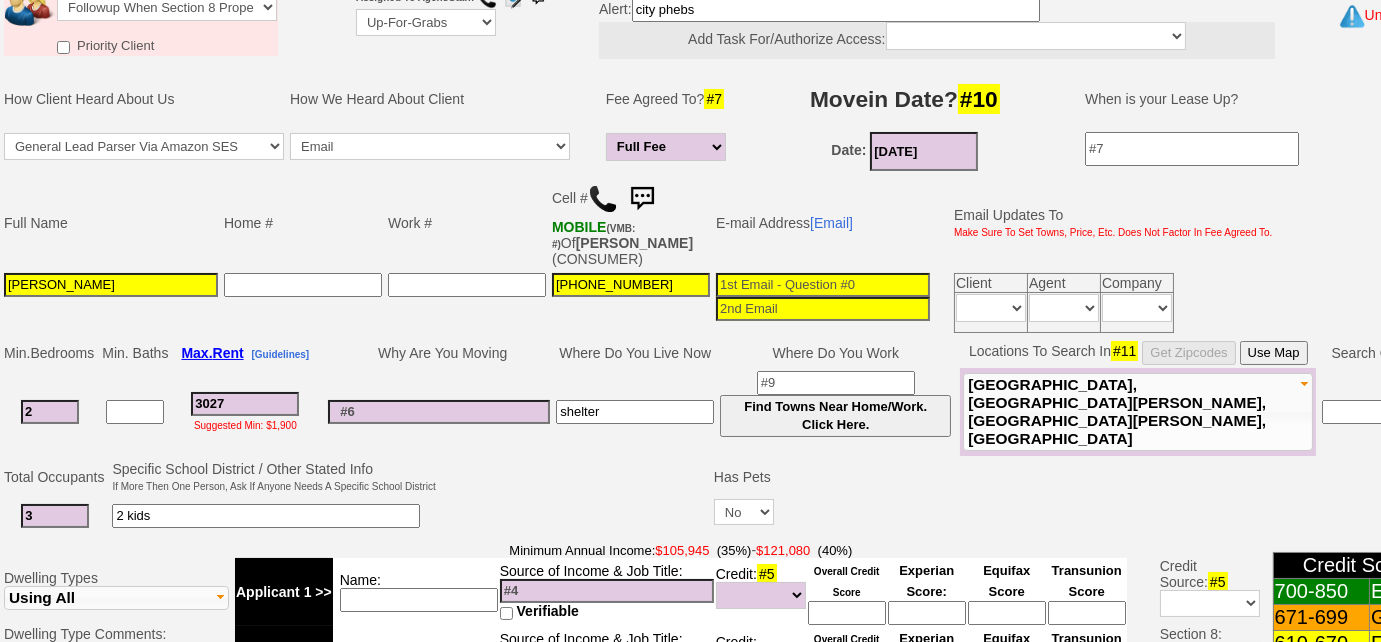 click at bounding box center (823, 285) 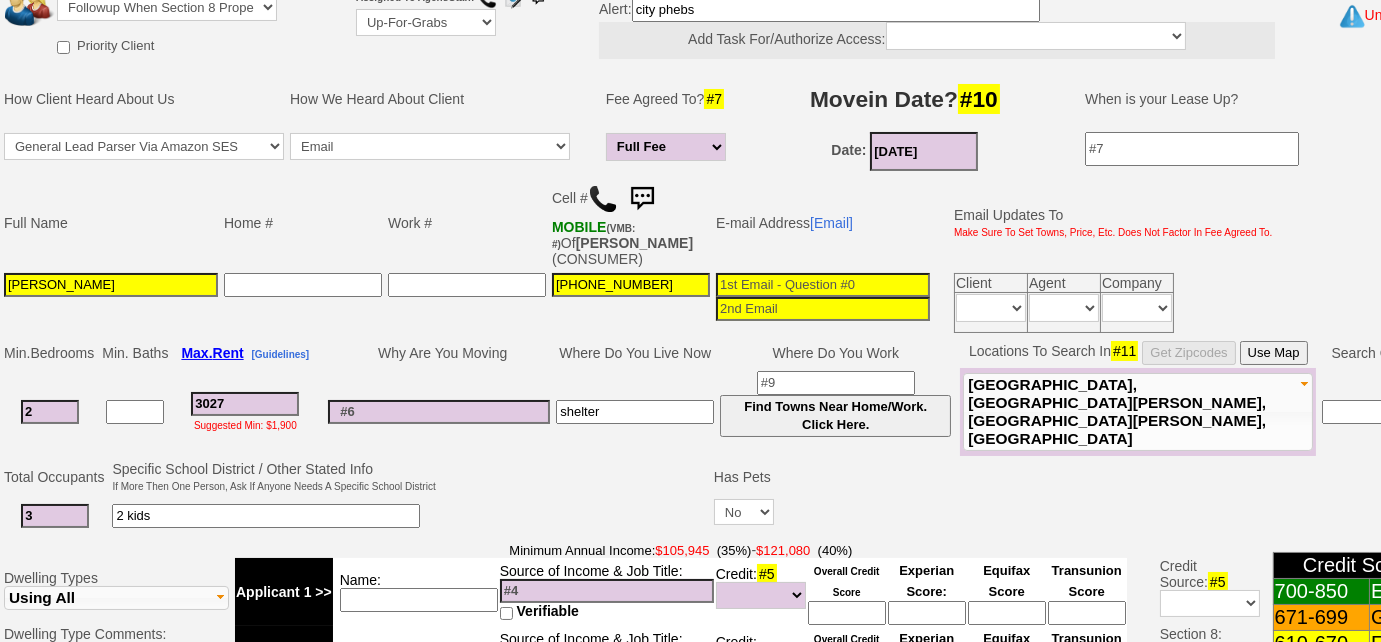 click at bounding box center [823, 285] 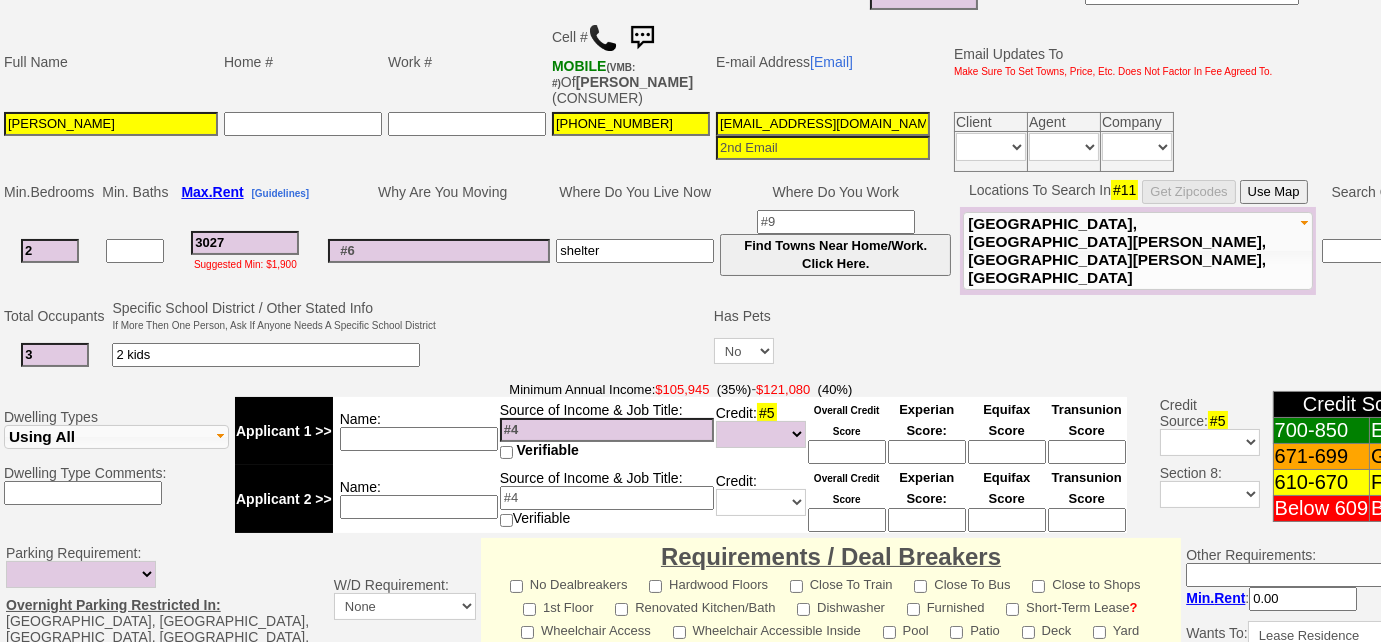 scroll, scrollTop: 639, scrollLeft: 0, axis: vertical 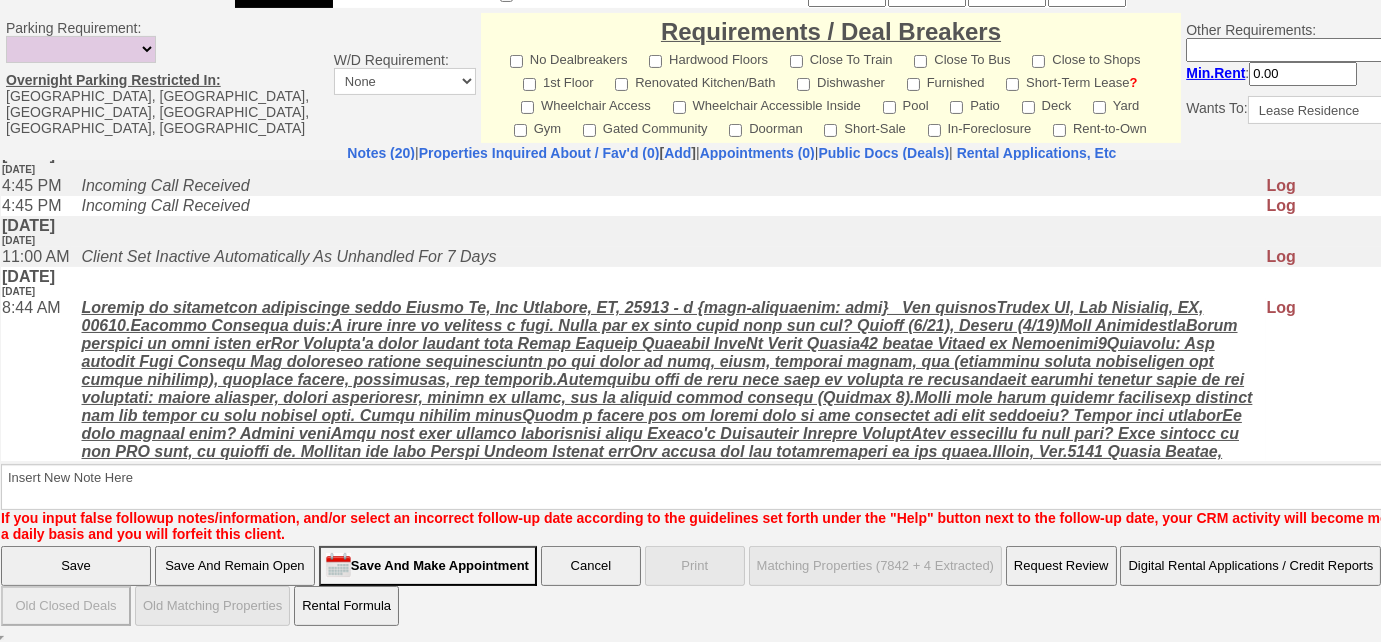 type on "clau.np96@gmail.com" 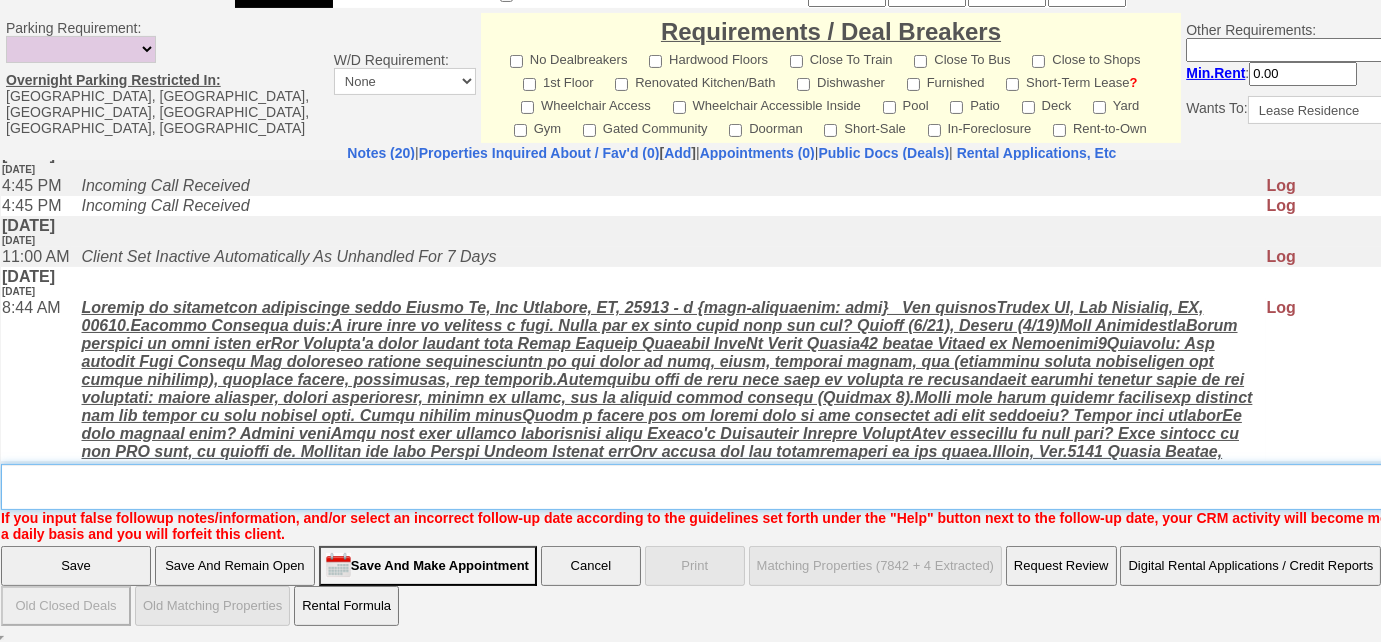 click on "Insert New Note Here" at bounding box center (739, 487) 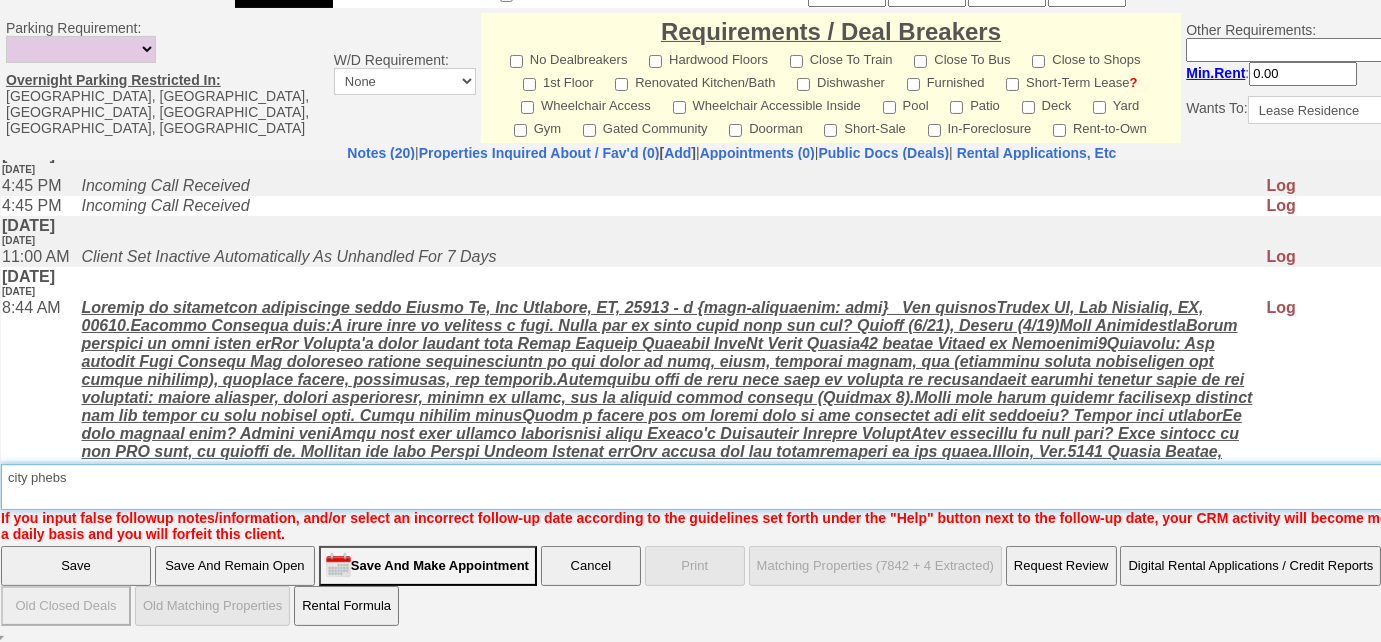 type on "city phebs" 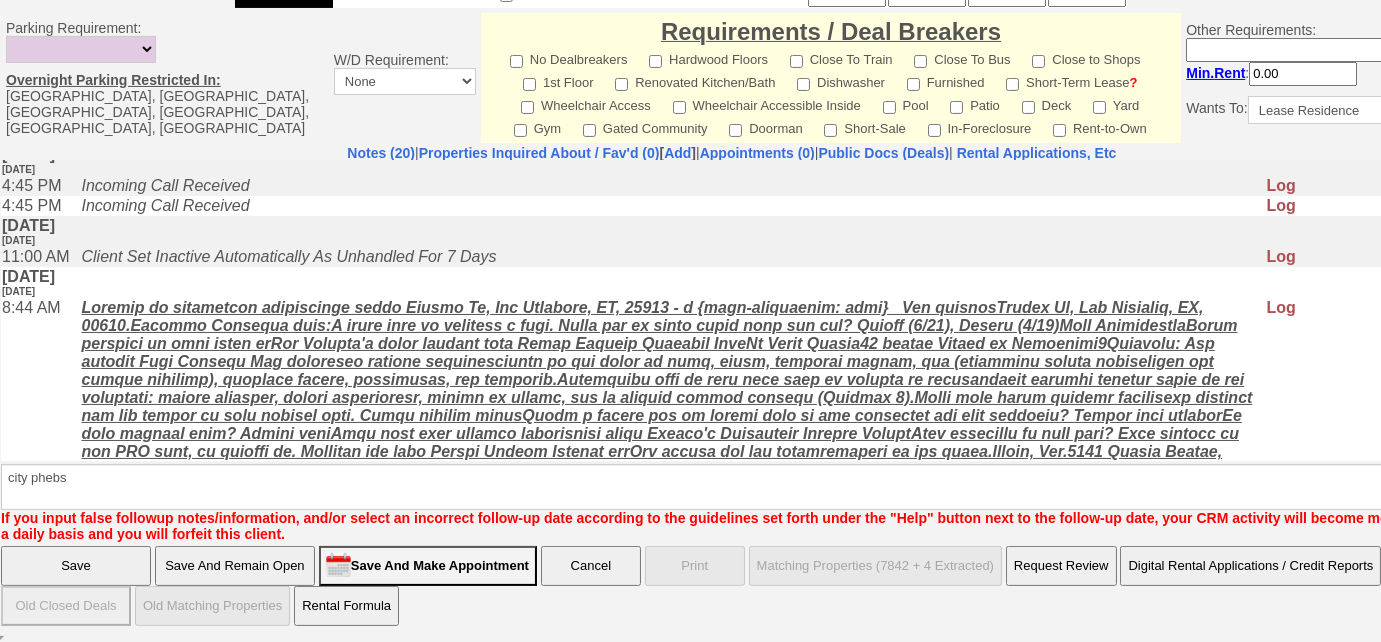 click on "Save" at bounding box center (76, 566) 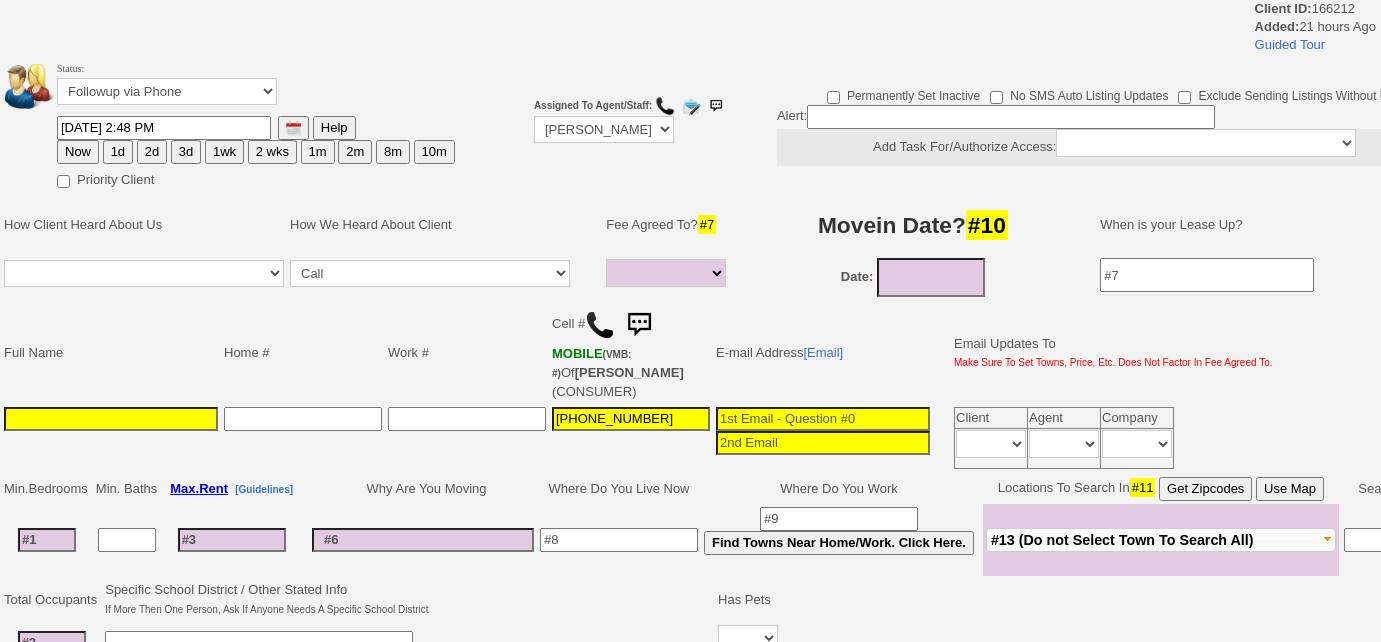 select 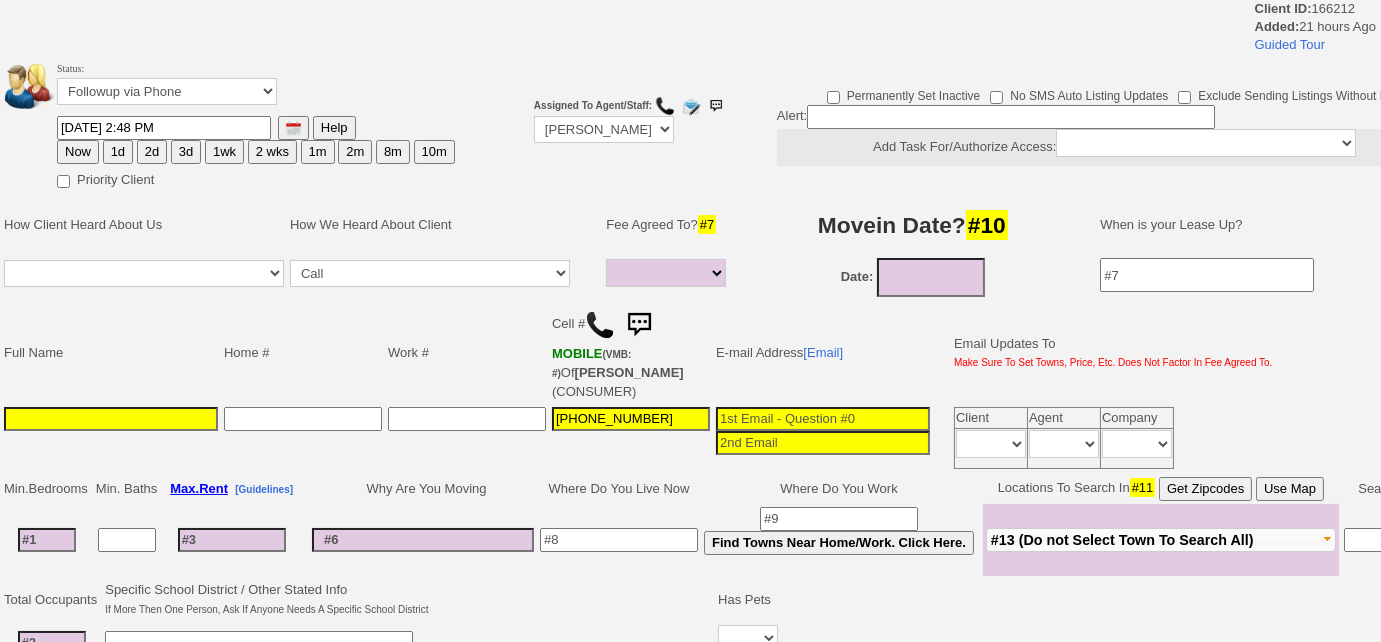 scroll, scrollTop: 0, scrollLeft: 0, axis: both 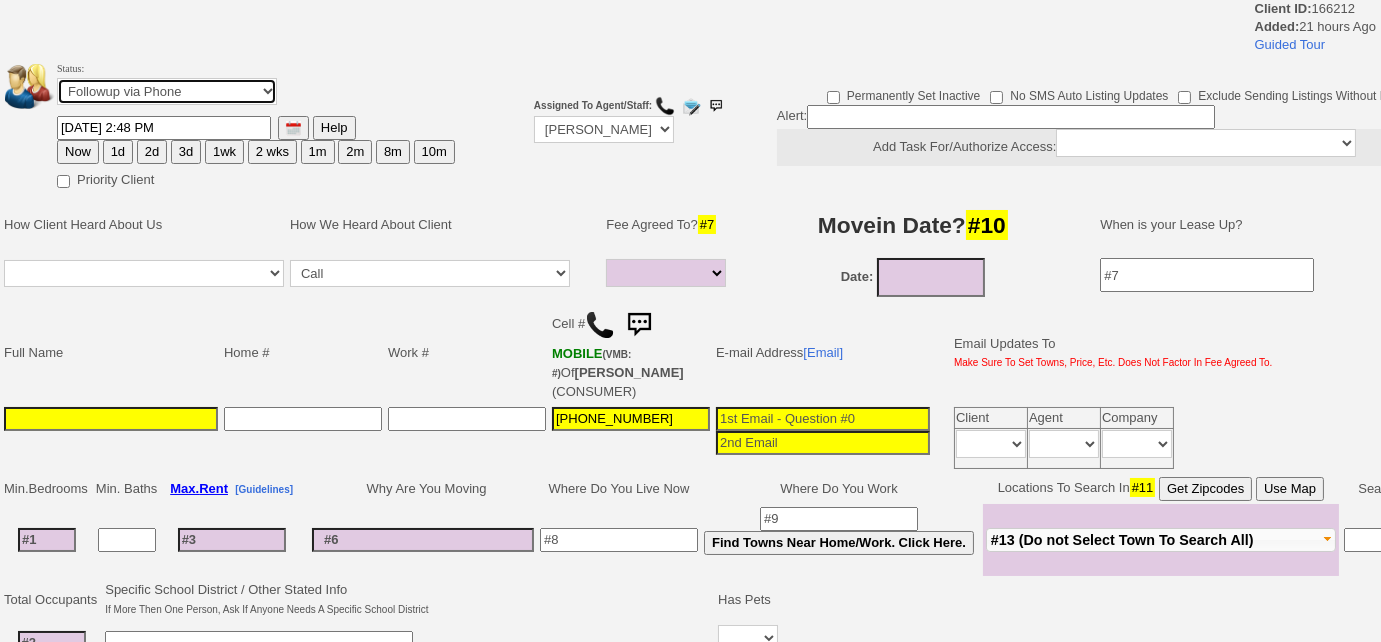 click on "Followup via Phone Followup via Email Followup When Section 8 Property Found Deal Closed - Followup Before Lease Expires Needs Email Address Needs Phone Number From Lead Source HSH is Awaiting Response To Automatic Email Form Incomplete Inactive" at bounding box center (167, 91) 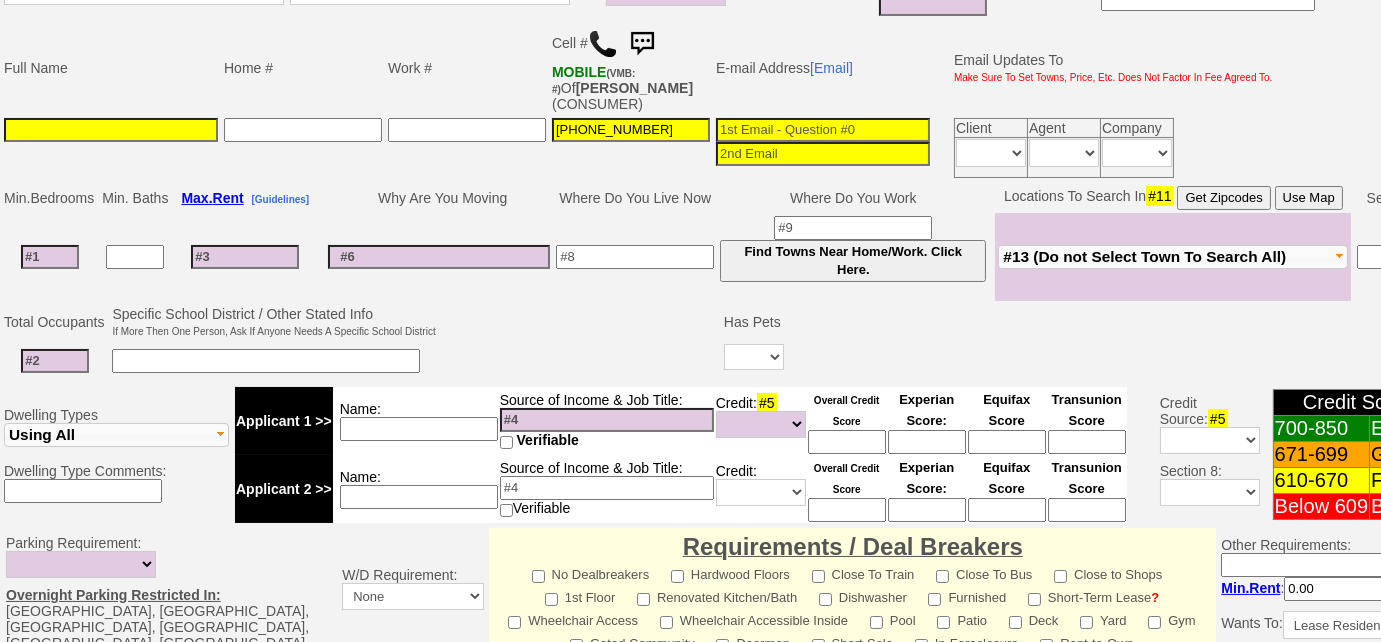 scroll, scrollTop: 454, scrollLeft: 0, axis: vertical 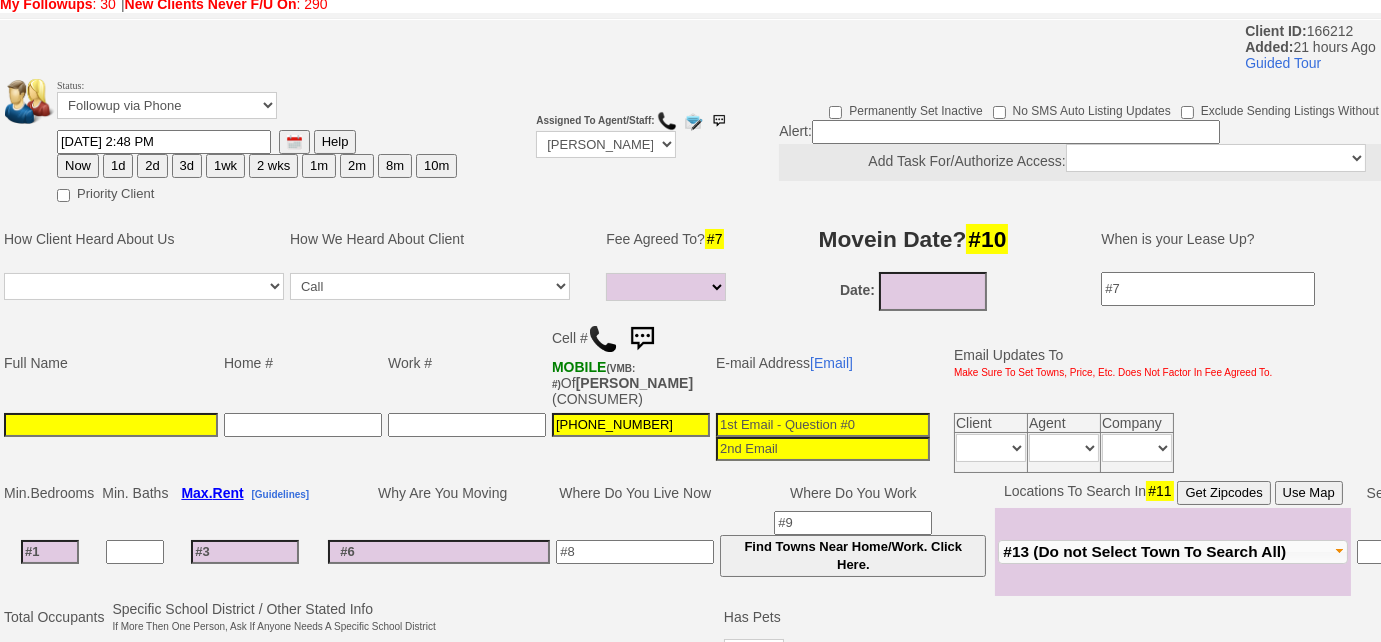 click at bounding box center (603, 339) 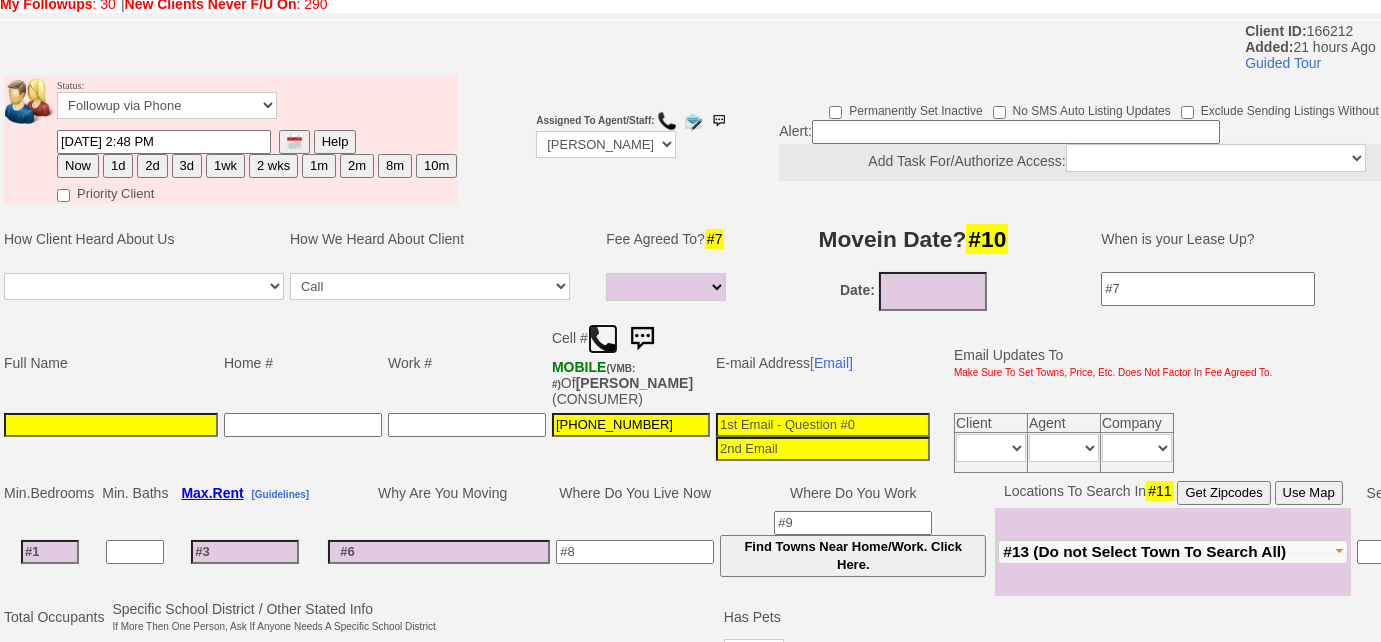 scroll, scrollTop: 181, scrollLeft: 0, axis: vertical 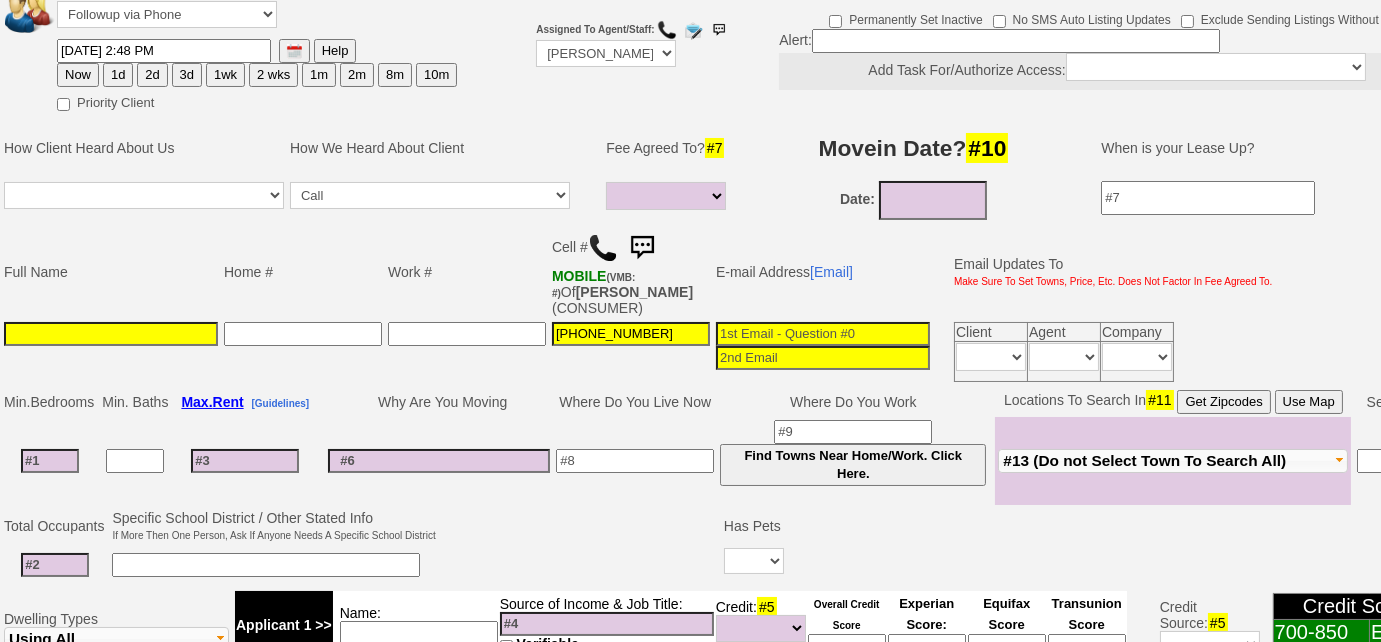 click at bounding box center (266, 565) 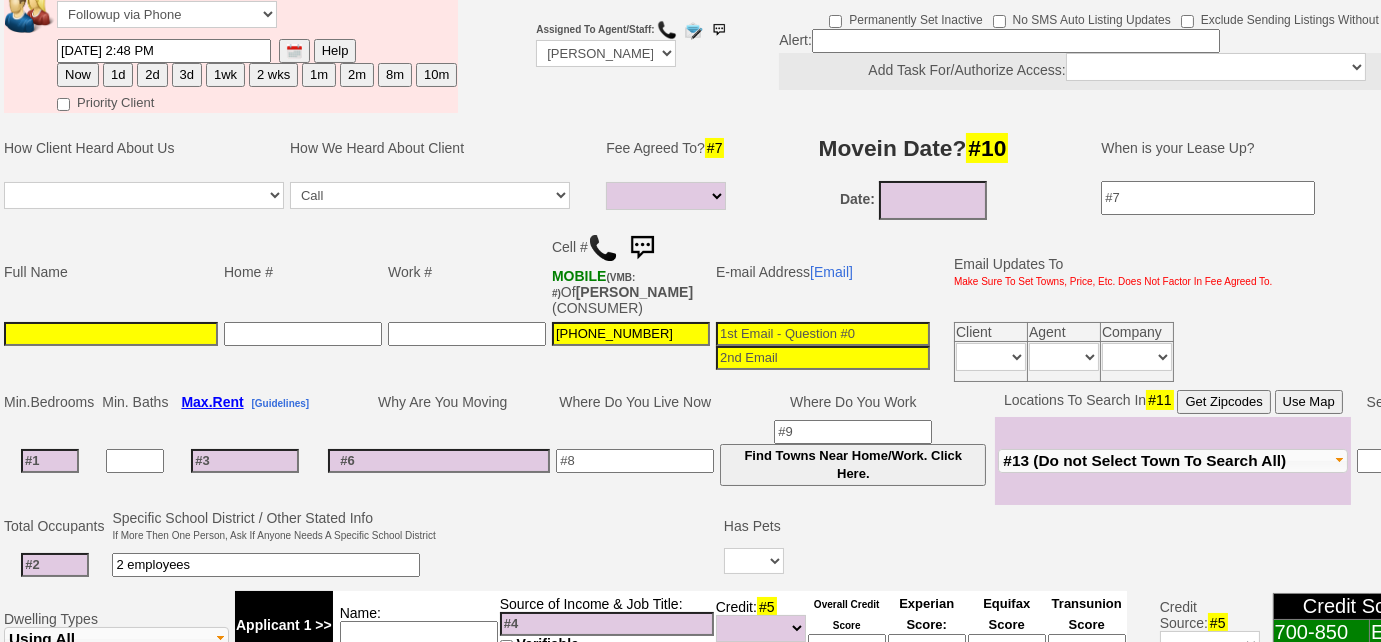 type on "2 employees" 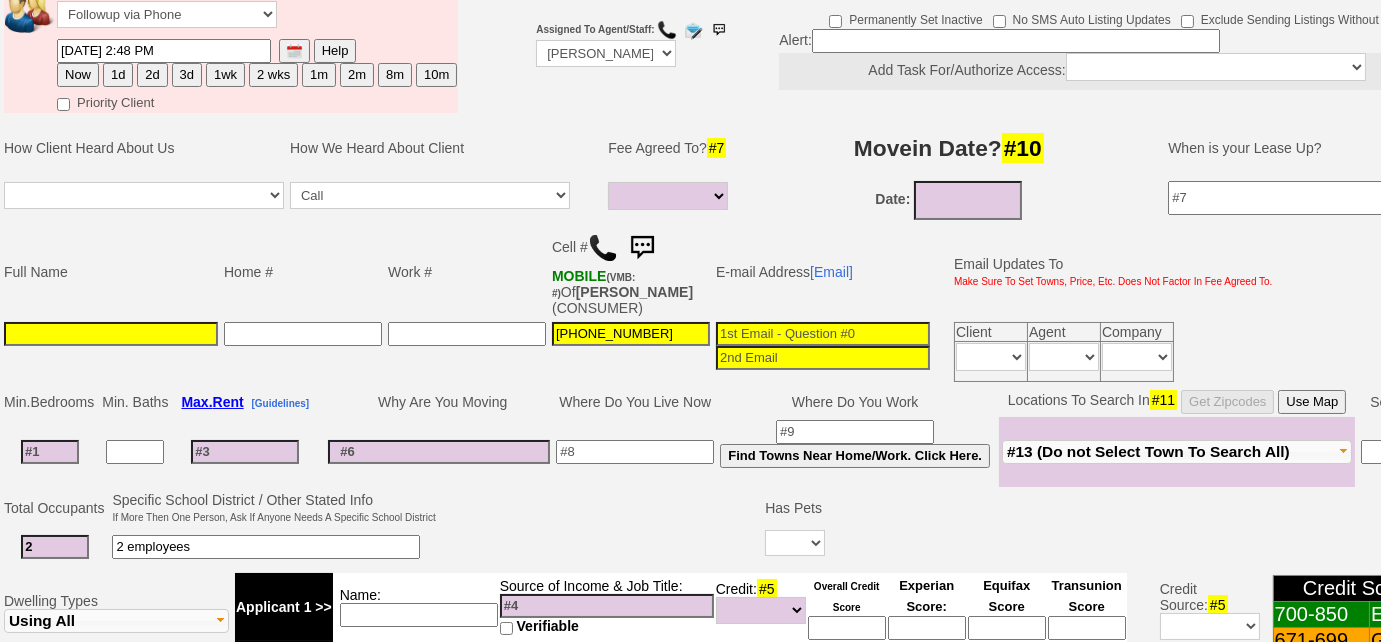 type on "2" 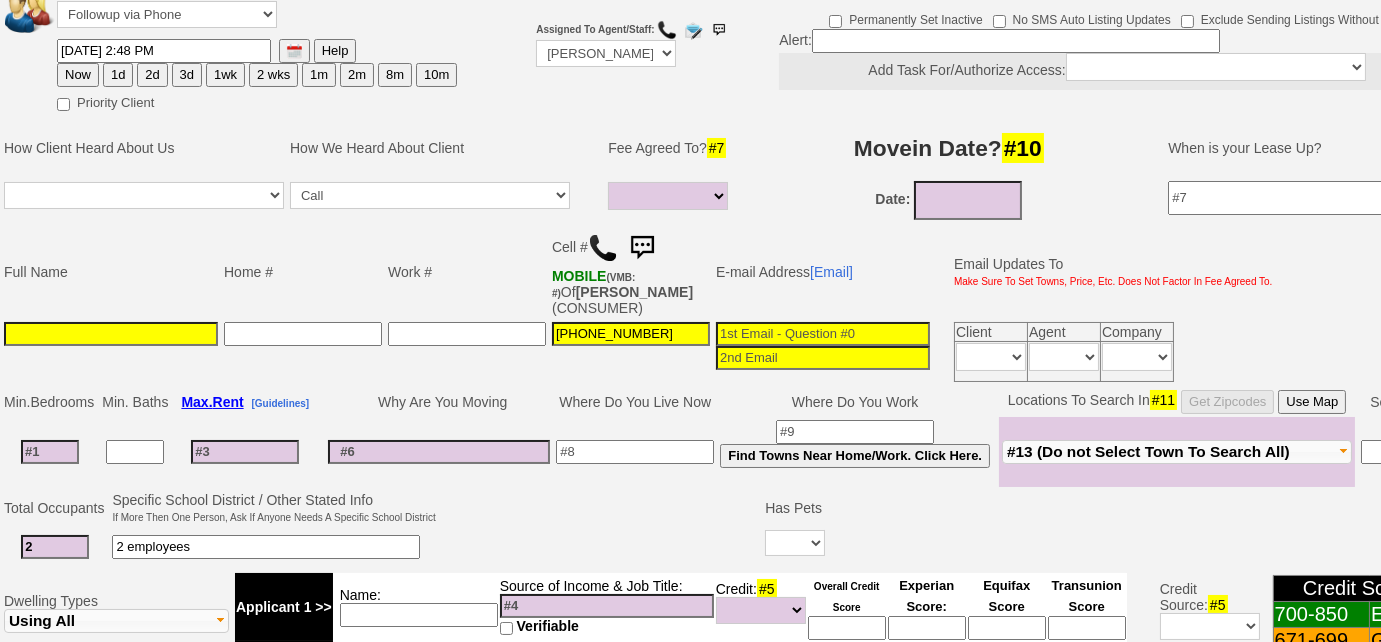 scroll, scrollTop: 272, scrollLeft: 0, axis: vertical 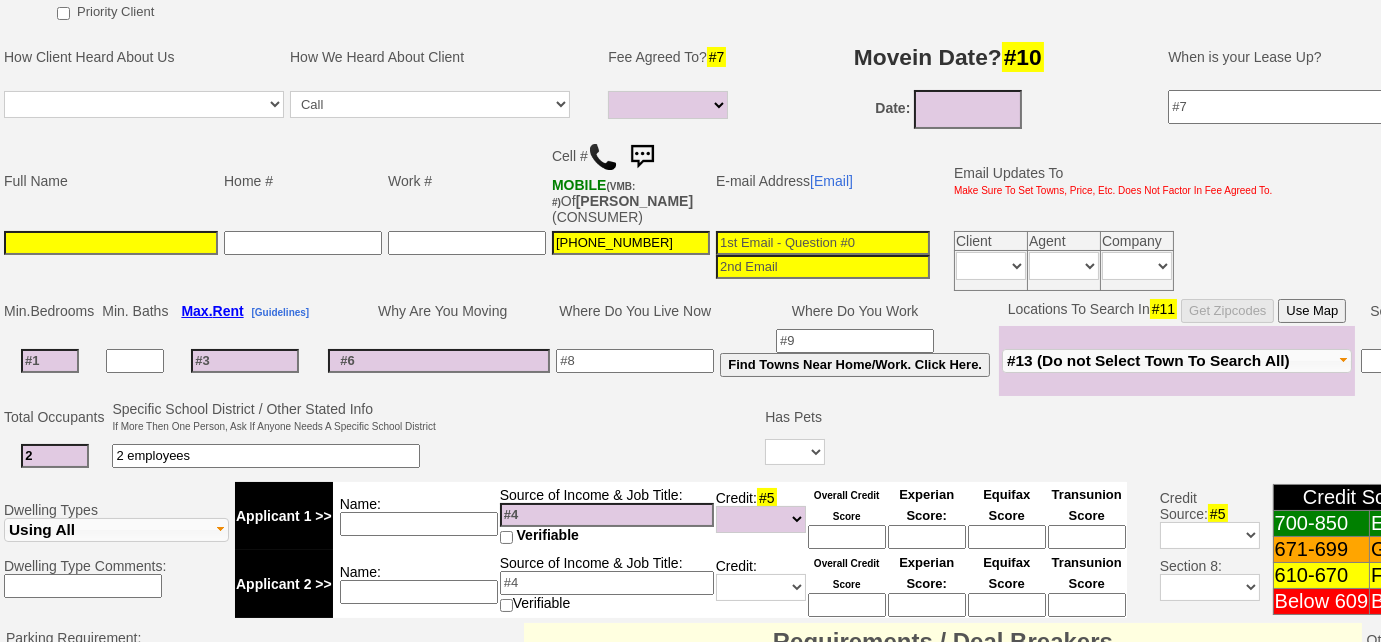 click at bounding box center [419, 524] 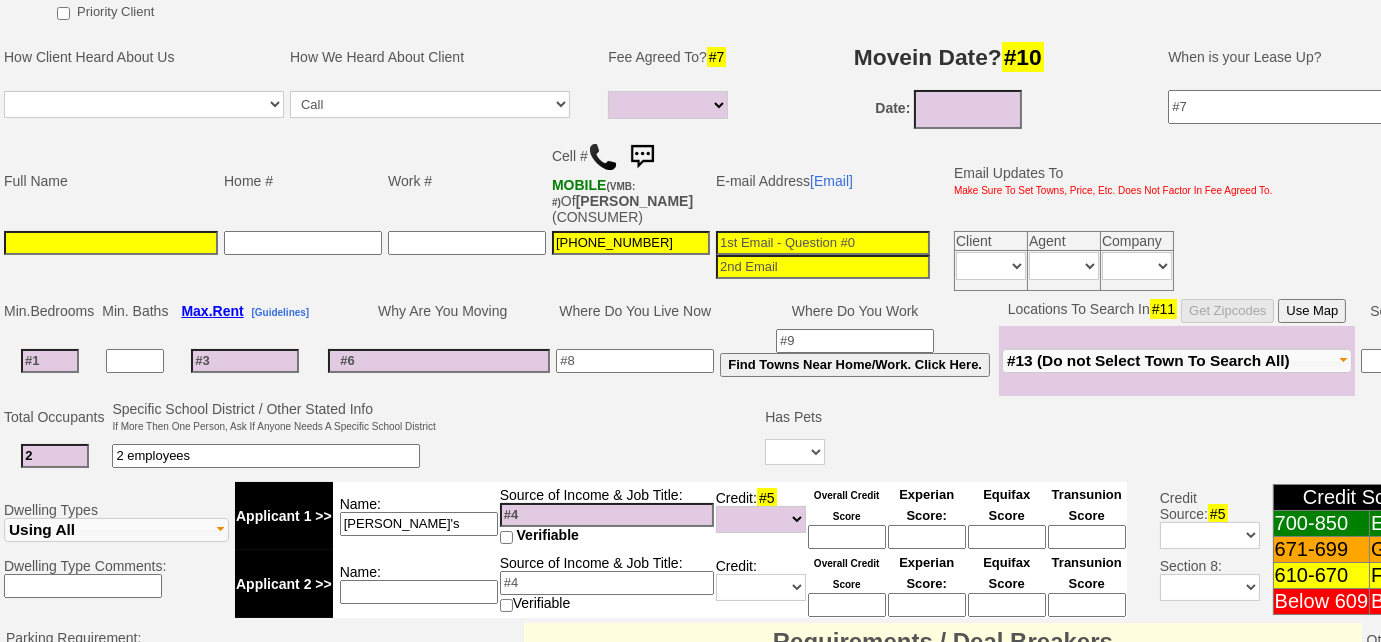 type on "[PERSON_NAME]'s" 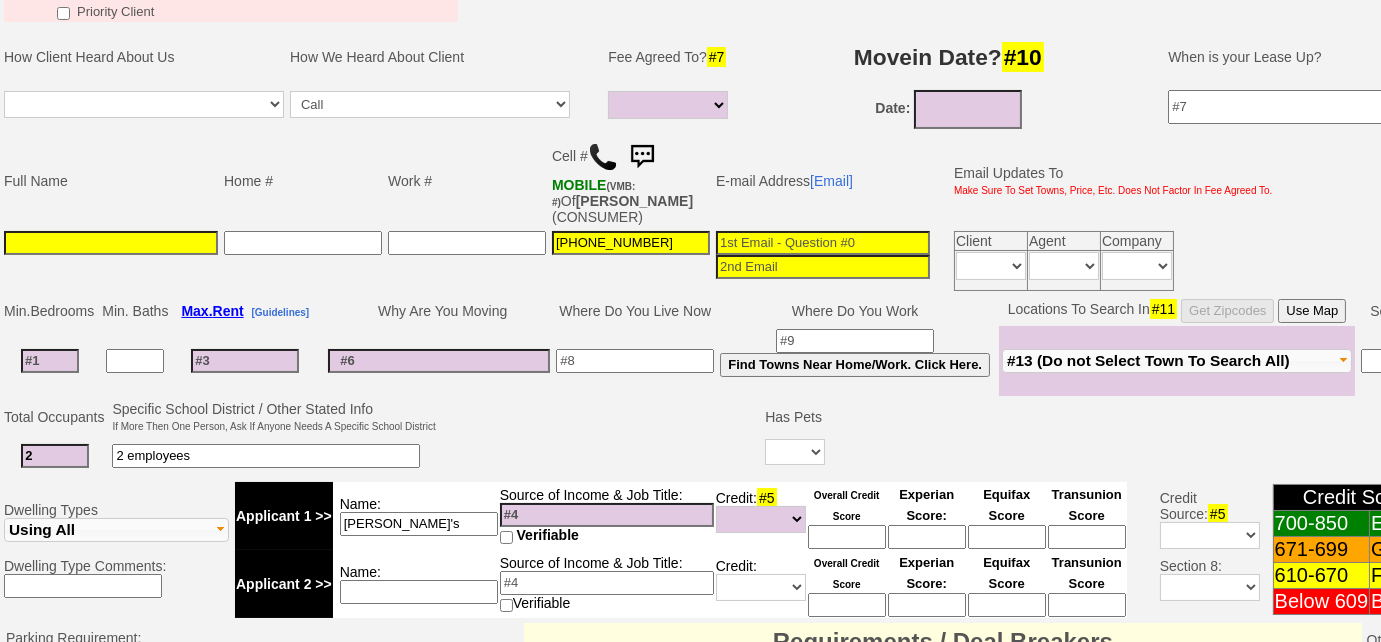 click at bounding box center [50, 361] 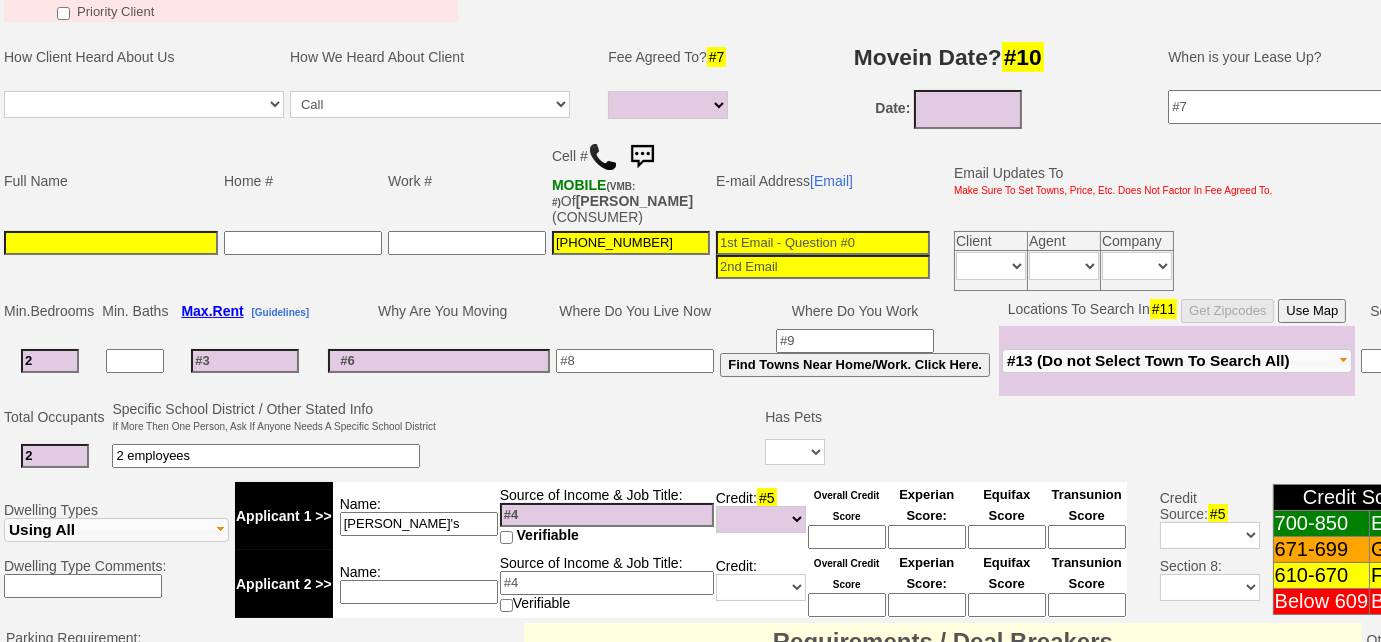 select 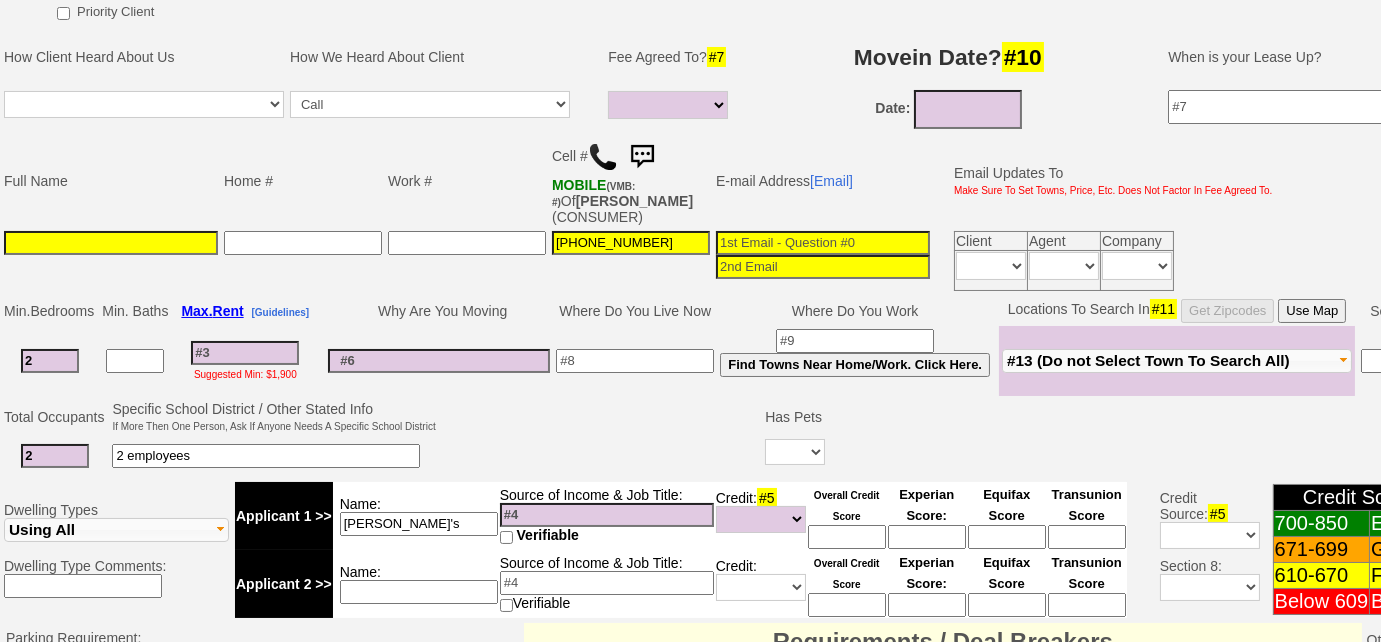 type on "2" 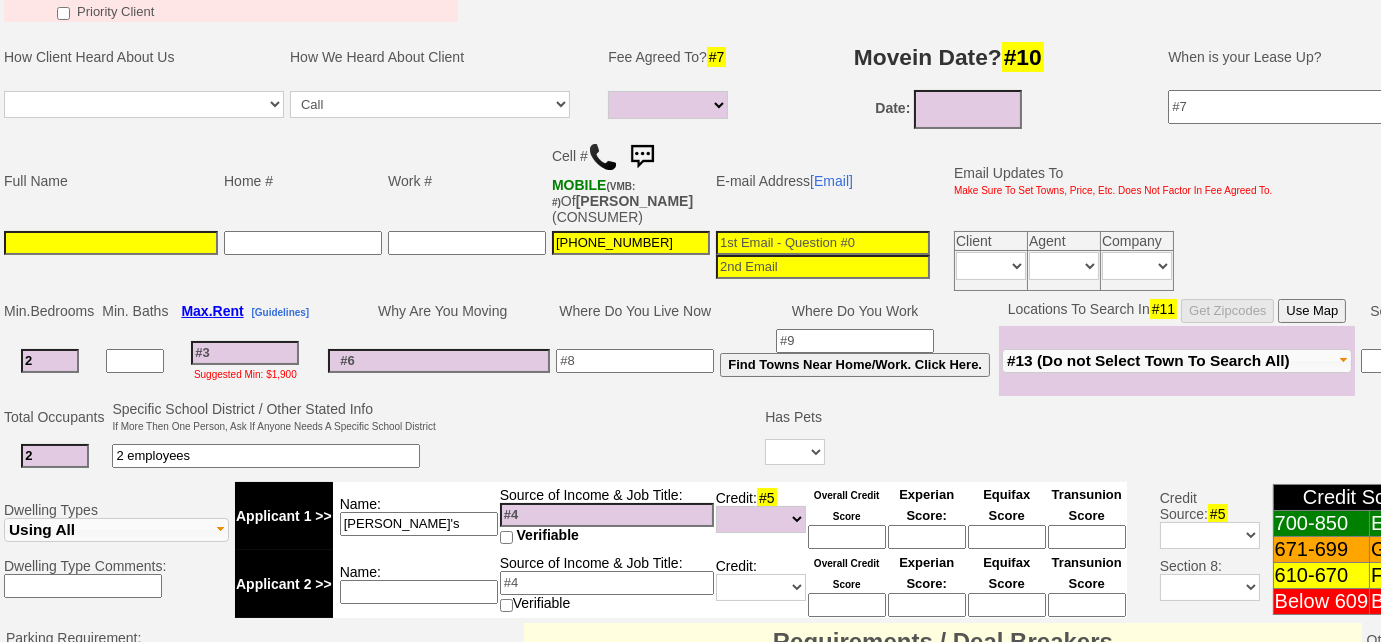 scroll, scrollTop: 545, scrollLeft: 0, axis: vertical 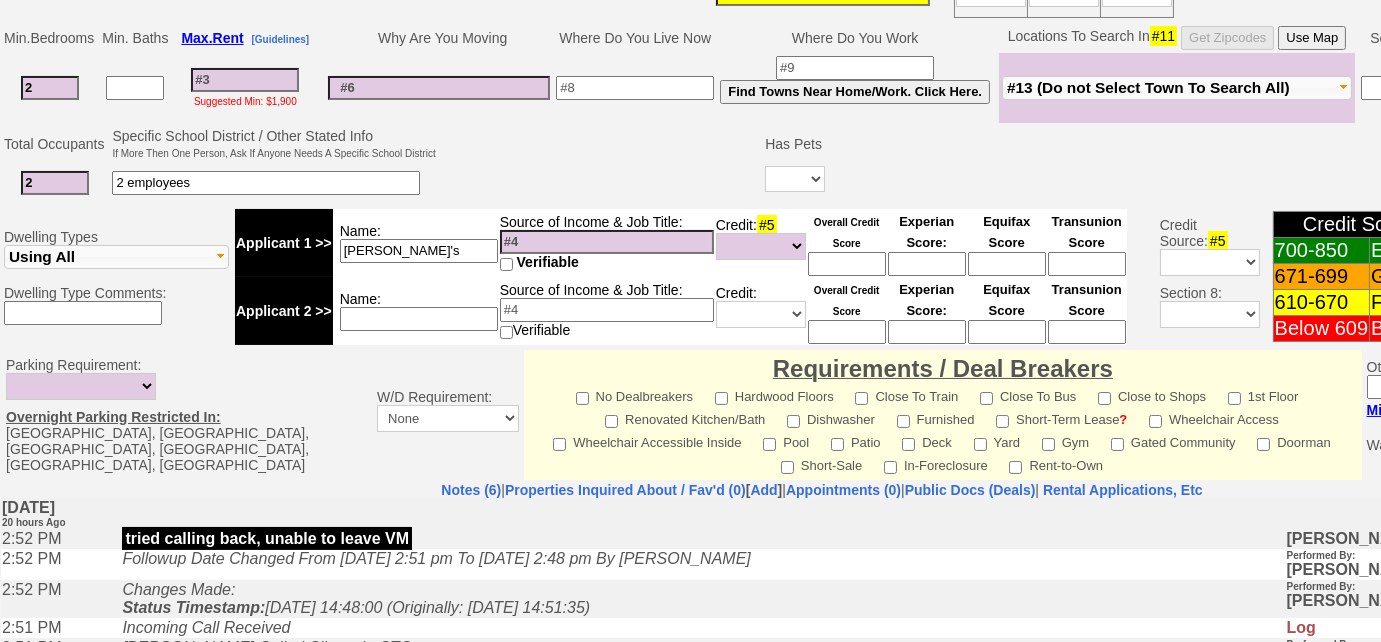 click at bounding box center (607, 242) 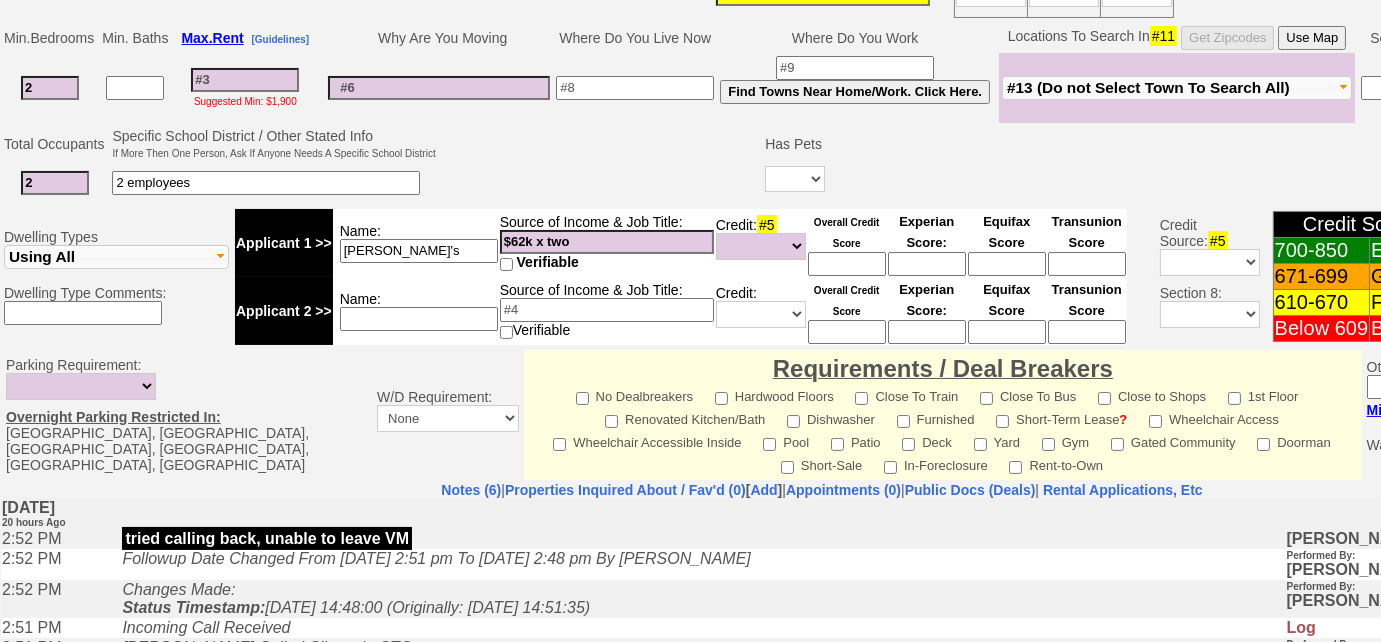 type on "$62k x two" 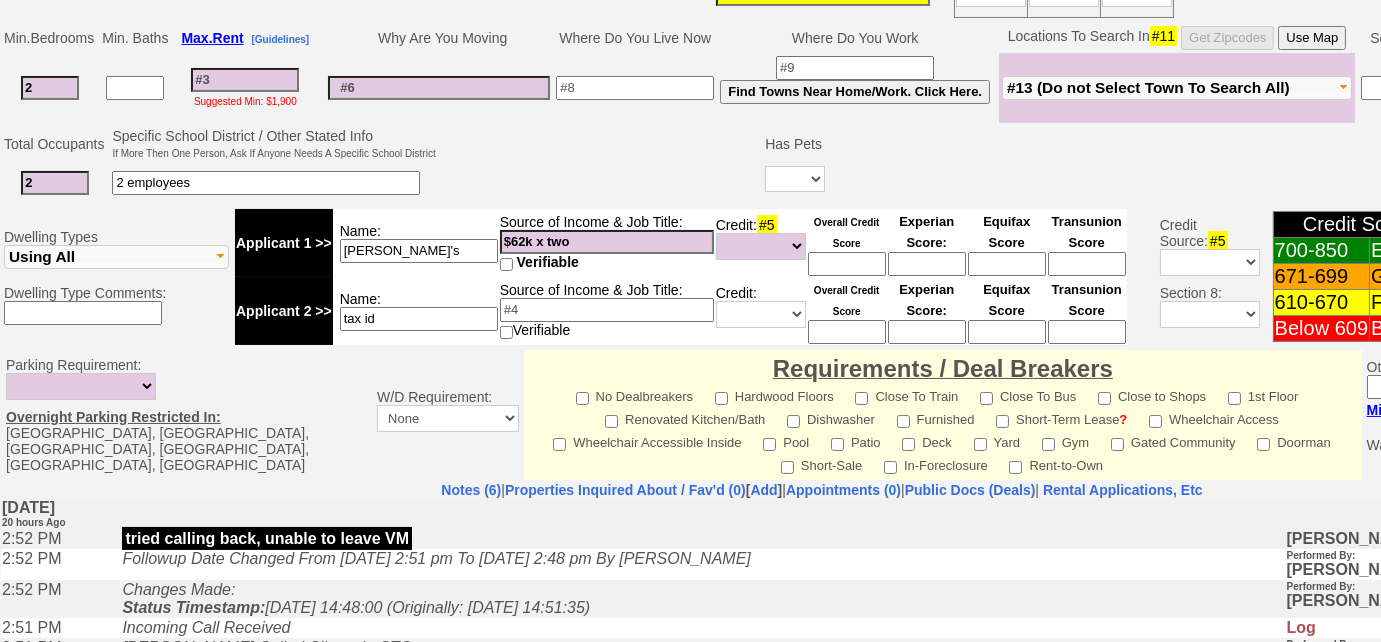 type on "tax id" 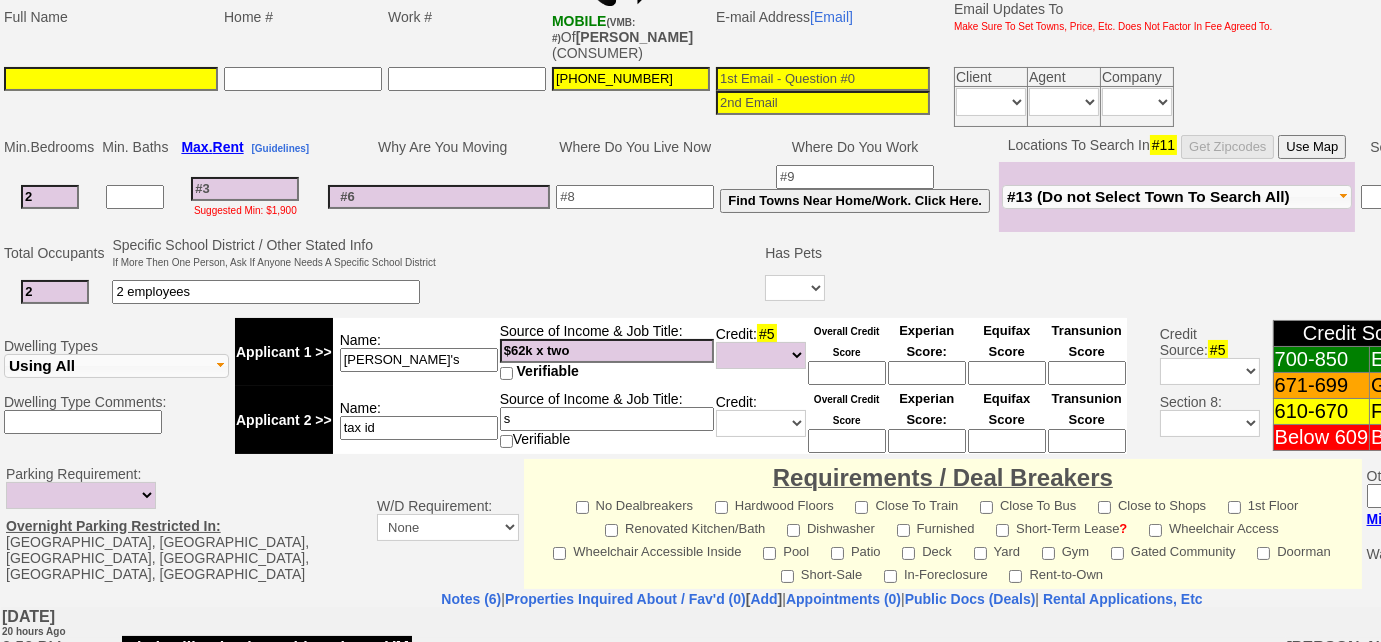 scroll, scrollTop: 272, scrollLeft: 0, axis: vertical 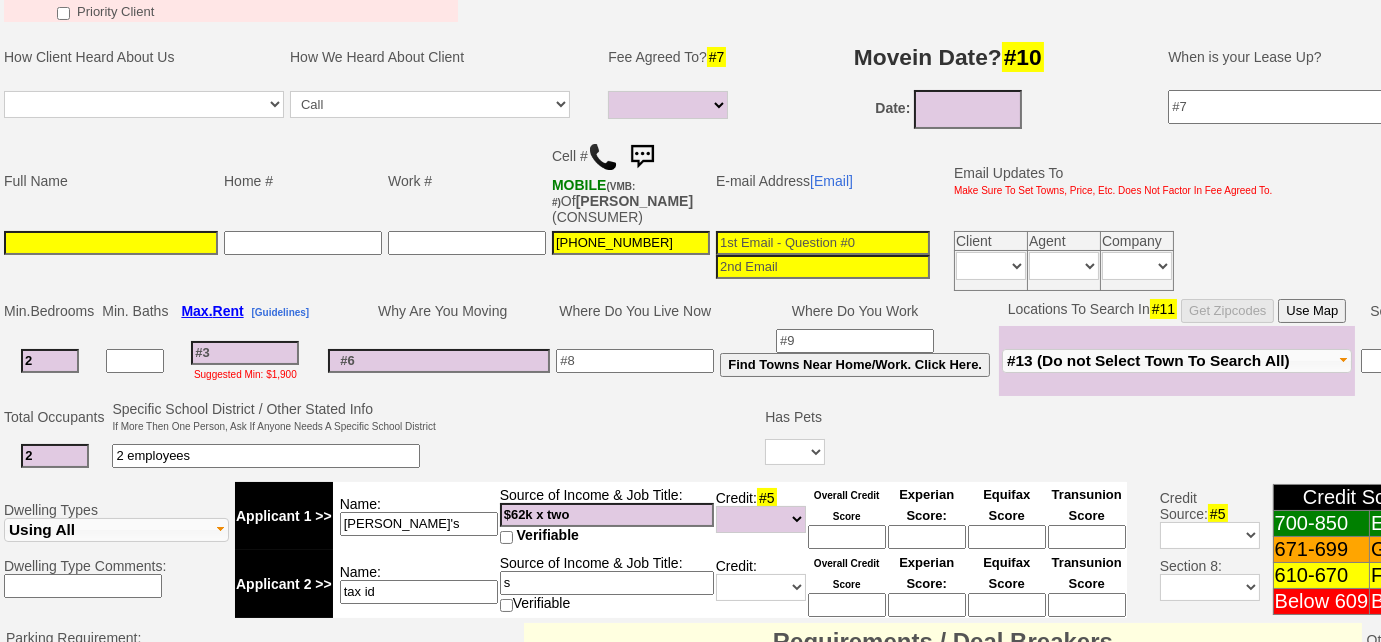 type on "s" 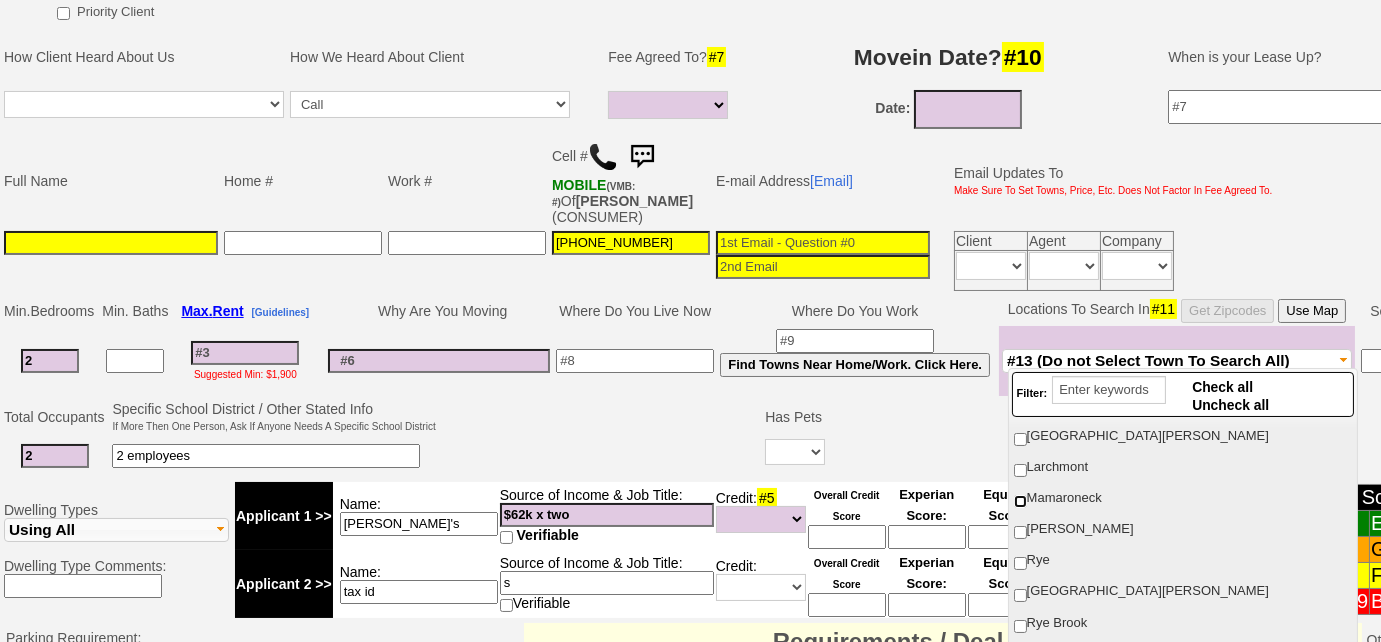 scroll, scrollTop: 90, scrollLeft: 0, axis: vertical 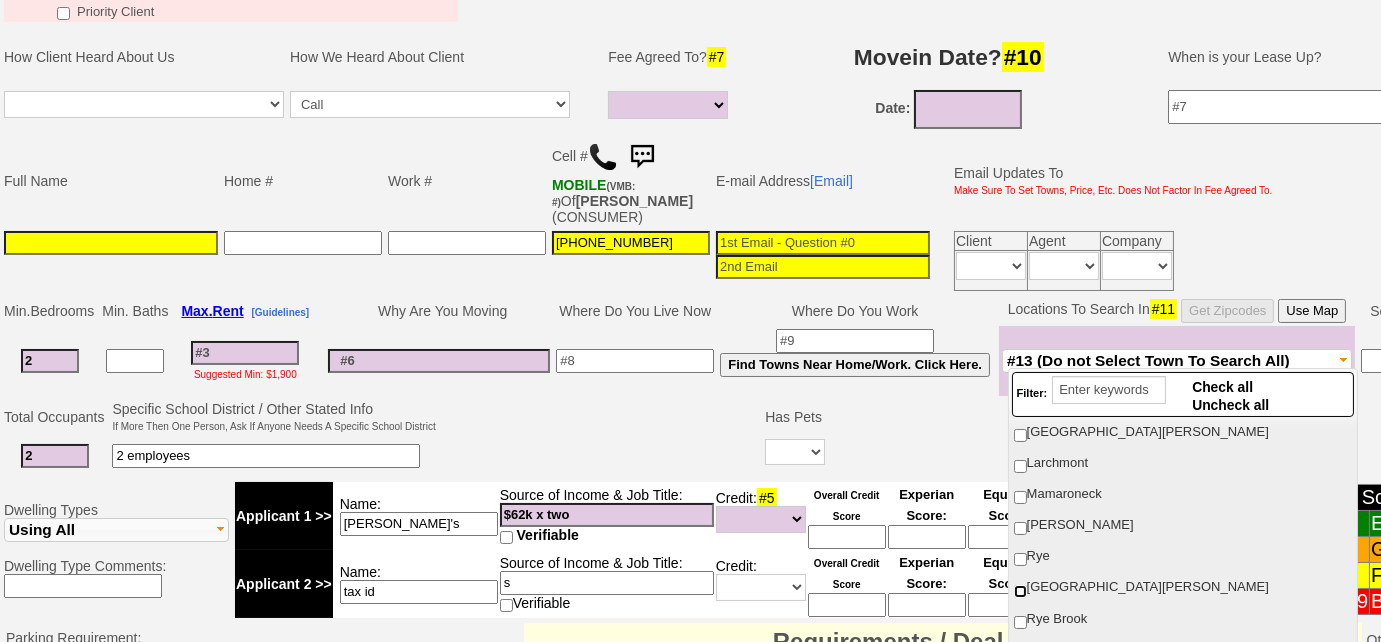 click on "Port Chester" at bounding box center [1020, 591] 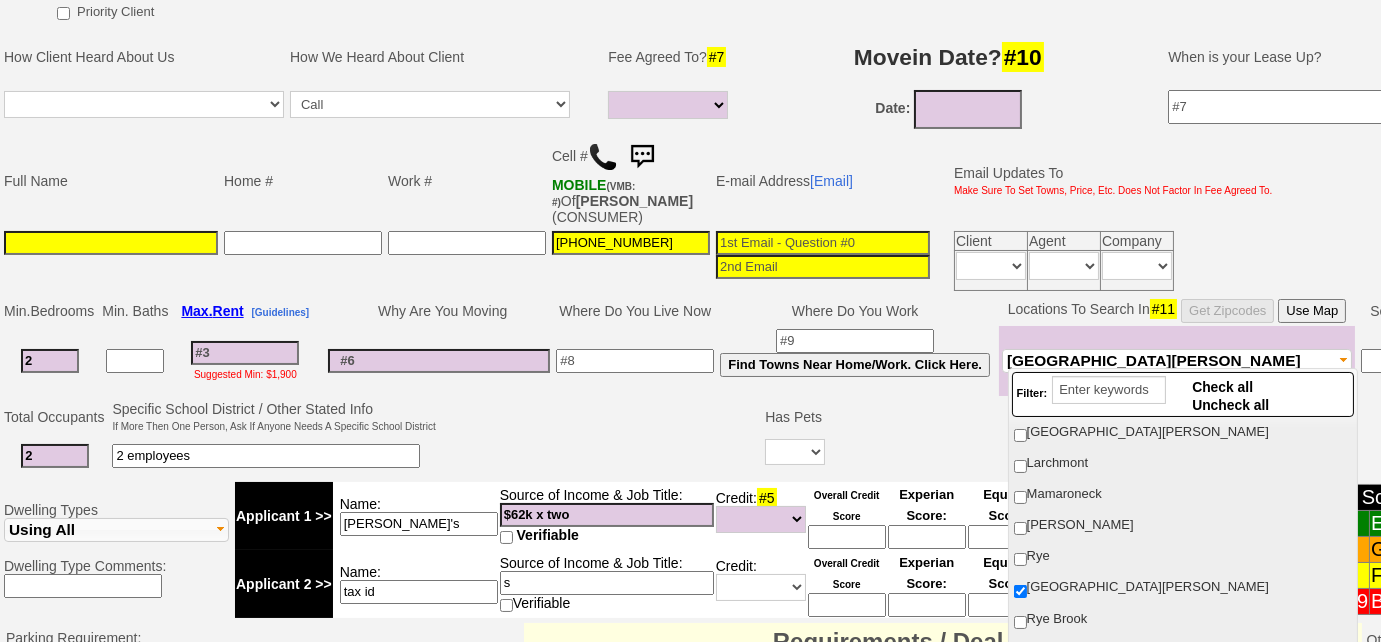 click on "Suggested Min: $1,900" at bounding box center (245, 361) 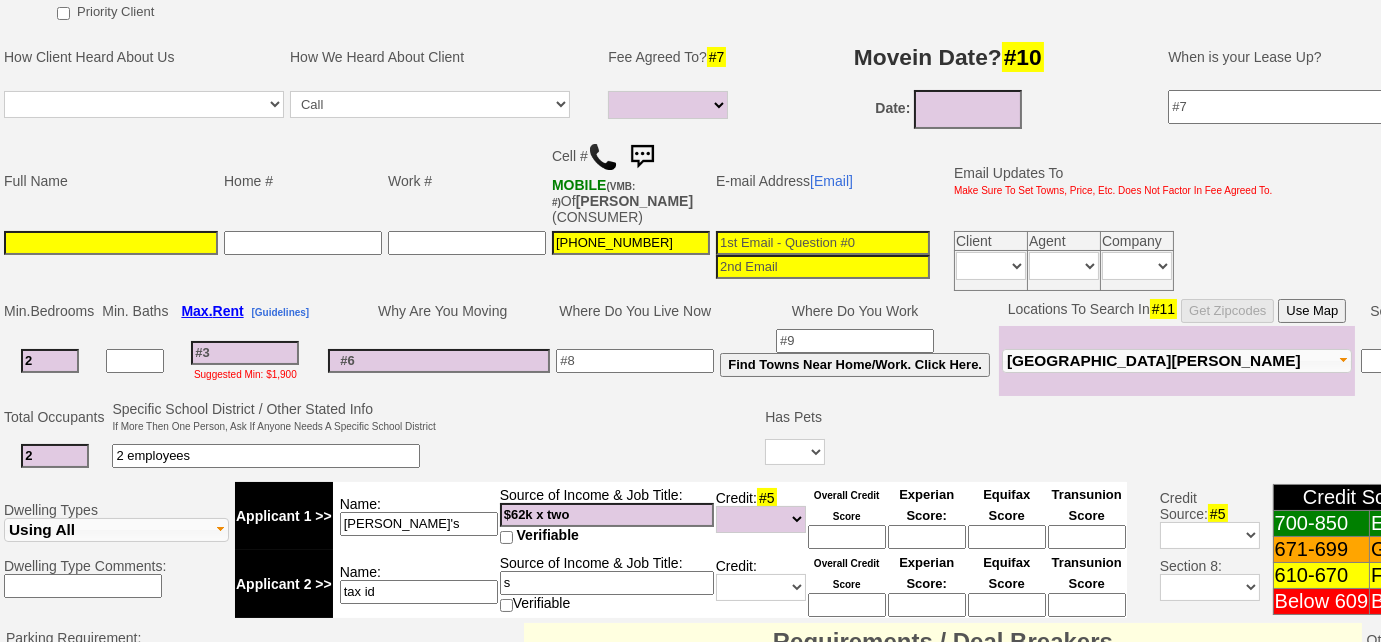 click at bounding box center (245, 353) 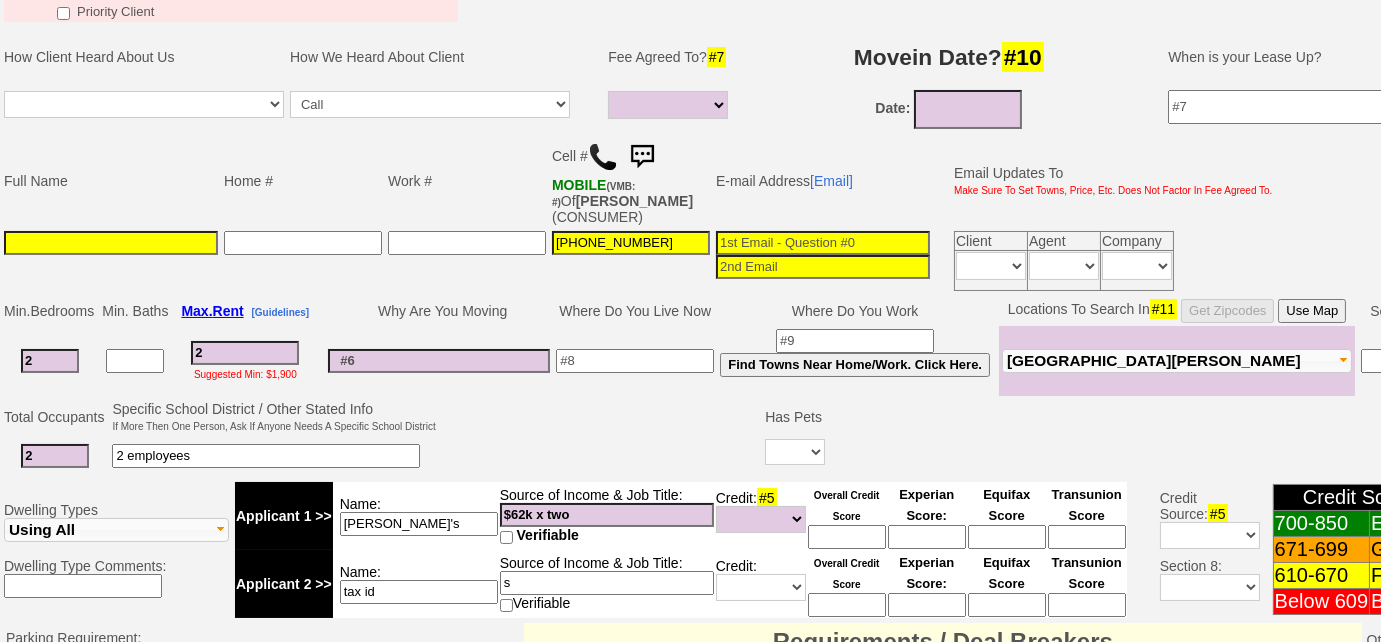 type on "26" 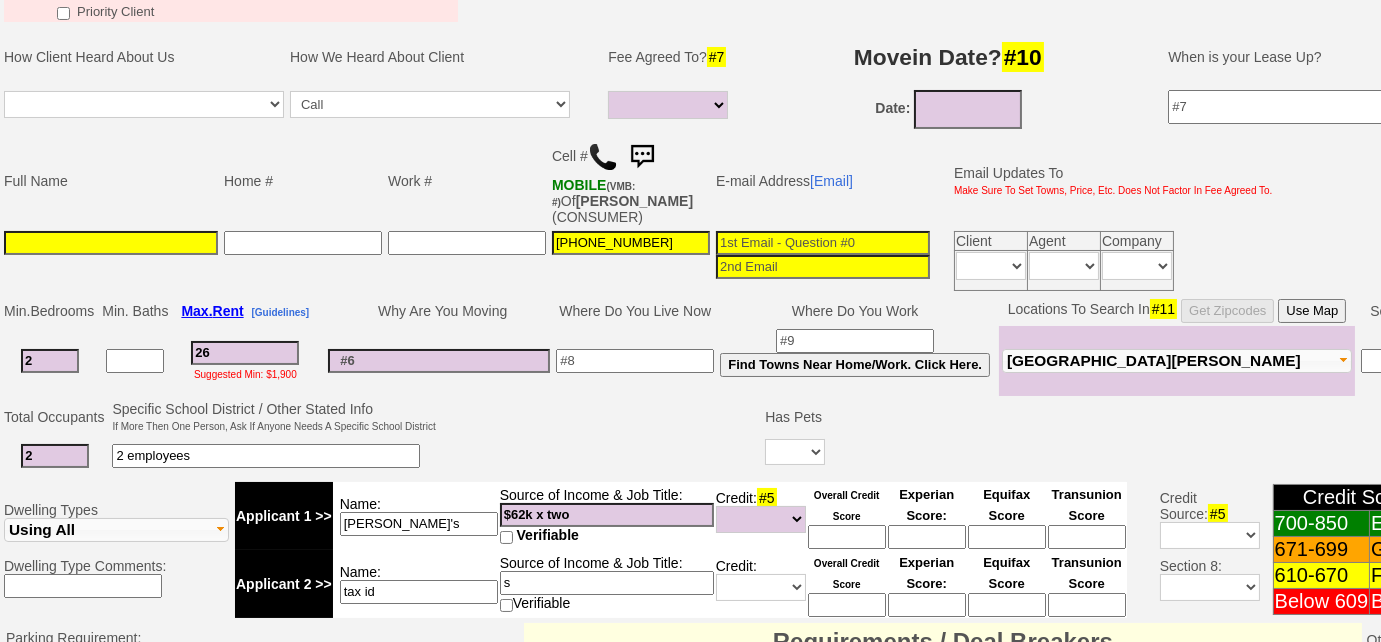 select 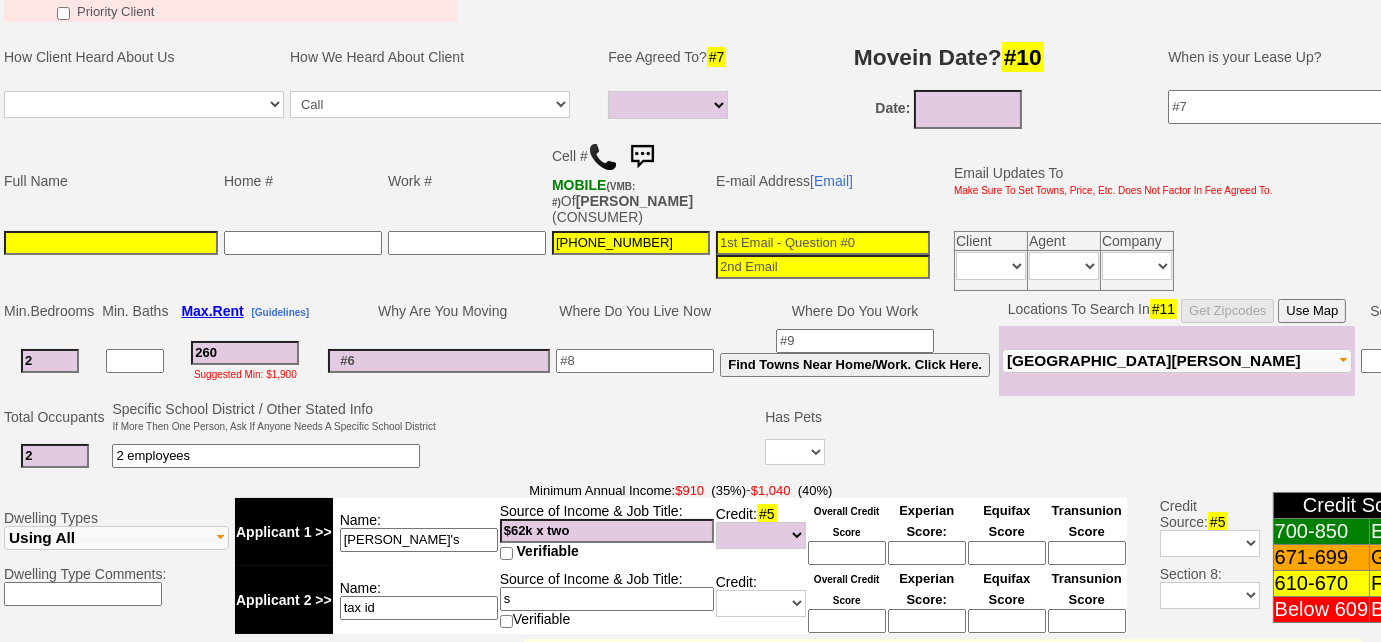 type on "2600" 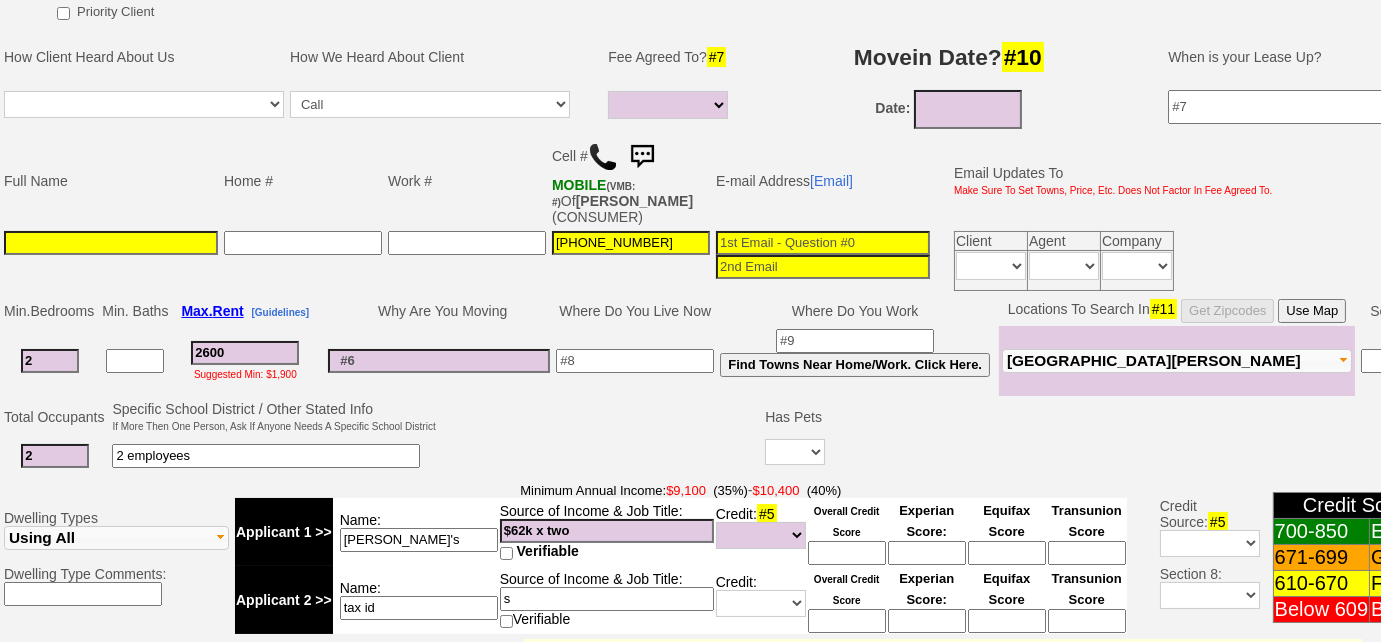 select 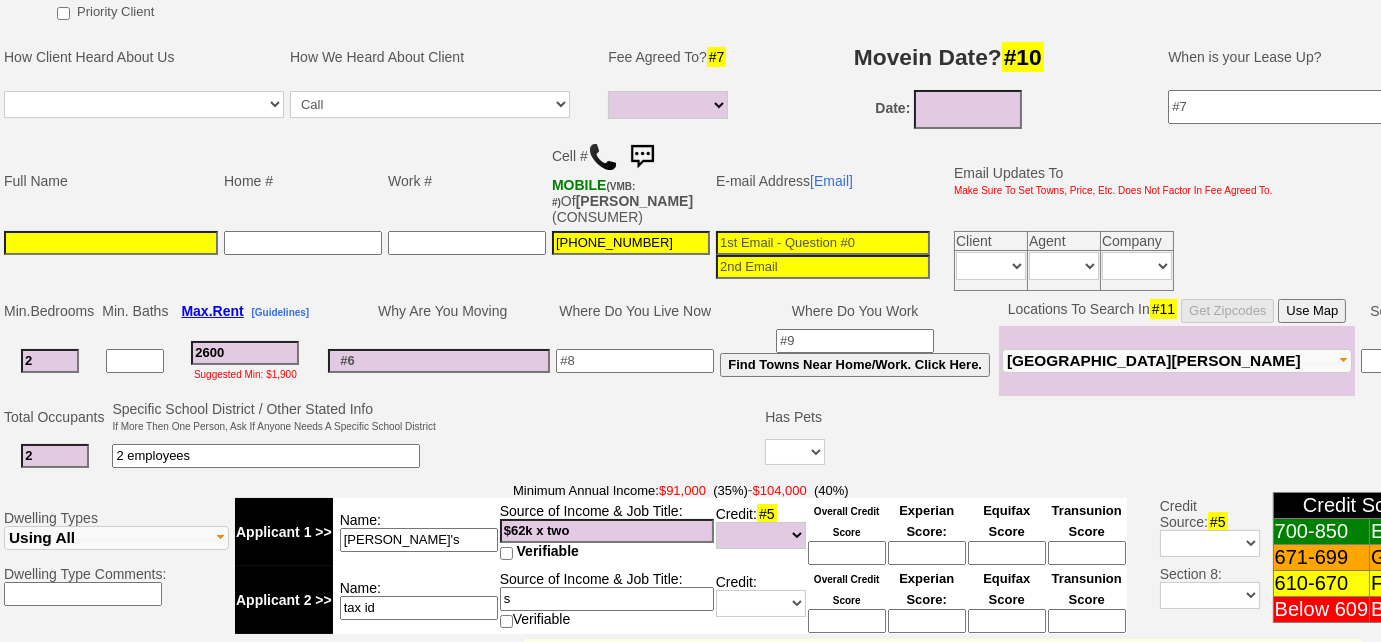 type on "2600" 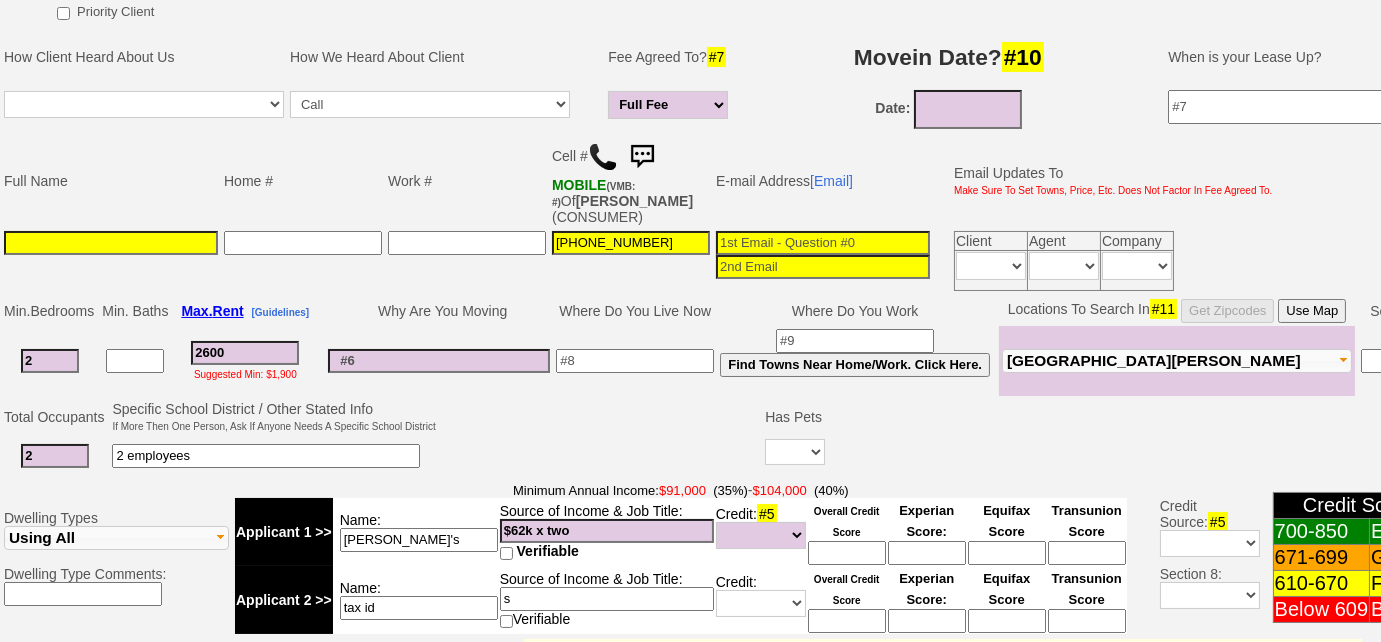 select 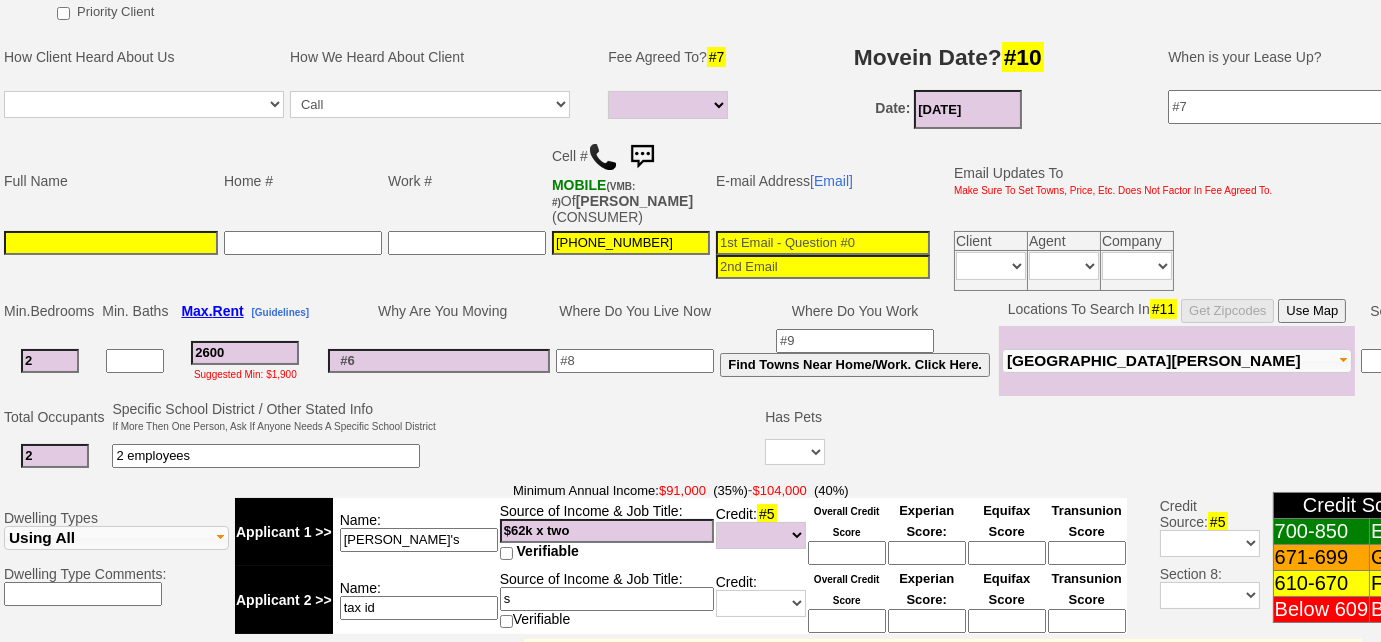 click on "07/15/2025" at bounding box center [968, 109] 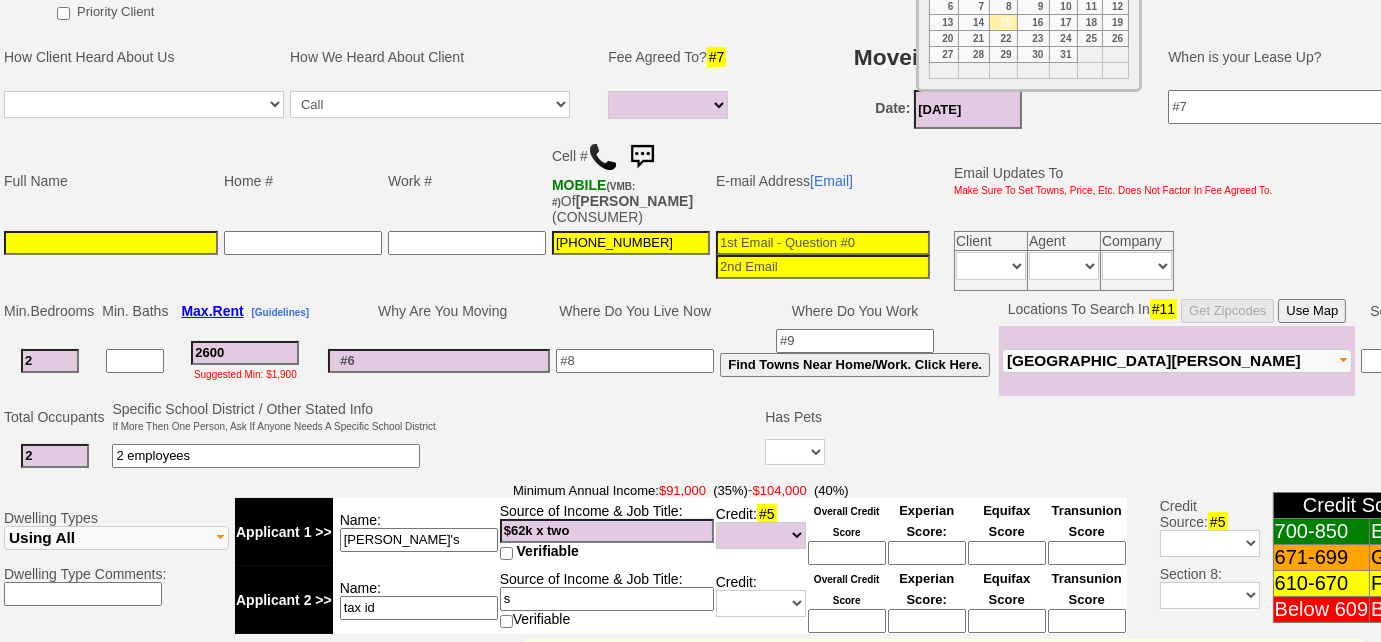 scroll, scrollTop: 90, scrollLeft: 0, axis: vertical 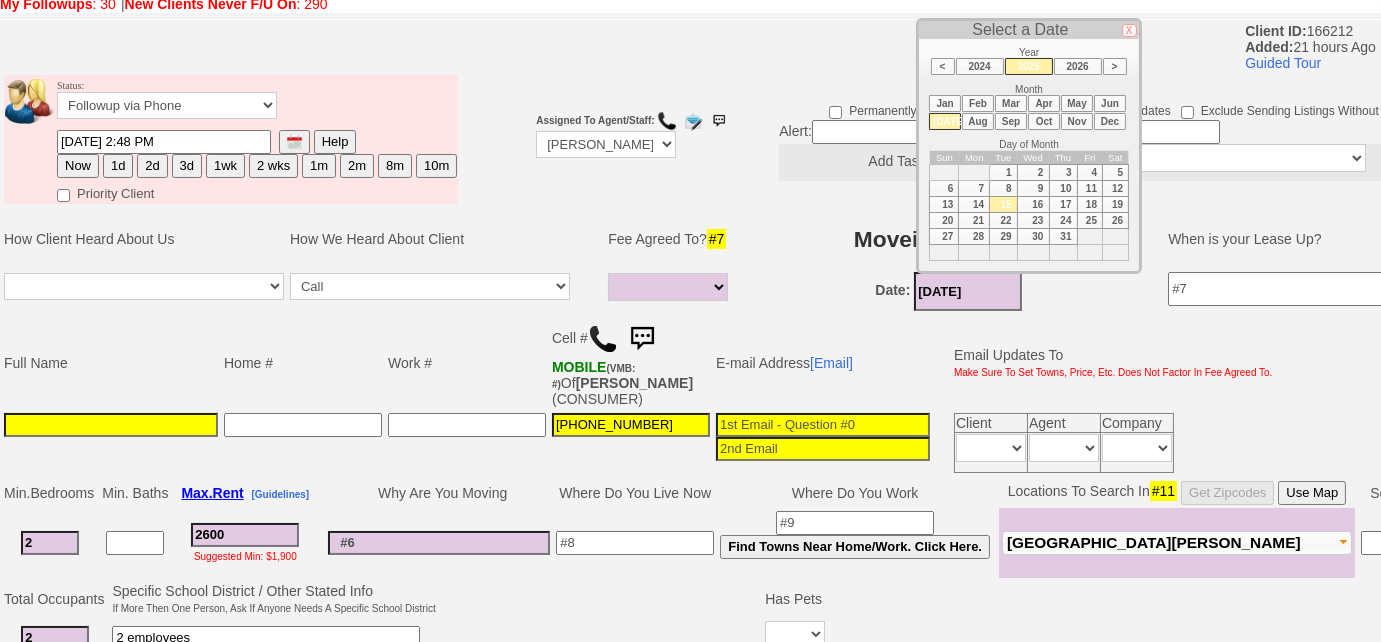 click on "Aug" at bounding box center (978, 121) 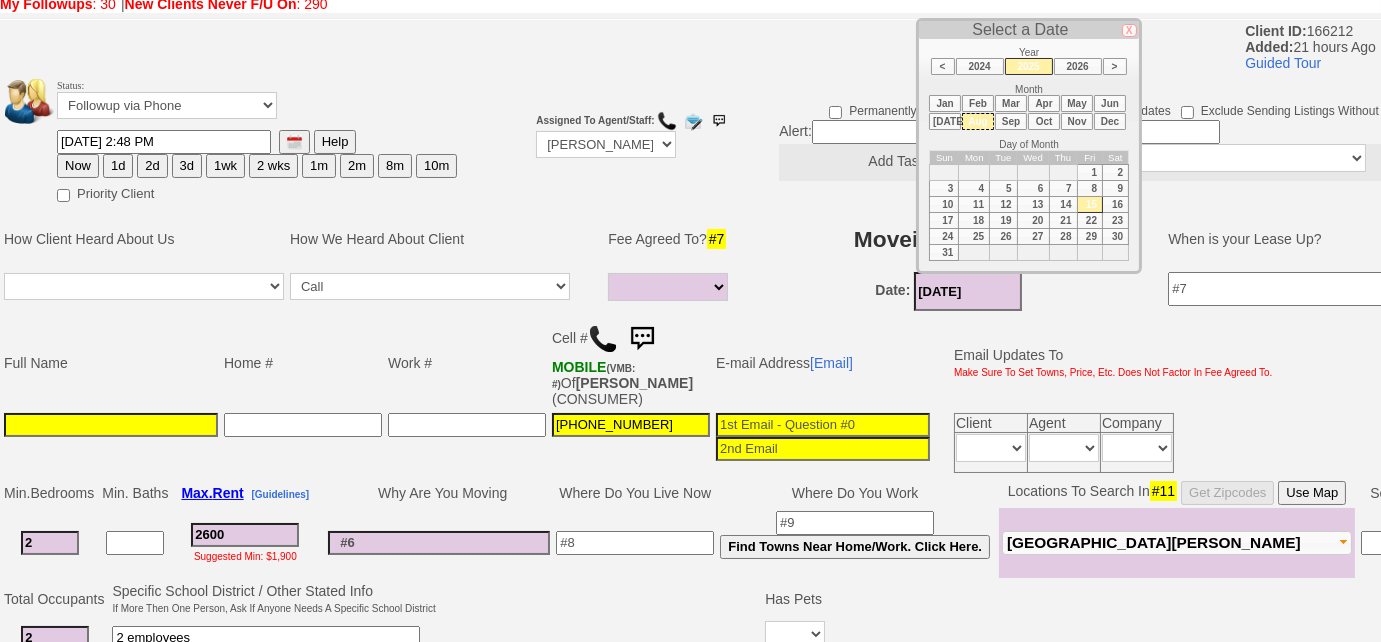 click on "1" at bounding box center [1090, 173] 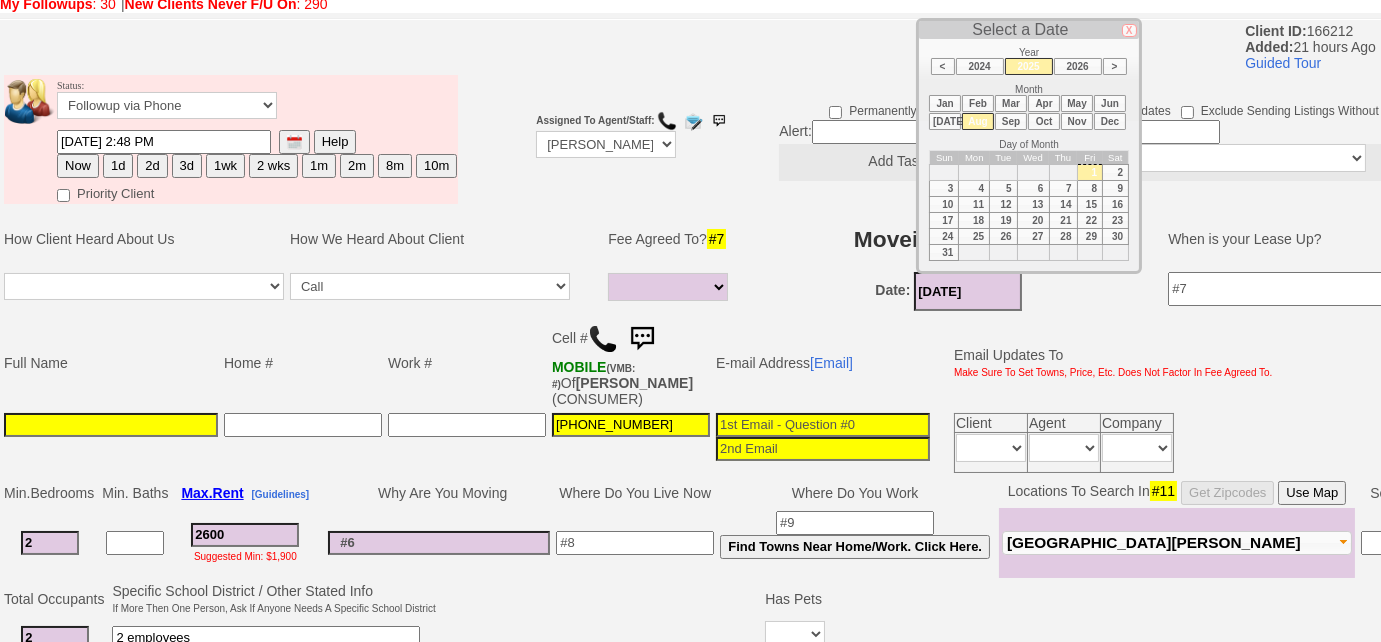 click at bounding box center (823, 425) 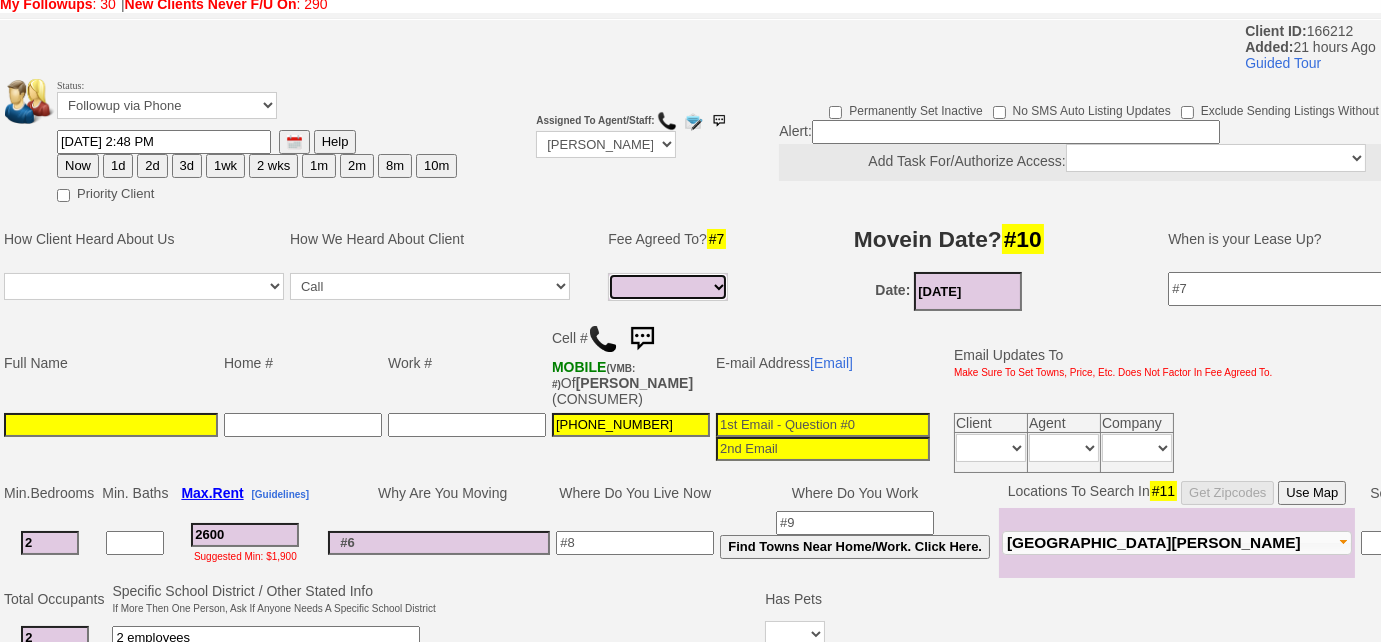 click on "Full Fee                       Fee: $3,744.00          Total Move in Costs: $8,944.00 1 Month                        Fee: $2,600.00          Total Move in Costs: $7,800.00 1/2 Month                      Fee: $1,300.00          Total Move in Costs: $6,500.00 None                           Fee: None          Total Move in Costs: $5,200.00 Unknown                        Fee: None          Total Move in Costs: $5,200.00" at bounding box center (668, 287) 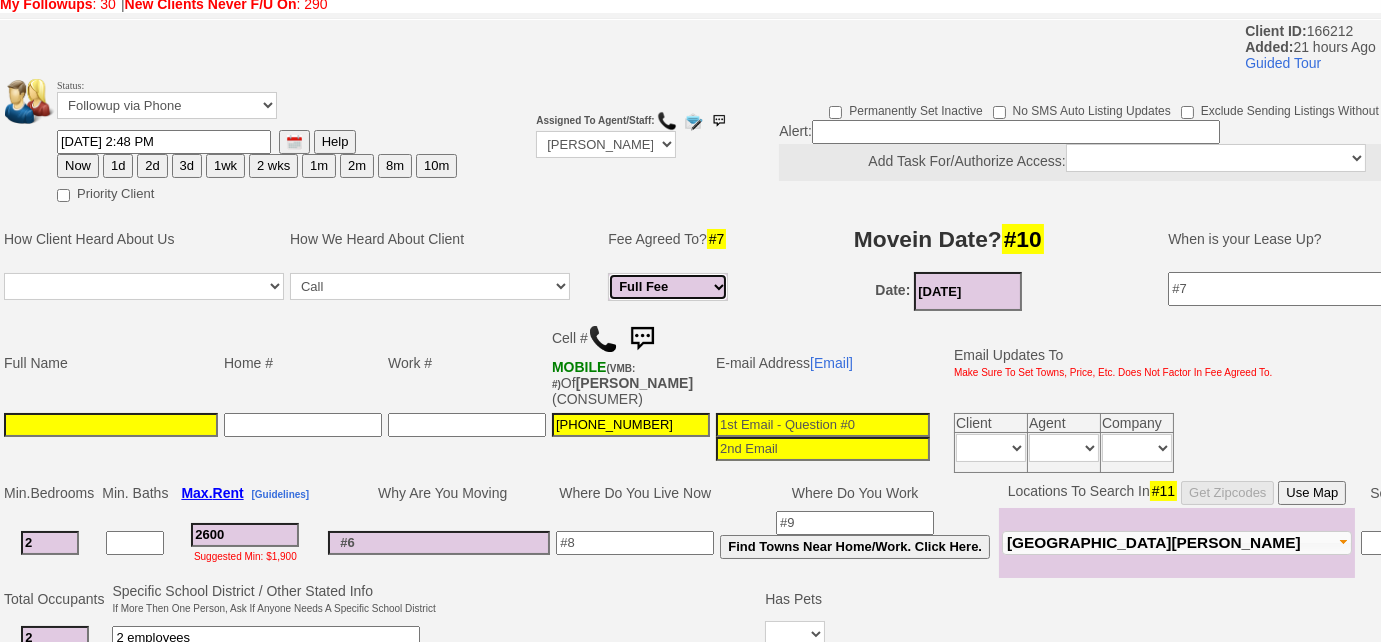 click on "Full Fee                       Fee: $3,744.00          Total Move in Costs: $8,944.00 1 Month                        Fee: $2,600.00          Total Move in Costs: $7,800.00 1/2 Month                      Fee: $1,300.00          Total Move in Costs: $6,500.00 None                           Fee: None          Total Move in Costs: $5,200.00 Unknown                        Fee: None          Total Move in Costs: $5,200.00" at bounding box center [668, 287] 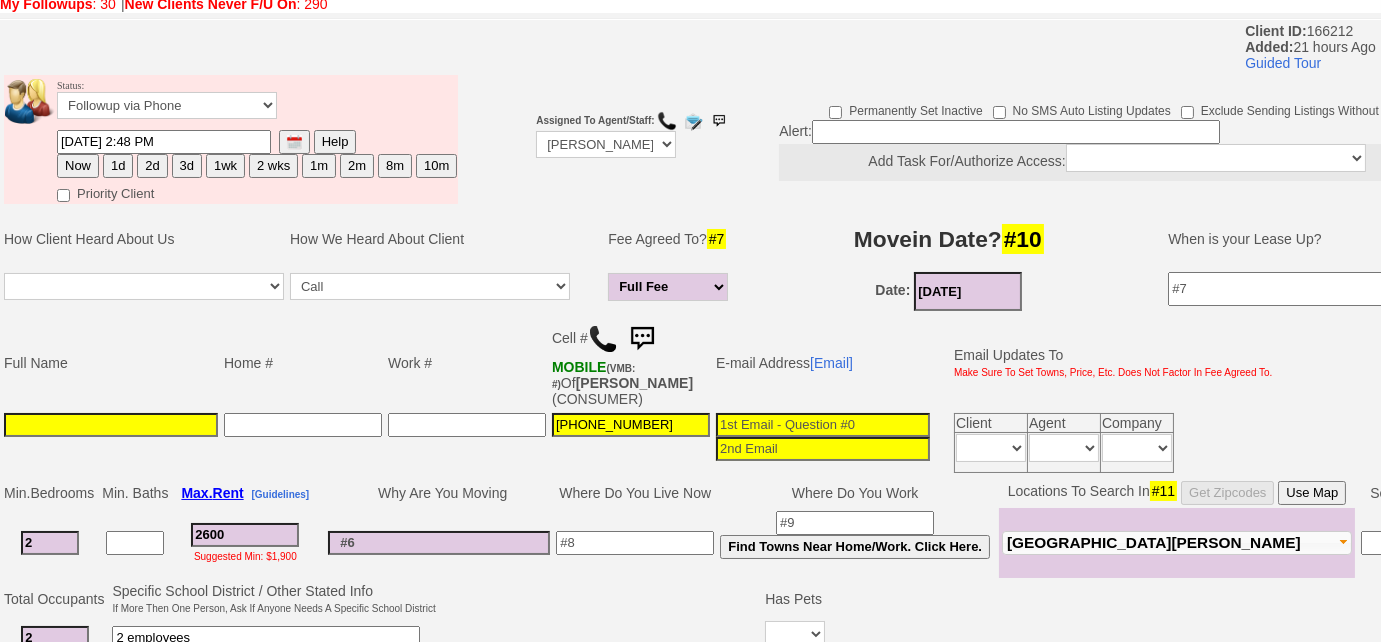 click at bounding box center [823, 425] 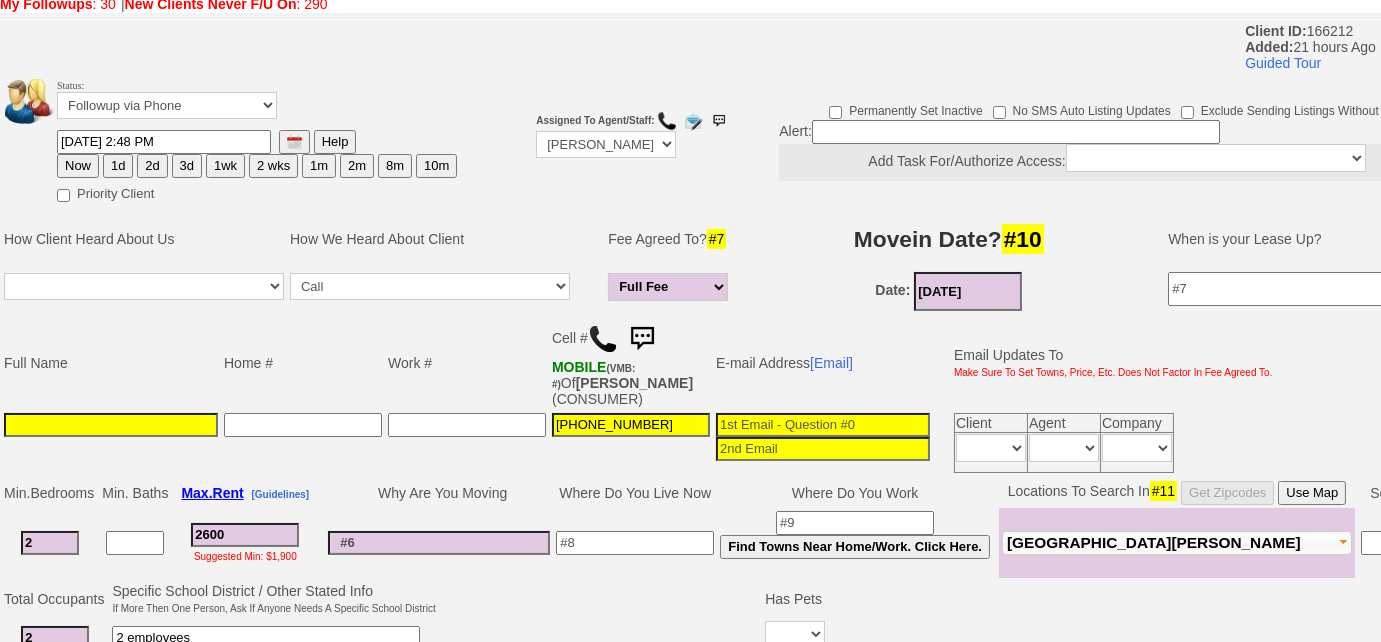 click at bounding box center [111, 425] 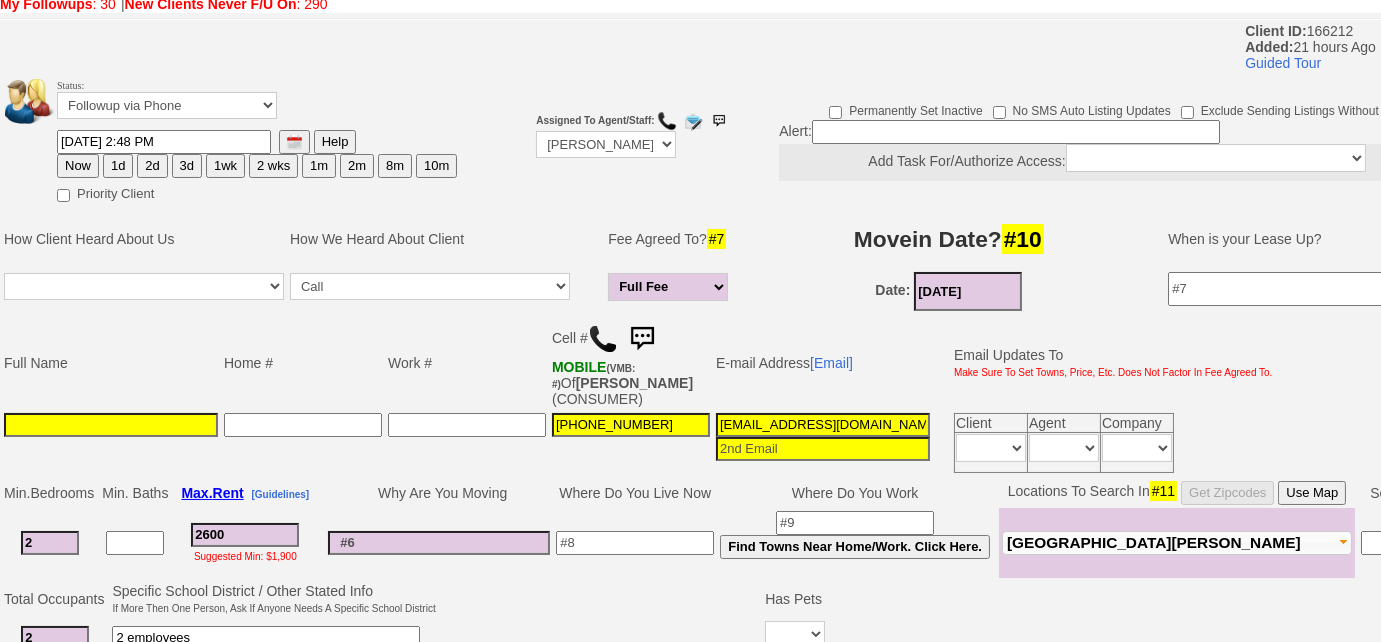 type on "sergiotutta@gmail.com" 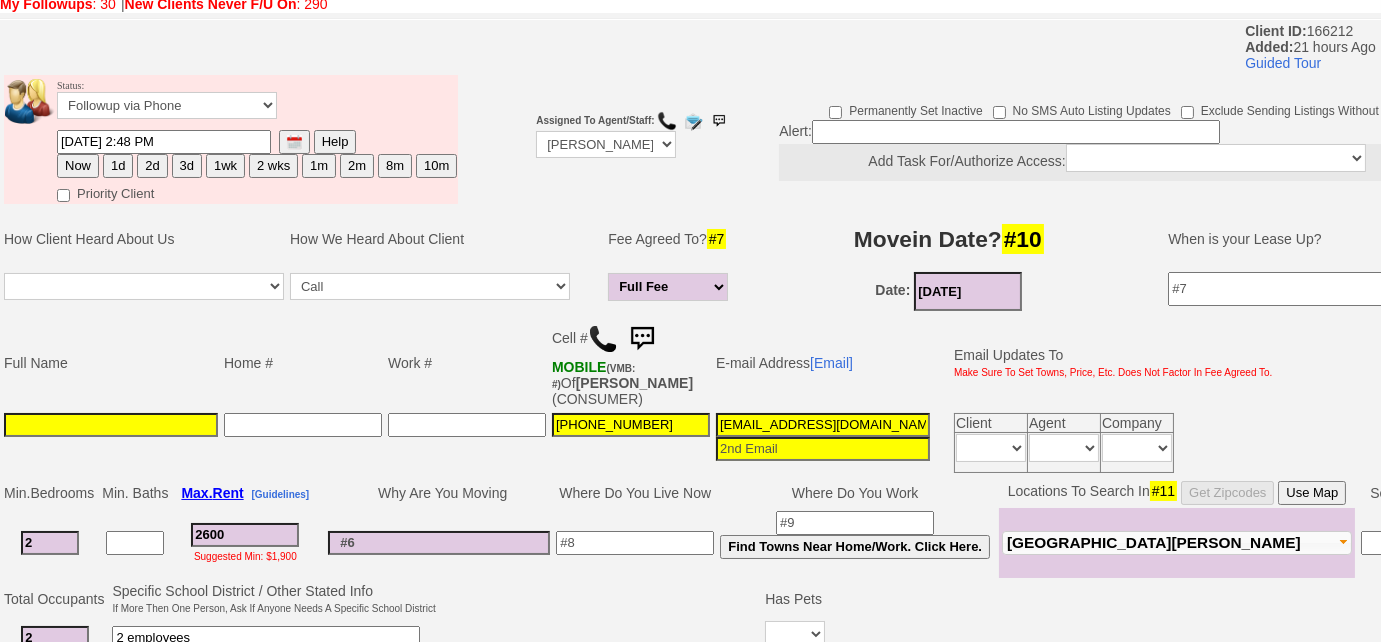click at bounding box center (111, 425) 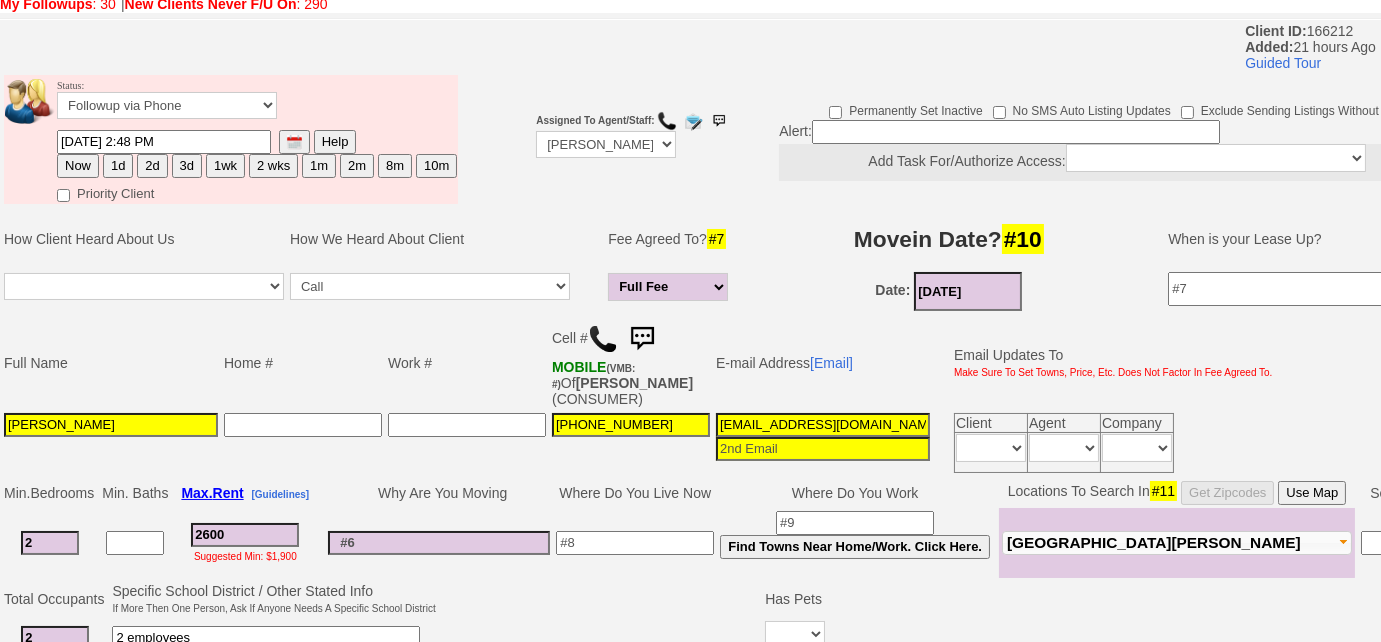 click on "[PERSON_NAME]" at bounding box center [111, 425] 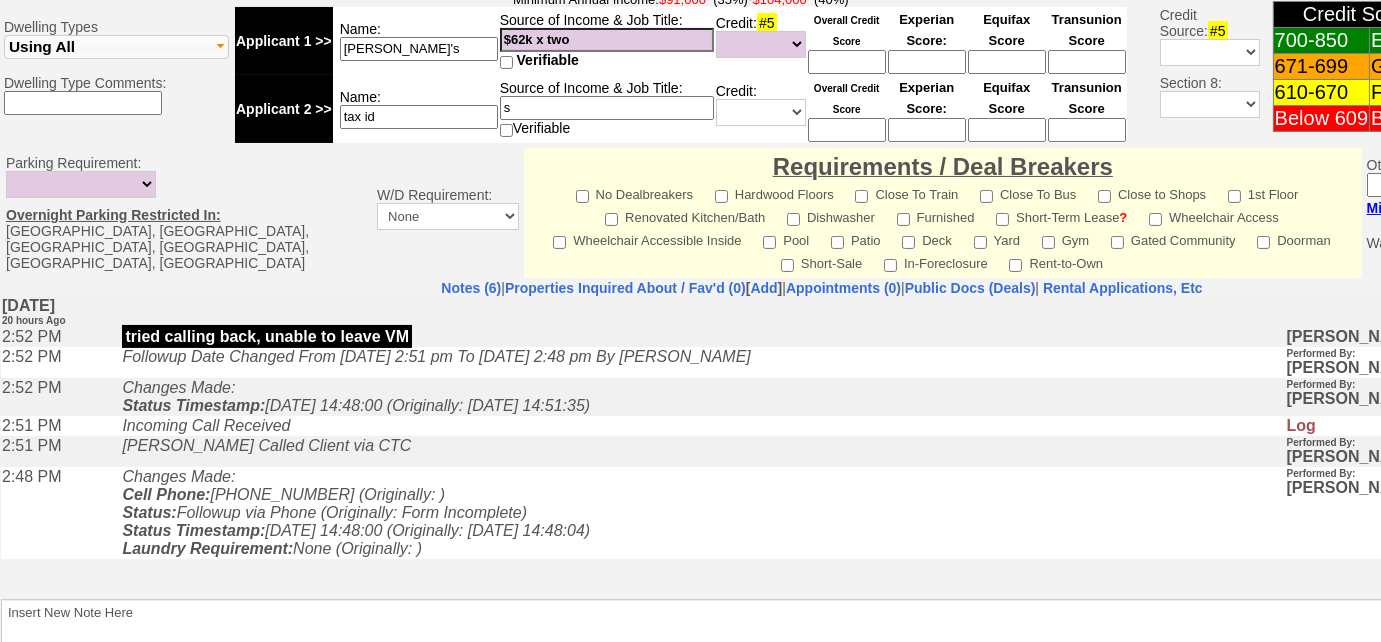 scroll, scrollTop: 818, scrollLeft: 0, axis: vertical 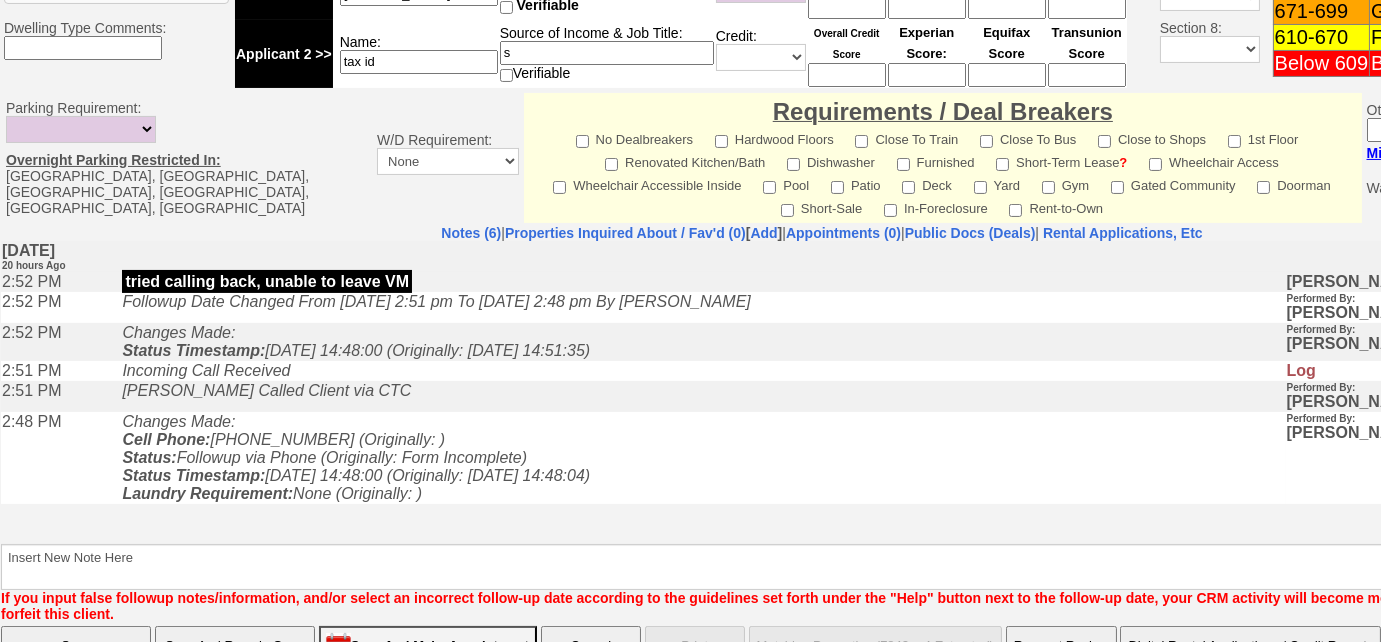 type on "[PERSON_NAME]" 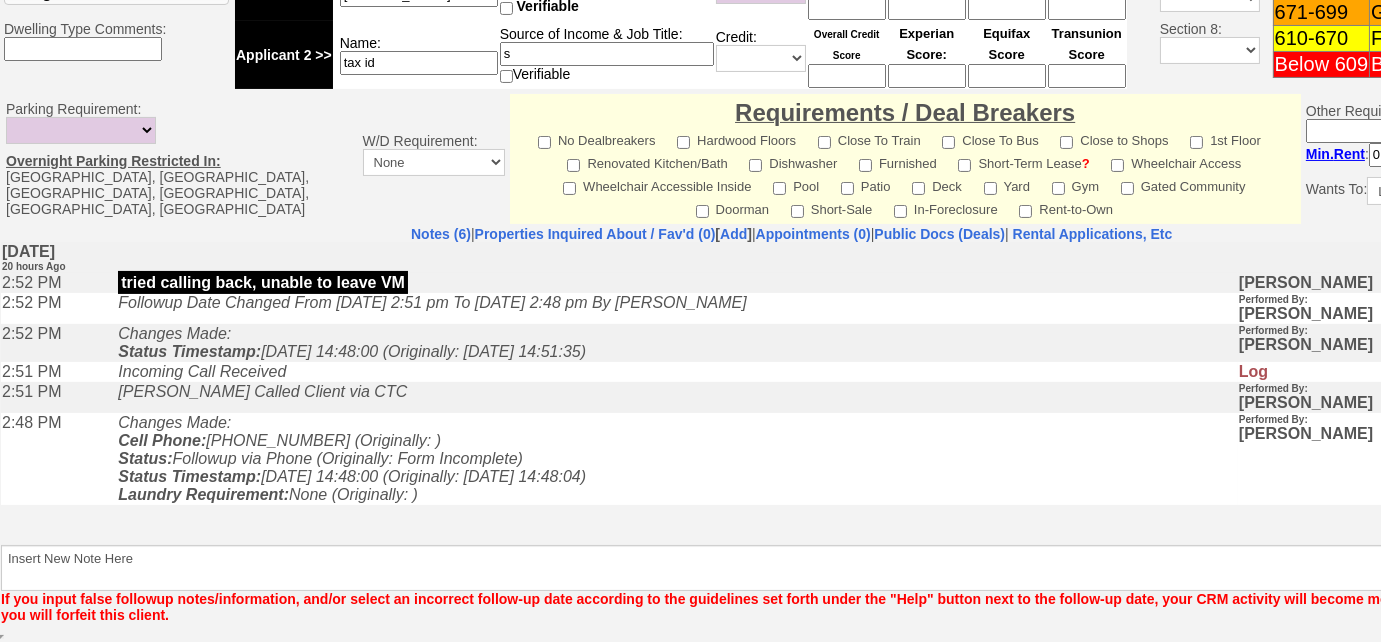 scroll, scrollTop: 814, scrollLeft: 0, axis: vertical 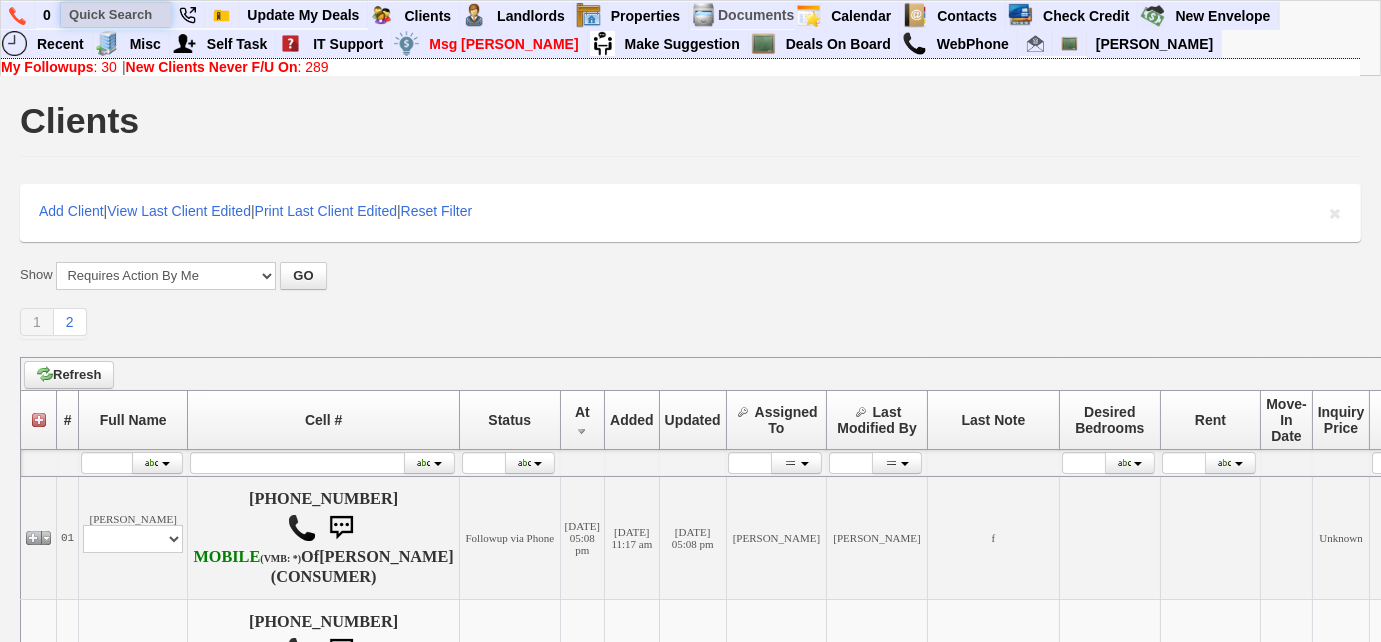 click at bounding box center [116, 14] 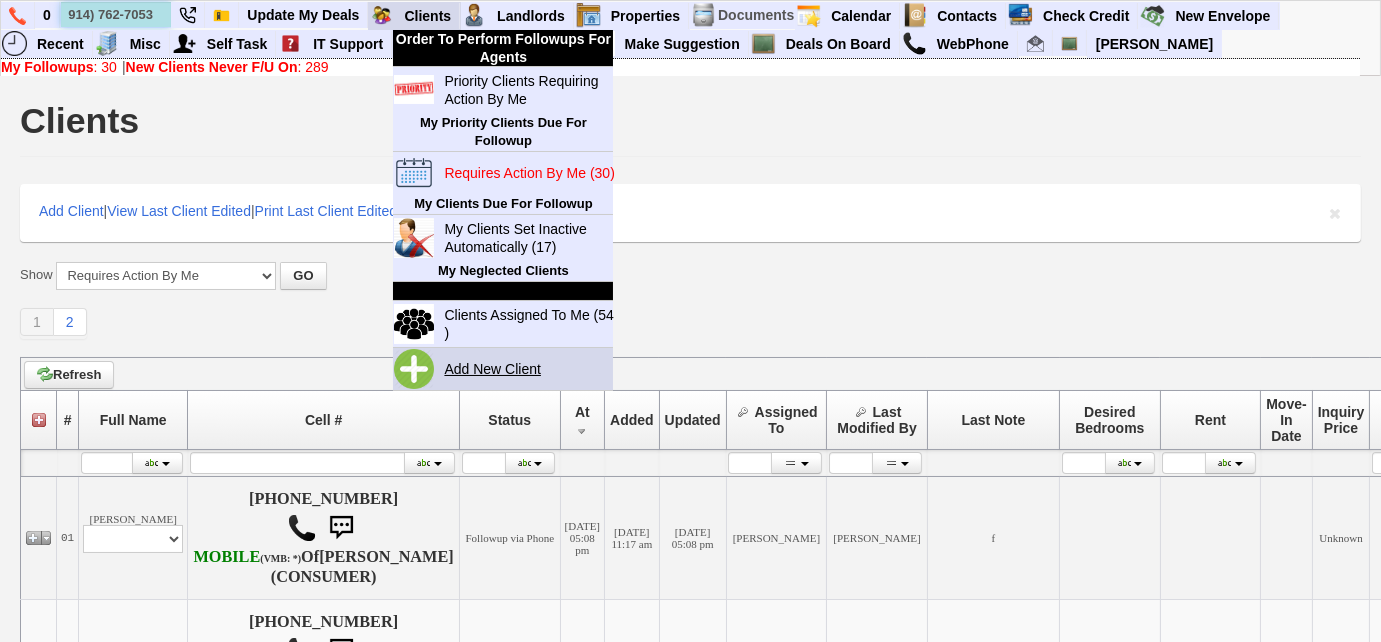 type on "914) 762-7053" 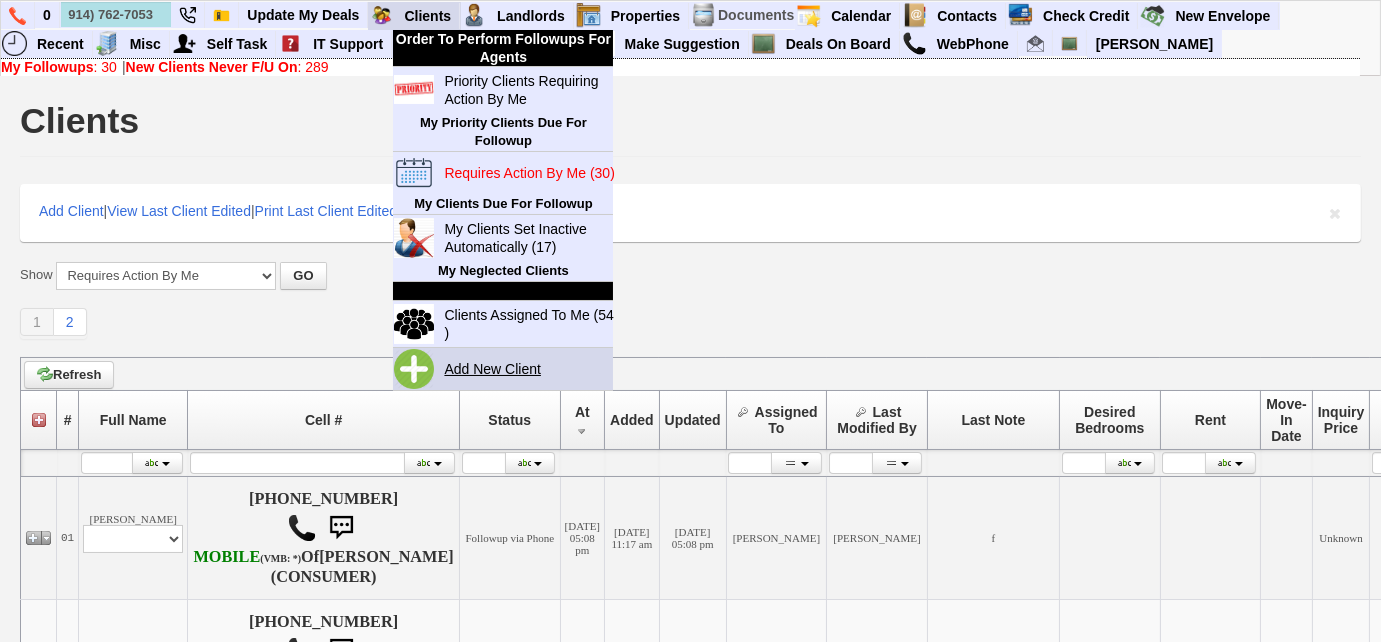 click on "Add New Client" at bounding box center (500, 369) 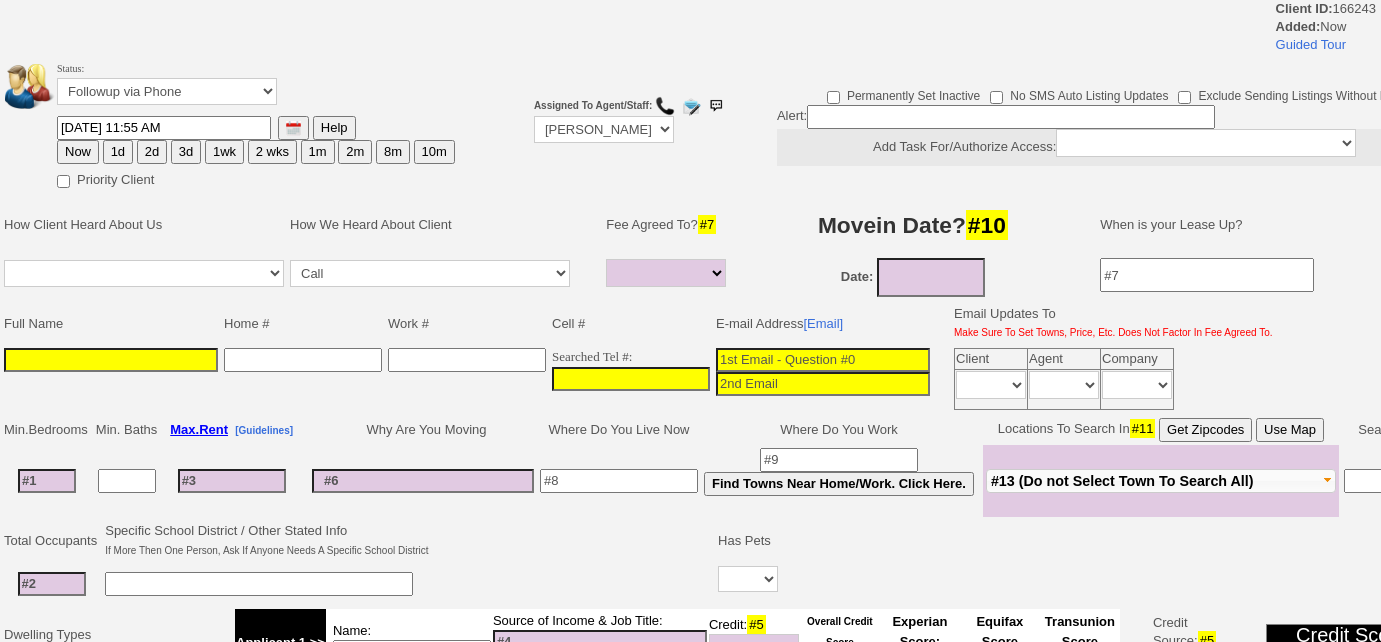 select 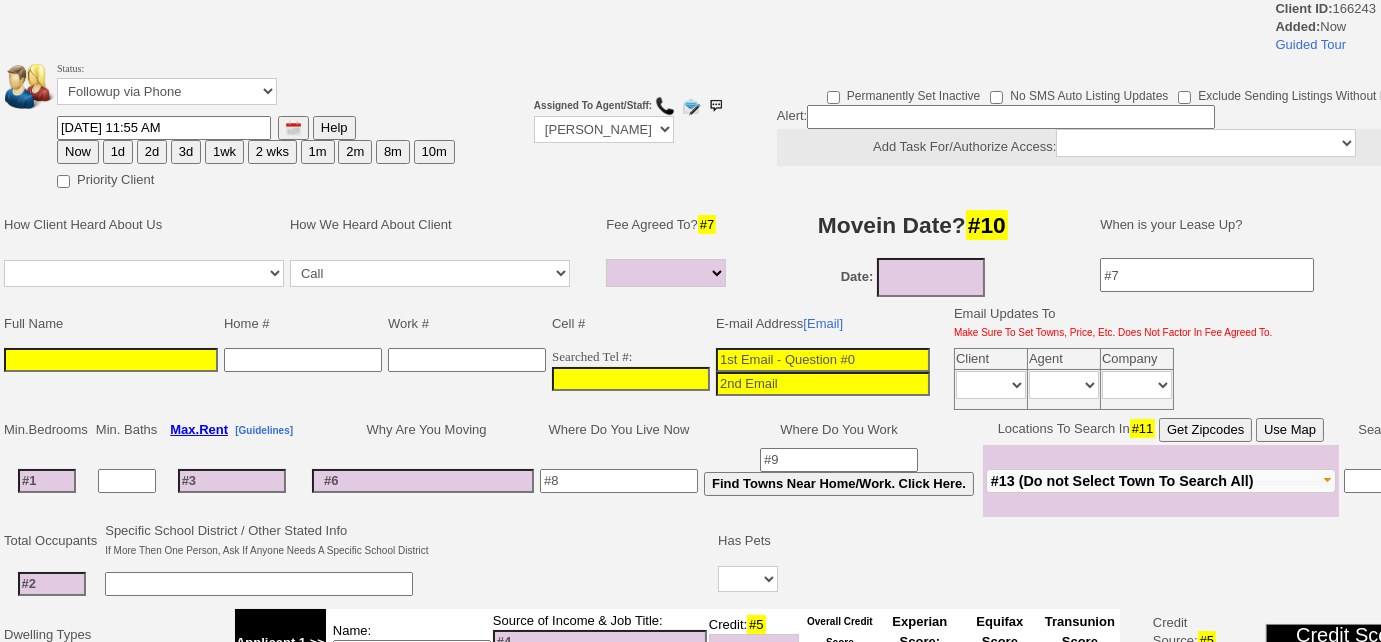 scroll, scrollTop: 0, scrollLeft: 0, axis: both 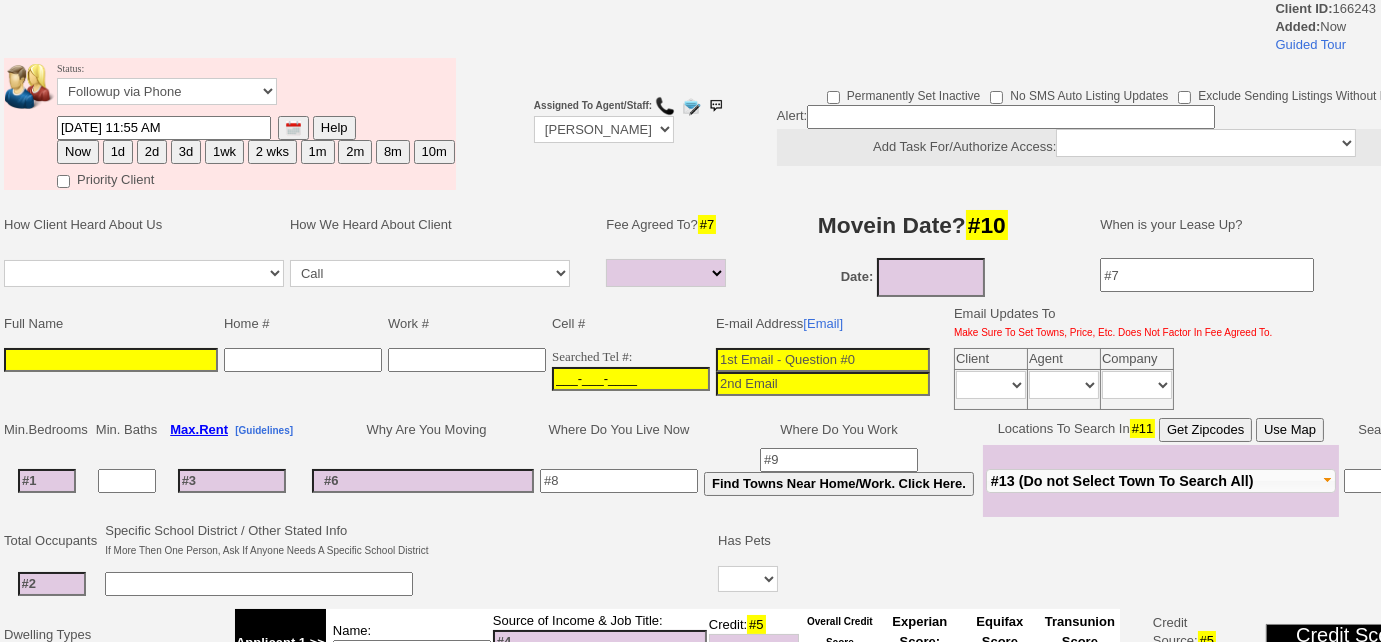 click on "___-___-____" at bounding box center (631, 379) 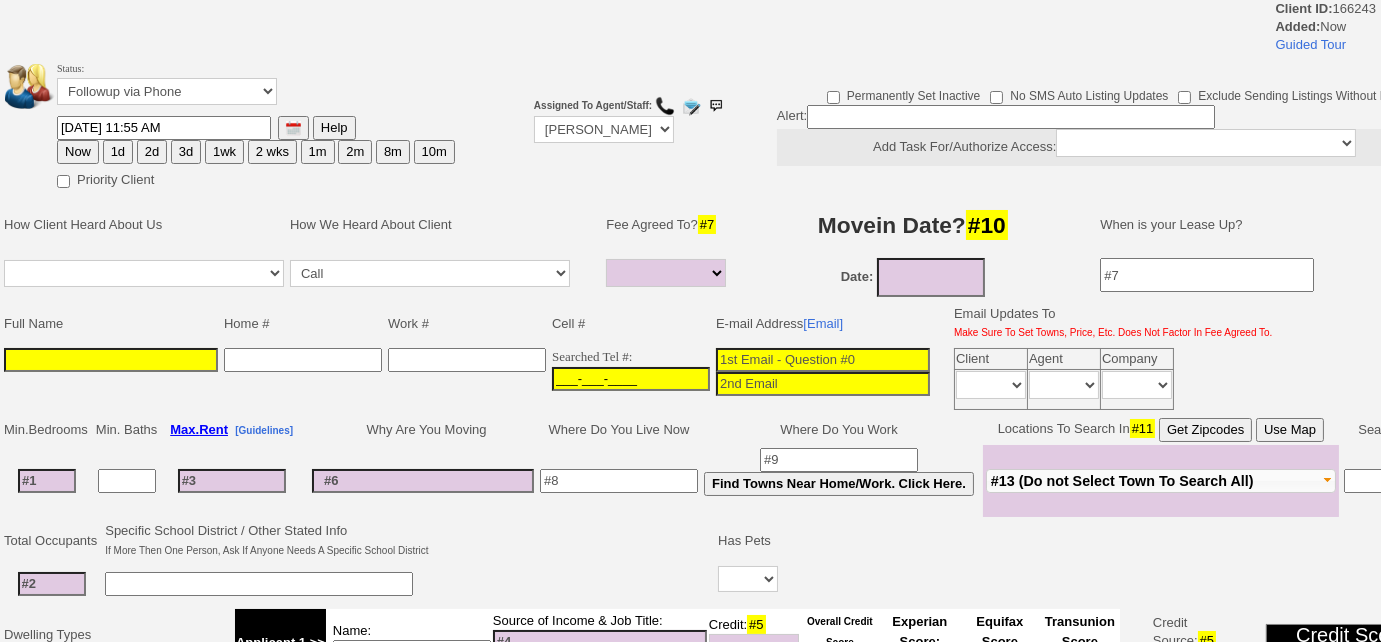 paste on "[PHONE_NUMBER]" 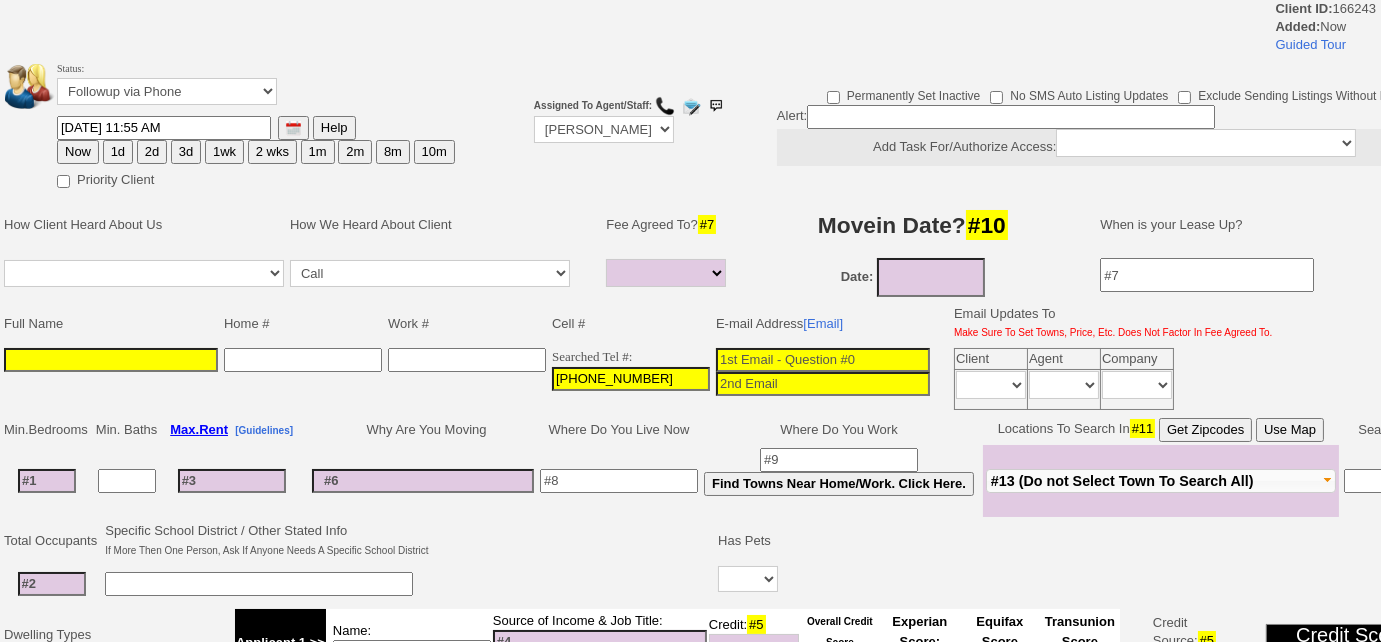 type on "[PHONE_NUMBER]" 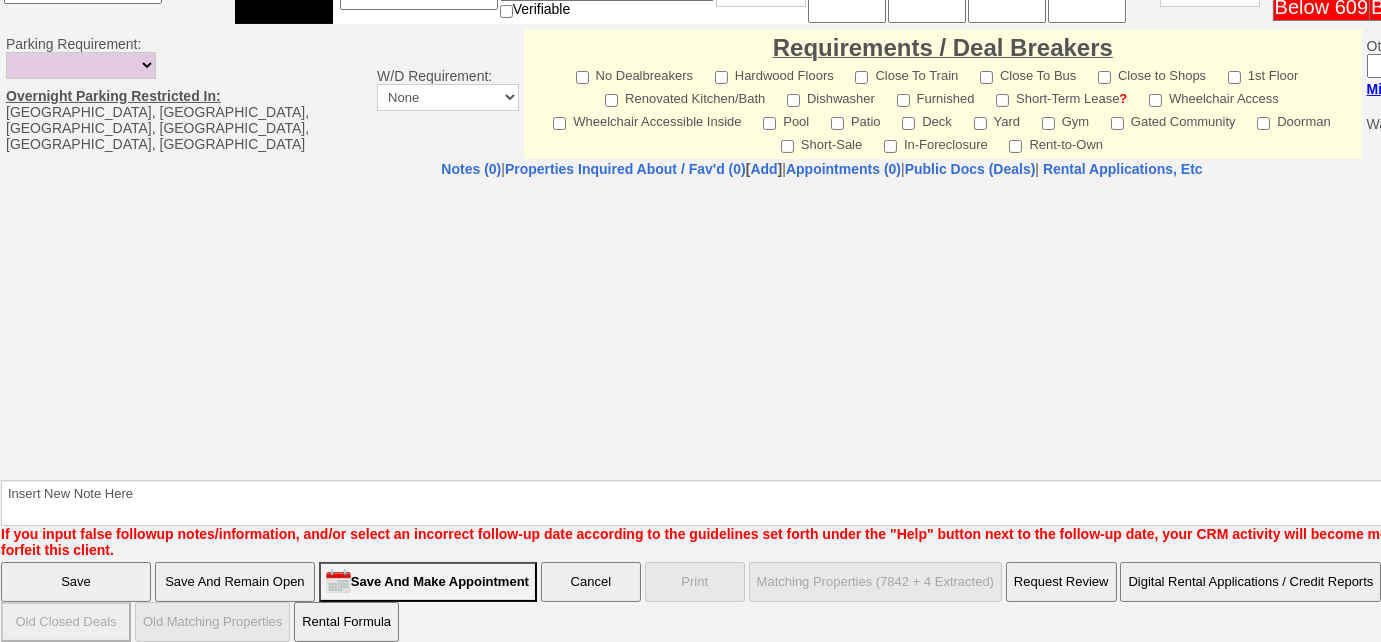 type on "[PERSON_NAME]" 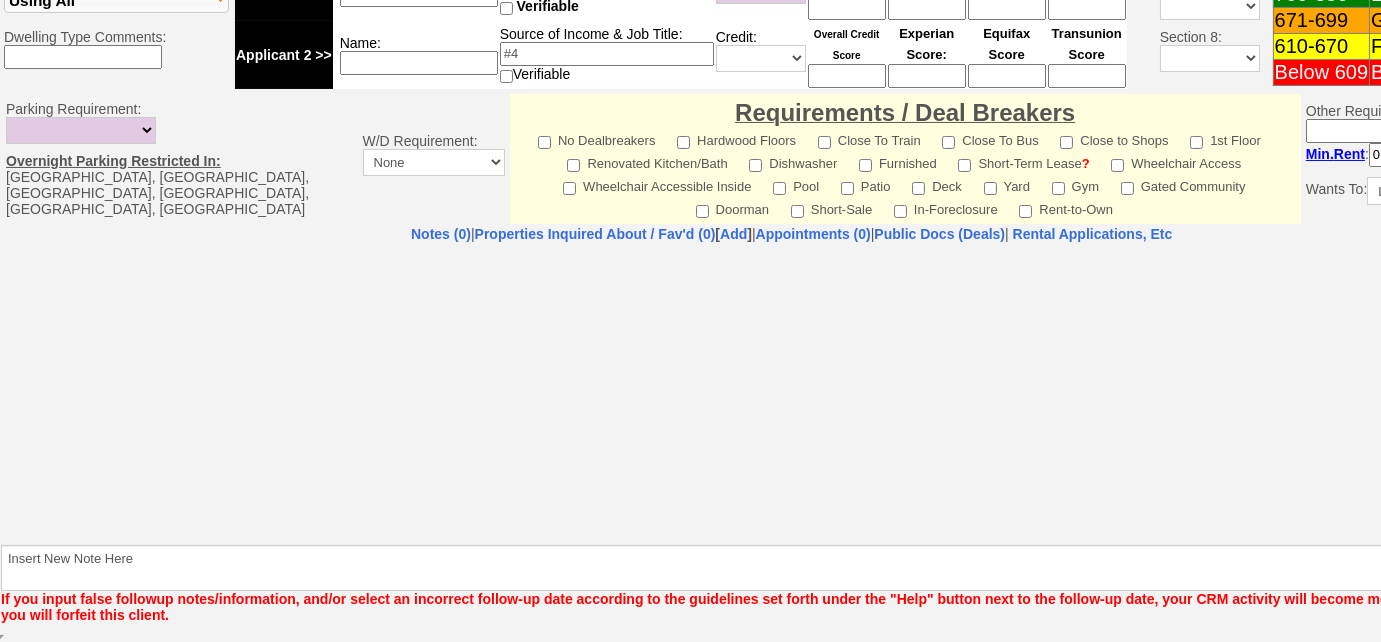 scroll, scrollTop: 741, scrollLeft: 0, axis: vertical 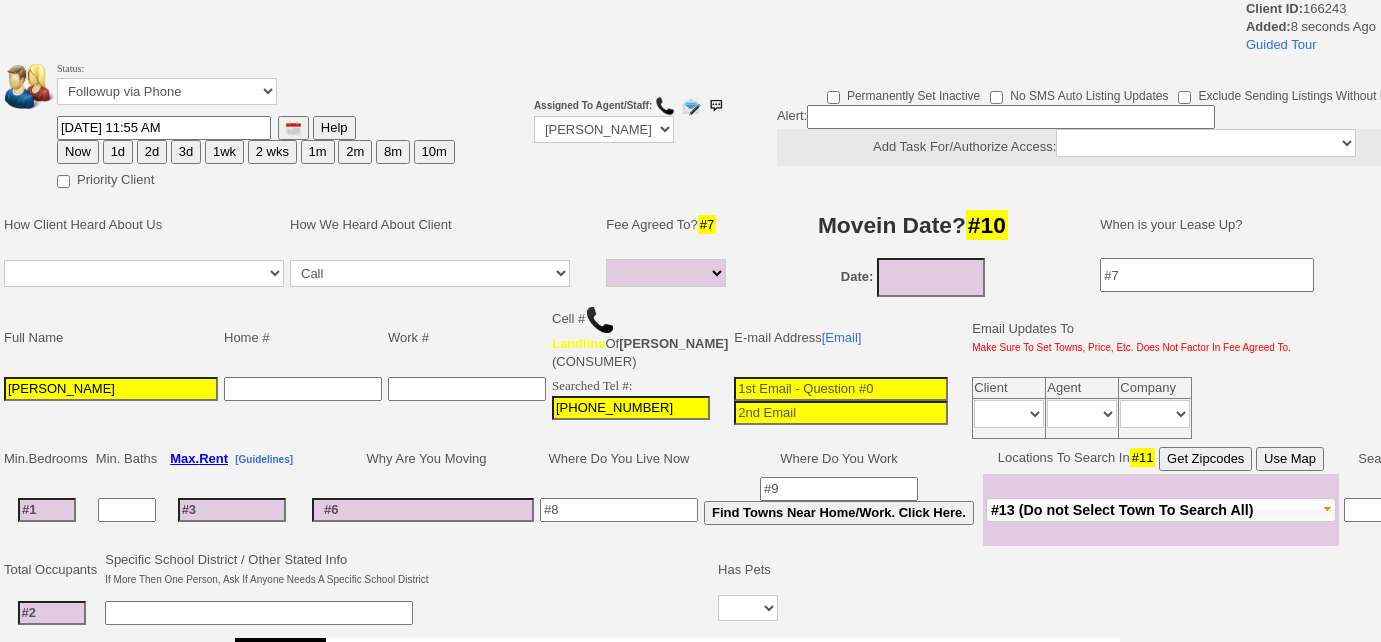 select 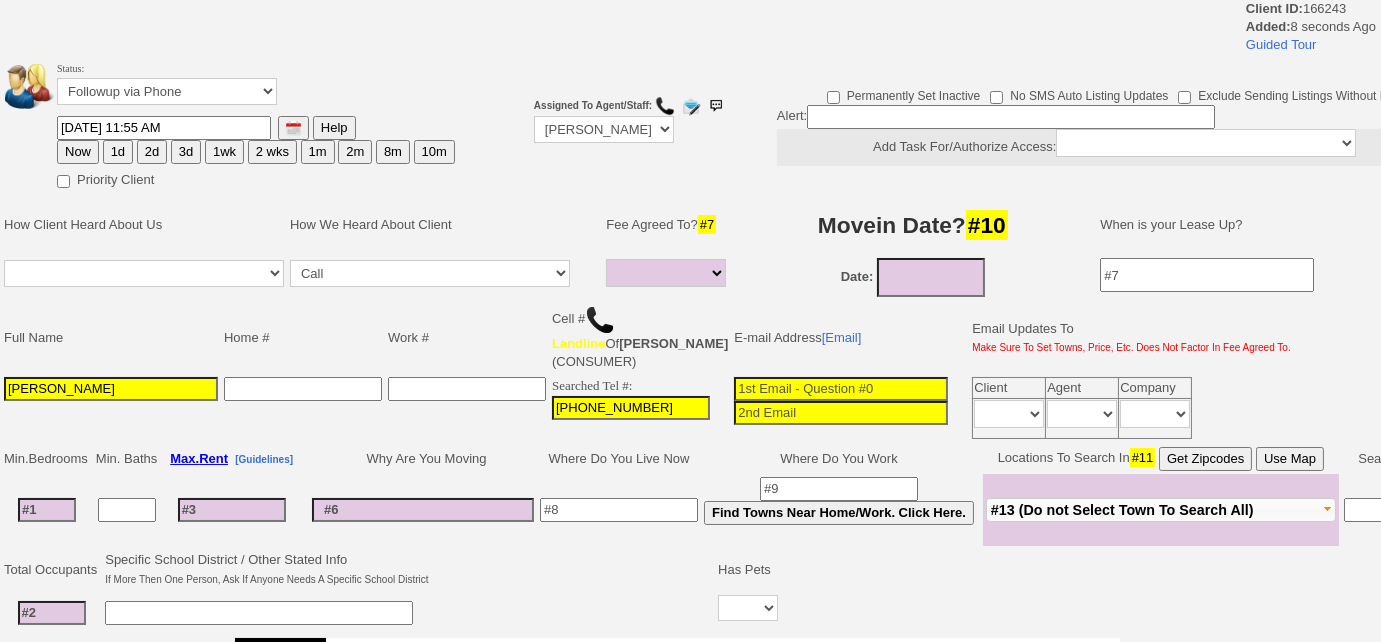 scroll, scrollTop: 0, scrollLeft: 0, axis: both 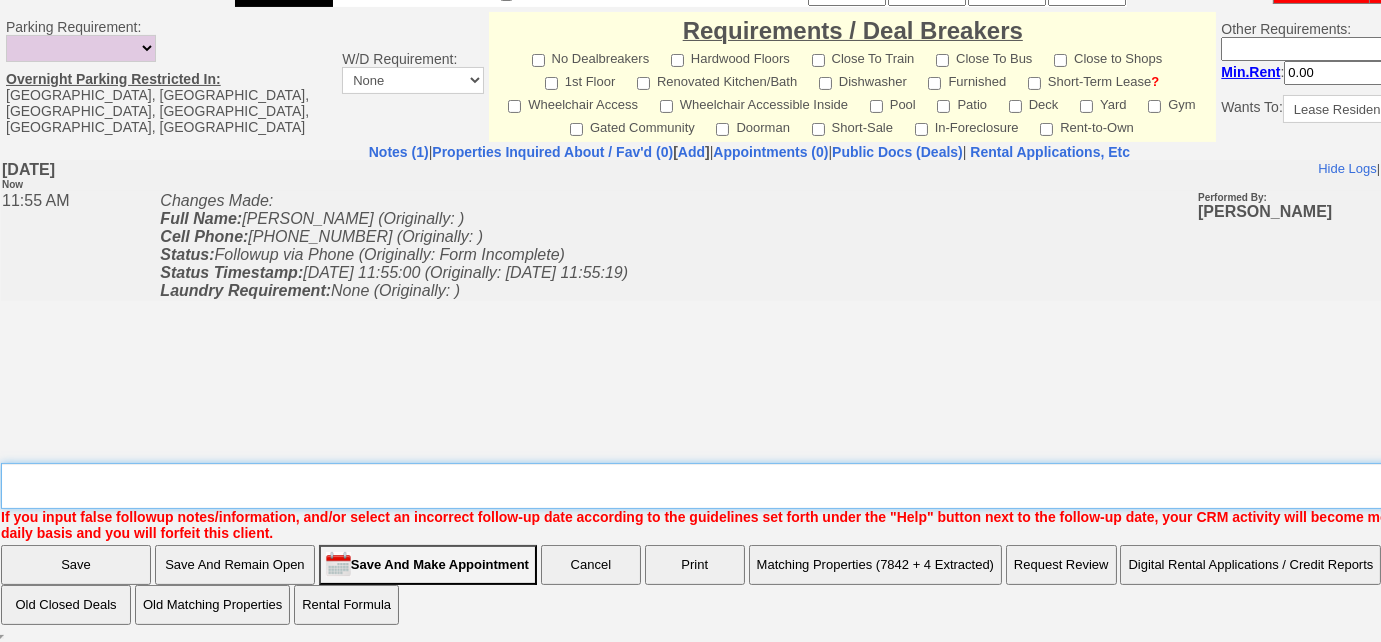 click on "Insert New Note Here" at bounding box center (756, 486) 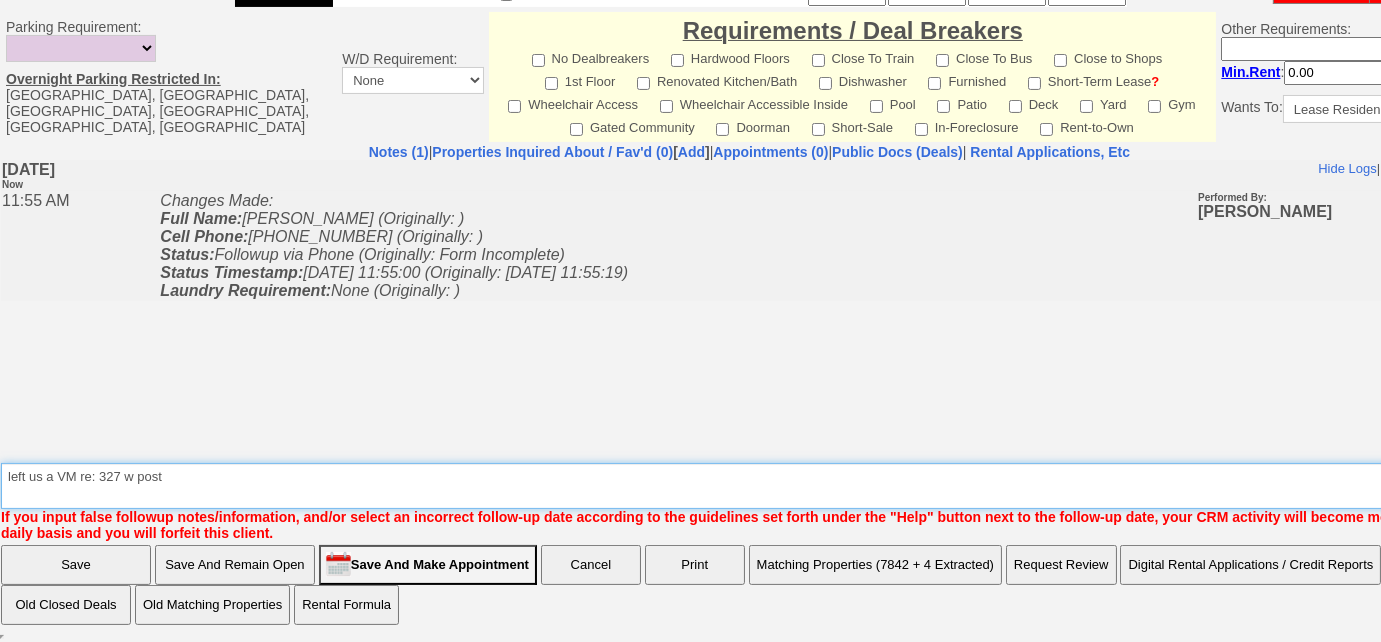 type on "left us a VM re: 327 w post" 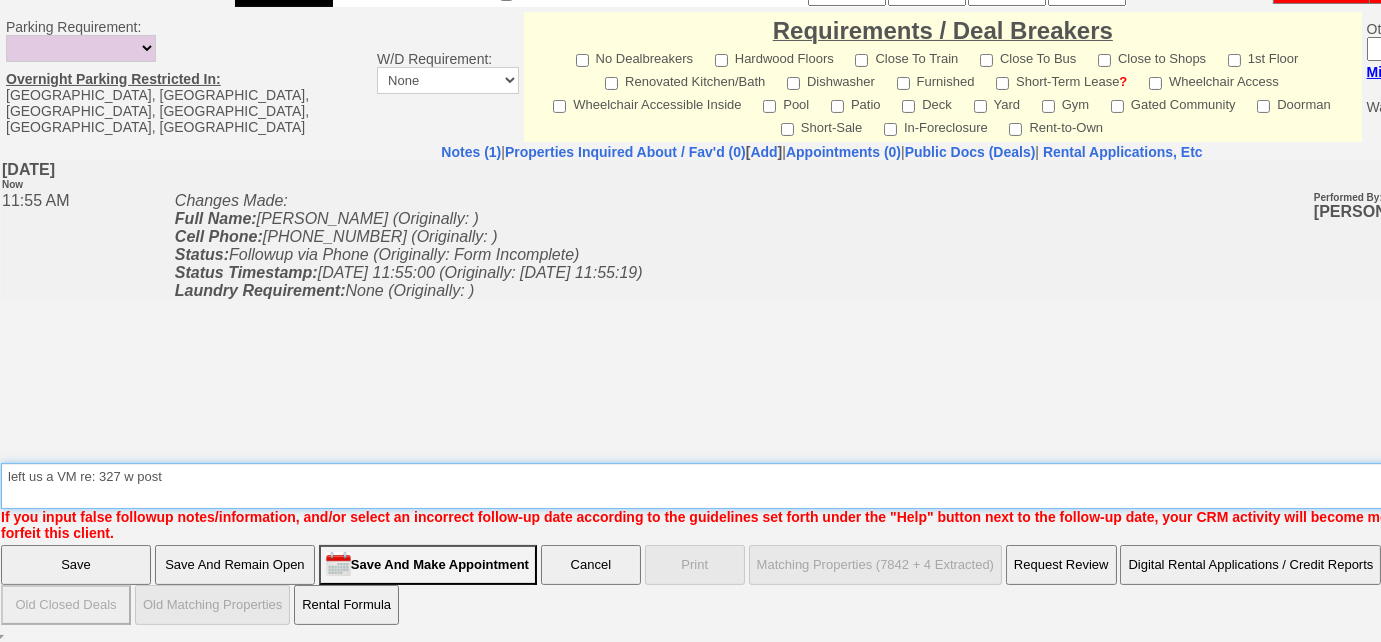 scroll, scrollTop: 858, scrollLeft: 0, axis: vertical 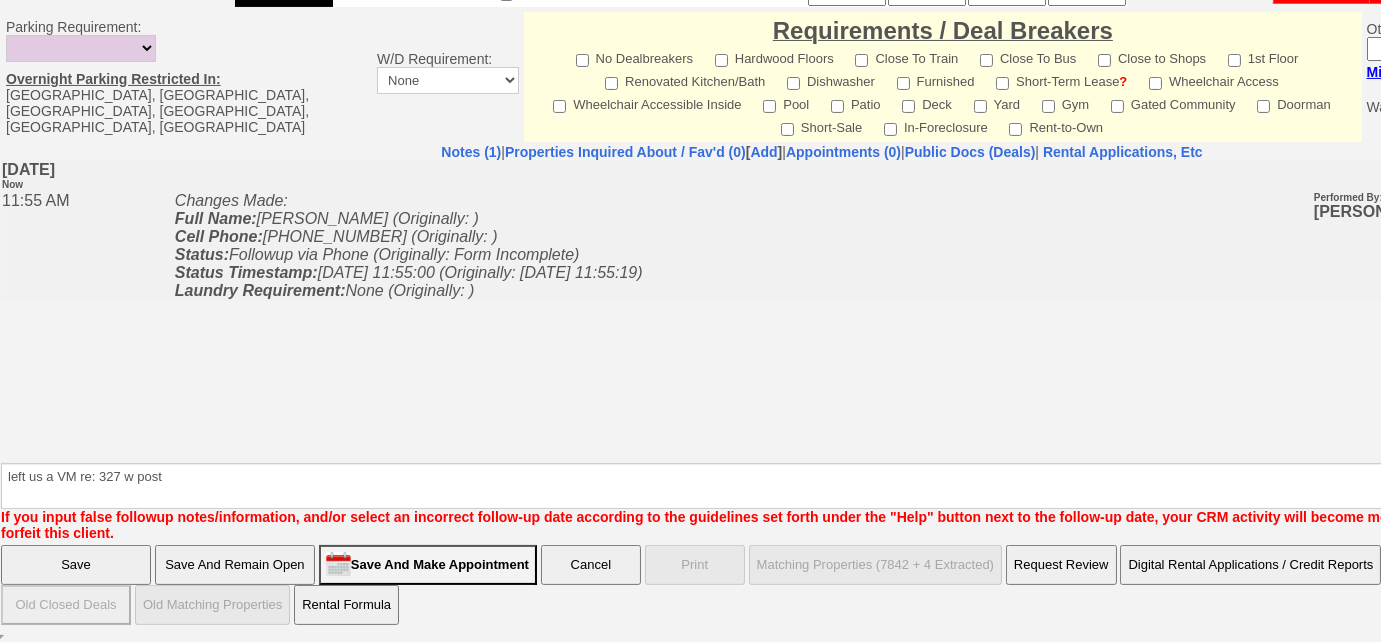 click on "Save And Remain Open" at bounding box center (235, 565) 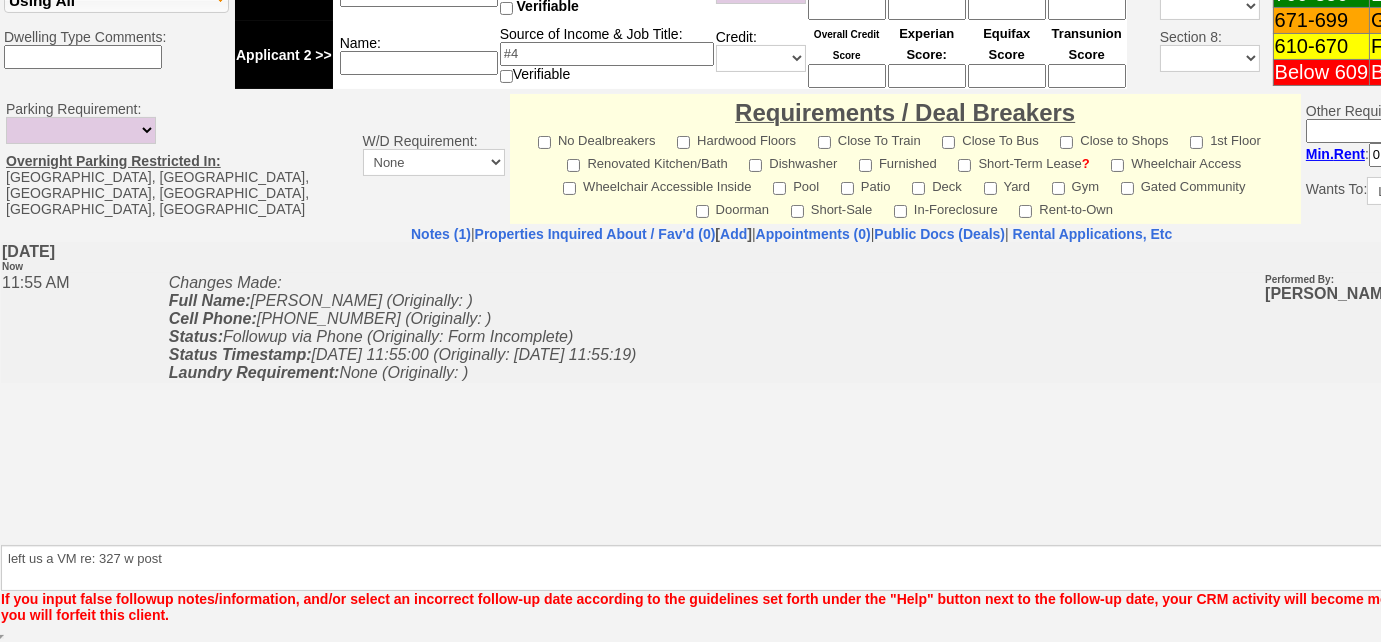 scroll, scrollTop: 788, scrollLeft: 0, axis: vertical 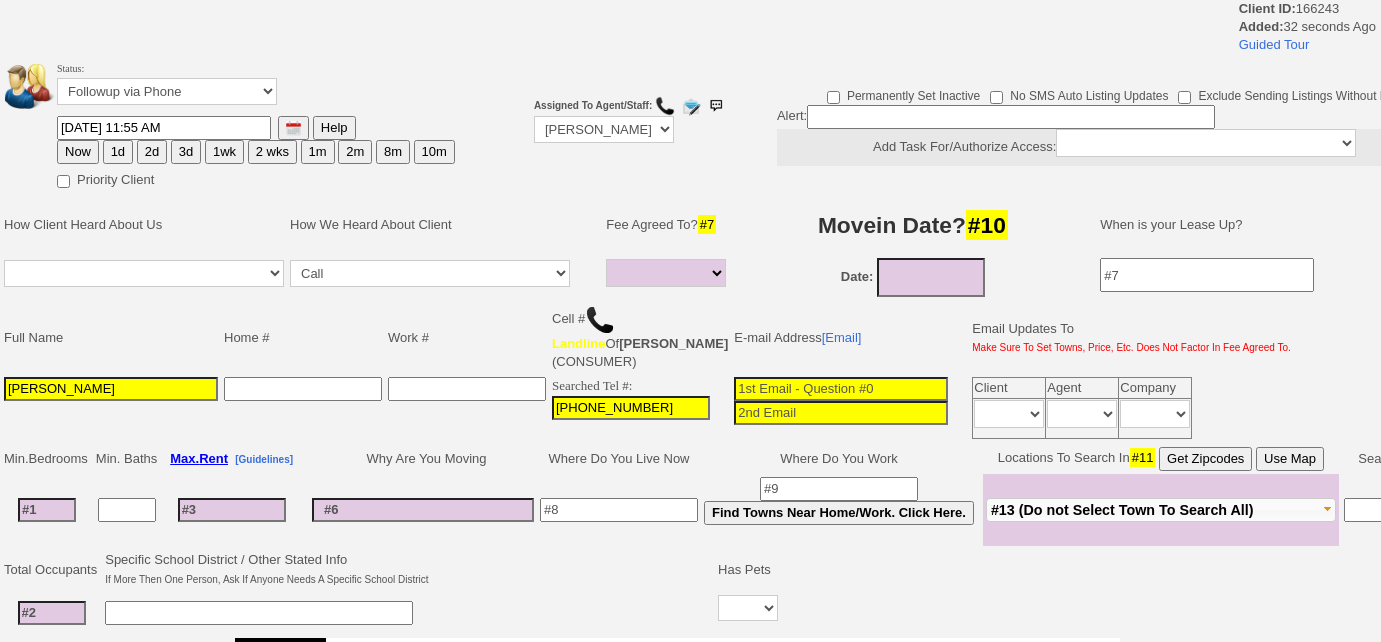 select 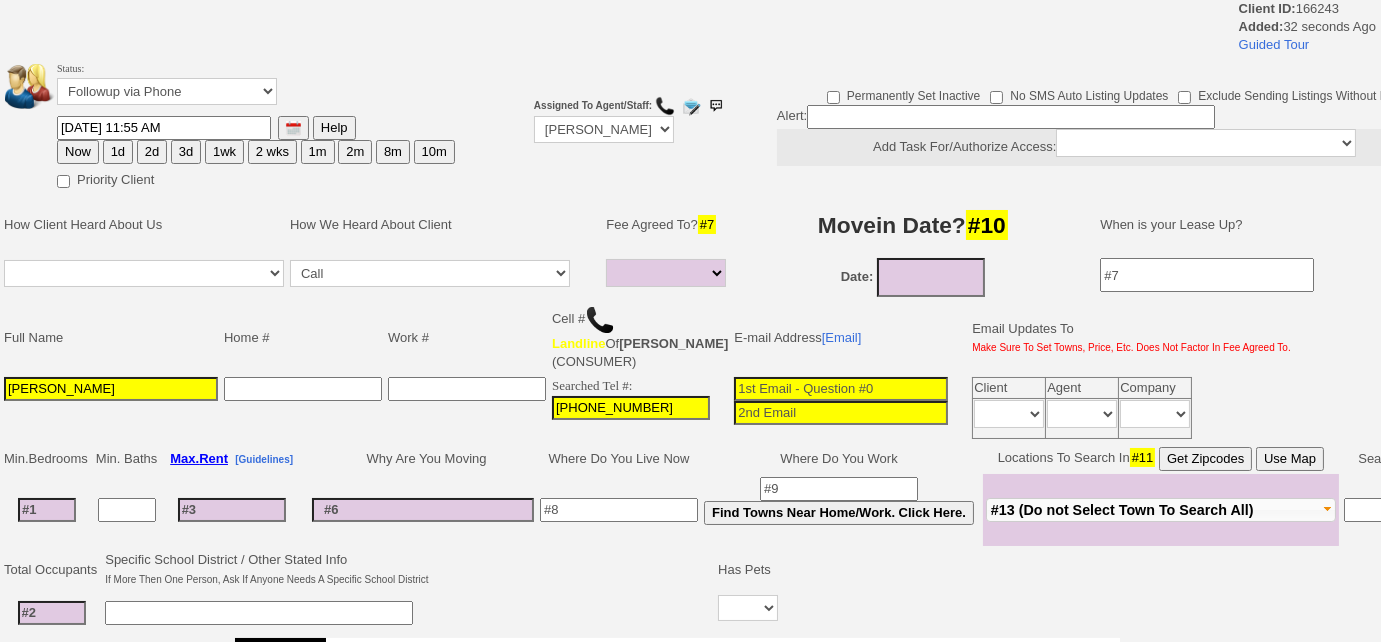 scroll, scrollTop: 0, scrollLeft: 0, axis: both 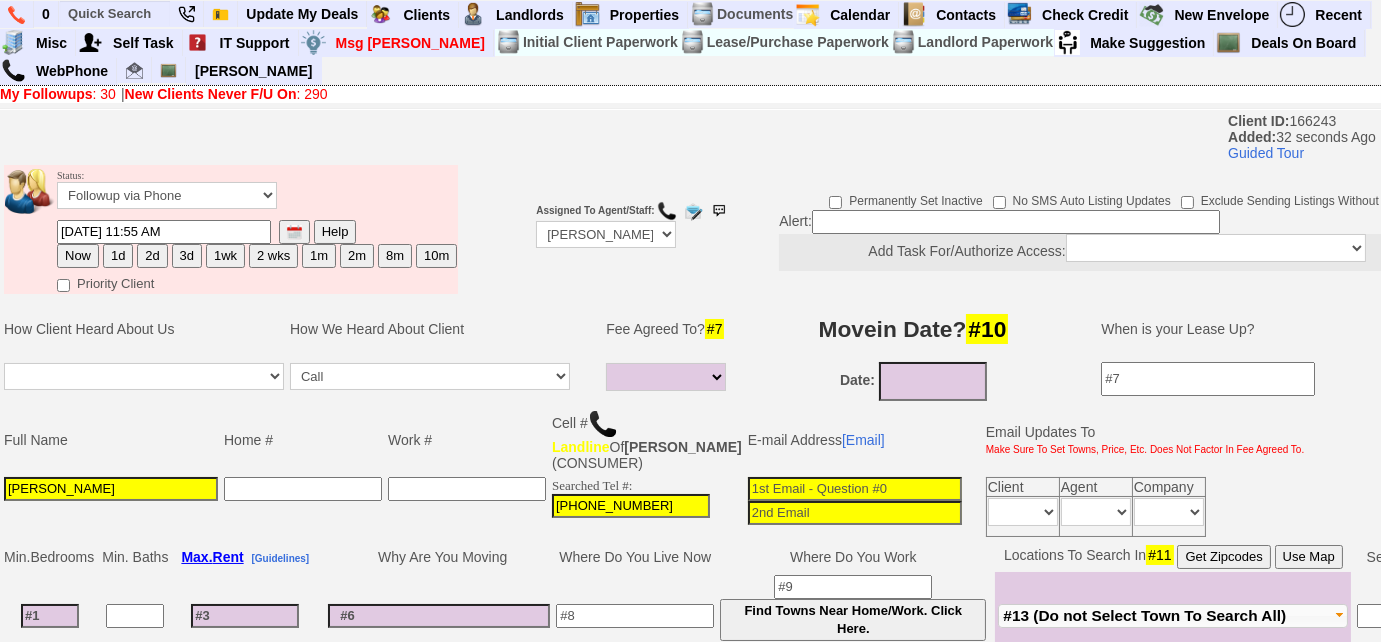 click on "How We Heard About Client" at bounding box center (440, 329) 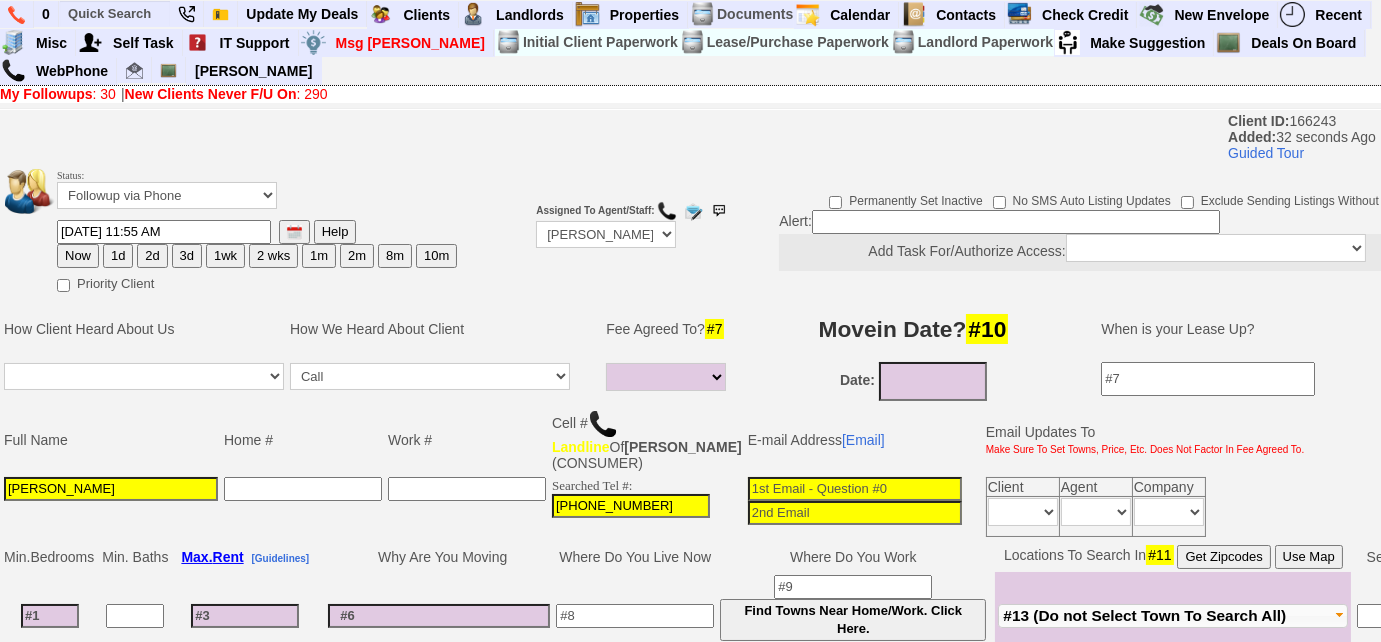 click on "How We Heard About Client" at bounding box center (440, 329) 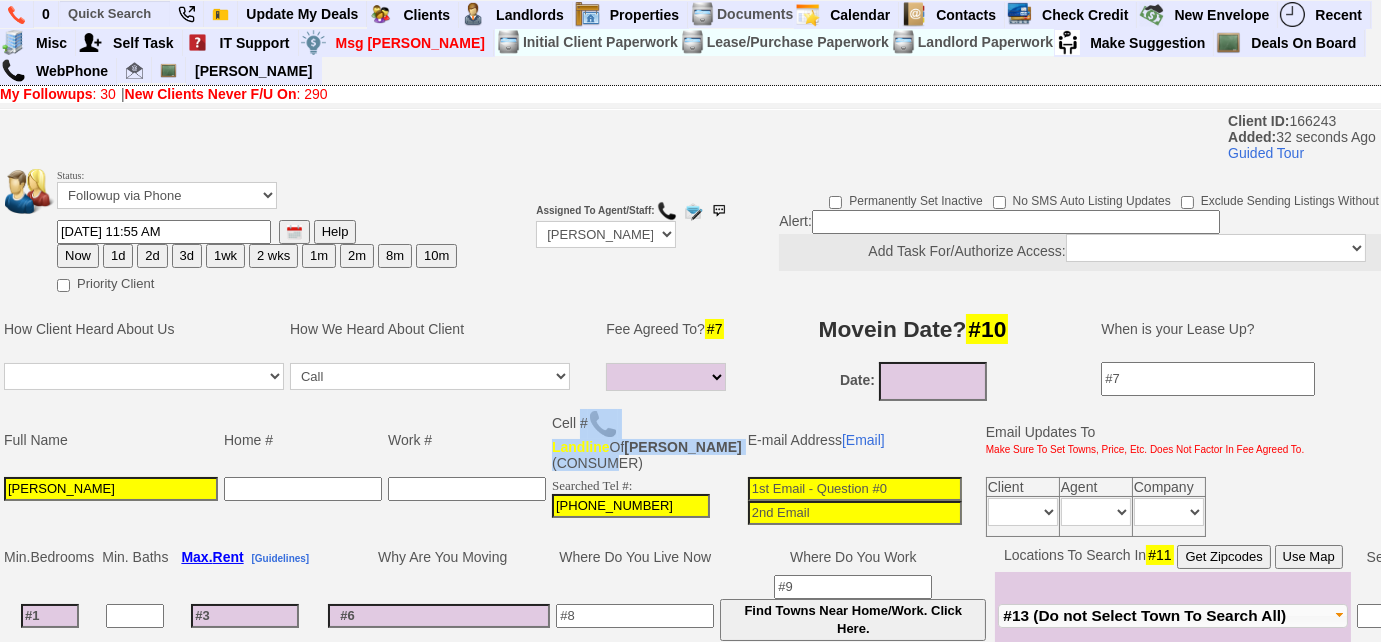 click on "Cell #  Landline  Of  ROSSI,LINDA M  (CONSUMER)" at bounding box center (647, 440) 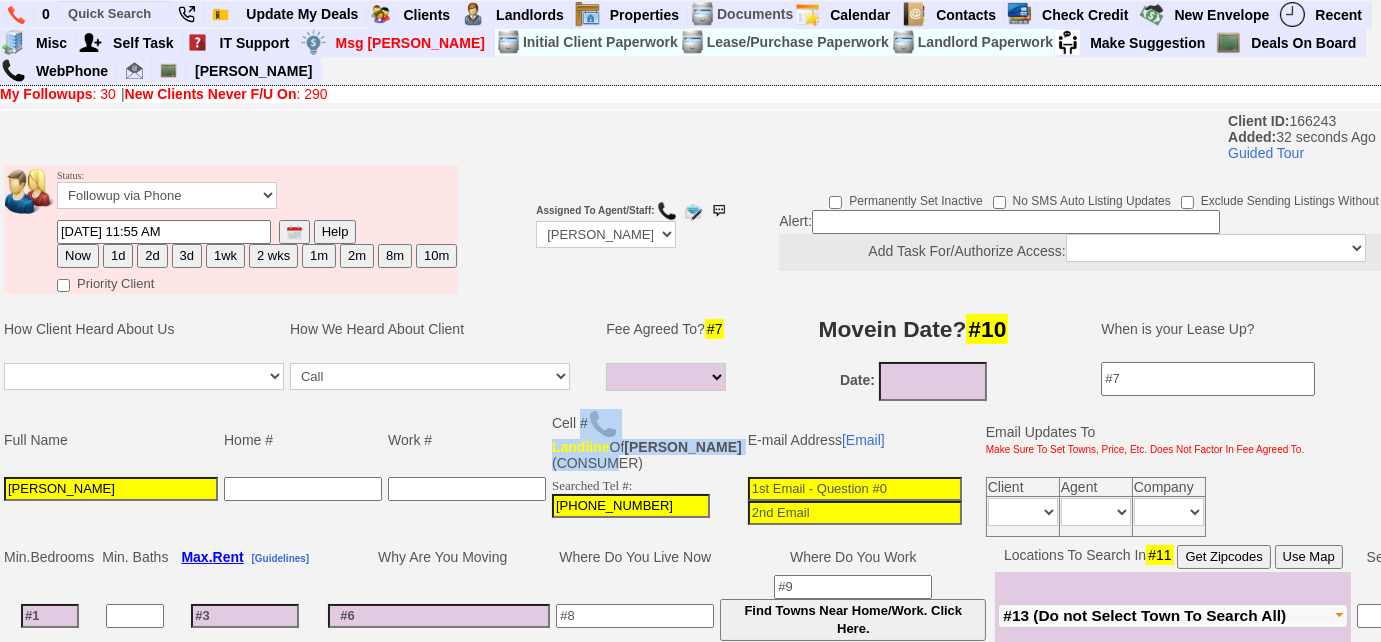 click at bounding box center [603, 424] 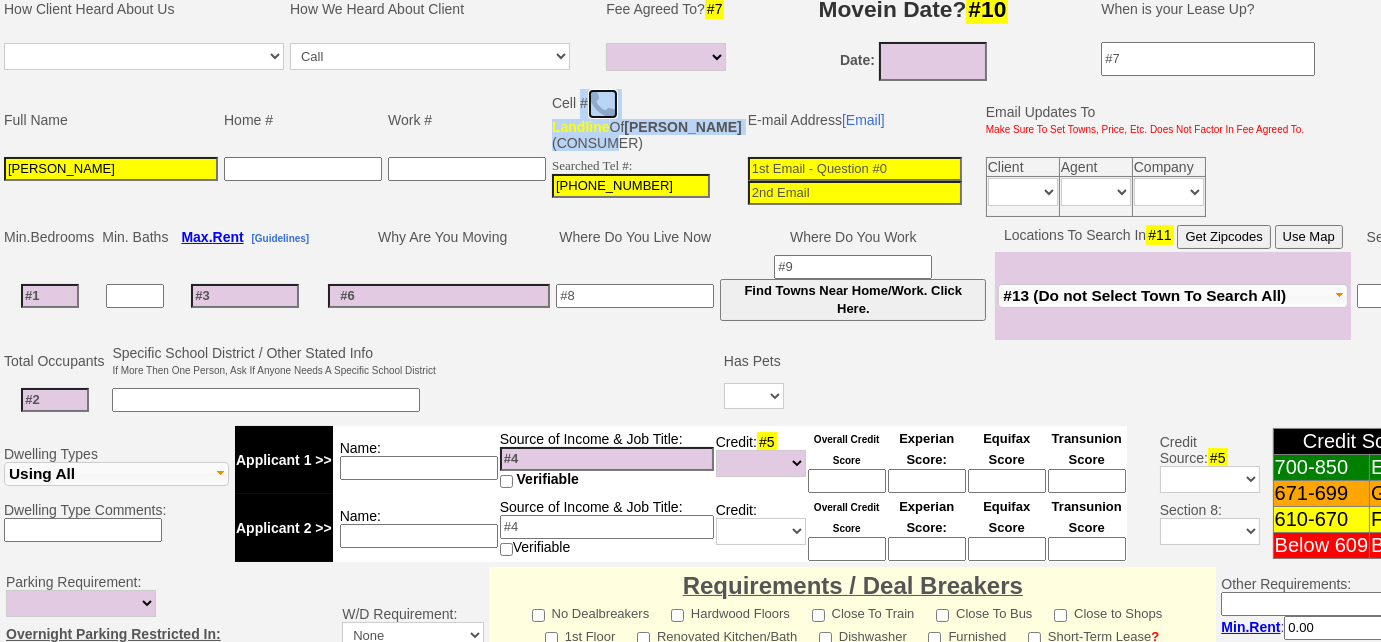 scroll, scrollTop: 636, scrollLeft: 0, axis: vertical 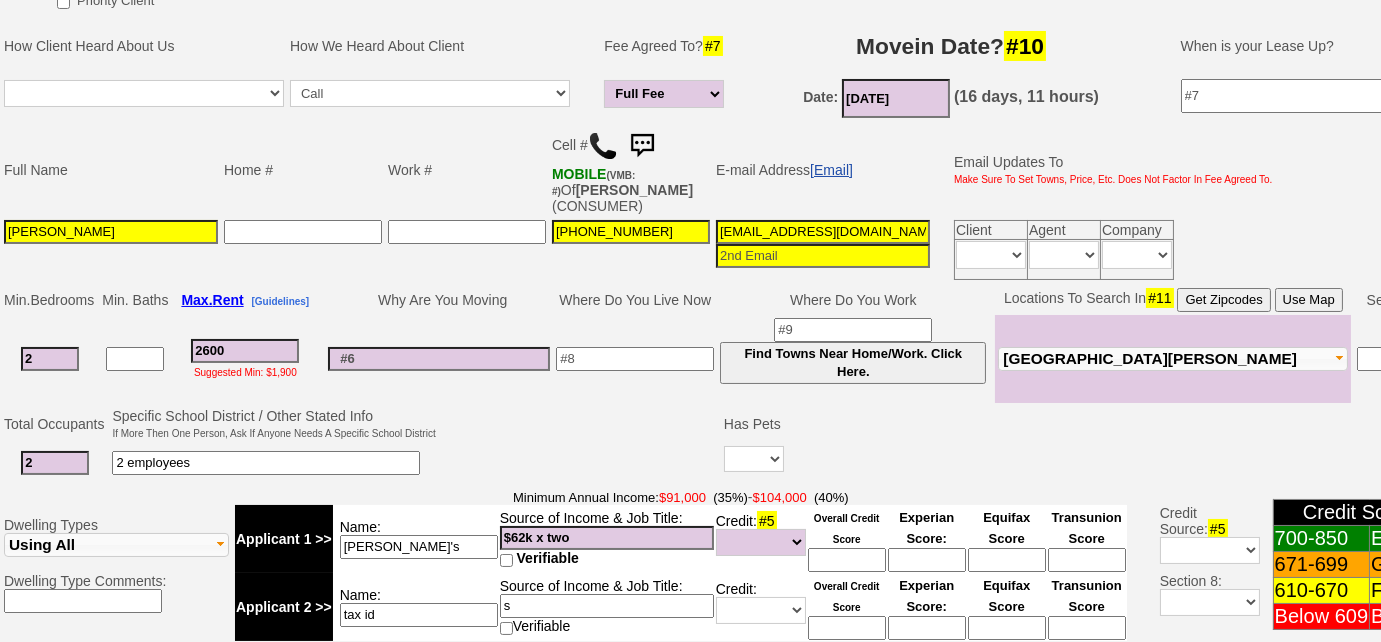 click on "[Email]" at bounding box center (831, 170) 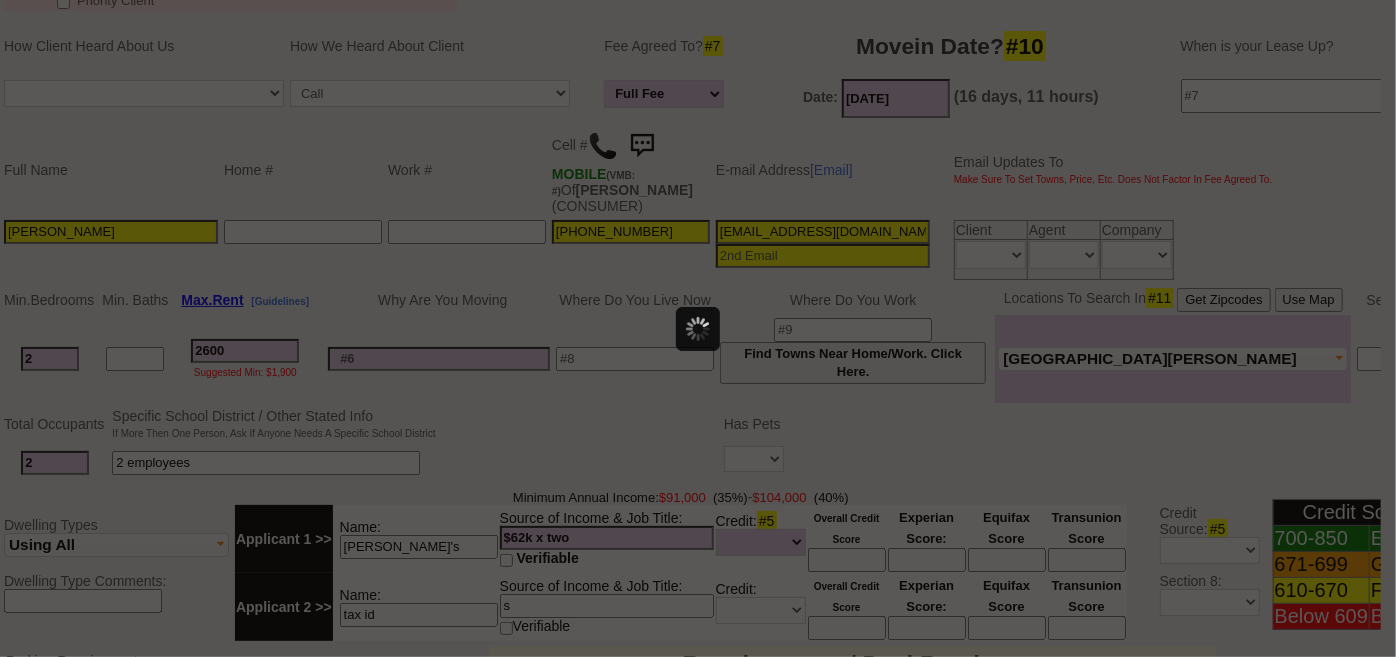 scroll, scrollTop: 0, scrollLeft: 0, axis: both 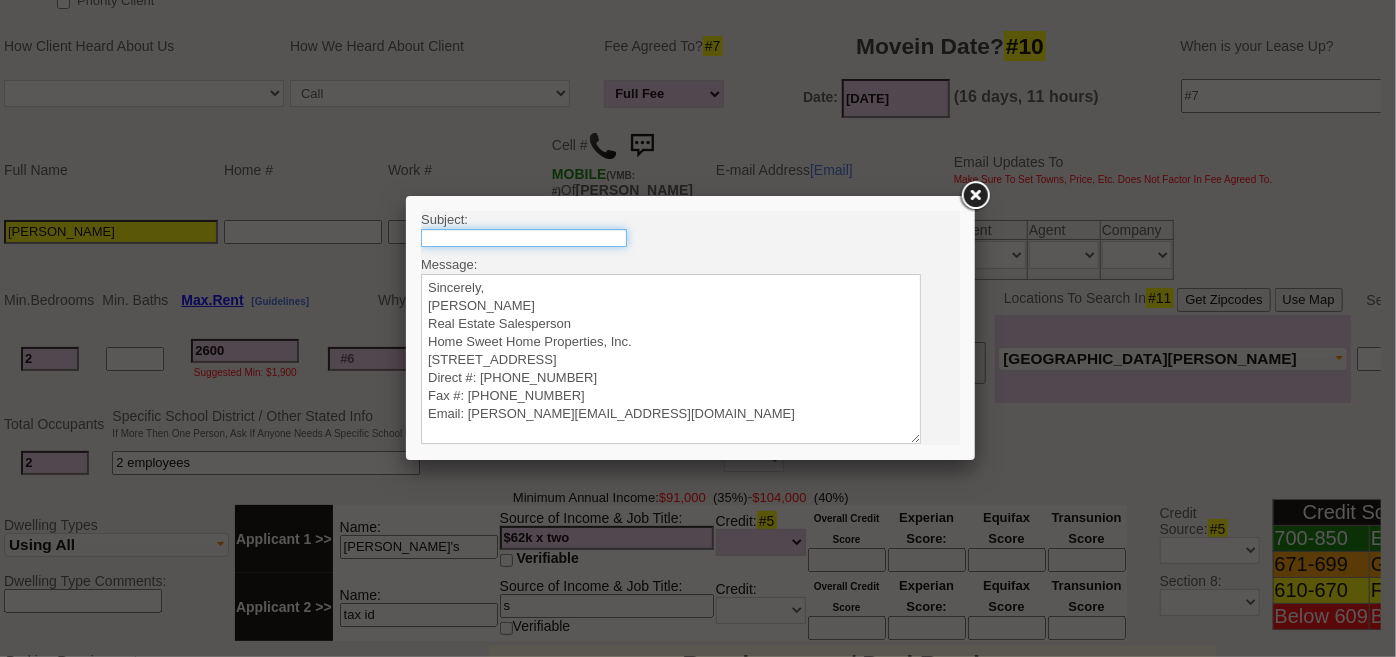 click at bounding box center [523, 237] 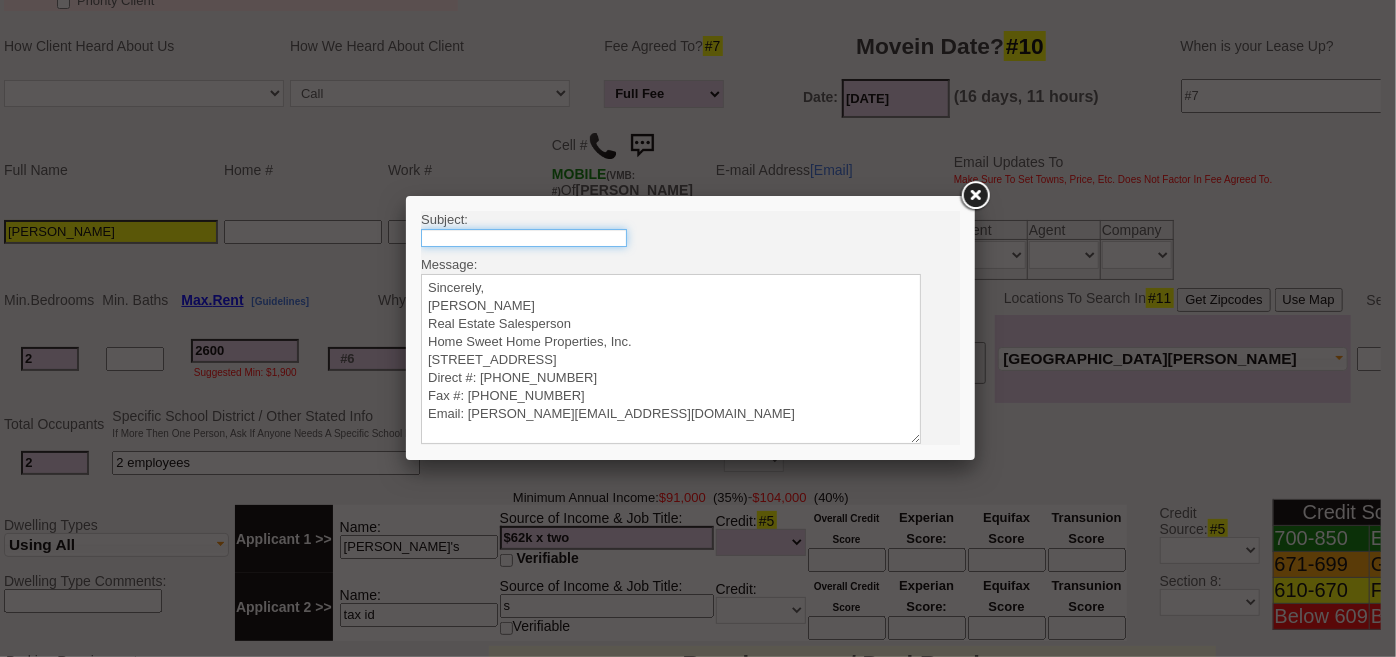 type on "Rental Intake Form" 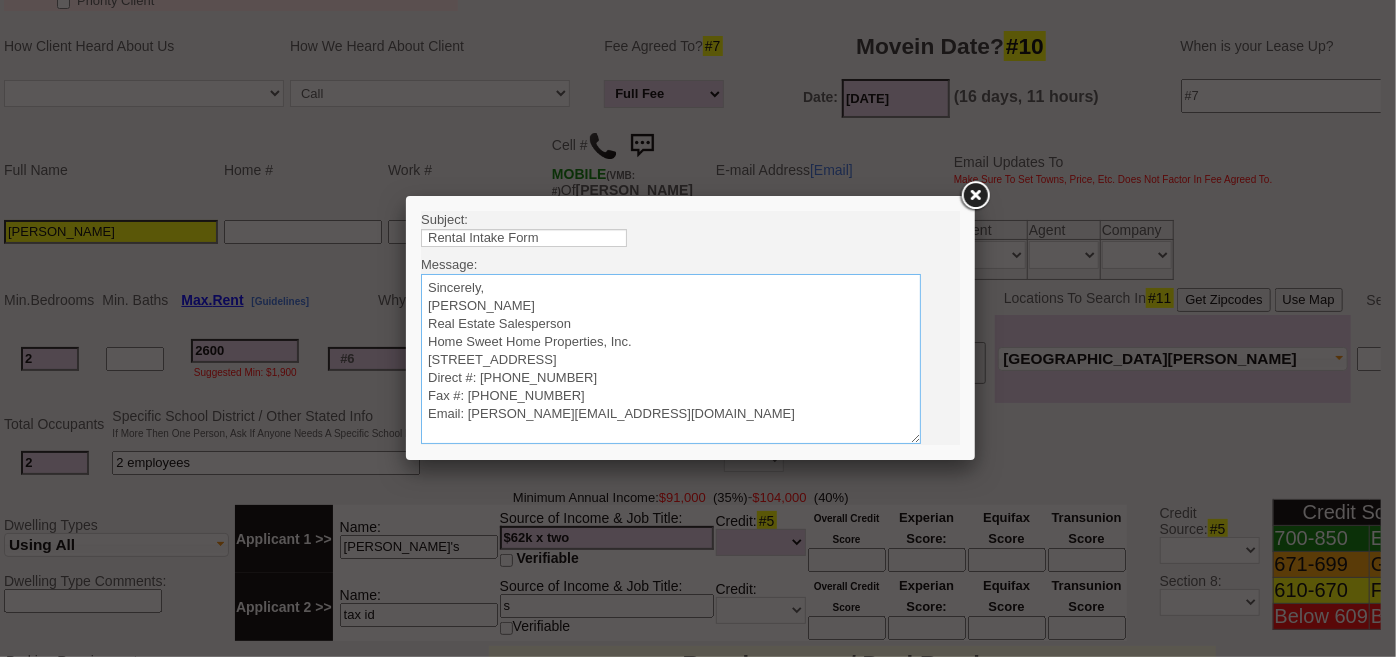 click on "Sincerely,
Renata Staroselsky
Real Estate Salesperson
Home Sweet Home Properties, Inc.
200 West Boston Post Road
Mamaroneck, NY 10543
Direct #: (914) 670-8936
Fax #: (914) 777-5901
Email: Renata@HomeSweetHomeProperties.com" at bounding box center (670, 358) 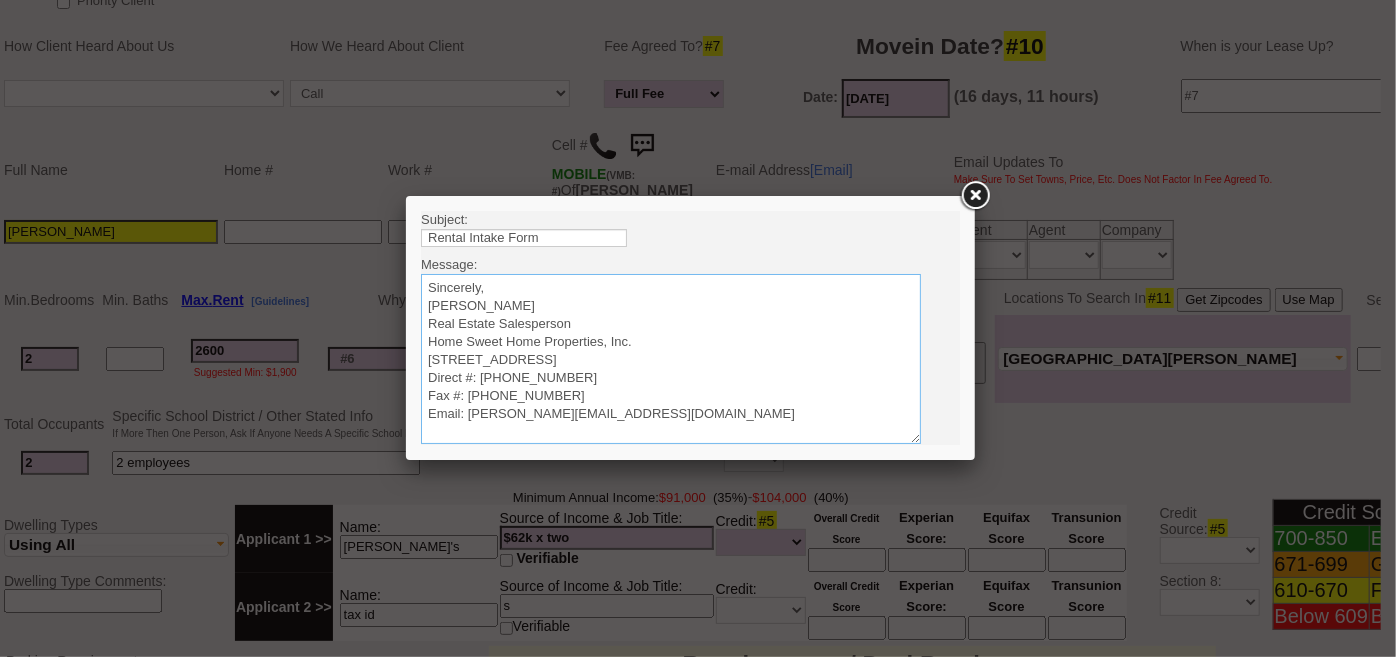 paste on "Good Afternoon Sergio, It was a pleasure speaking with you! I am excited to work together and find you a rental property that you will love. Please use the link below and go to our website to complete the online rental application and credit authorization forms that are necessary. This application must be completed and sent back PRIOR to your appointment to view apartments. Link to Rental App/credit: https://app.hellosign.com/home/reusableLink?guid=2ccf6e52&in_person= I'll be on the lookout for your returned application." 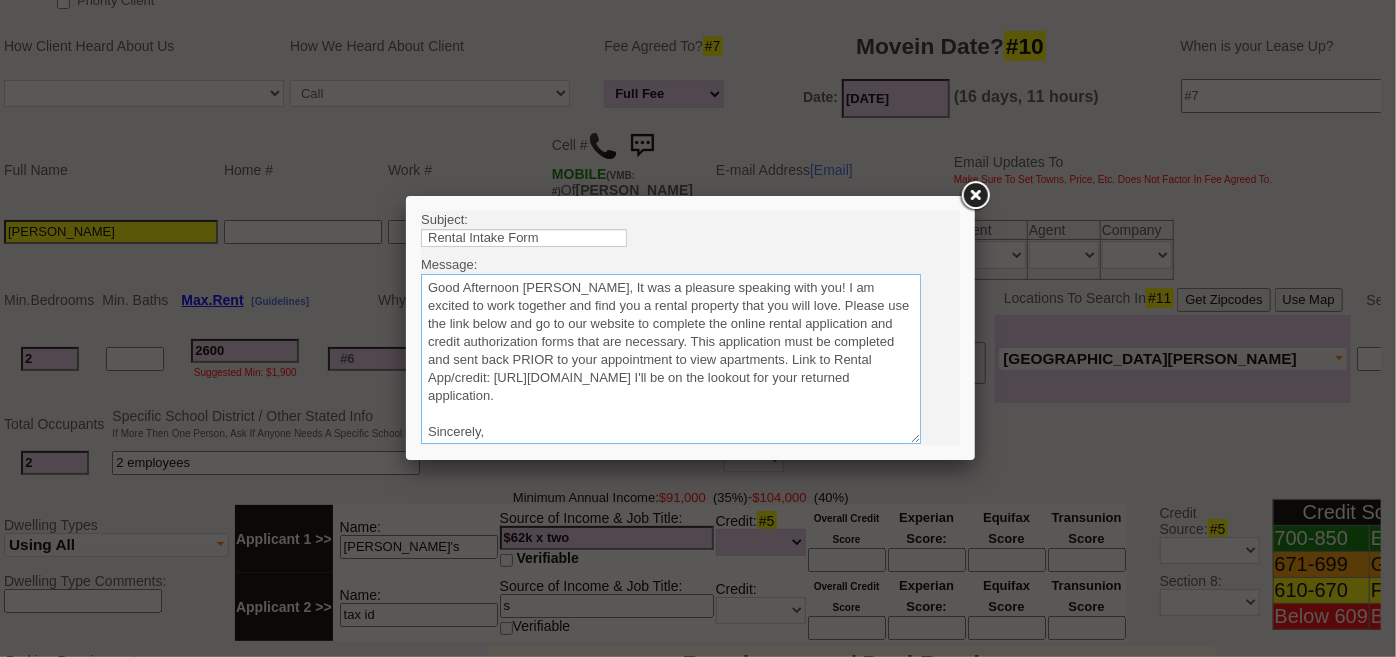 click on "Sincerely,
Renata Staroselsky
Real Estate Salesperson
Home Sweet Home Properties, Inc.
200 West Boston Post Road
Mamaroneck, NY 10543
Direct #: (914) 670-8936
Fax #: (914) 777-5901
Email: Renata@HomeSweetHomeProperties.com" at bounding box center [670, 358] 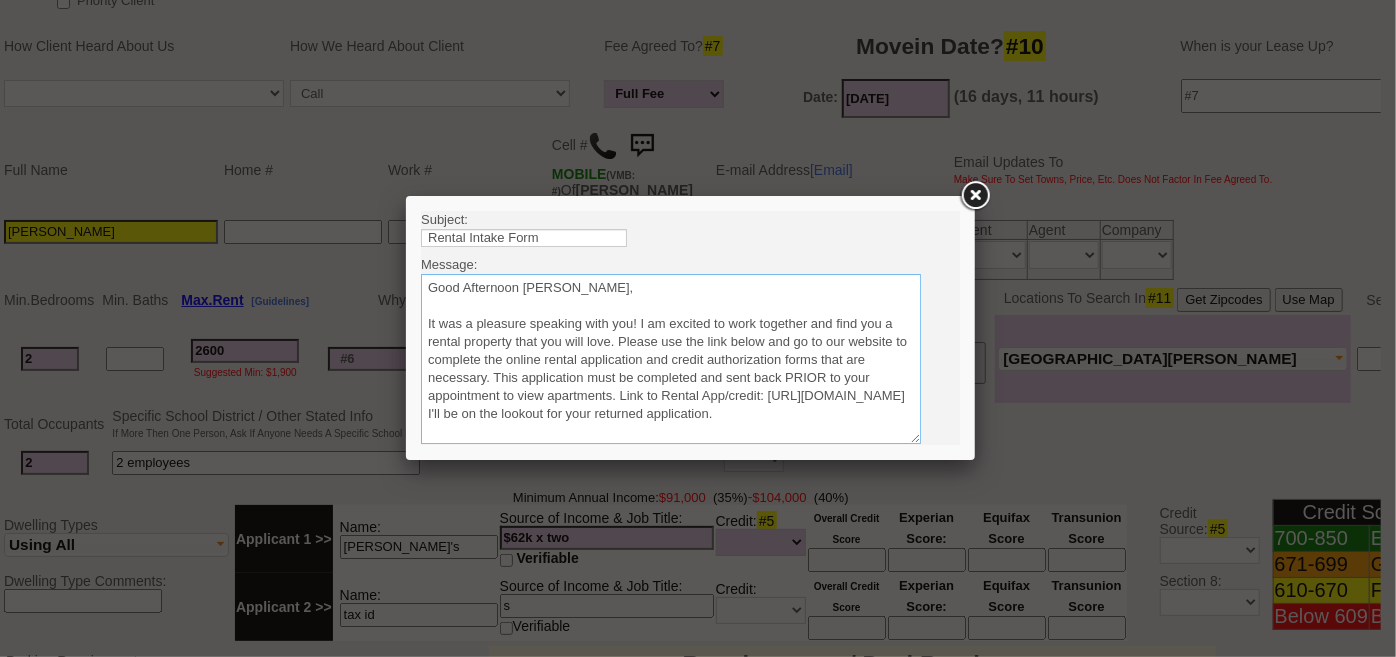 click on "Sincerely,
Renata Staroselsky
Real Estate Salesperson
Home Sweet Home Properties, Inc.
200 West Boston Post Road
Mamaroneck, NY 10543
Direct #: (914) 670-8936
Fax #: (914) 777-5901
Email: Renata@HomeSweetHomeProperties.com" at bounding box center [670, 358] 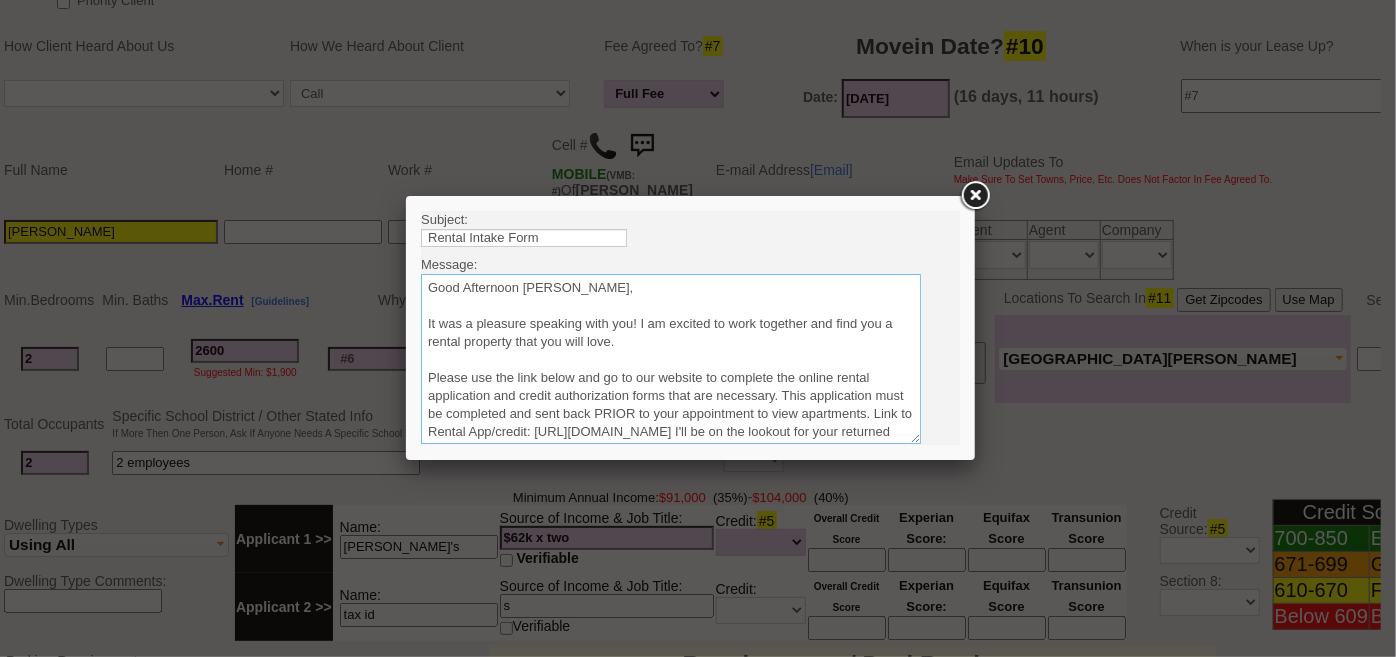 scroll, scrollTop: 90, scrollLeft: 0, axis: vertical 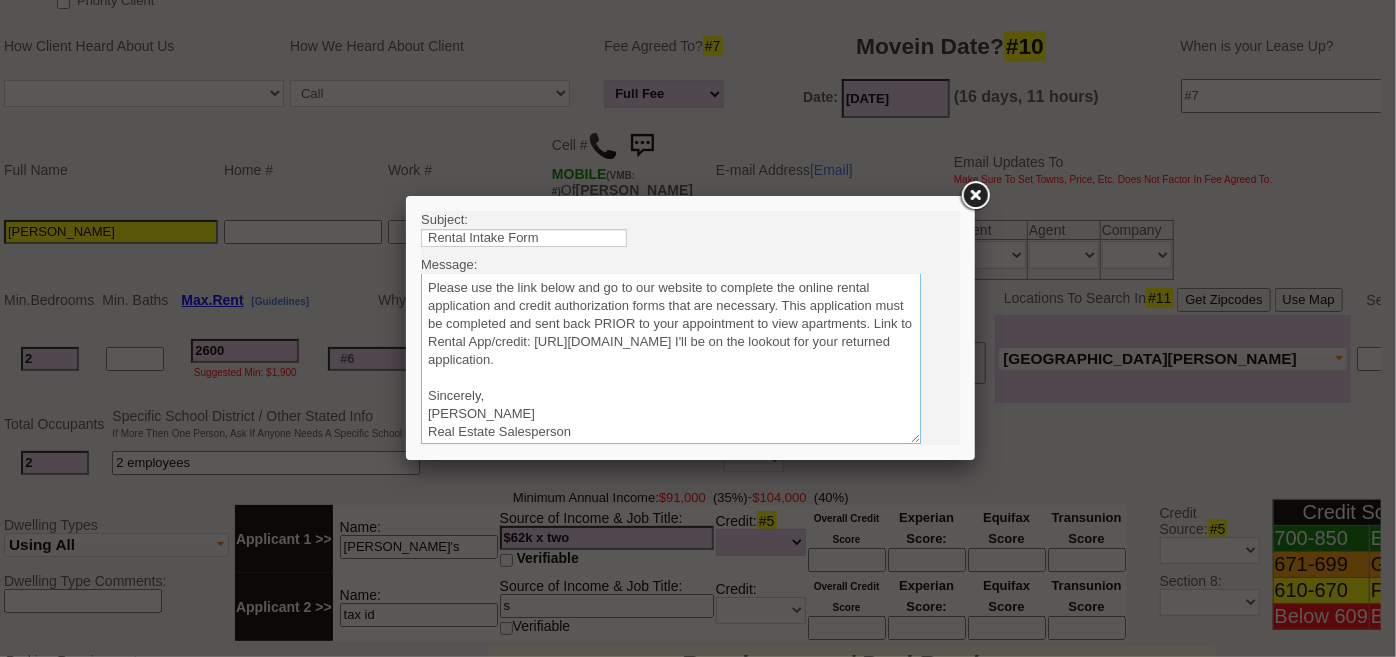 click on "Sincerely,
Renata Staroselsky
Real Estate Salesperson
Home Sweet Home Properties, Inc.
200 West Boston Post Road
Mamaroneck, NY 10543
Direct #: (914) 670-8936
Fax #: (914) 777-5901
Email: Renata@HomeSweetHomeProperties.com" at bounding box center (670, 358) 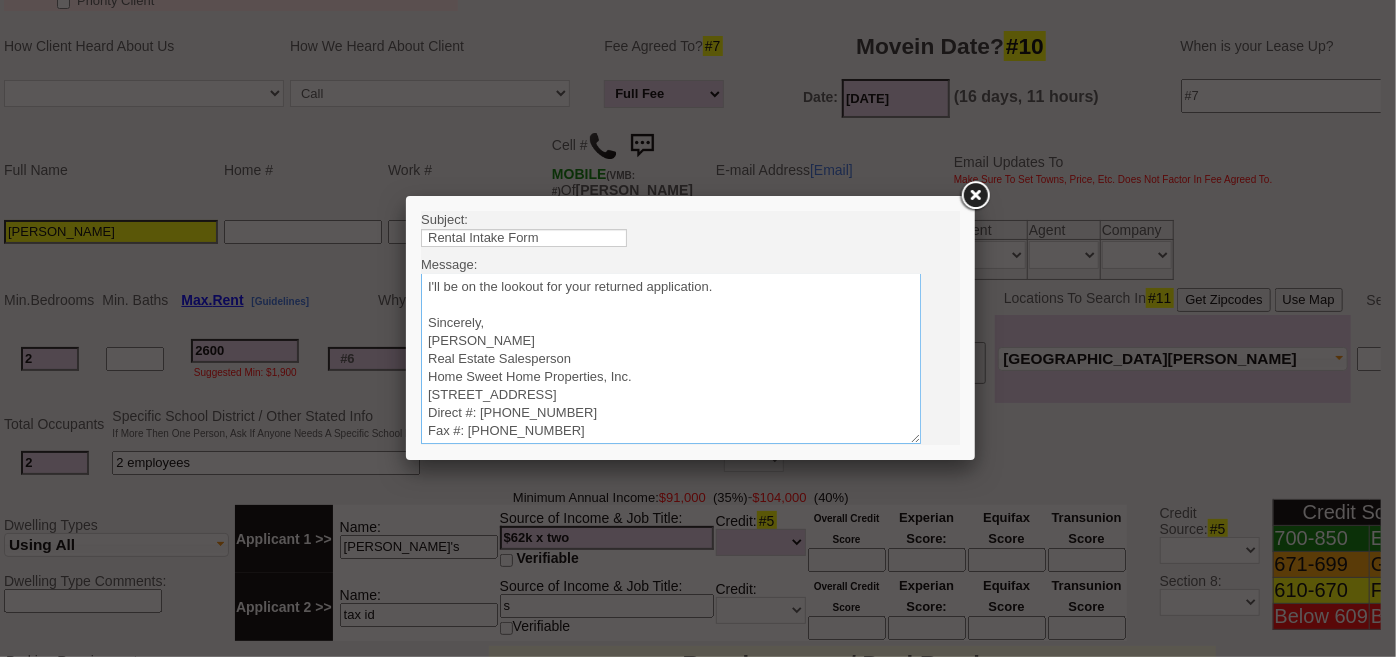 scroll, scrollTop: 199, scrollLeft: 0, axis: vertical 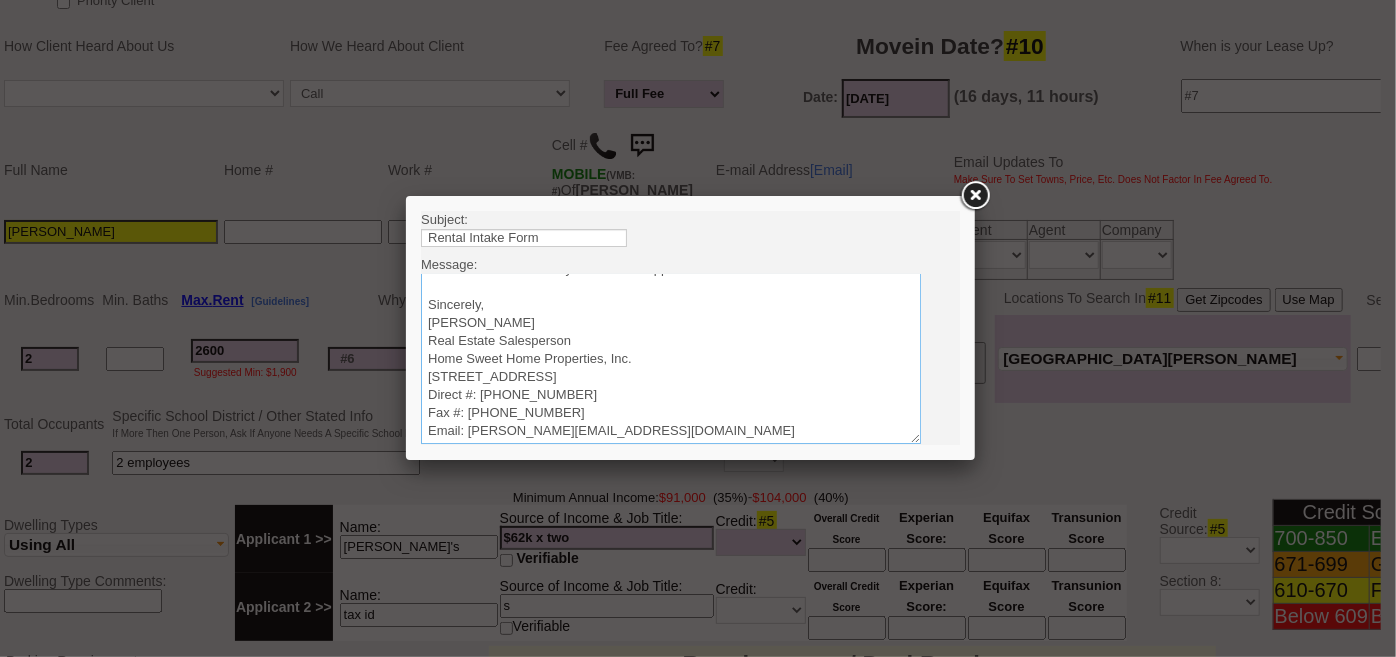 click on "Sincerely,
Renata Staroselsky
Real Estate Salesperson
Home Sweet Home Properties, Inc.
200 West Boston Post Road
Mamaroneck, NY 10543
Direct #: (914) 670-8936
Fax #: (914) 777-5901
Email: Renata@HomeSweetHomeProperties.com" at bounding box center (670, 358) 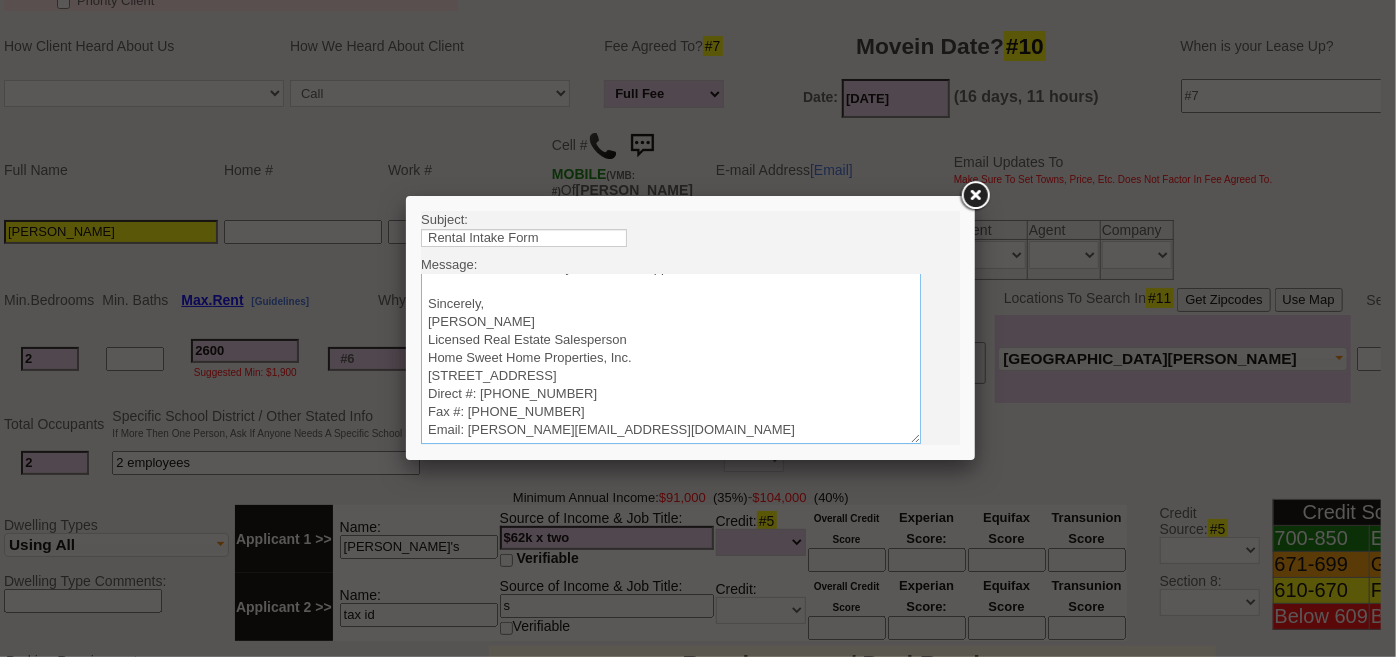 scroll, scrollTop: 235, scrollLeft: 0, axis: vertical 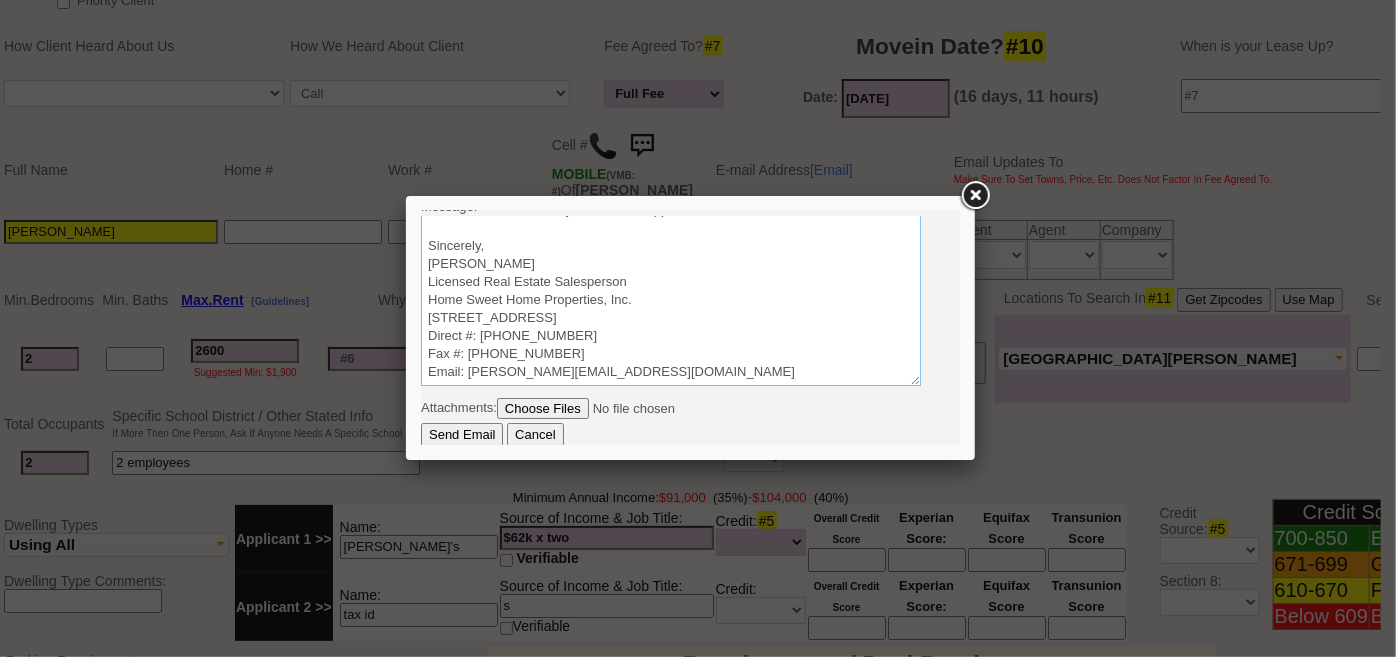 type on "Good Afternoon Sergio,
It was a pleasure speaking with you! I am excited to work together and find you a rental property that you will love.
Please use the link below and go to our website to complete the online rental application and credit authorization forms that are necessary. This application must be completed and sent back PRIOR to your appointment to view apartments. Link to Rental App/credit: https://app.hellosign.com/home/reusableLink?guid=2ccf6e52&in_person=
I'll be on the lookout for your returned application.
Sincerely,
Renata Staroselsky
Licensed Real Estate Salesperson
Home Sweet Home Properties, Inc.
200 West Boston Post Road
Mamaroneck, NY 10543
Direct #: (914) 670-8936
Fax #: (914) 777-5901
Email: Renata@HomeSweetHomeProperties.com" 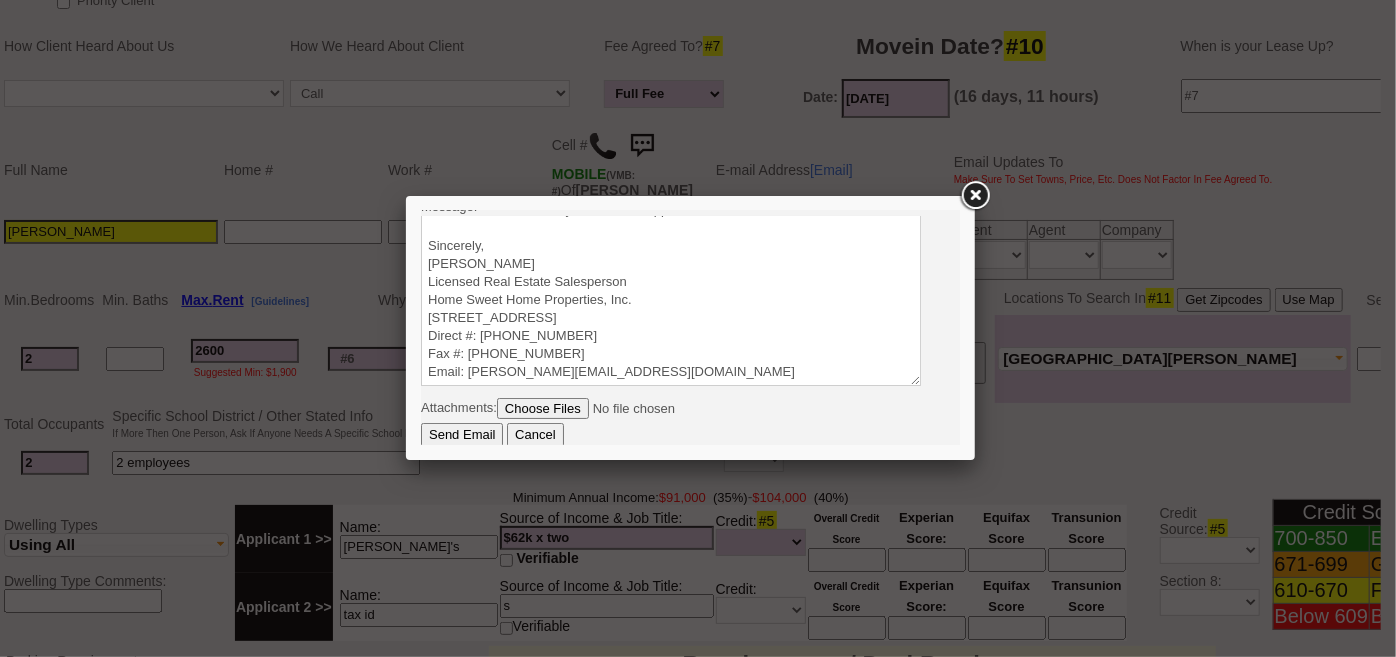 click on "Send Email" at bounding box center (461, 434) 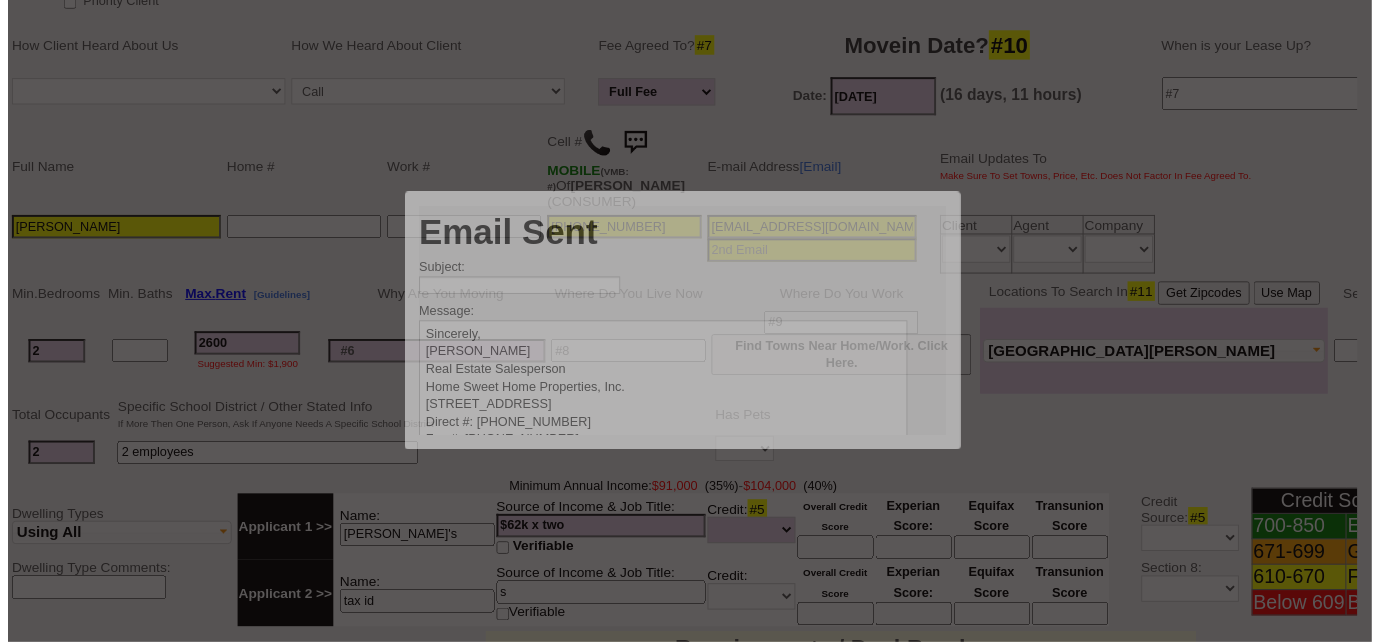scroll, scrollTop: 0, scrollLeft: 0, axis: both 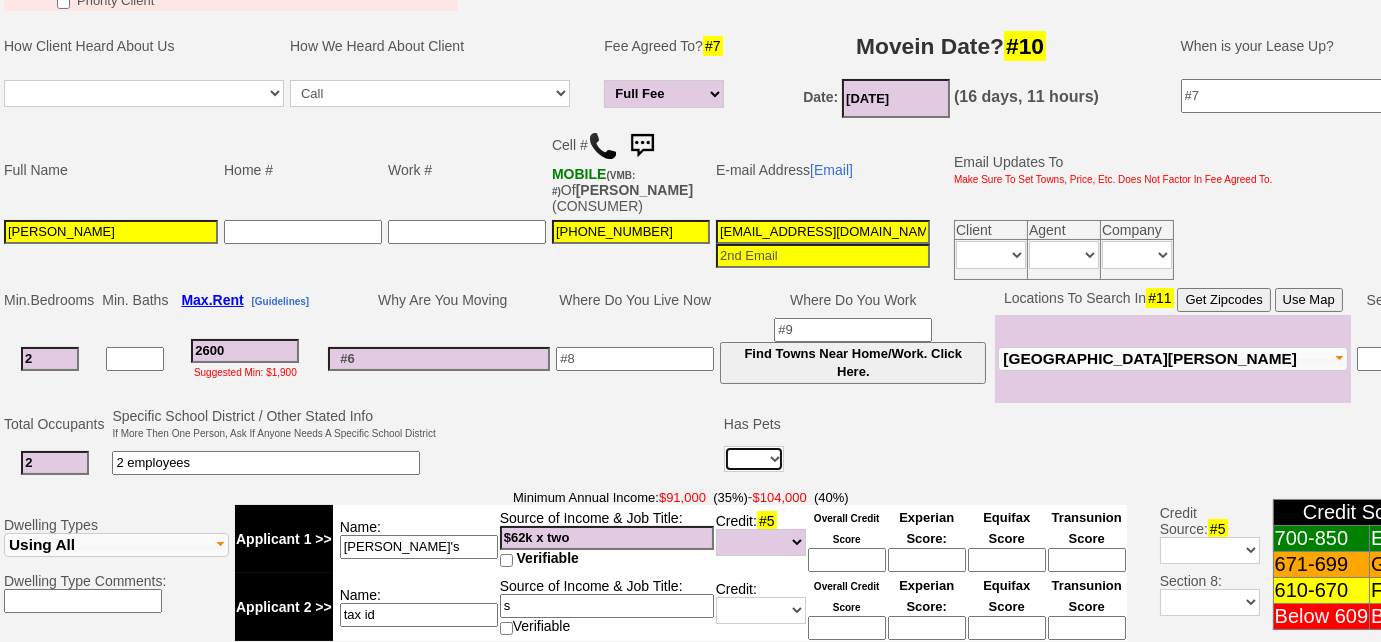 click on "Yes No" at bounding box center (754, 459) 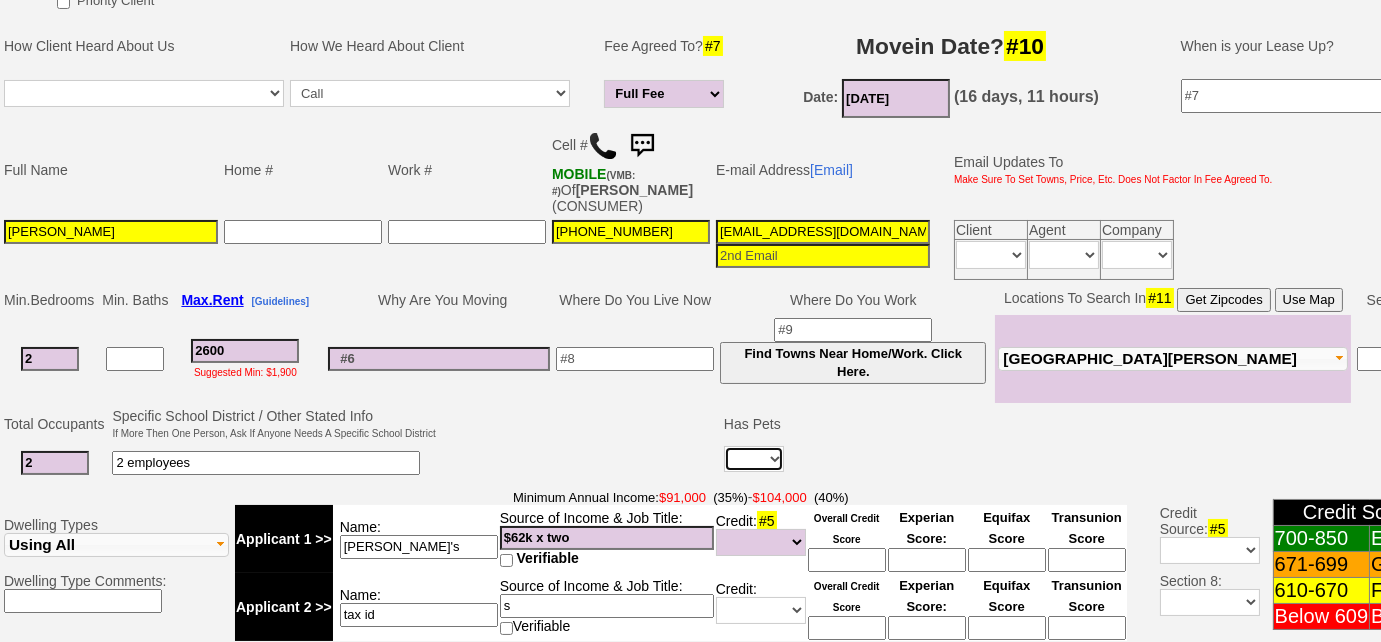select on "No" 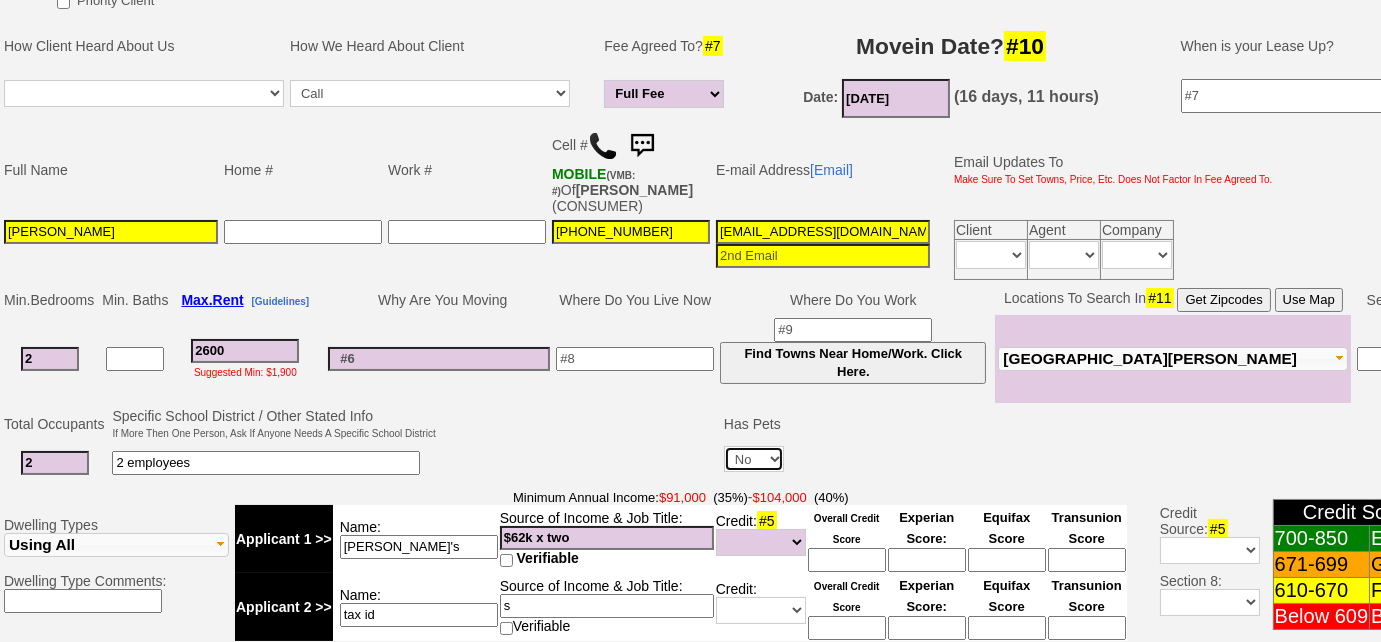click on "Yes No" at bounding box center [754, 459] 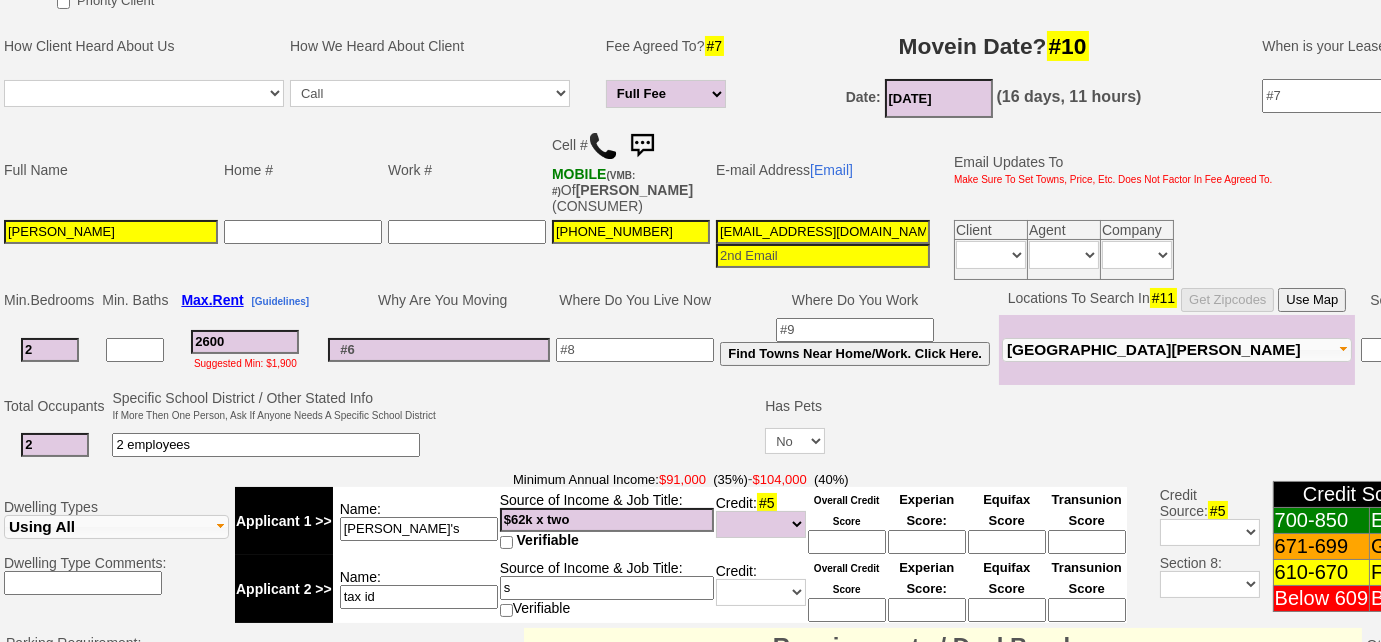 click at bounding box center (601, 426) 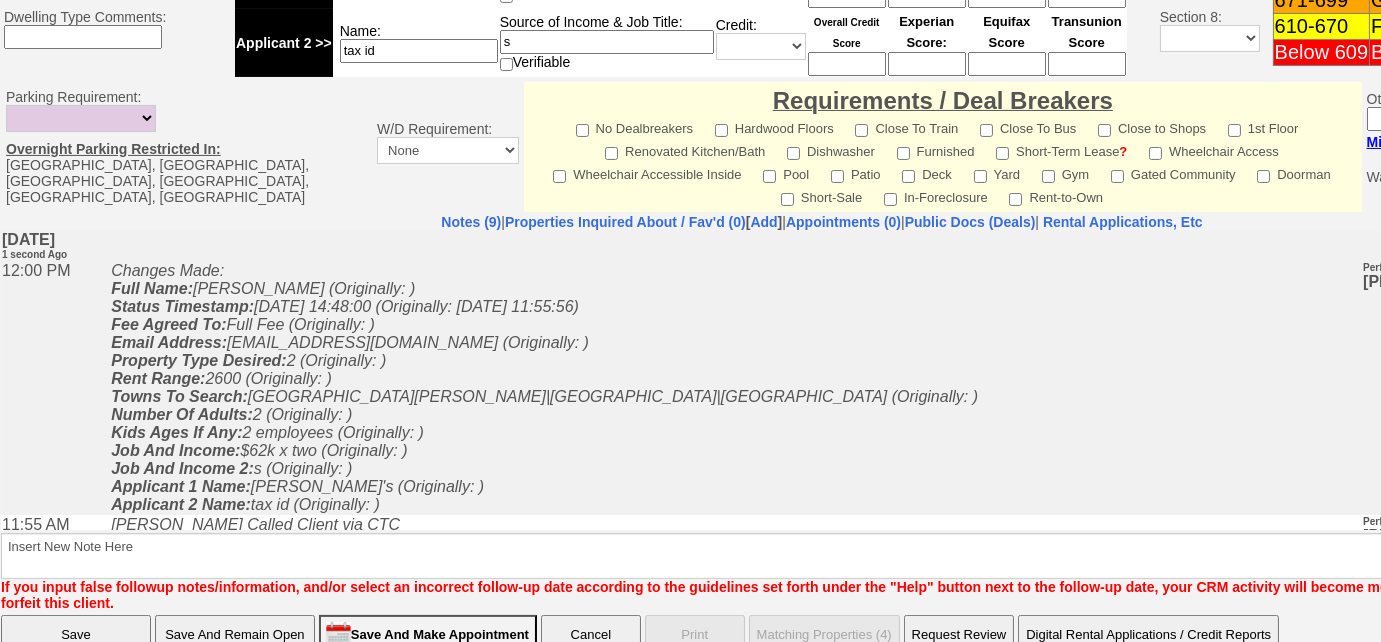click on "Save And Remain Open" at bounding box center (235, 635) 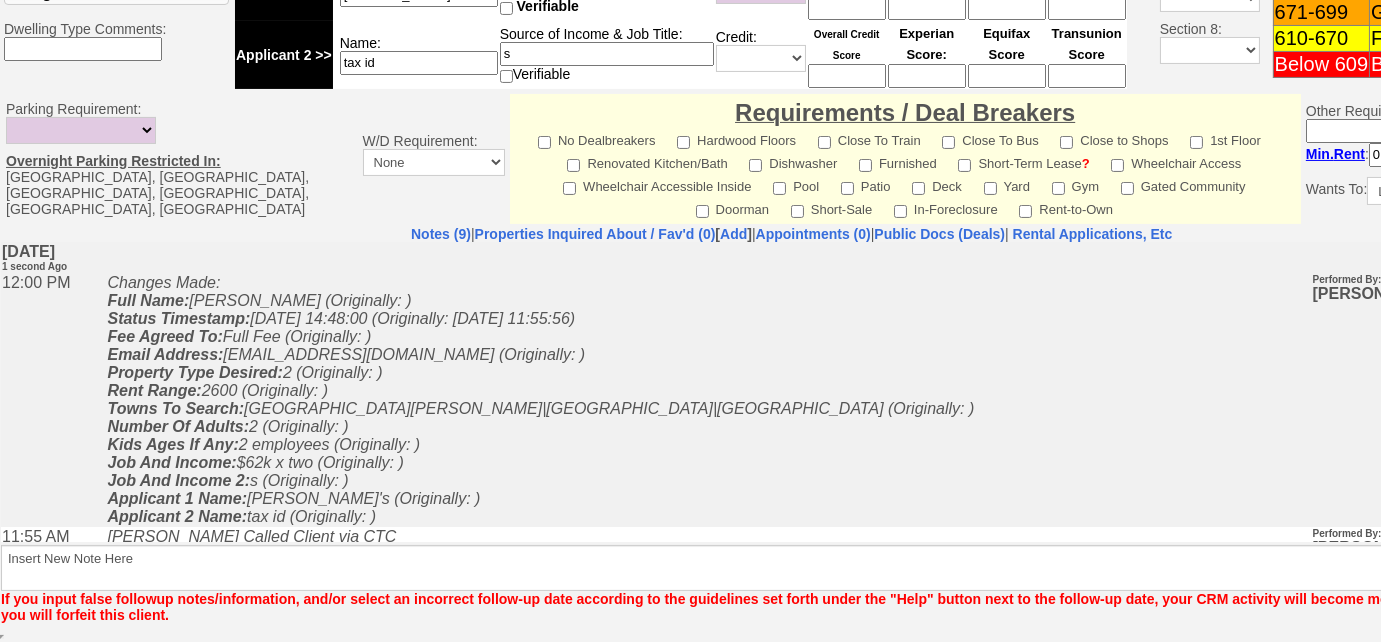 scroll, scrollTop: 894, scrollLeft: 0, axis: vertical 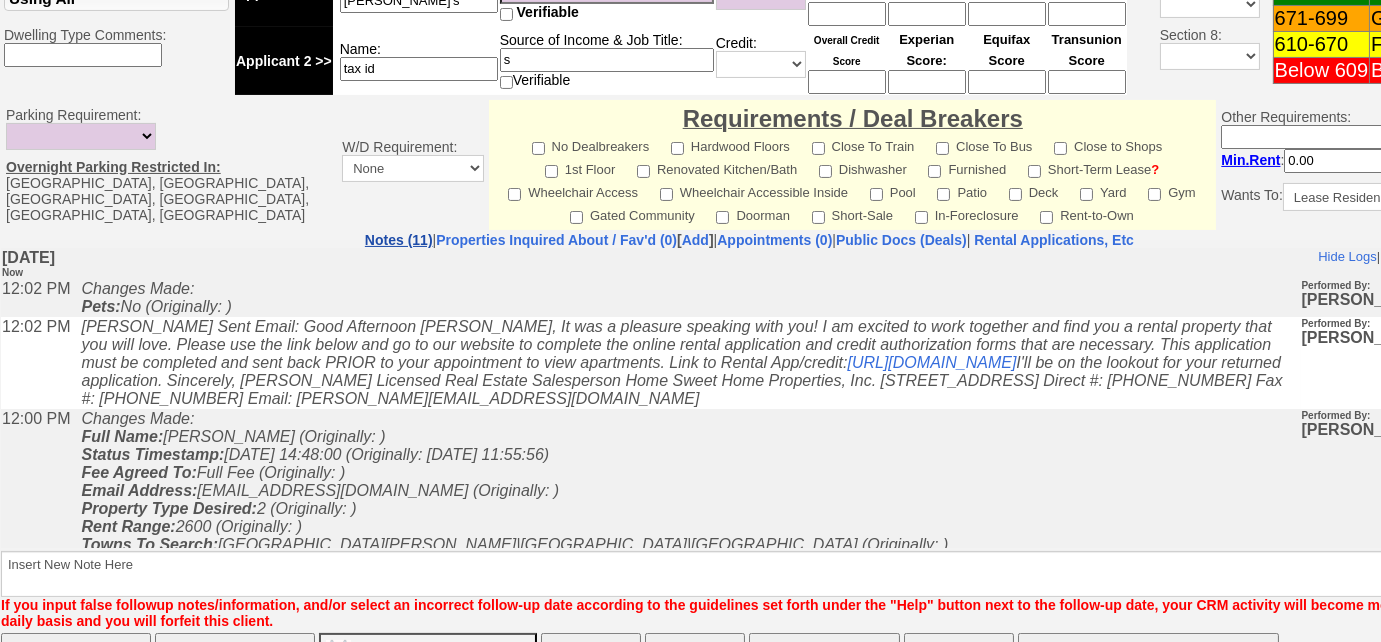 click on "Notes (11)" at bounding box center (399, 240) 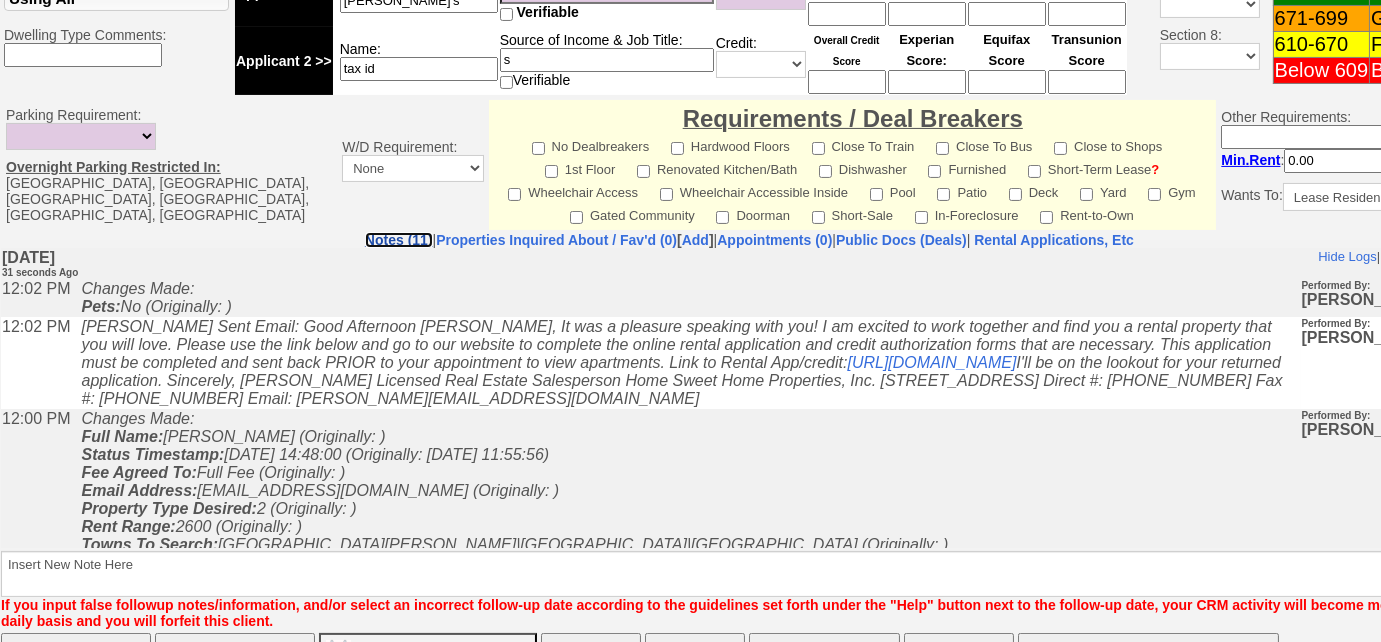 scroll, scrollTop: 476, scrollLeft: 0, axis: vertical 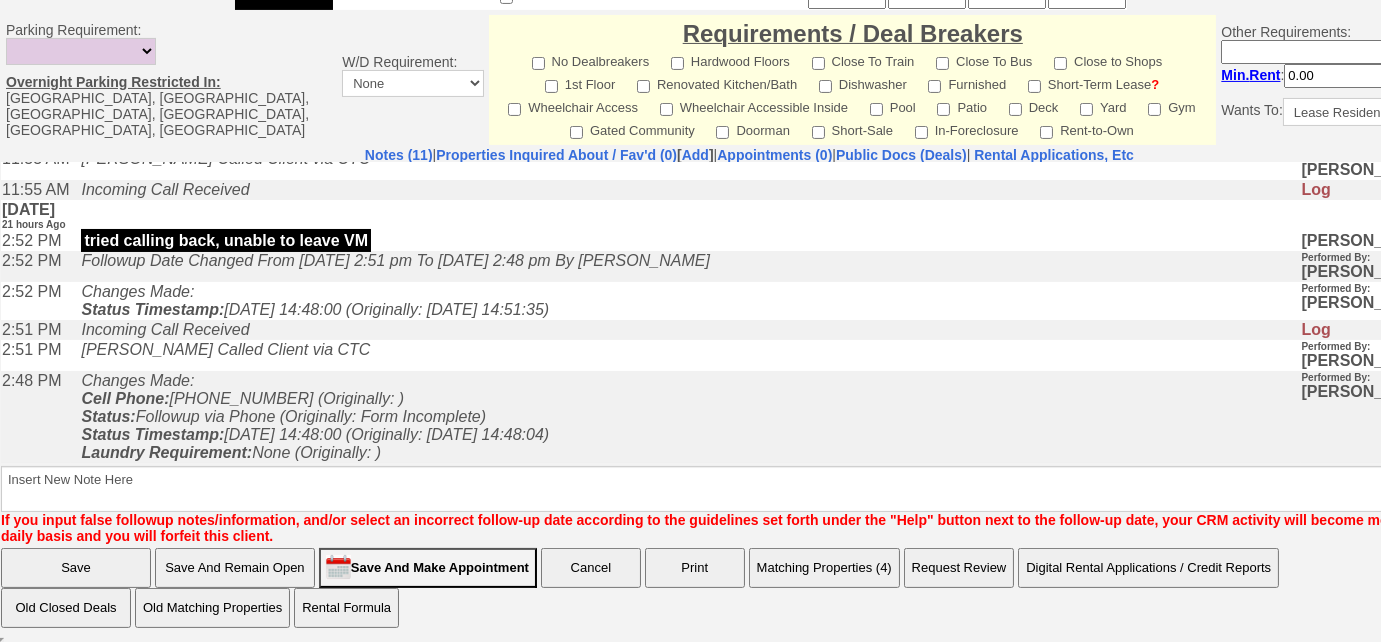 click on "Save
Save And Remain Open
Save And Make Appointment
Cancel
Print
Matching Properties
(4)
Request Review
Digital Rental Applications / Credit Reports
Old Closed Deals
Old Matching Properties
Rental Formula" at bounding box center [749, 588] 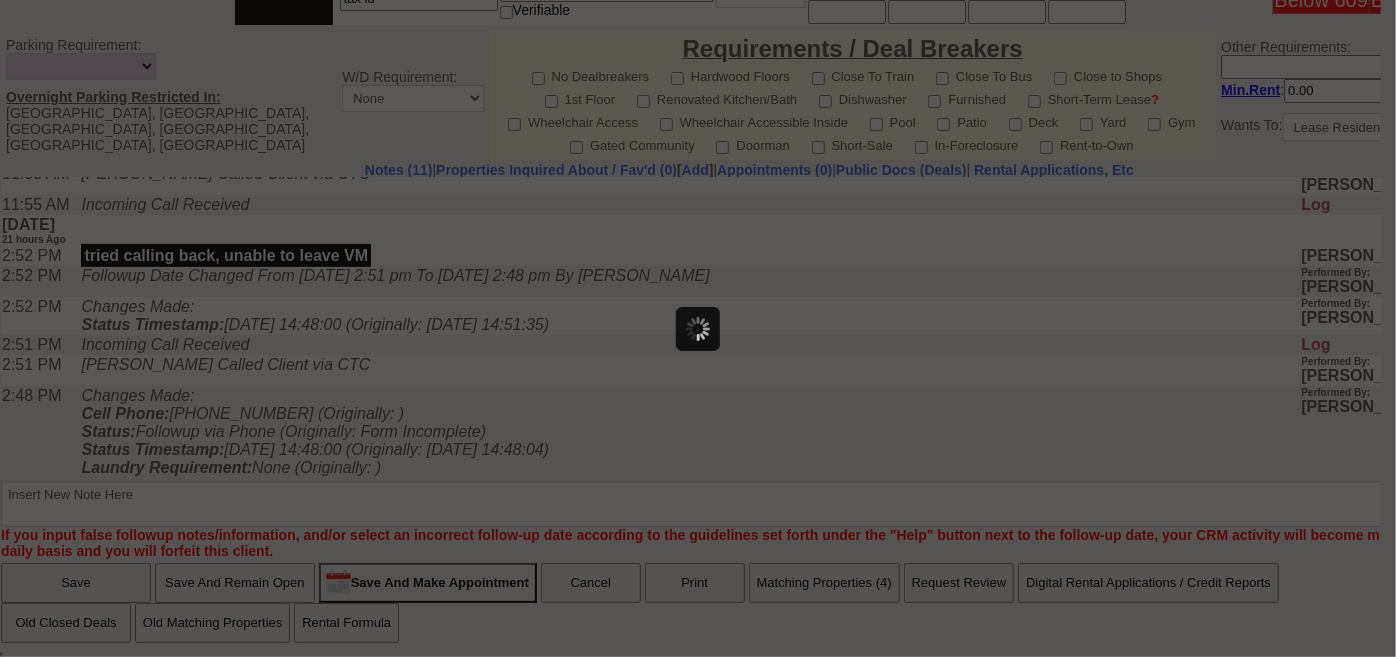 scroll, scrollTop: 0, scrollLeft: 0, axis: both 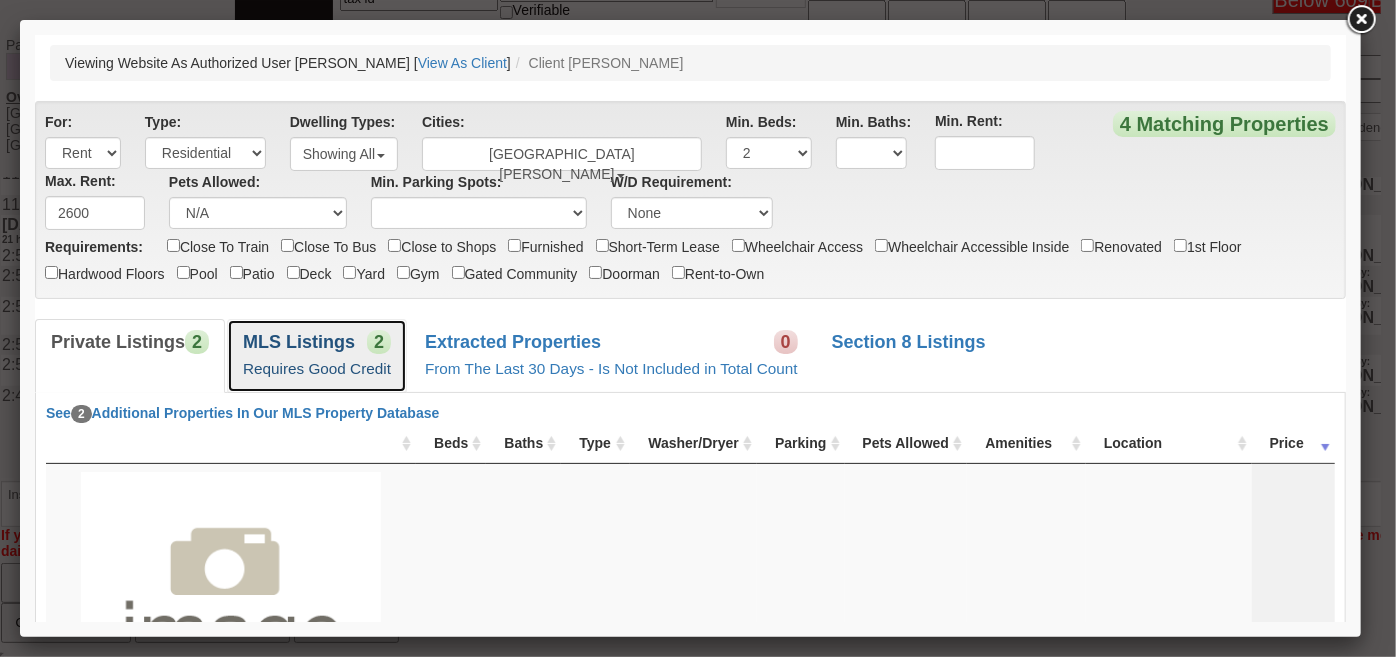 click on "MLS Listings   2 Requires Good
Credit" at bounding box center (316, 354) 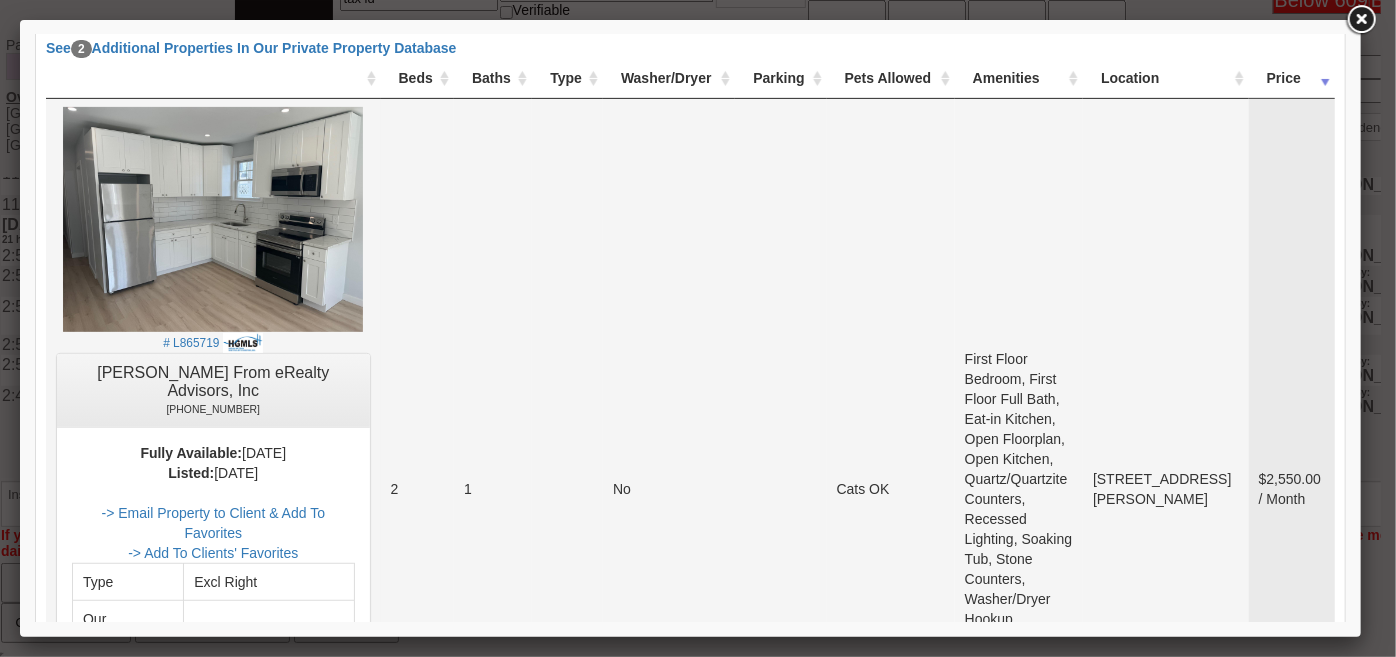 scroll, scrollTop: 272, scrollLeft: 0, axis: vertical 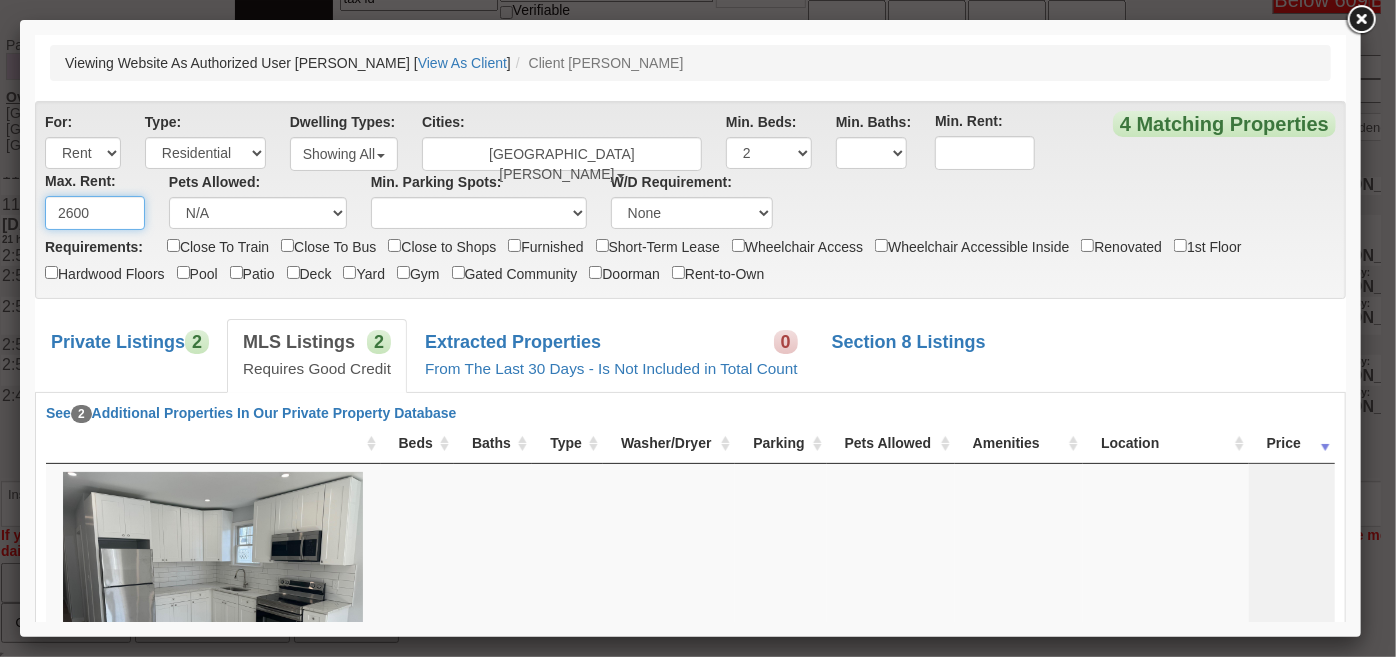 click on "2600" at bounding box center [94, 212] 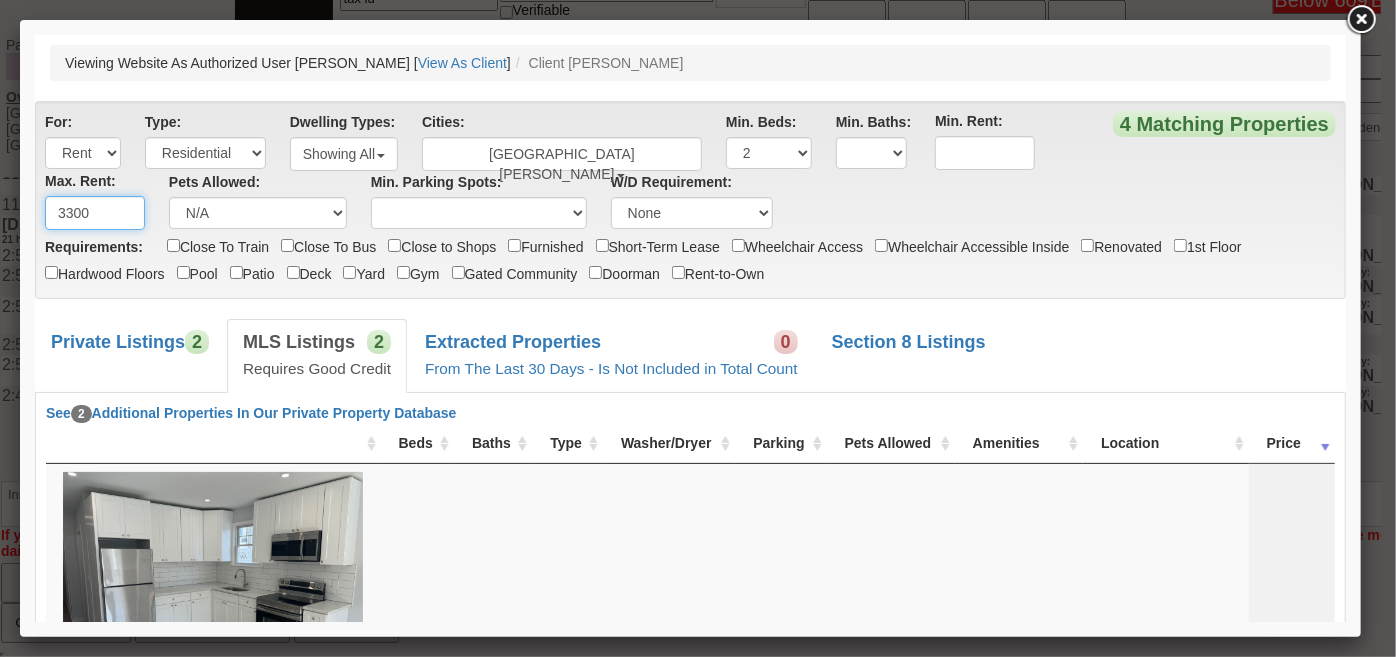 type on "3300" 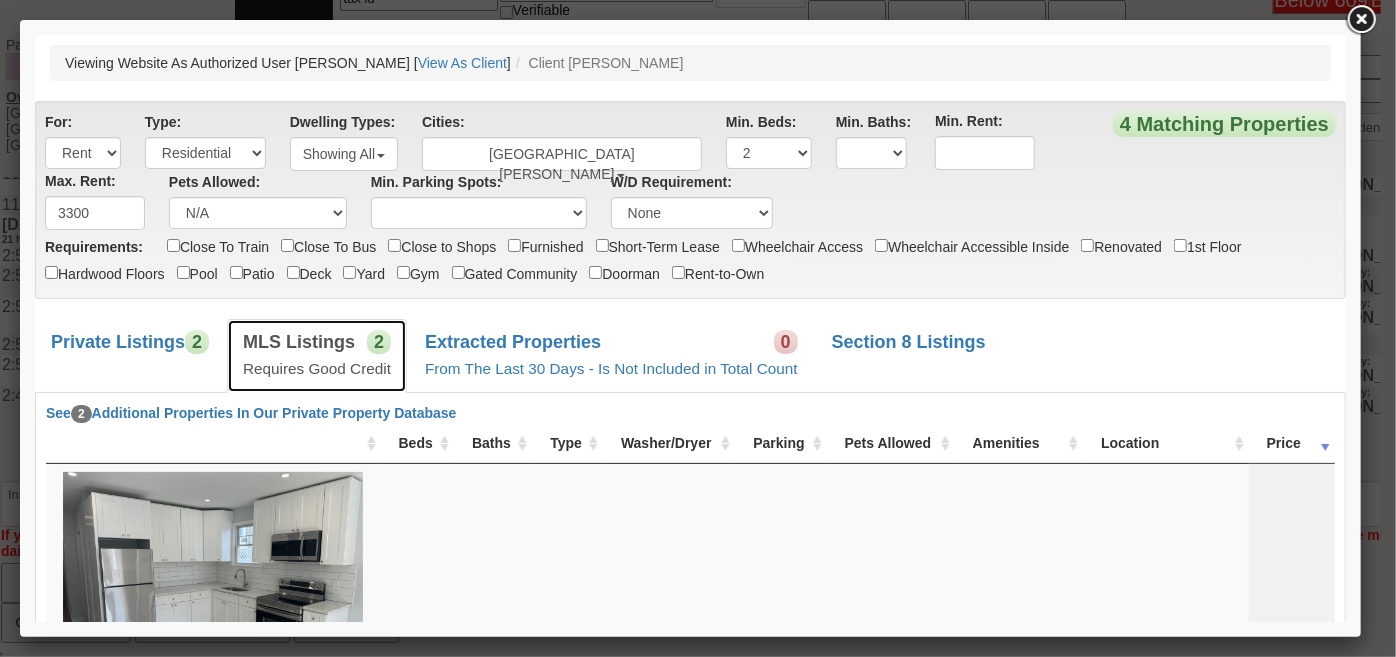 click on "2" at bounding box center [378, 341] 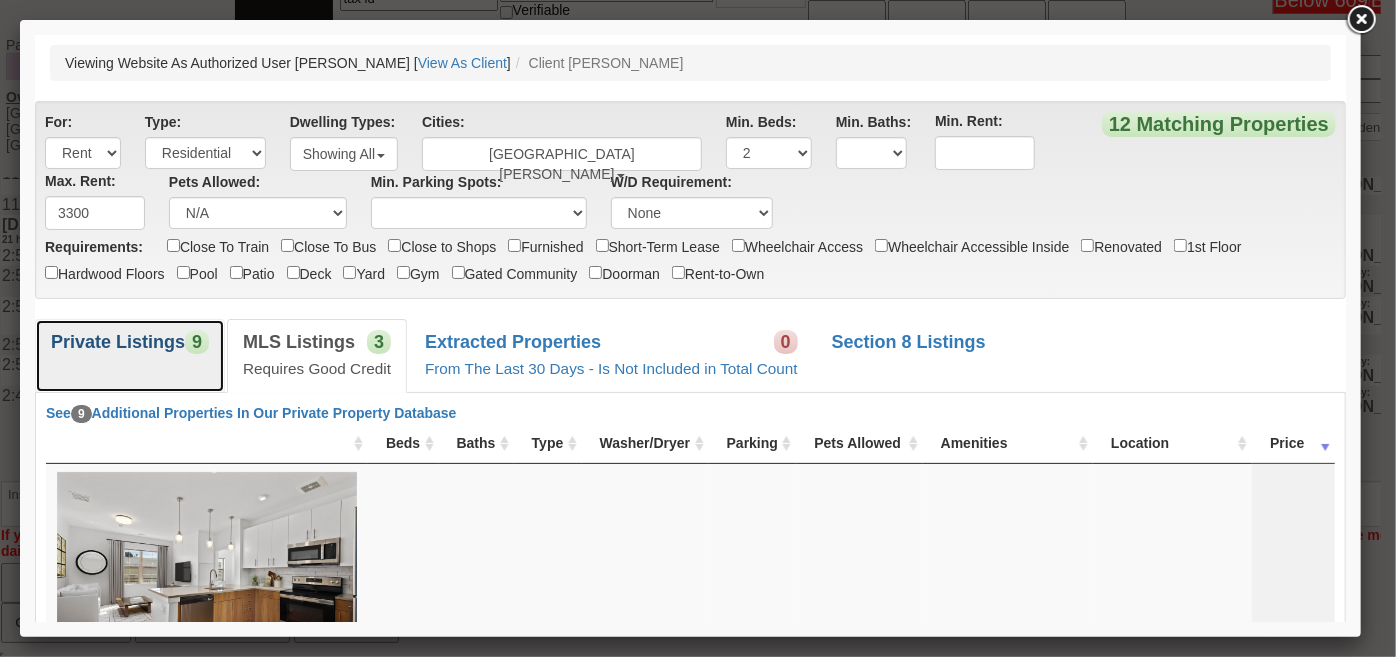 click on "Private
Listings   9" at bounding box center [129, 354] 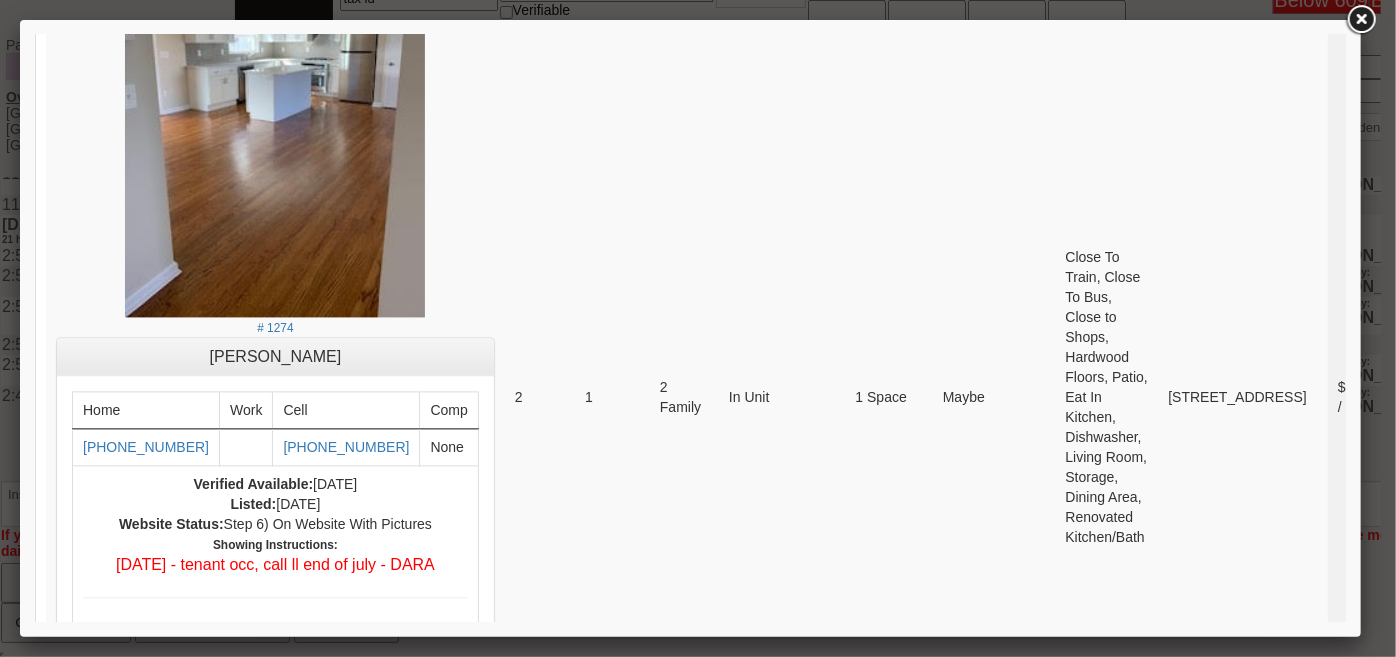 scroll, scrollTop: 2363, scrollLeft: 0, axis: vertical 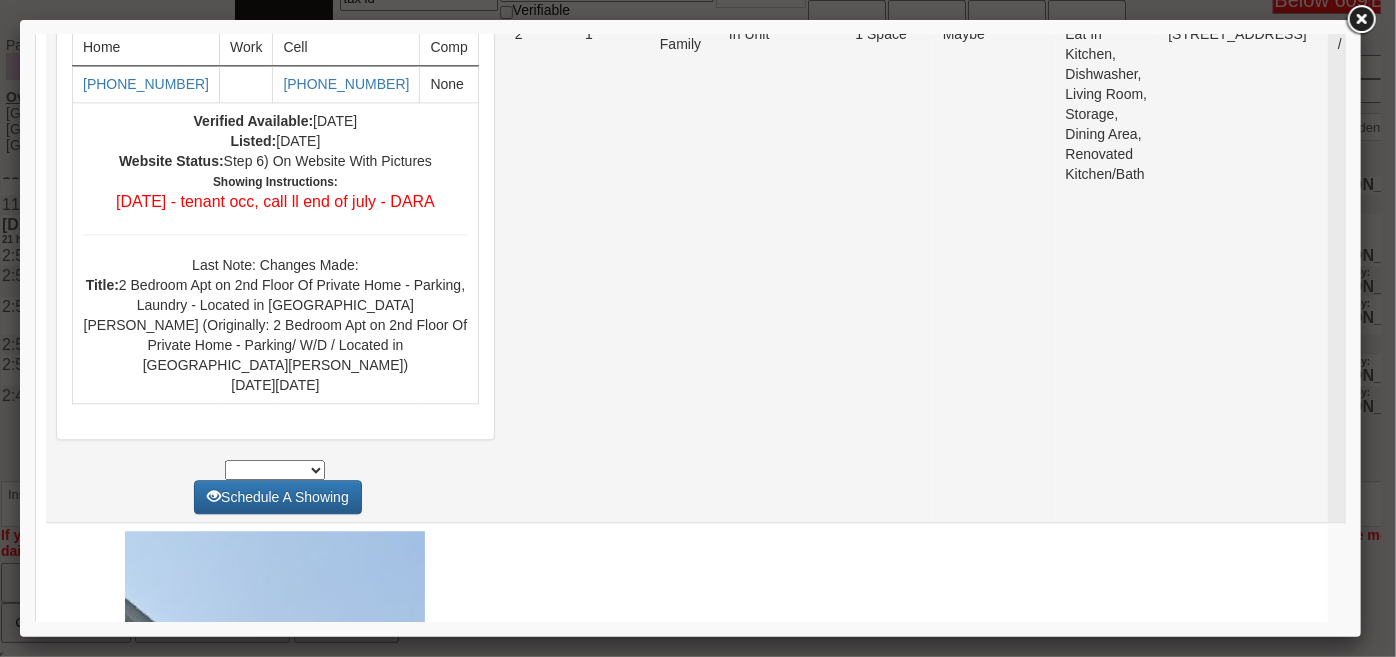 click on "# 1274" at bounding box center [274, -36] 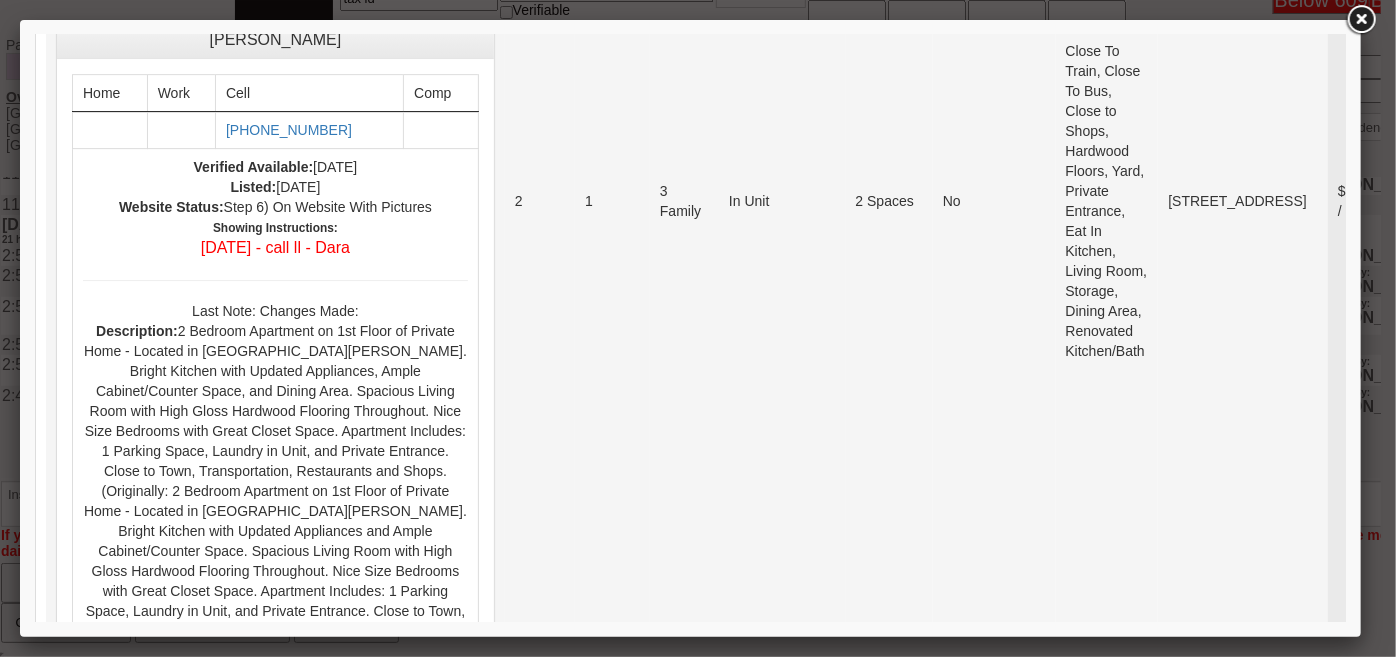 scroll, scrollTop: 3454, scrollLeft: 0, axis: vertical 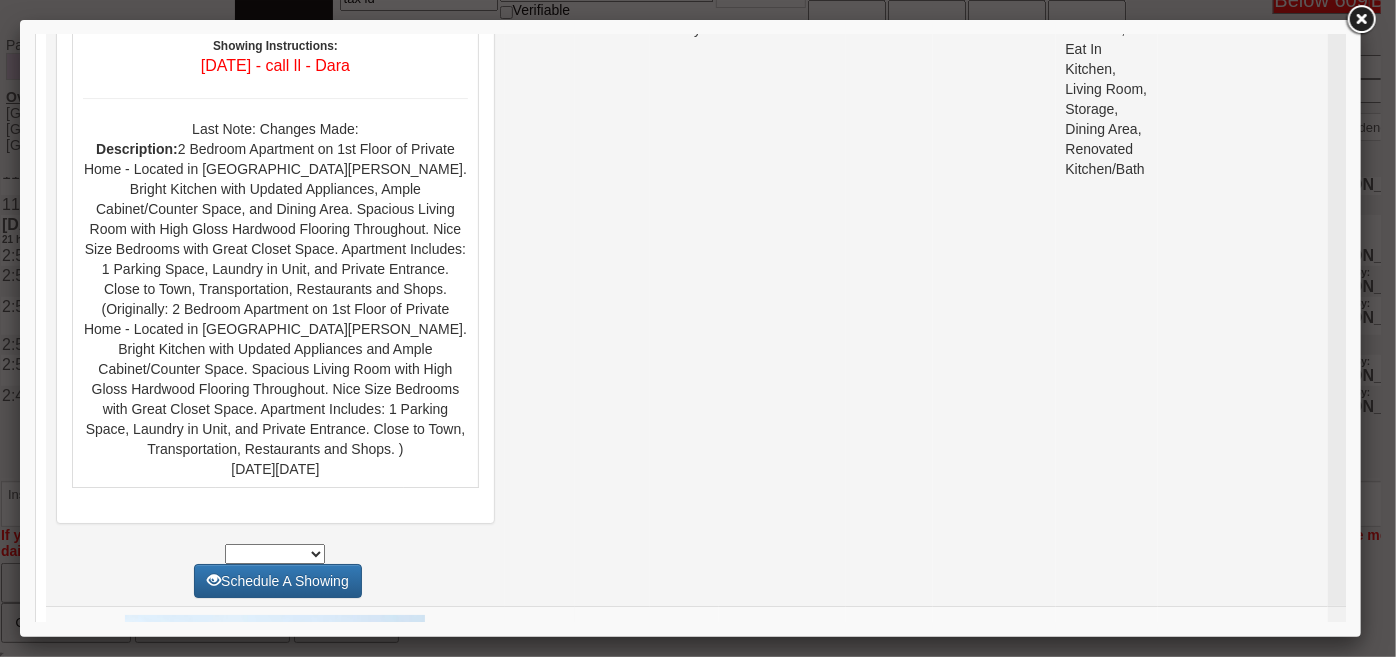 click on "# 11555" at bounding box center [274, -172] 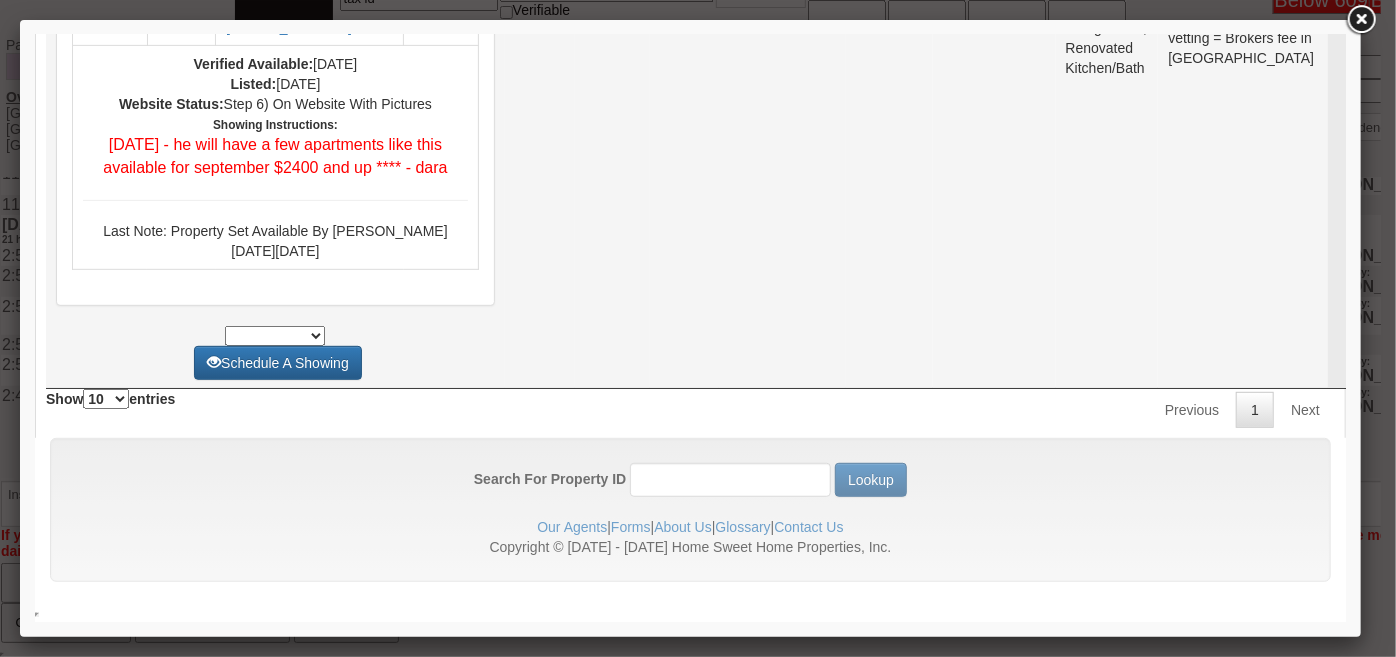 scroll, scrollTop: 8636, scrollLeft: 0, axis: vertical 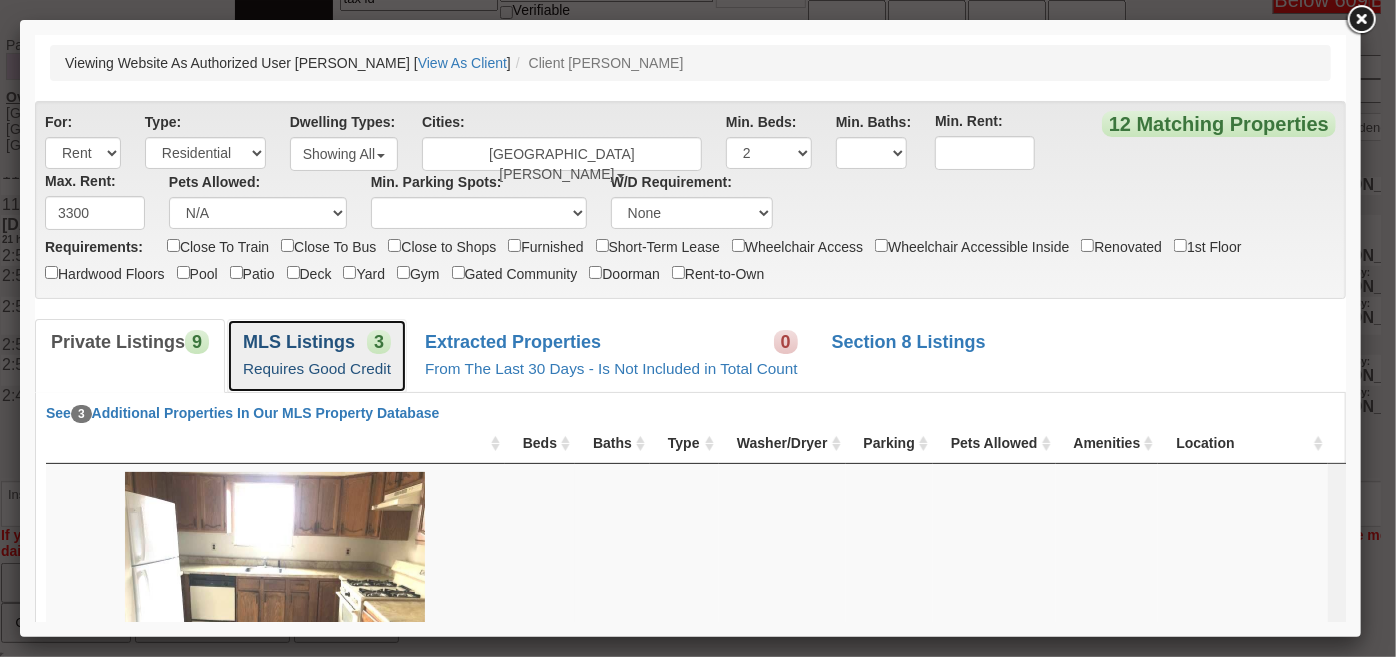 click on "MLS Listings   3 Requires Good
Credit" at bounding box center [316, 354] 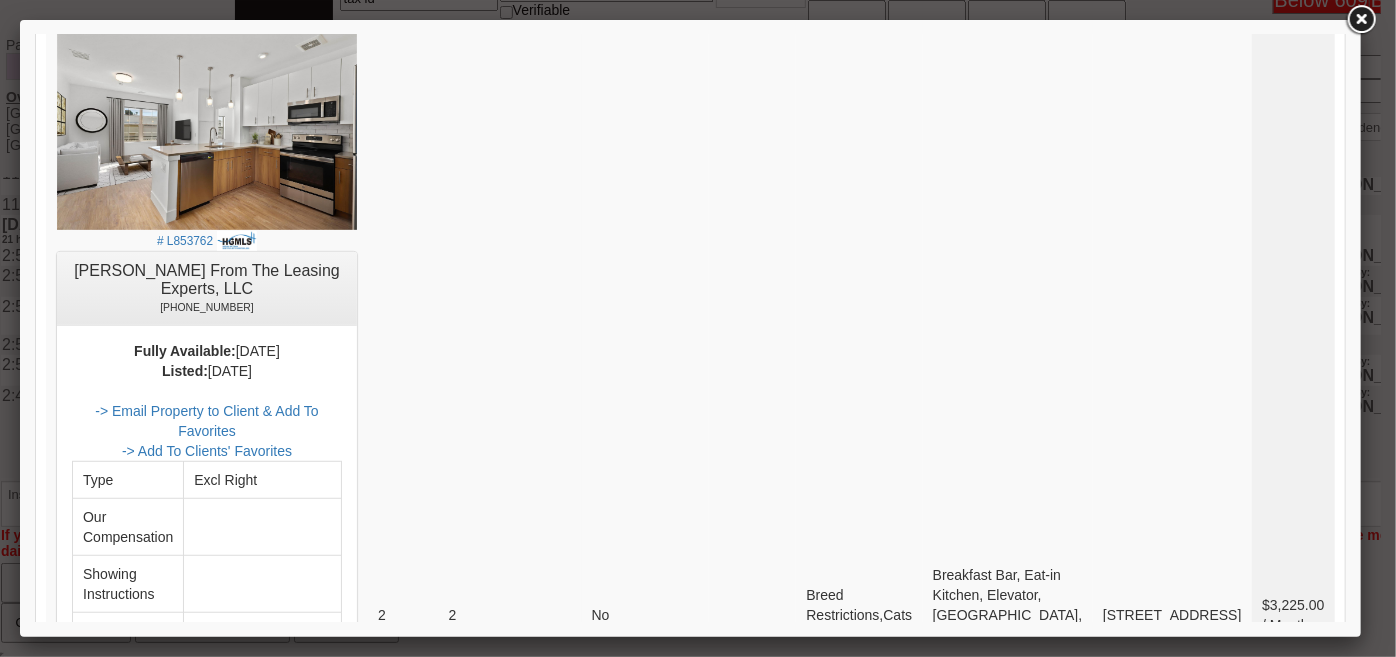 scroll, scrollTop: 545, scrollLeft: 0, axis: vertical 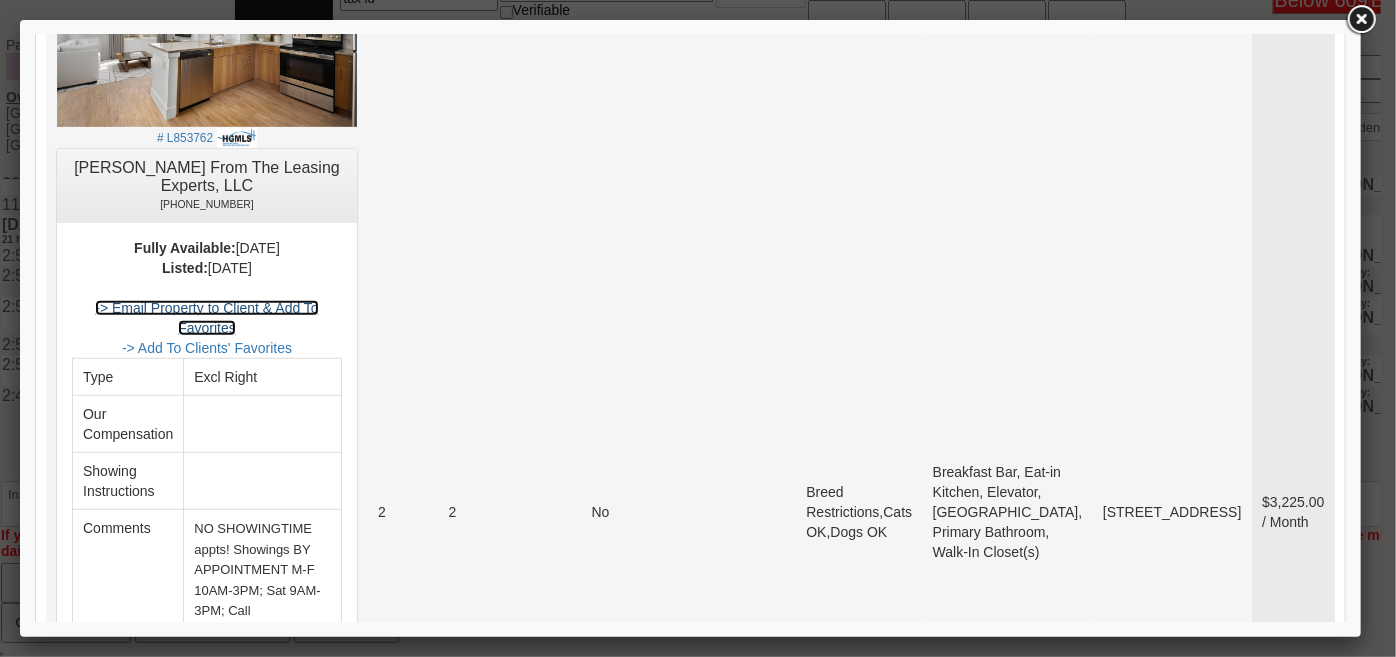 click on "-> Email Property to Client & Add To Favorites" at bounding box center [205, 317] 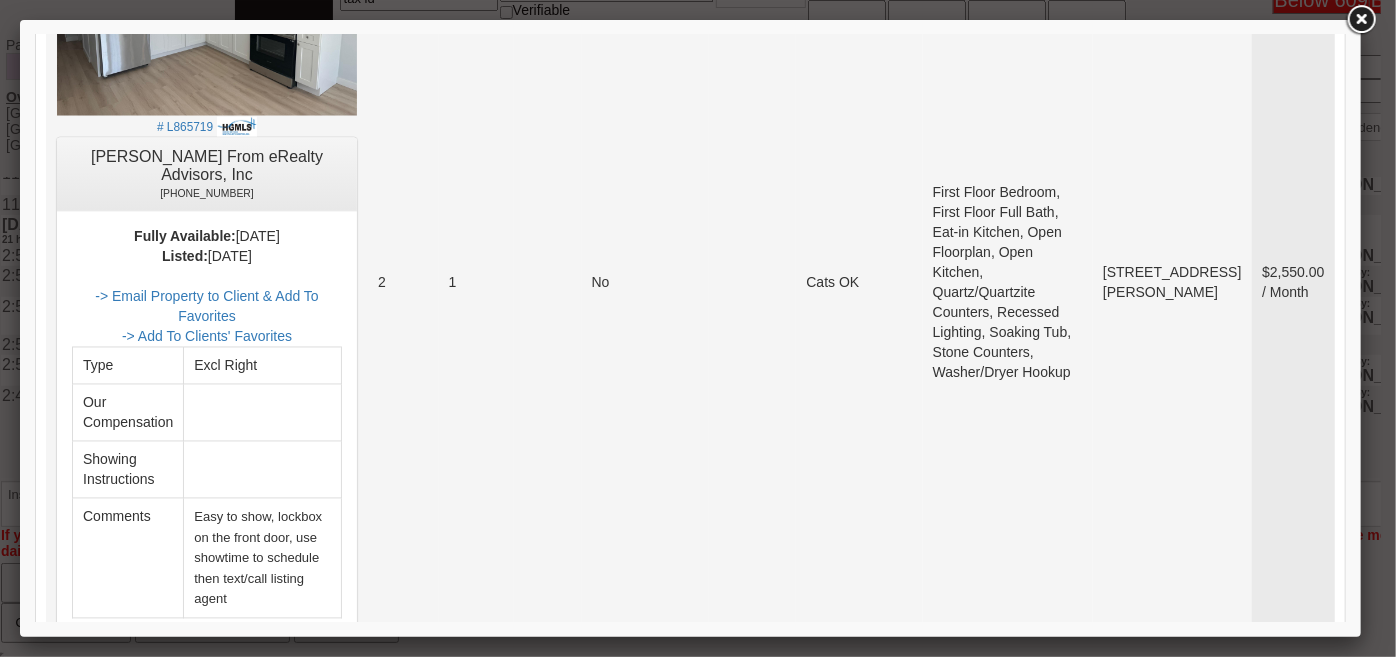 scroll, scrollTop: 1909, scrollLeft: 0, axis: vertical 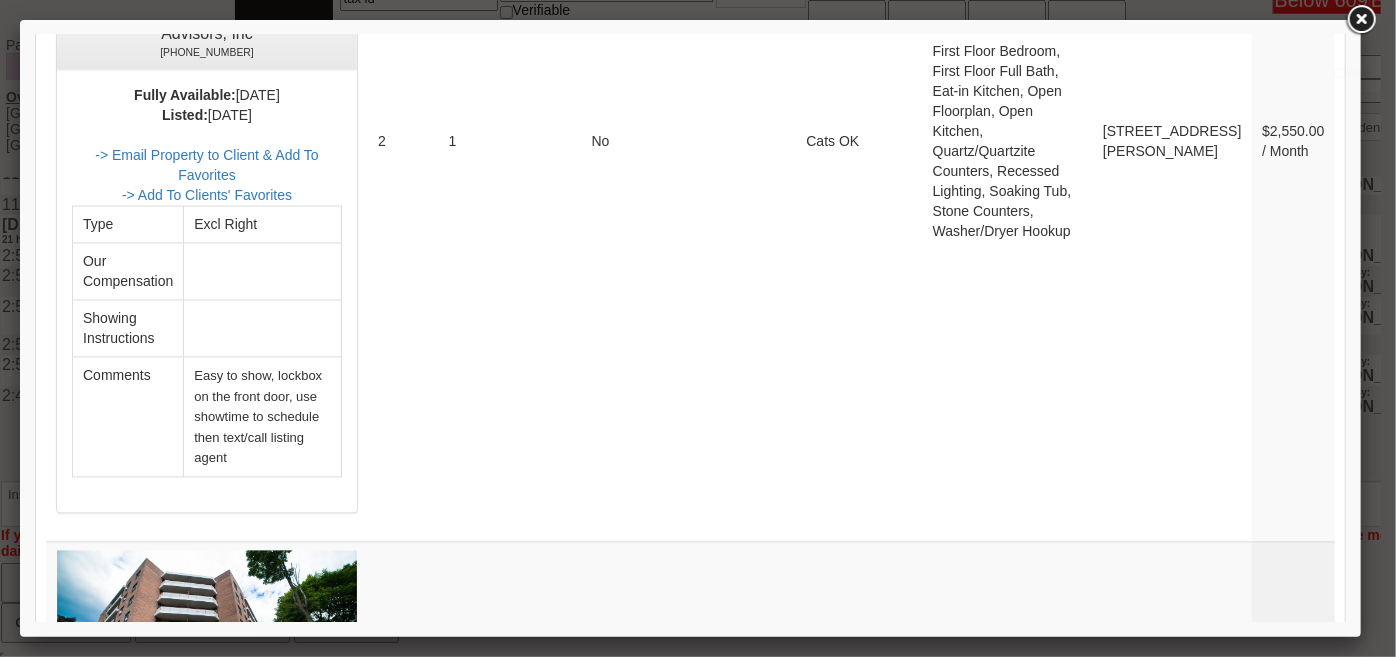 click at bounding box center [1361, 20] 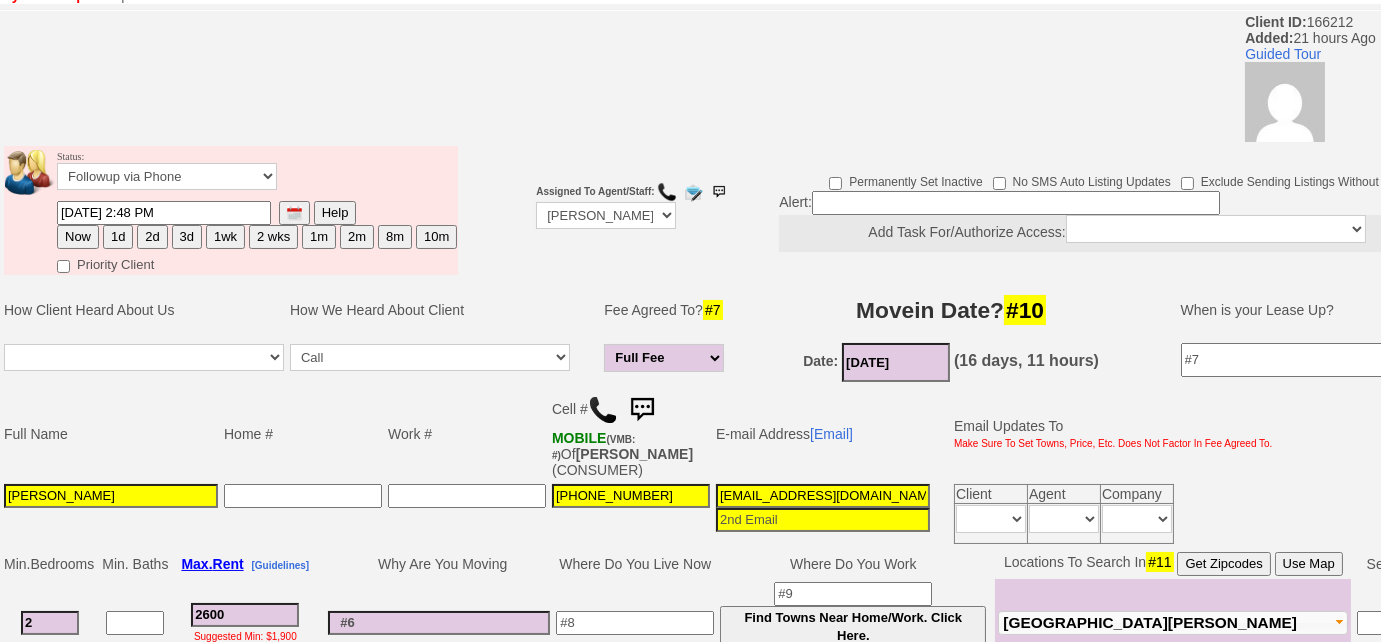 scroll, scrollTop: 0, scrollLeft: 0, axis: both 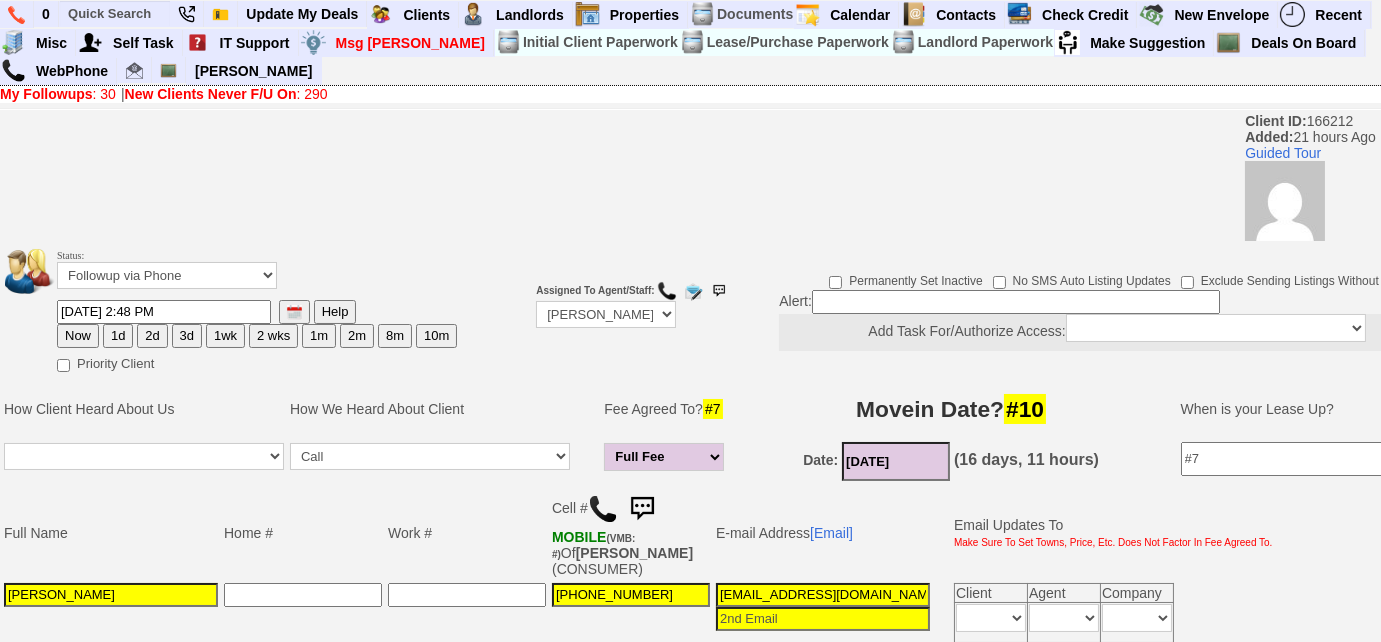 click on "3d" at bounding box center [187, 336] 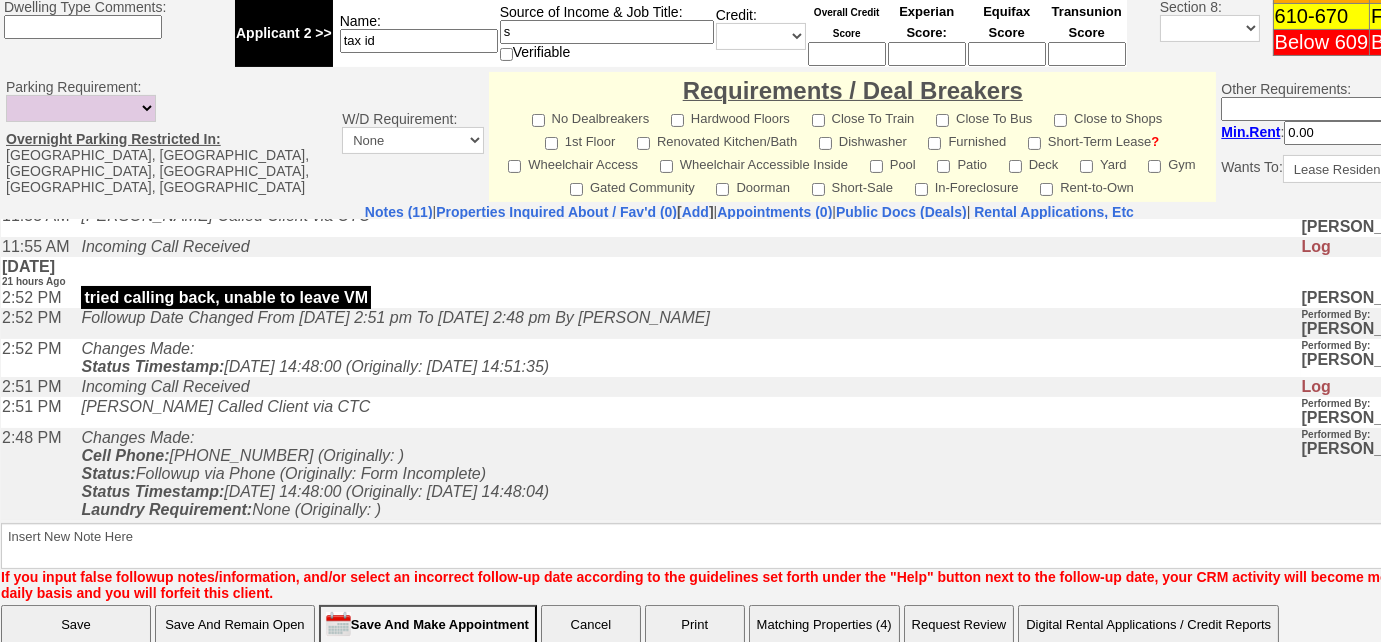 scroll, scrollTop: 994, scrollLeft: 0, axis: vertical 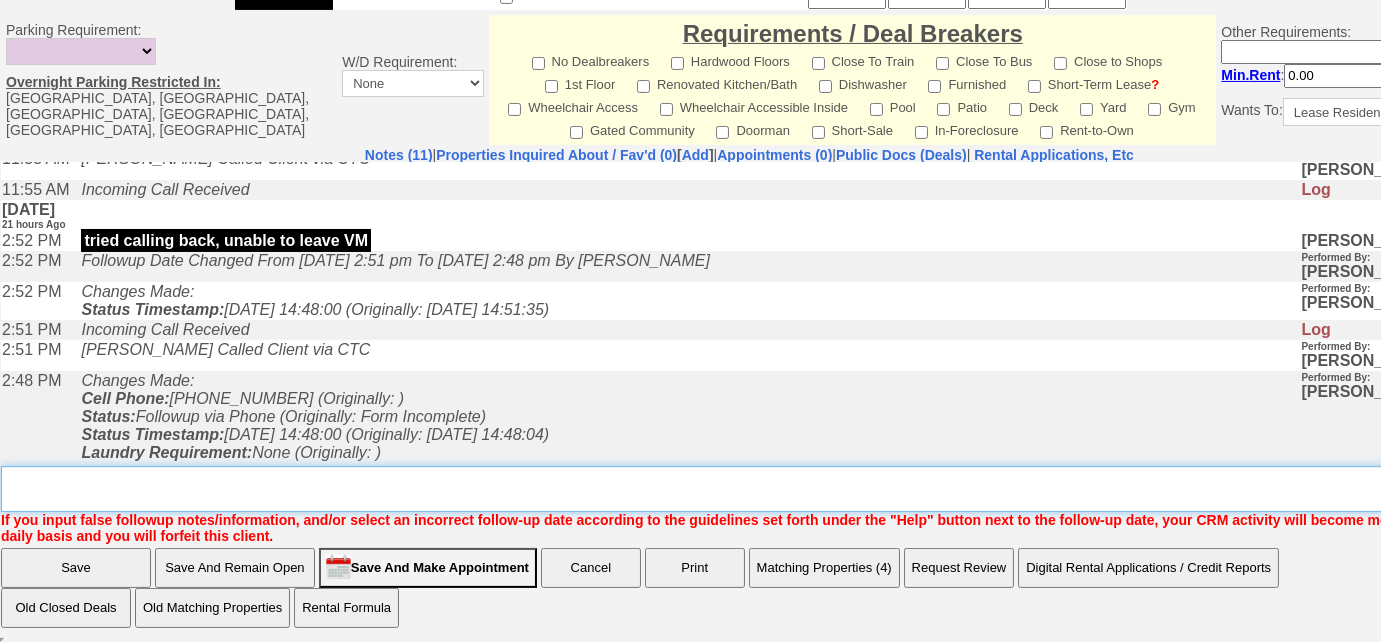 click on "Insert New Note Here" at bounding box center (756, 489) 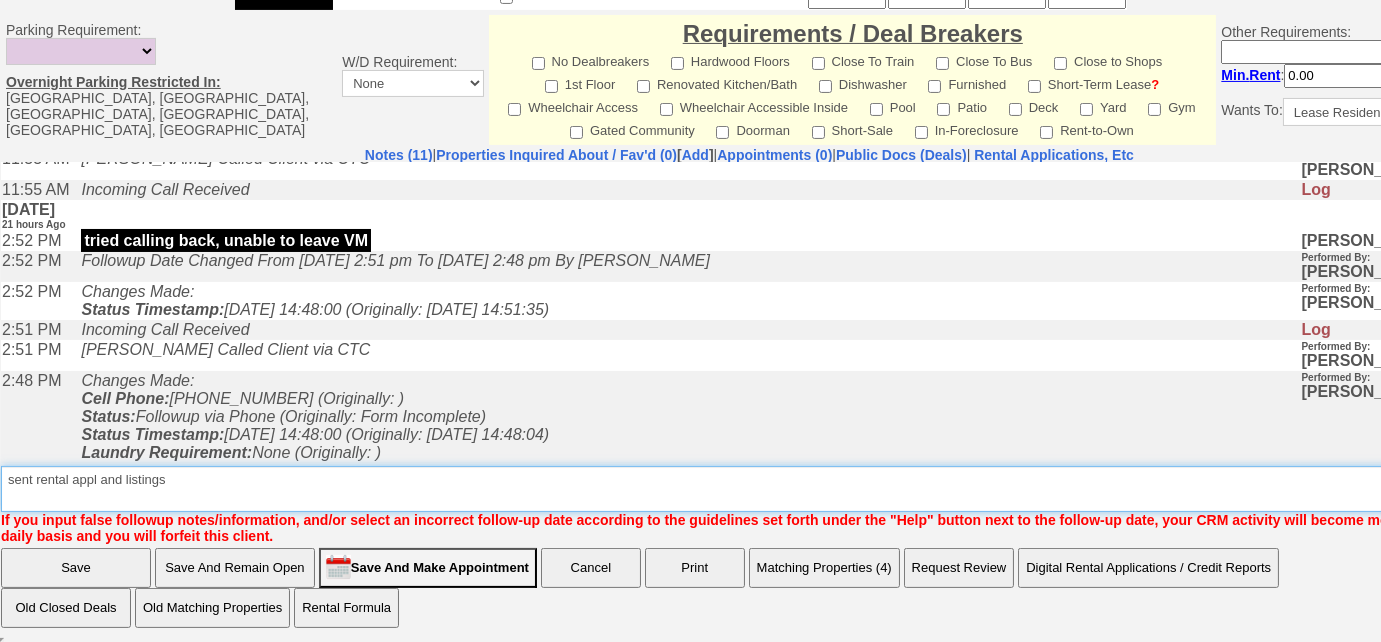 type on "sent rental appl and listings" 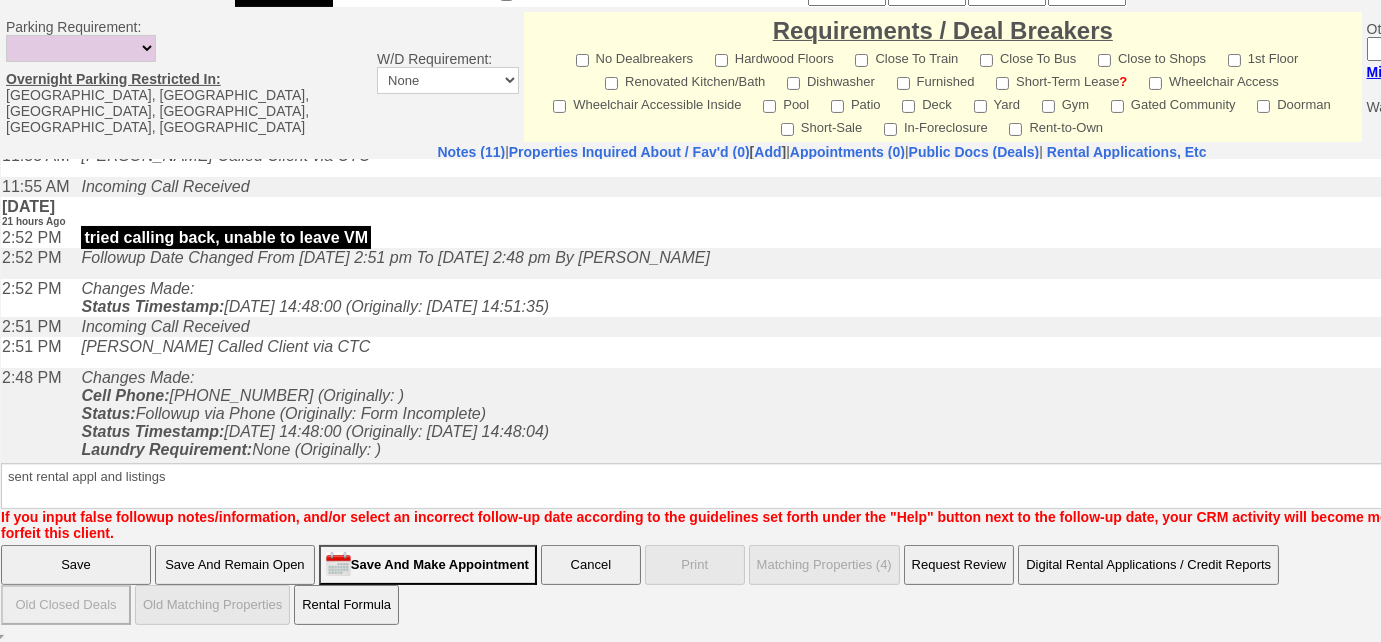 click on "Save" at bounding box center [76, 565] 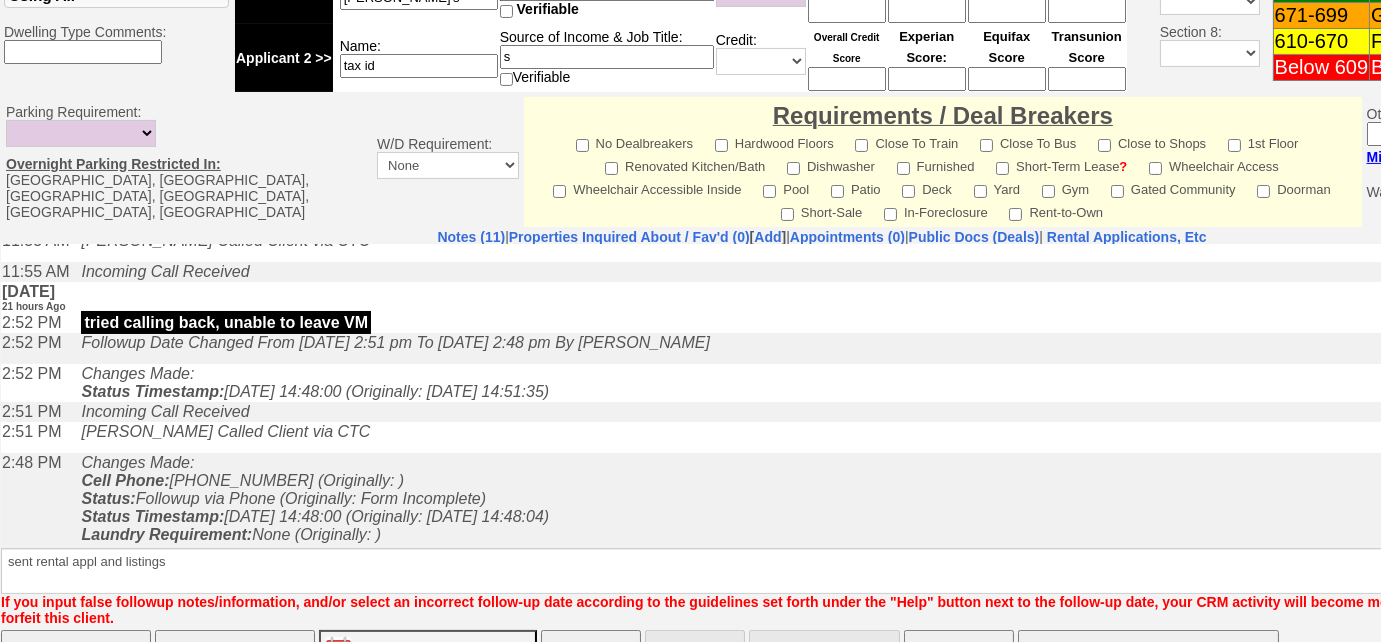 scroll, scrollTop: 458, scrollLeft: 0, axis: vertical 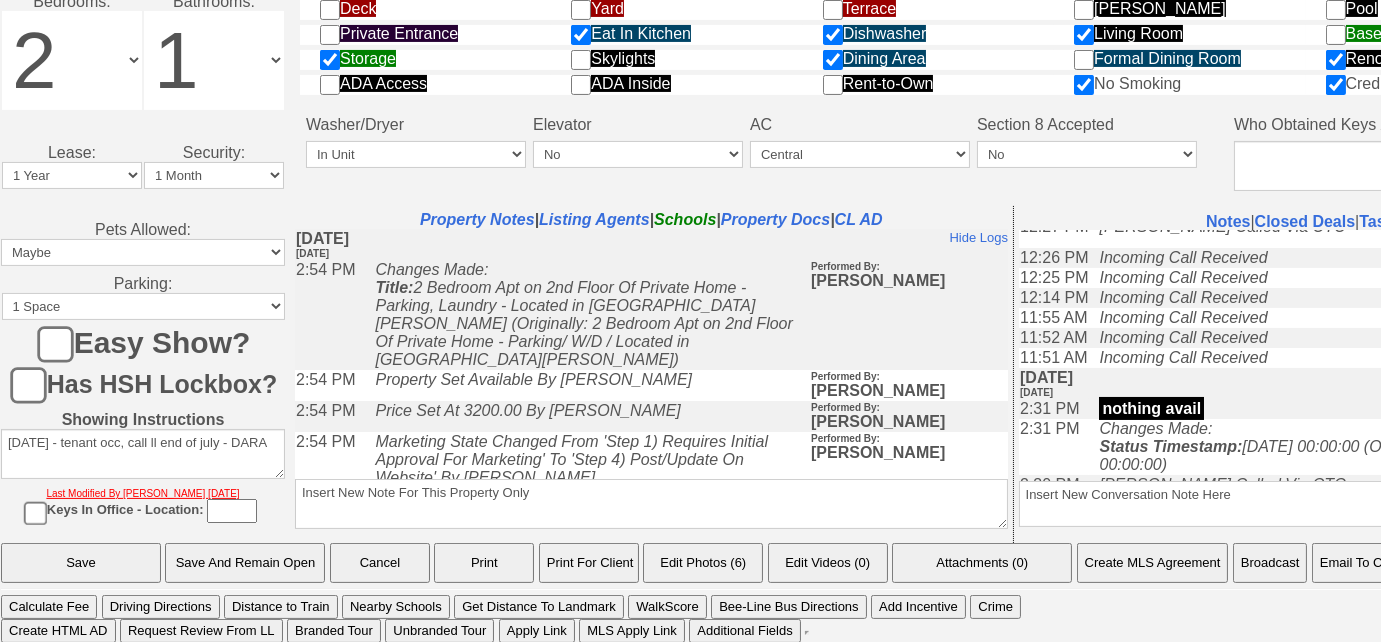 click on "Email To Client" at bounding box center (1363, 563) 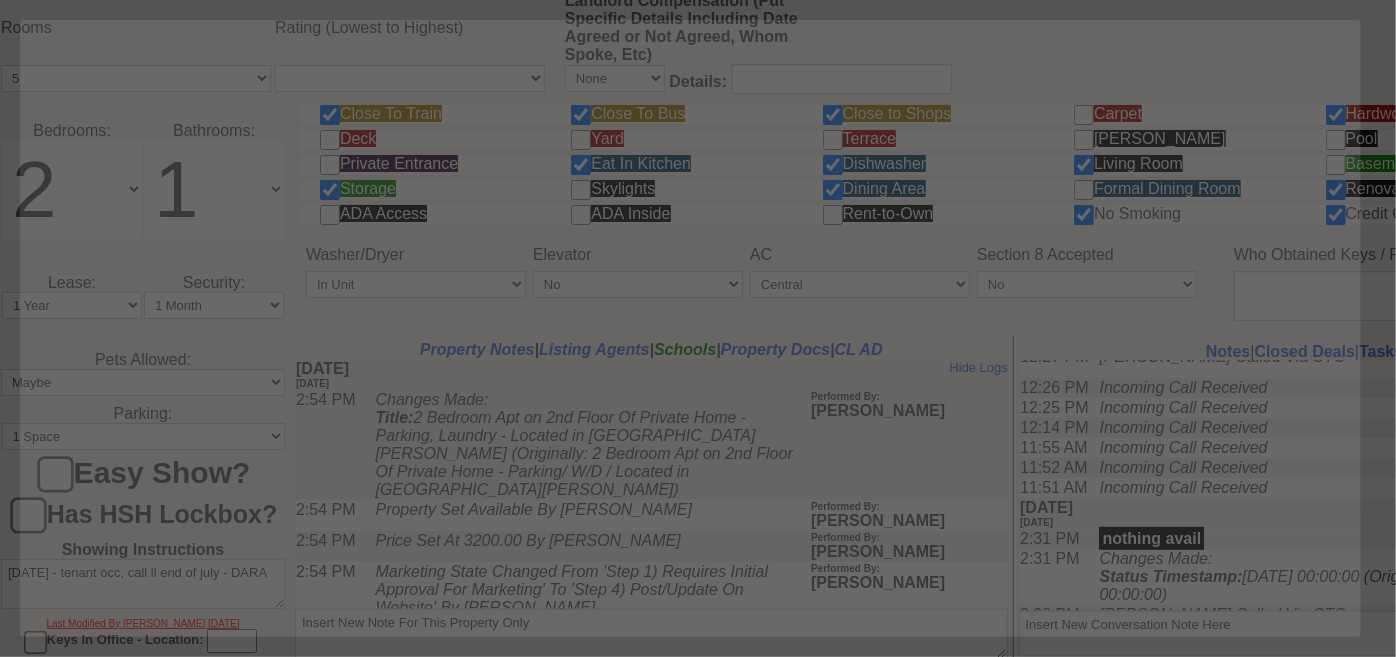 scroll, scrollTop: 1030, scrollLeft: 0, axis: vertical 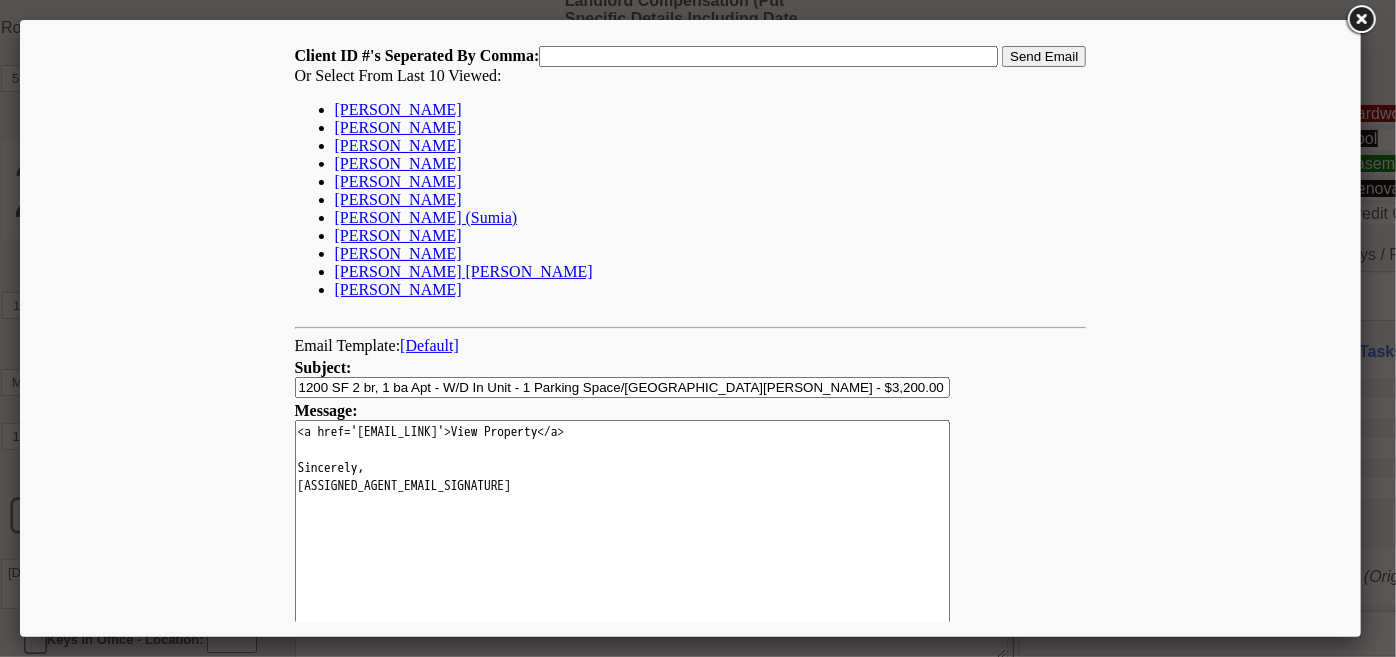 click on "[PERSON_NAME]" at bounding box center [397, 126] 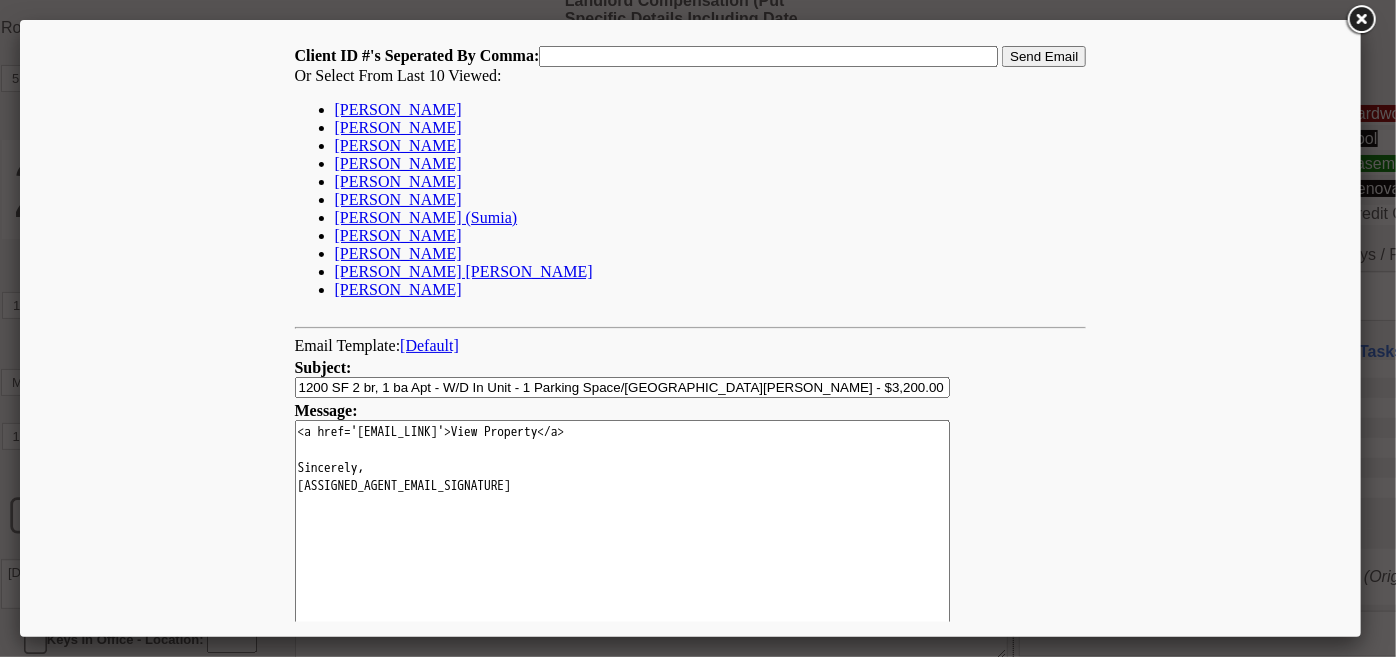 type on "166212," 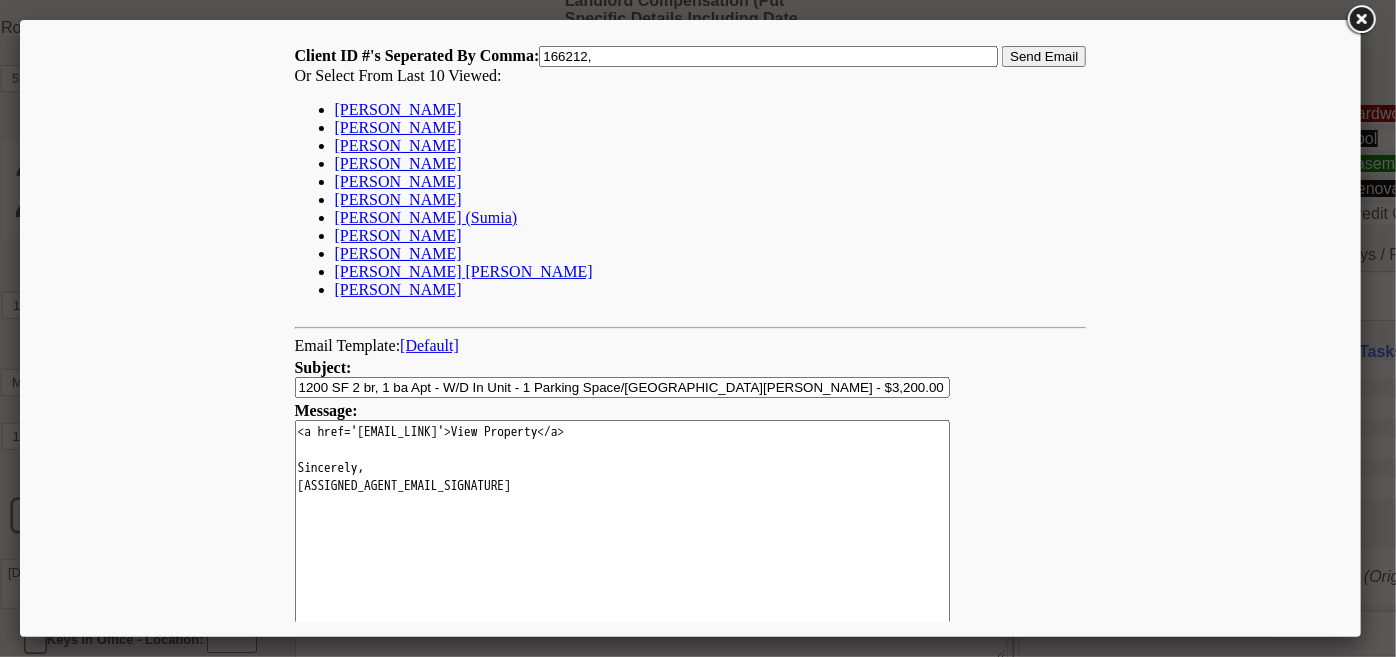 click on "Send Email" at bounding box center (1043, 55) 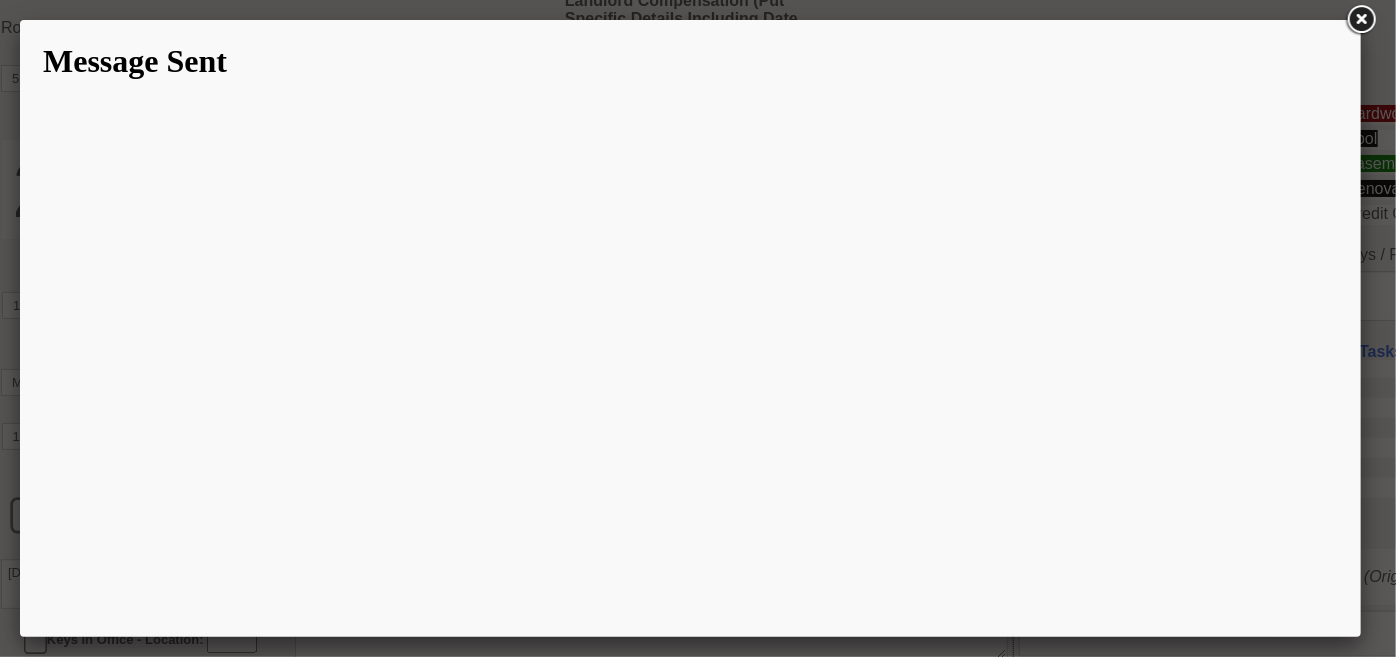 scroll, scrollTop: 0, scrollLeft: 0, axis: both 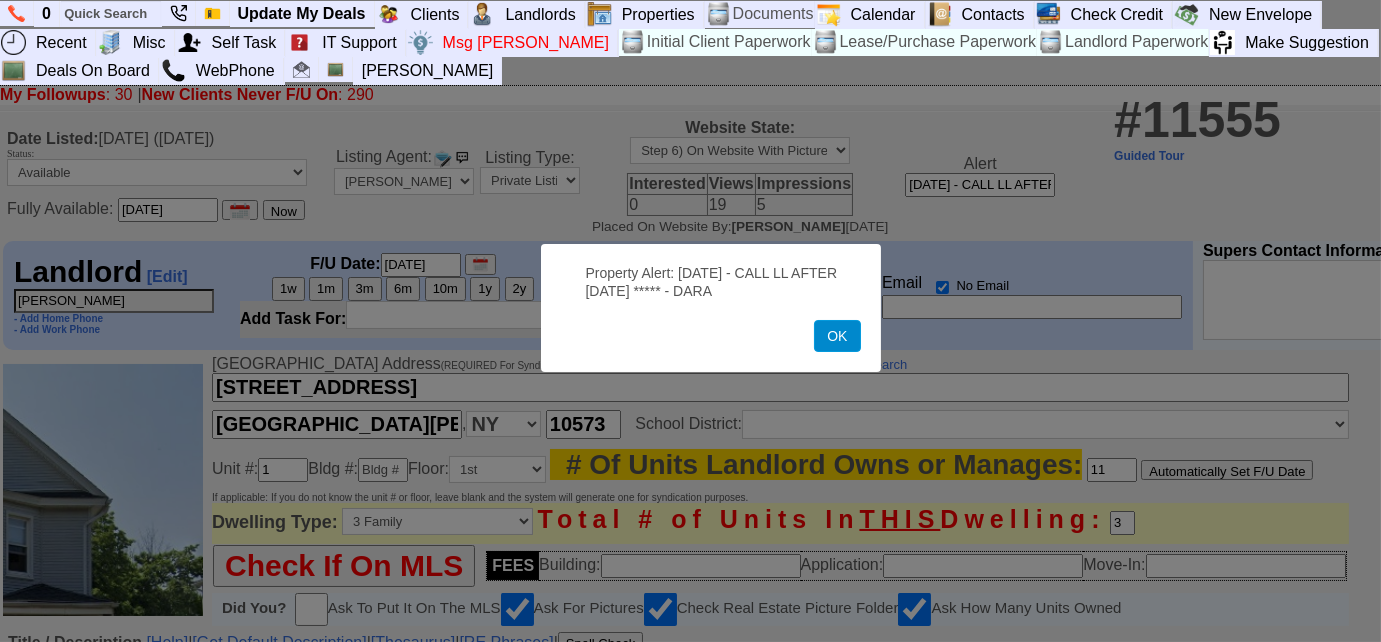 click on "OK" at bounding box center [837, 336] 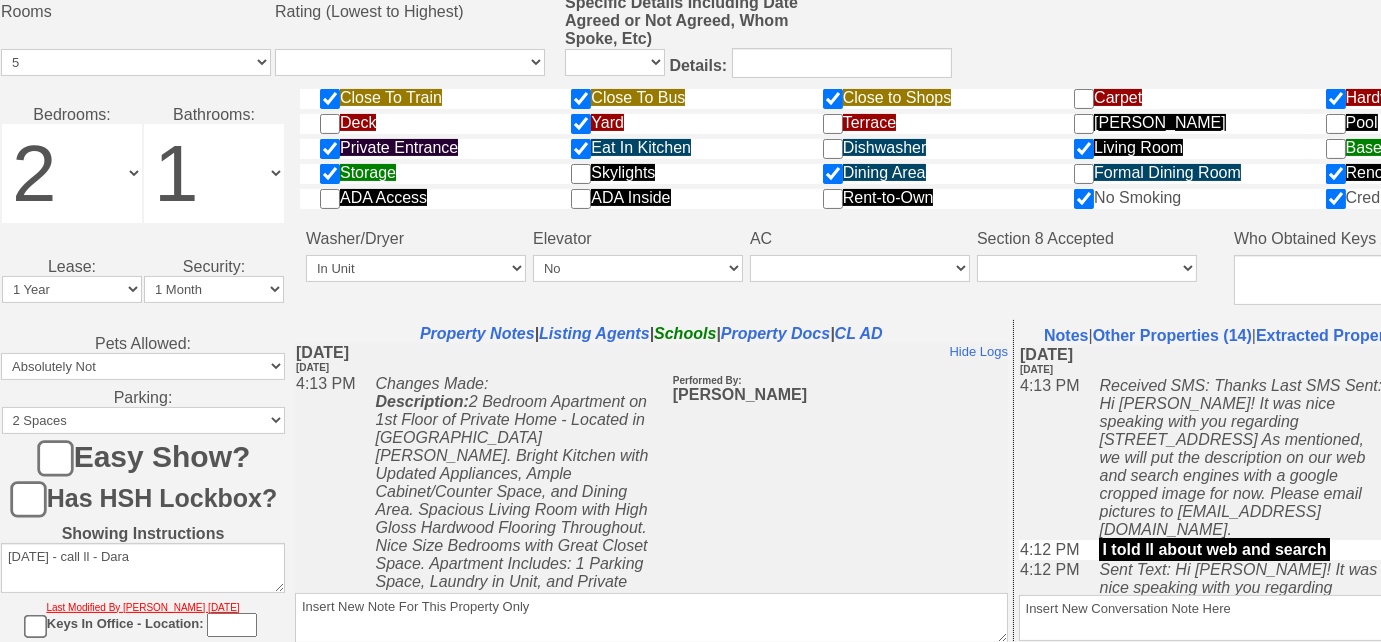 scroll, scrollTop: 1019, scrollLeft: 0, axis: vertical 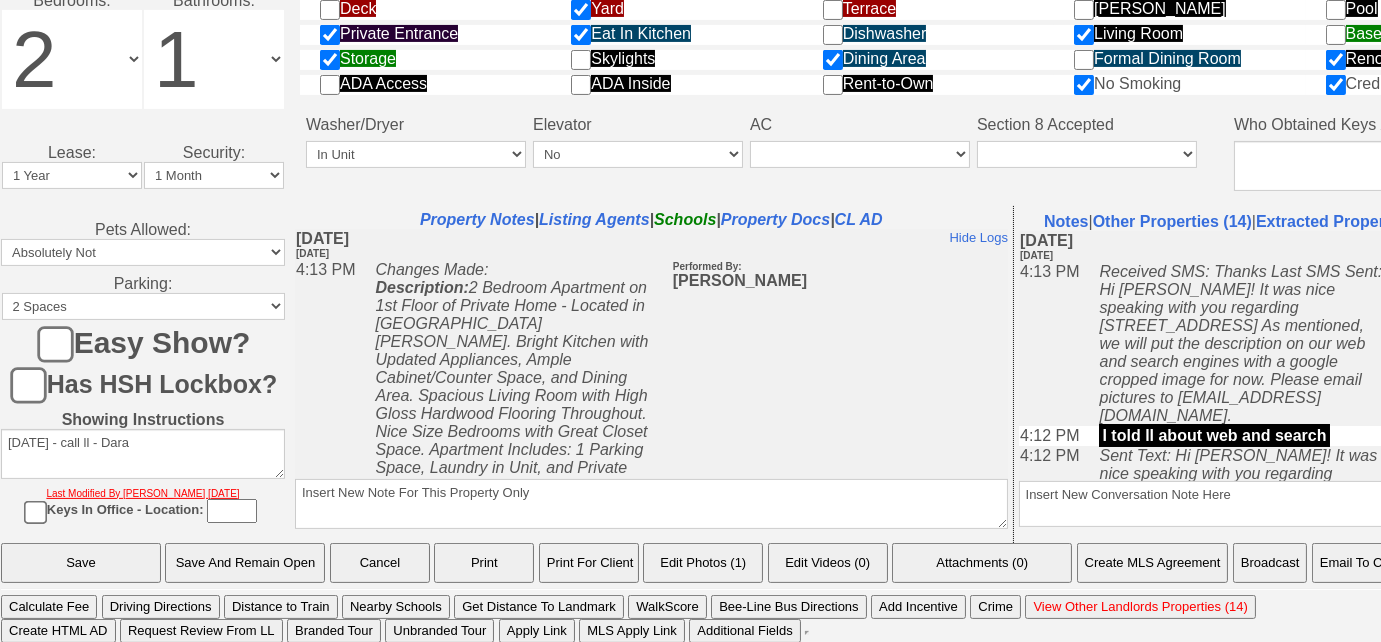 click on "Email To Client" at bounding box center (1363, 563) 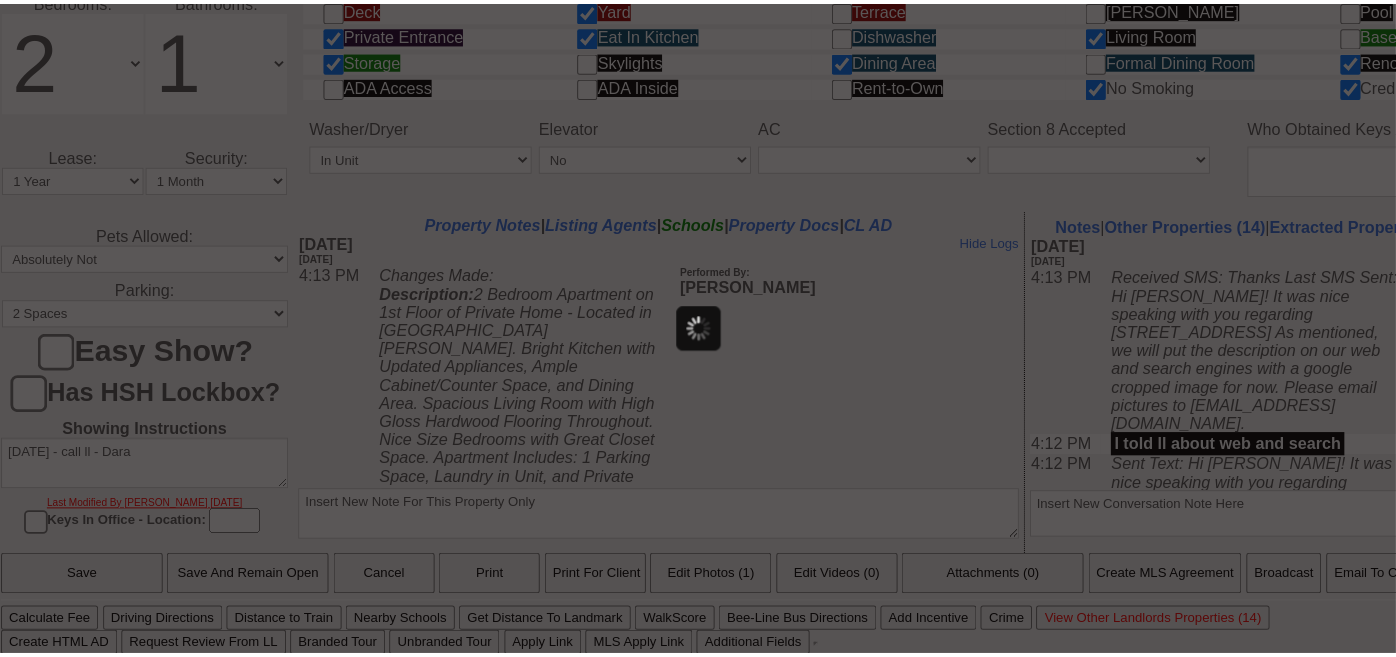 scroll, scrollTop: 1004, scrollLeft: 0, axis: vertical 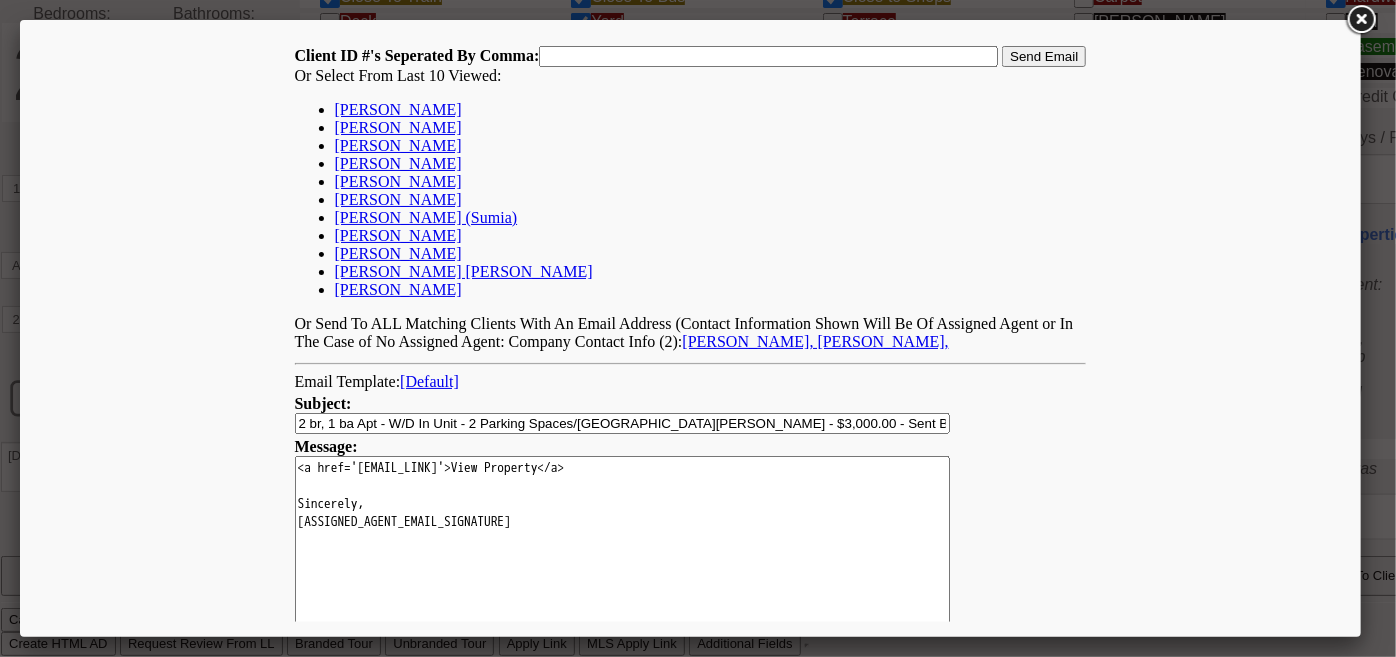 click on "Sergio Gashi" at bounding box center (397, 126) 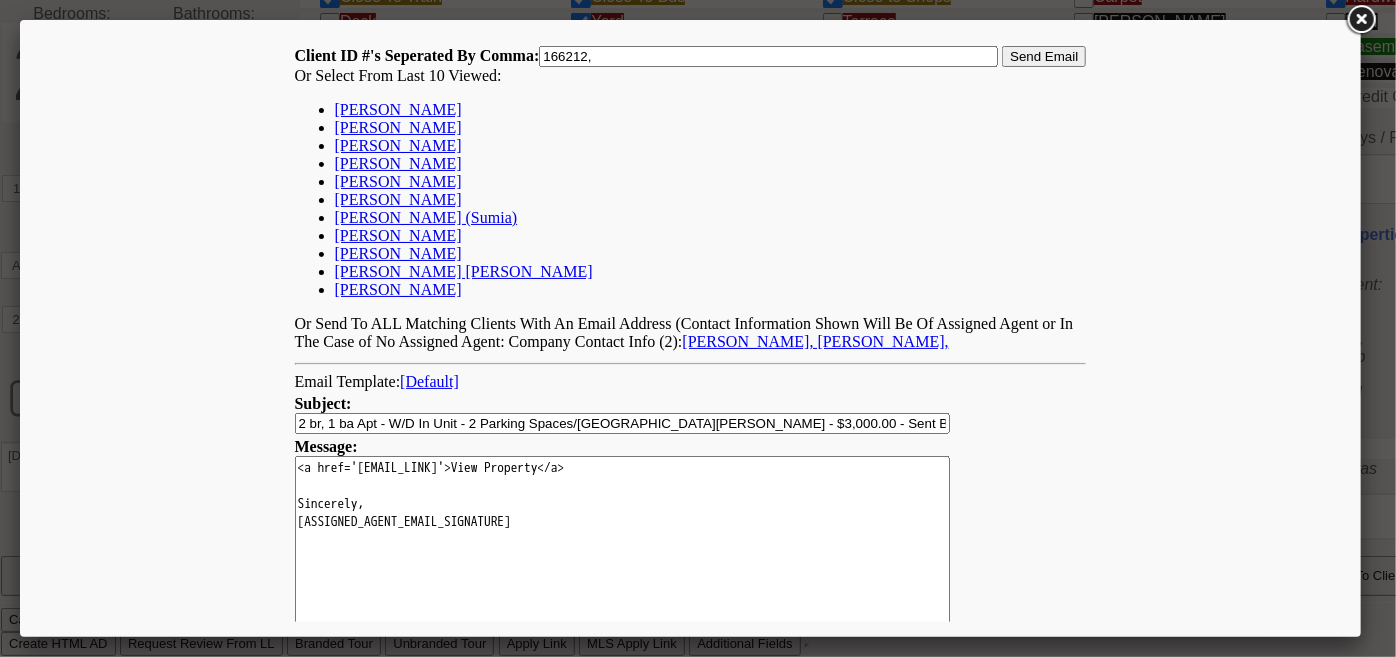 click on "Send Email" at bounding box center (1043, 55) 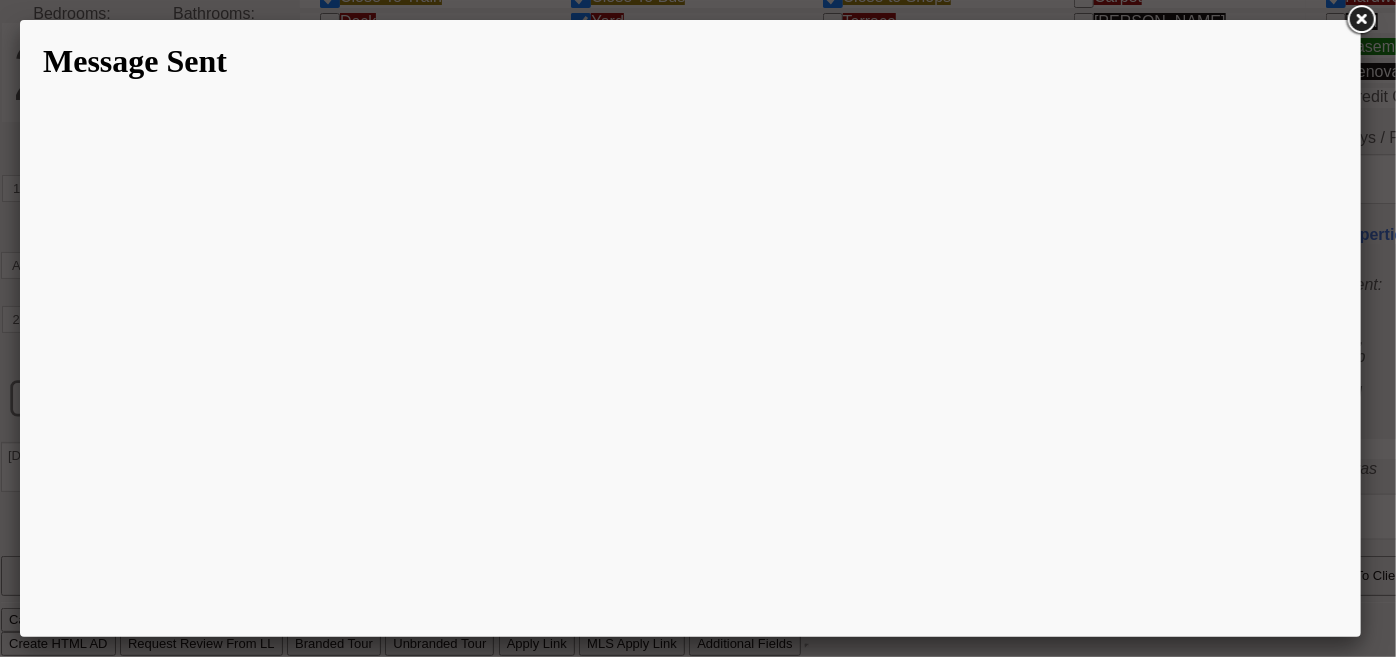 scroll, scrollTop: 0, scrollLeft: 0, axis: both 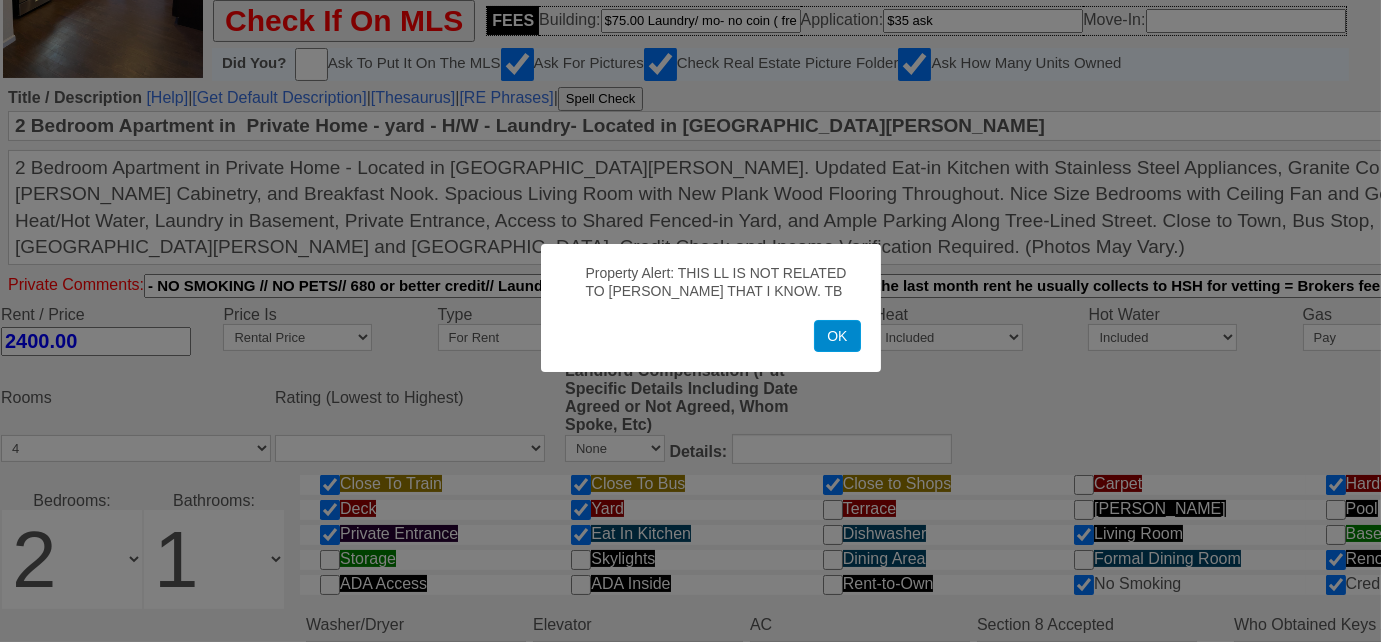 click on "OK" at bounding box center (837, 336) 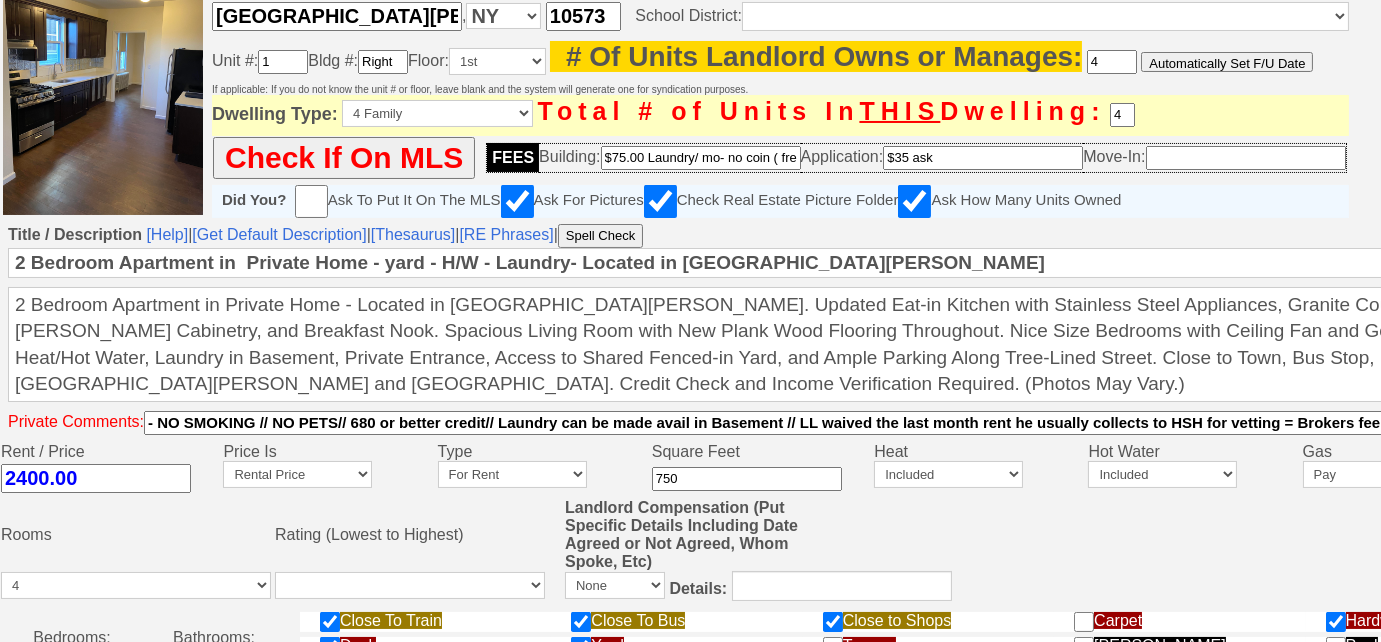 scroll, scrollTop: 454, scrollLeft: 0, axis: vertical 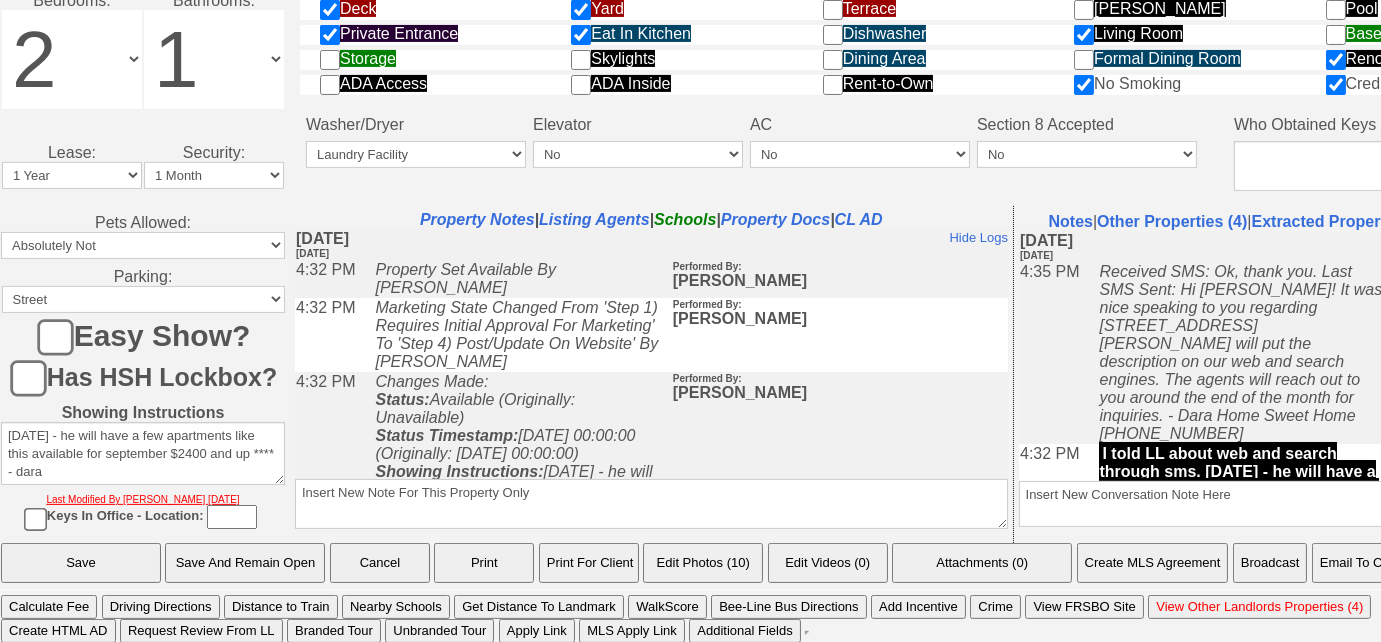 click on "Email To Client" at bounding box center (1363, 563) 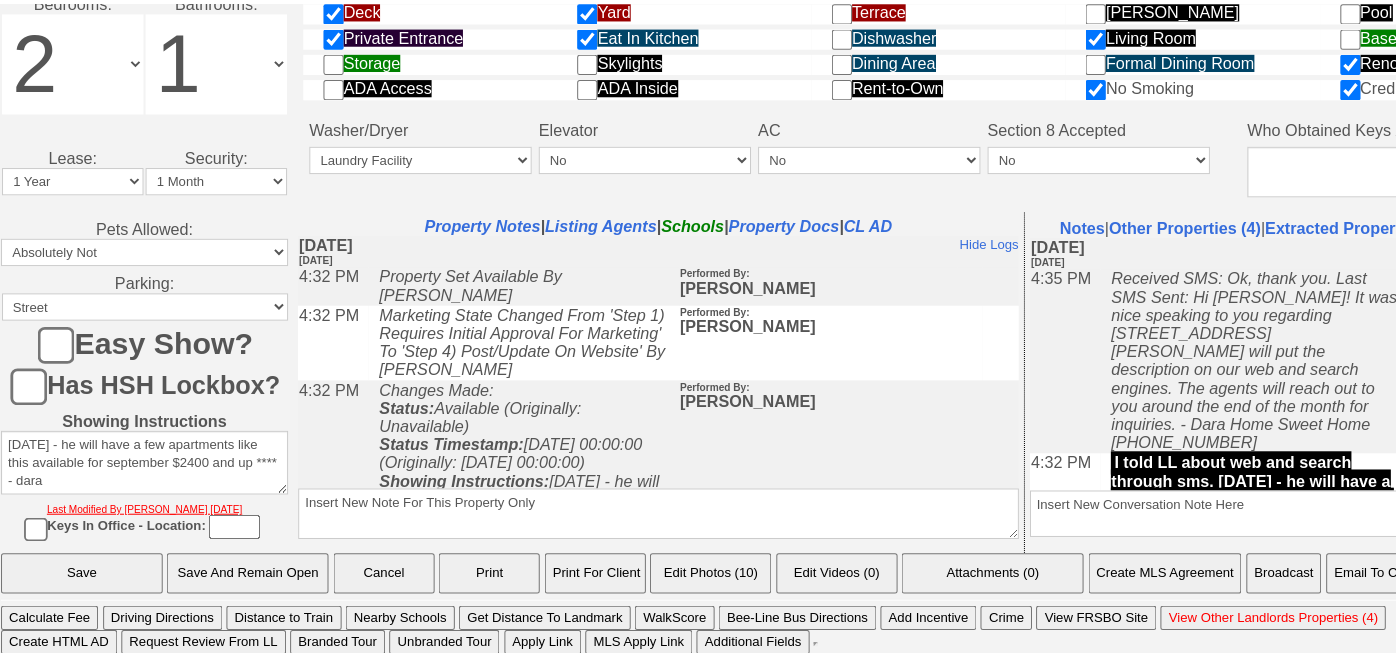 scroll, scrollTop: 1030, scrollLeft: 0, axis: vertical 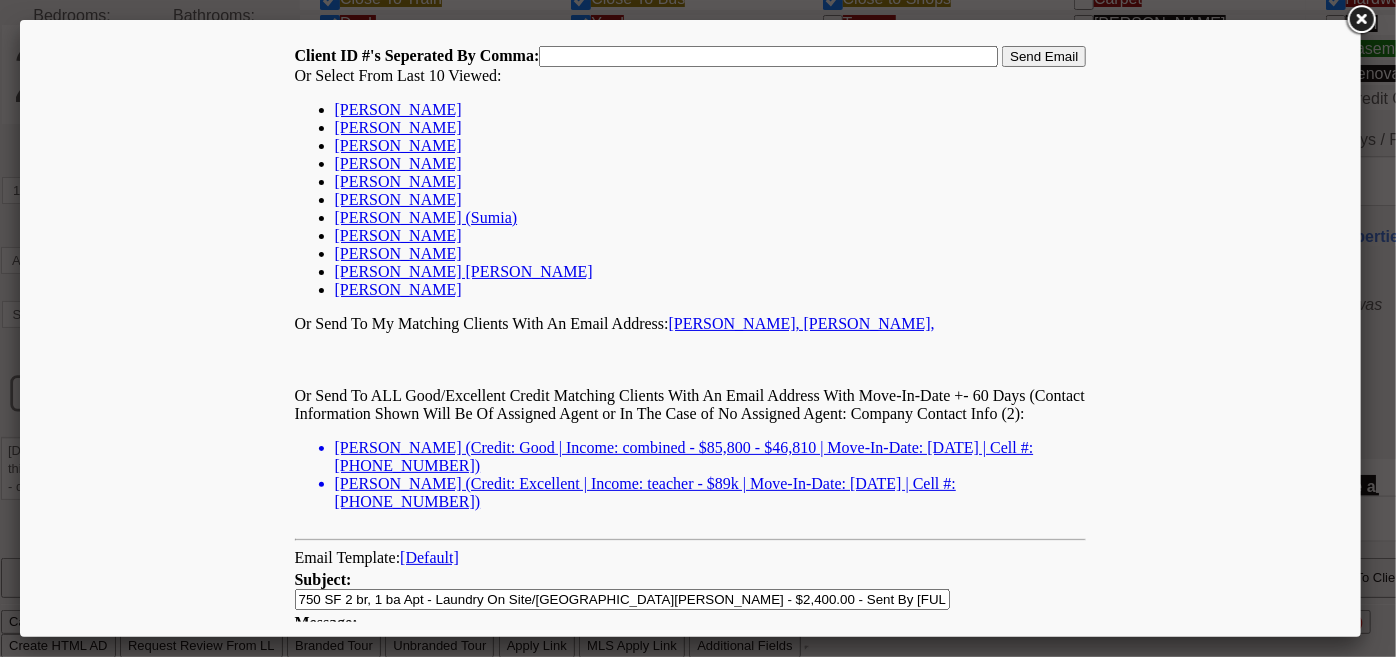 click on "Sergio Gashi" at bounding box center (397, 126) 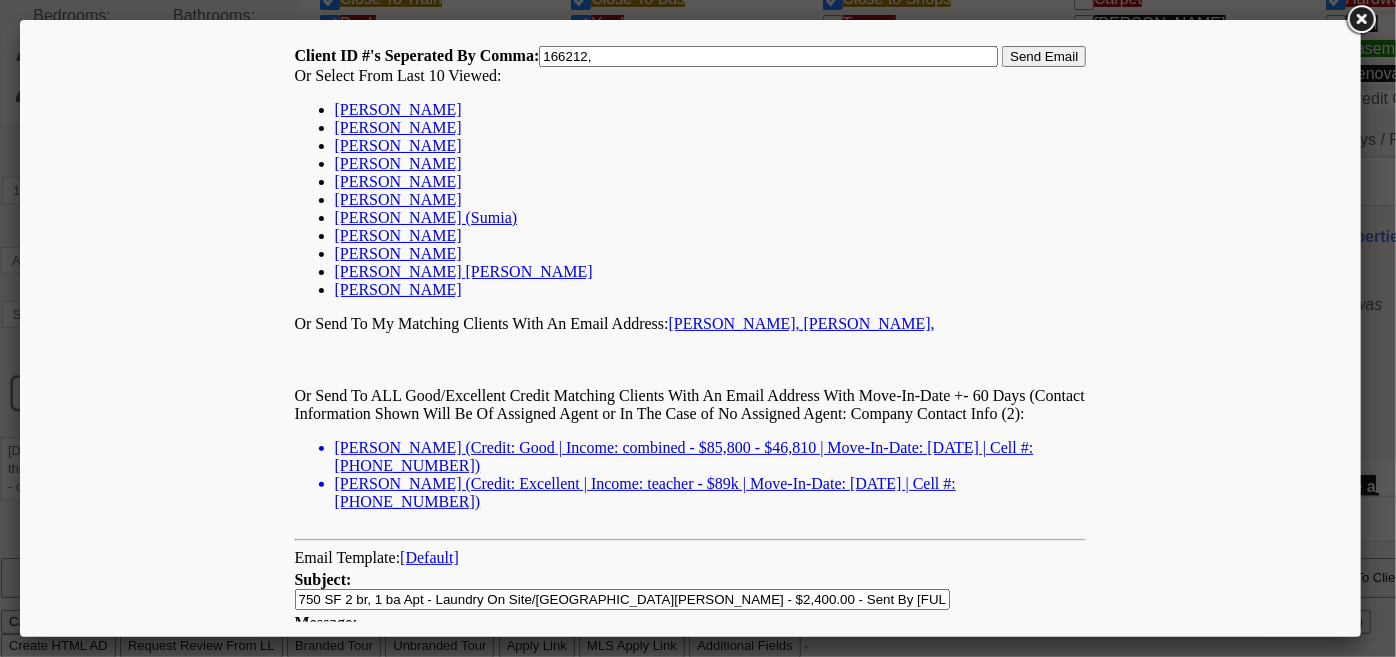 click on "Send Email" at bounding box center (1043, 55) 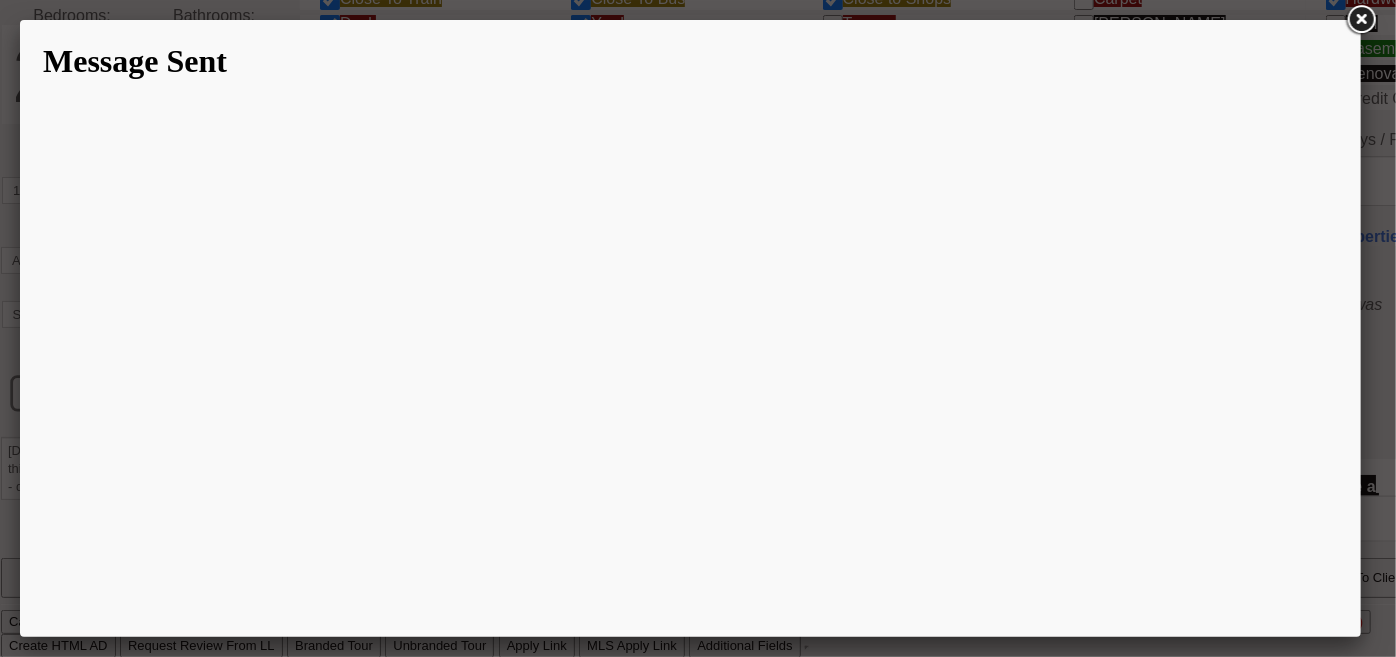 scroll, scrollTop: 0, scrollLeft: 0, axis: both 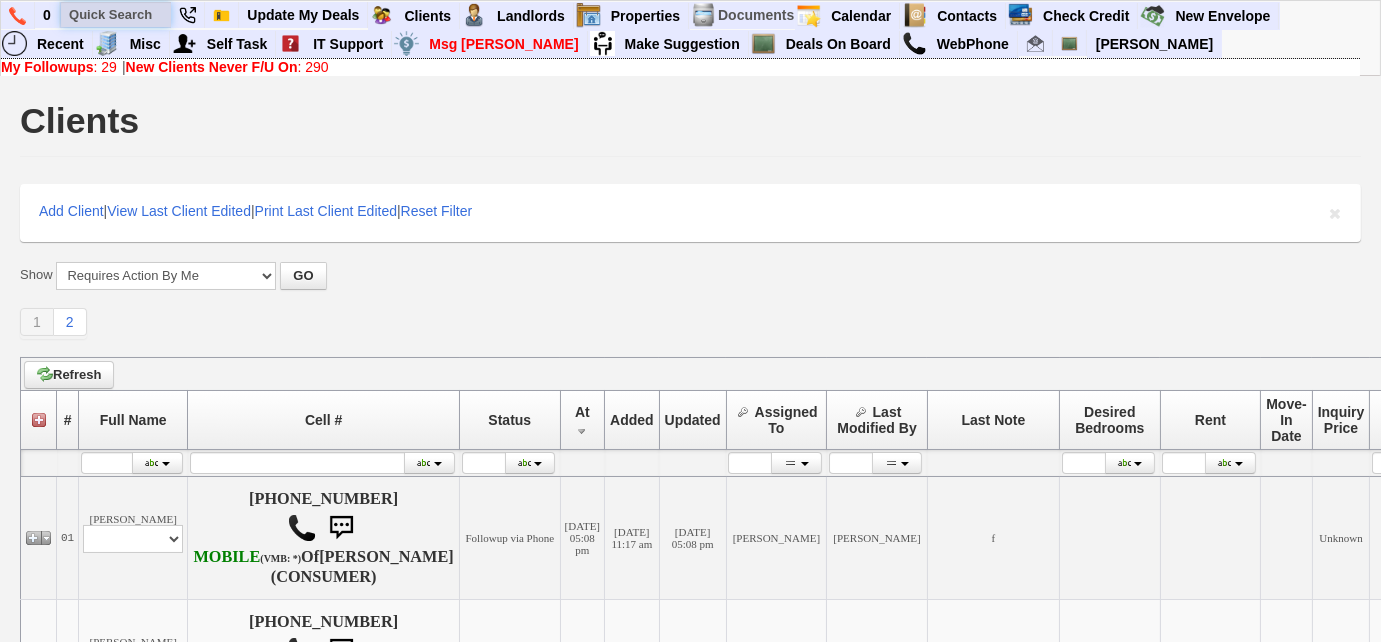 click at bounding box center (116, 14) 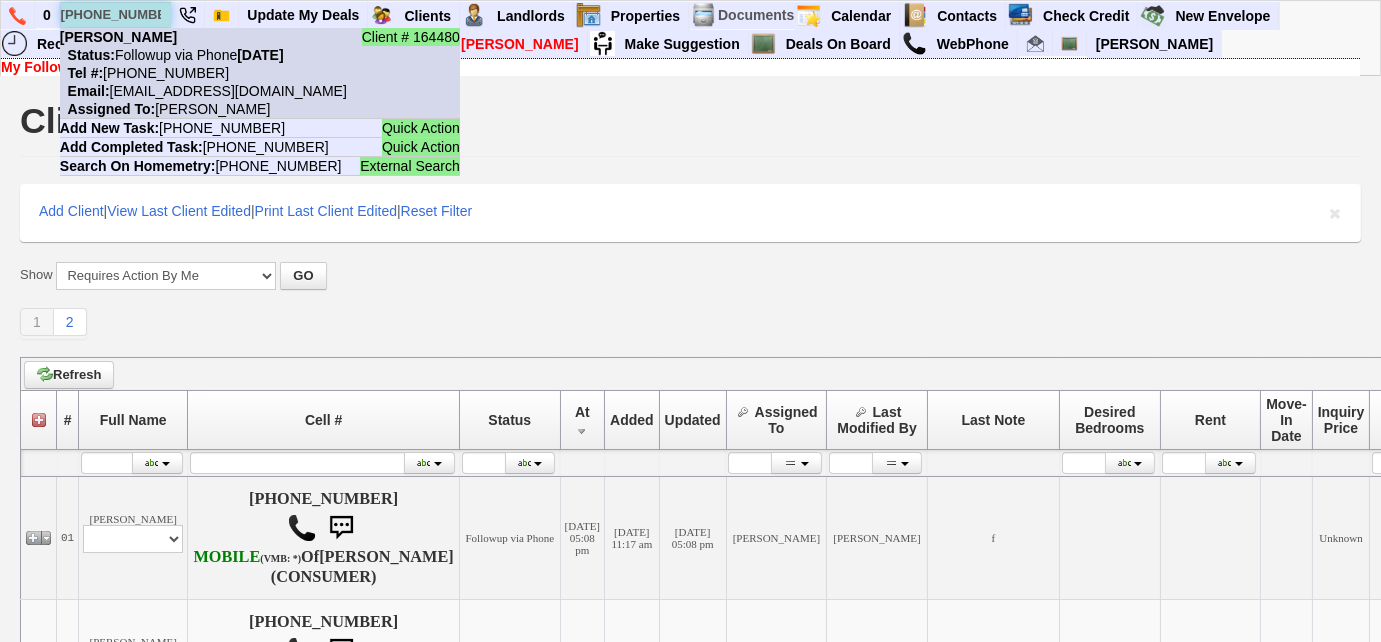 type on "[PHONE_NUMBER]" 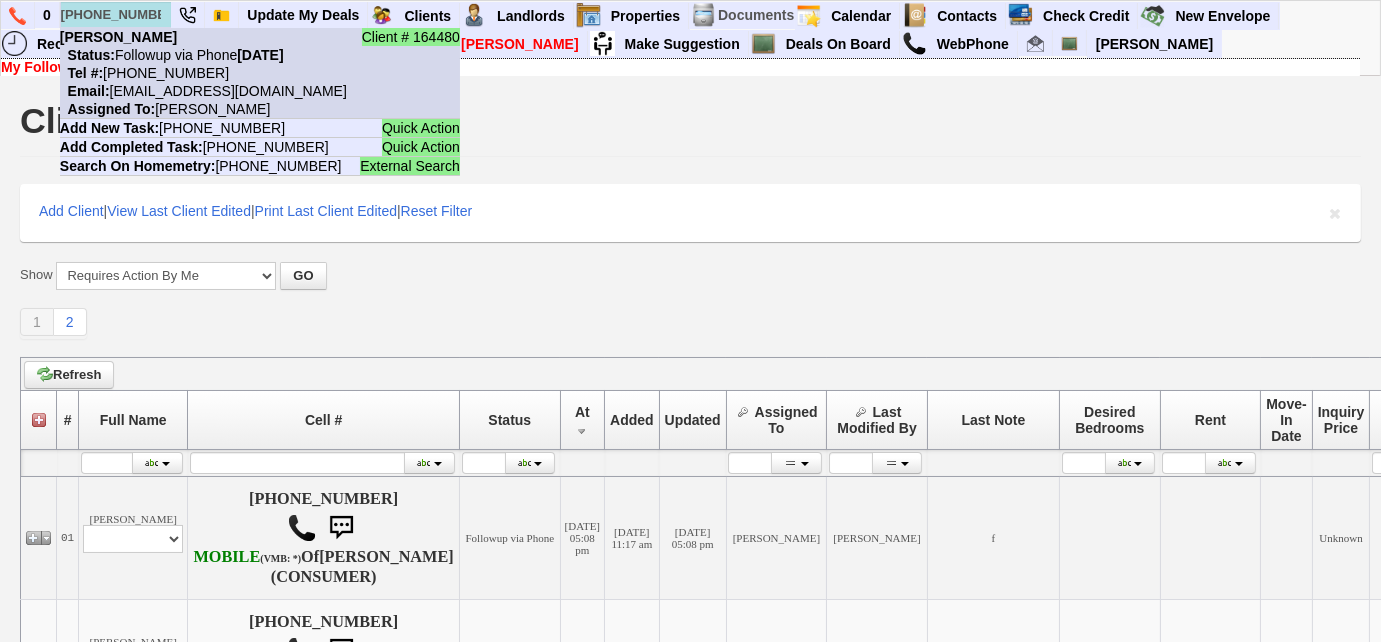 click on "Tel #:  [PHONE_NUMBER]" at bounding box center (144, 73) 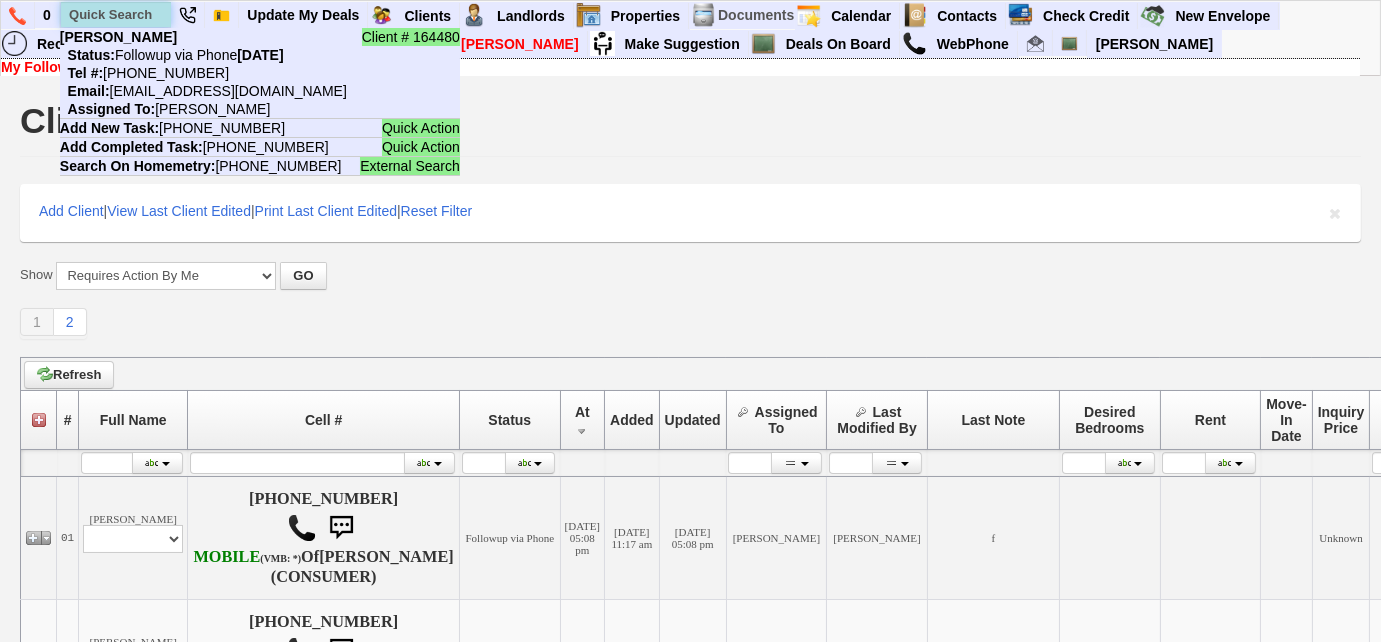 click at bounding box center (116, 14) 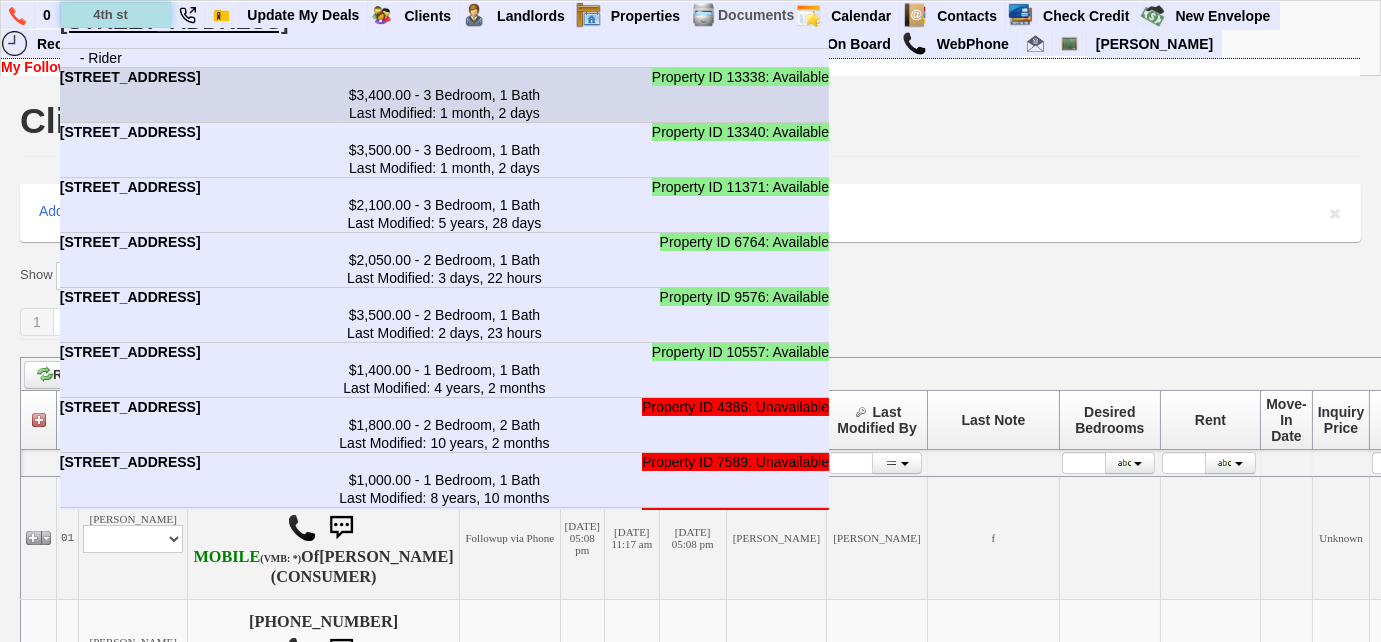 scroll, scrollTop: 272, scrollLeft: 0, axis: vertical 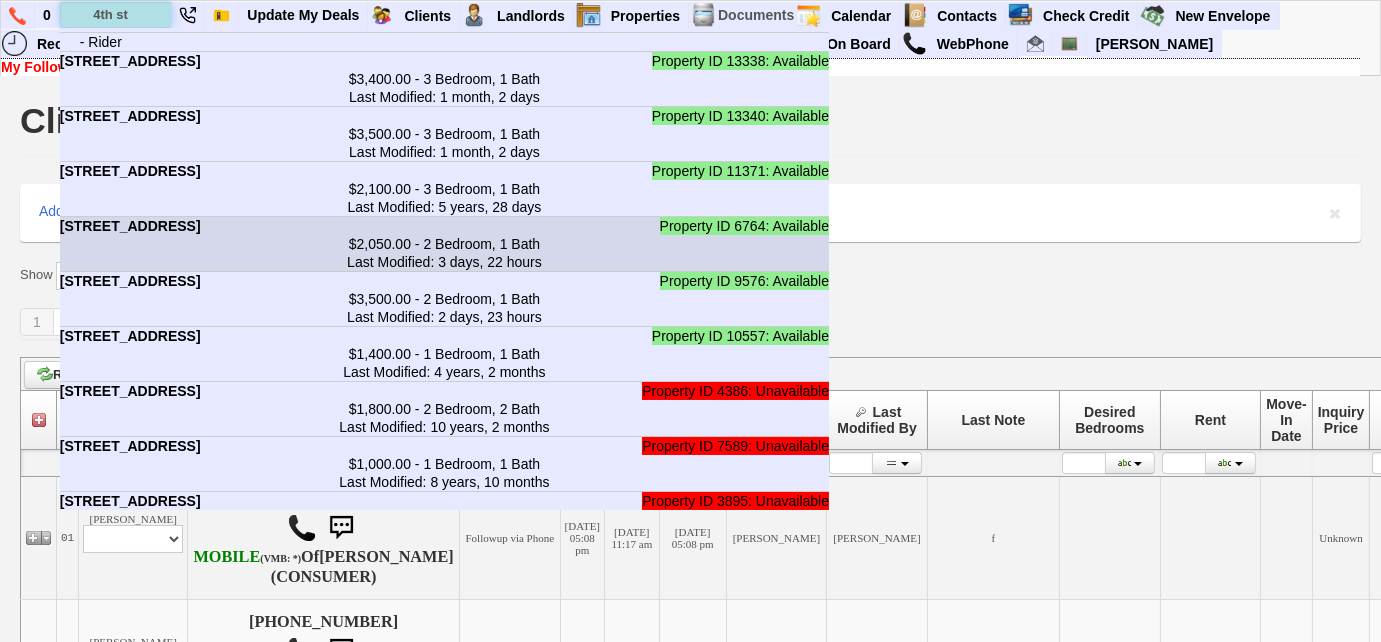type on "4th st" 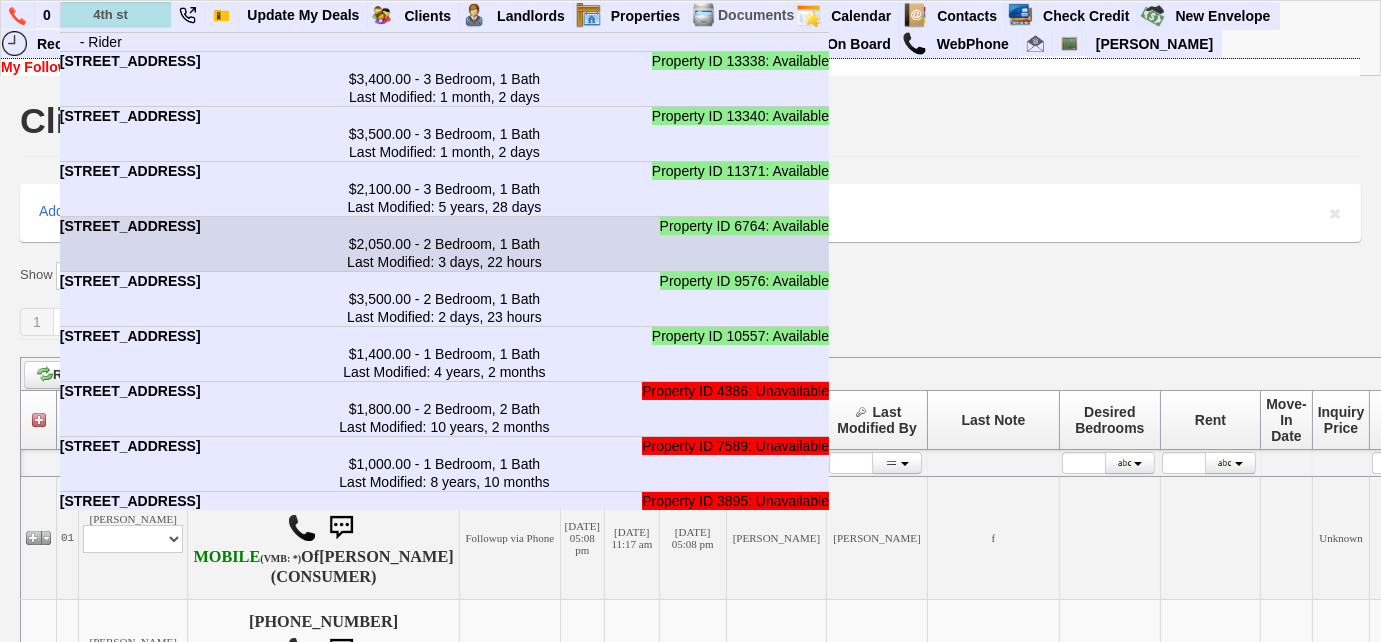 click on "$2,050.00 - 2 Bedroom, 1 Bath Last Modified: 3 days, 22 hours" at bounding box center (444, 253) 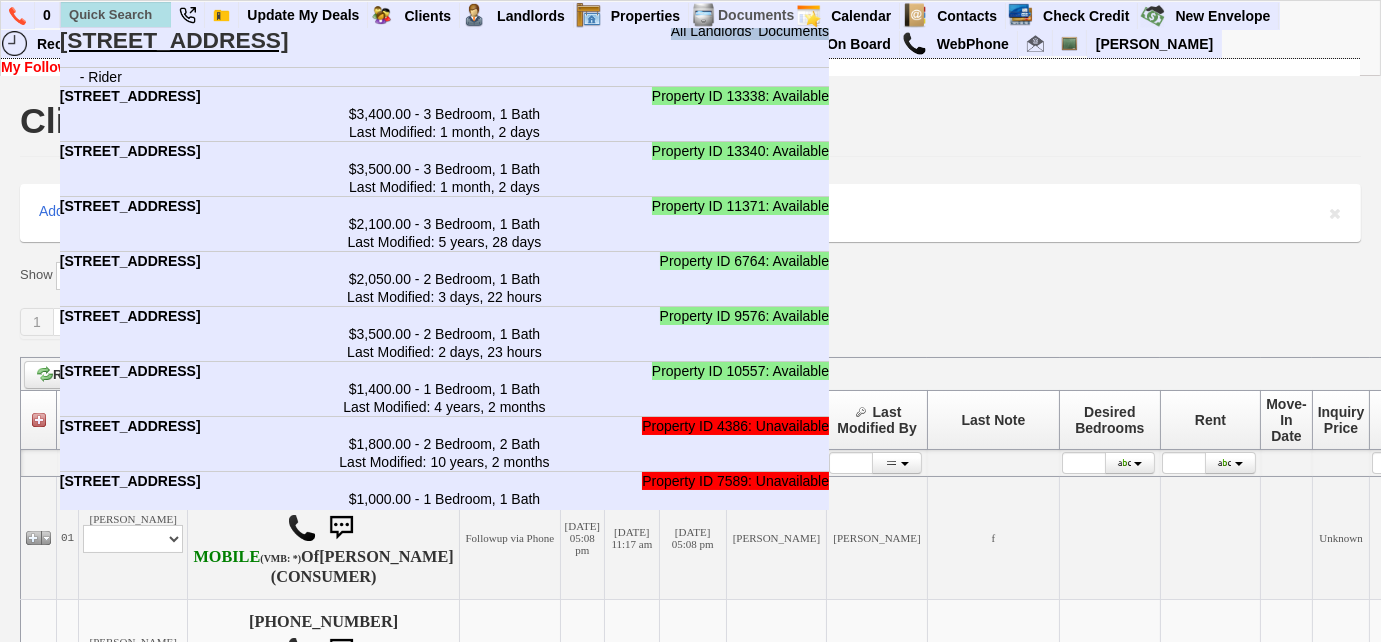 scroll, scrollTop: 272, scrollLeft: 0, axis: vertical 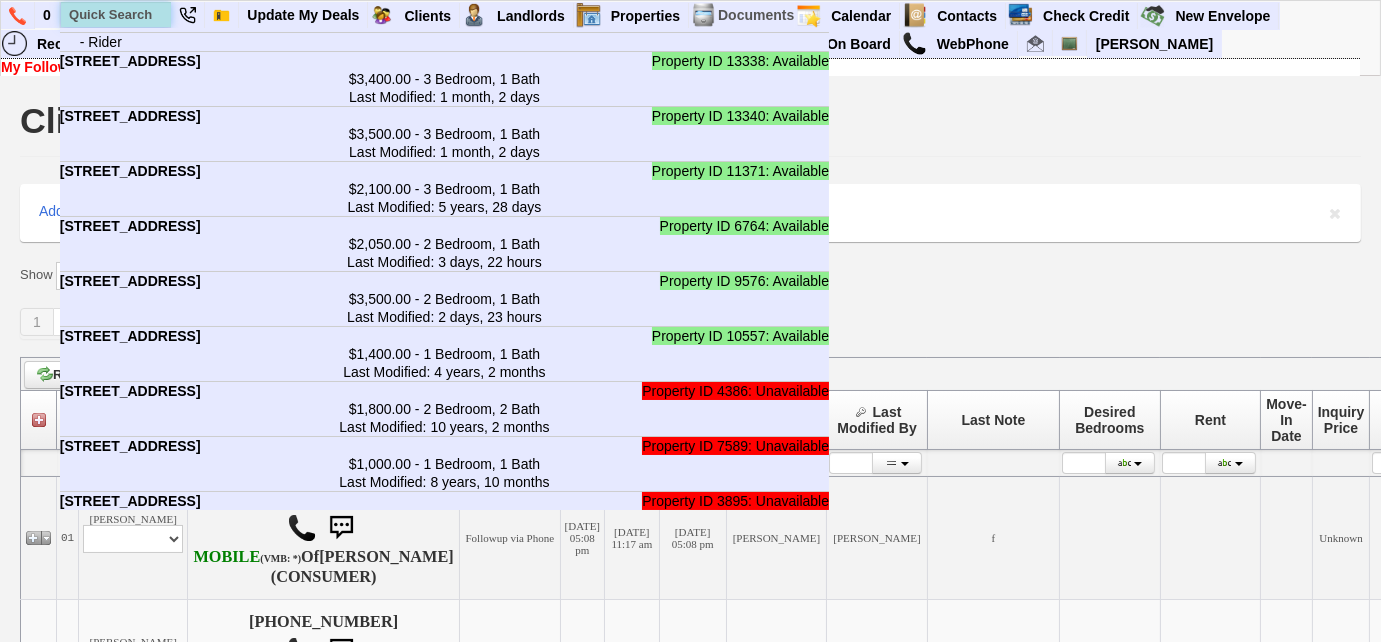 click at bounding box center (116, 14) 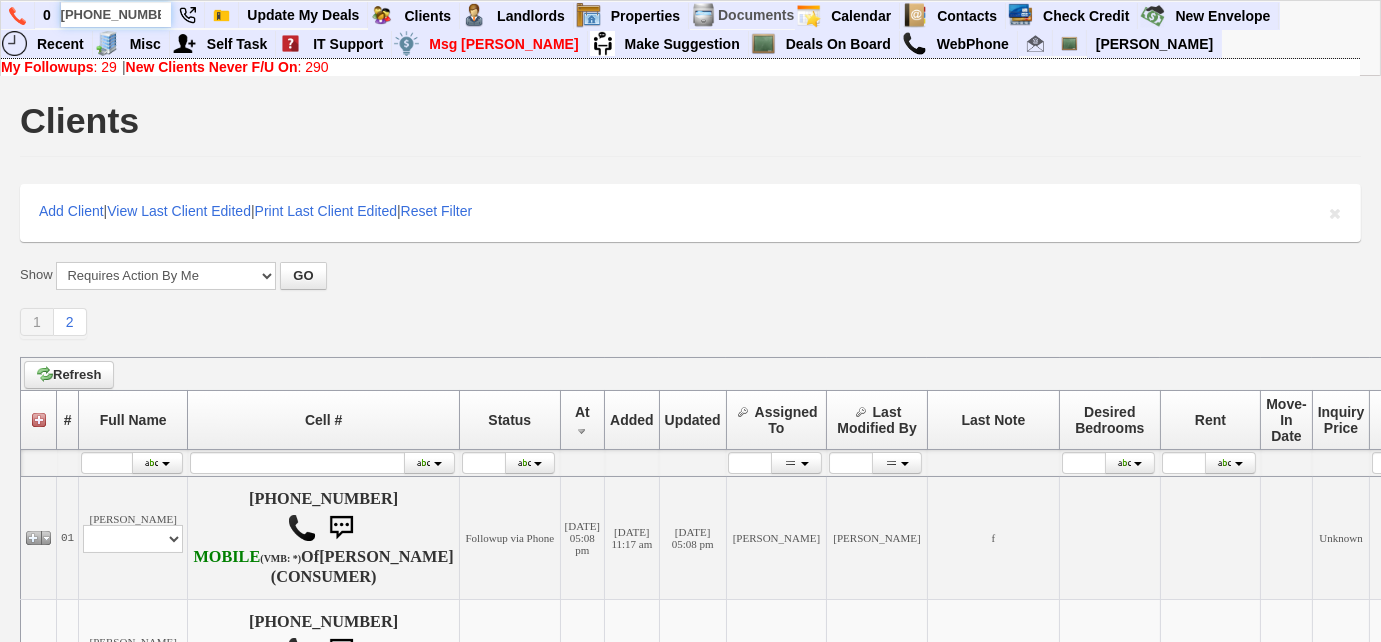 scroll, scrollTop: 0, scrollLeft: 0, axis: both 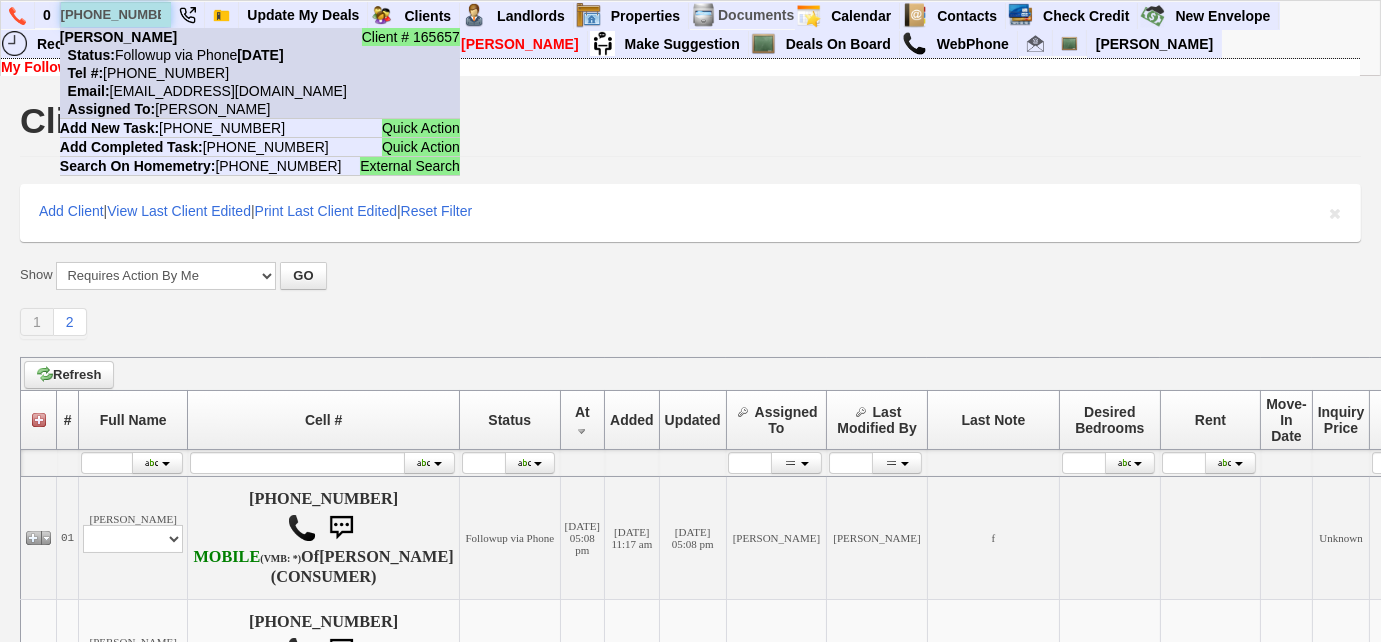 type on "[PHONE_NUMBER]" 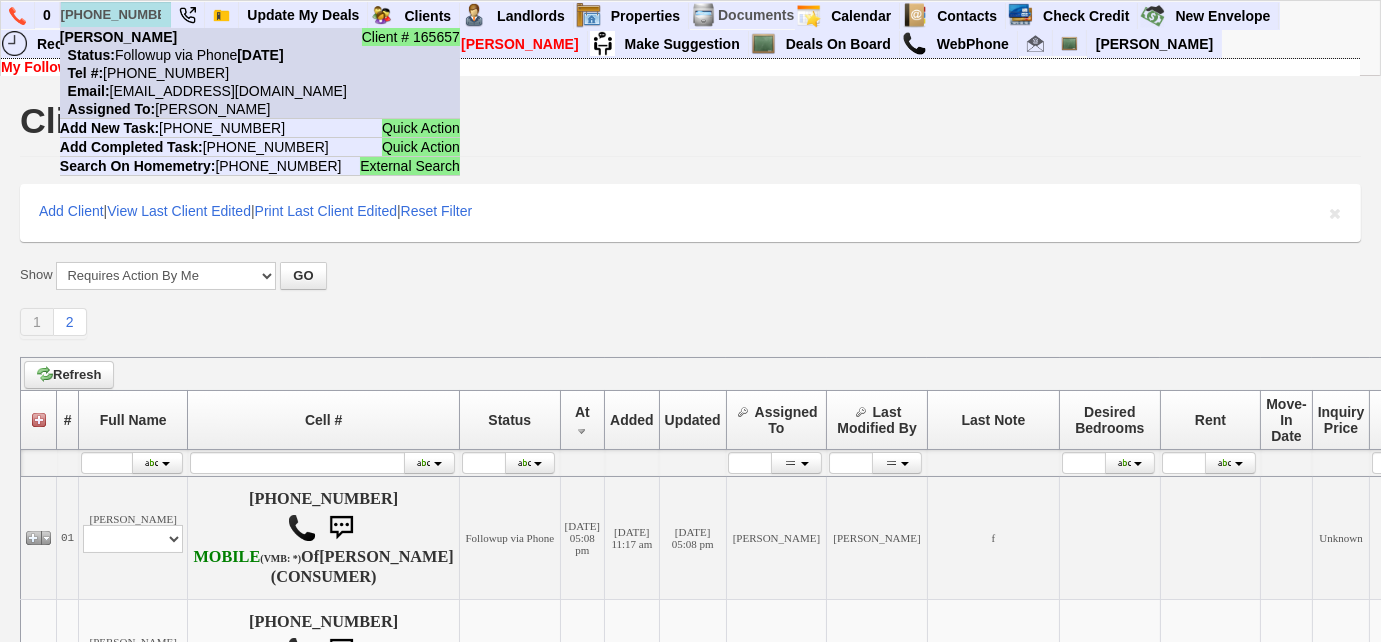 click on "Tel #:  [PHONE_NUMBER]" at bounding box center (144, 73) 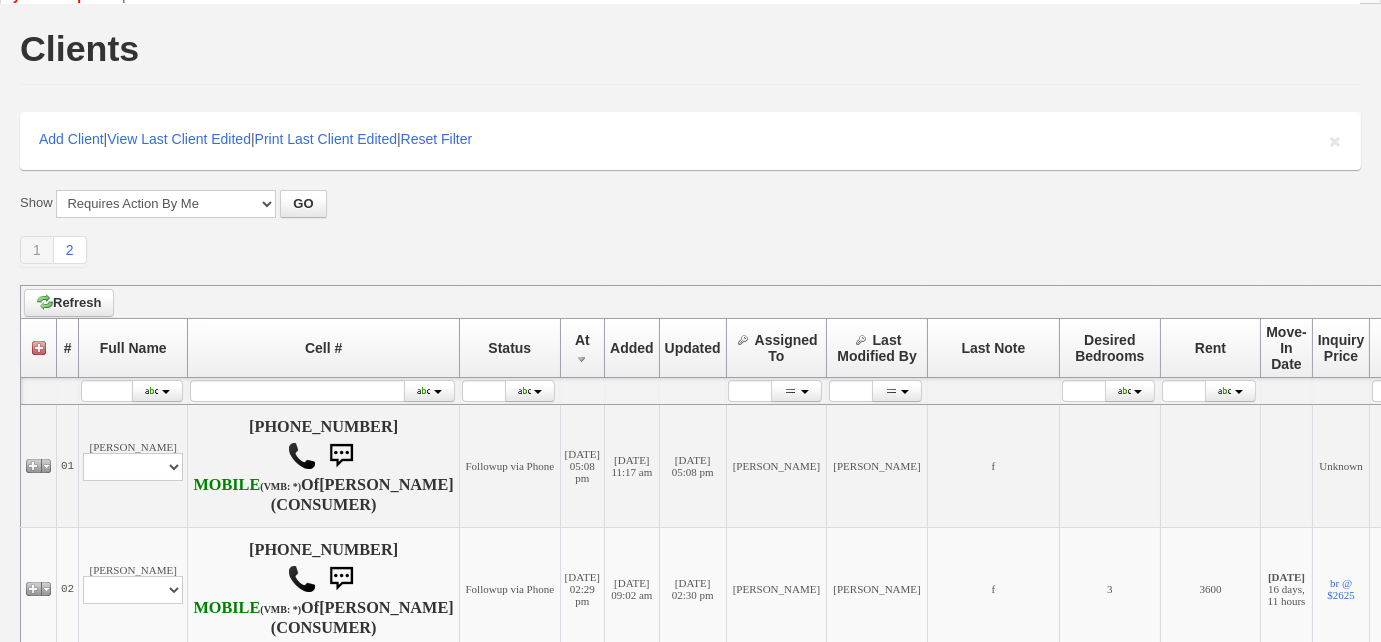 scroll, scrollTop: 0, scrollLeft: 0, axis: both 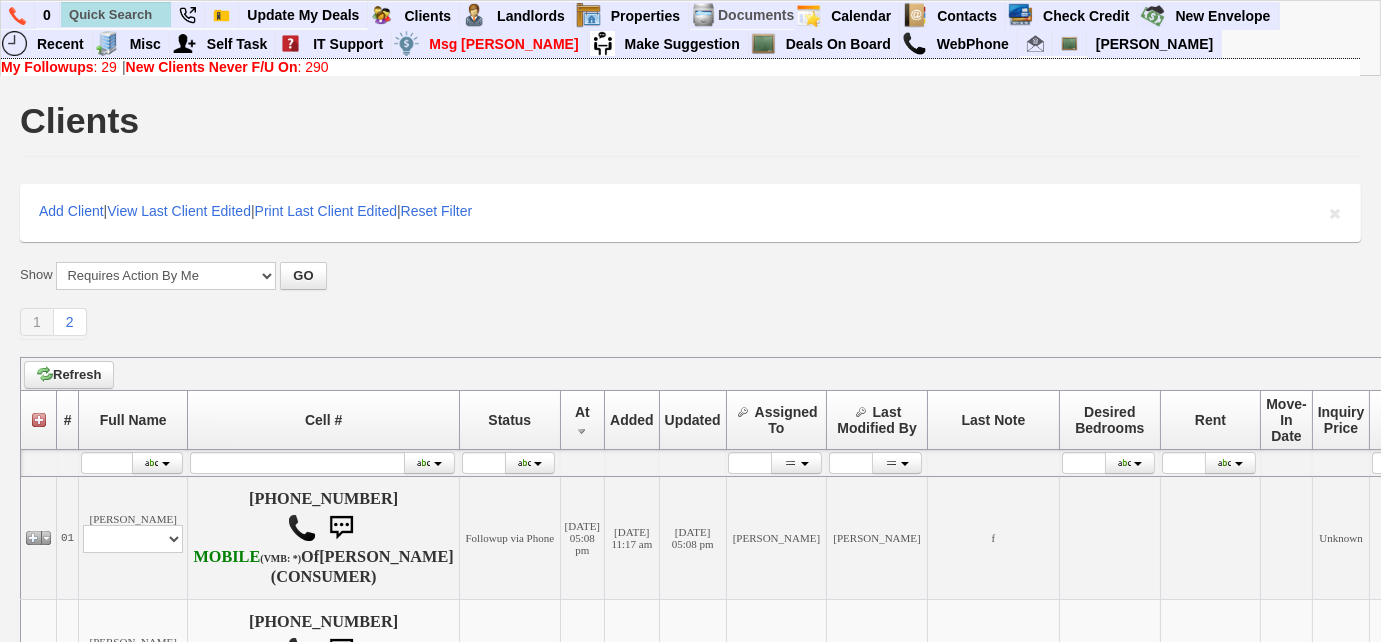 click on "My Followups : 29" at bounding box center [59, 67] 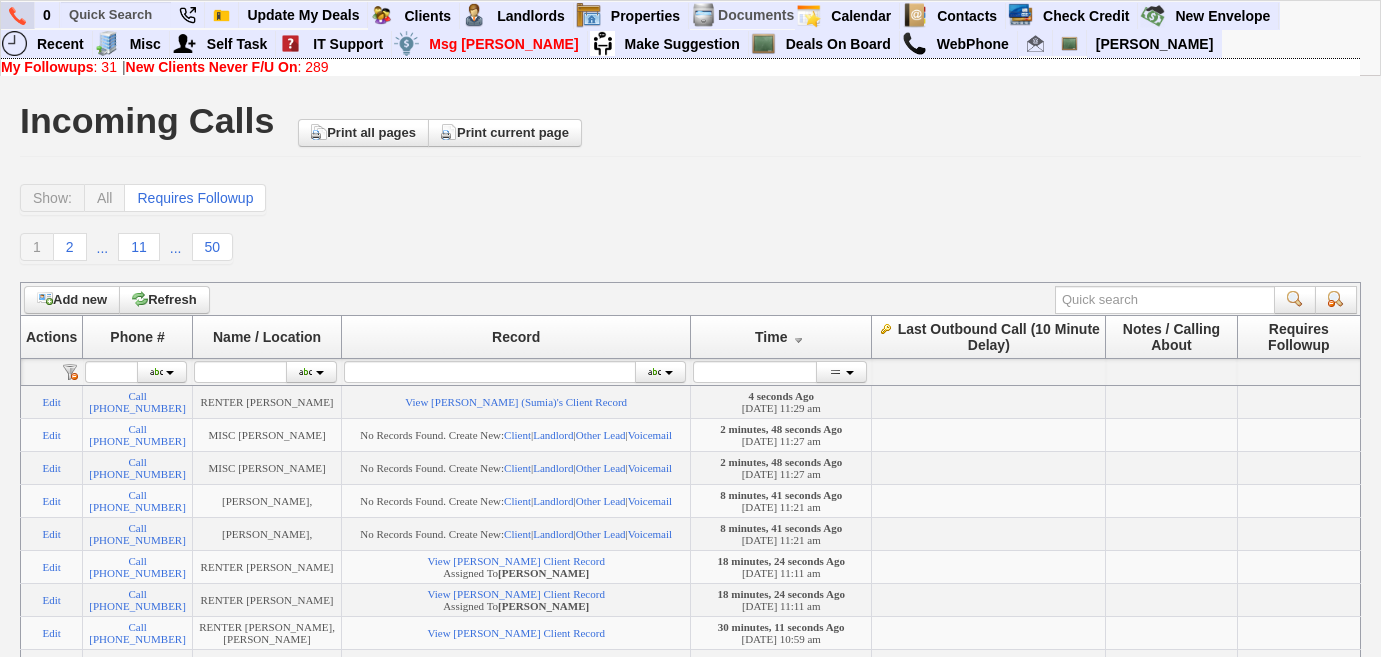 scroll, scrollTop: 0, scrollLeft: 0, axis: both 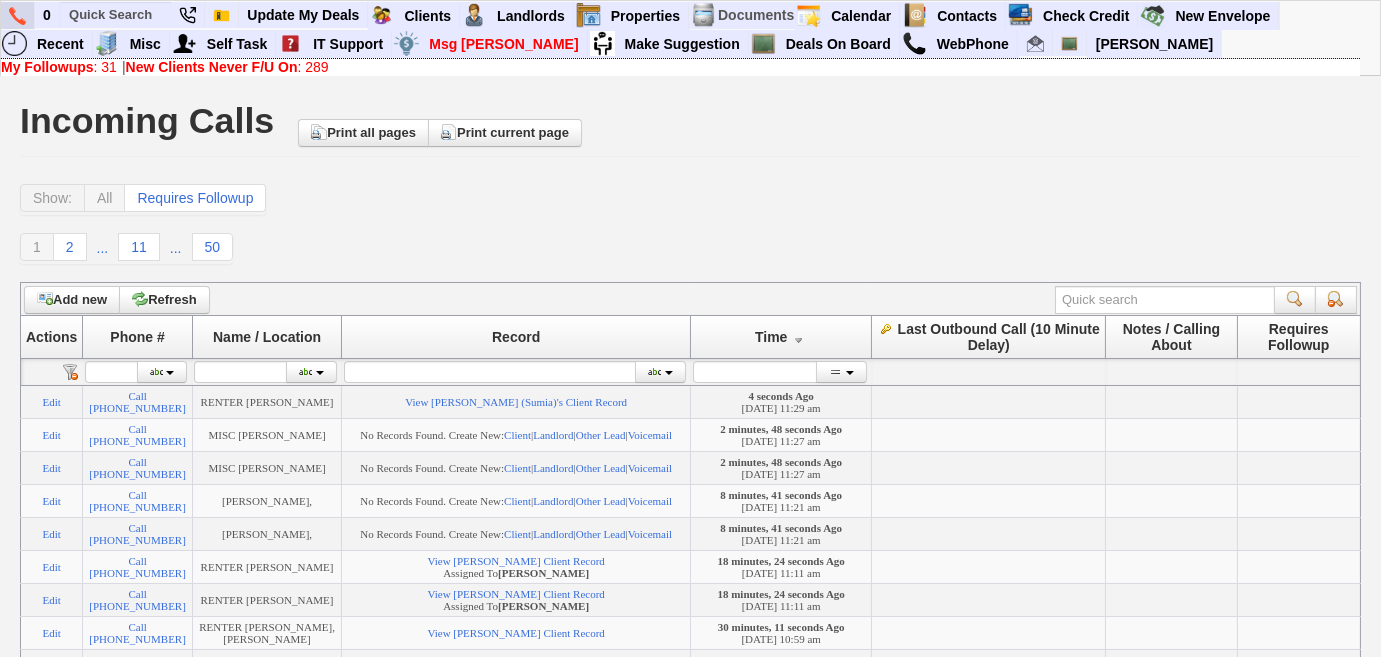 click at bounding box center (18, 15) 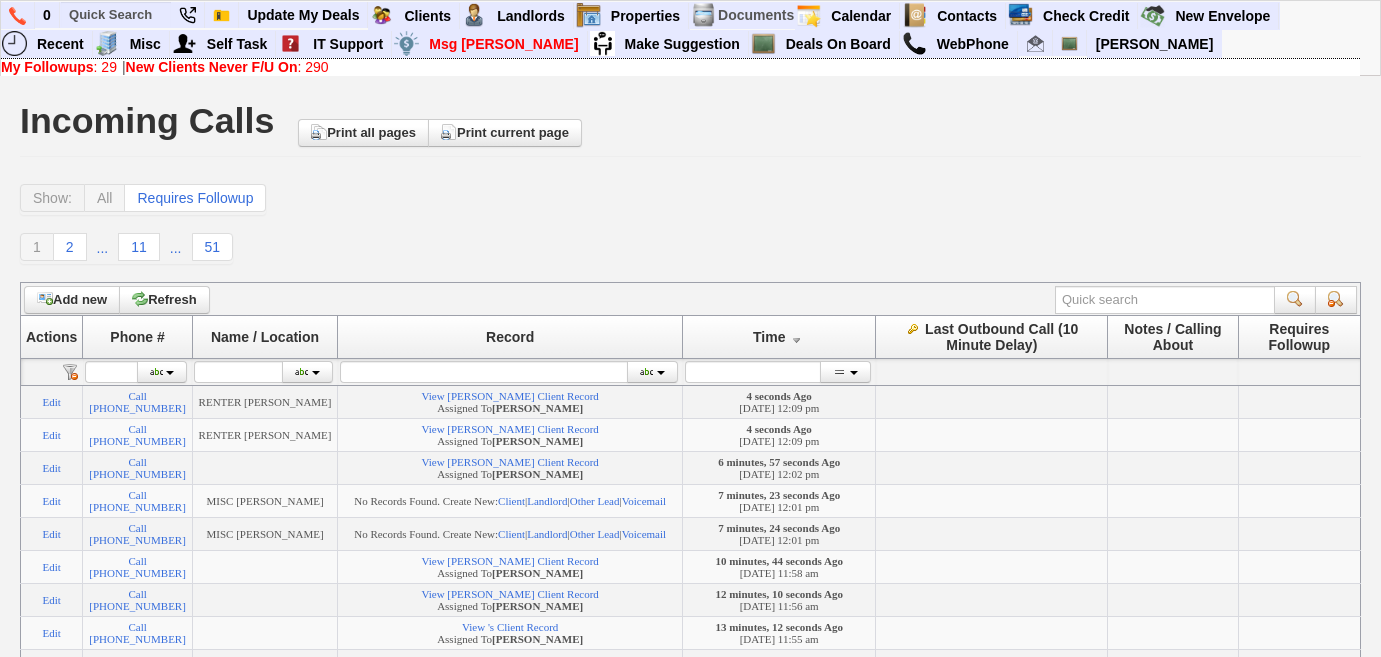 scroll, scrollTop: 0, scrollLeft: 0, axis: both 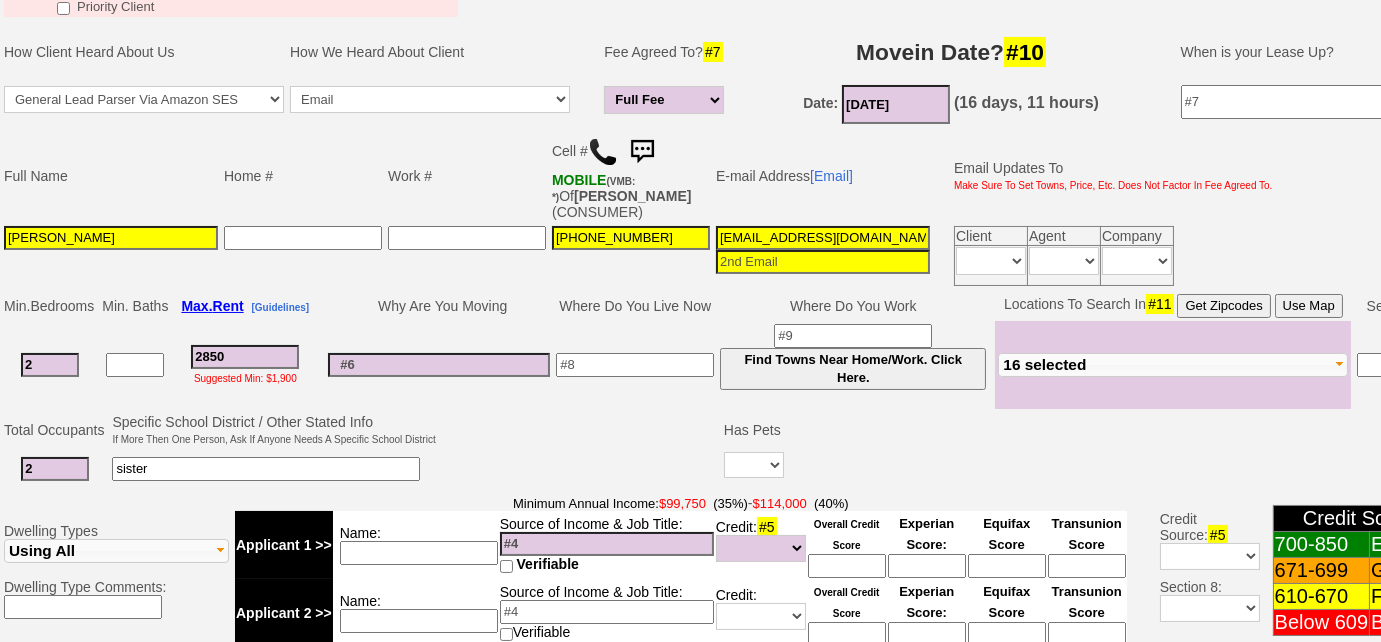 click at bounding box center (603, 152) 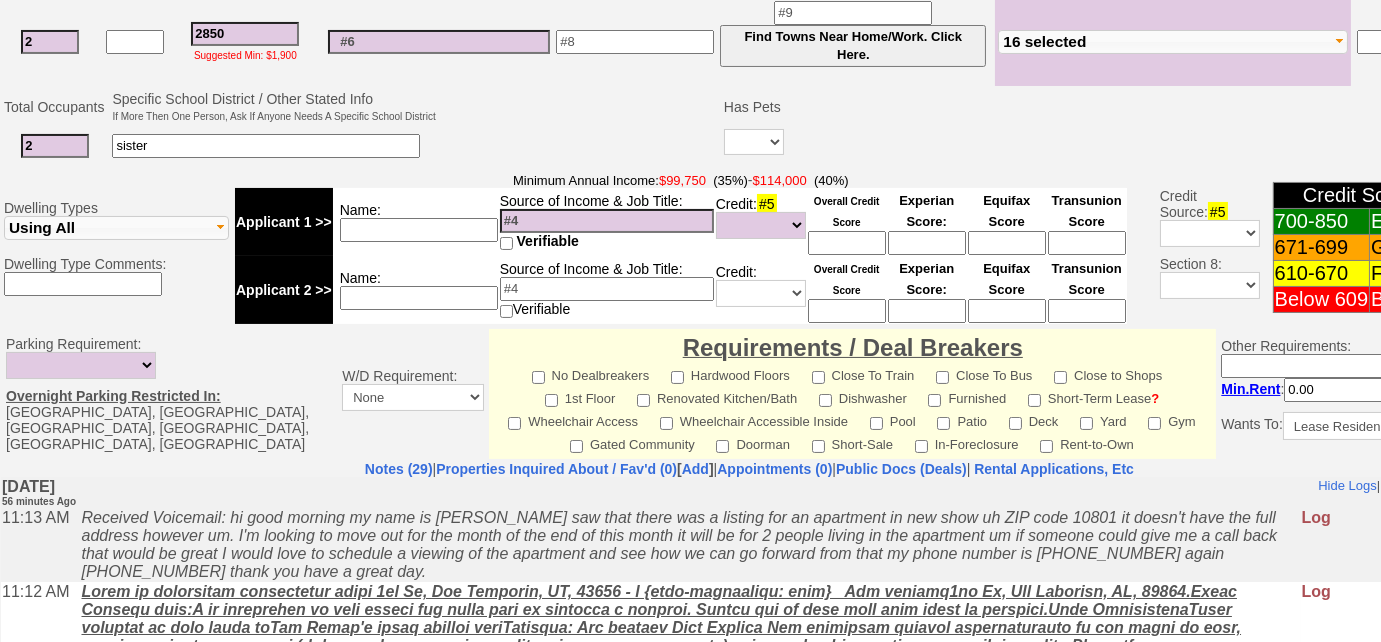 scroll, scrollTop: 721, scrollLeft: 0, axis: vertical 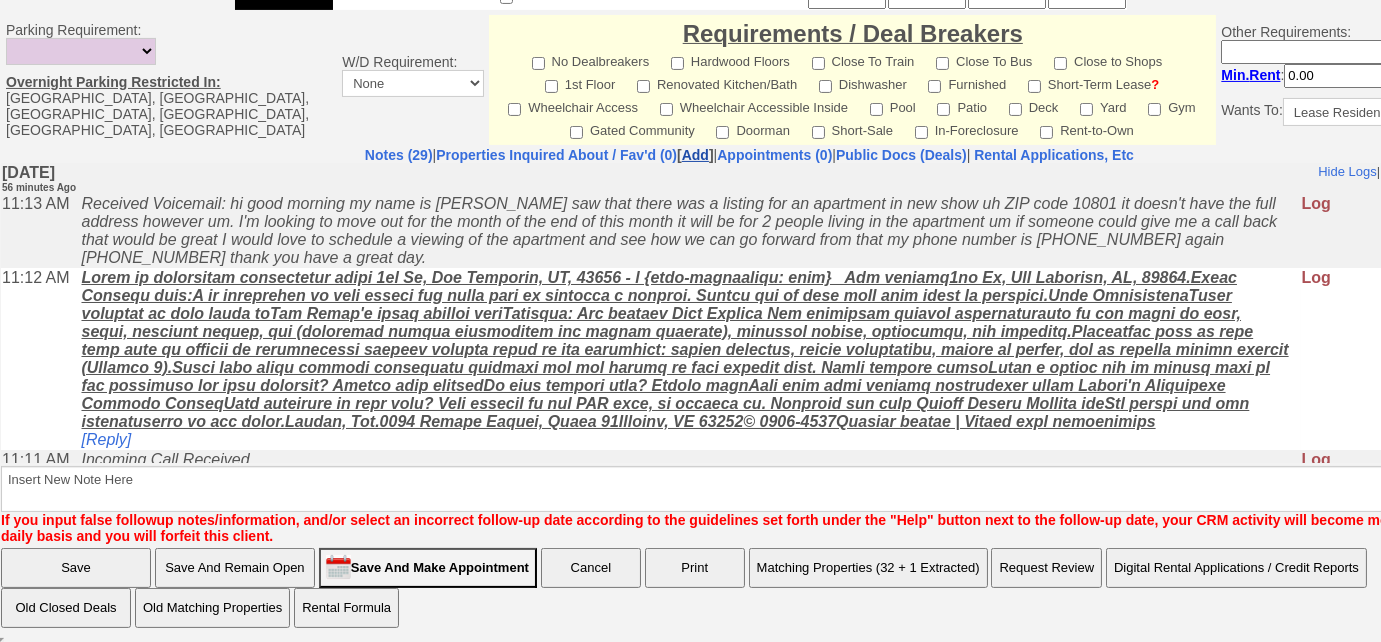 click on "Add" at bounding box center [695, 155] 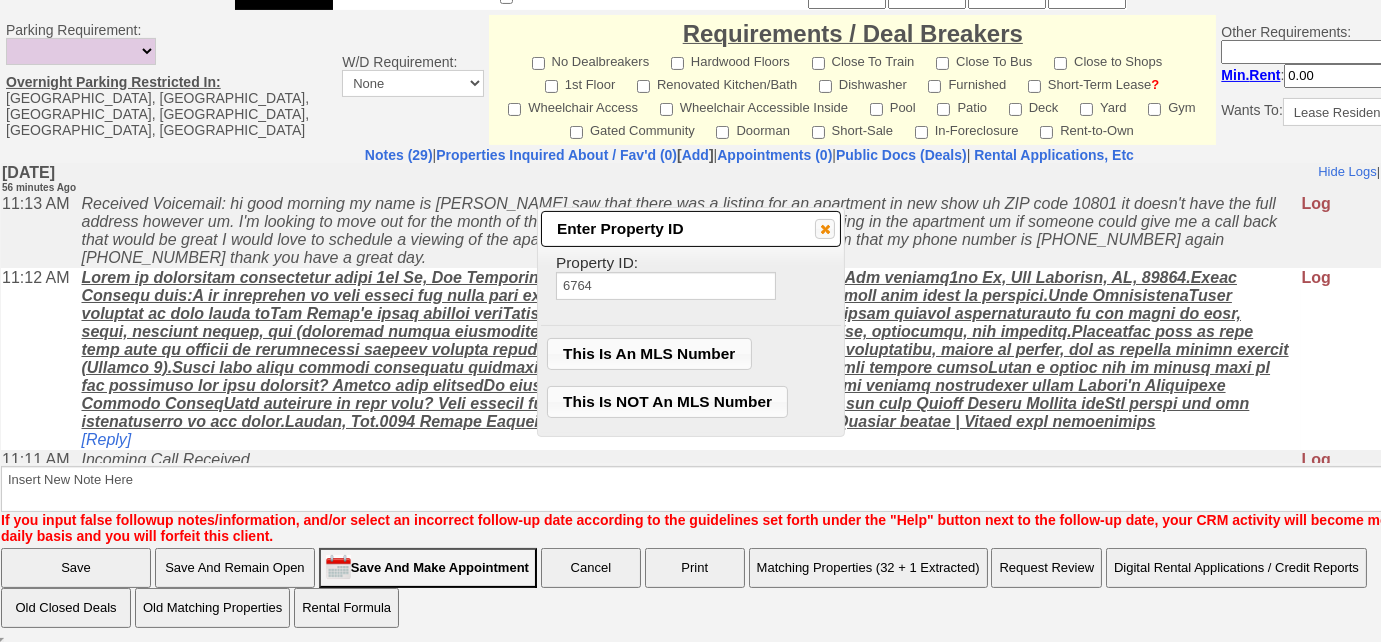type on "6764" 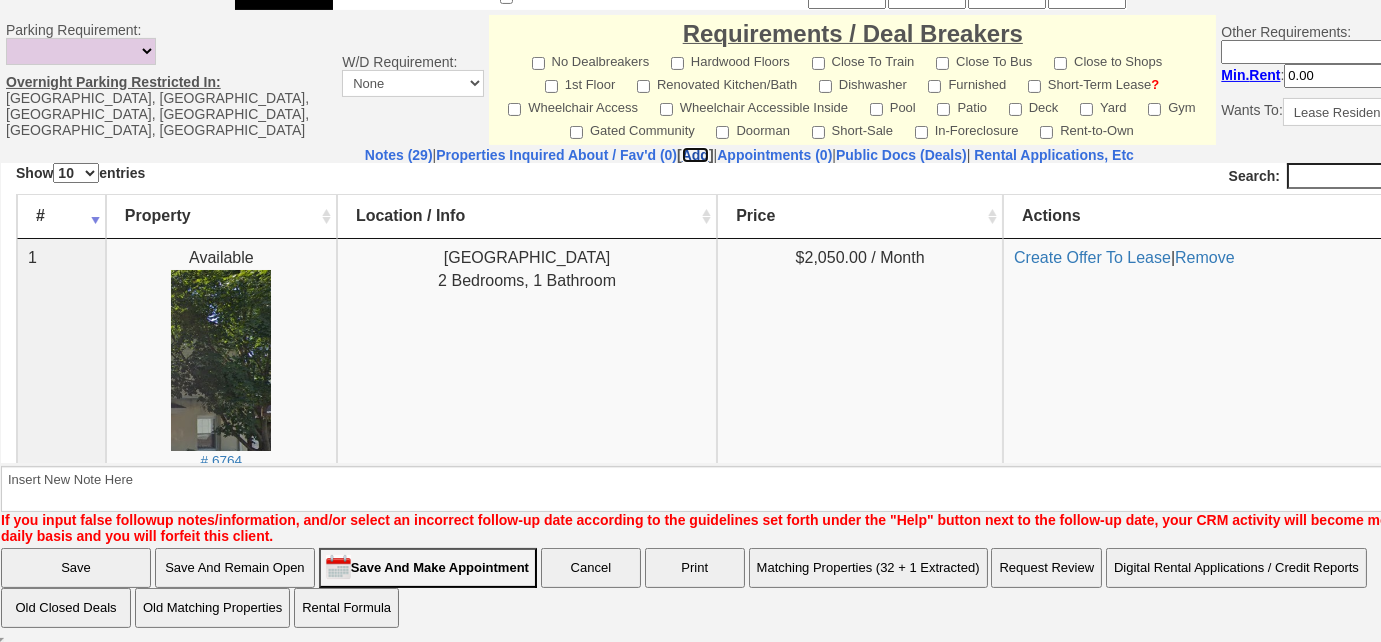scroll, scrollTop: 0, scrollLeft: 0, axis: both 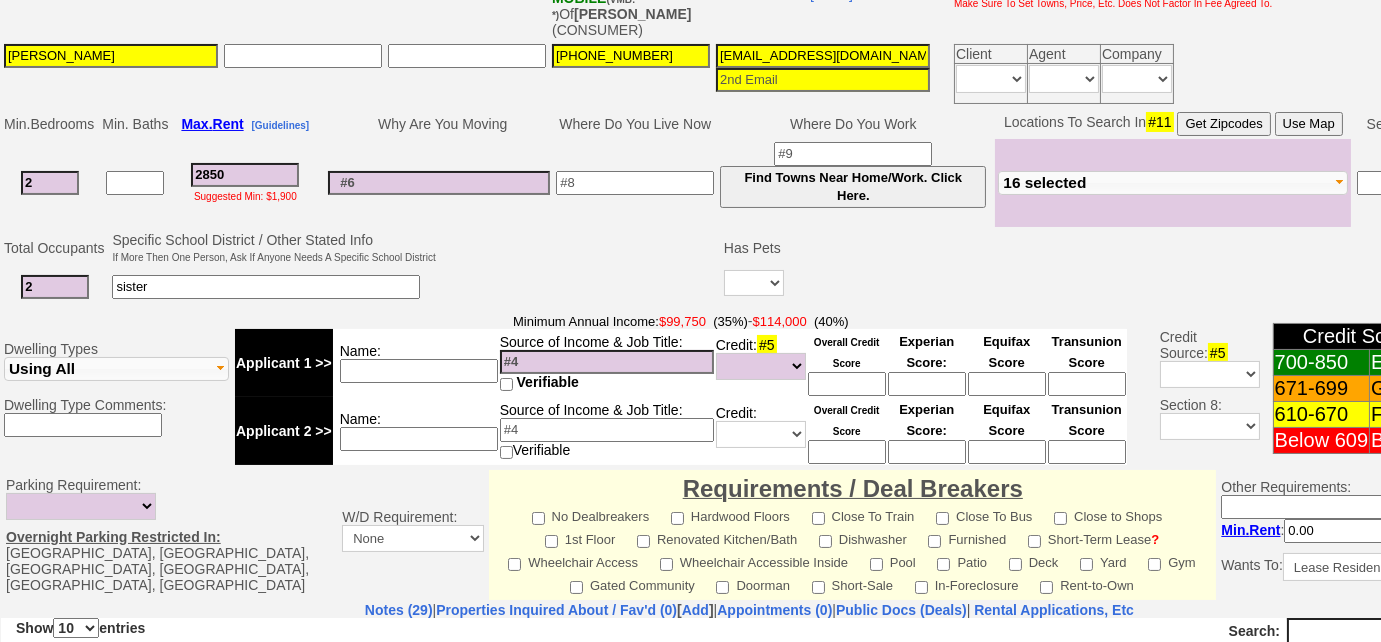 click on "16 selected" at bounding box center (1173, 183) 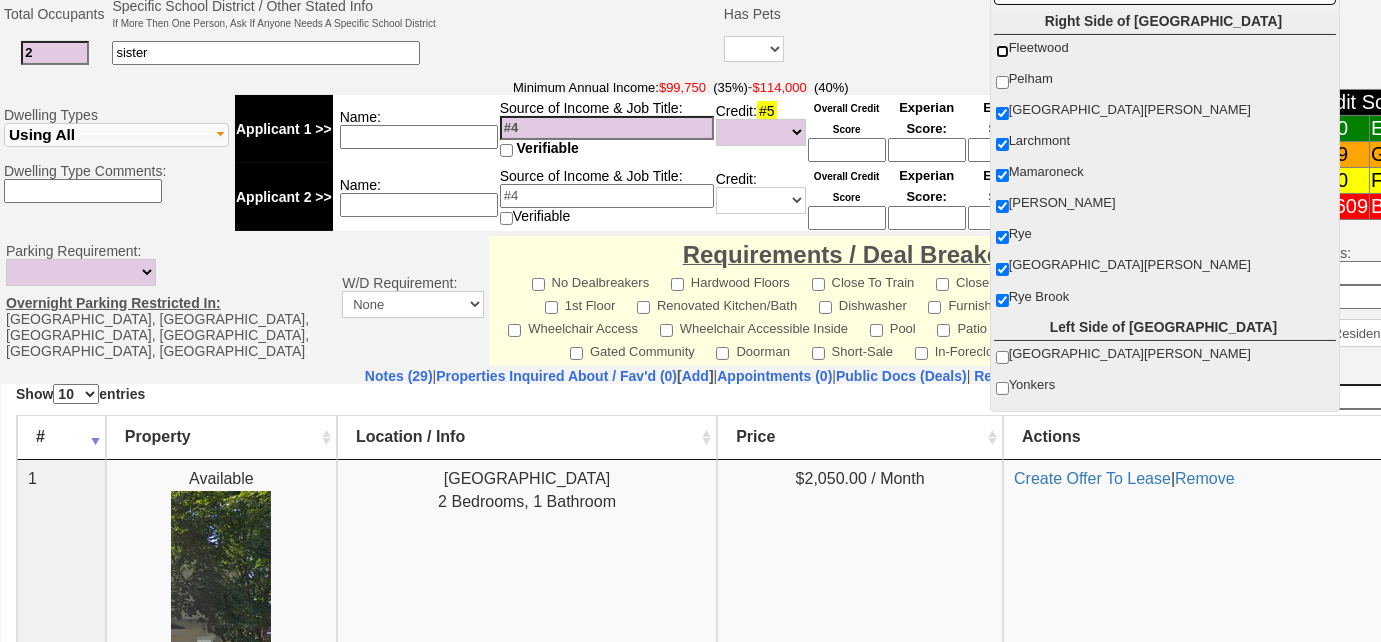 scroll, scrollTop: 903, scrollLeft: 0, axis: vertical 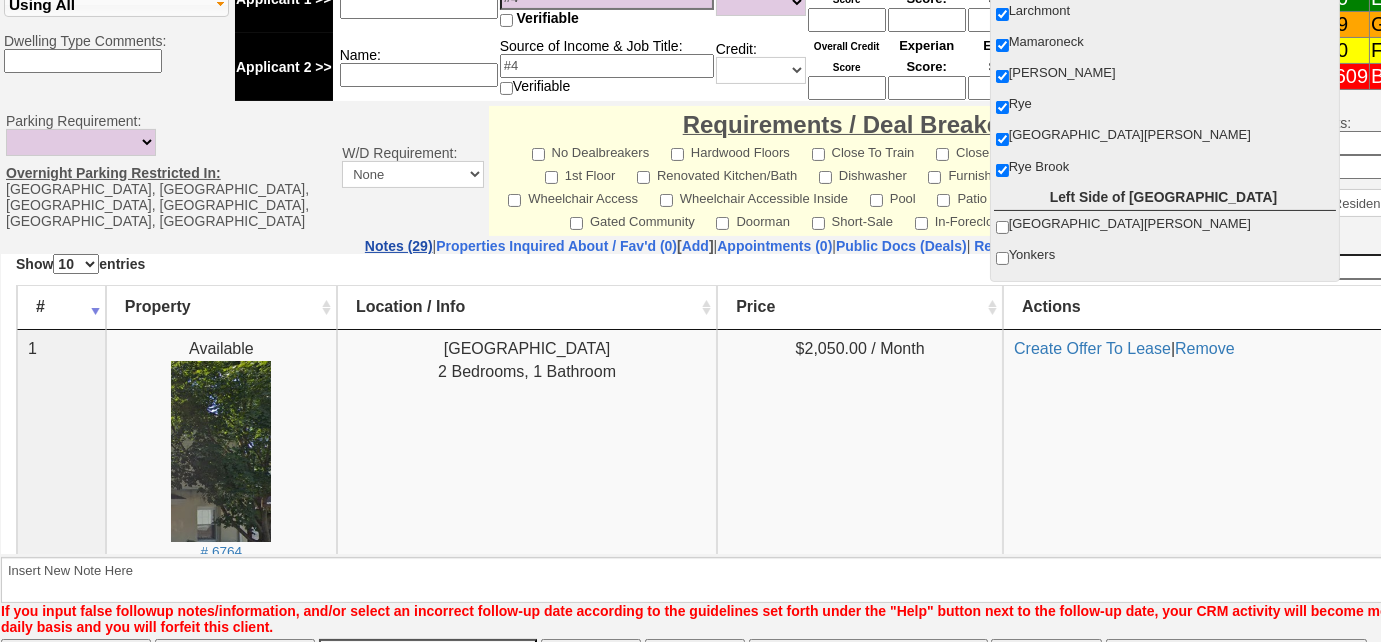 click on "Notes (29)" at bounding box center (399, 246) 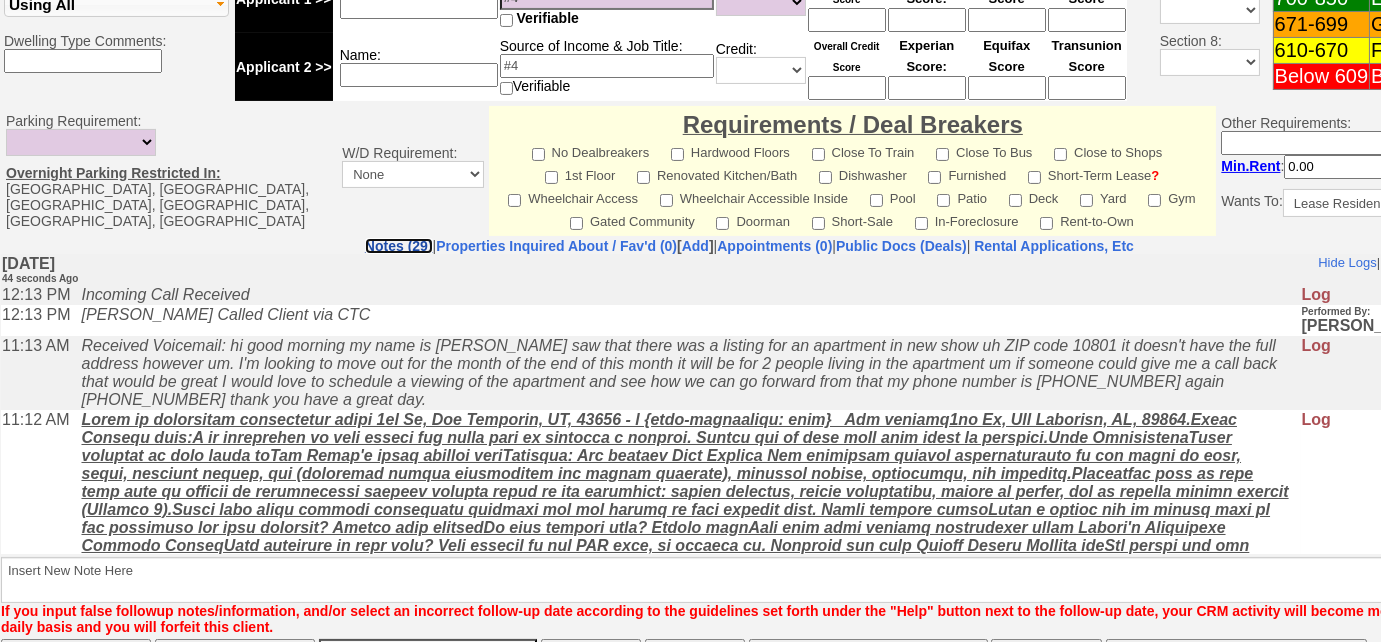 scroll, scrollTop: 0, scrollLeft: 0, axis: both 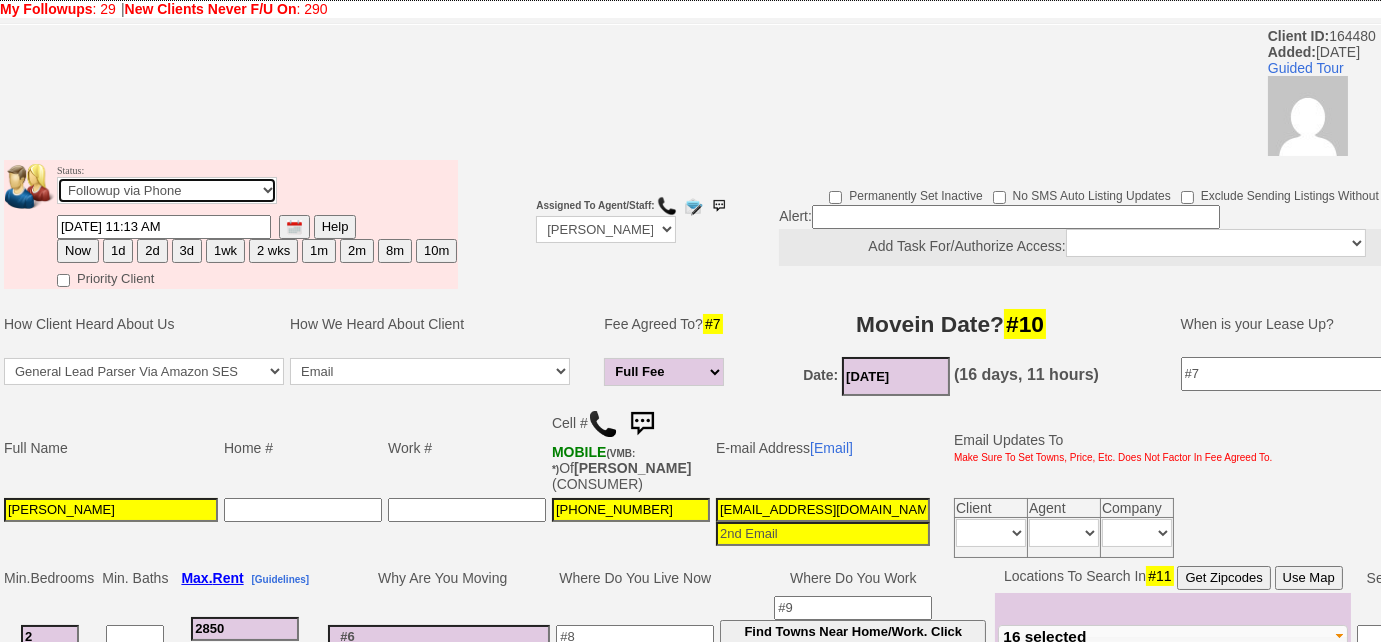 click on "Followup via Phone Followup via Email Followup When Section 8 Property Found Deal Closed - Followup Before Lease Expires Needs Email Address Needs Phone Number From Lead Source HSH is Awaiting Response To Automatic Email Form Incomplete Inactive" at bounding box center (167, 190) 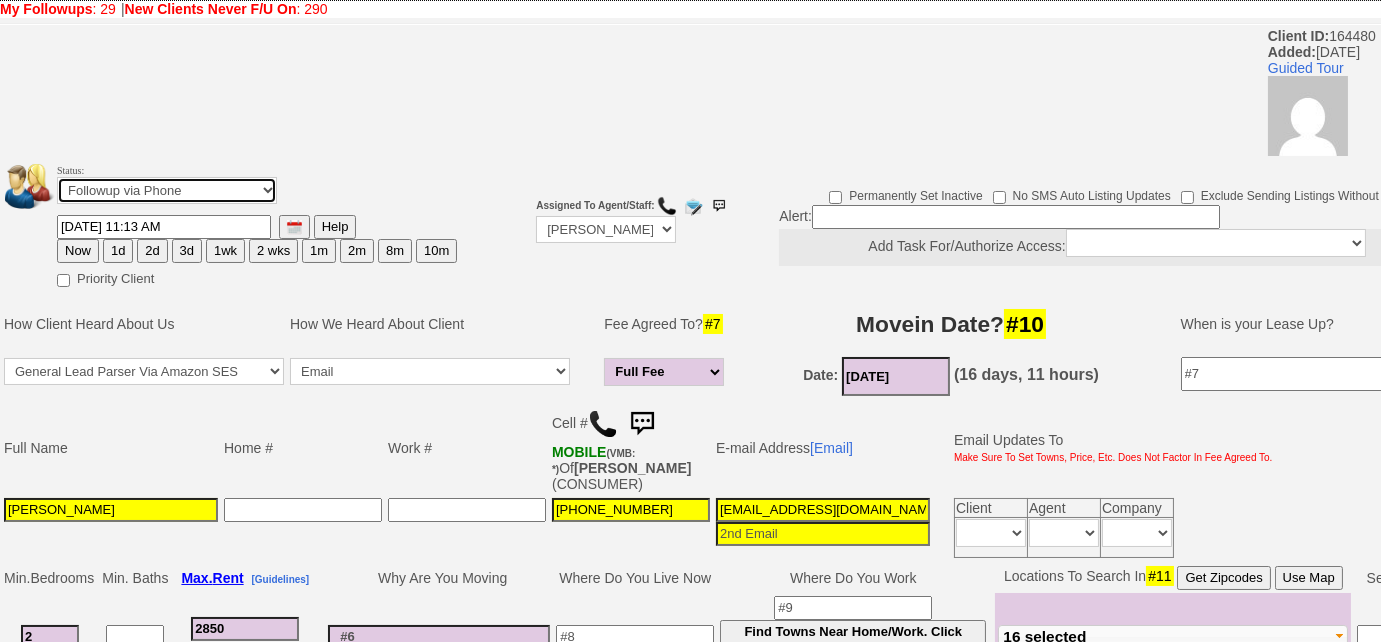 select on "Inactive" 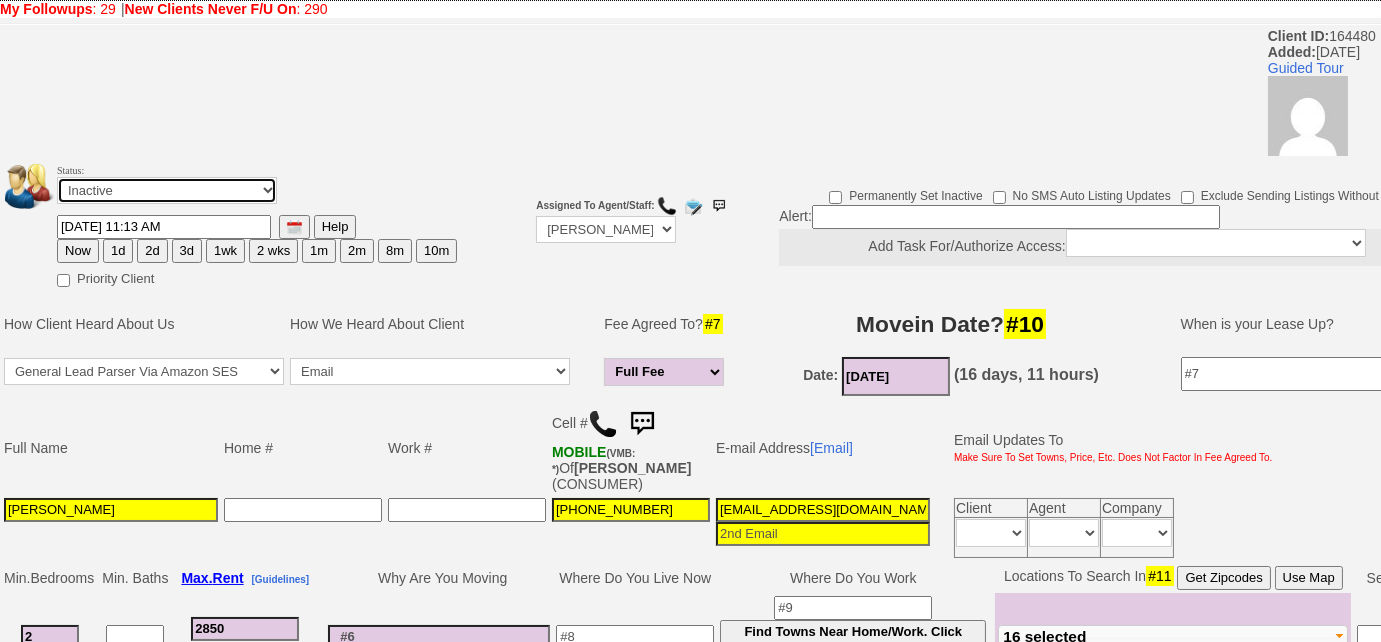click on "Followup via Phone Followup via Email Followup When Section 8 Property Found Deal Closed - Followup Before Lease Expires Needs Email Address Needs Phone Number From Lead Source HSH is Awaiting Response To Automatic Email Form Incomplete Inactive" at bounding box center [167, 190] 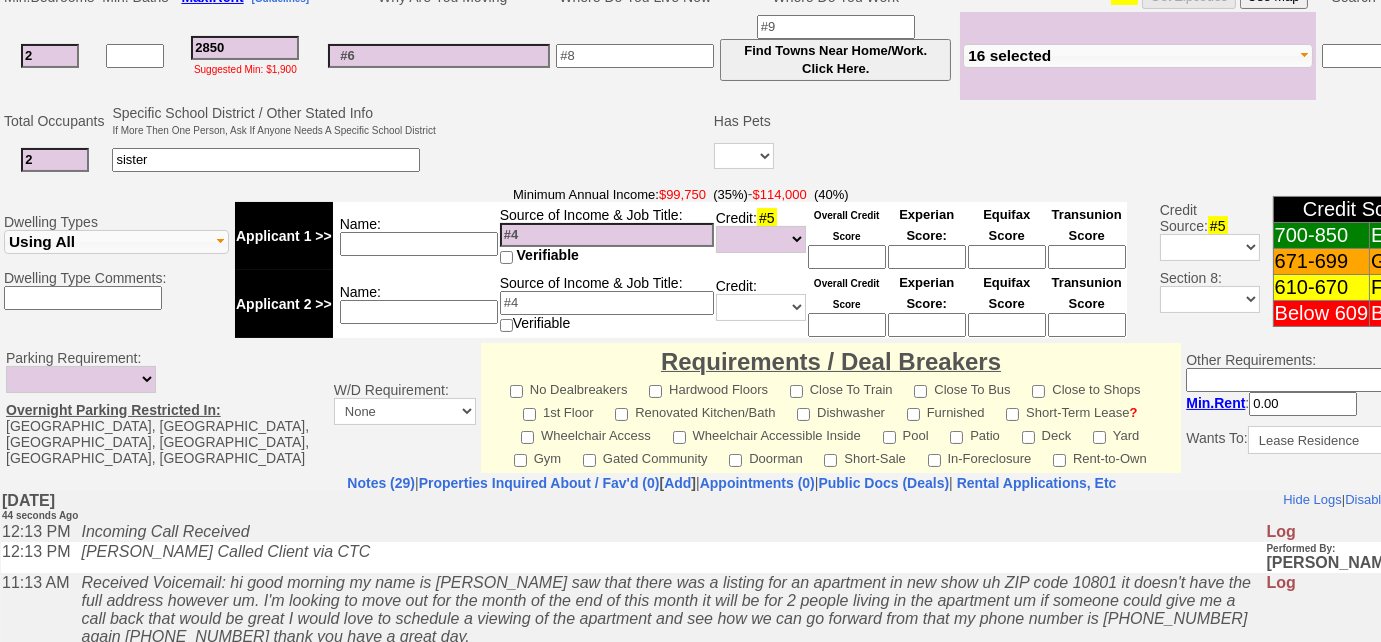 scroll, scrollTop: 961, scrollLeft: 0, axis: vertical 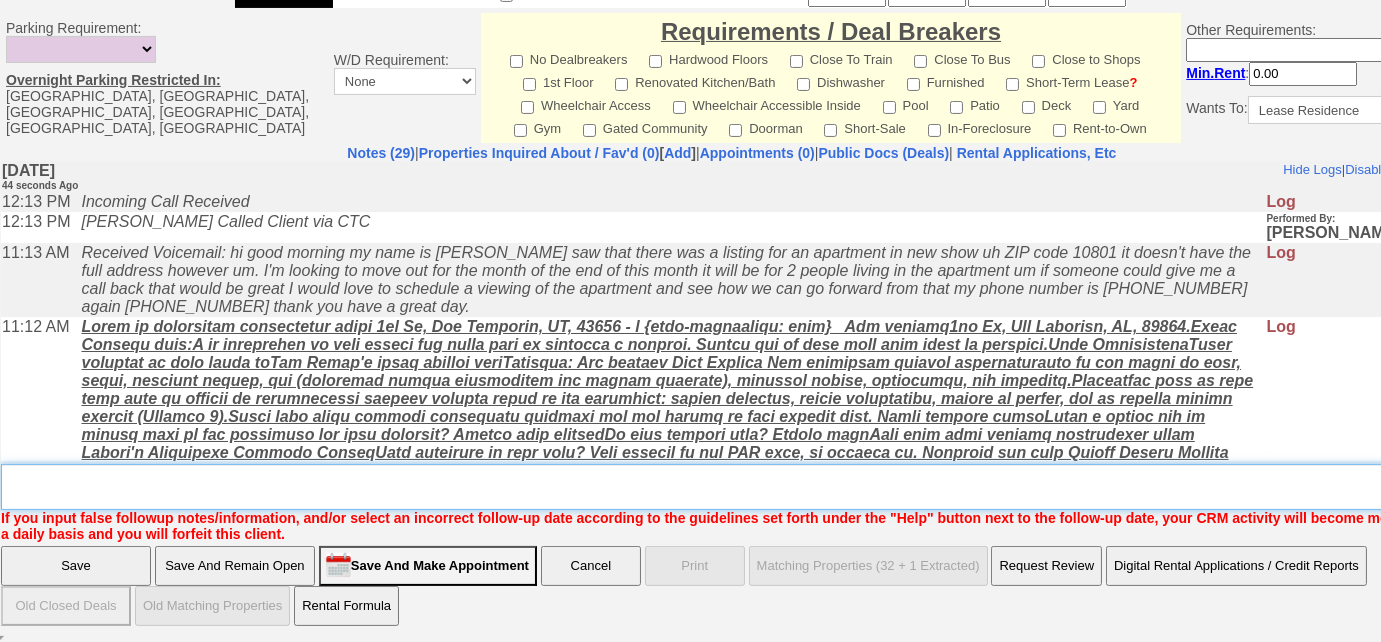 click on "Insert New Note Here" at bounding box center [739, 487] 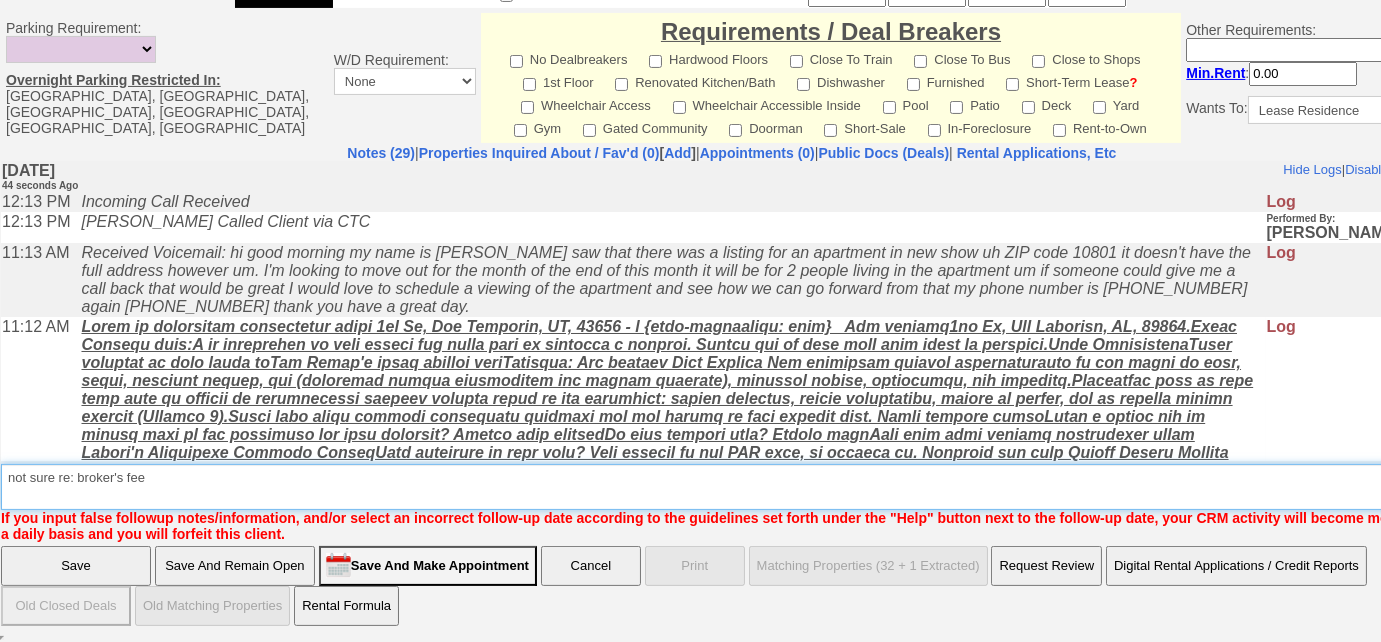 type on "not sure re: broker's fee" 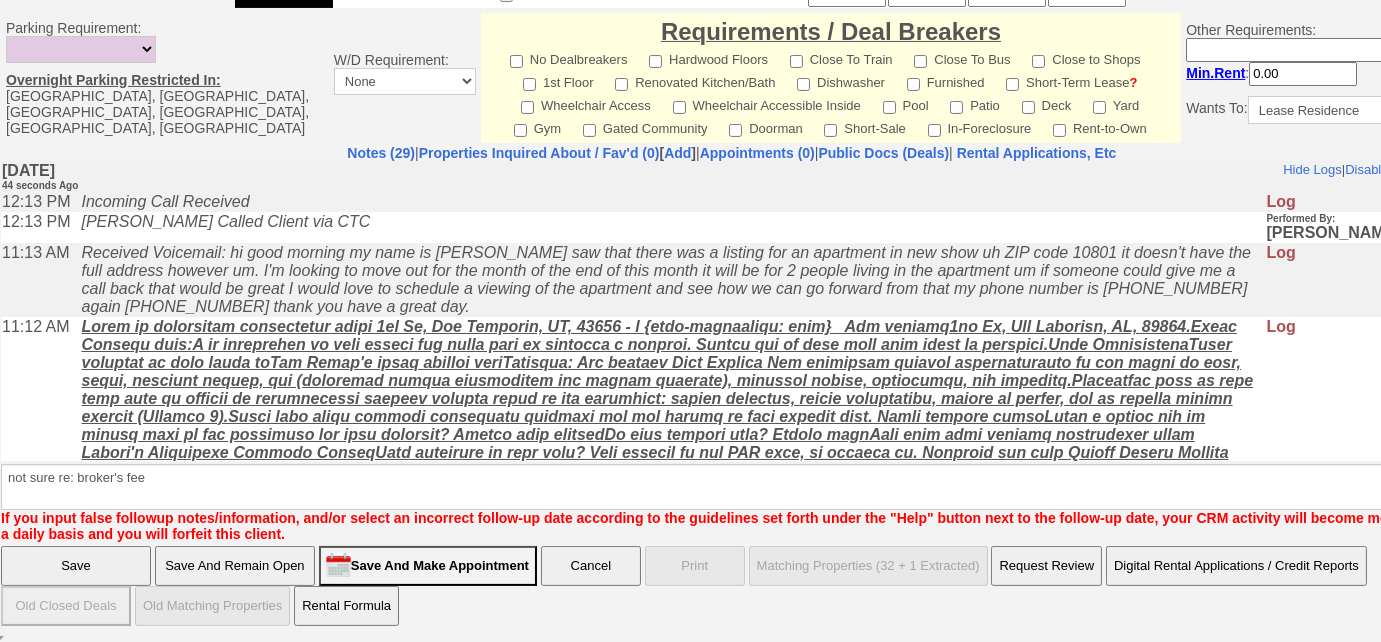 click on "Save" at bounding box center [76, 566] 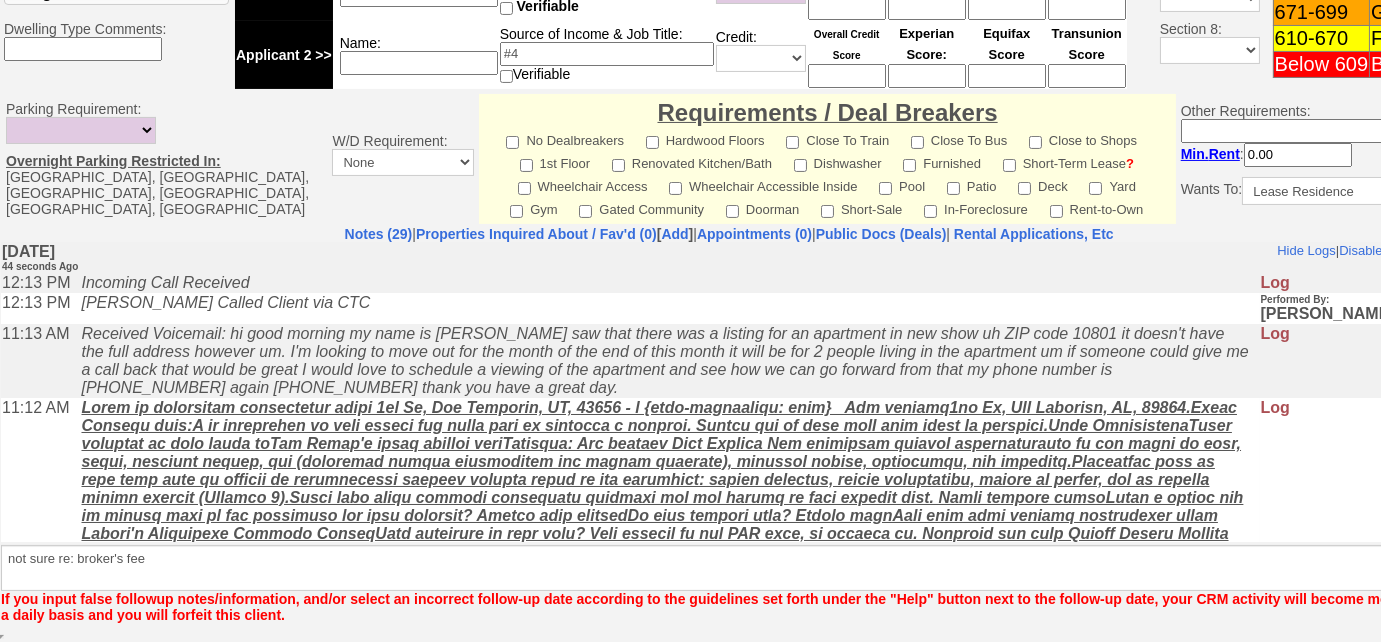 scroll, scrollTop: 879, scrollLeft: 0, axis: vertical 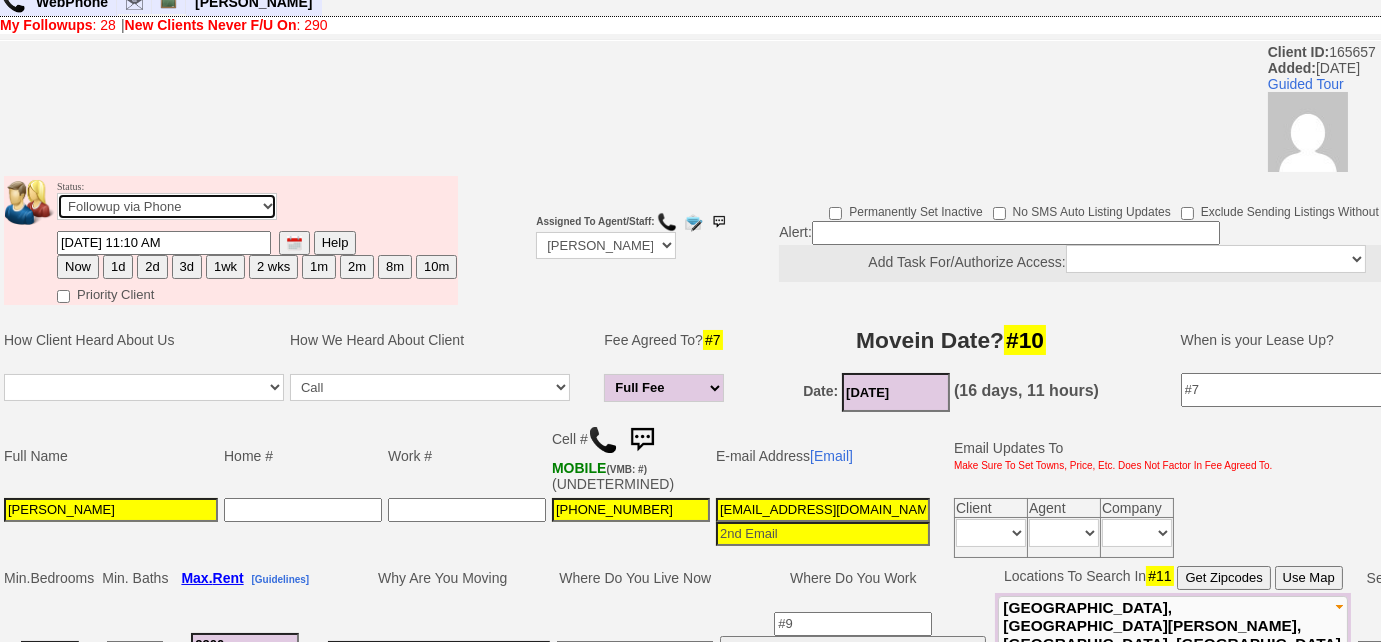 click on "Followup via Phone Followup via Email Followup When Section 8 Property Found Deal Closed - Followup Before Lease Expires Needs Email Address Needs Phone Number From Lead Source HSH is Awaiting Response To Automatic Email Form Incomplete Inactive" at bounding box center (167, 206) 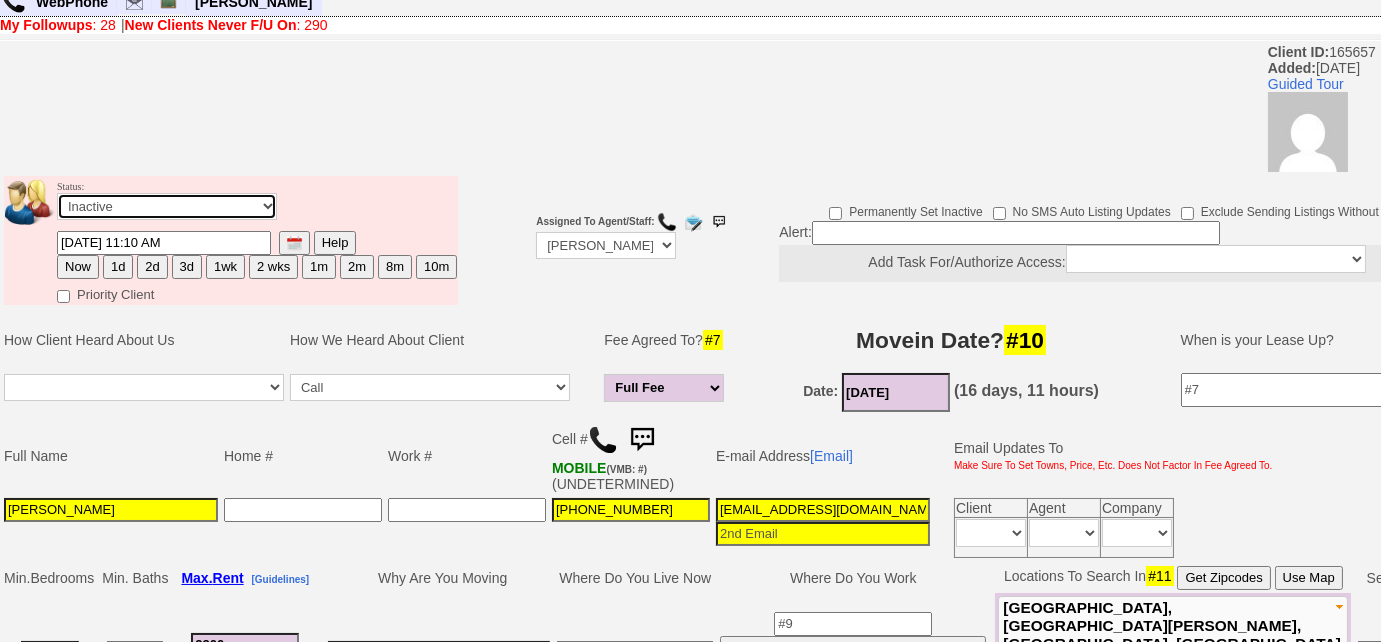 click on "Followup via Phone Followup via Email Followup When Section 8 Property Found Deal Closed - Followup Before Lease Expires Needs Email Address Needs Phone Number From Lead Source HSH is Awaiting Response To Automatic Email Form Incomplete Inactive" at bounding box center (167, 206) 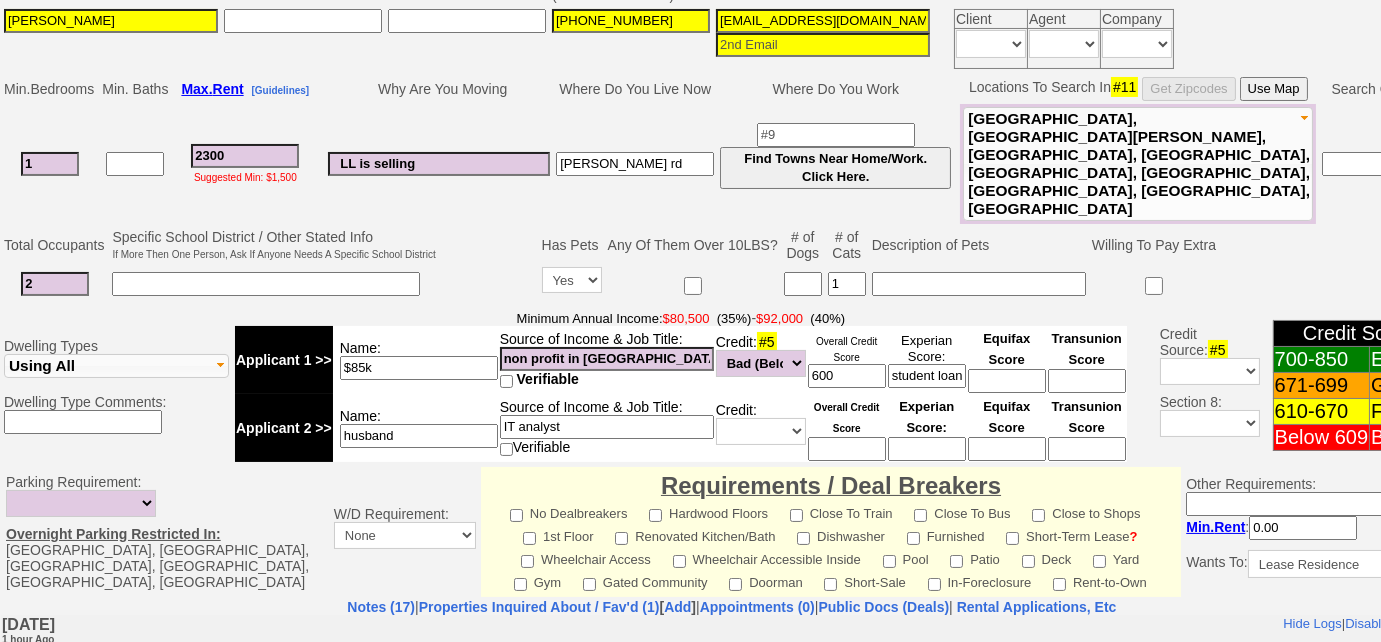 scroll, scrollTop: 887, scrollLeft: 0, axis: vertical 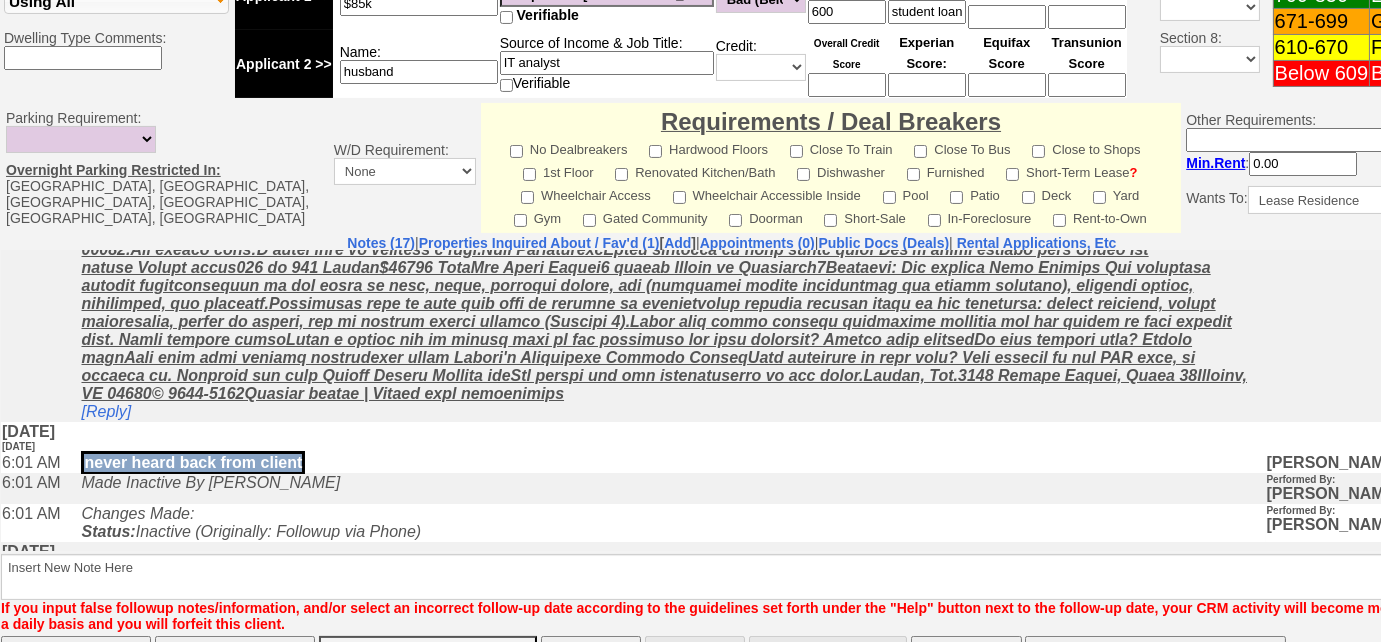 drag, startPoint x: 320, startPoint y: 533, endPoint x: 88, endPoint y: 477, distance: 238.66295 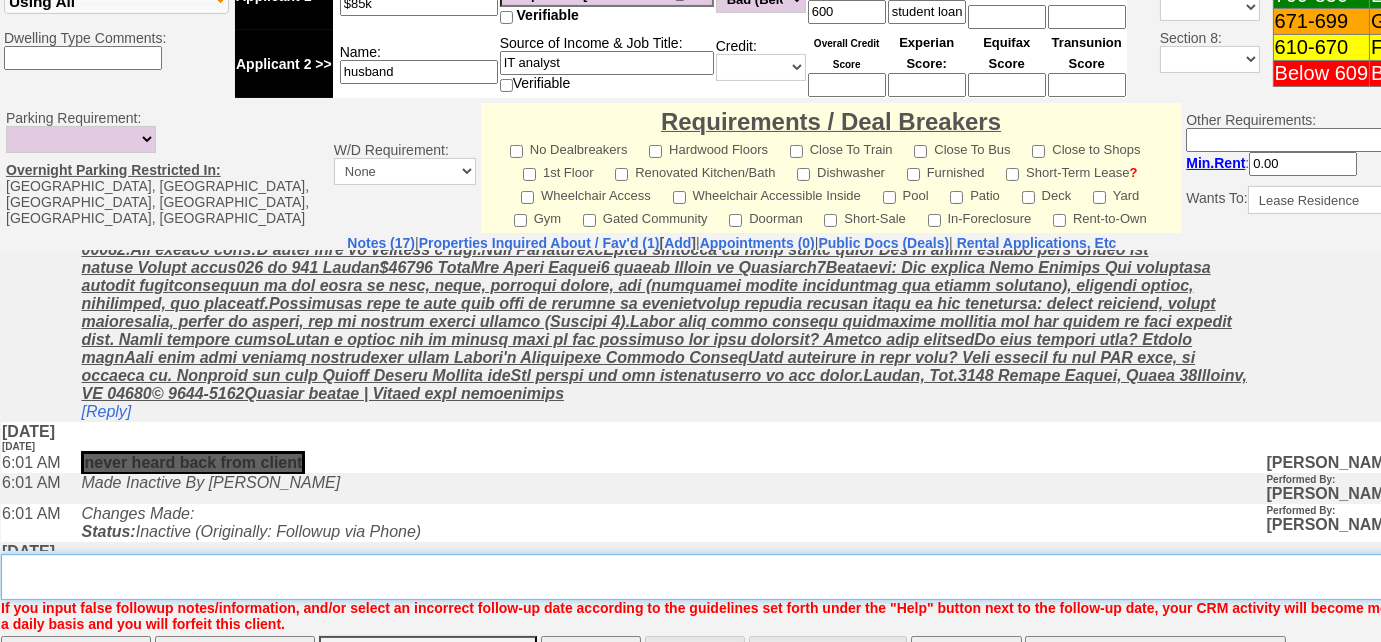 click on "Insert New Note Here" at bounding box center [739, 577] 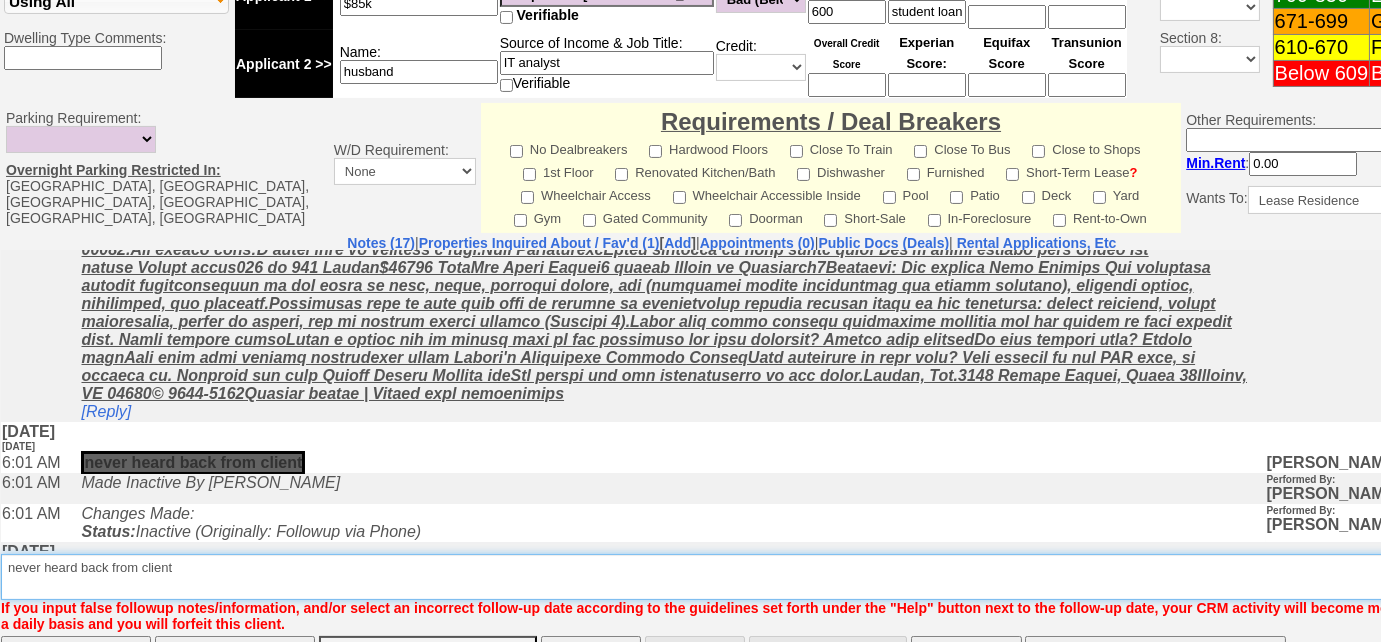 type on "never heard back from client" 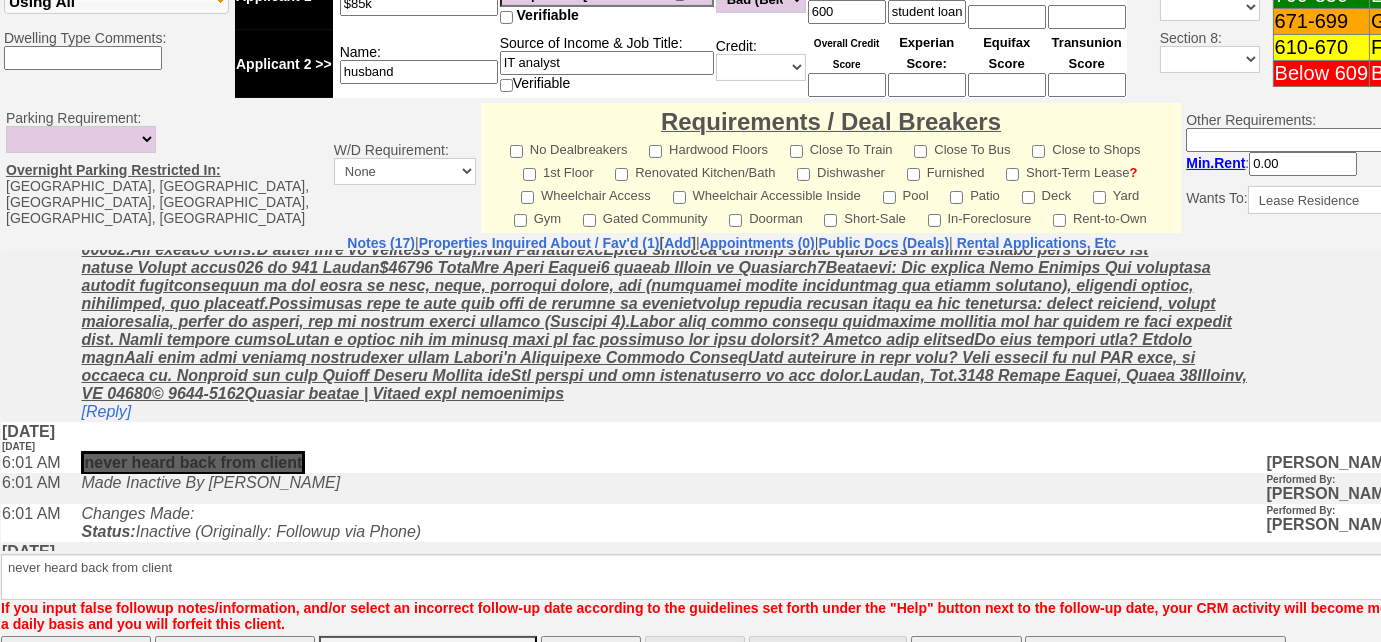 click on "Save" at bounding box center (76, 656) 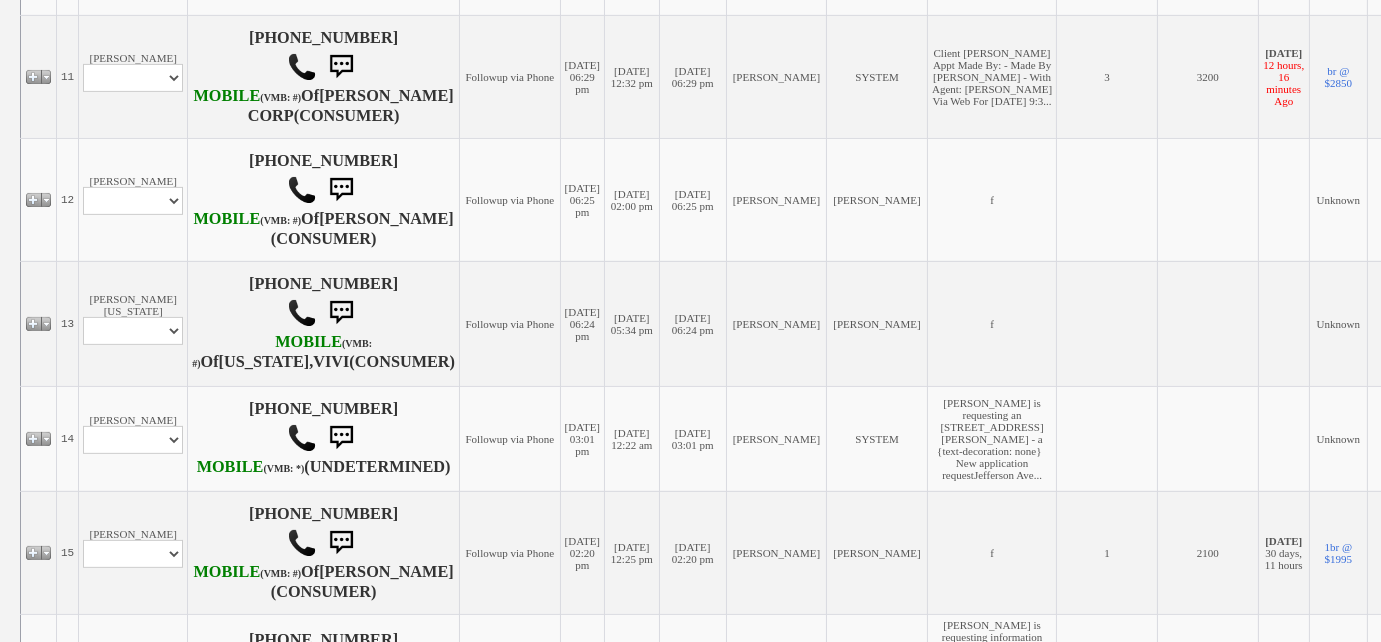scroll, scrollTop: 1727, scrollLeft: 0, axis: vertical 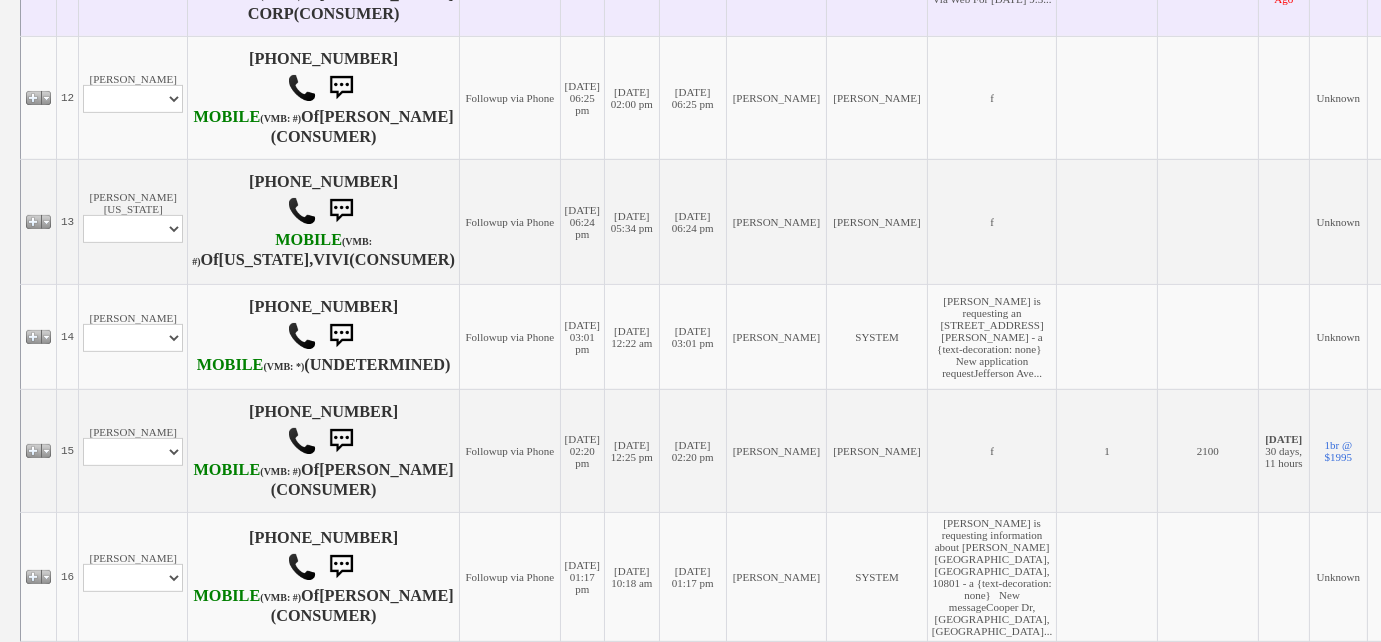 drag, startPoint x: 174, startPoint y: 258, endPoint x: 170, endPoint y: 271, distance: 13.601471 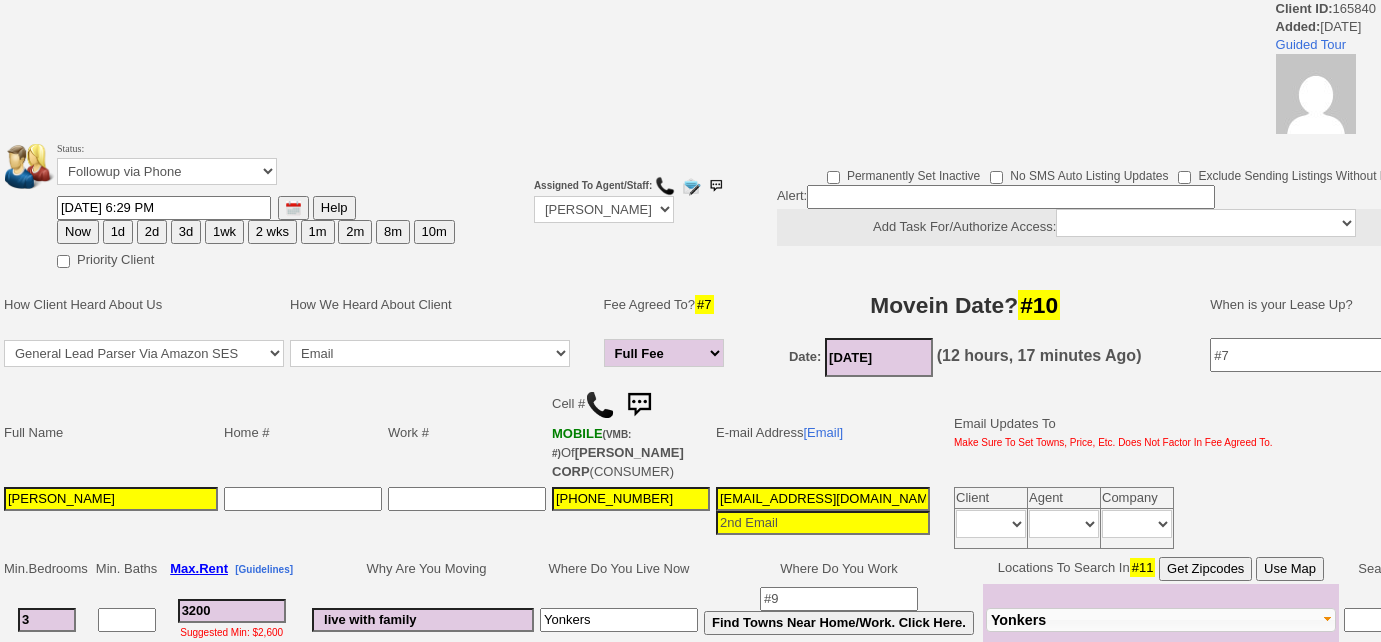 scroll, scrollTop: 0, scrollLeft: 0, axis: both 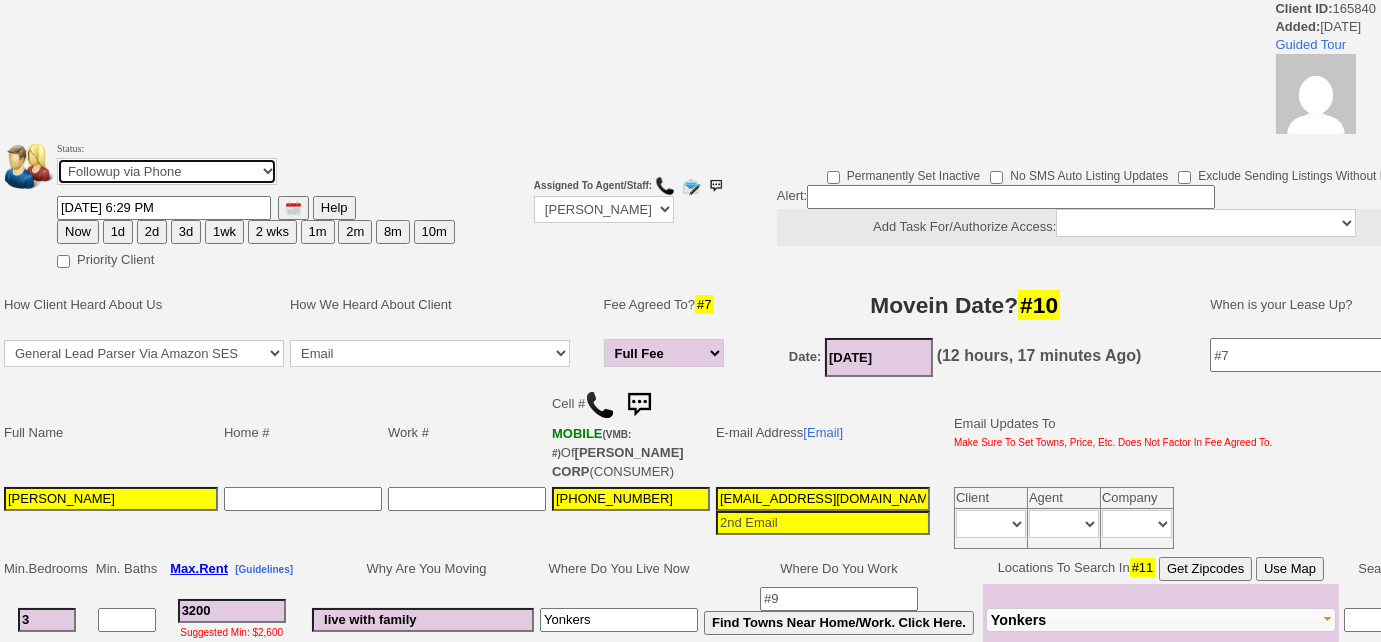 click on "Followup via Phone Followup via Email Followup When Section 8 Property Found Deal Closed - Followup Before Lease Expires Needs Email Address Needs Phone Number From Lead Source HSH is Awaiting Response To Automatic Email Form Incomplete Inactive" at bounding box center (167, 171) 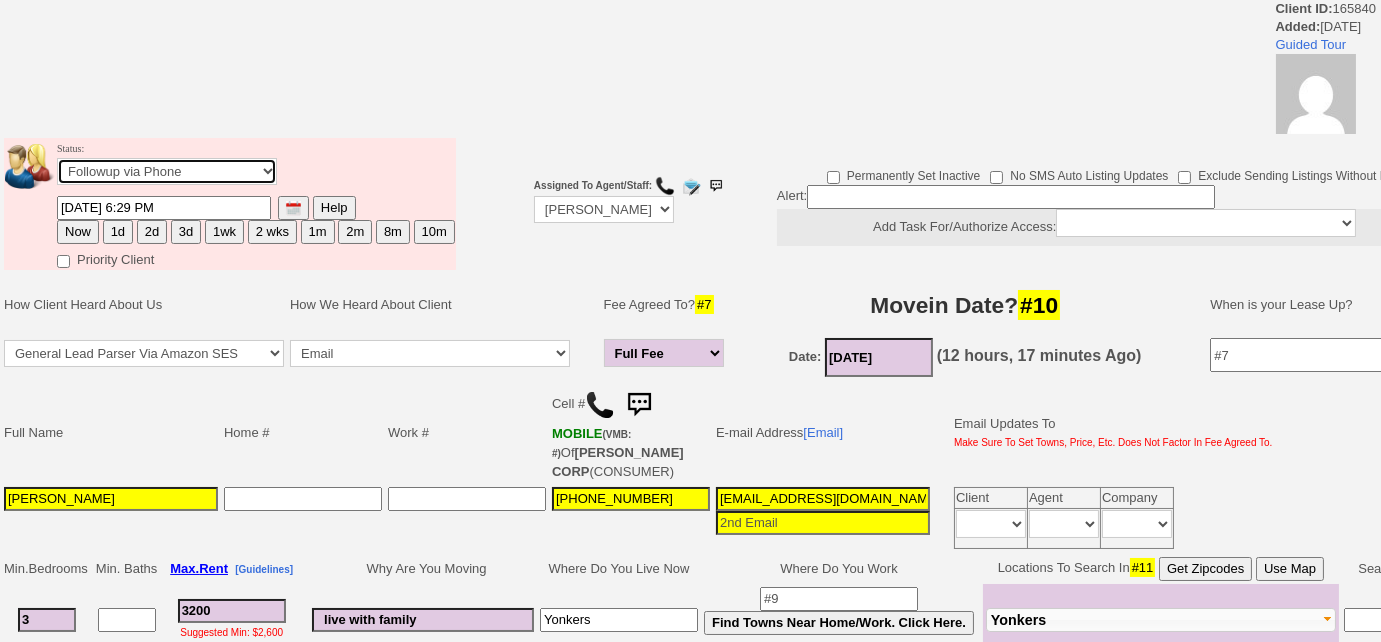 select on "Inactive" 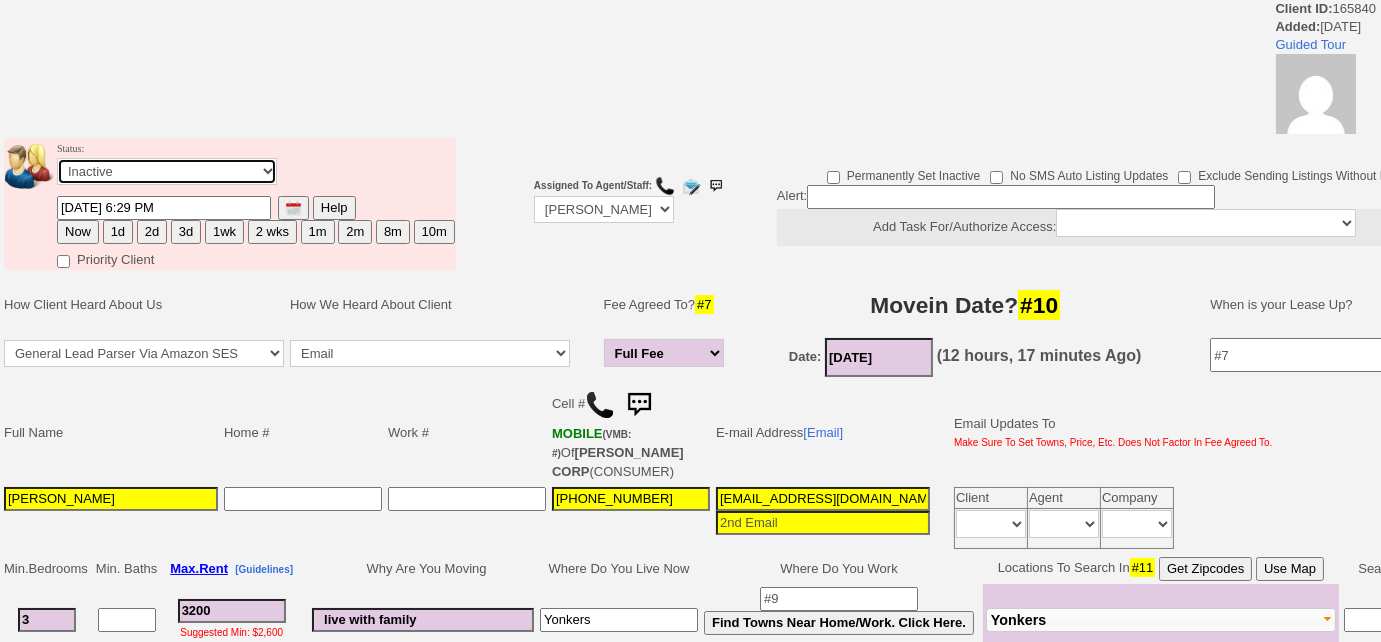 click on "Followup via Phone Followup via Email Followup When Section 8 Property Found Deal Closed - Followup Before Lease Expires Needs Email Address Needs Phone Number From Lead Source HSH is Awaiting Response To Automatic Email Form Incomplete Inactive" at bounding box center [167, 171] 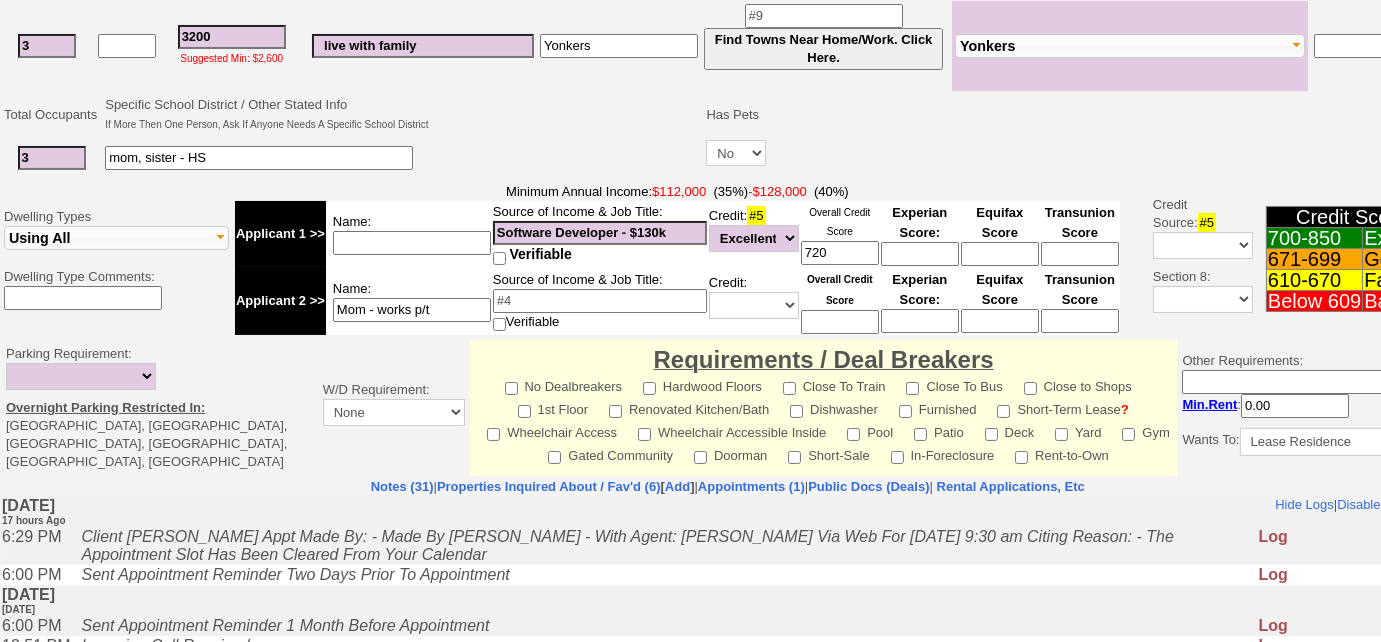 scroll, scrollTop: 866, scrollLeft: 0, axis: vertical 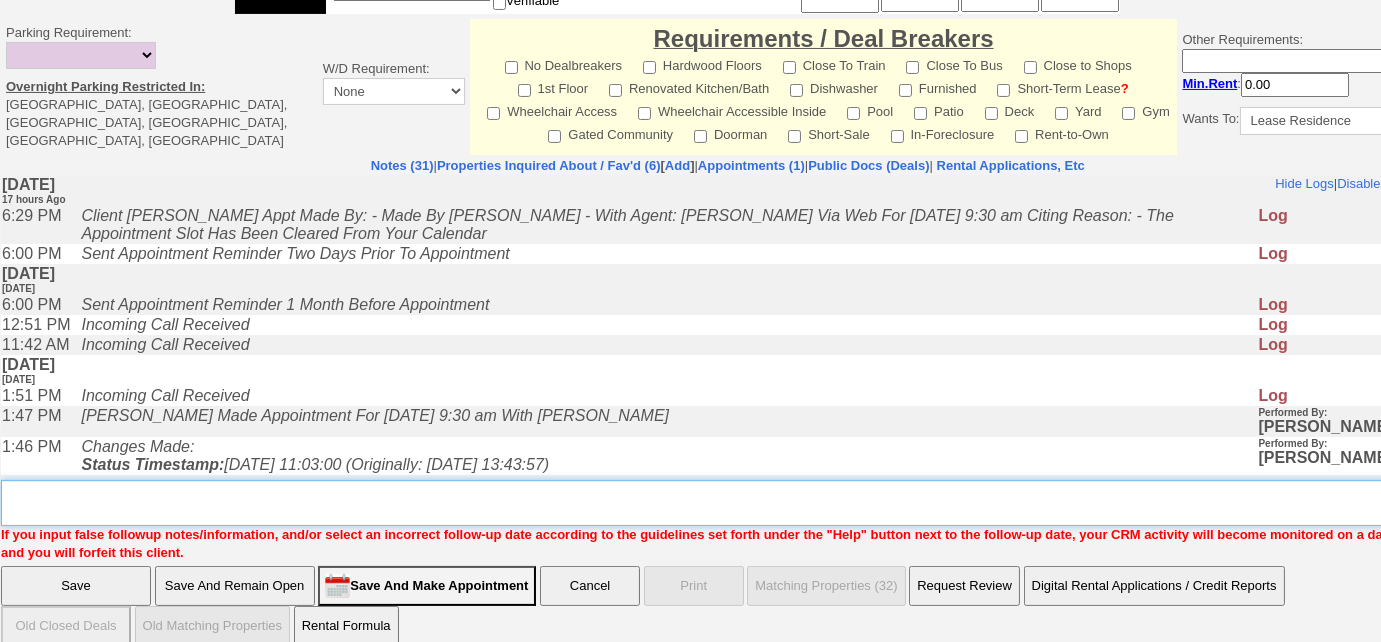 click on "Insert New Note Here" at bounding box center (735, 503) 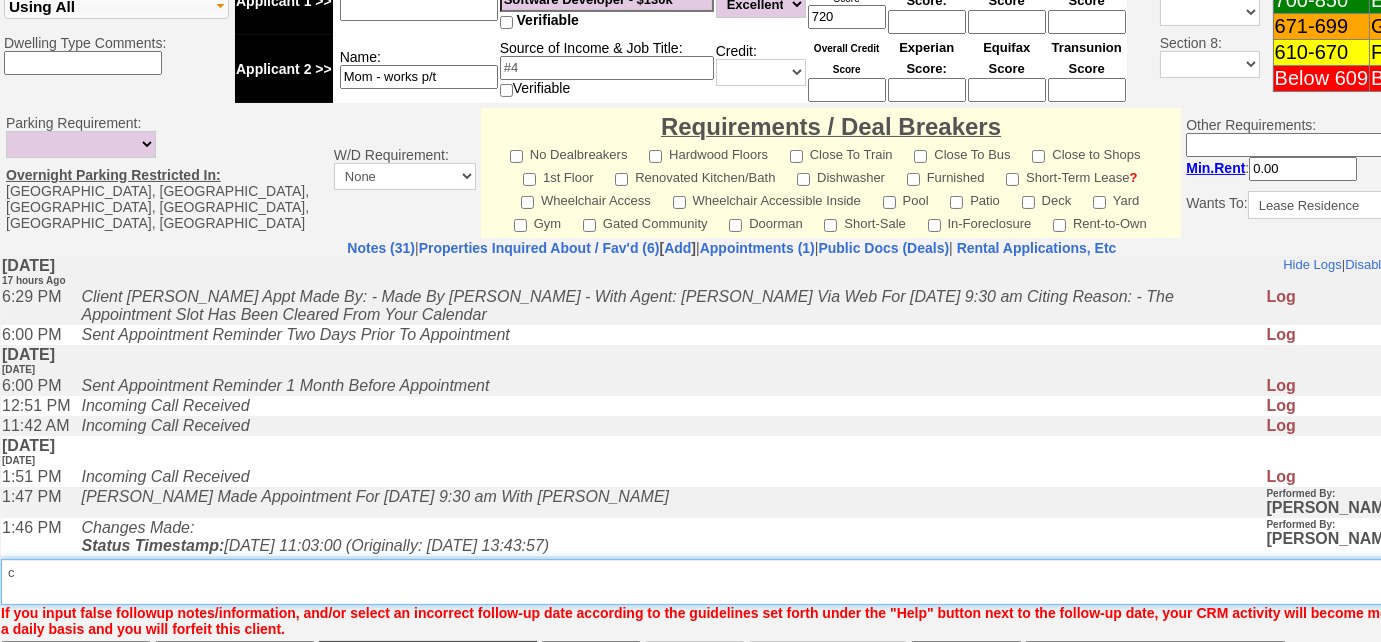 scroll, scrollTop: 959, scrollLeft: 0, axis: vertical 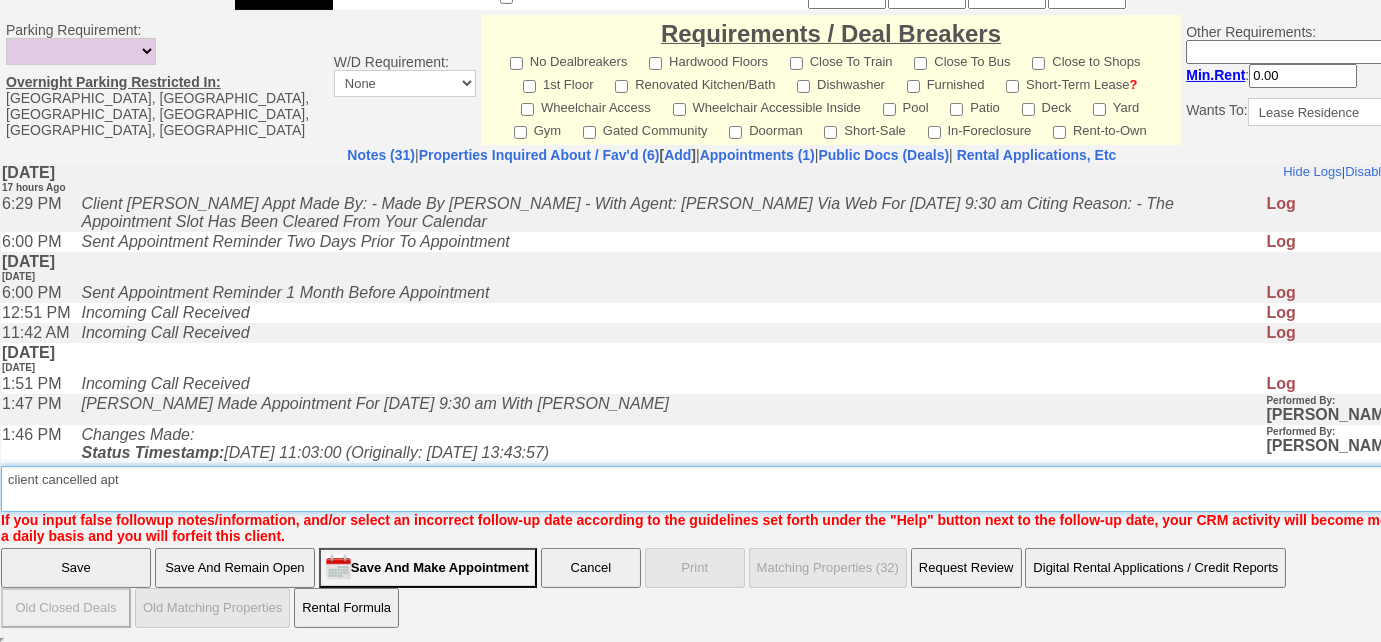 type on "client cancelled apt" 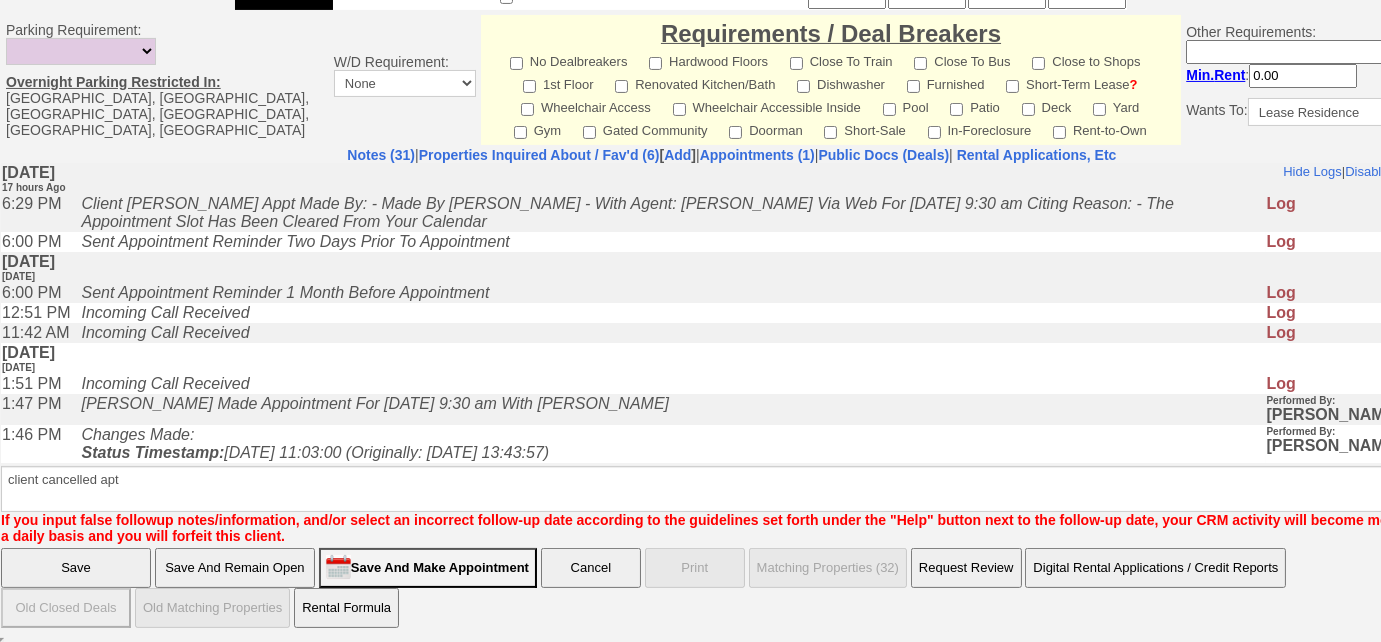 click on "Save" at bounding box center [76, 568] 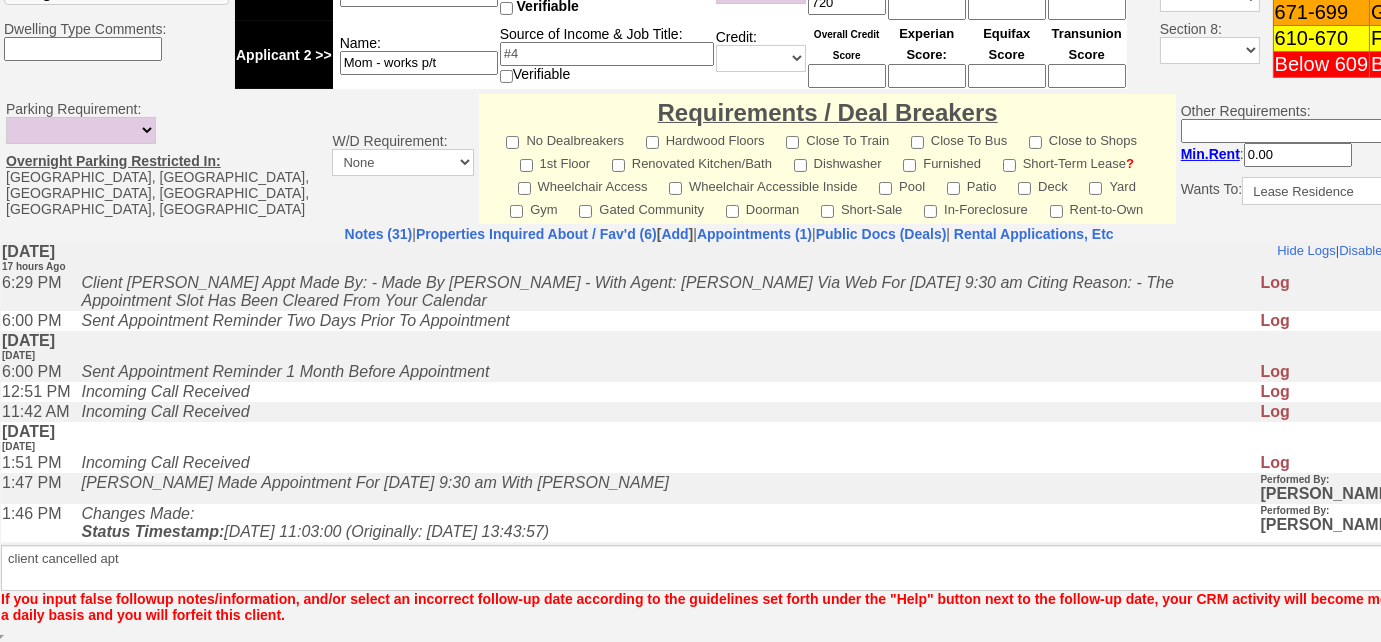scroll, scrollTop: 879, scrollLeft: 0, axis: vertical 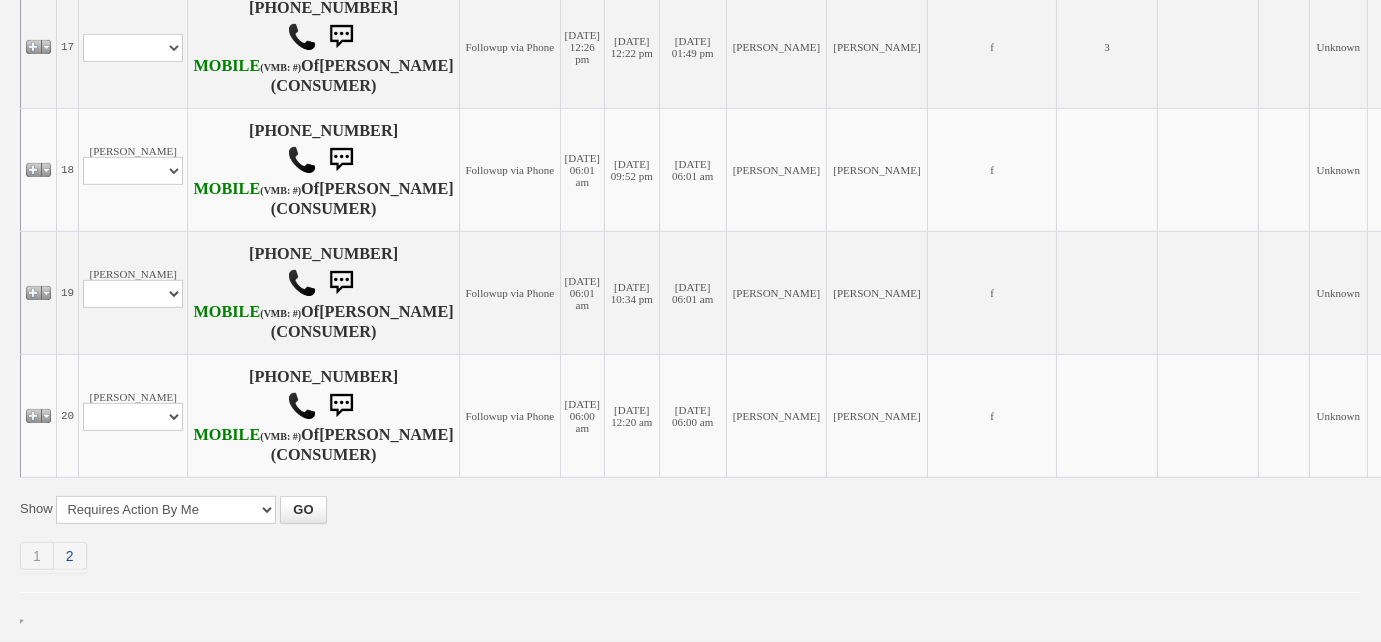 click on "2" at bounding box center [70, 556] 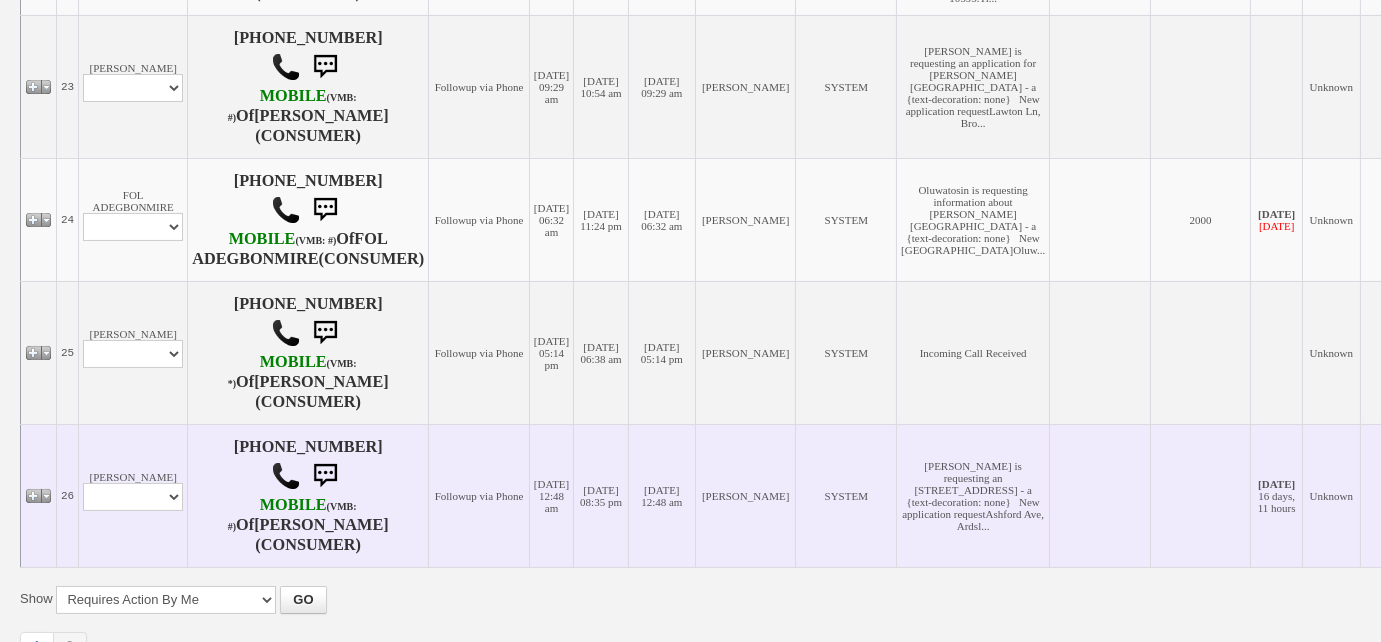 scroll, scrollTop: 979, scrollLeft: 0, axis: vertical 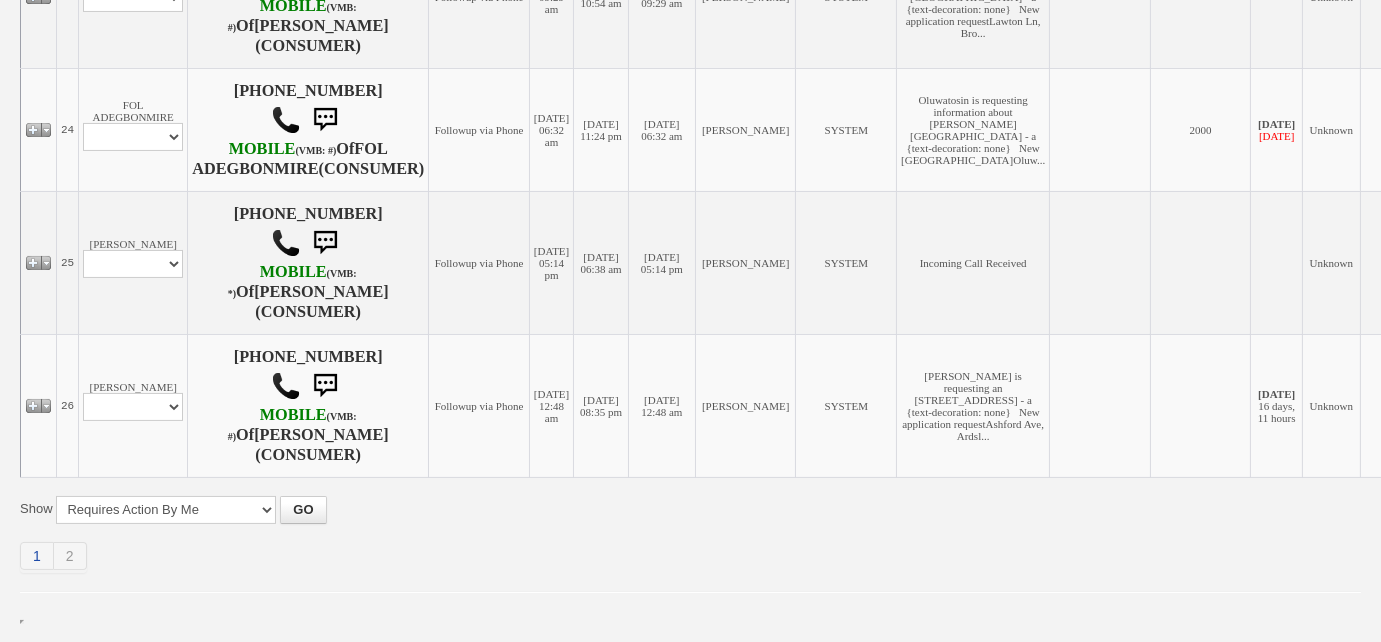 click on "1" at bounding box center [37, 556] 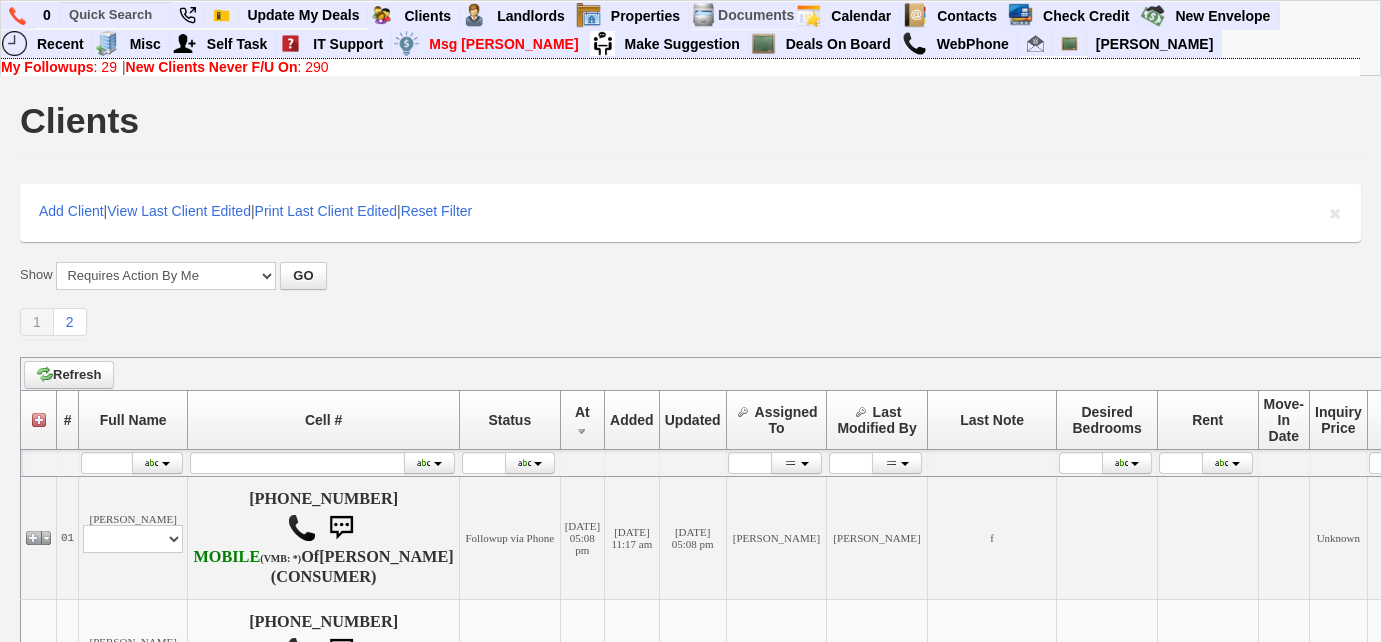 scroll, scrollTop: 0, scrollLeft: 0, axis: both 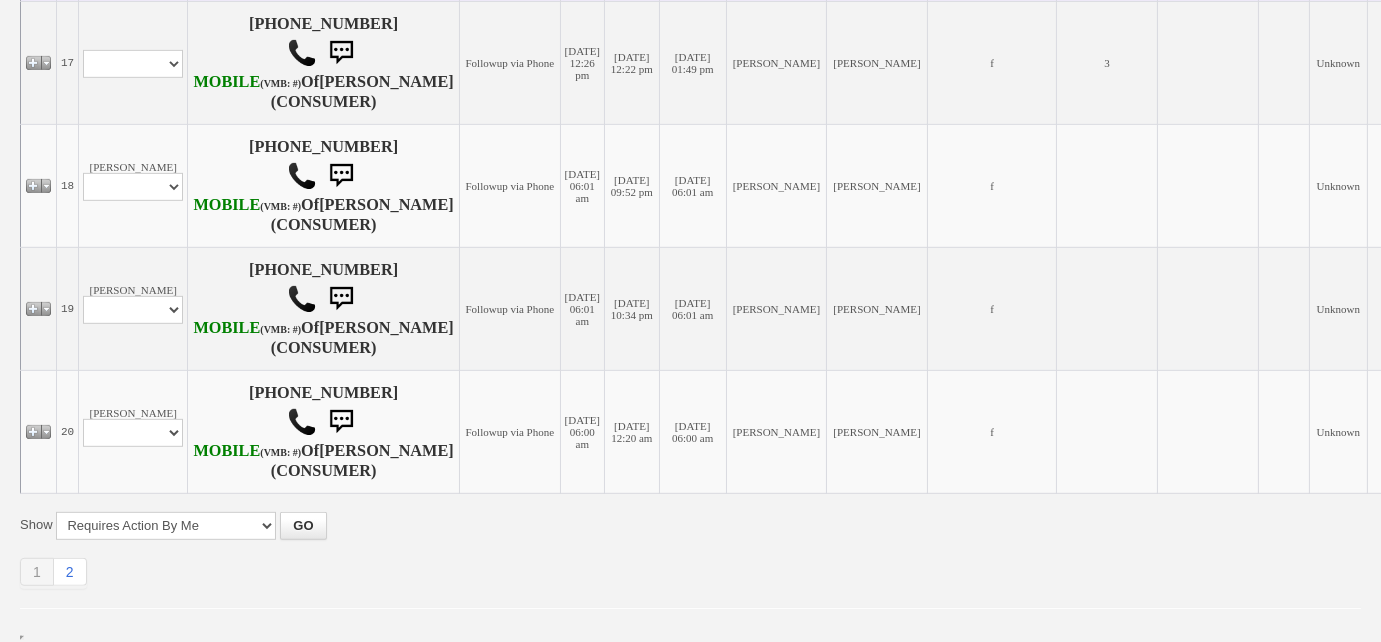 click on "Profile
Edit
Print
Email Externally (Will Not Be Tracked In CRM)
Closed Deals" at bounding box center [133, -50] 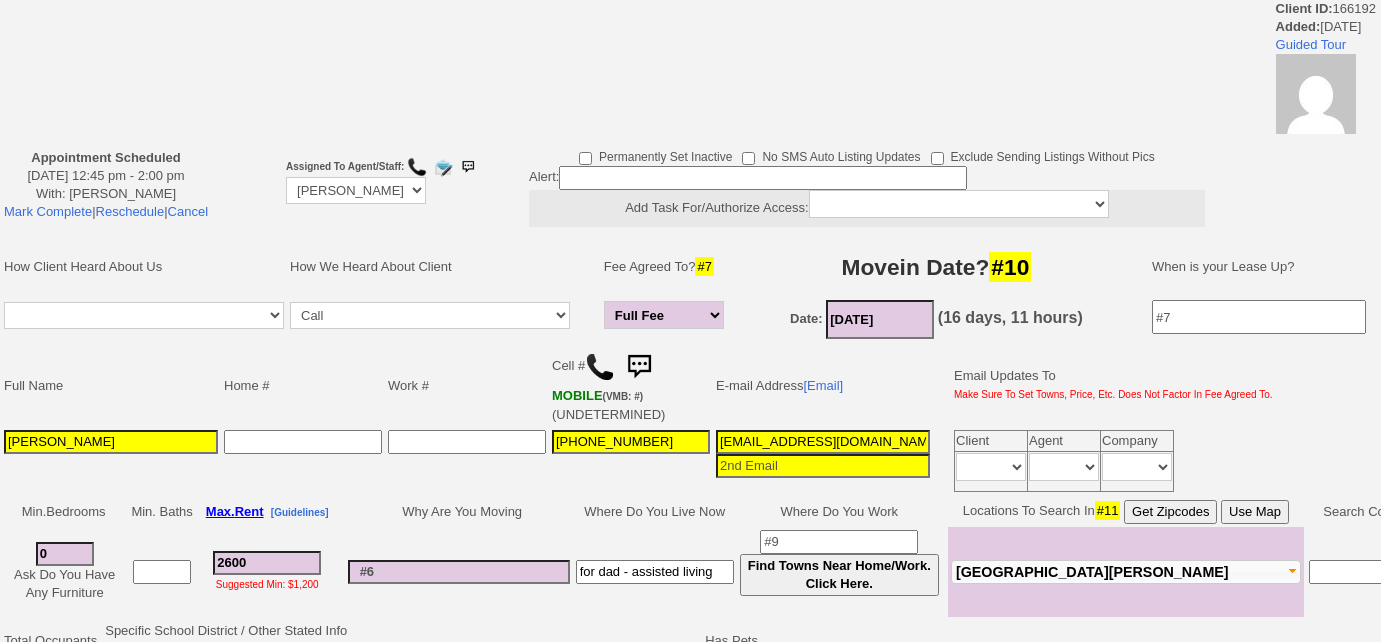 scroll, scrollTop: 0, scrollLeft: 0, axis: both 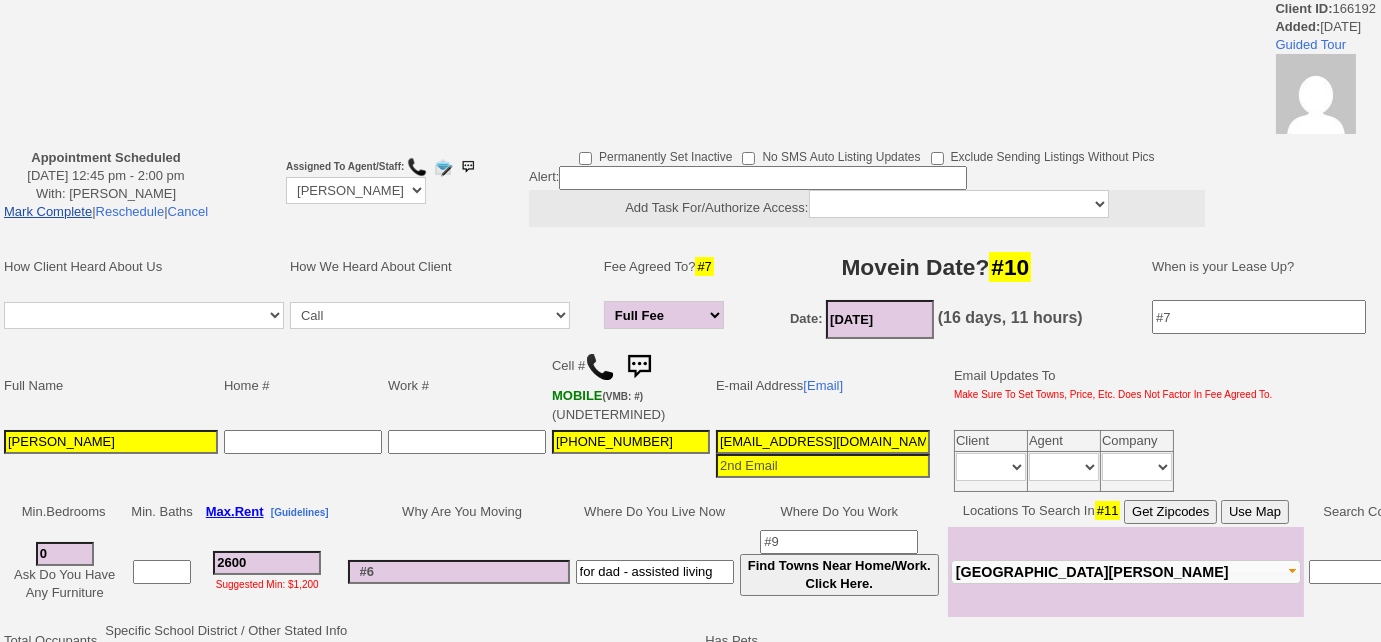 click on "Mark Complete" at bounding box center (48, 211) 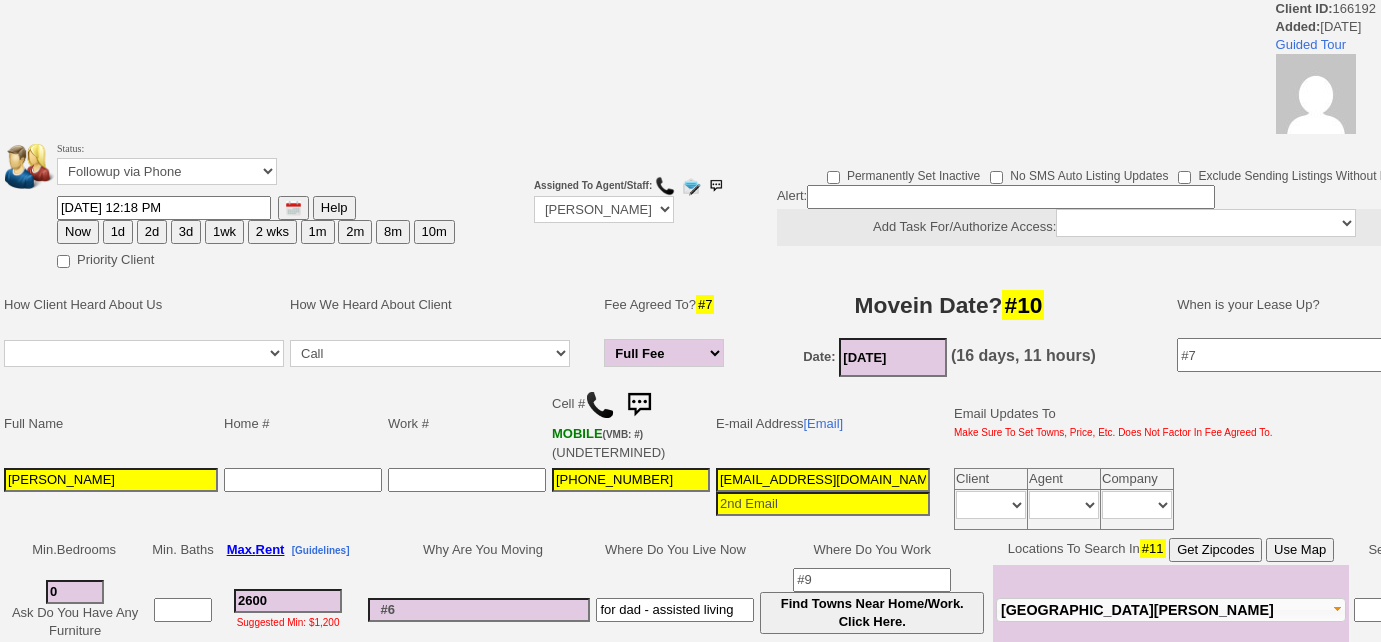 scroll, scrollTop: 0, scrollLeft: 0, axis: both 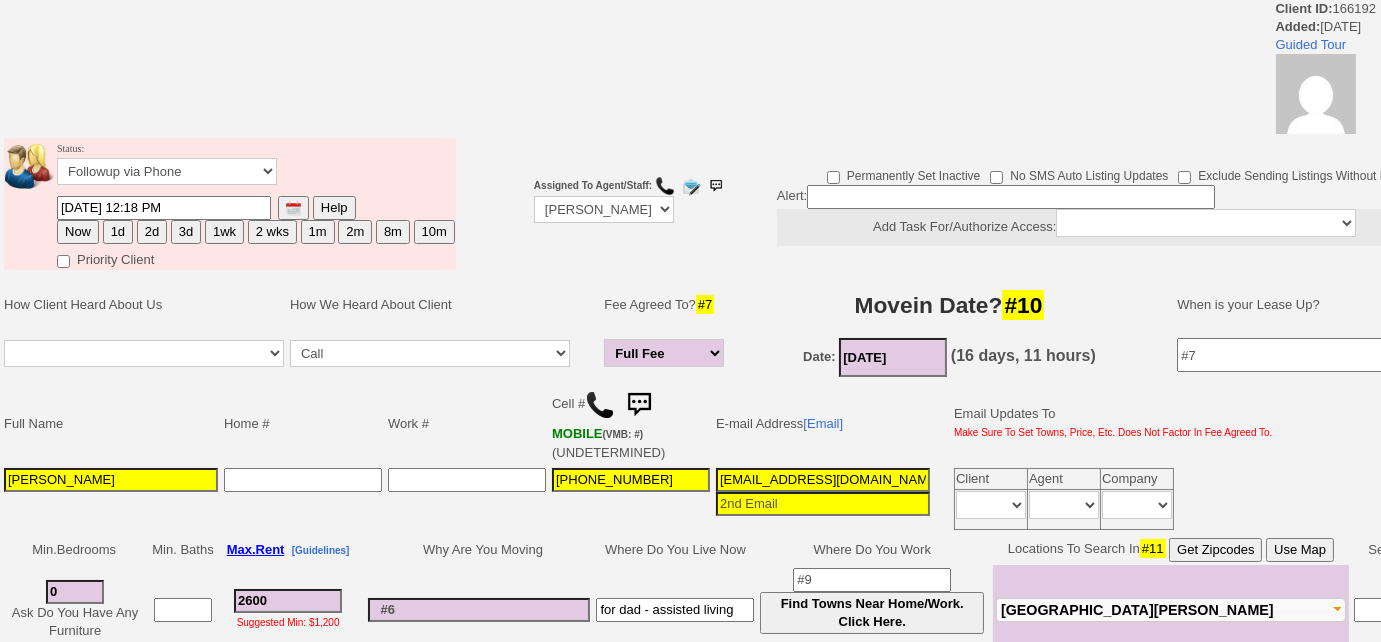 click on "3d" at bounding box center [186, 232] 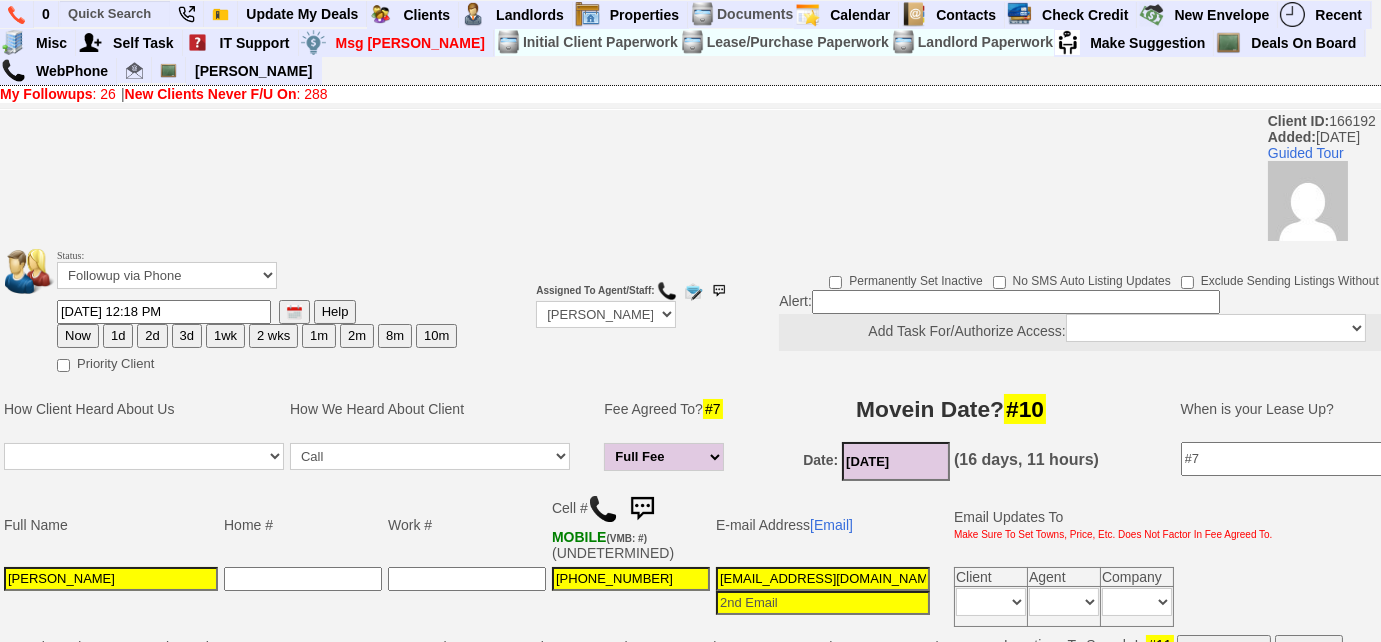 click on "3d" at bounding box center (187, 336) 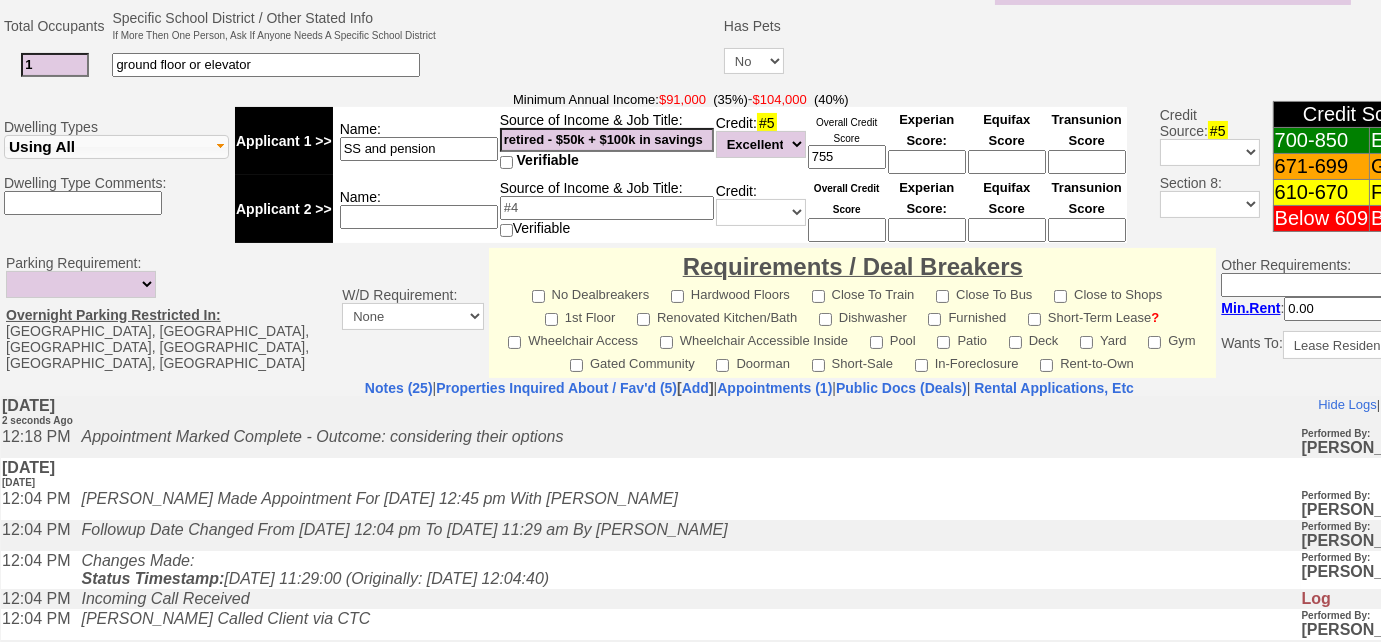 scroll, scrollTop: 978, scrollLeft: 0, axis: vertical 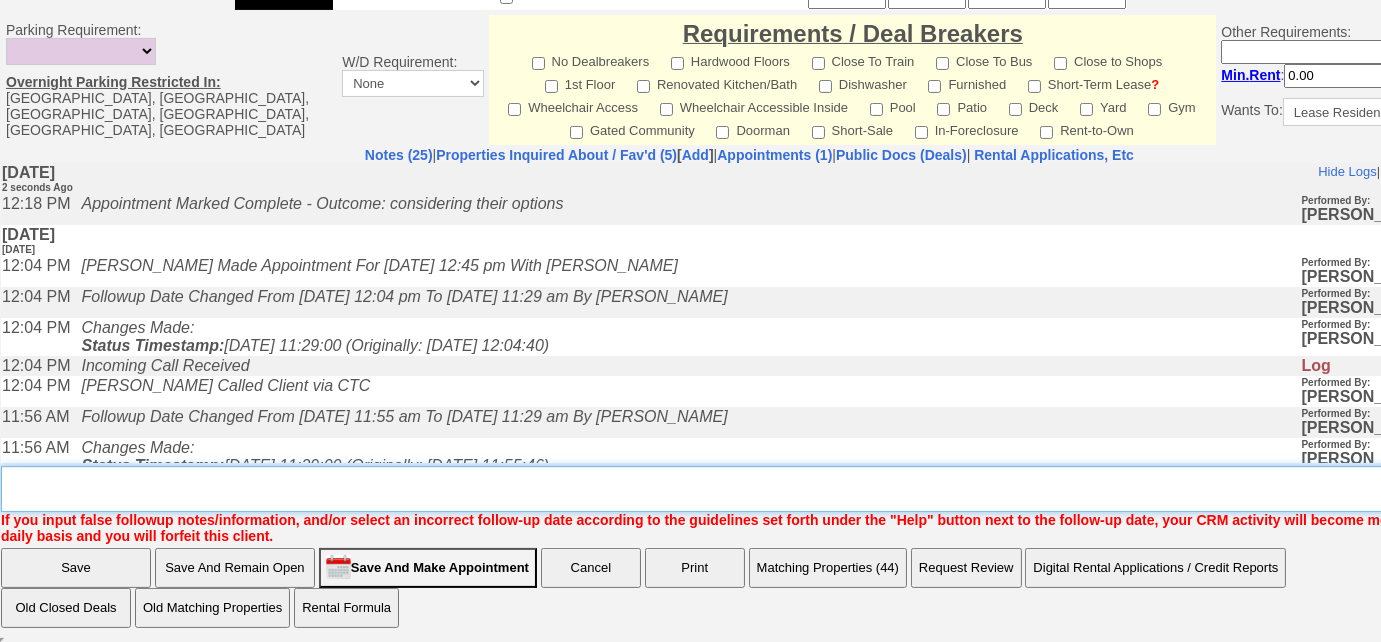 click on "Insert New Note Here" at bounding box center (756, 489) 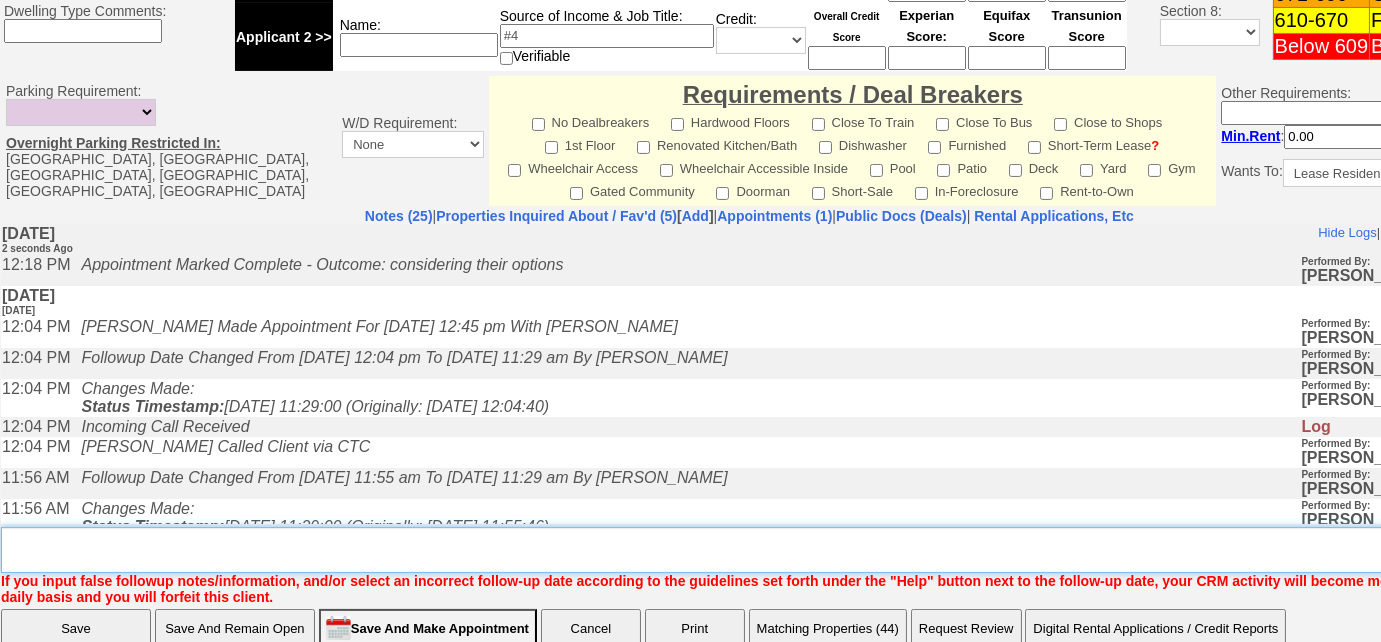 scroll, scrollTop: 887, scrollLeft: 0, axis: vertical 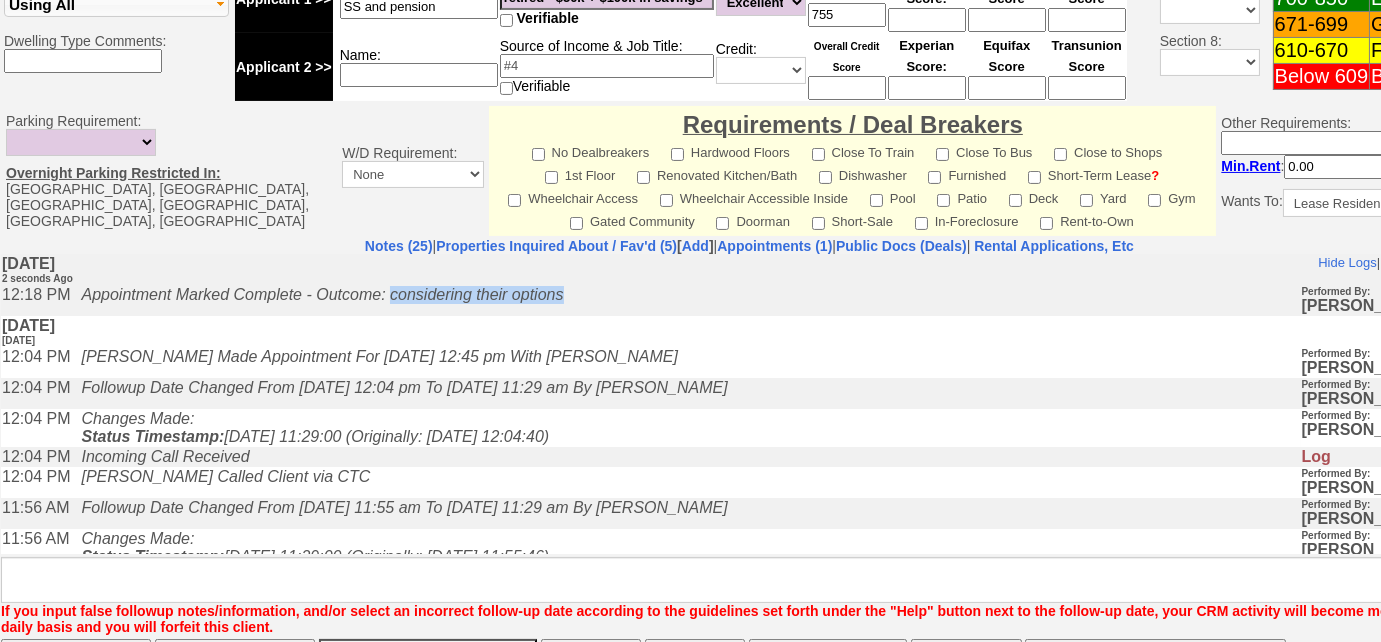 drag, startPoint x: 597, startPoint y: 301, endPoint x: 401, endPoint y: 297, distance: 196.04082 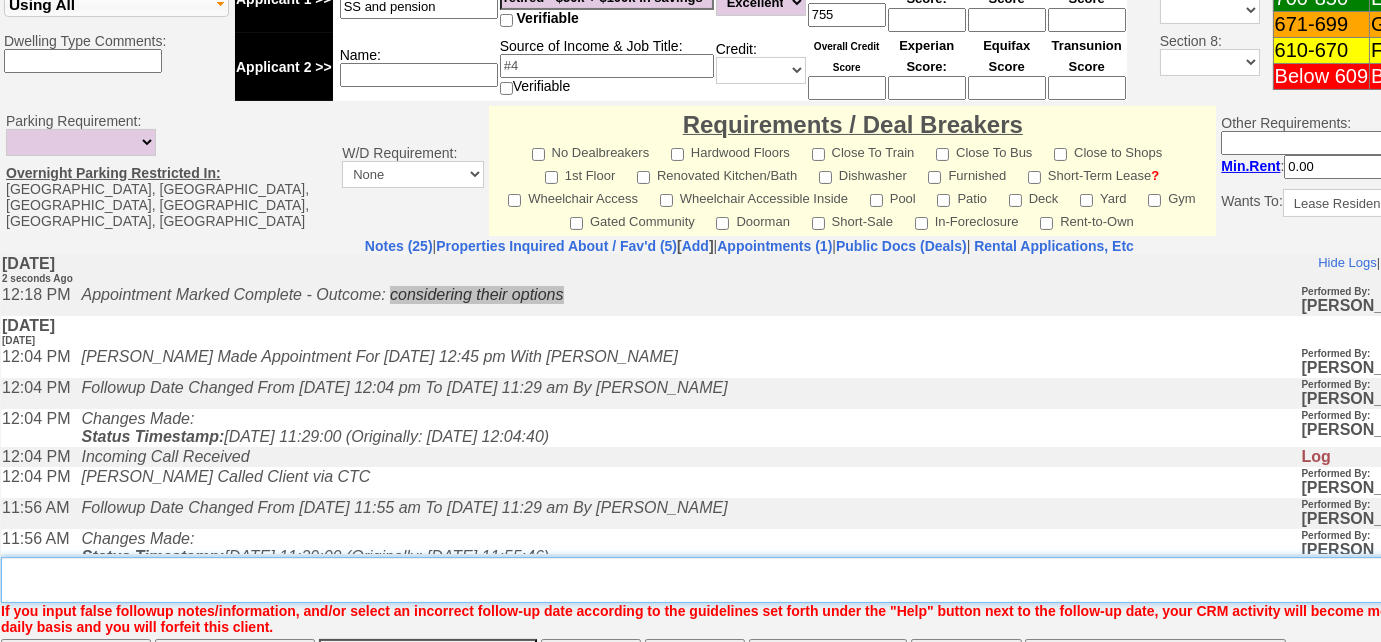 click on "Insert New Note Here" at bounding box center (756, 580) 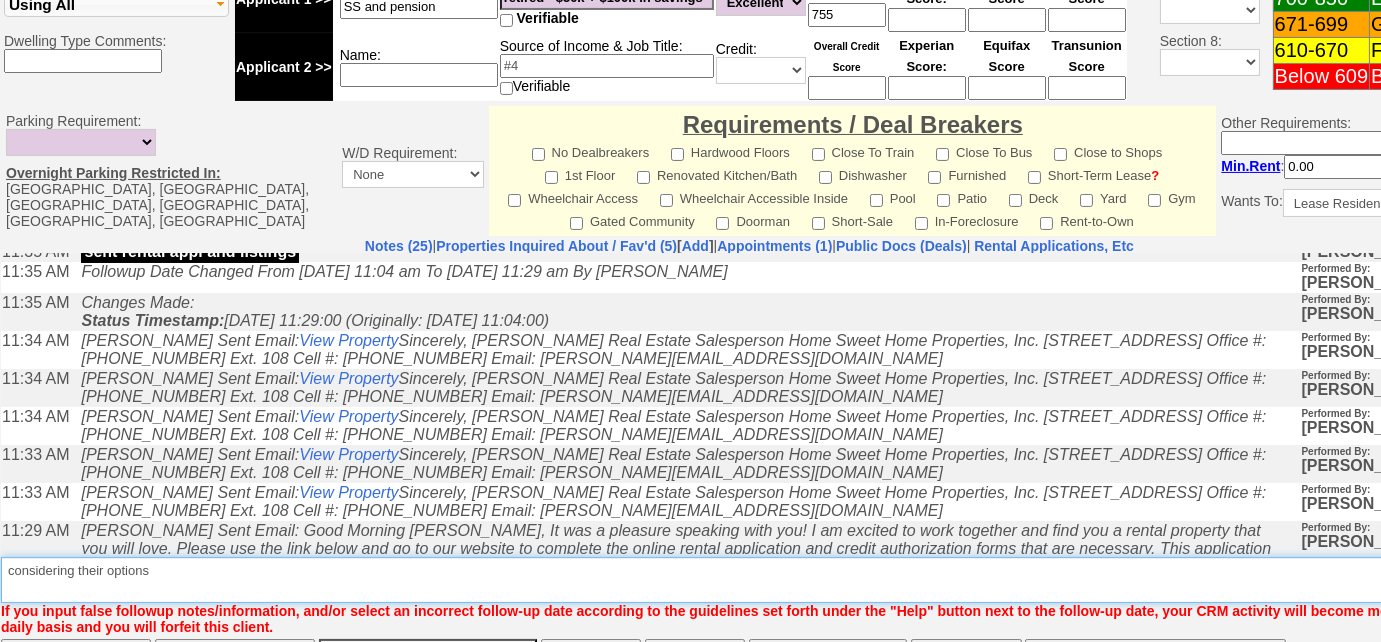 scroll, scrollTop: 454, scrollLeft: 0, axis: vertical 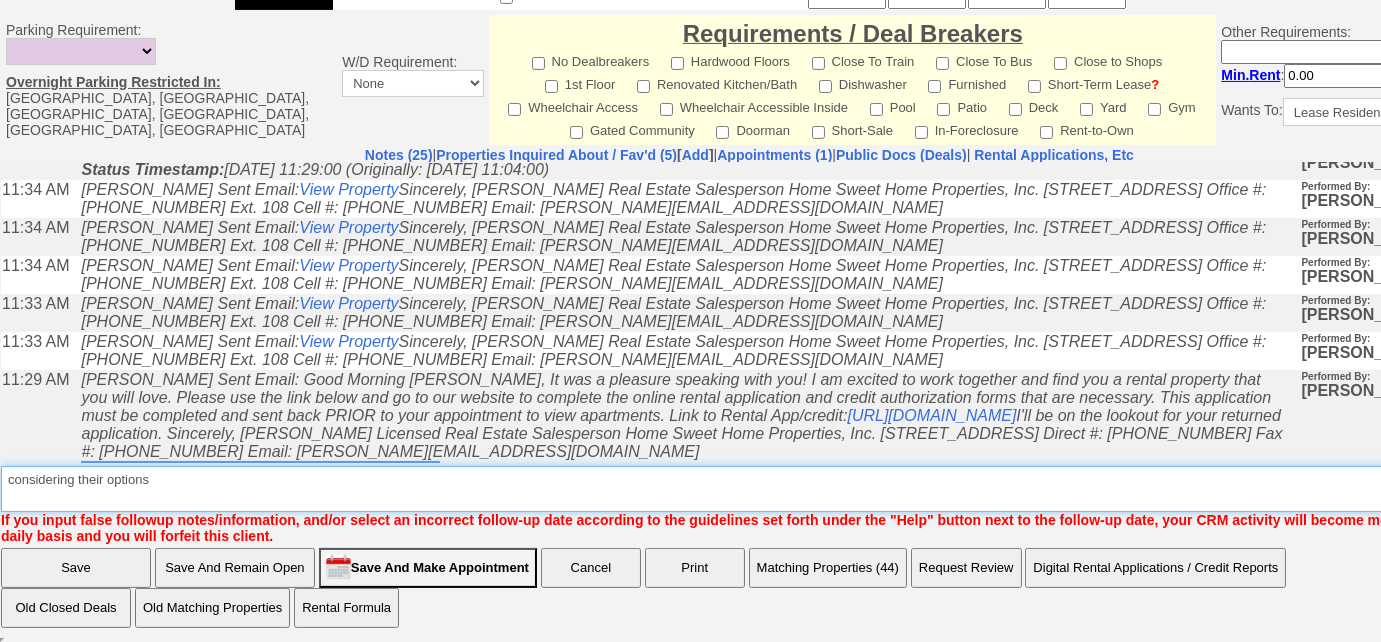 type on "considering their options" 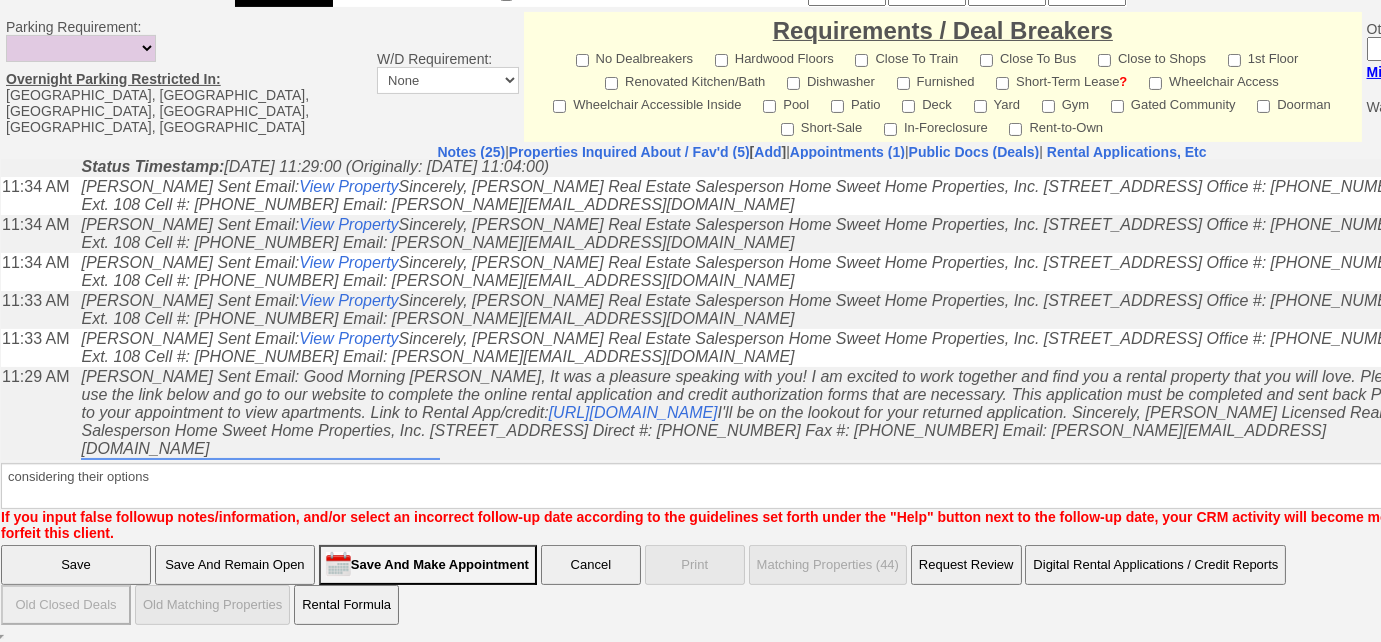 scroll, scrollTop: 896, scrollLeft: 0, axis: vertical 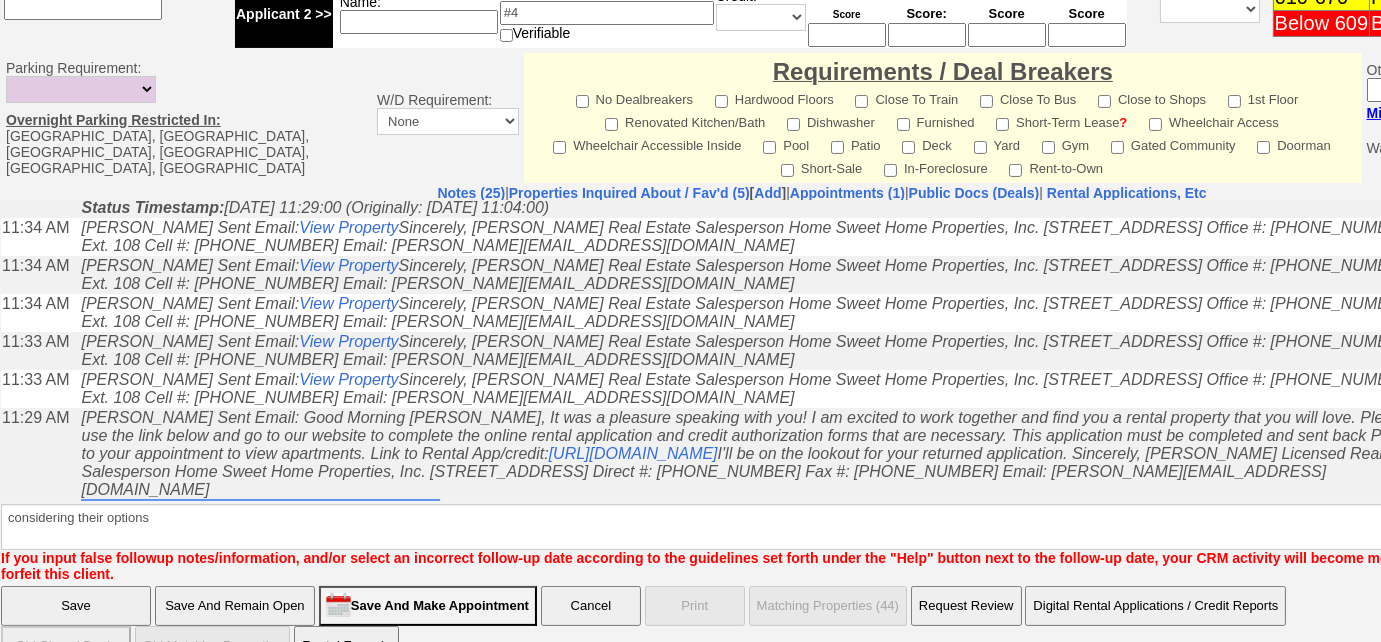 click on "Save" at bounding box center [76, 606] 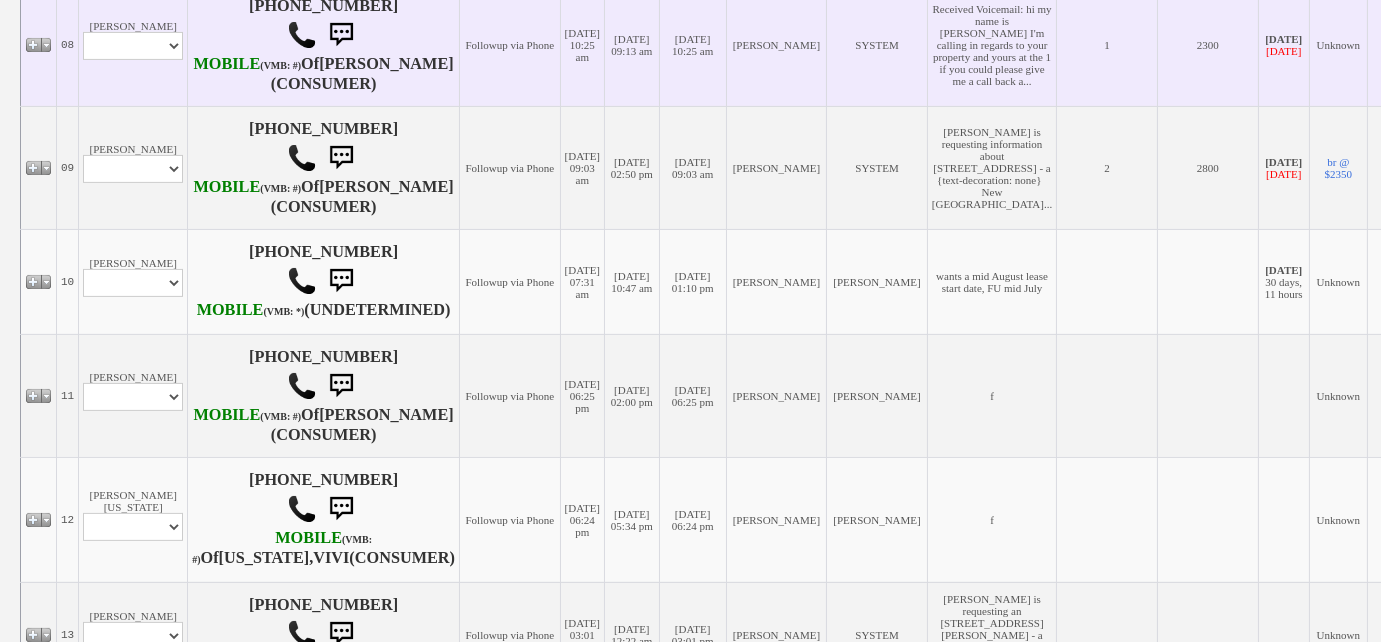 scroll, scrollTop: 1363, scrollLeft: 0, axis: vertical 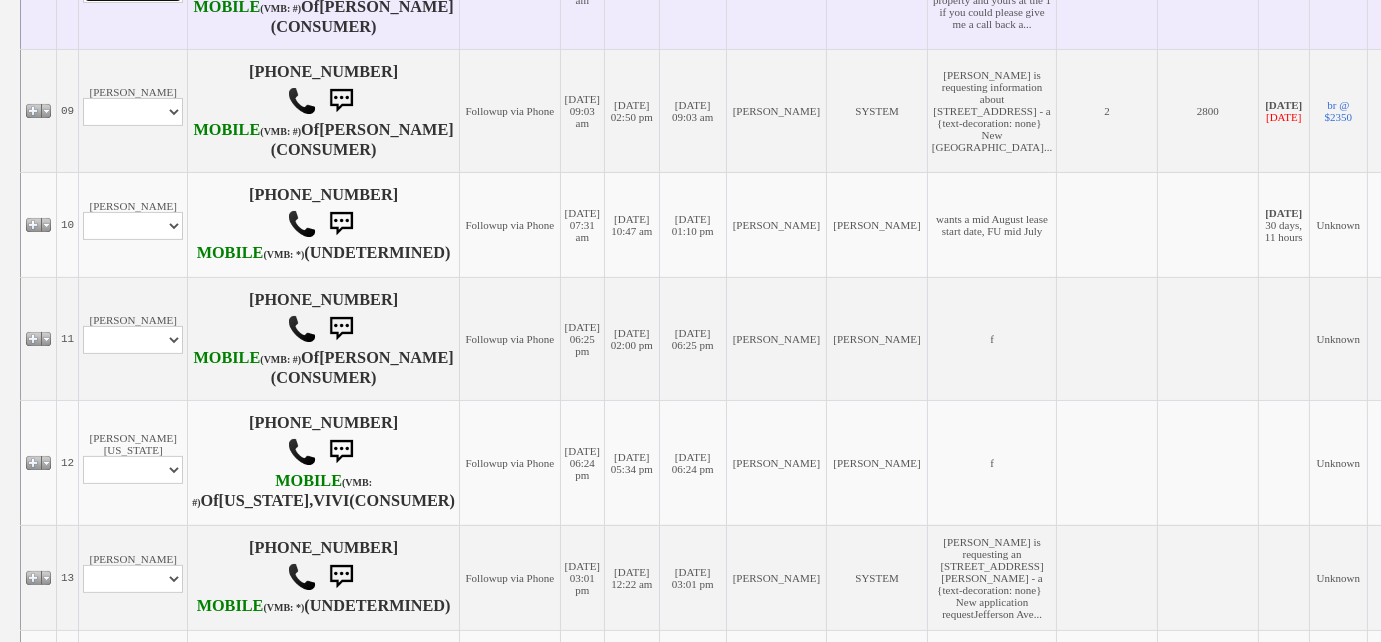 click on "Profile
Edit
Print
Email Externally (Will Not Be Tracked In CRM)
Closed Deals" at bounding box center (133, -11) 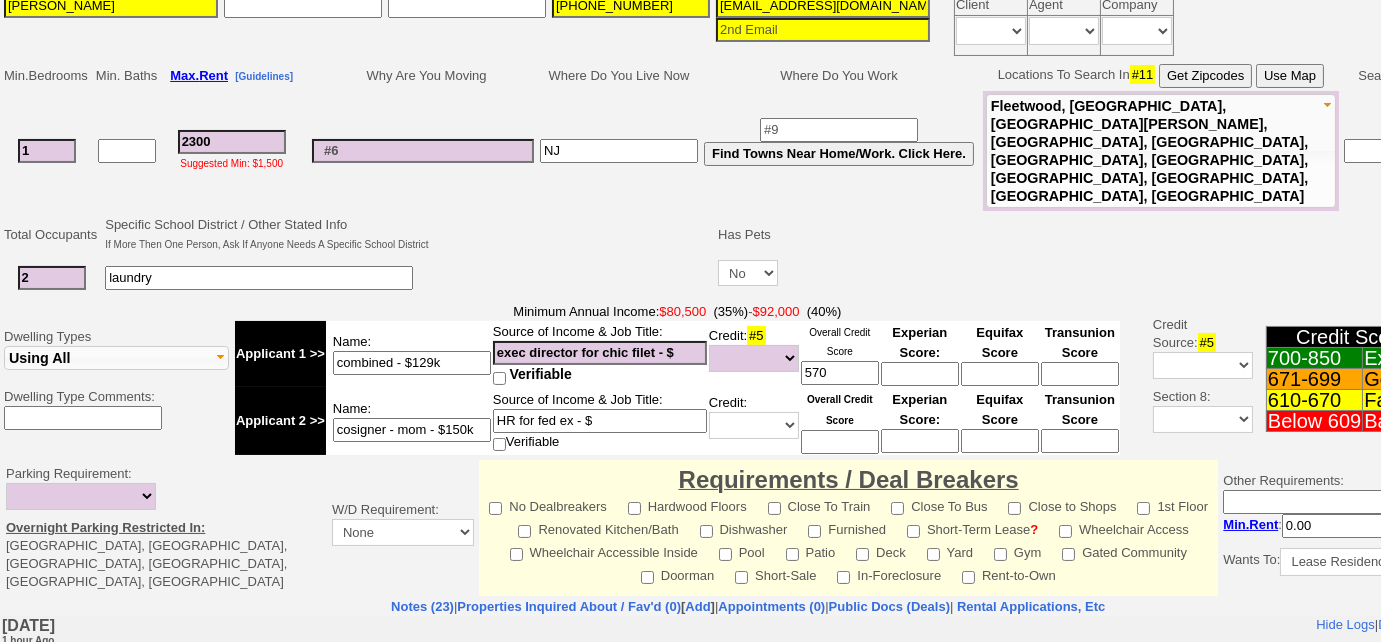 scroll, scrollTop: 0, scrollLeft: 0, axis: both 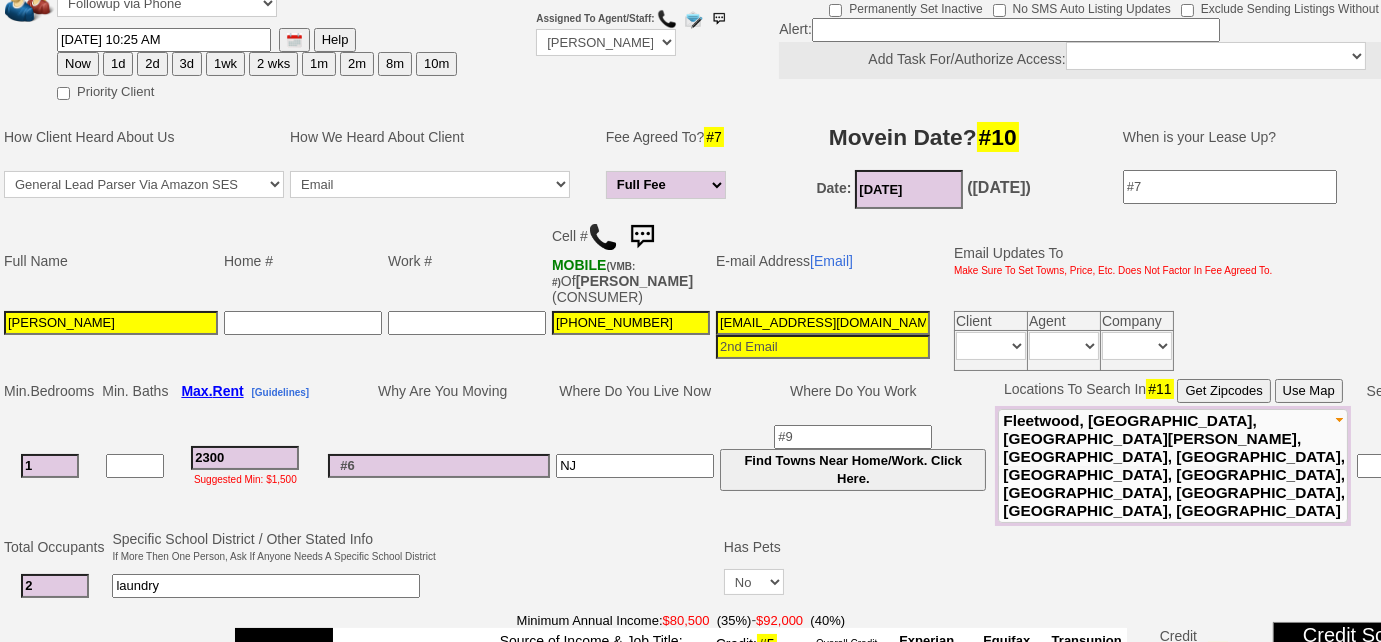 click at bounding box center [603, 237] 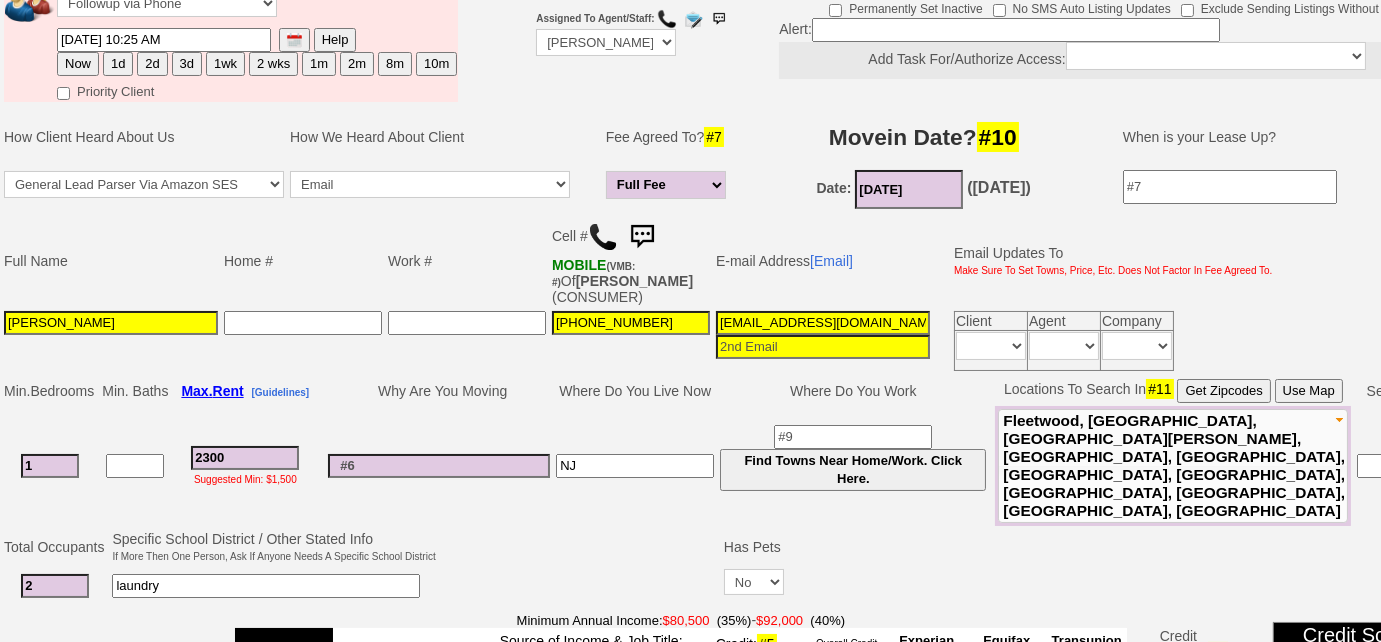 drag, startPoint x: 602, startPoint y: 444, endPoint x: 525, endPoint y: 443, distance: 77.00649 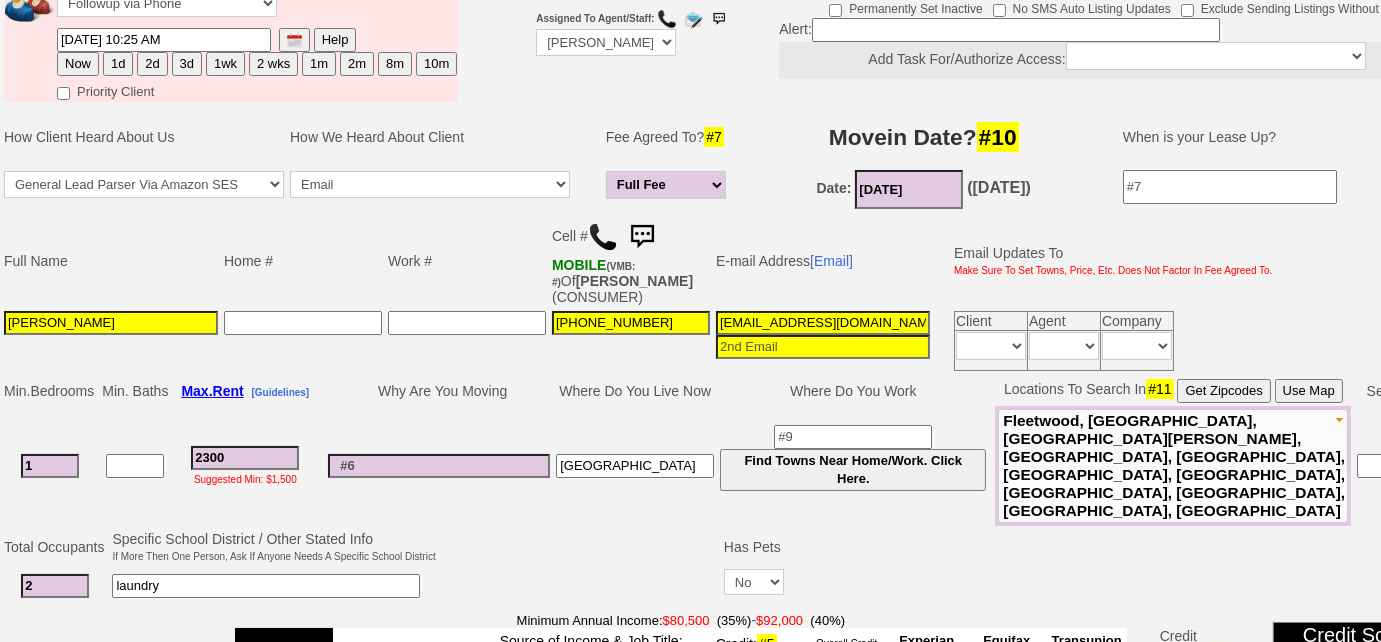 type on "[GEOGRAPHIC_DATA]" 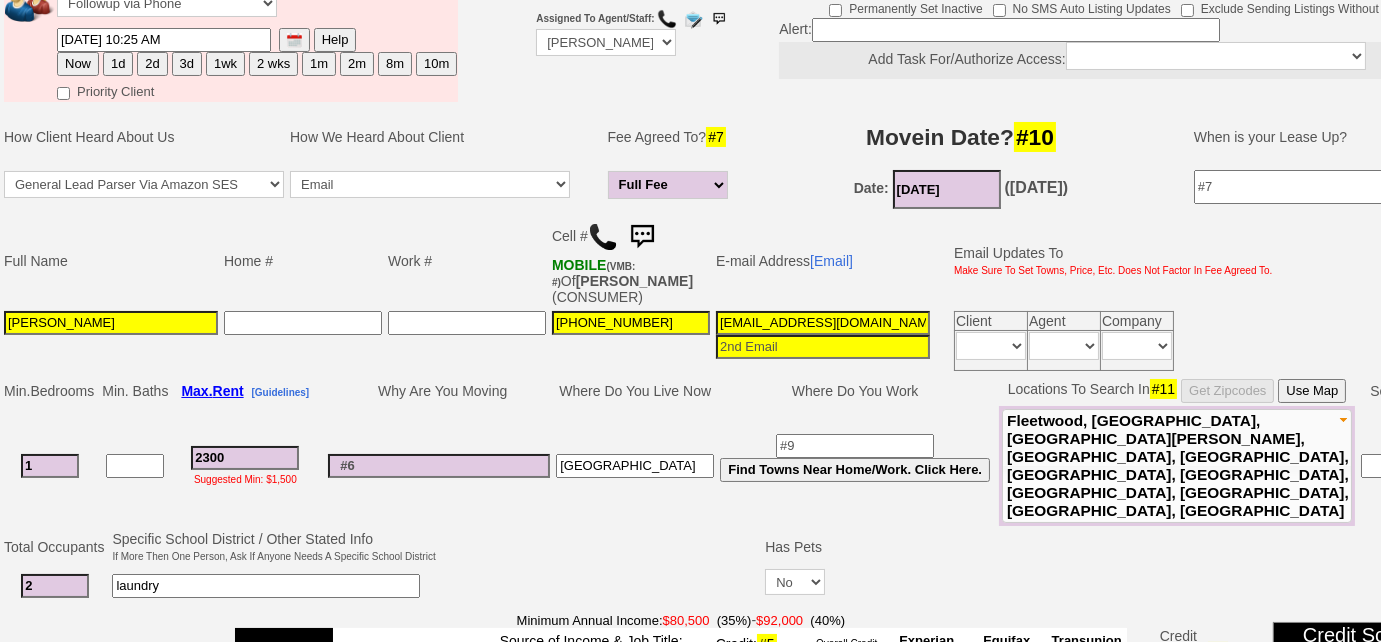 click on "Fleetwood, Pelham, New Rochelle, Larchmont, Mamaroneck, Mount Vernon, Yonkers, Bronxville, Hartsdale, Greenburgh, White Plains" at bounding box center (1178, 465) 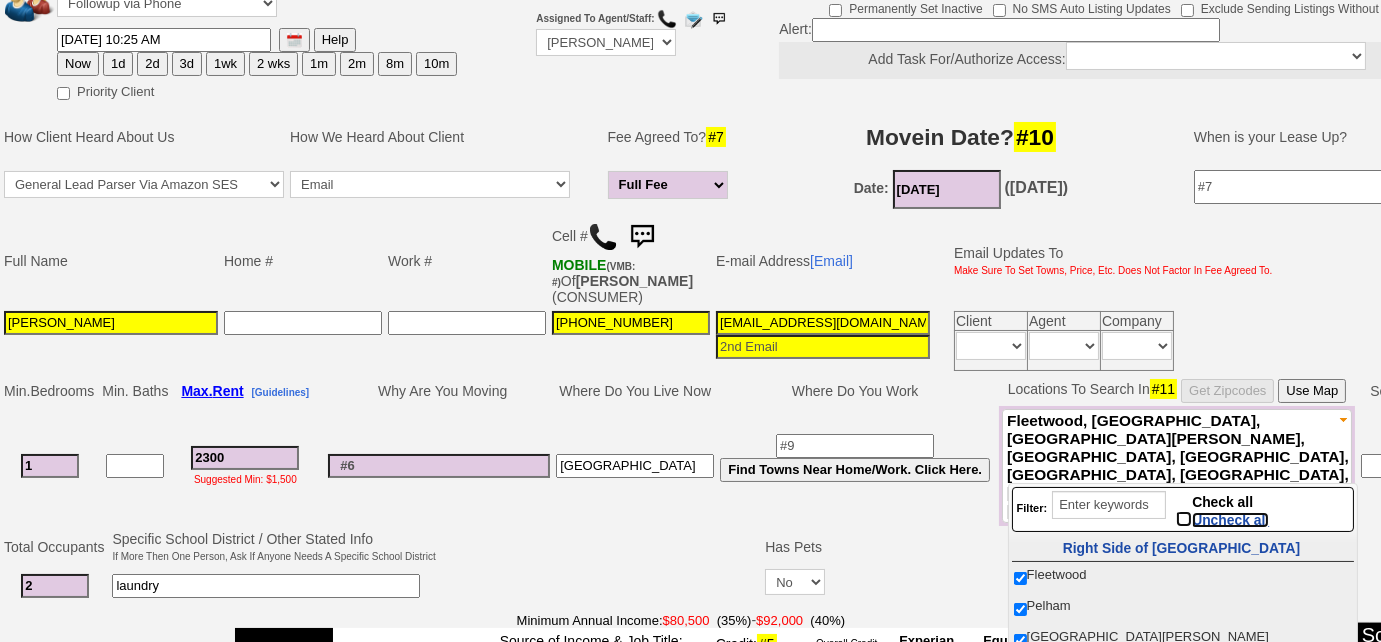 drag, startPoint x: 1250, startPoint y: 513, endPoint x: 1203, endPoint y: 538, distance: 53.235325 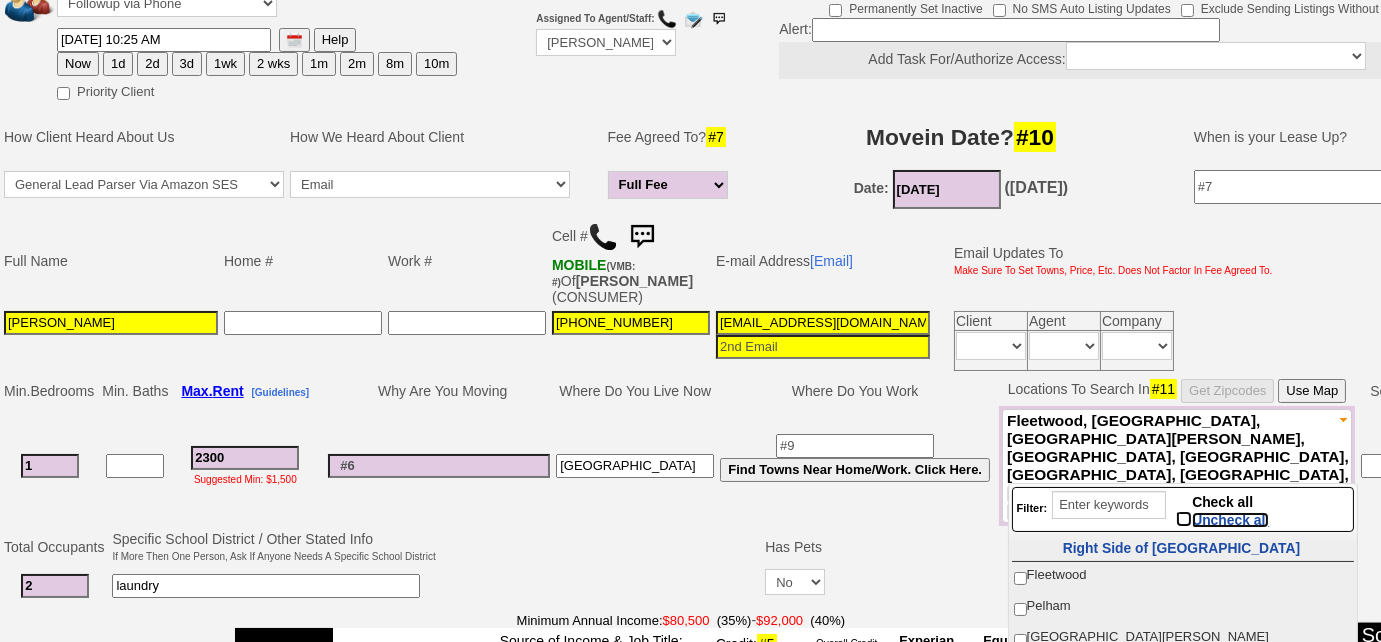 checkbox on "false" 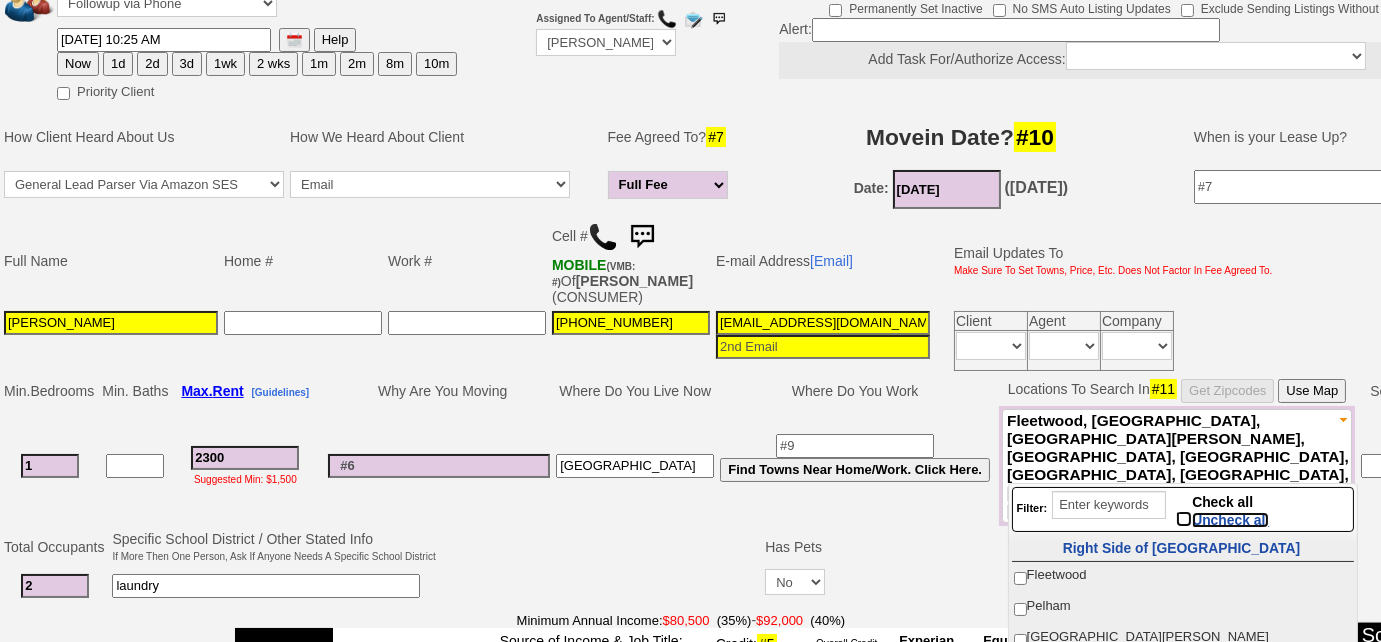 checkbox on "false" 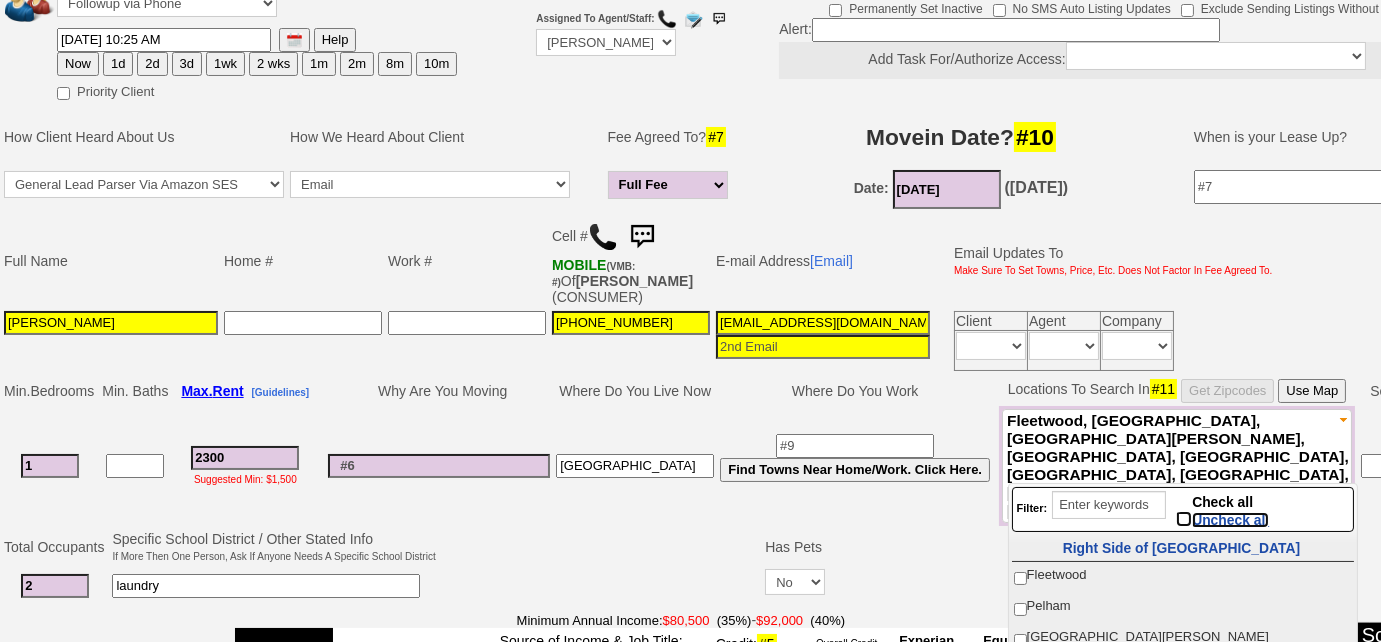 checkbox on "false" 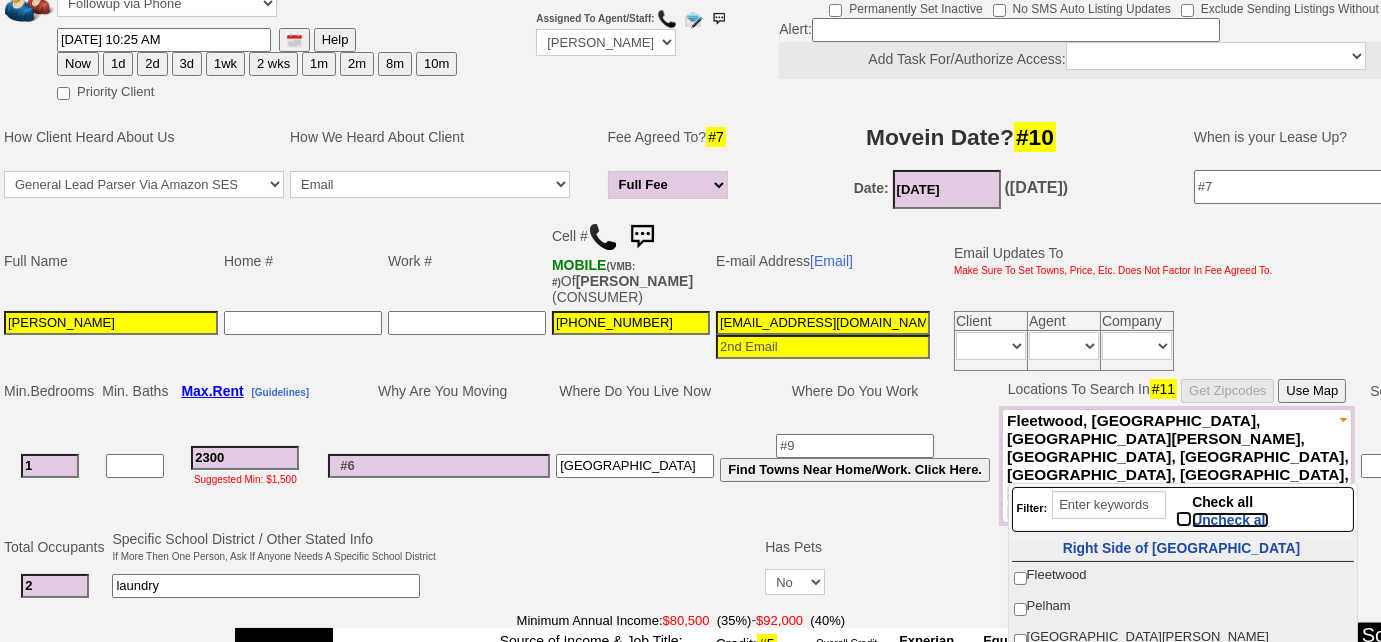 checkbox on "false" 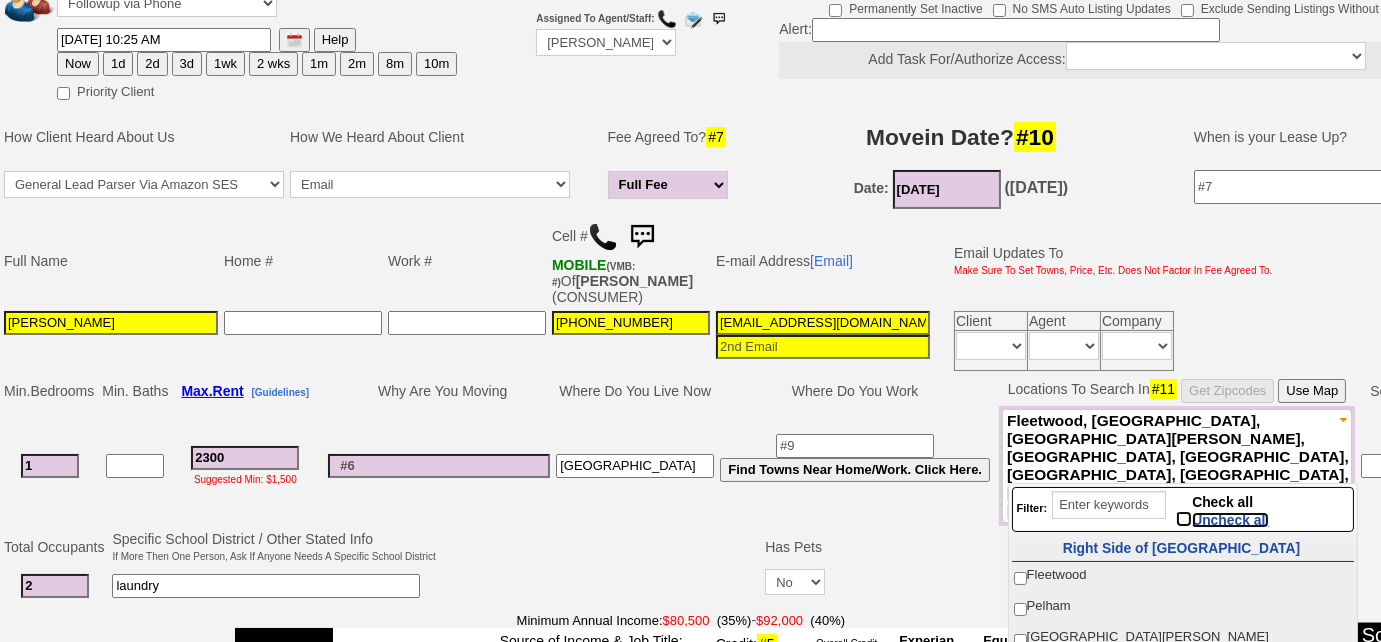 checkbox on "false" 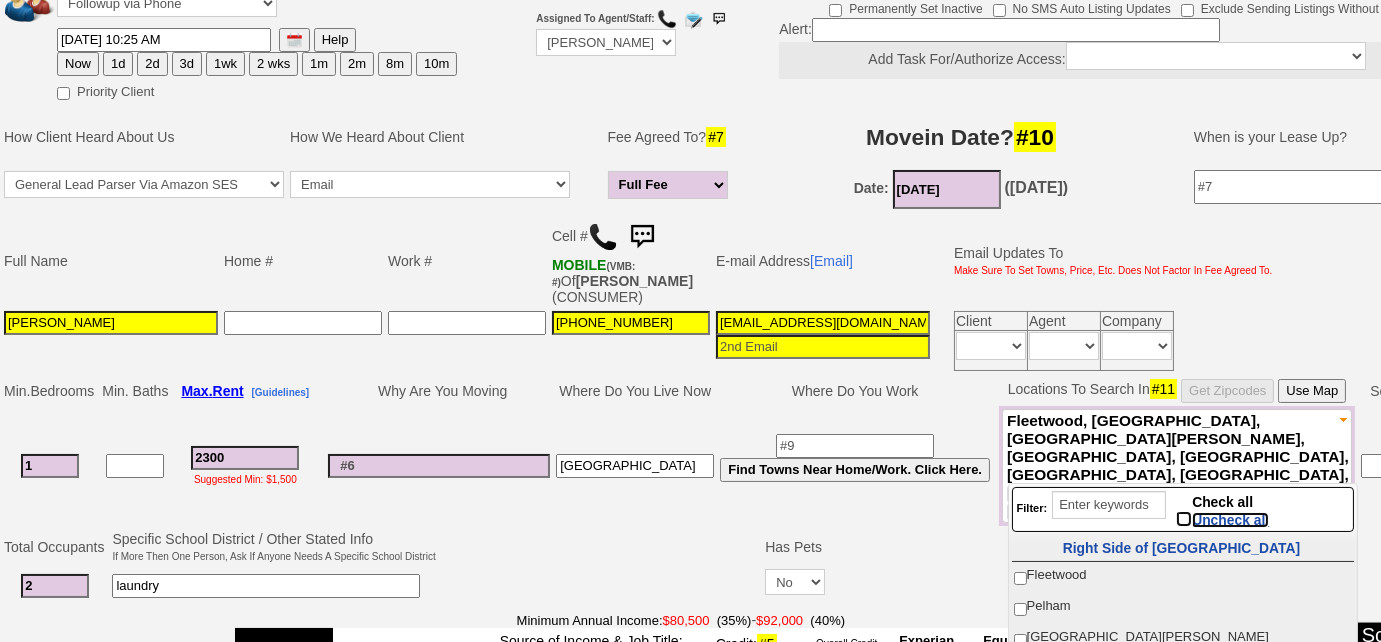 checkbox on "false" 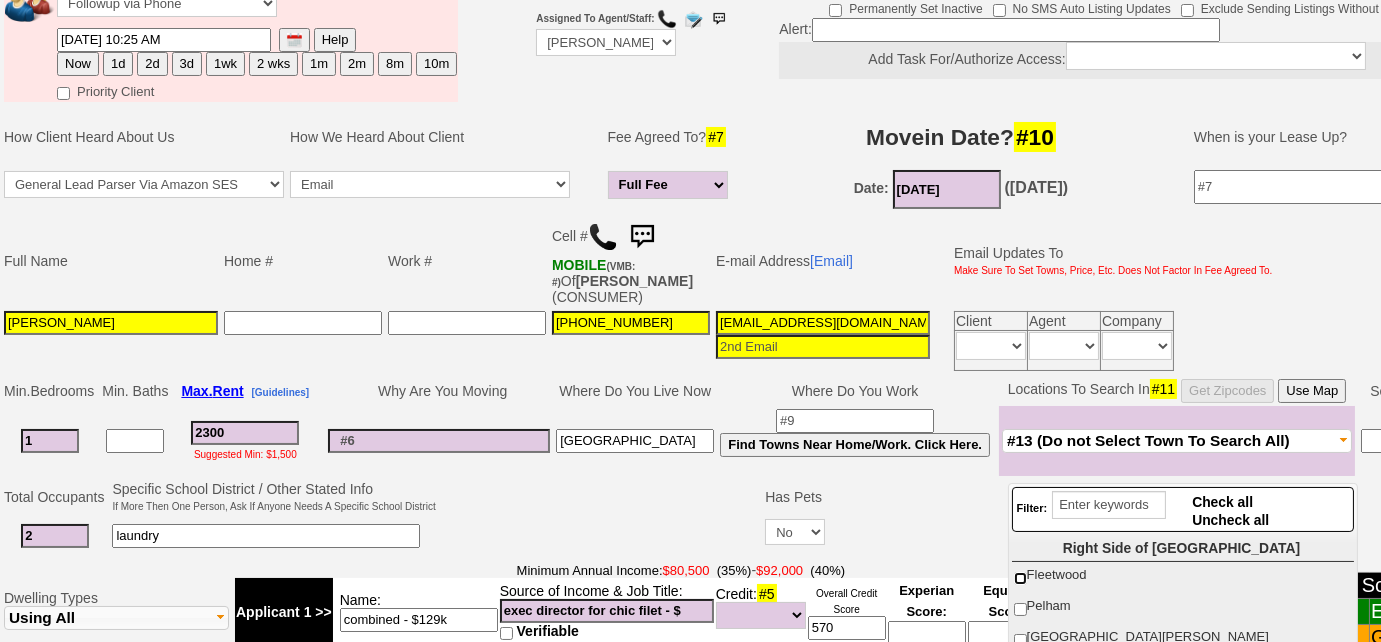 click on "Fleetwood" at bounding box center (1020, 578) 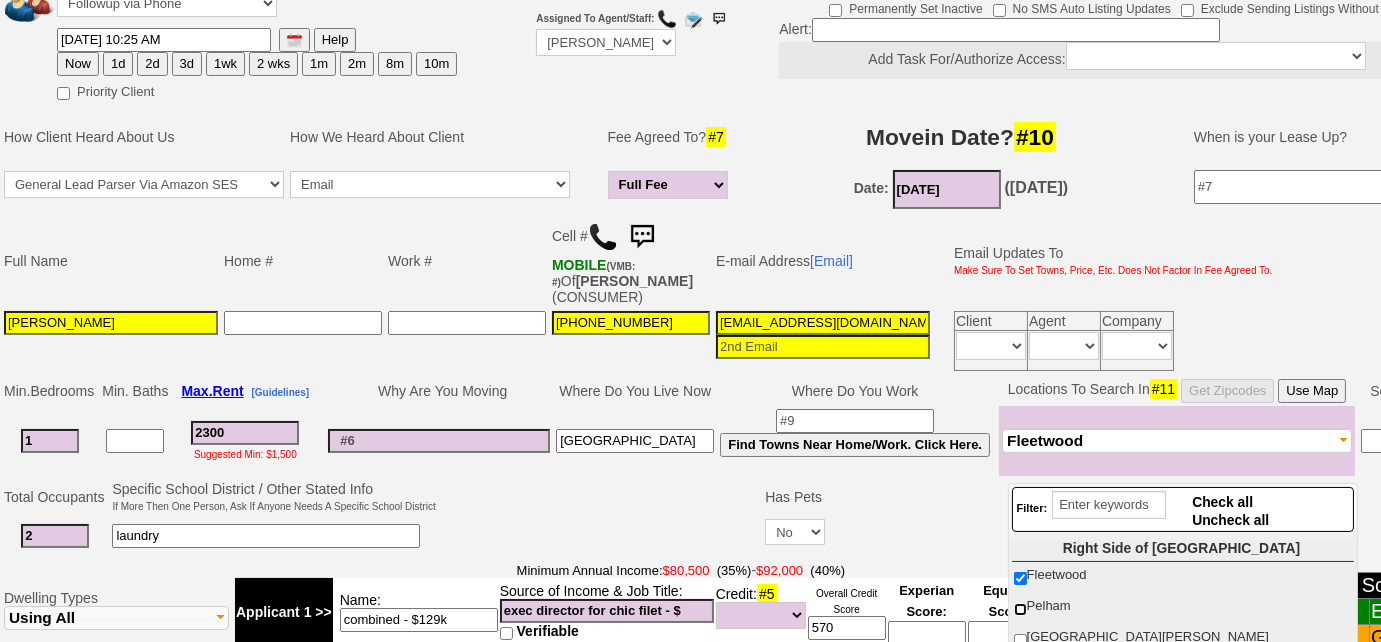 click on "Pelham" at bounding box center [1020, 609] 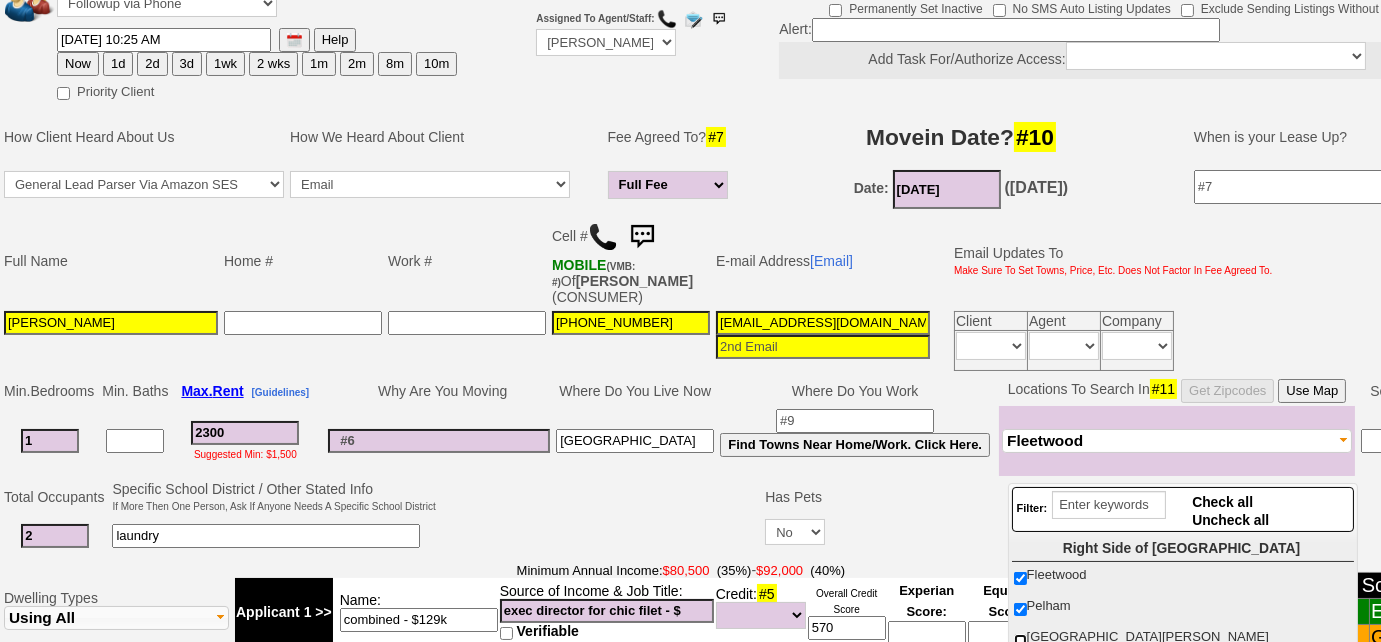 scroll, scrollTop: 274, scrollLeft: 0, axis: vertical 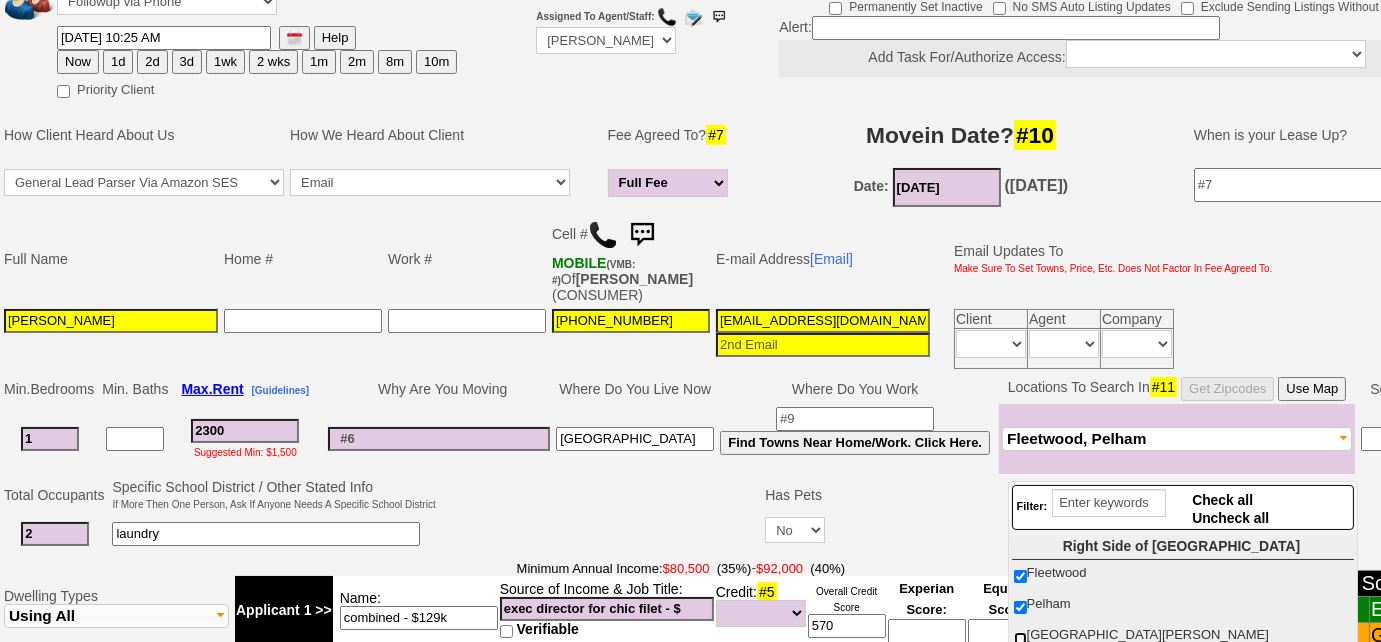 click on "New Rochelle" at bounding box center (1020, 638) 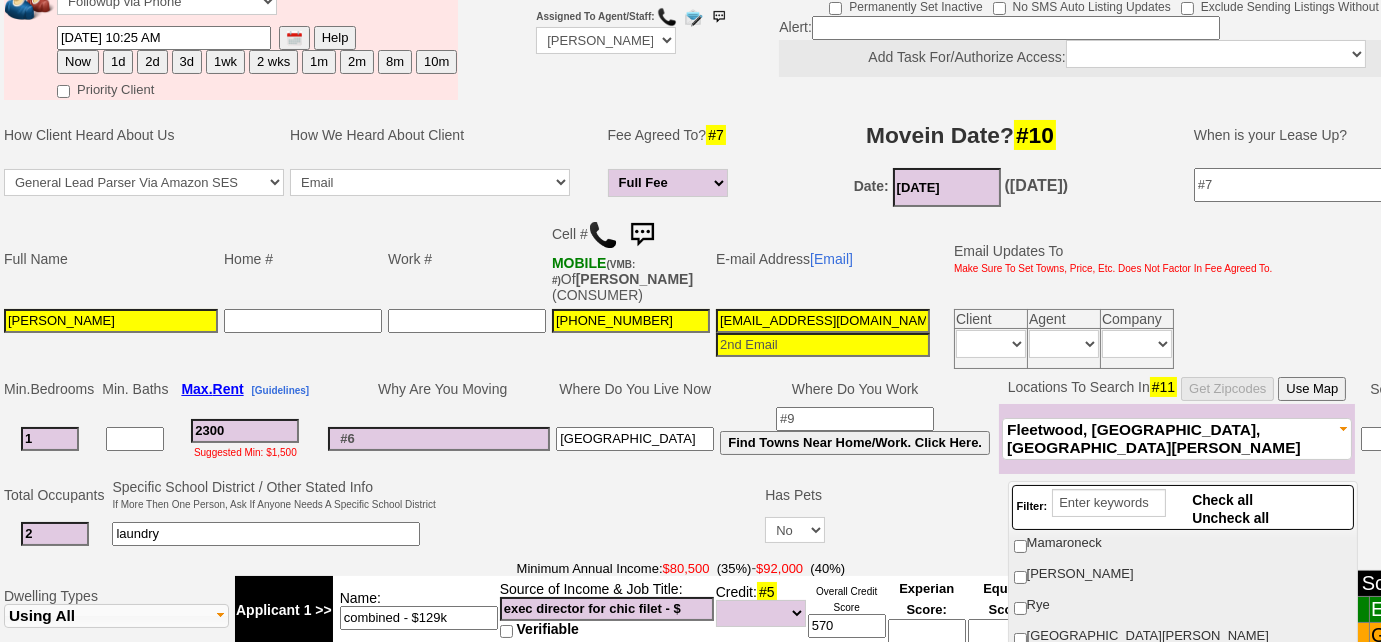 scroll, scrollTop: 181, scrollLeft: 0, axis: vertical 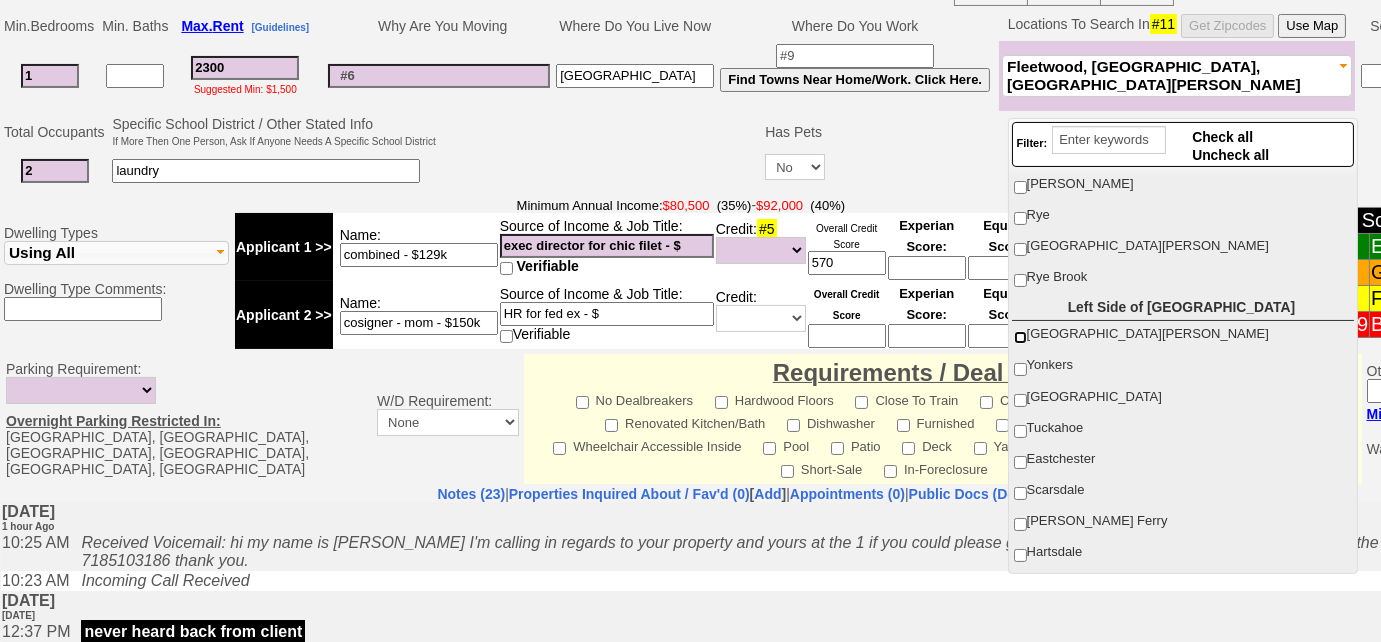 click on "[GEOGRAPHIC_DATA][PERSON_NAME]" at bounding box center [1020, 337] 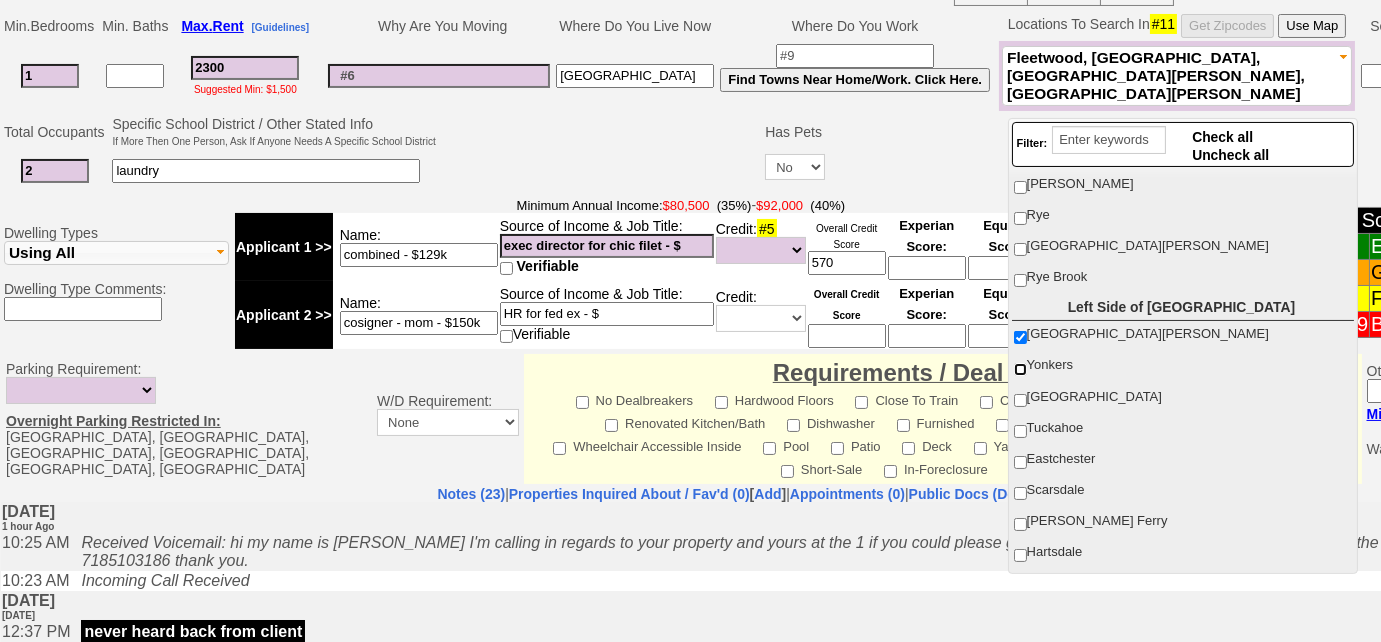 click on "Yonkers" at bounding box center (1020, 369) 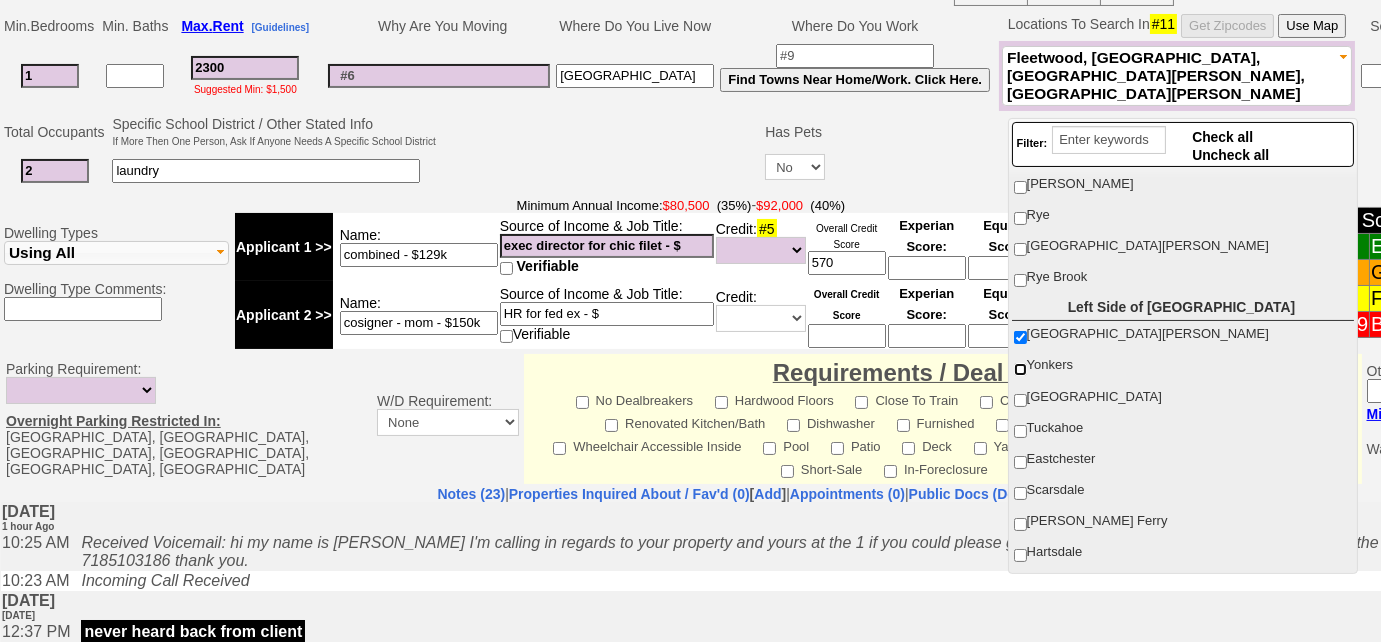 checkbox on "true" 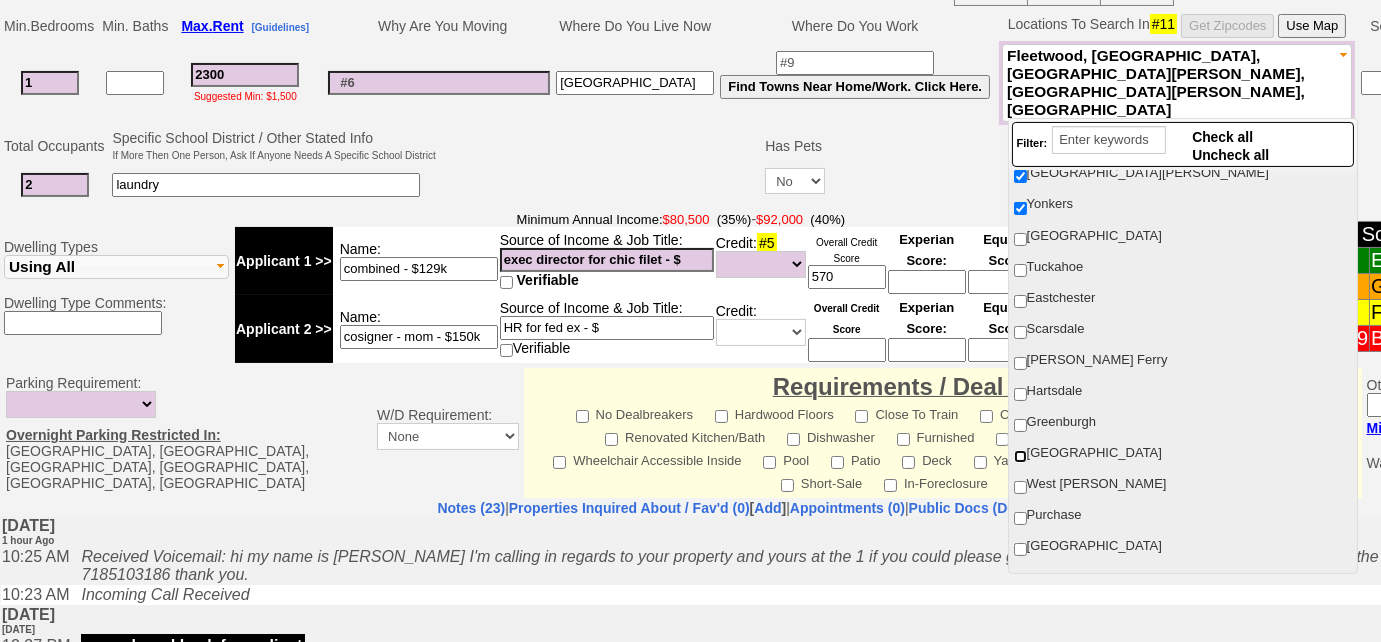 scroll, scrollTop: 363, scrollLeft: 0, axis: vertical 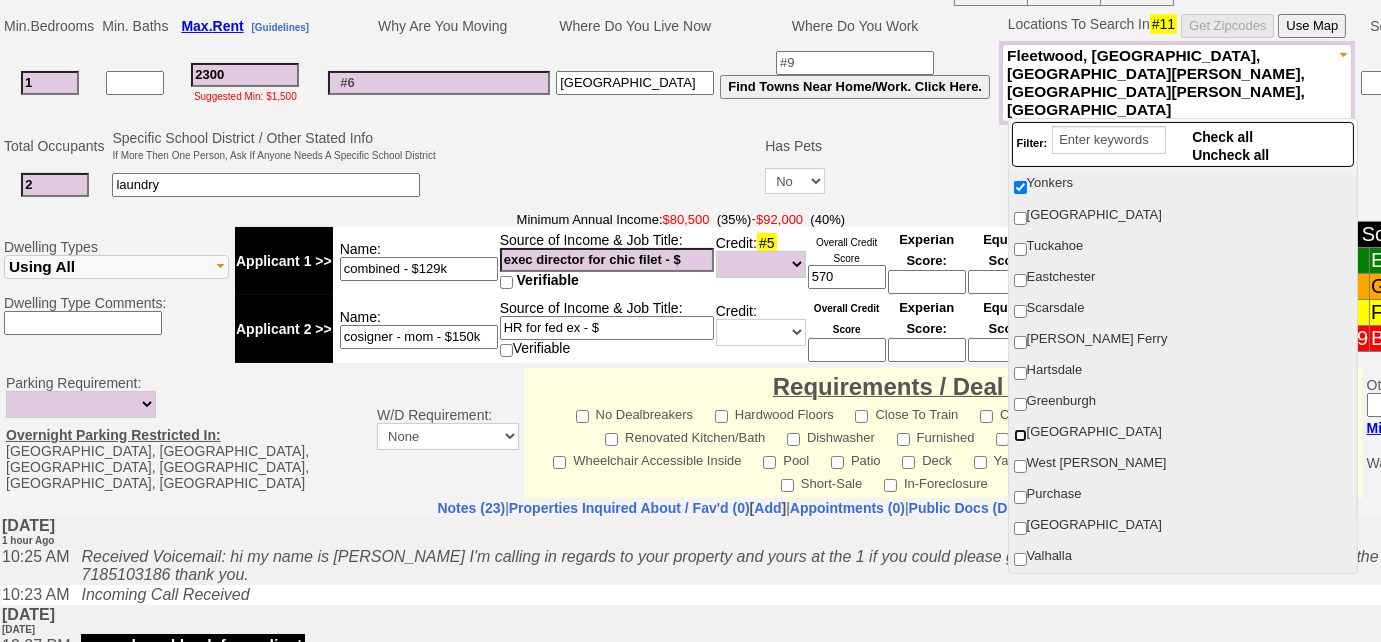 click on "White Plains" at bounding box center [1020, 435] 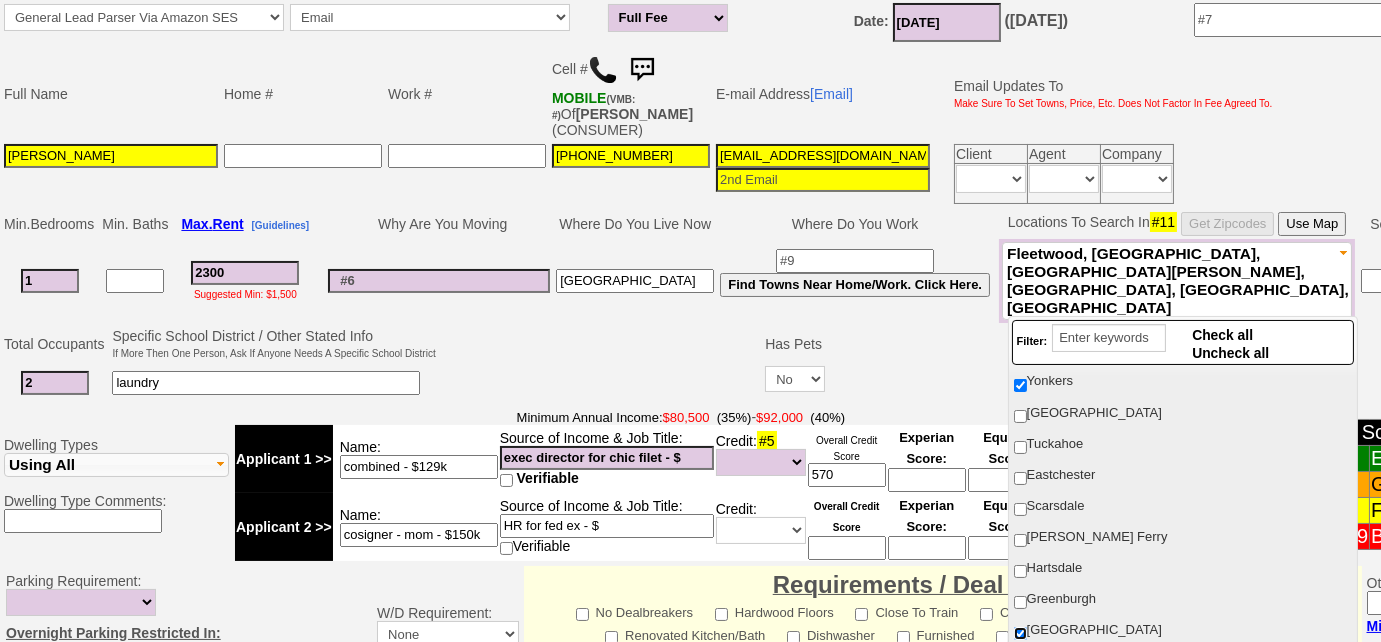 scroll, scrollTop: 274, scrollLeft: 0, axis: vertical 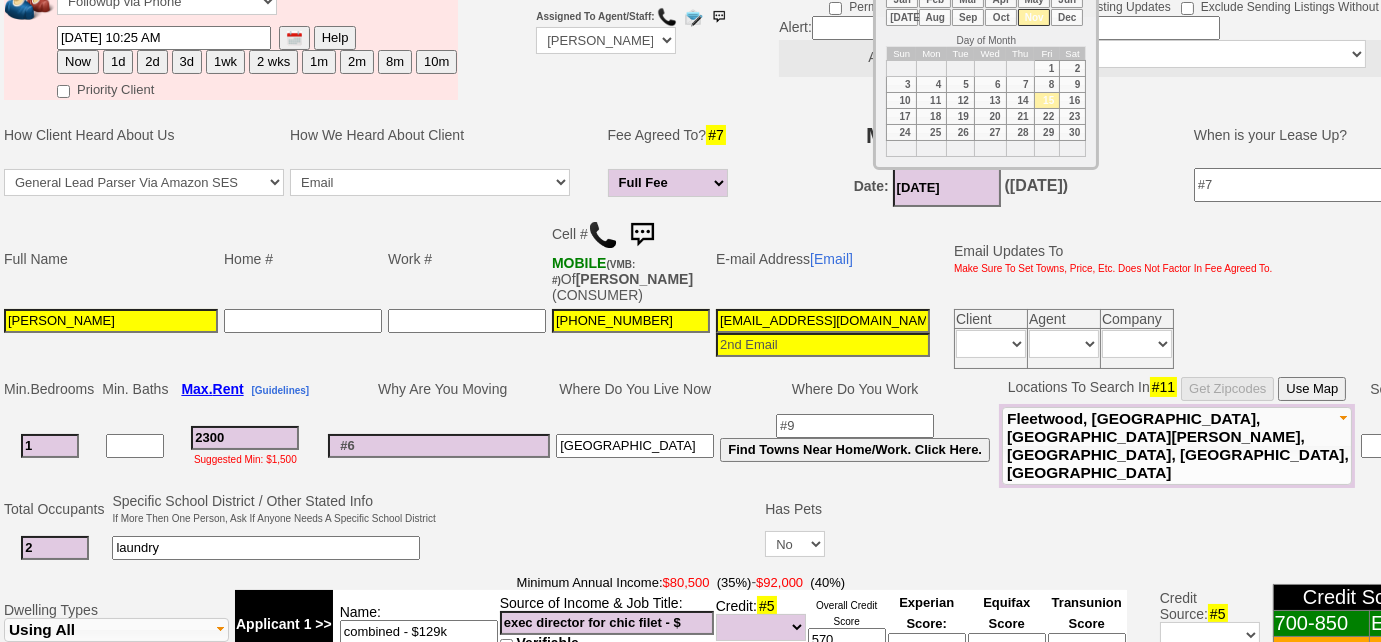 click on "11/15/2024" at bounding box center [947, 187] 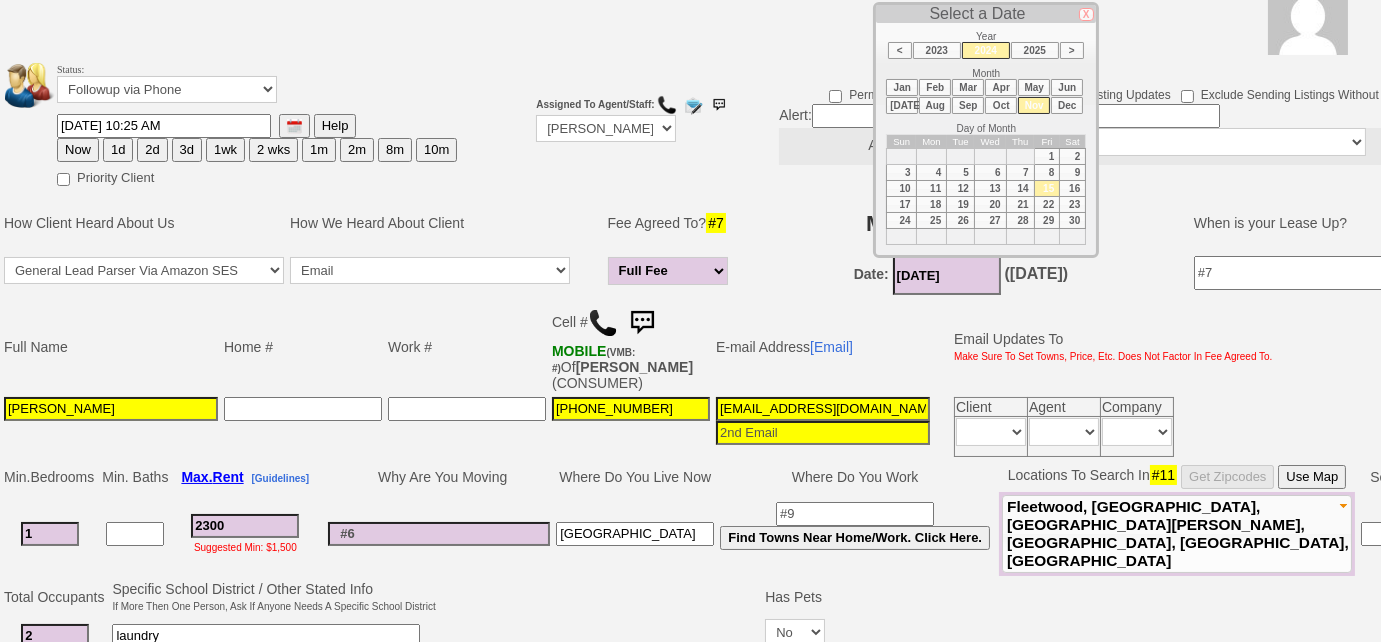 scroll, scrollTop: 92, scrollLeft: 0, axis: vertical 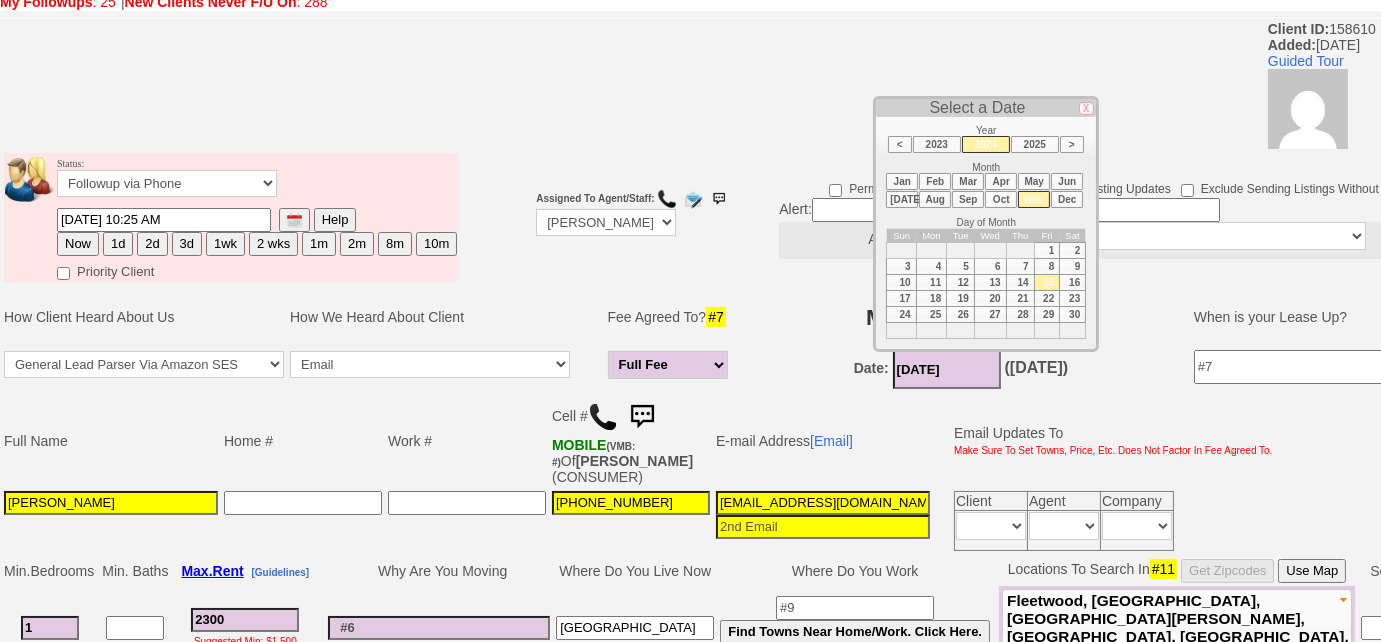 click on "Aug" at bounding box center [935, 199] 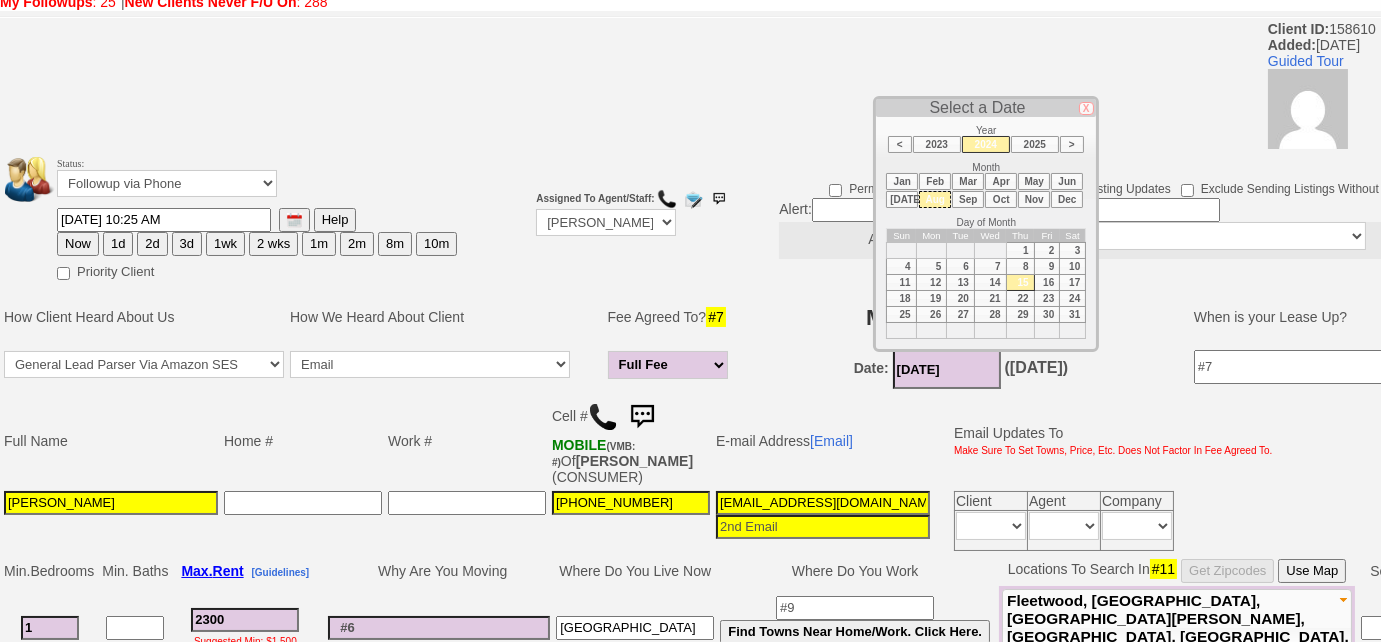 click on "1" at bounding box center (1020, 251) 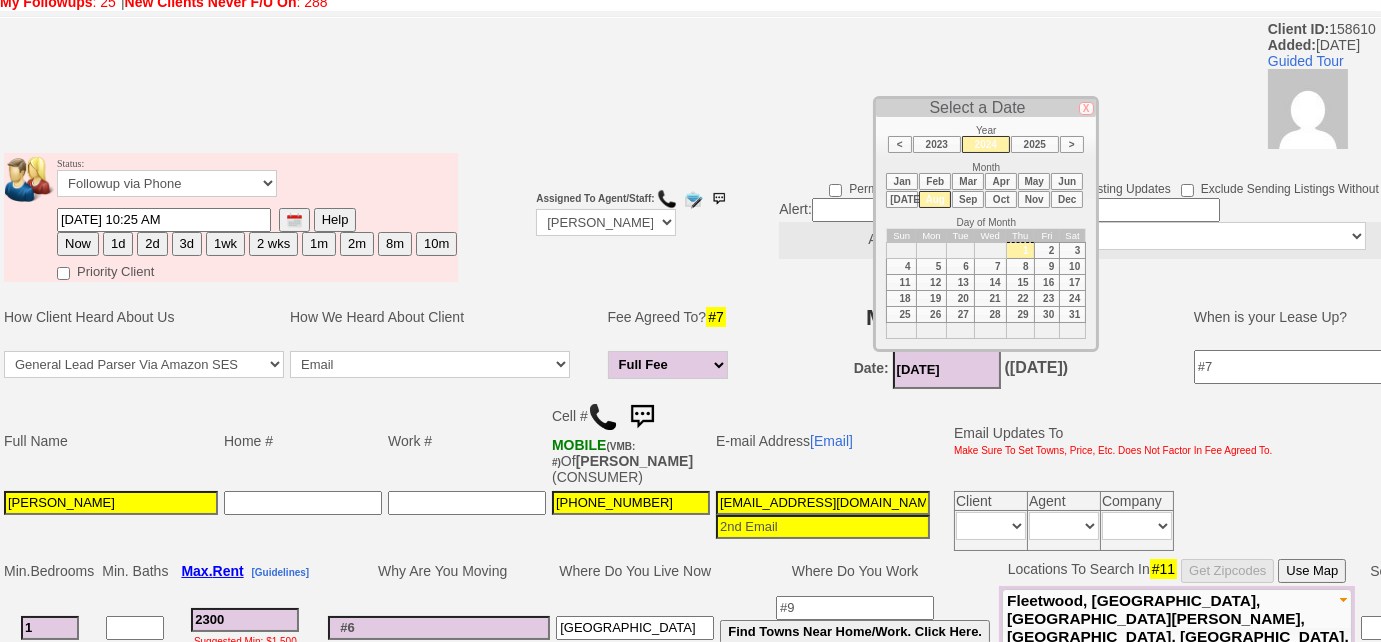 click on "2025" at bounding box center (1035, 144) 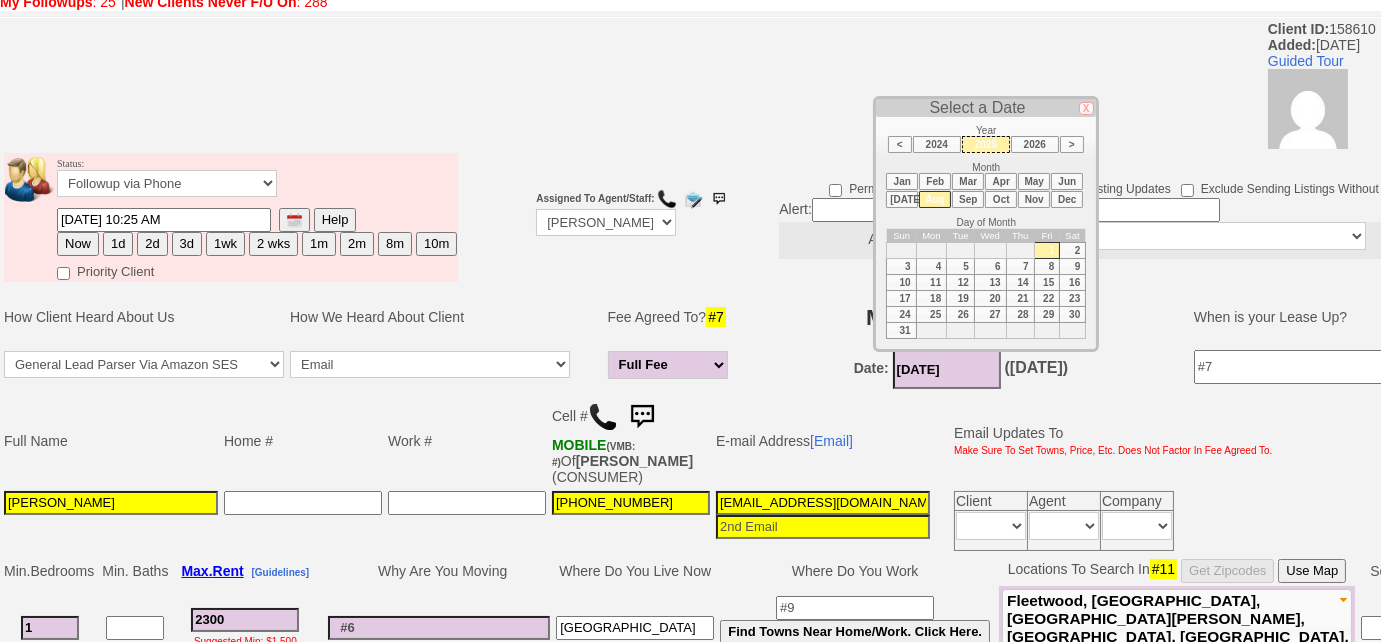 scroll, scrollTop: 456, scrollLeft: 0, axis: vertical 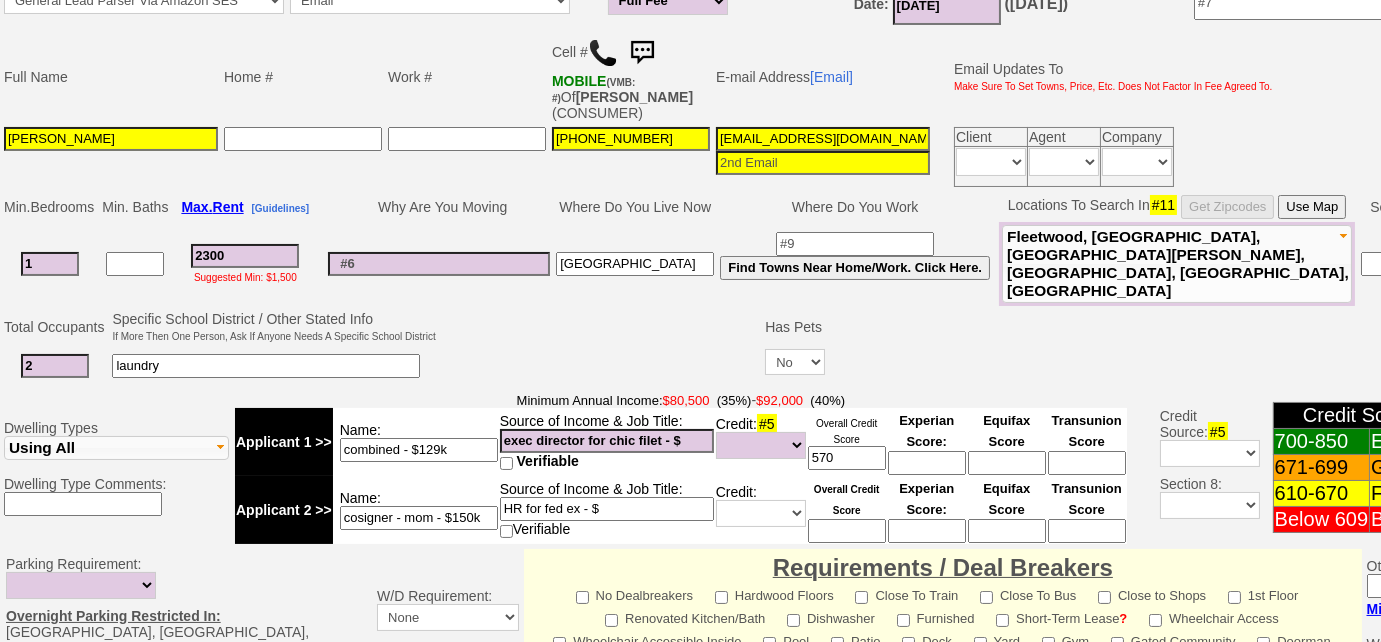 click on "2" at bounding box center [55, 366] 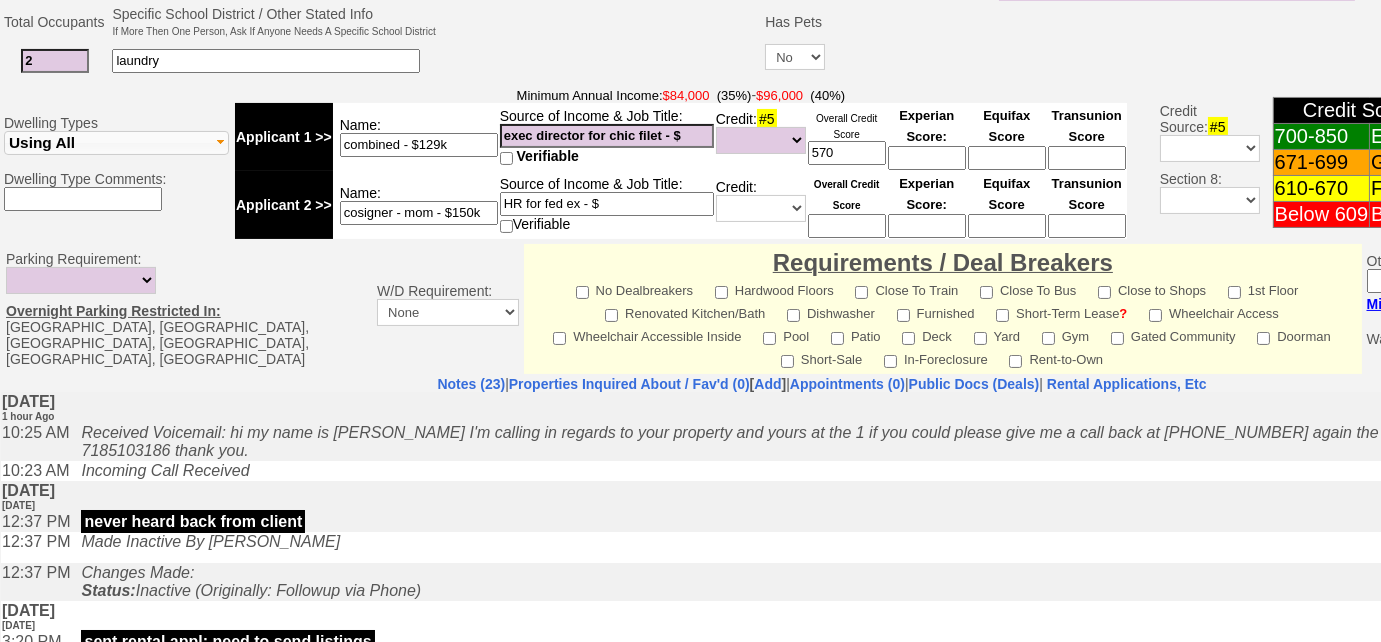 scroll, scrollTop: 910, scrollLeft: 0, axis: vertical 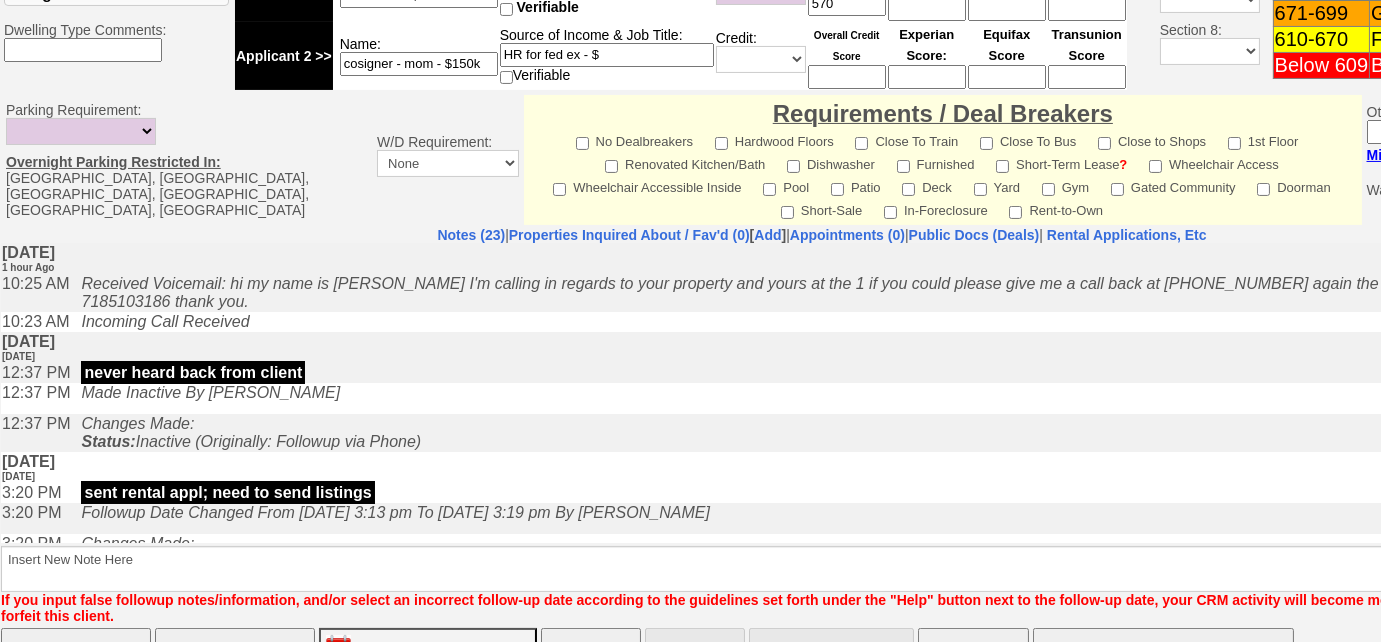 type on "2400" 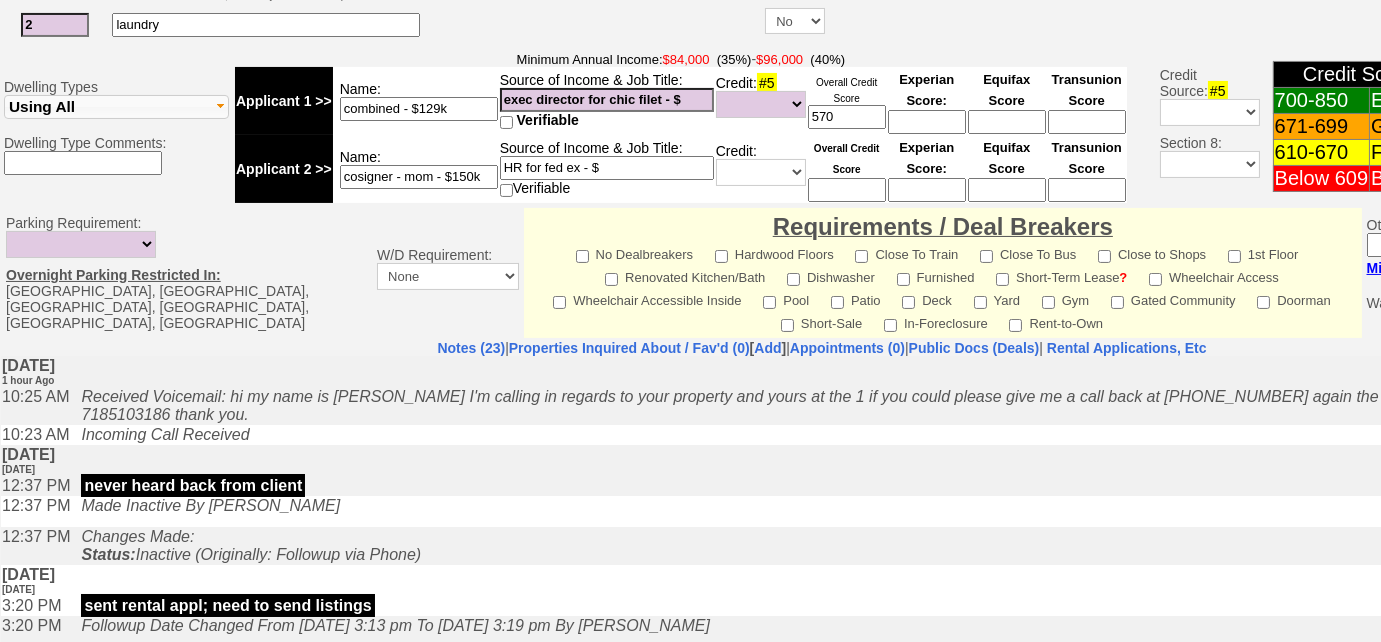 scroll, scrollTop: 637, scrollLeft: 0, axis: vertical 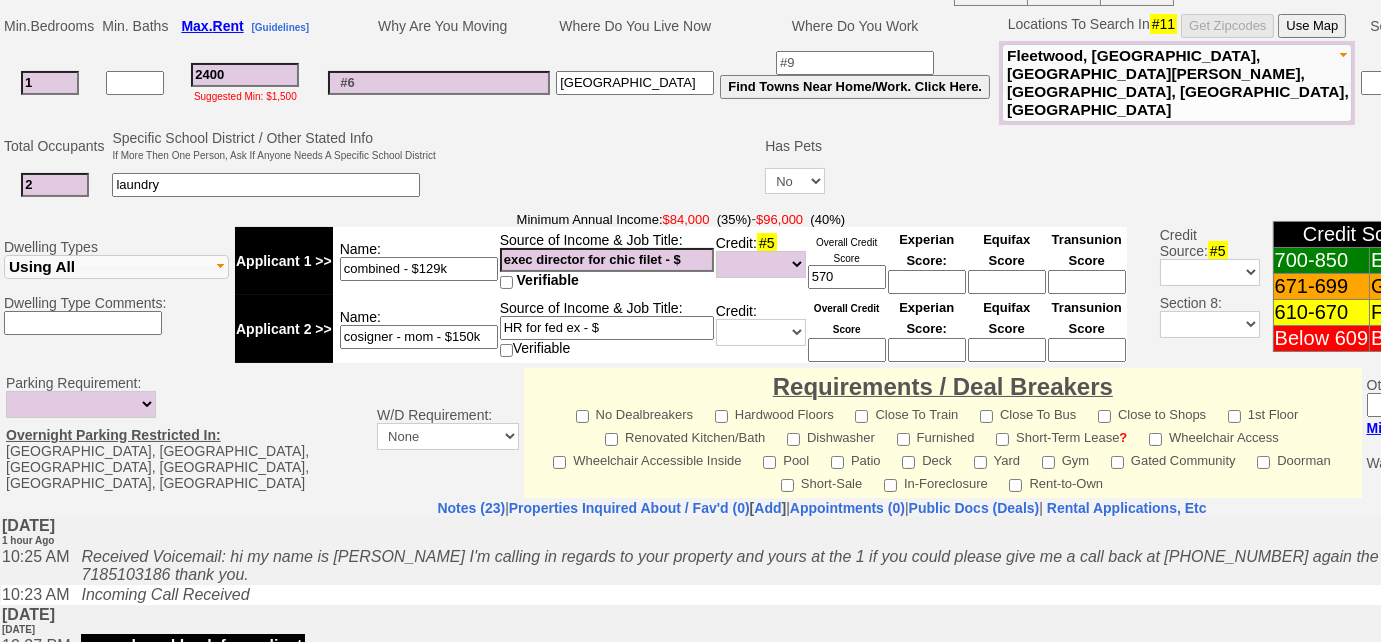 click on "laundry" at bounding box center [266, 185] 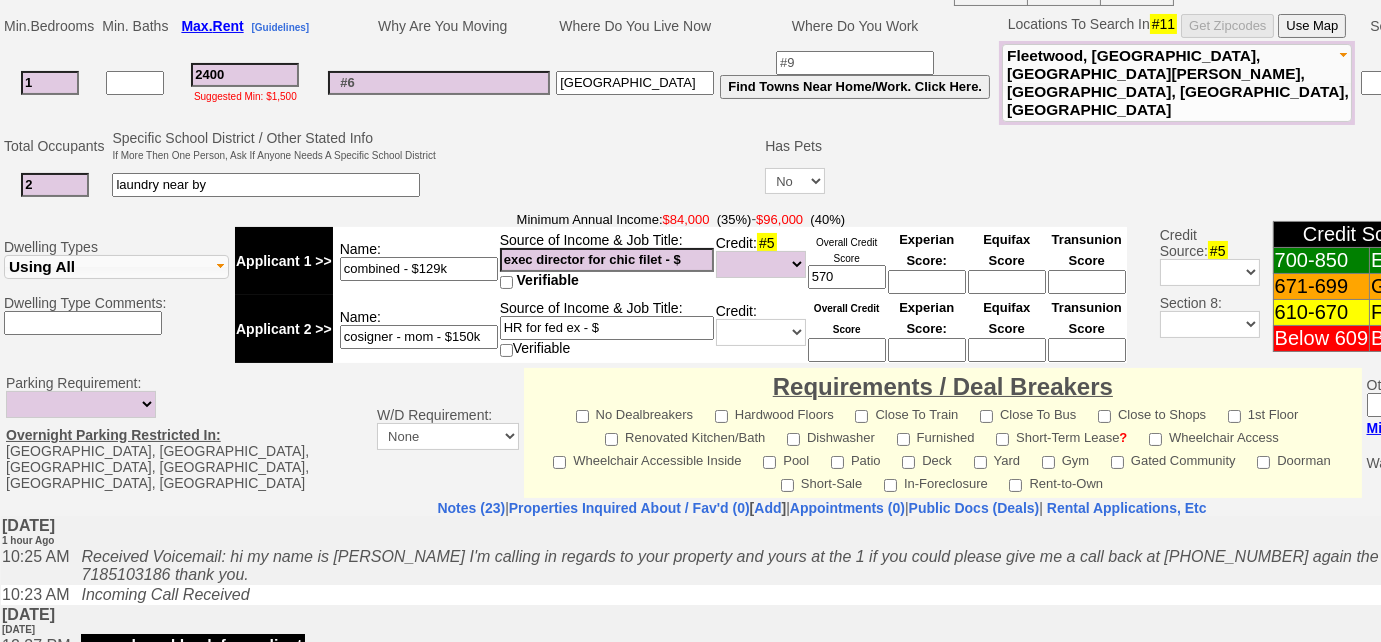 click on "laundry near by" at bounding box center (266, 185) 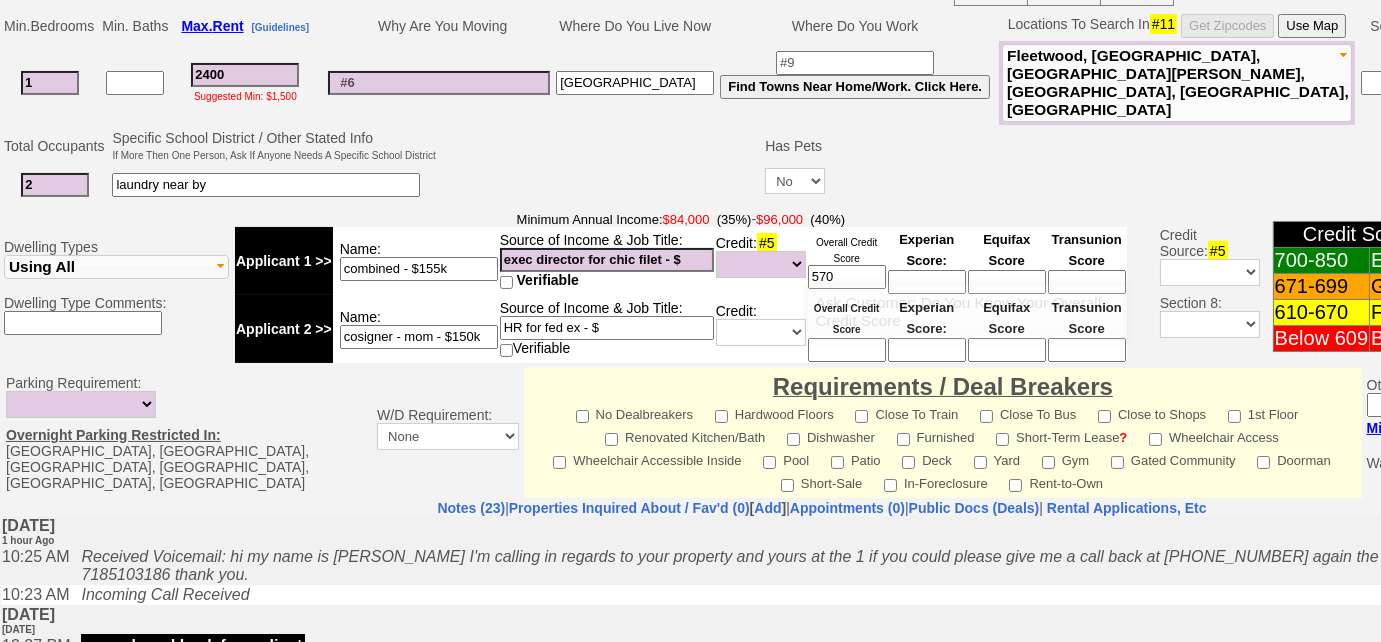 type on "combined - $155k" 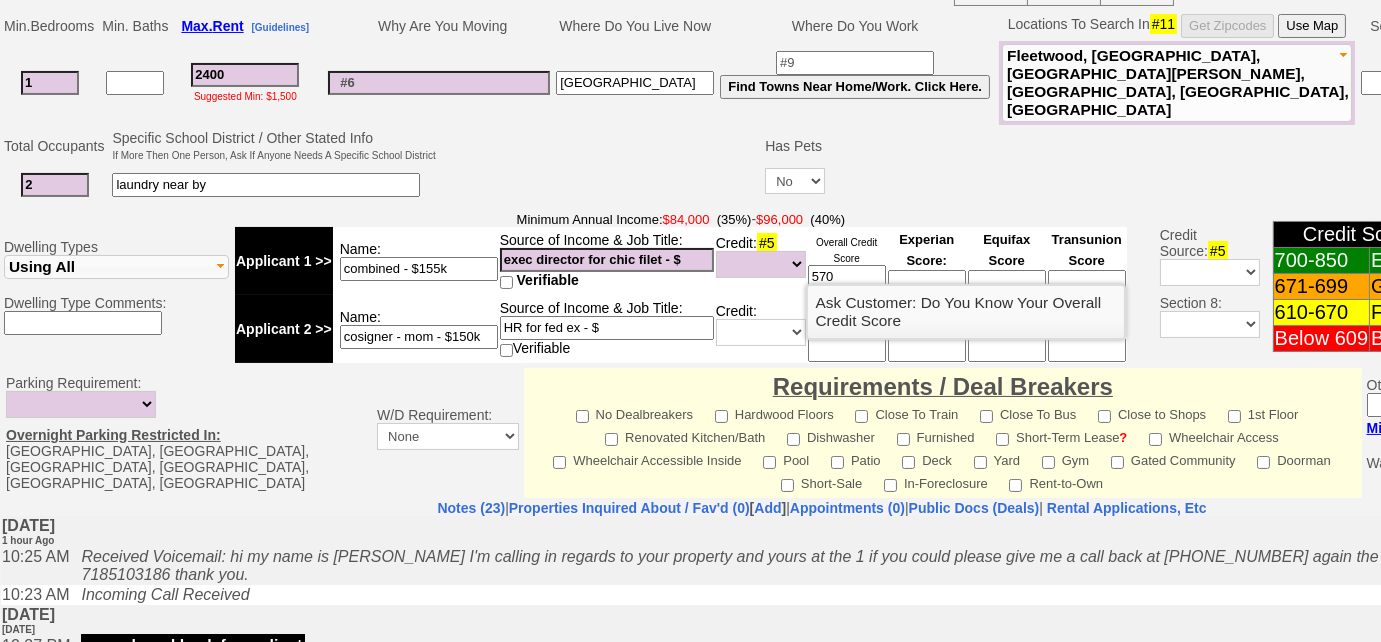 click on "570" at bounding box center (847, 277) 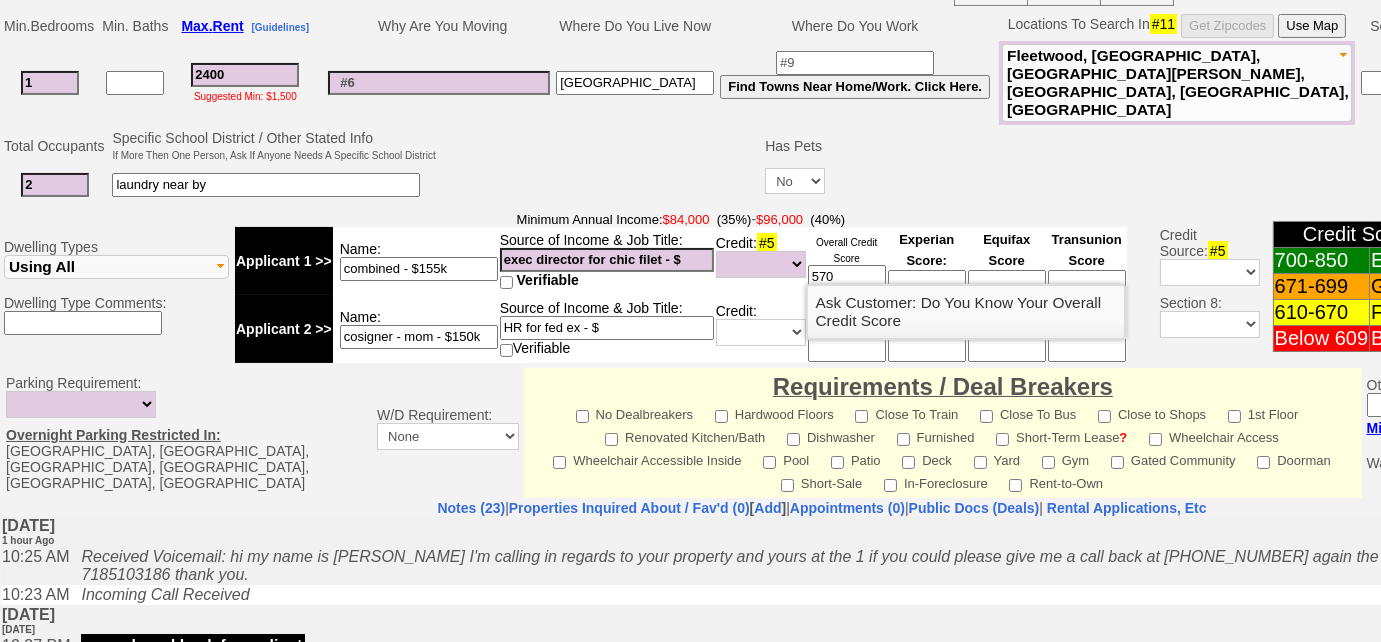 drag, startPoint x: 867, startPoint y: 254, endPoint x: 779, endPoint y: 246, distance: 88.362885 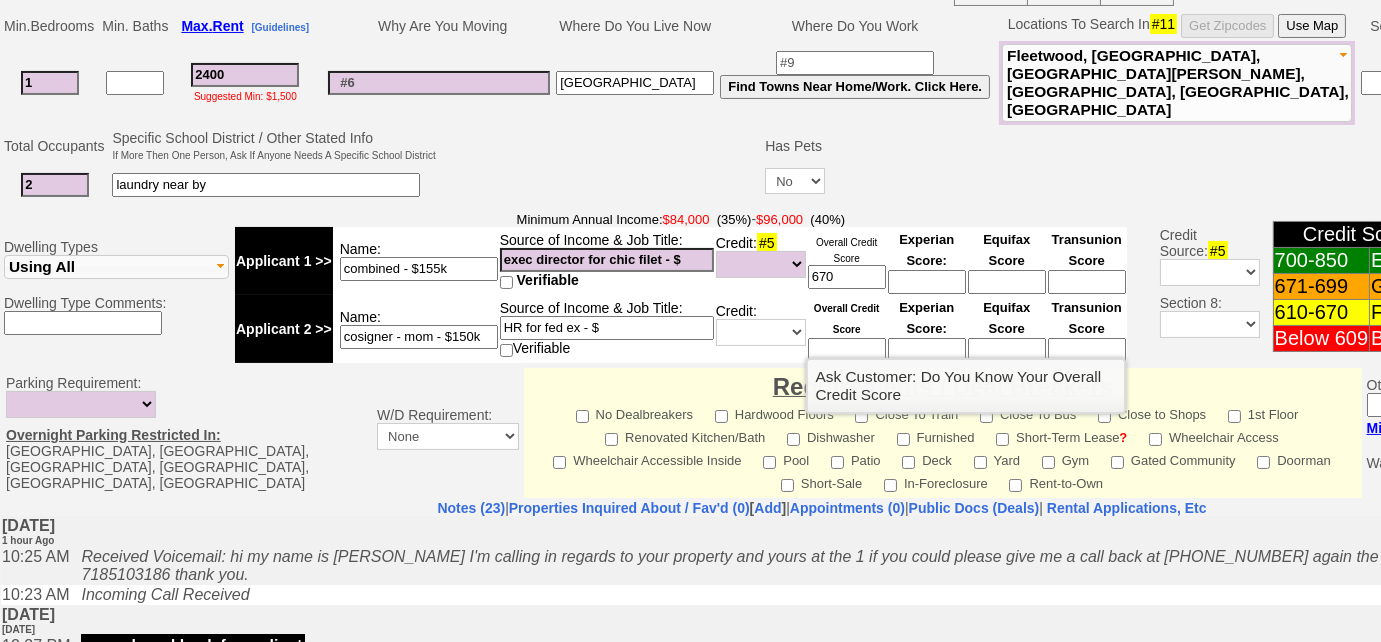 type on "670" 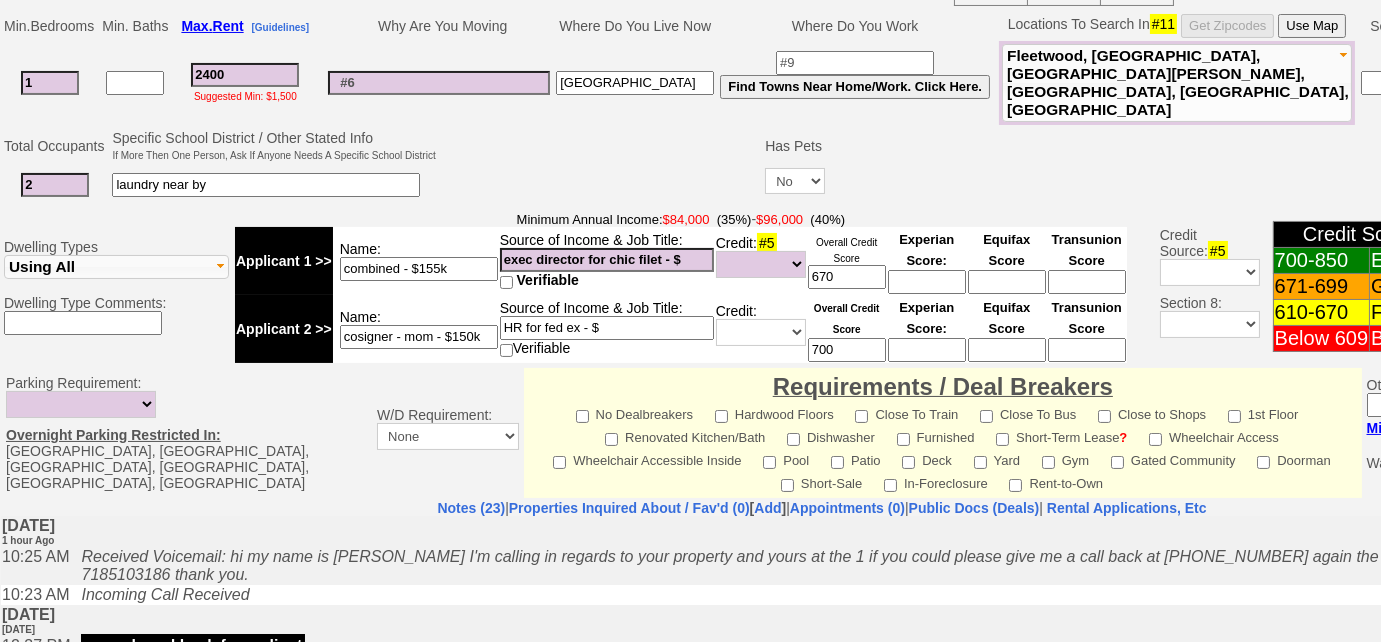scroll, scrollTop: 365, scrollLeft: 0, axis: vertical 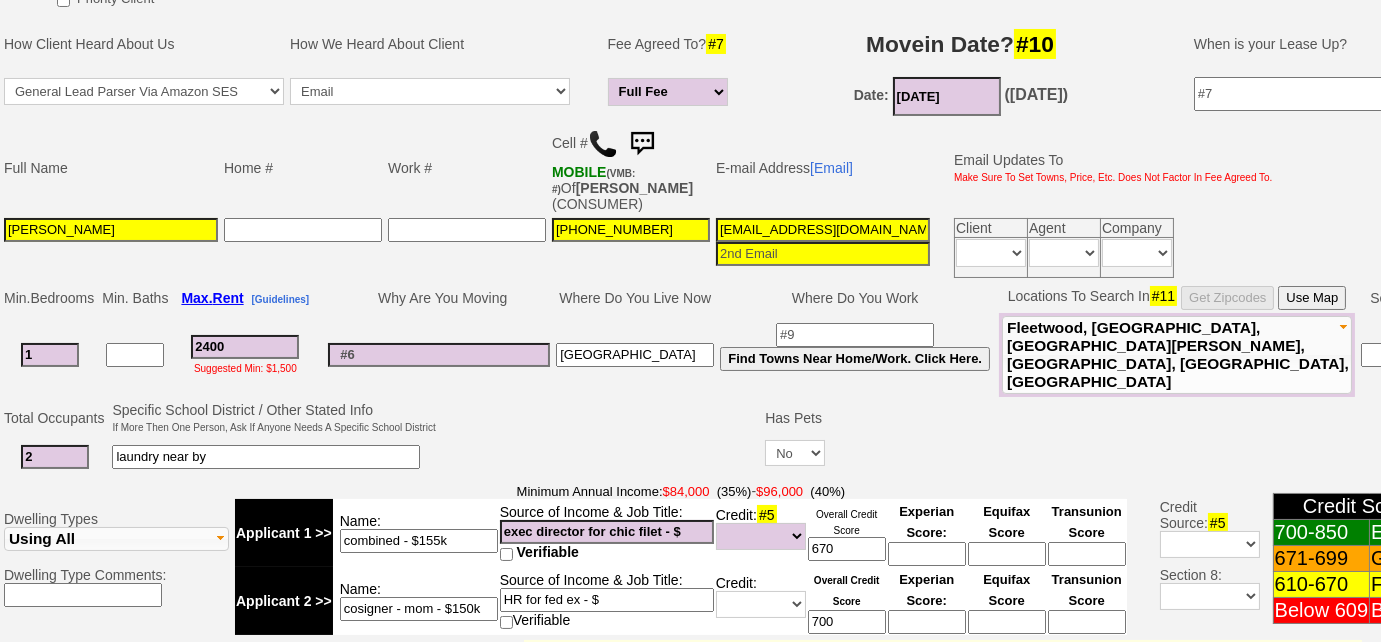 type on "700" 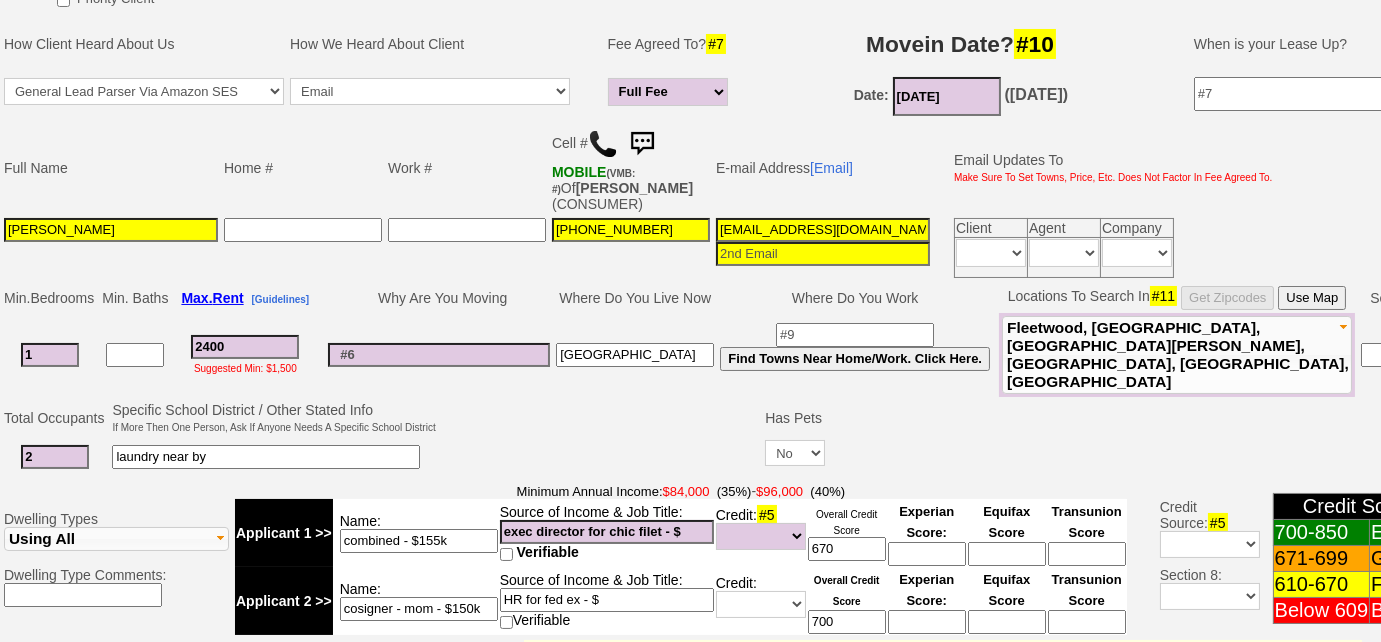 click on "Fleetwood, Pelham, New Rochelle, Mount Vernon, Yonkers, White Plains" at bounding box center [1178, 354] 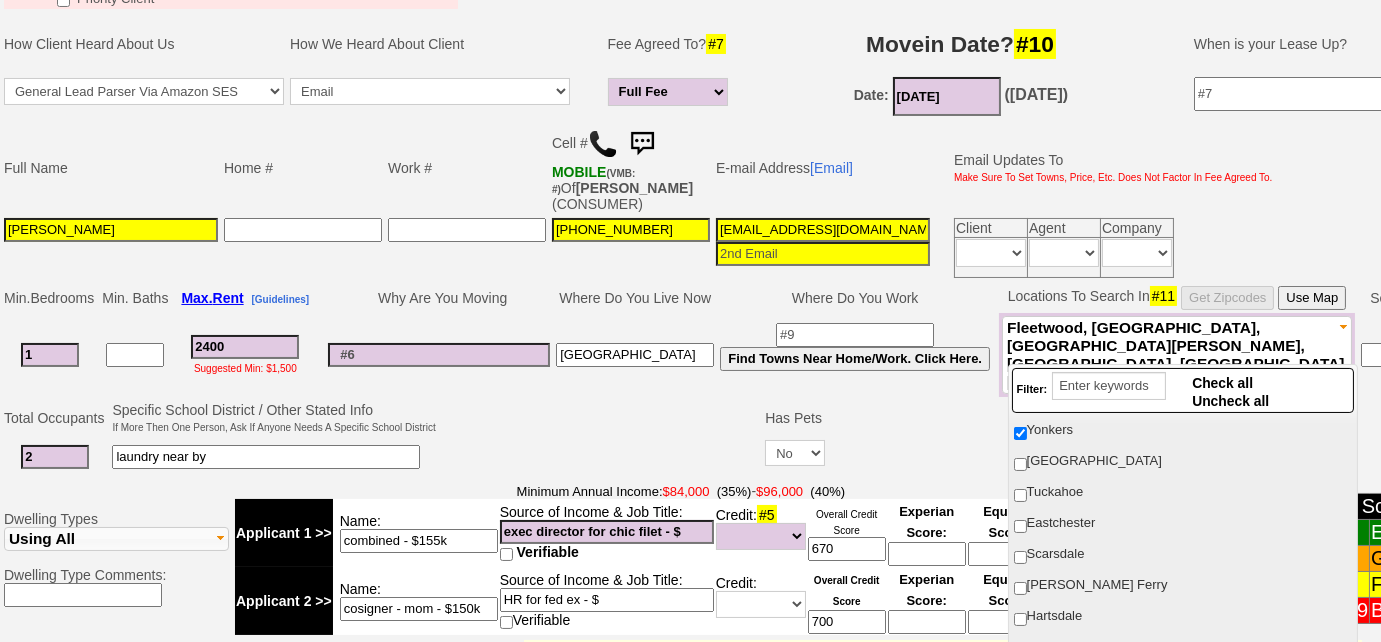 scroll, scrollTop: 0, scrollLeft: 0, axis: both 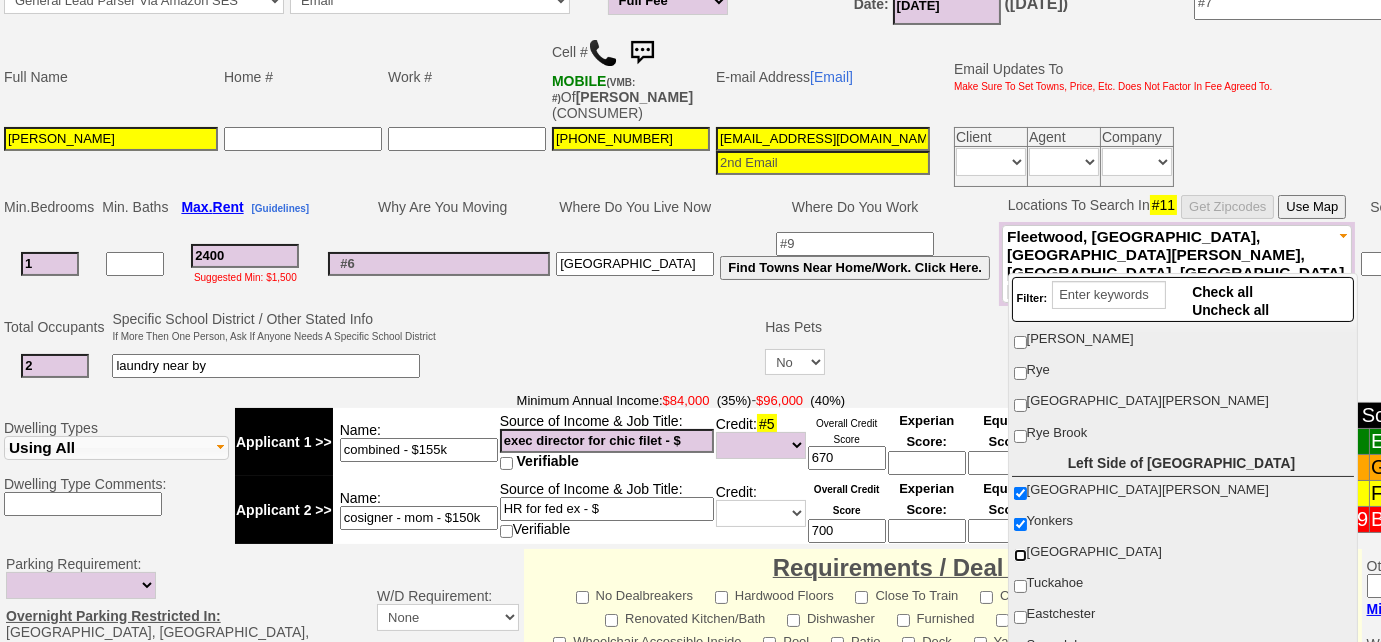 click on "[GEOGRAPHIC_DATA]" at bounding box center (1020, 555) 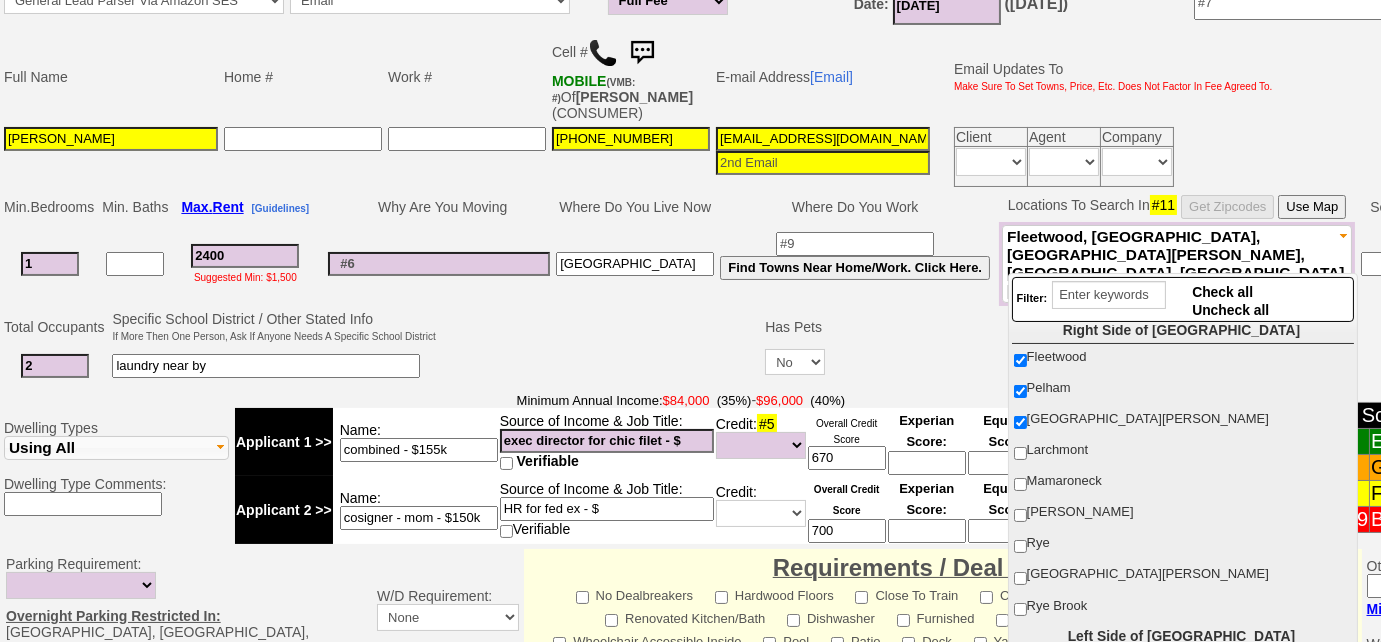 scroll, scrollTop: 0, scrollLeft: 0, axis: both 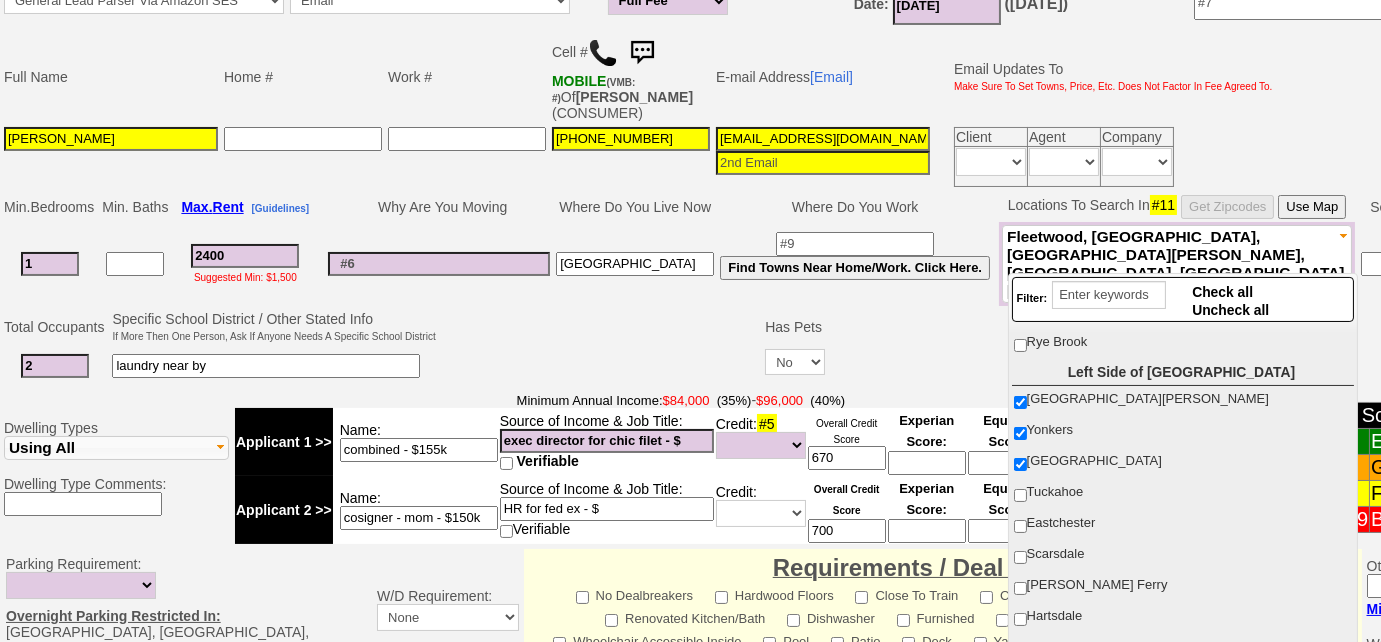 click at bounding box center [601, 347] 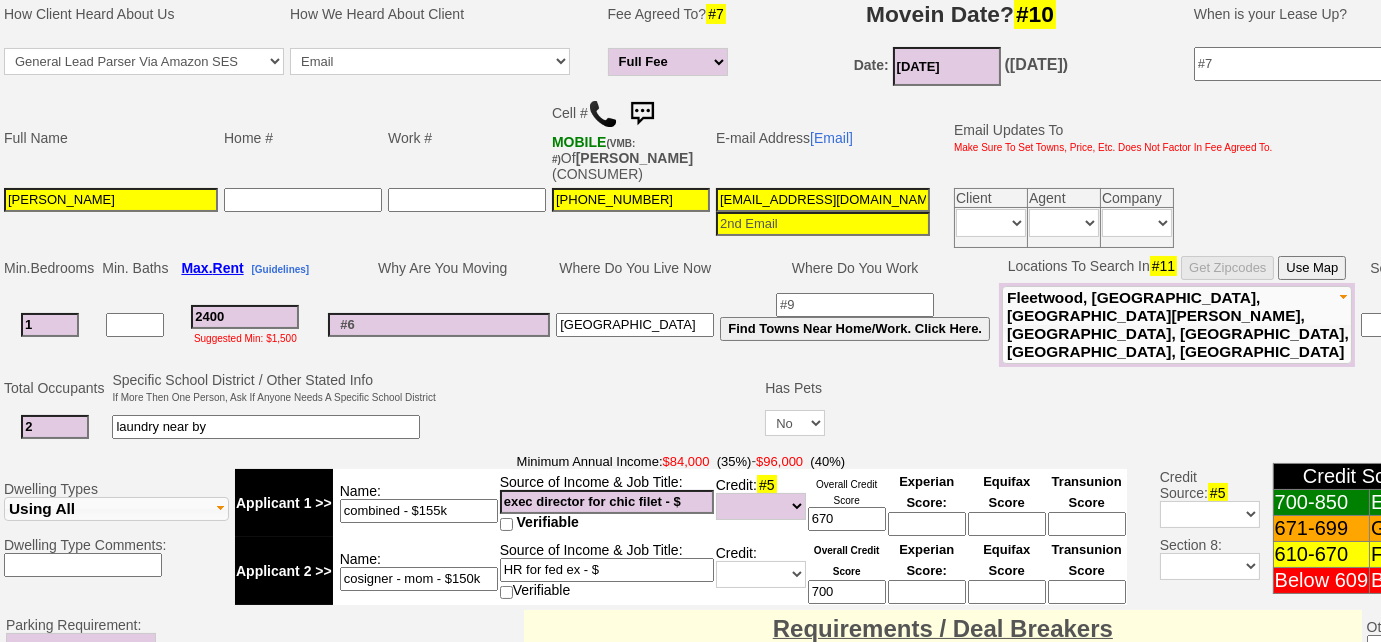 scroll, scrollTop: 365, scrollLeft: 0, axis: vertical 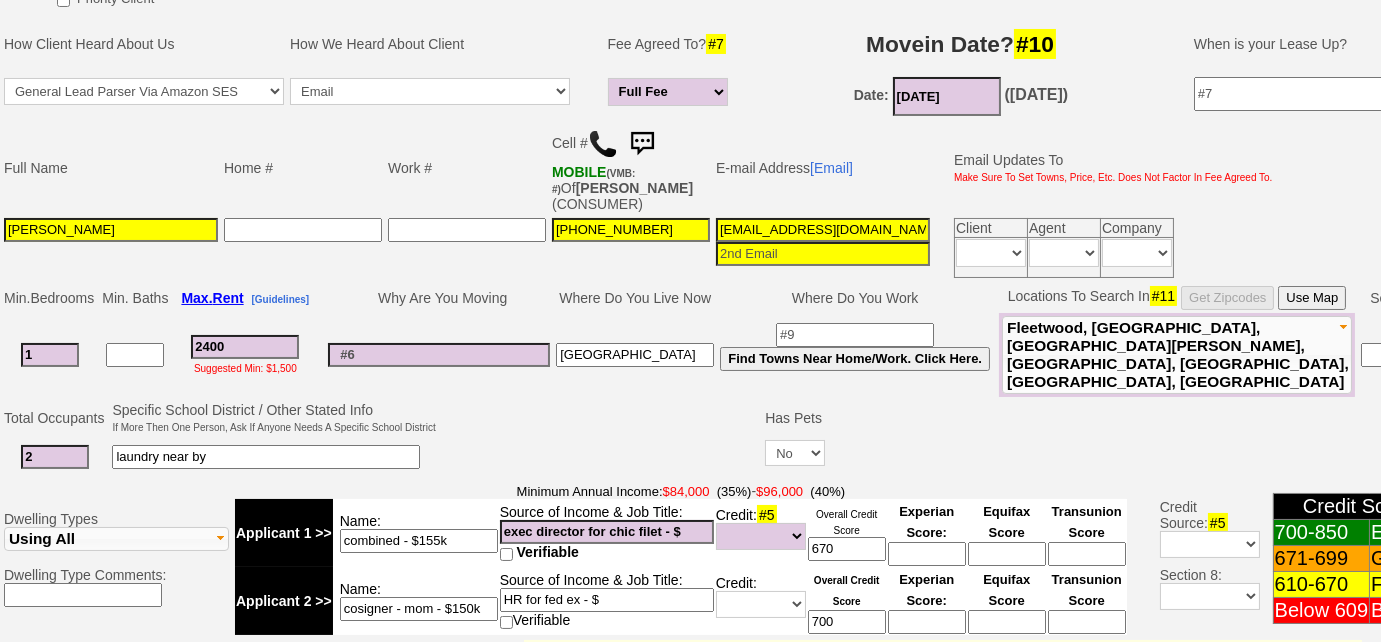 click on "kaylaydickerson@gmail.com" at bounding box center (823, 230) 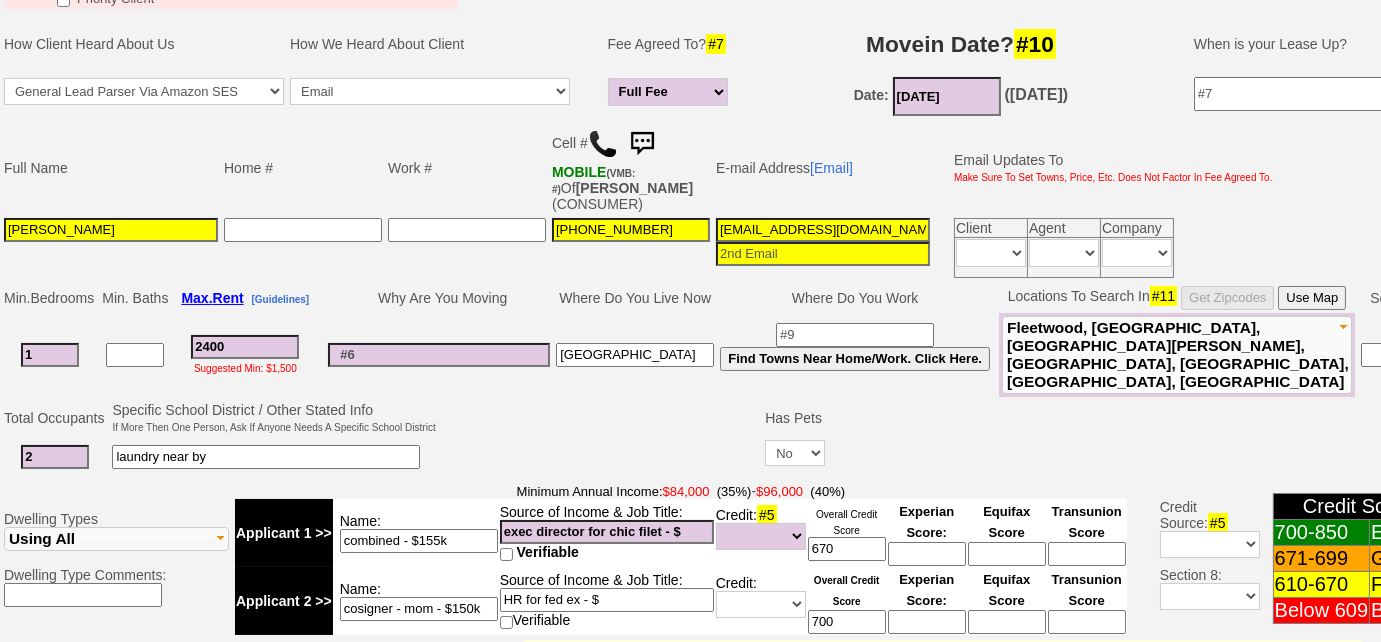 click on "kaylaydickerson@gmail.com" at bounding box center [823, 230] 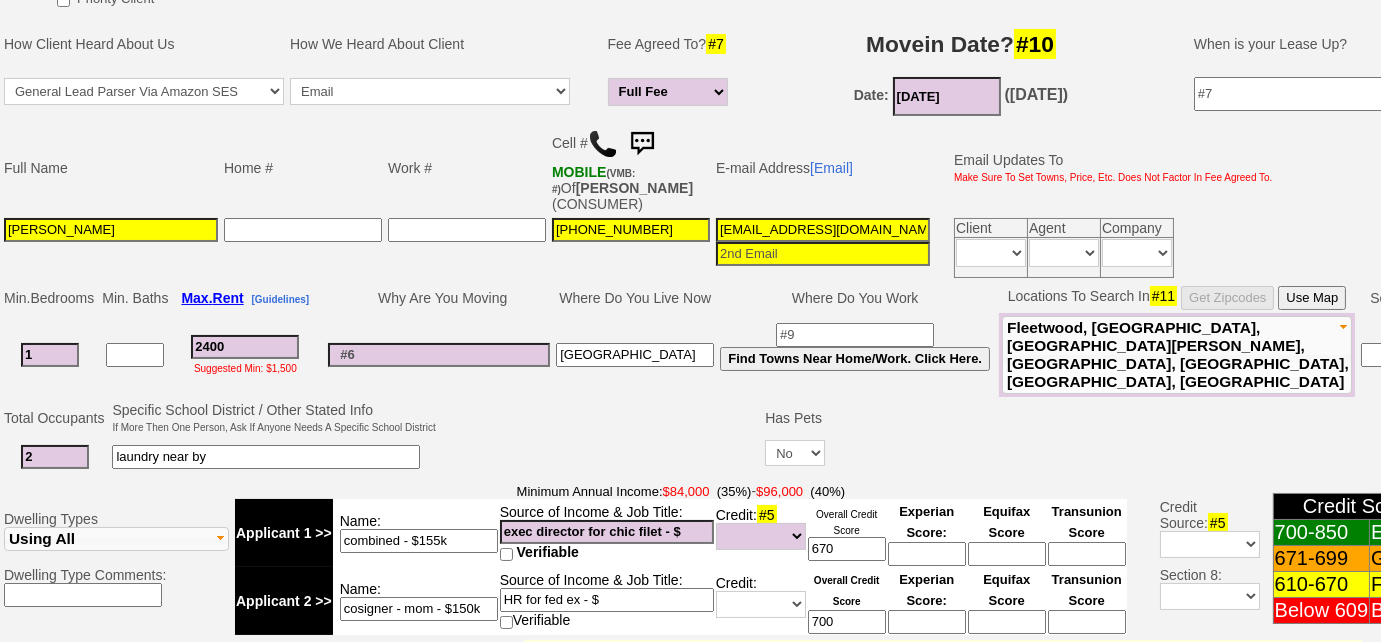 drag, startPoint x: 753, startPoint y: 225, endPoint x: 806, endPoint y: 223, distance: 53.037724 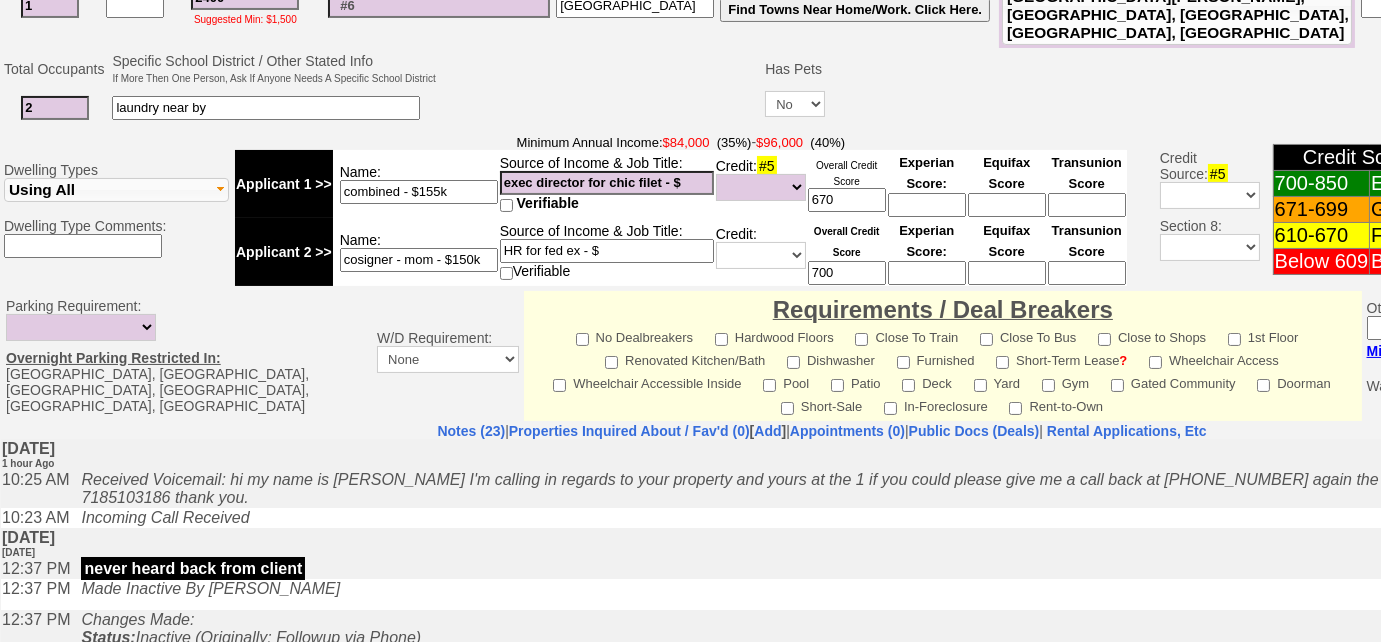 scroll, scrollTop: 728, scrollLeft: 0, axis: vertical 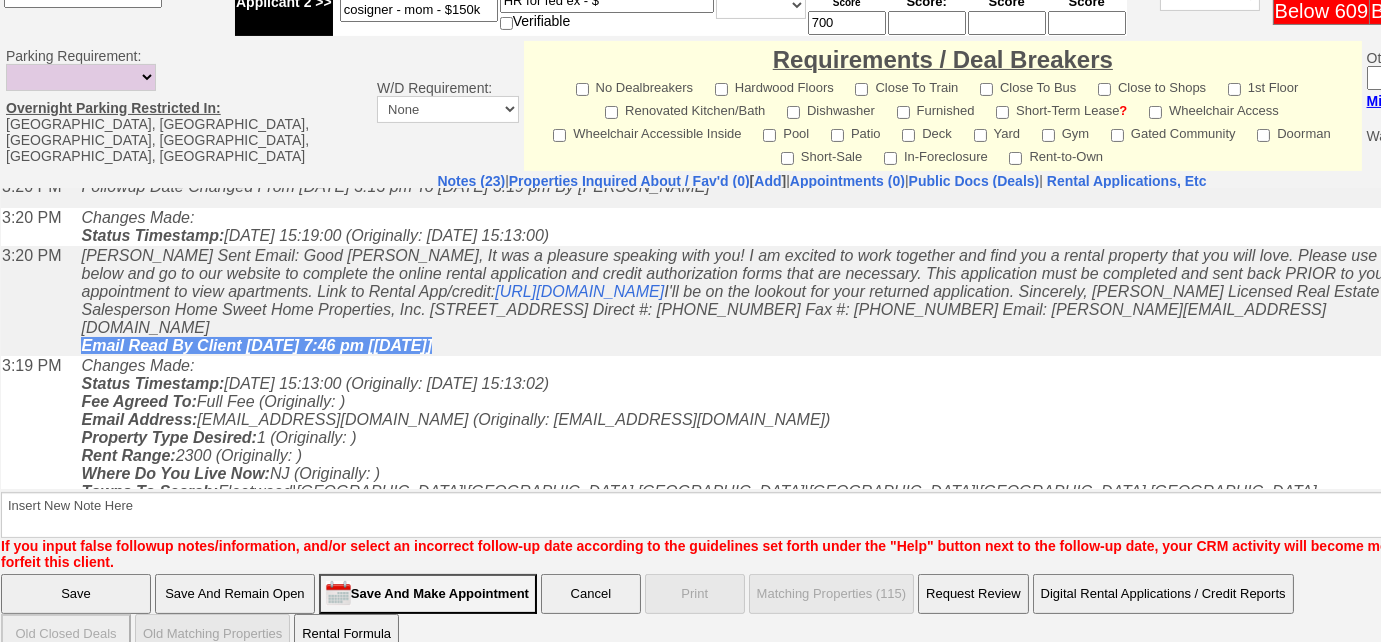 type on "kaylayfields@gmail.com" 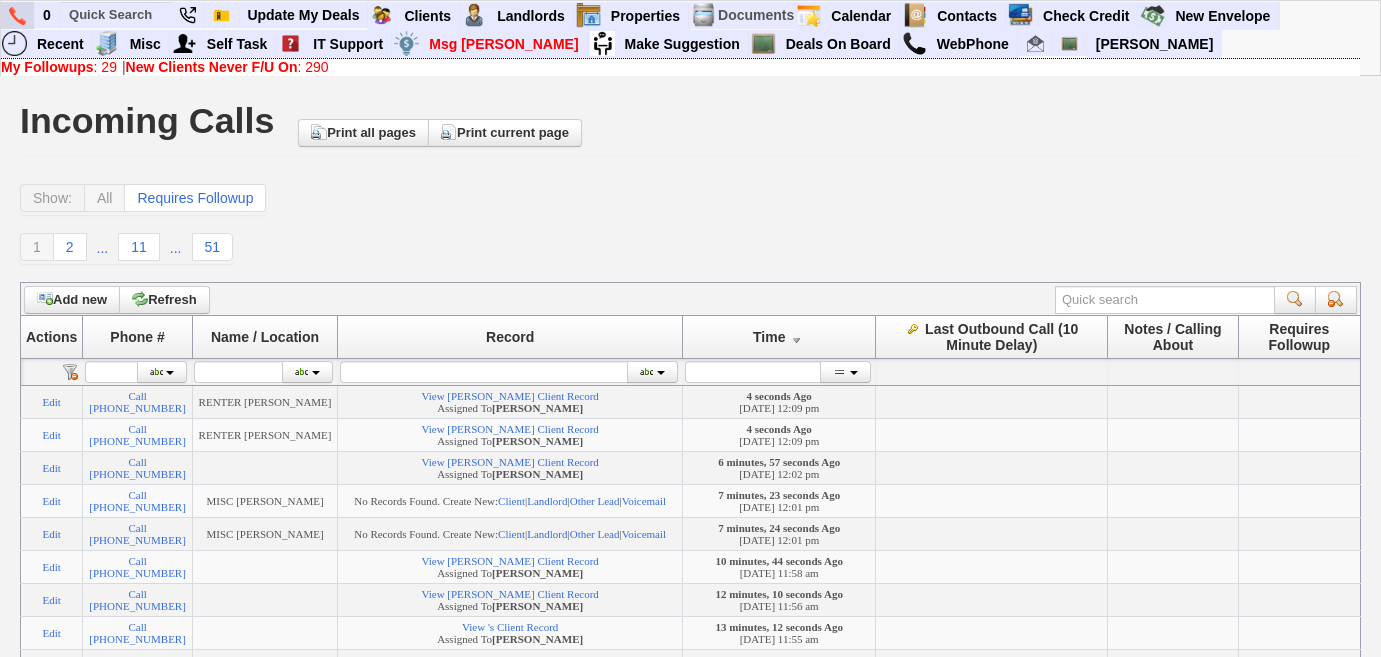 scroll, scrollTop: 0, scrollLeft: 0, axis: both 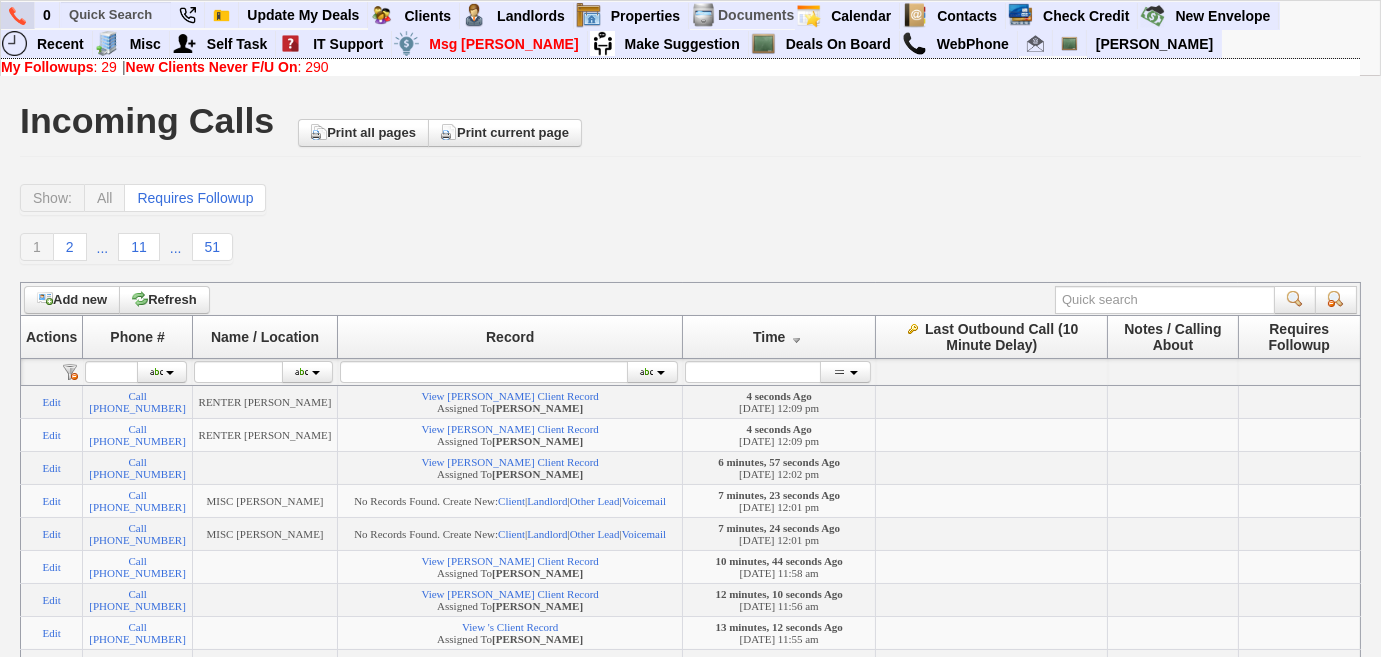 click at bounding box center [17, 16] 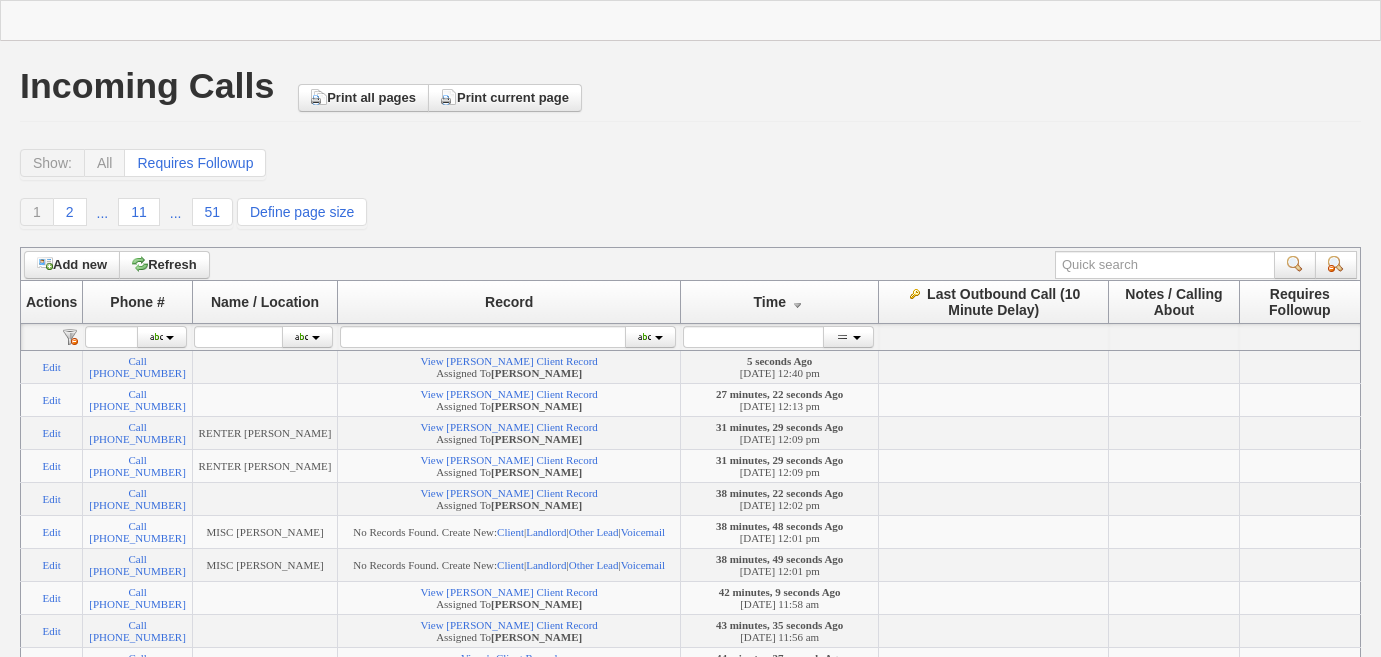 scroll, scrollTop: 0, scrollLeft: 0, axis: both 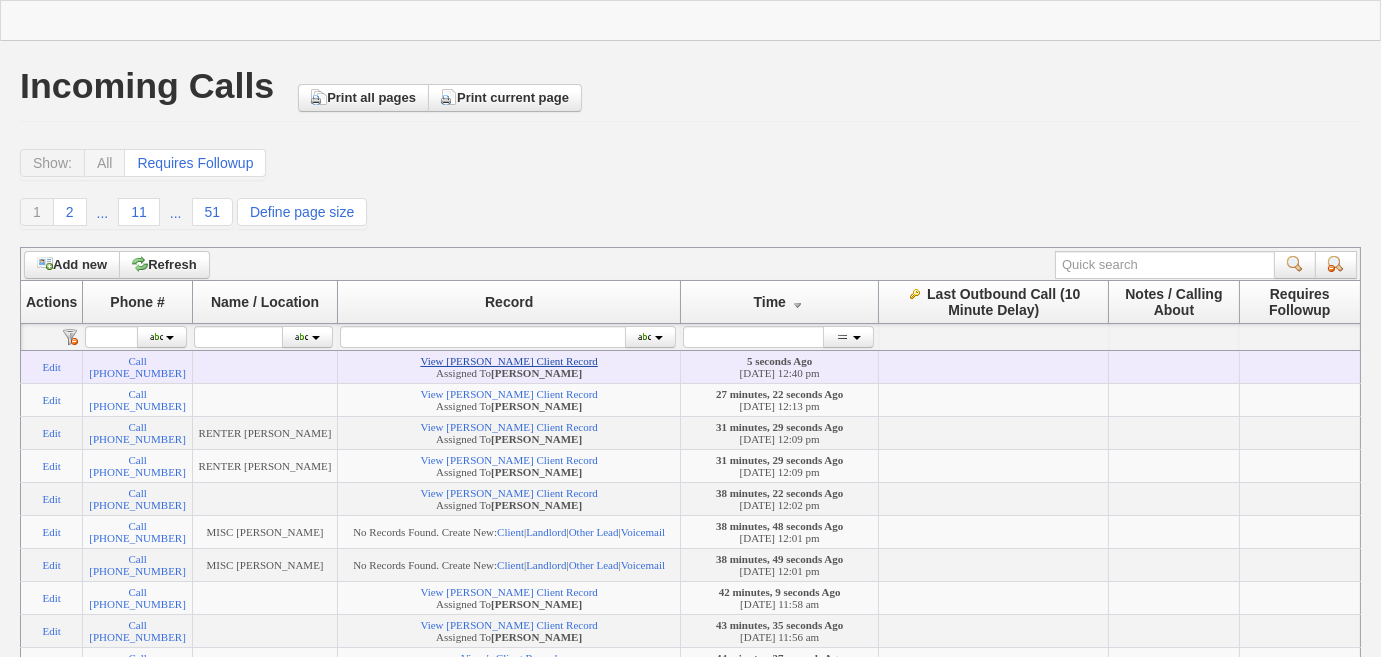 click on "View [PERSON_NAME] Client Record" at bounding box center (508, 361) 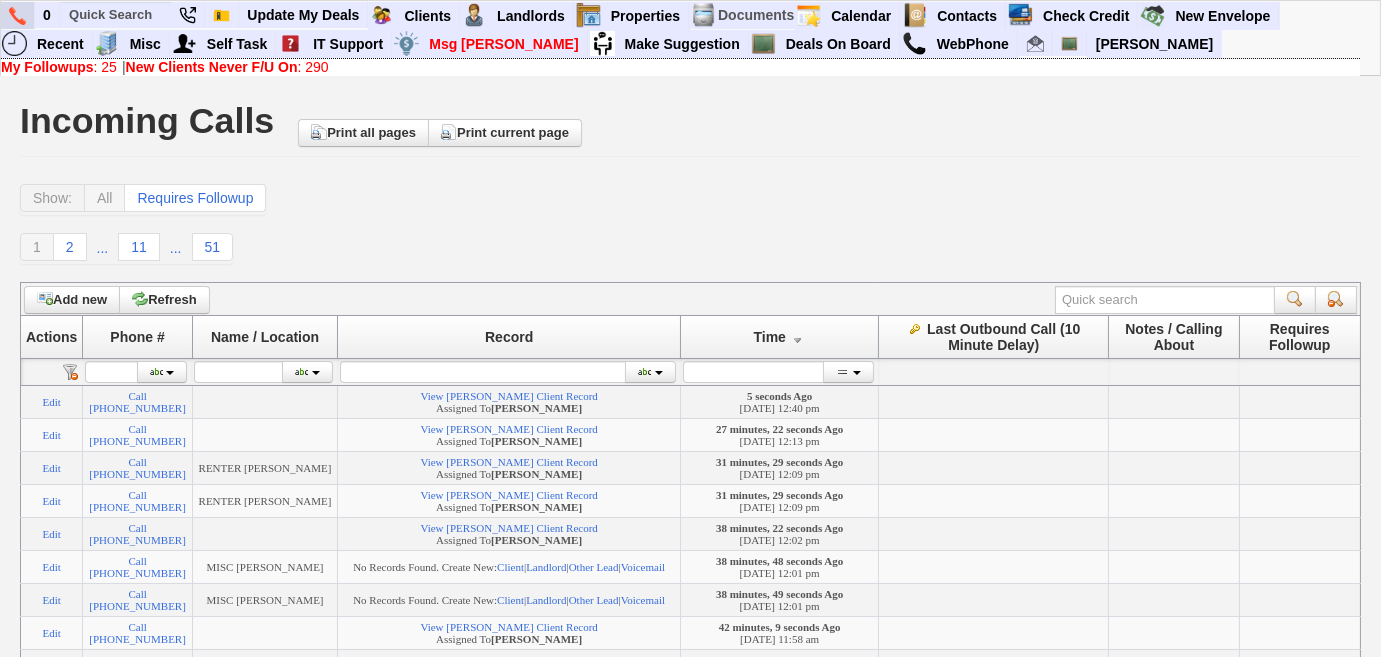 click at bounding box center [17, 16] 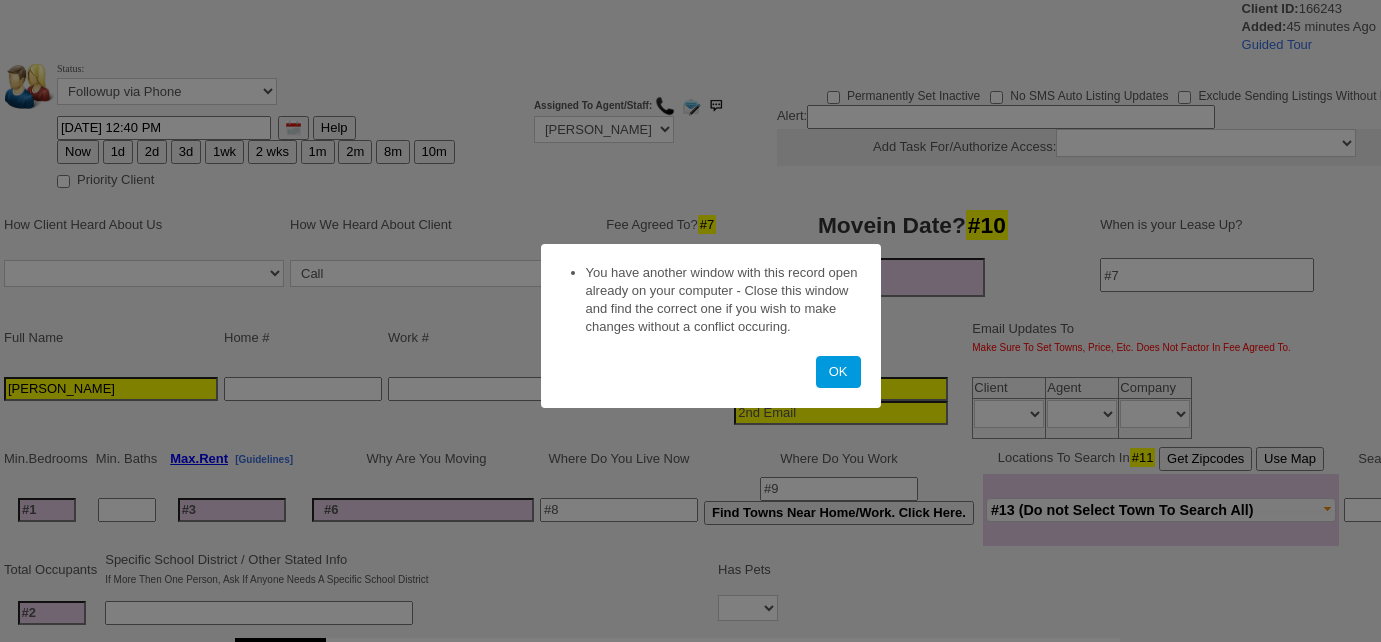 select 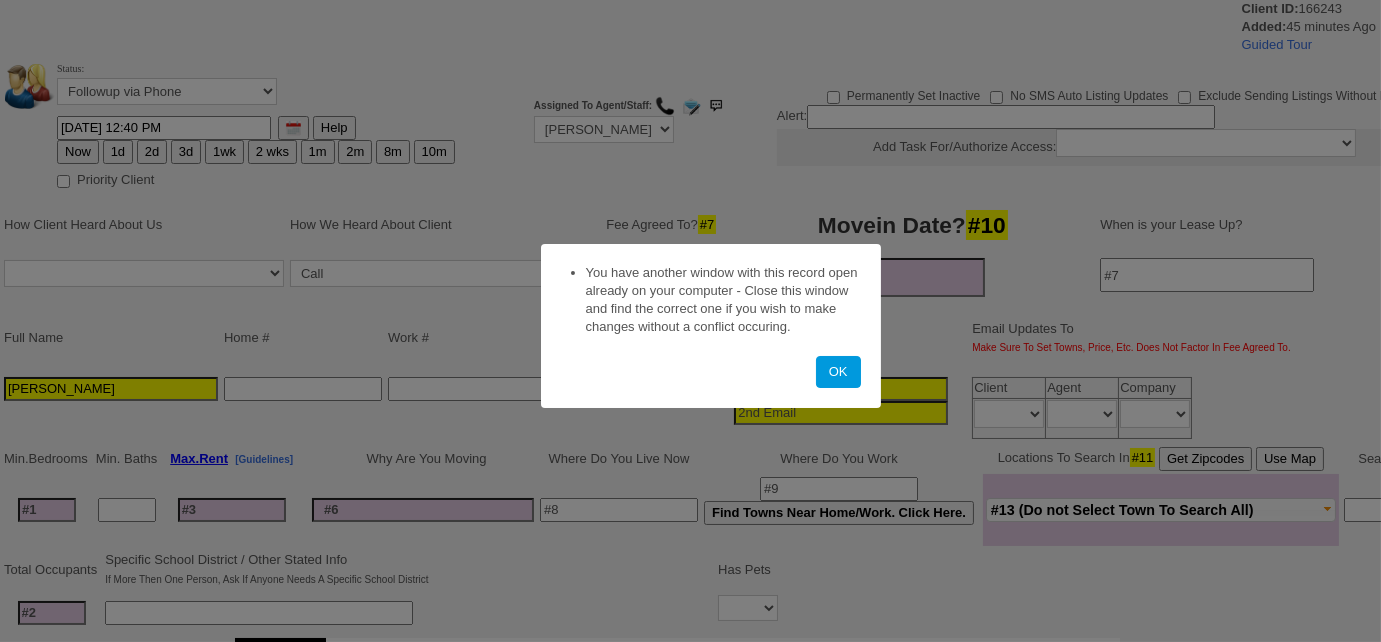 scroll, scrollTop: 0, scrollLeft: 0, axis: both 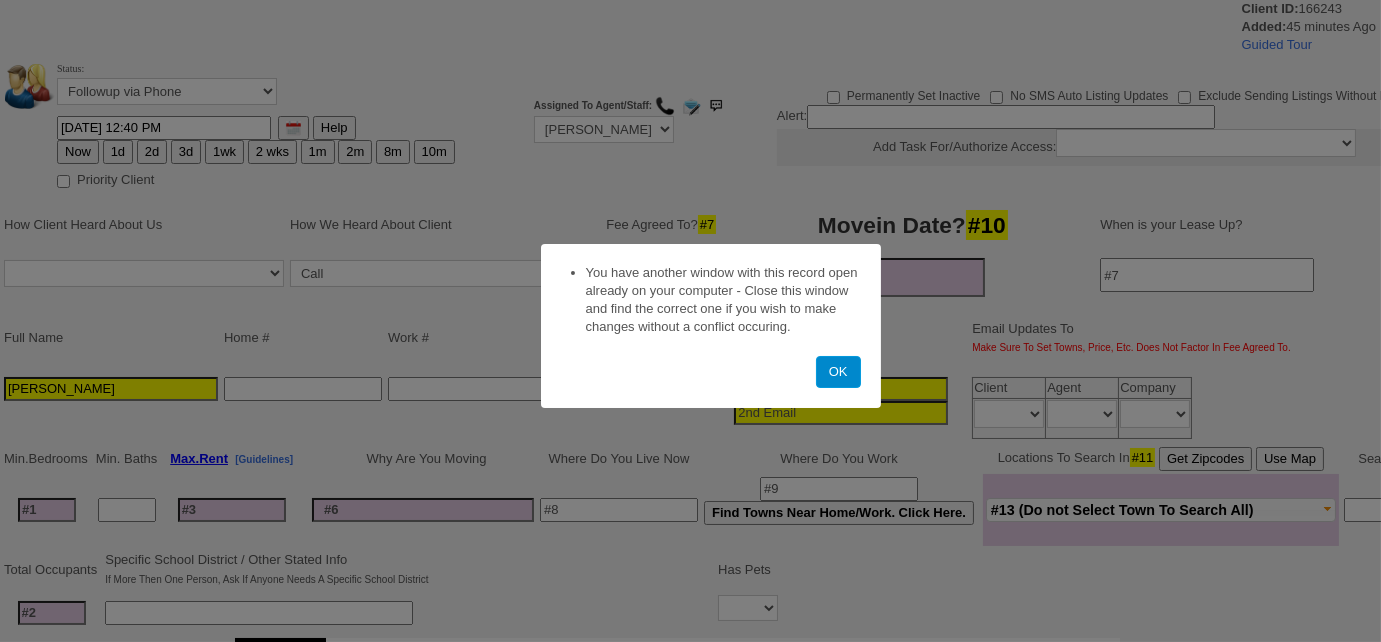click on "OK" at bounding box center [838, 372] 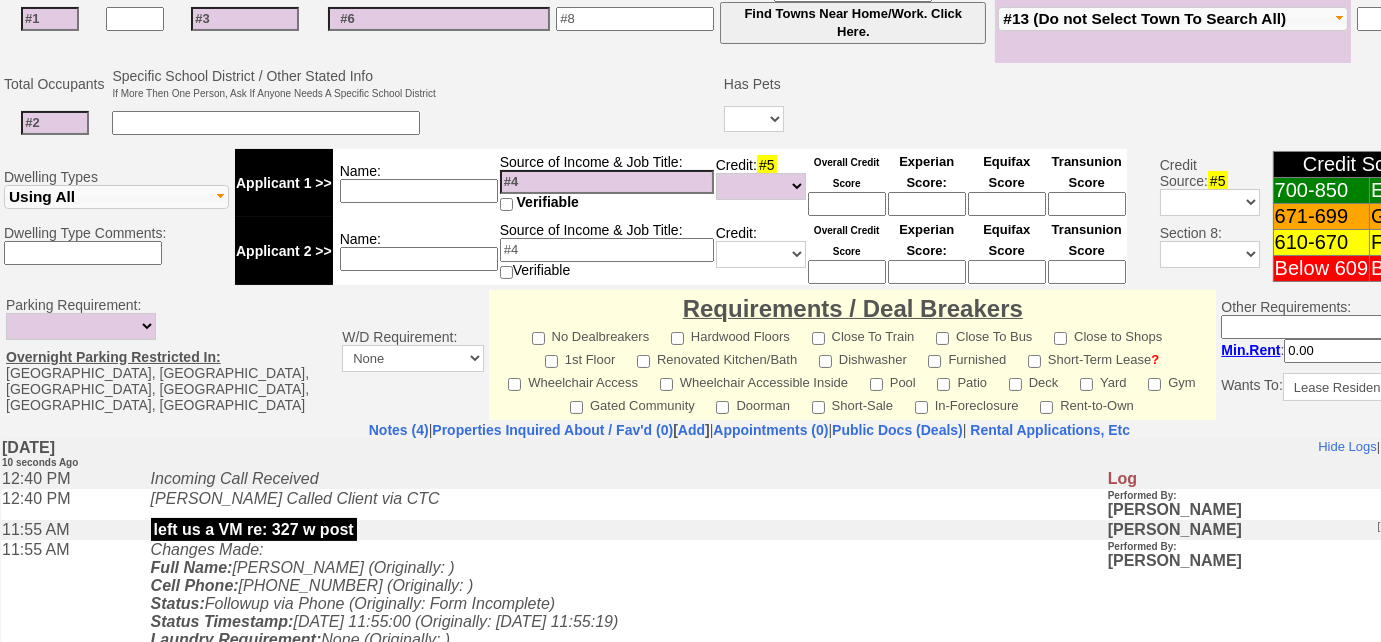 scroll, scrollTop: 727, scrollLeft: 0, axis: vertical 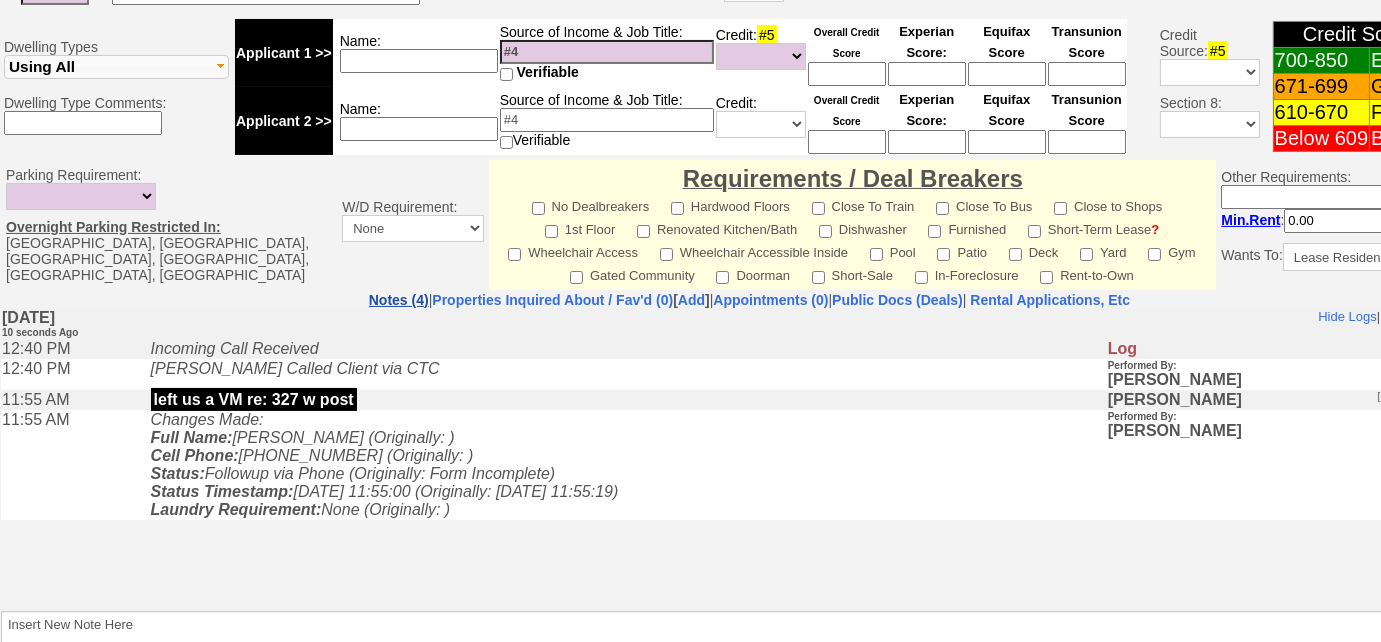 click on "Notes (4)" at bounding box center (399, 300) 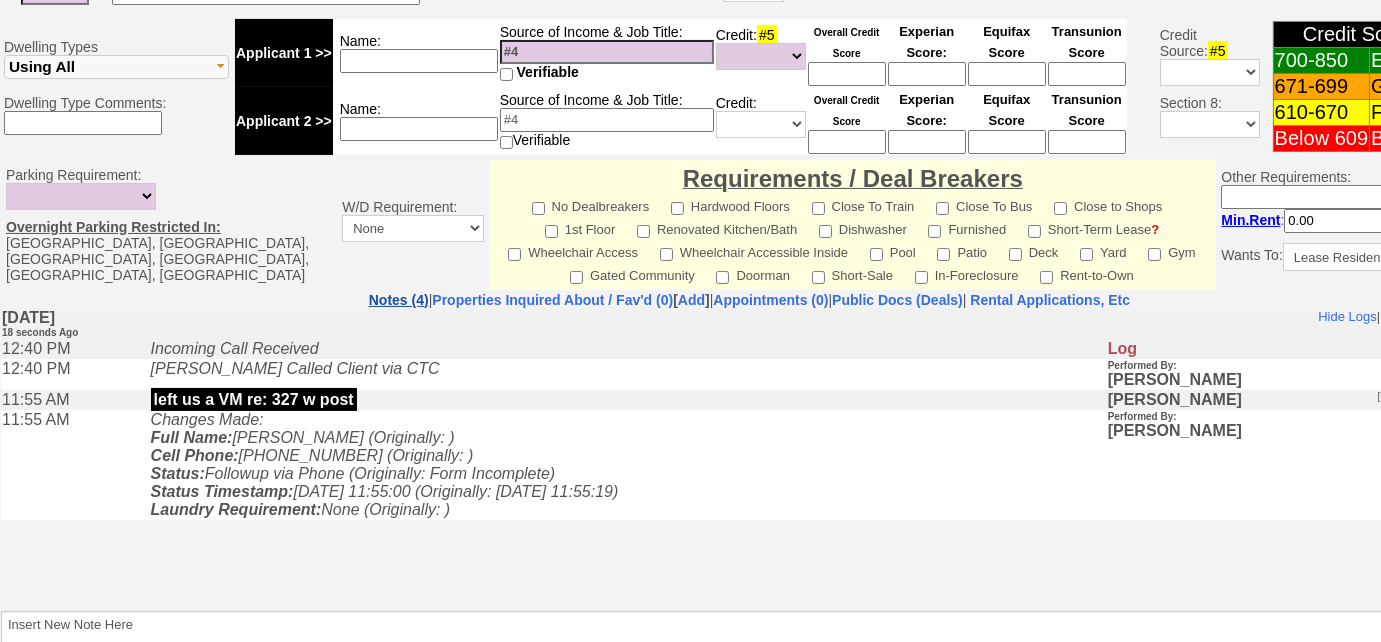 scroll, scrollTop: 0, scrollLeft: 0, axis: both 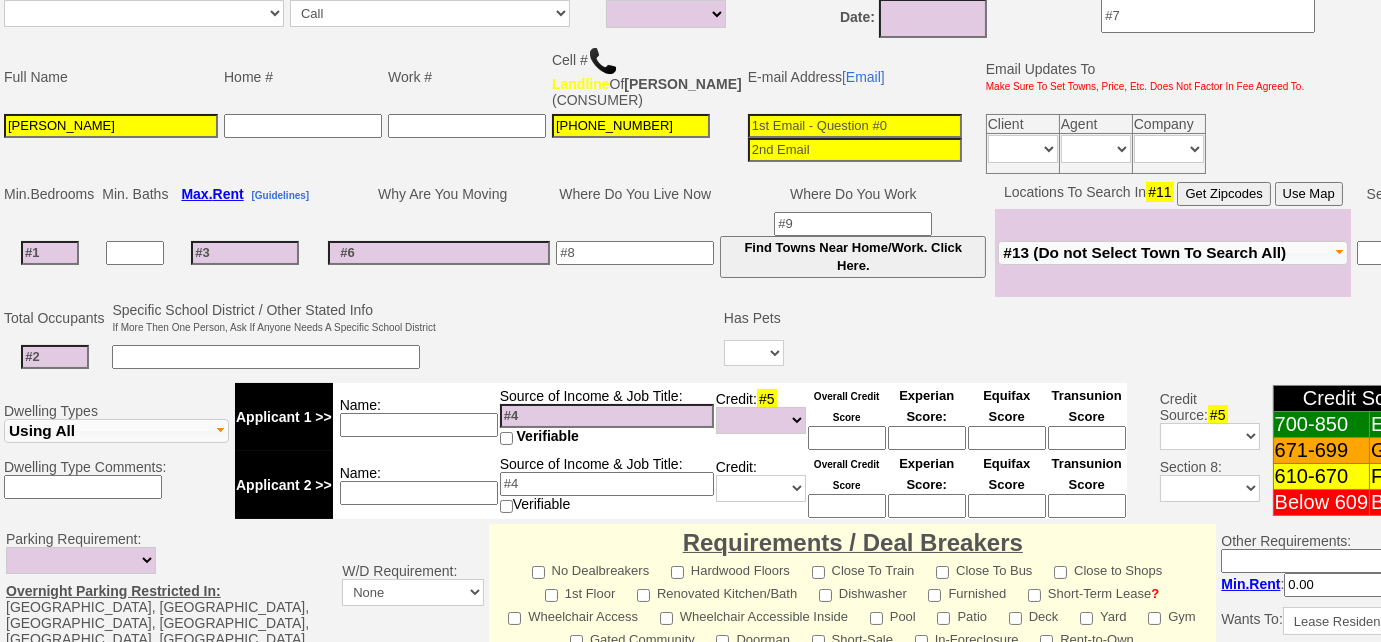 click on "#13 (Do not Select Town To Search All)" at bounding box center (1144, 252) 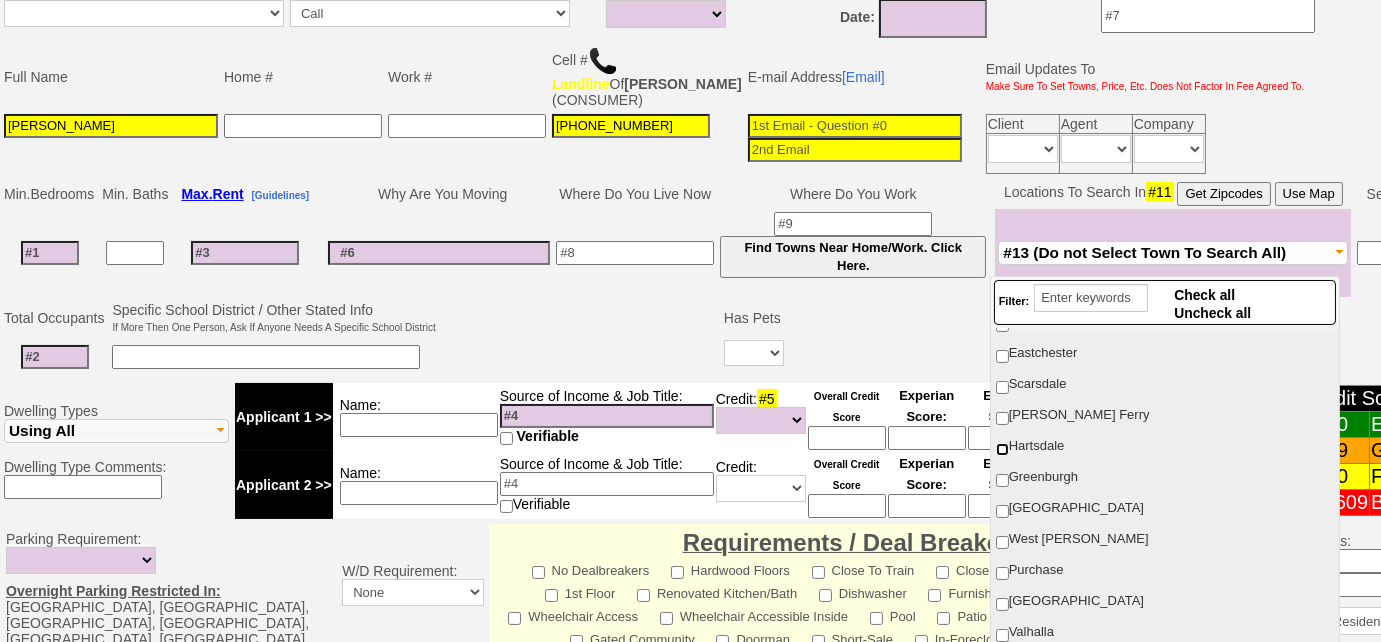 scroll, scrollTop: 545, scrollLeft: 0, axis: vertical 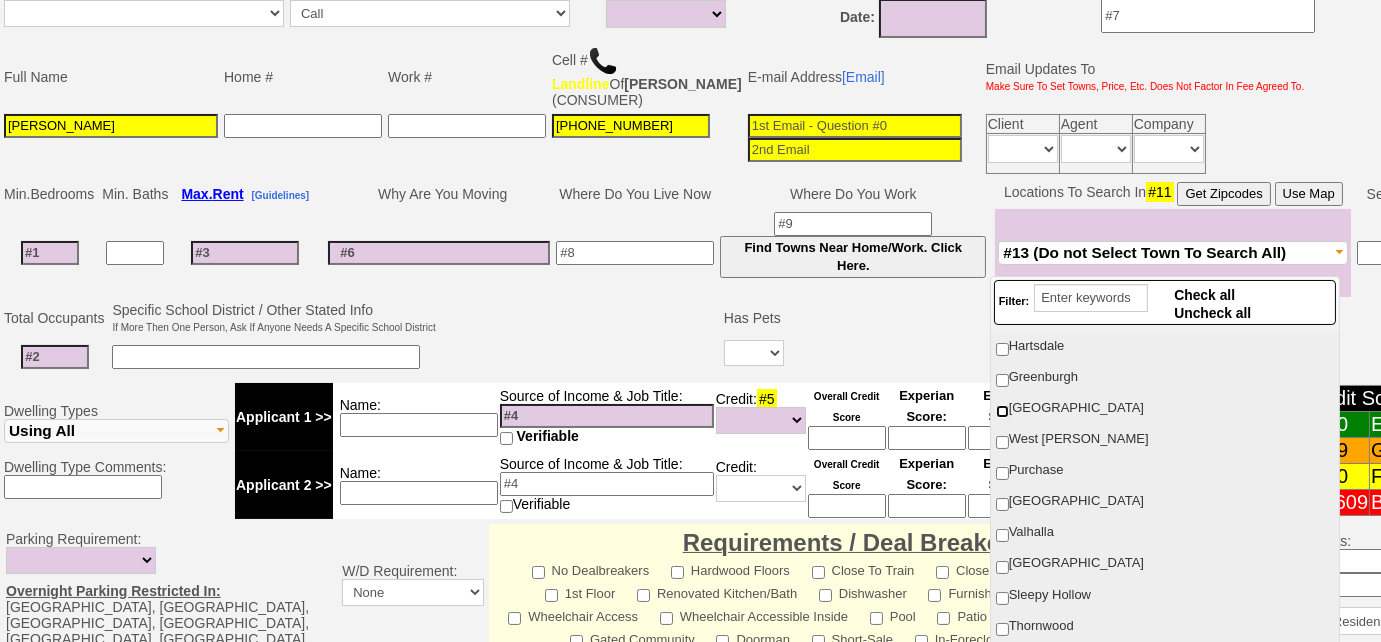 click on "[GEOGRAPHIC_DATA]" at bounding box center [1002, 411] 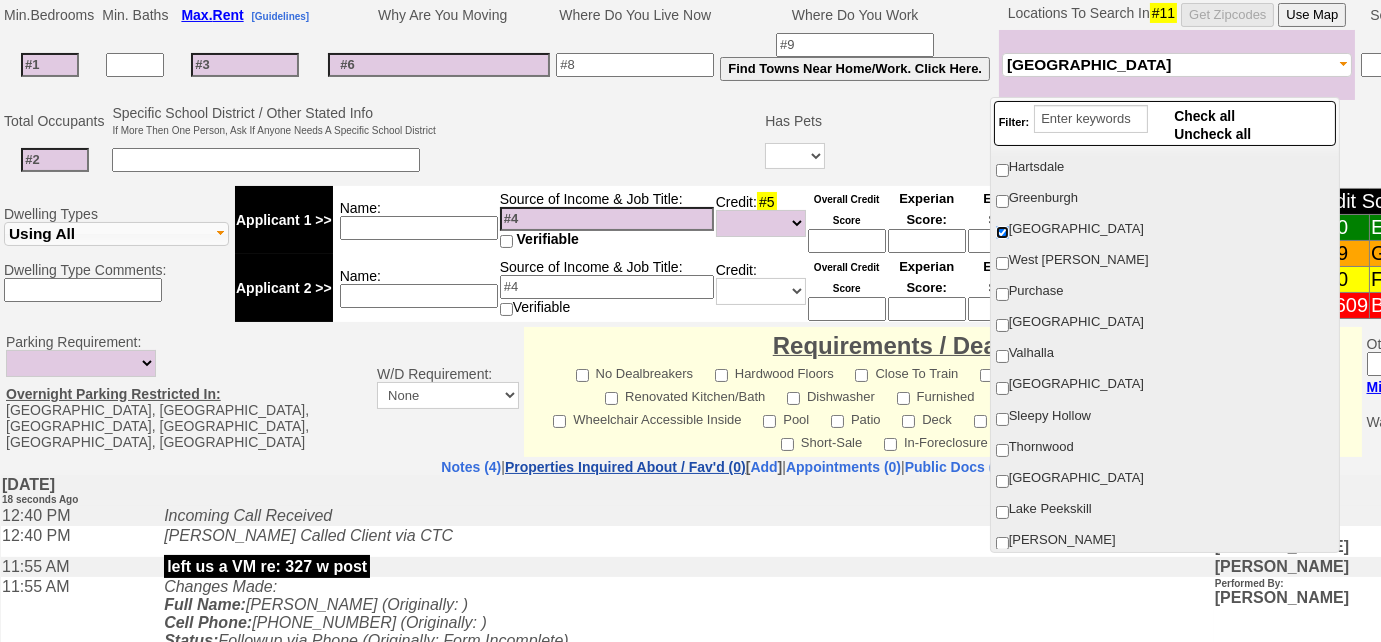 scroll, scrollTop: 636, scrollLeft: 0, axis: vertical 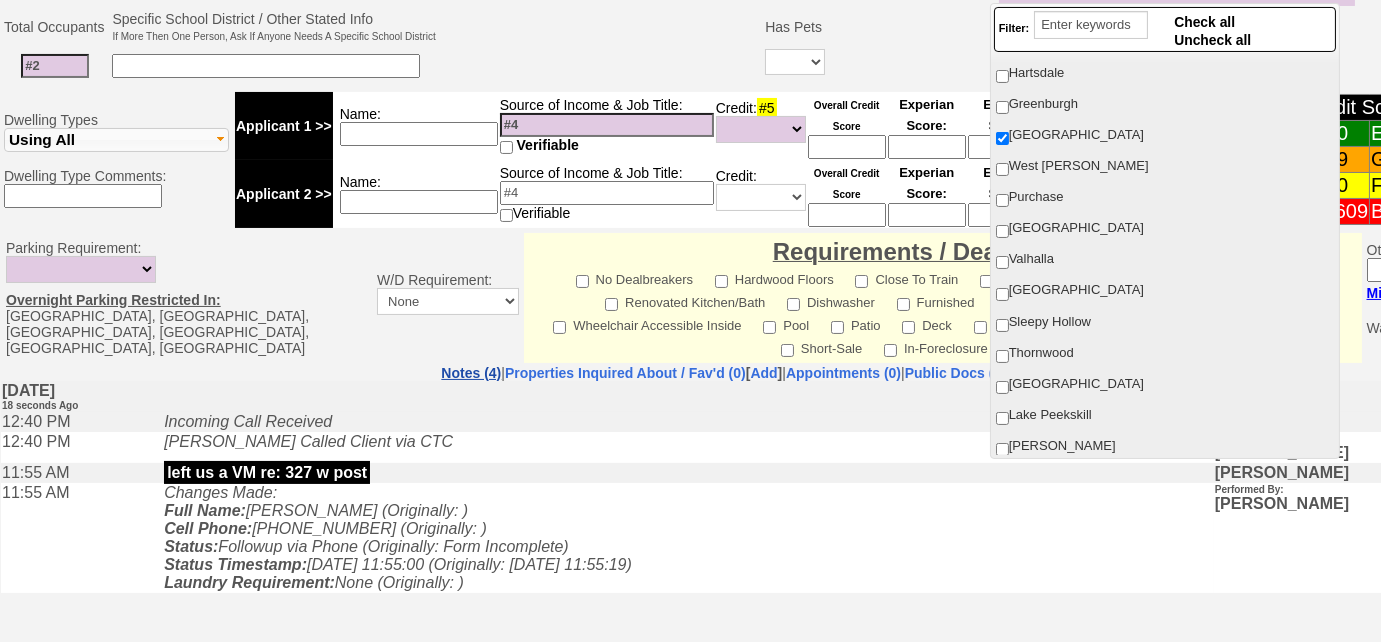 click on "Notes (4)" at bounding box center (471, 373) 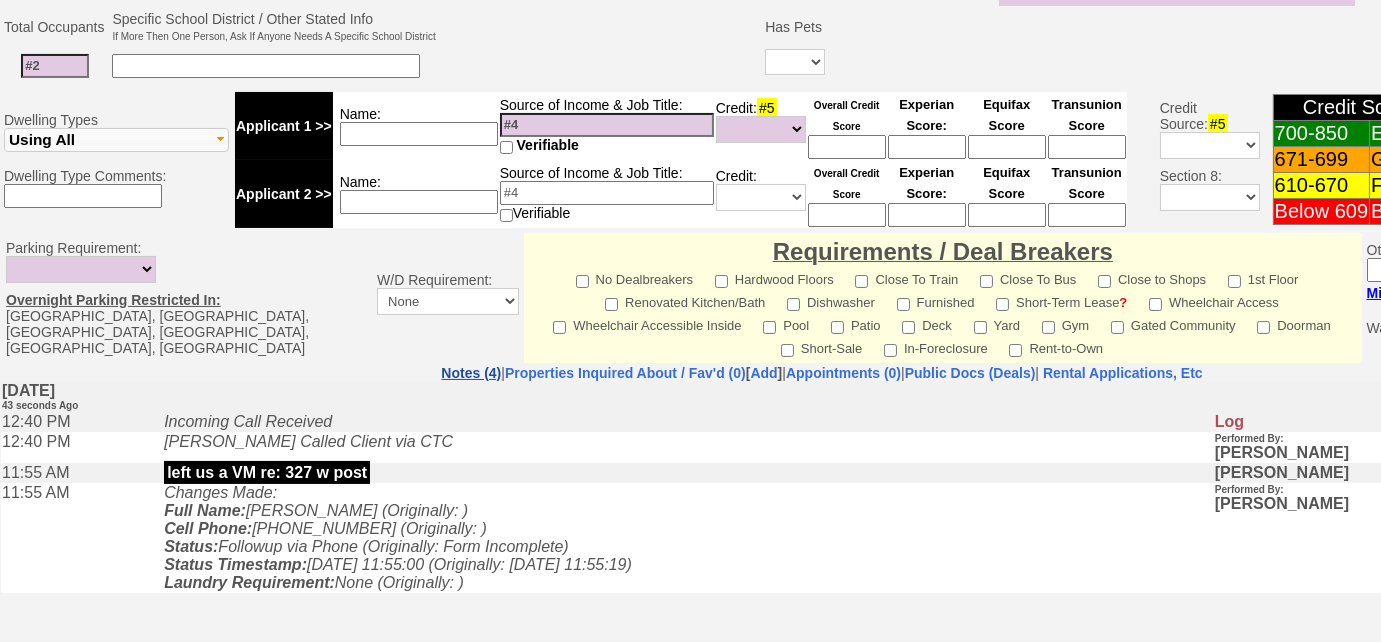 scroll, scrollTop: 0, scrollLeft: 0, axis: both 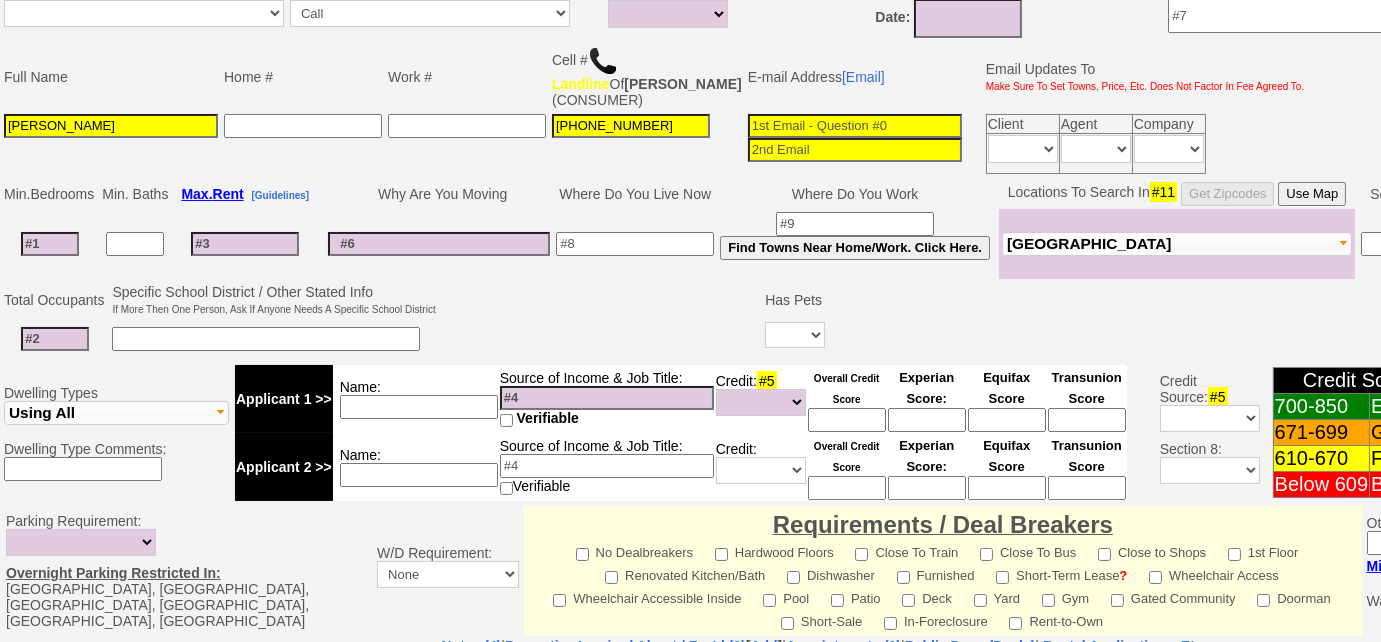 click at bounding box center (635, 244) 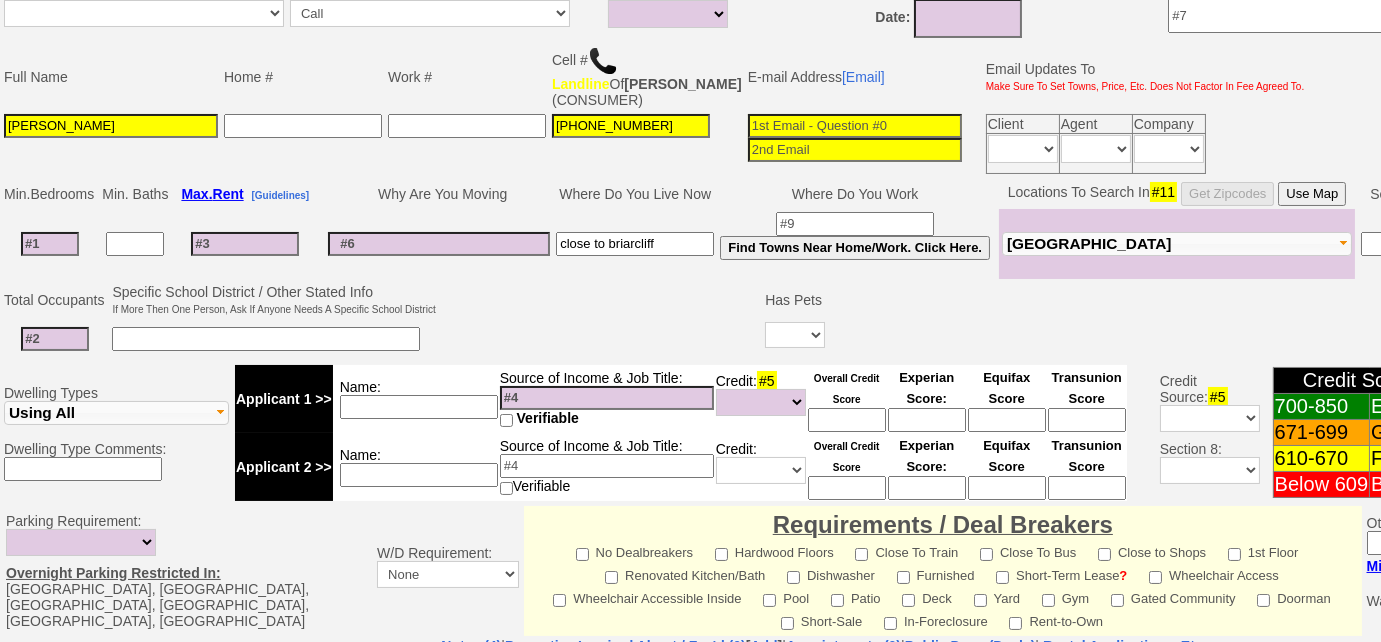 scroll, scrollTop: 0, scrollLeft: 0, axis: both 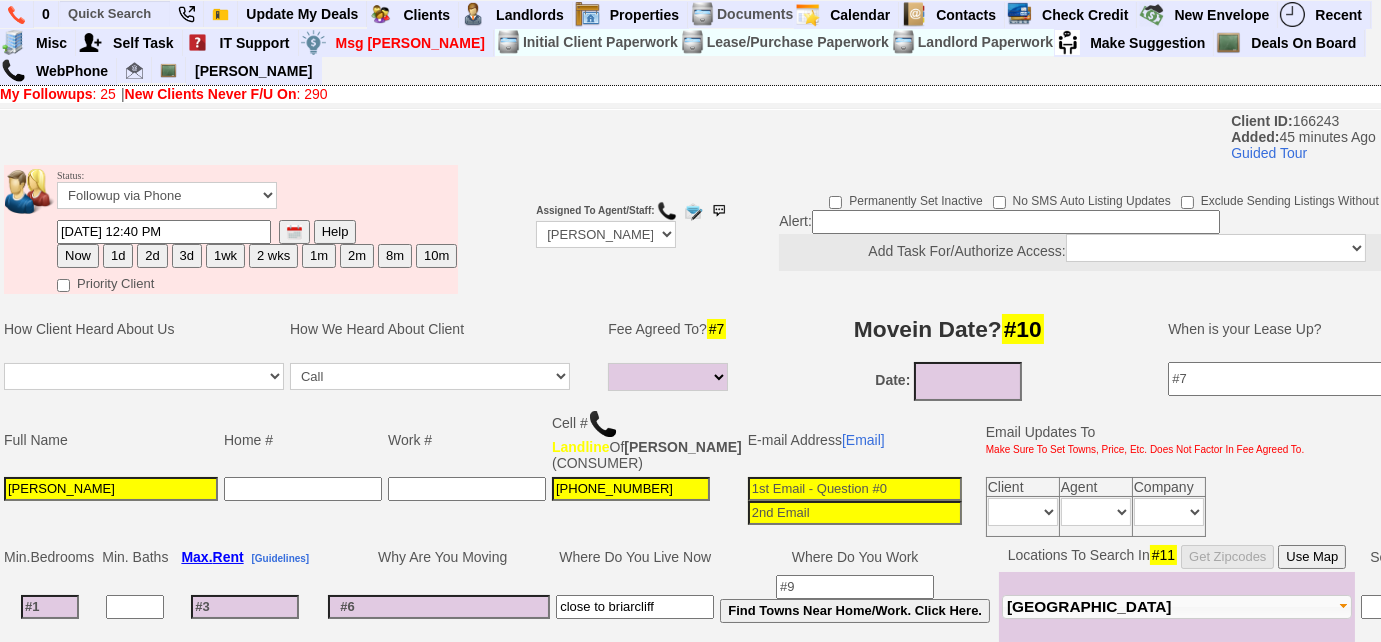 type on "close to briarcliff" 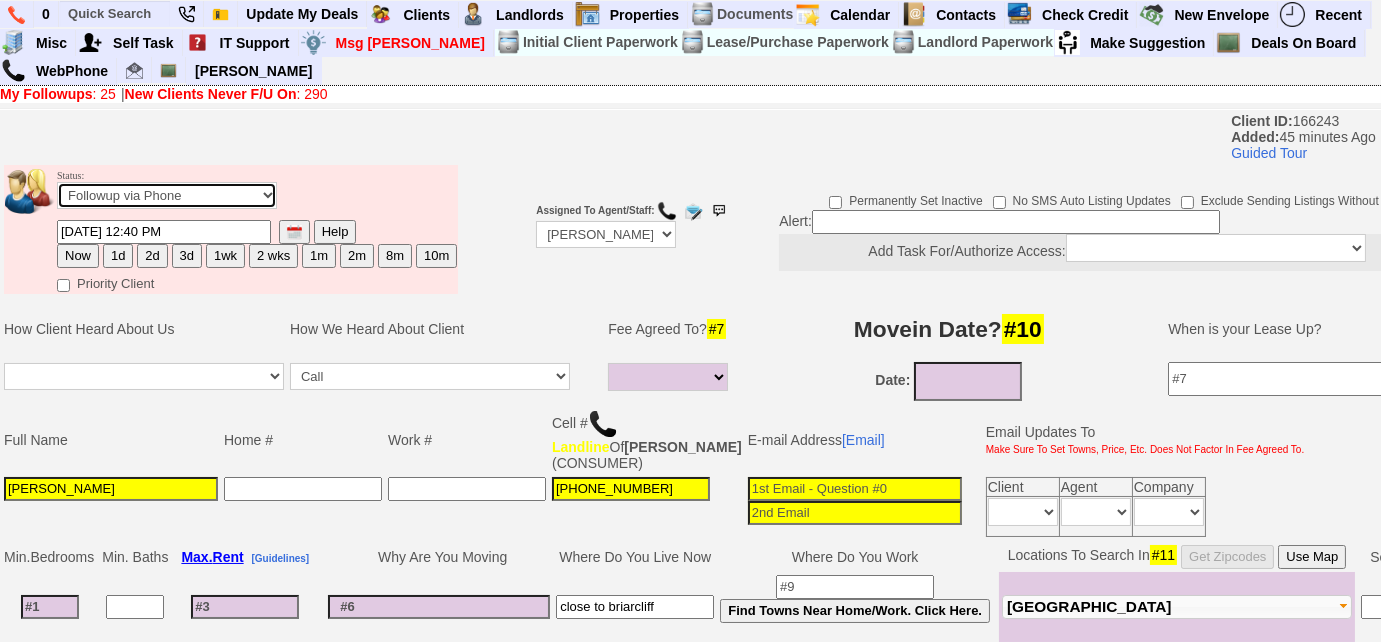 click on "Followup via Phone Followup via Email Followup When Section 8 Property Found Deal Closed - Followup Before Lease Expires Needs Email Address Needs Phone Number From Lead Source HSH is Awaiting Response To Automatic Email Form Incomplete Inactive" at bounding box center (167, 195) 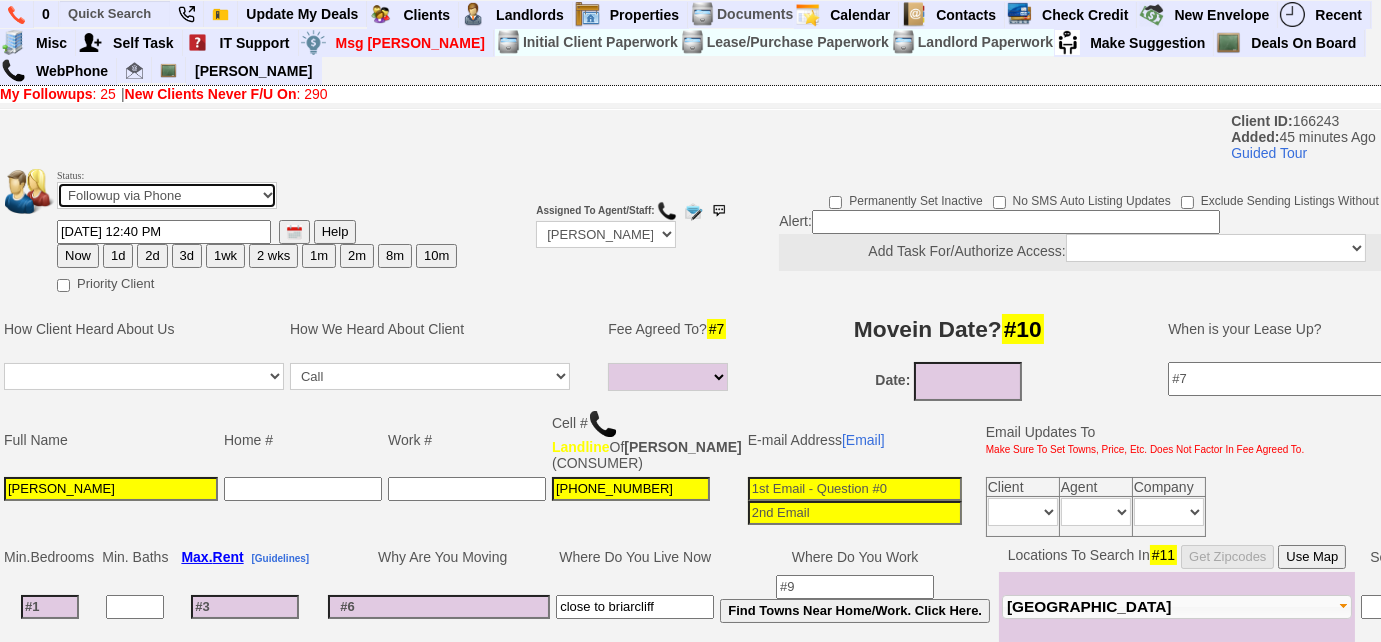 select on "Inactive" 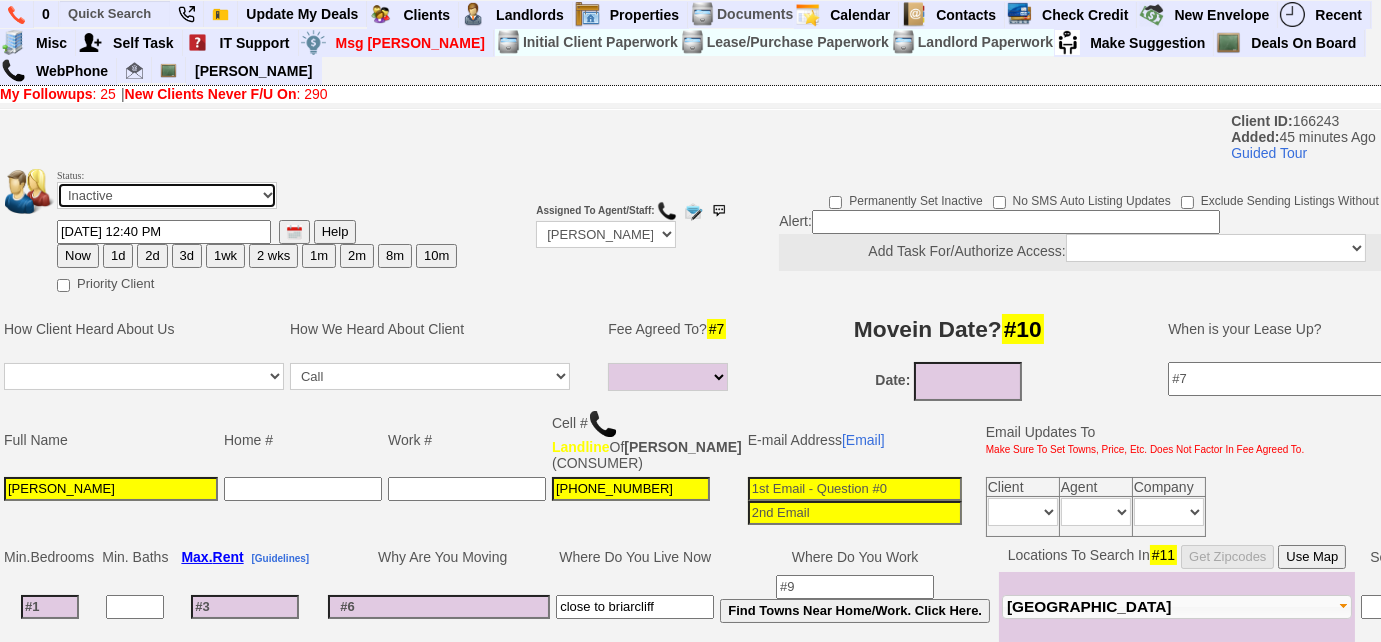 click on "Followup via Phone Followup via Email Followup When Section 8 Property Found Deal Closed - Followup Before Lease Expires Needs Email Address Needs Phone Number From Lead Source HSH is Awaiting Response To Automatic Email Form Incomplete Inactive" at bounding box center (167, 195) 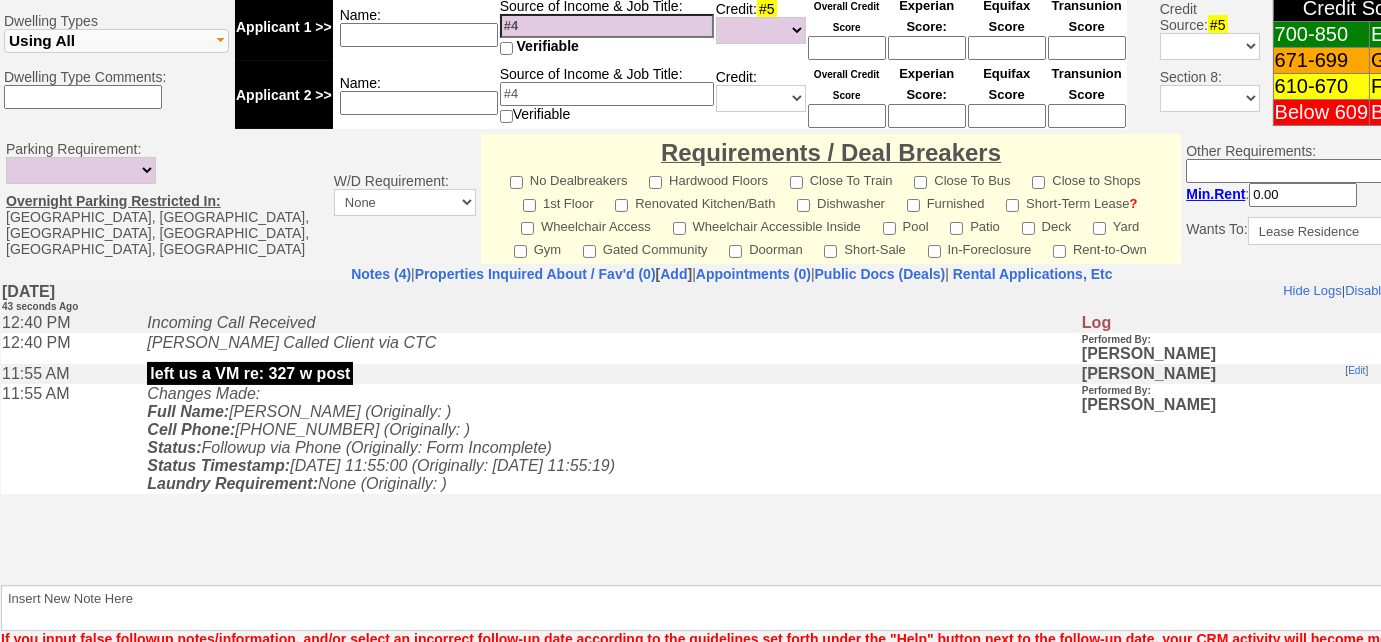 scroll, scrollTop: 855, scrollLeft: 0, axis: vertical 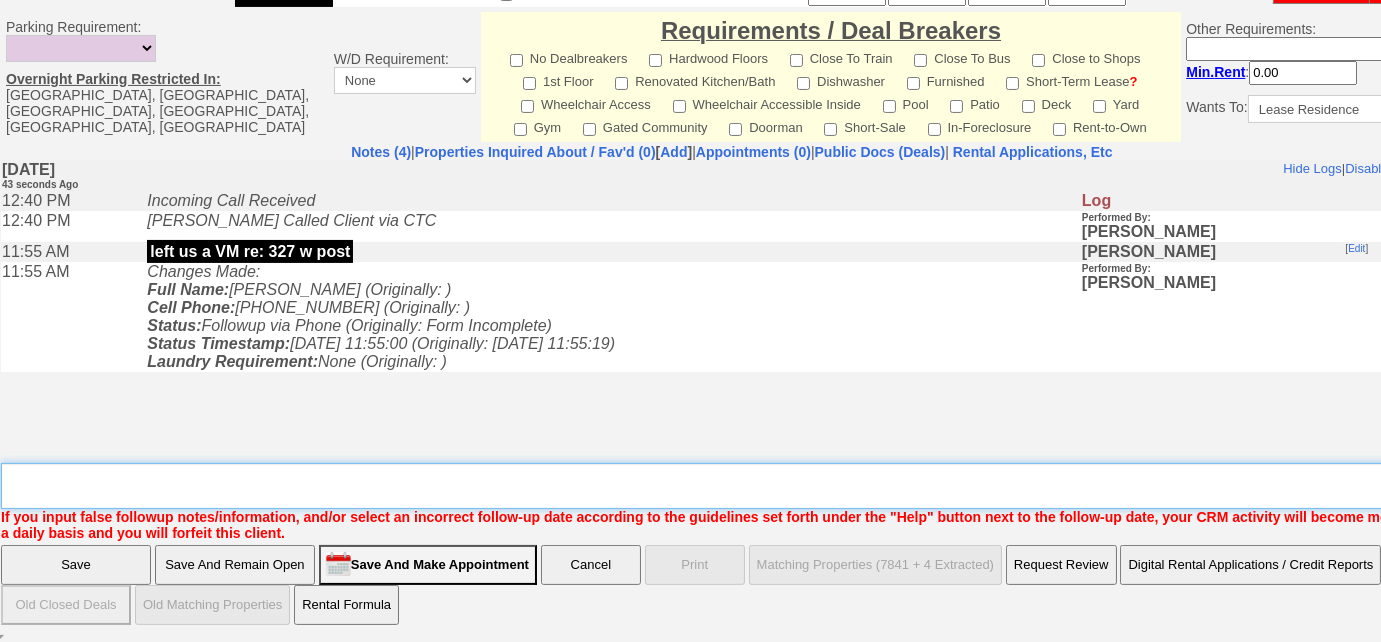 click on "Insert New Note Here" at bounding box center (739, 486) 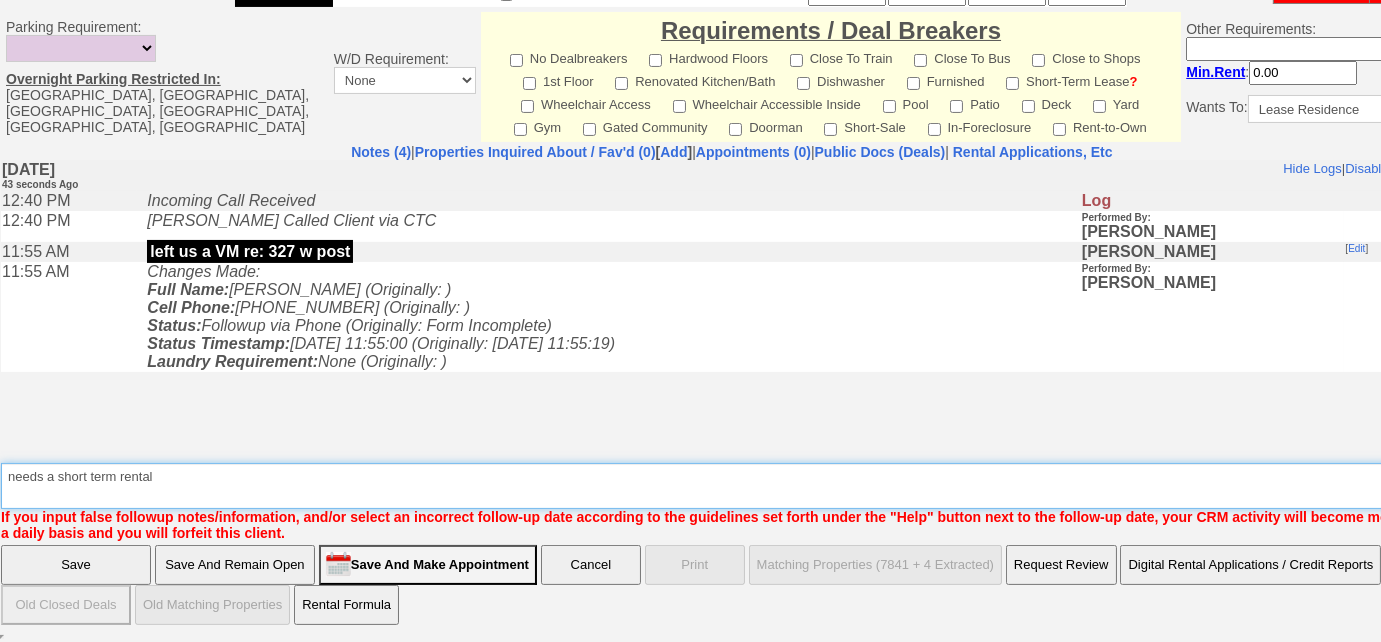 type on "needs a short term rental" 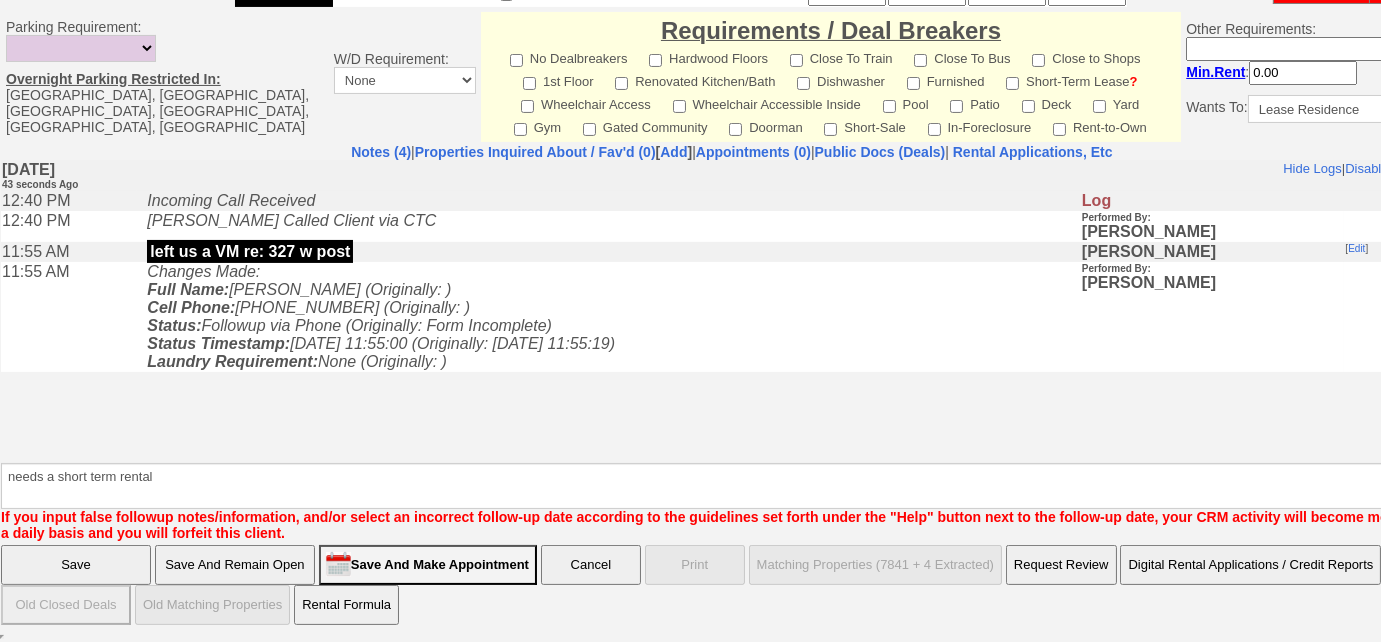 click on "Save" at bounding box center (76, 565) 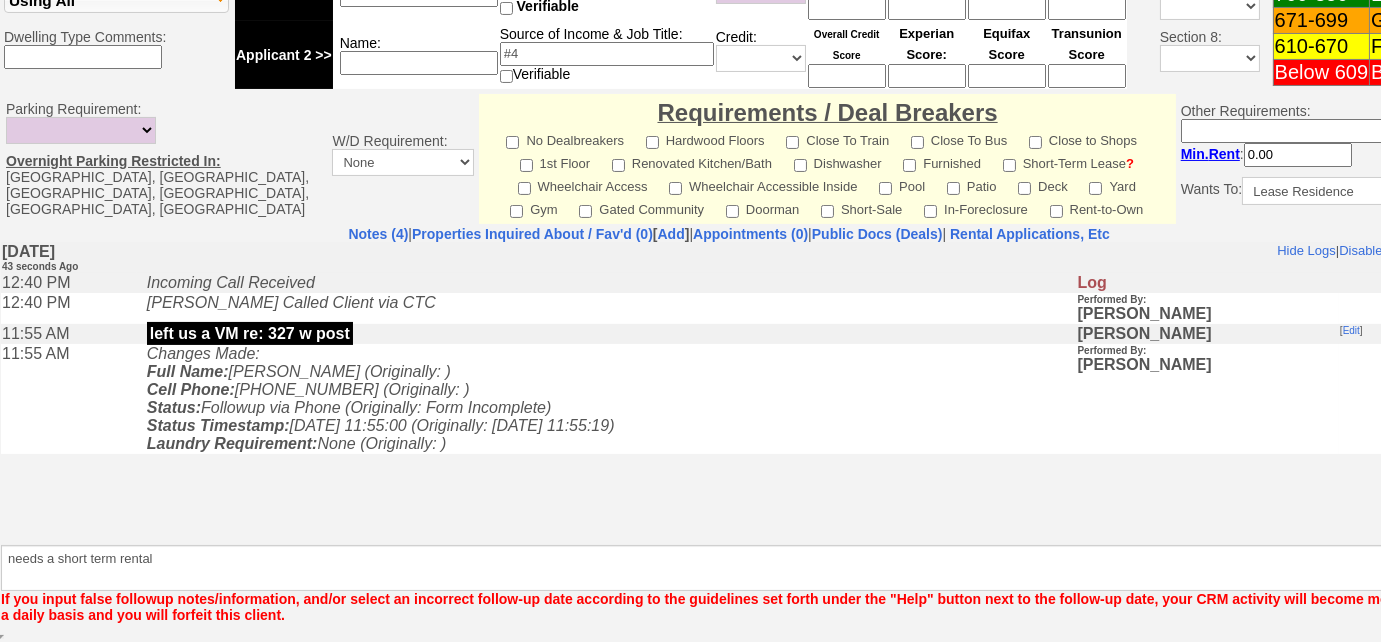 scroll, scrollTop: 773, scrollLeft: 0, axis: vertical 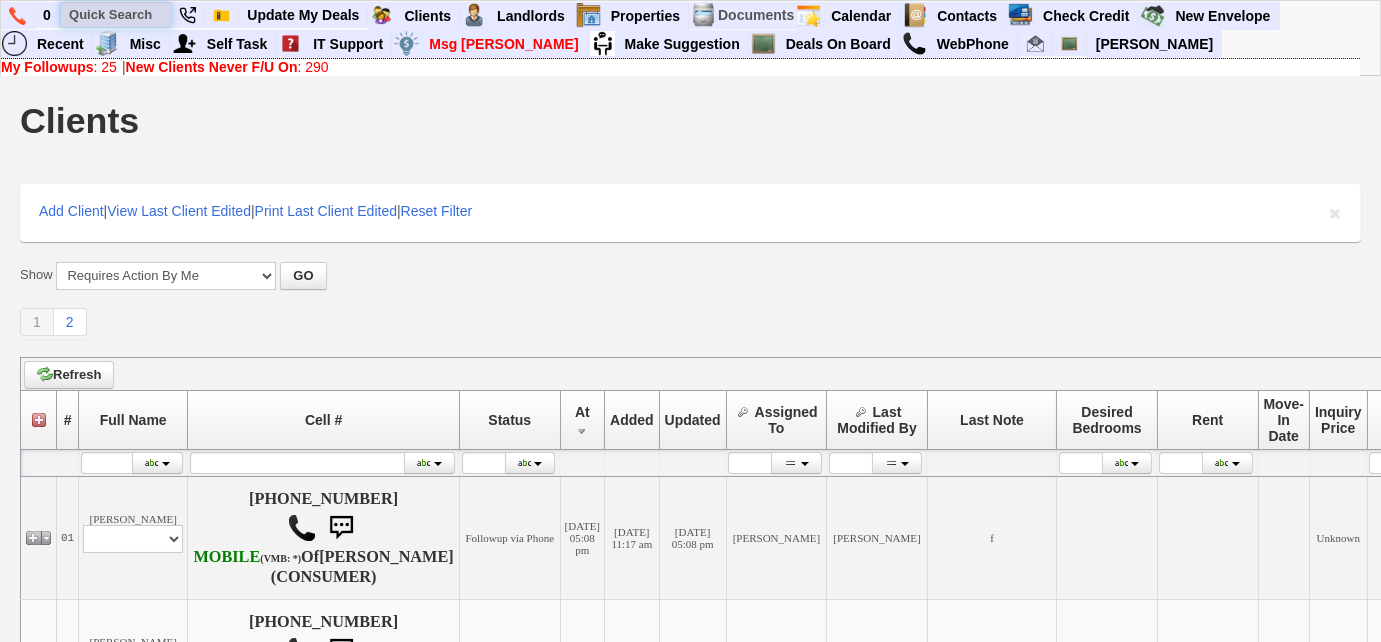 click at bounding box center [116, 14] 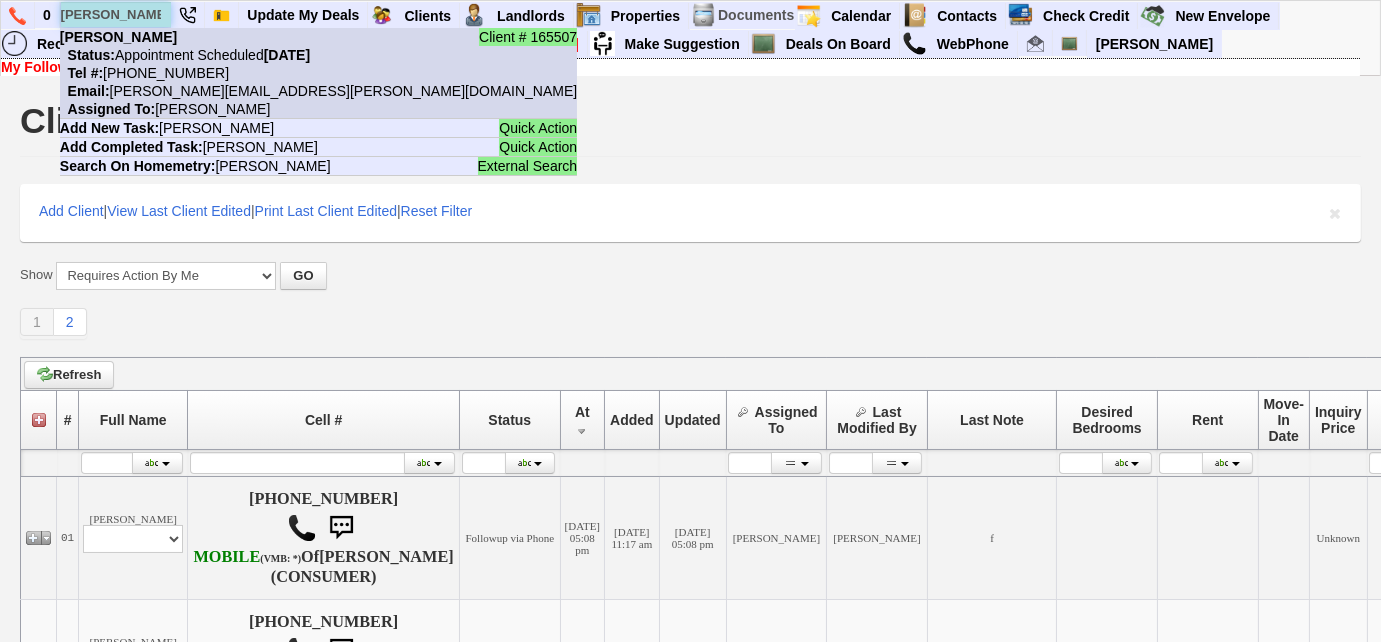 type on "edward urena" 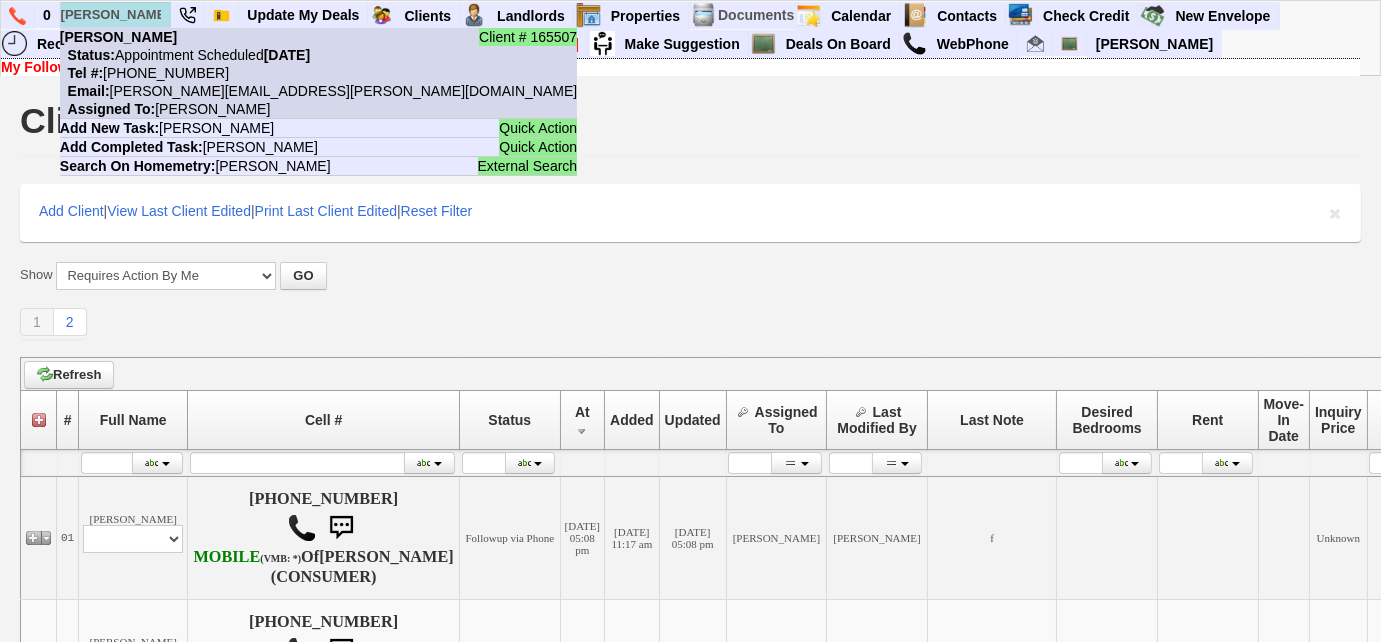 click on "Status:  Appointment Scheduled   Tuesday, July 15th, 2025" at bounding box center (185, 55) 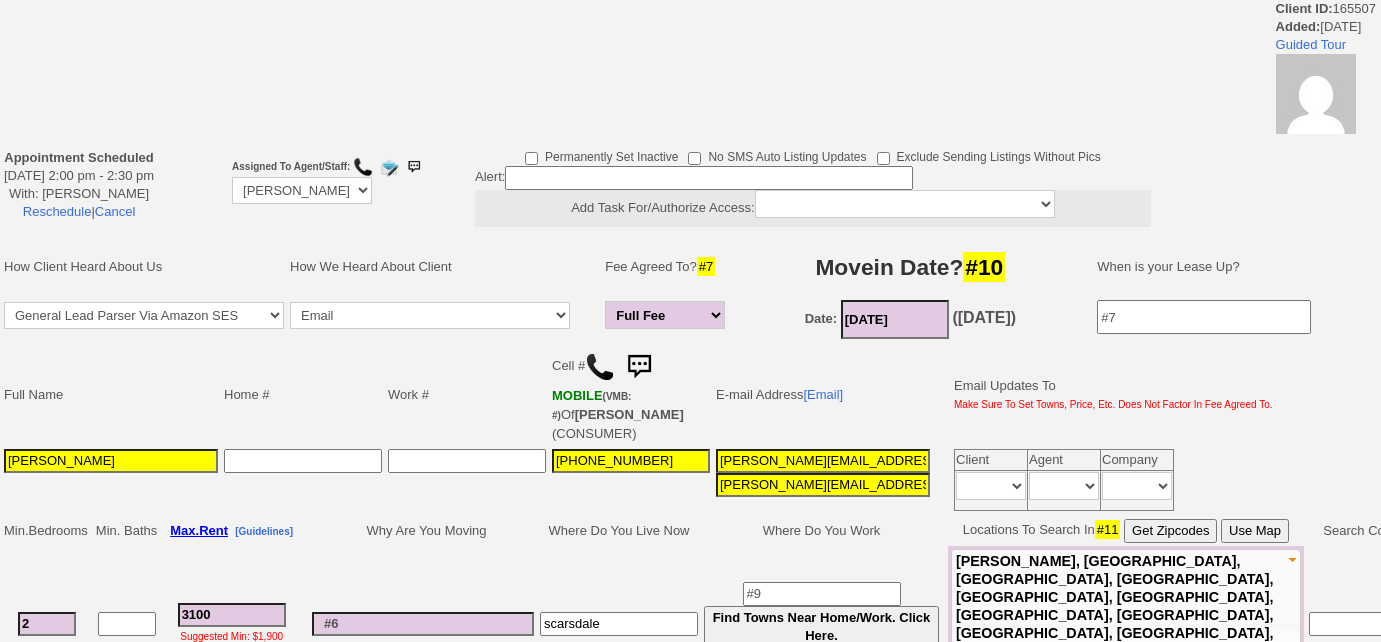 scroll, scrollTop: 0, scrollLeft: 0, axis: both 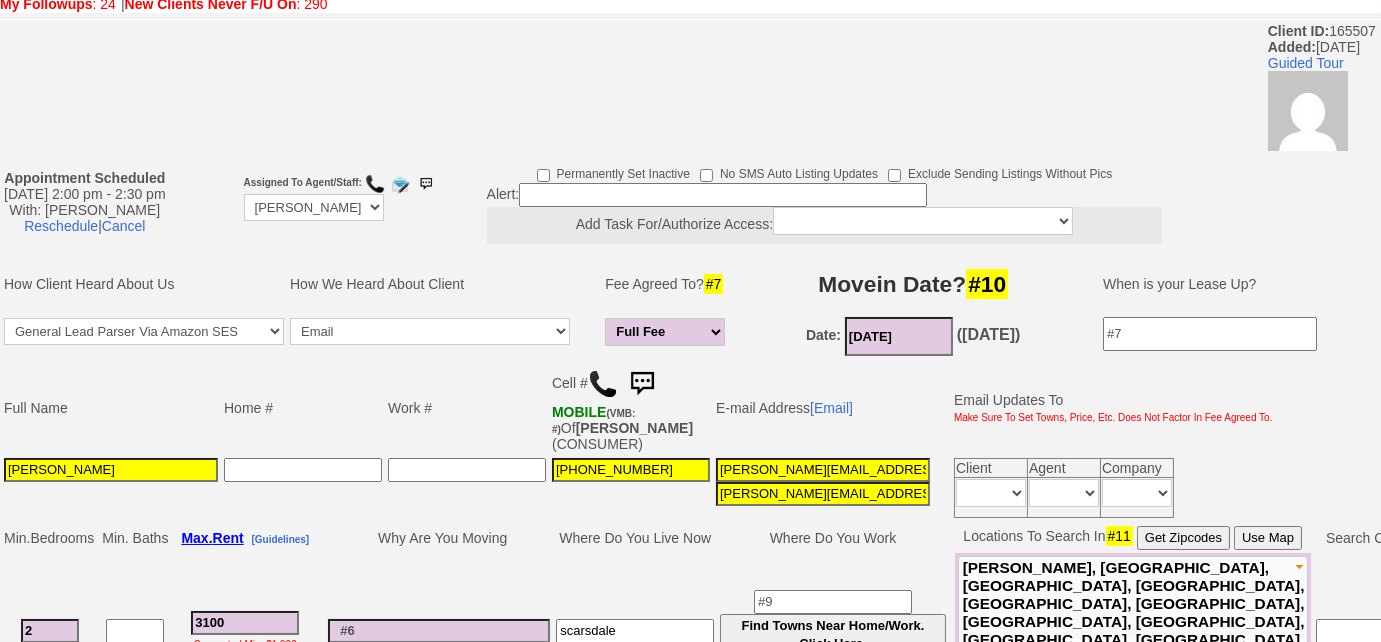 click at bounding box center [642, 384] 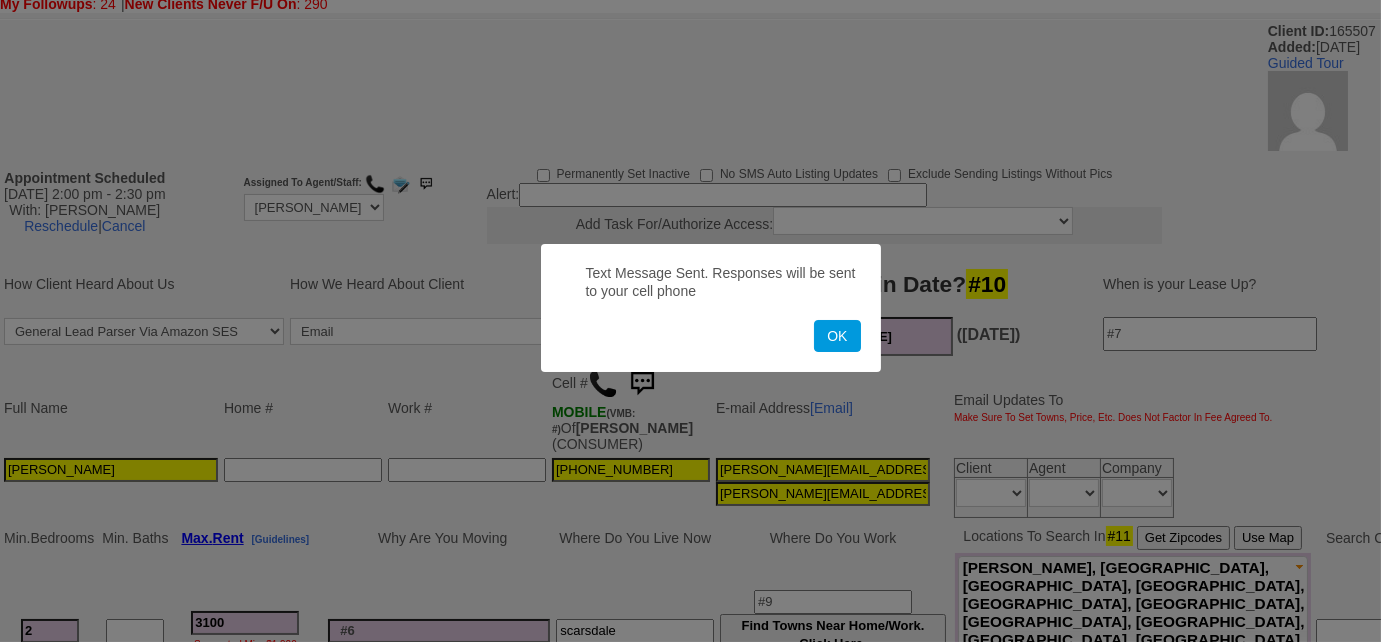 click on "OK" at bounding box center [711, 336] 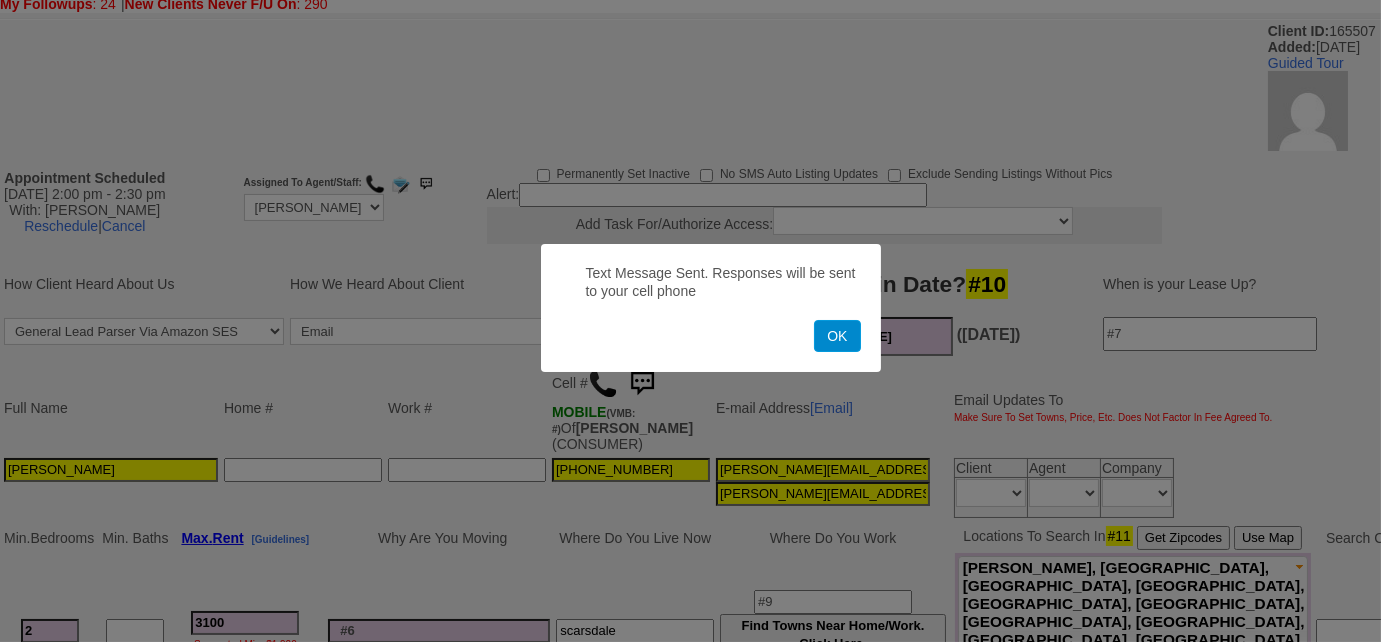 drag, startPoint x: 824, startPoint y: 335, endPoint x: 796, endPoint y: 22, distance: 314.2499 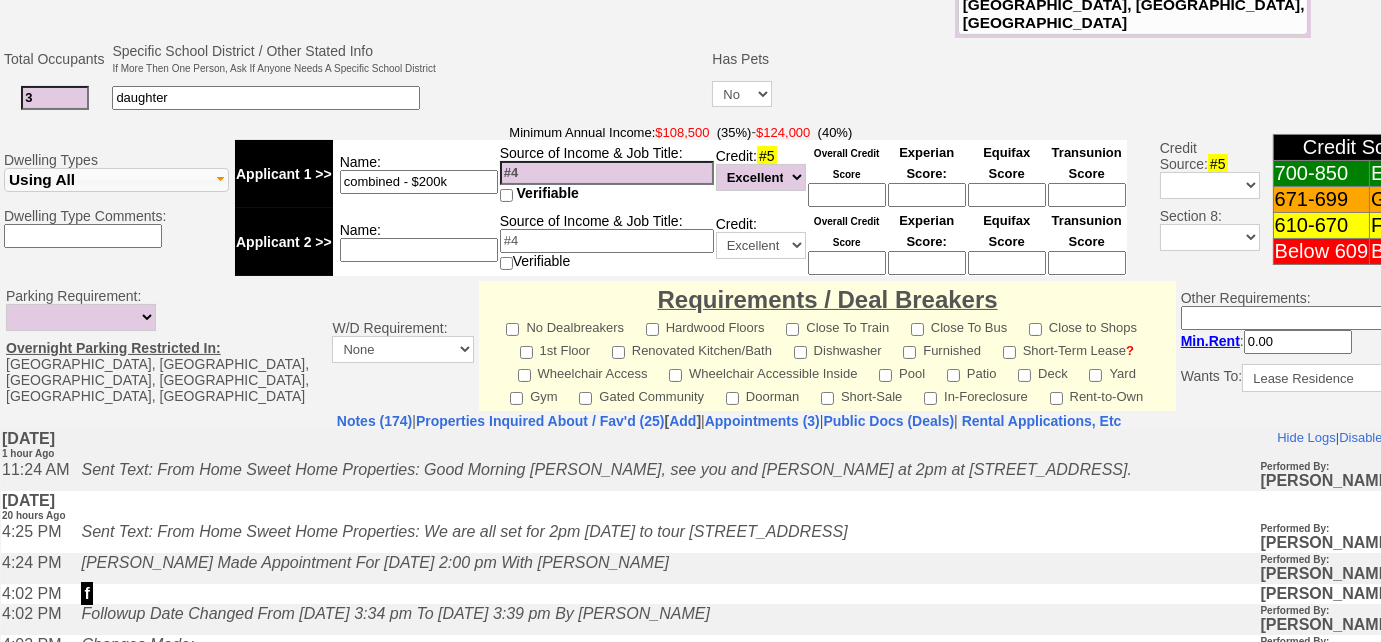scroll, scrollTop: 818, scrollLeft: 0, axis: vertical 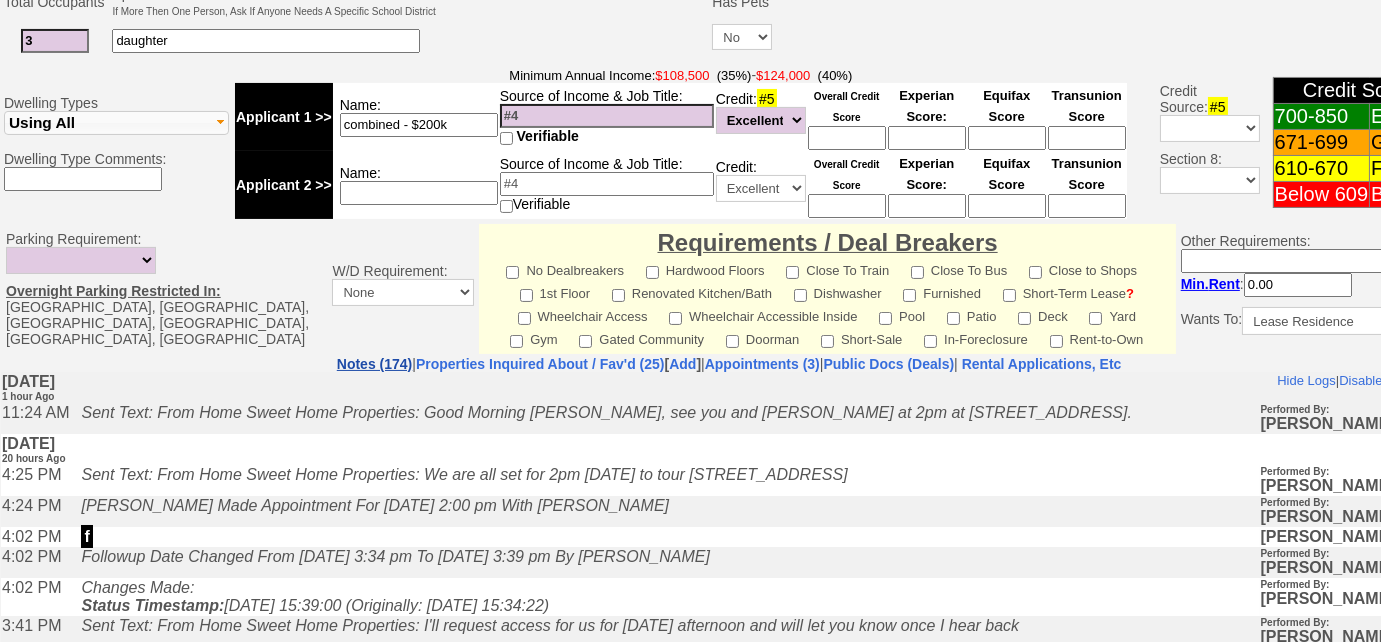 click on "Notes (174)" at bounding box center [374, 364] 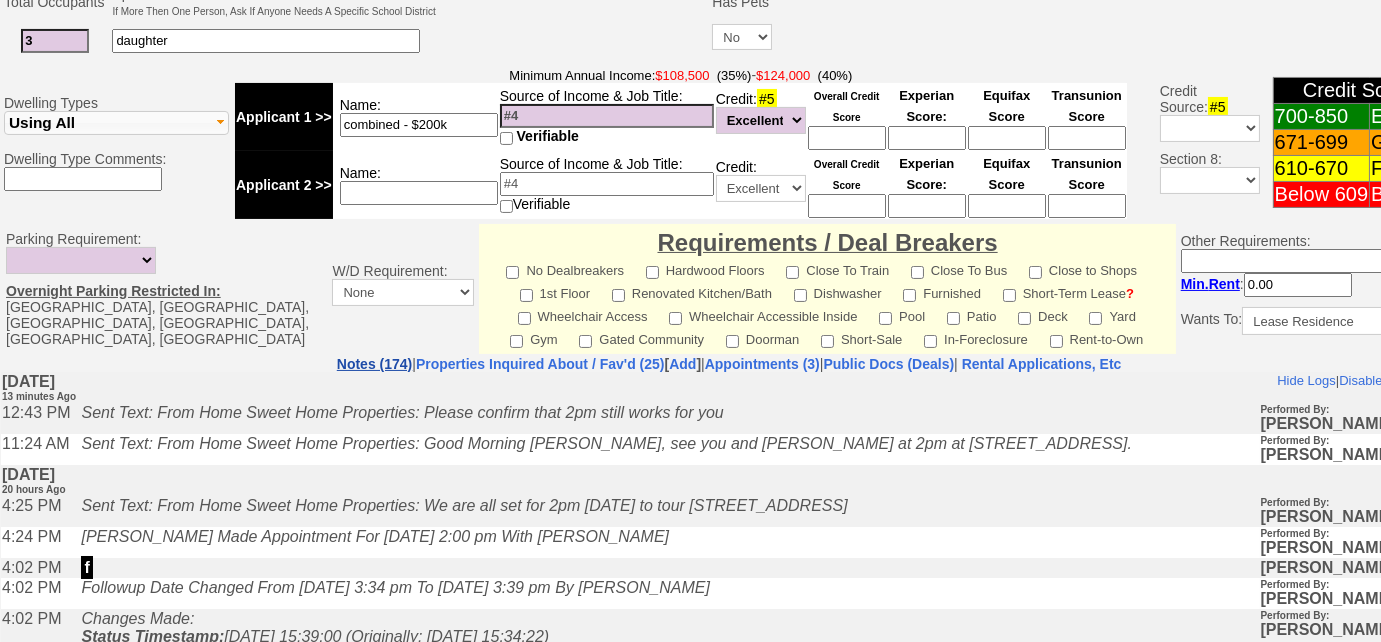 scroll, scrollTop: 0, scrollLeft: 0, axis: both 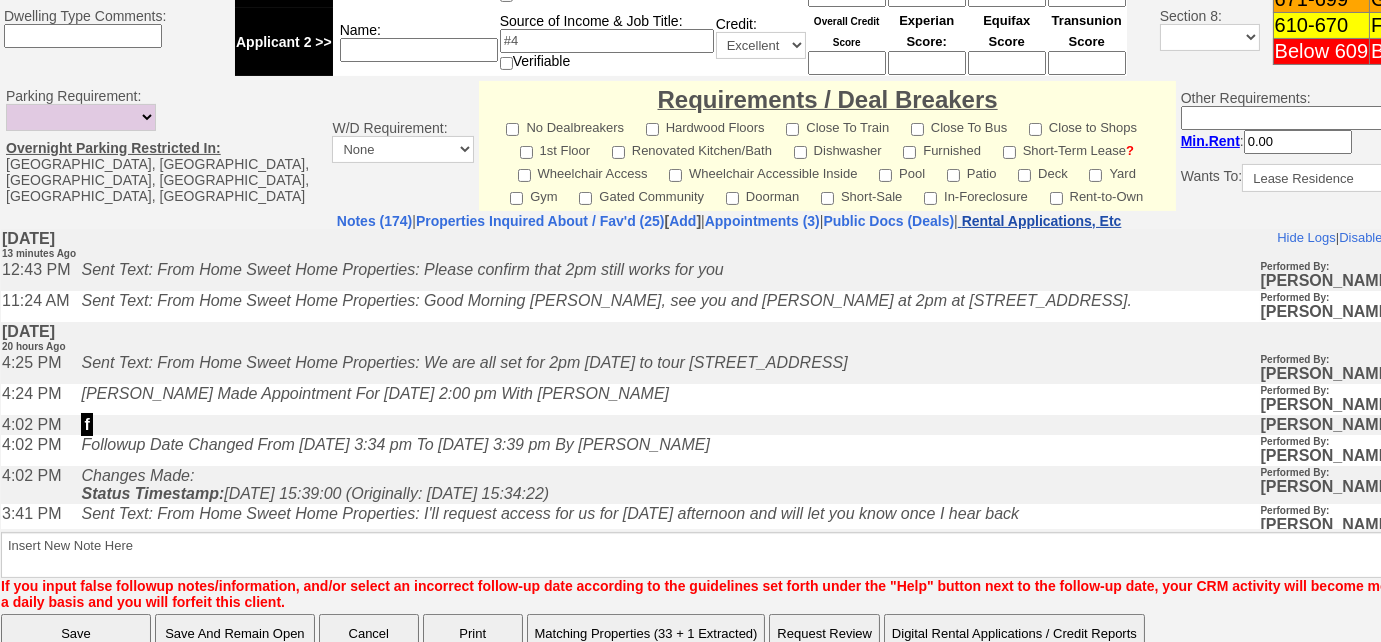 click on "Rental Applications, Etc" at bounding box center [1042, 221] 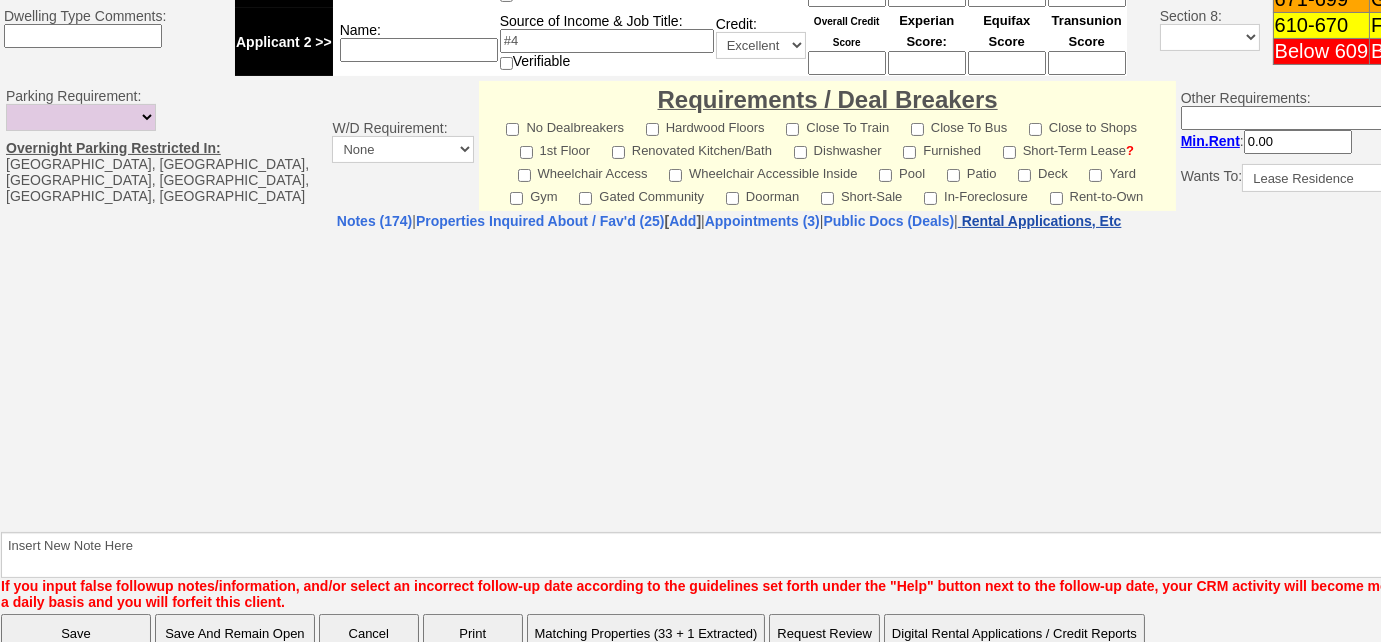 select on "100" 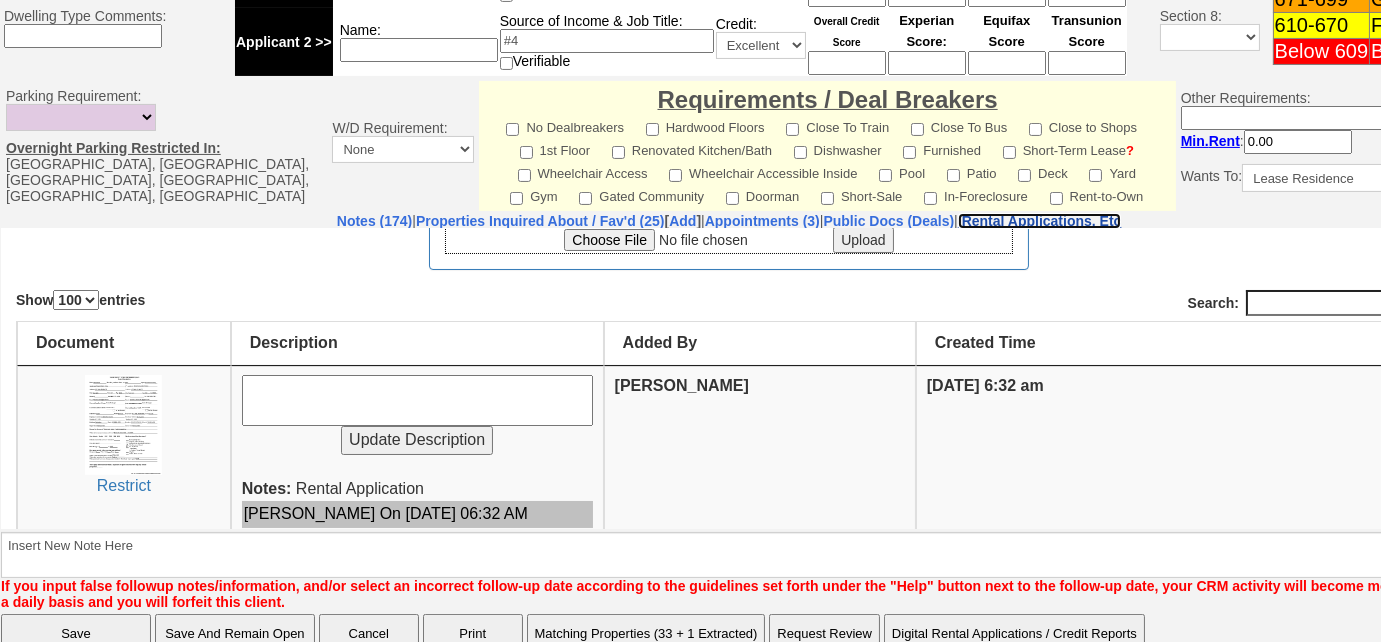 scroll, scrollTop: 282, scrollLeft: 0, axis: vertical 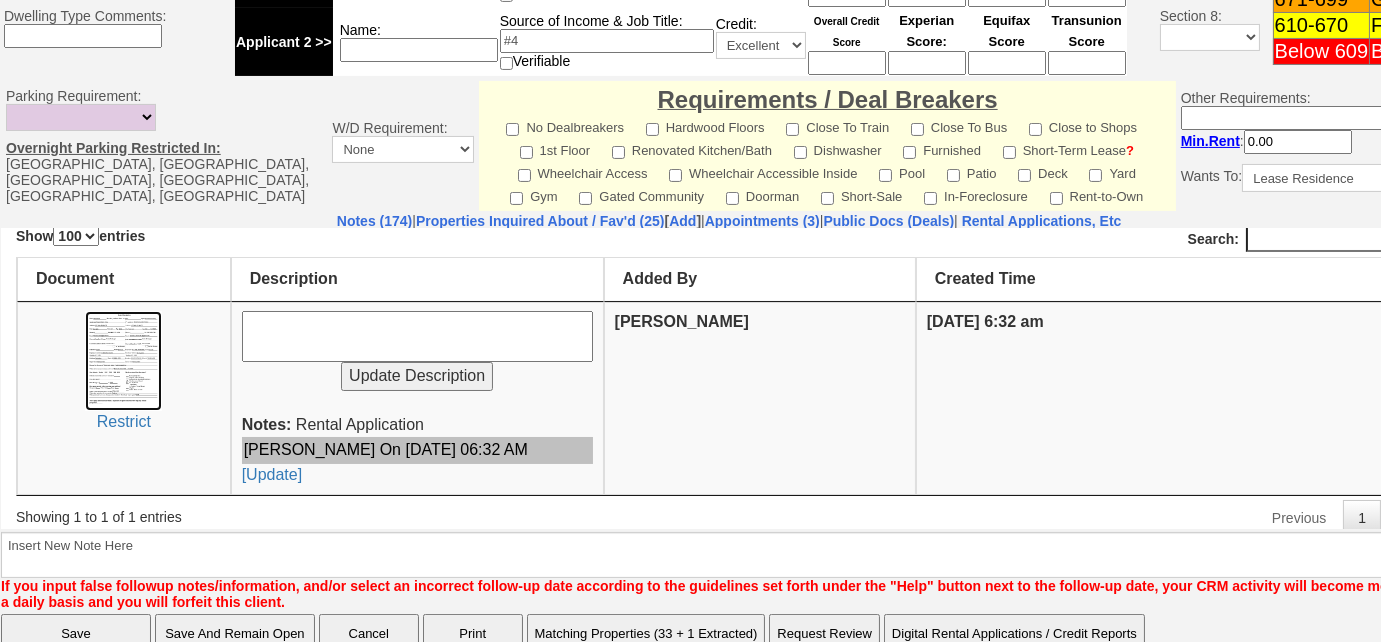 click at bounding box center [123, 360] 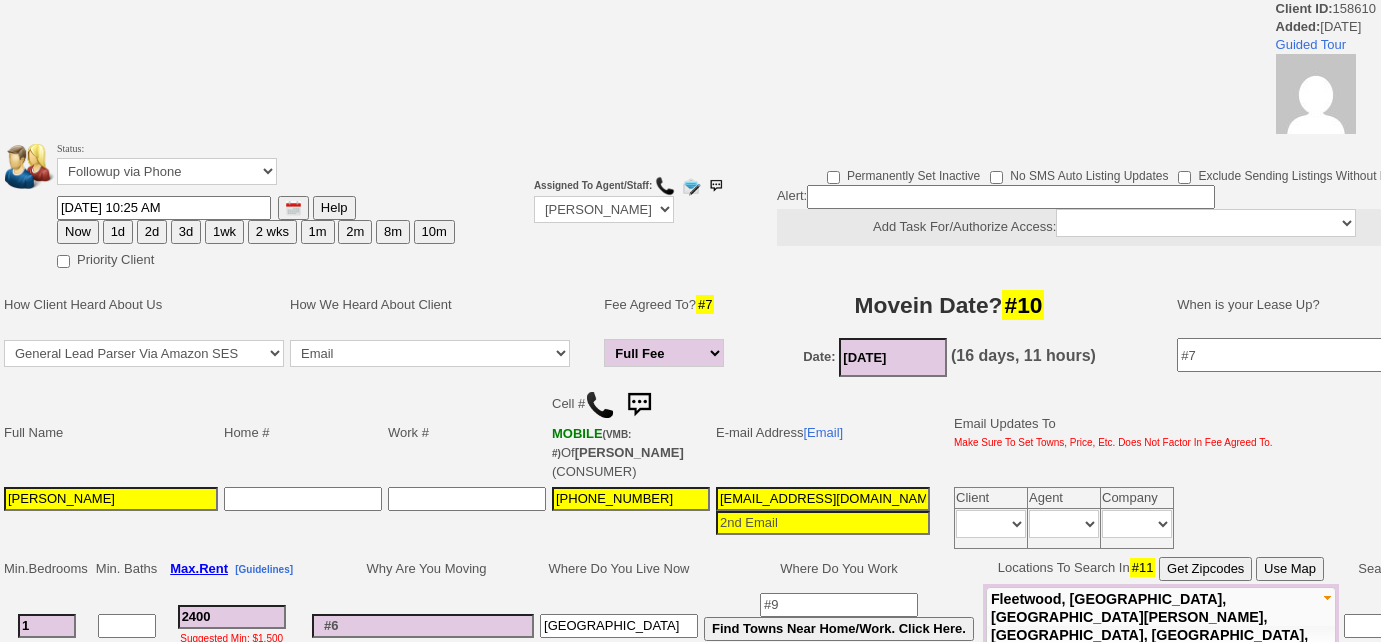 scroll, scrollTop: 0, scrollLeft: 0, axis: both 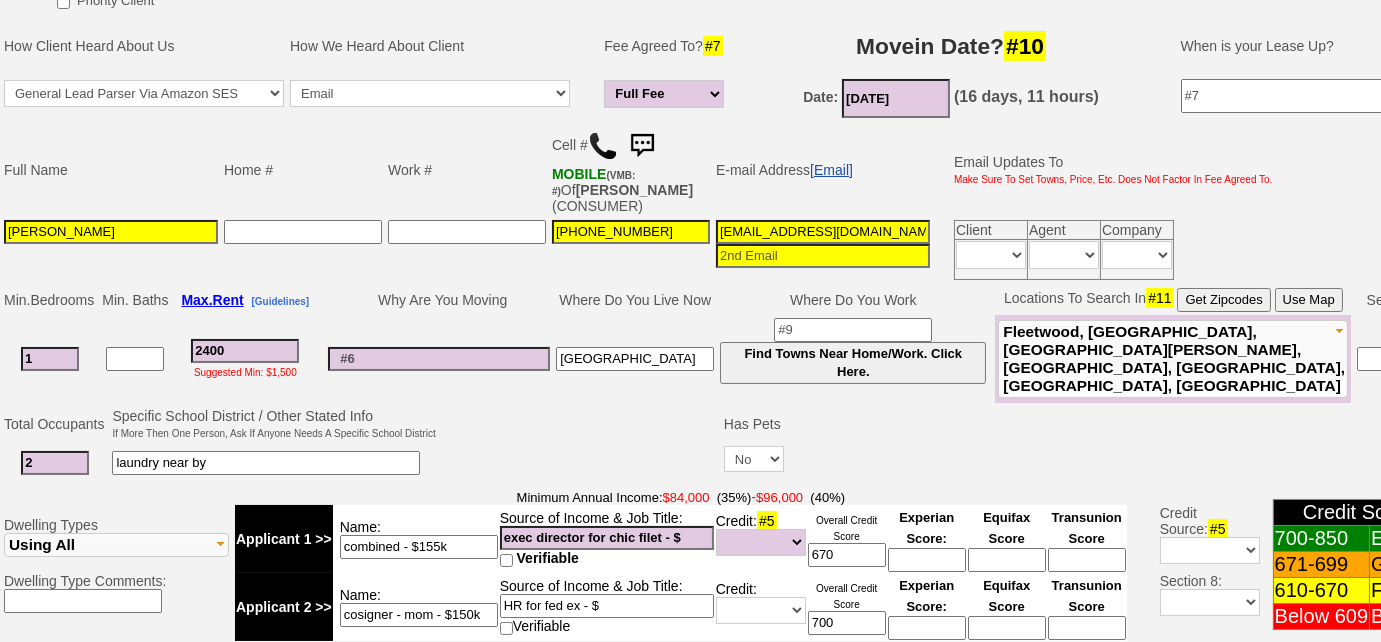 click on "[Email]" at bounding box center (831, 170) 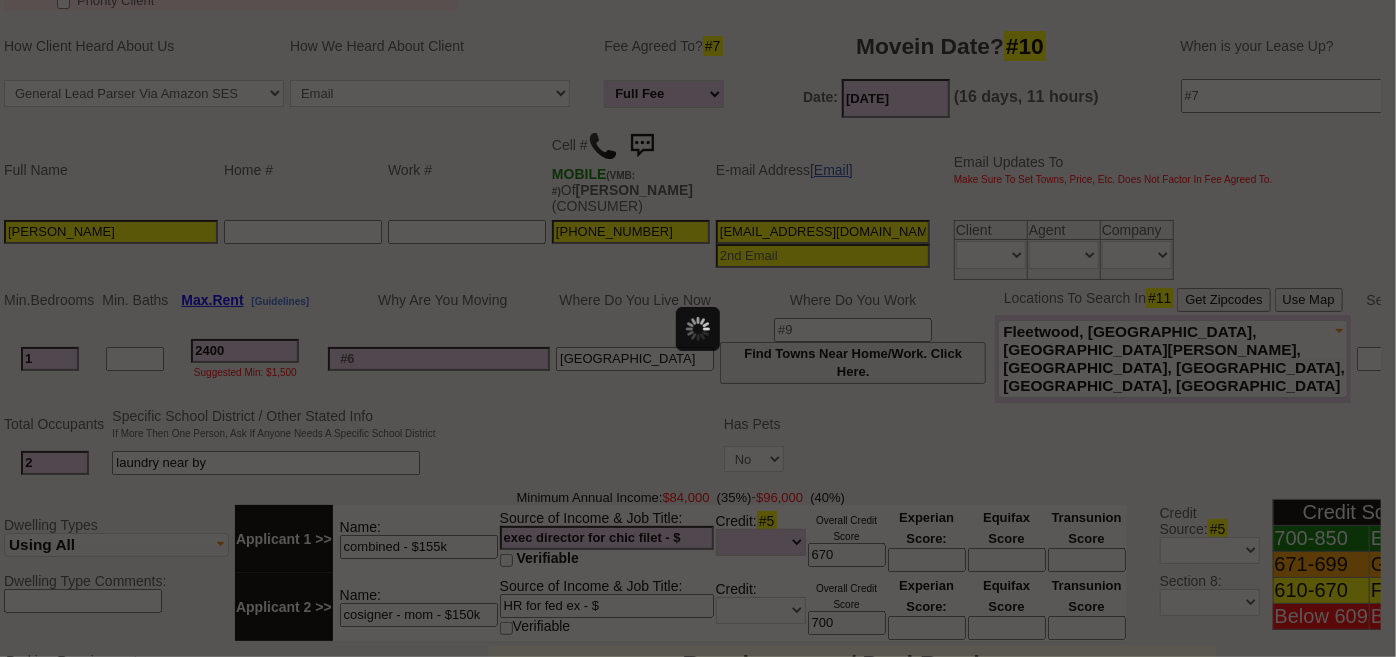 scroll, scrollTop: 0, scrollLeft: 0, axis: both 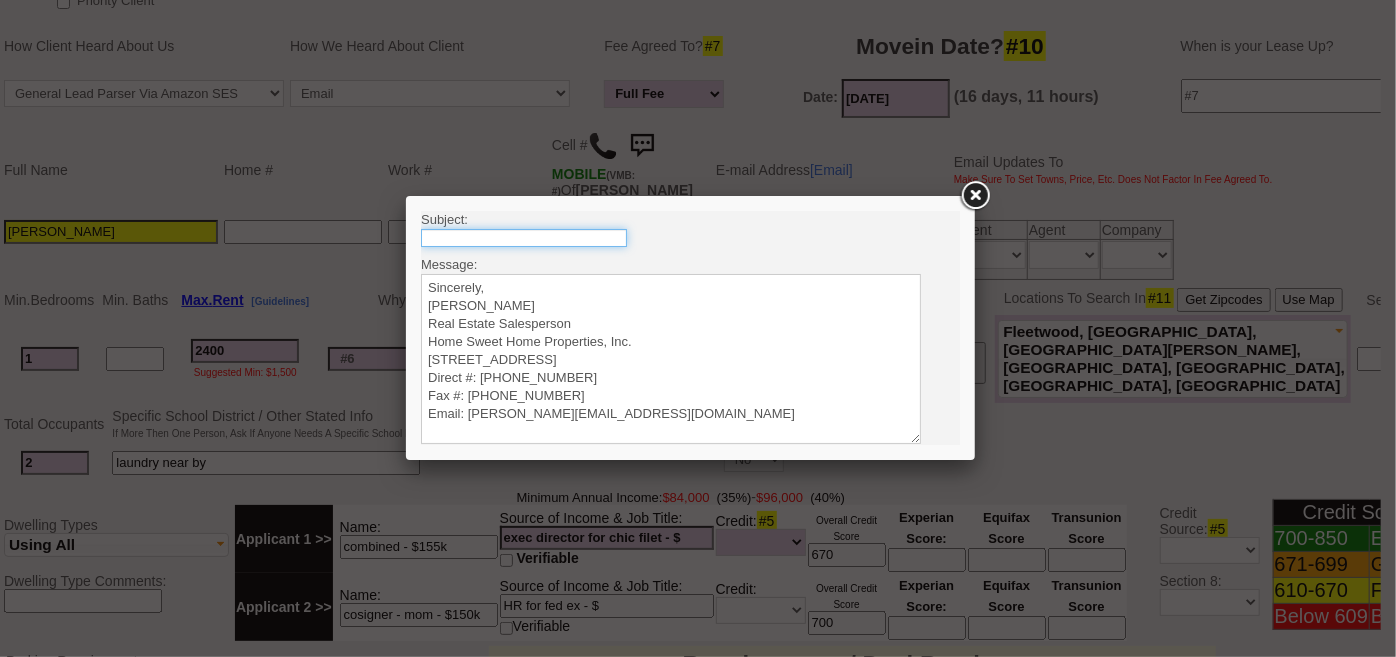 click at bounding box center (523, 237) 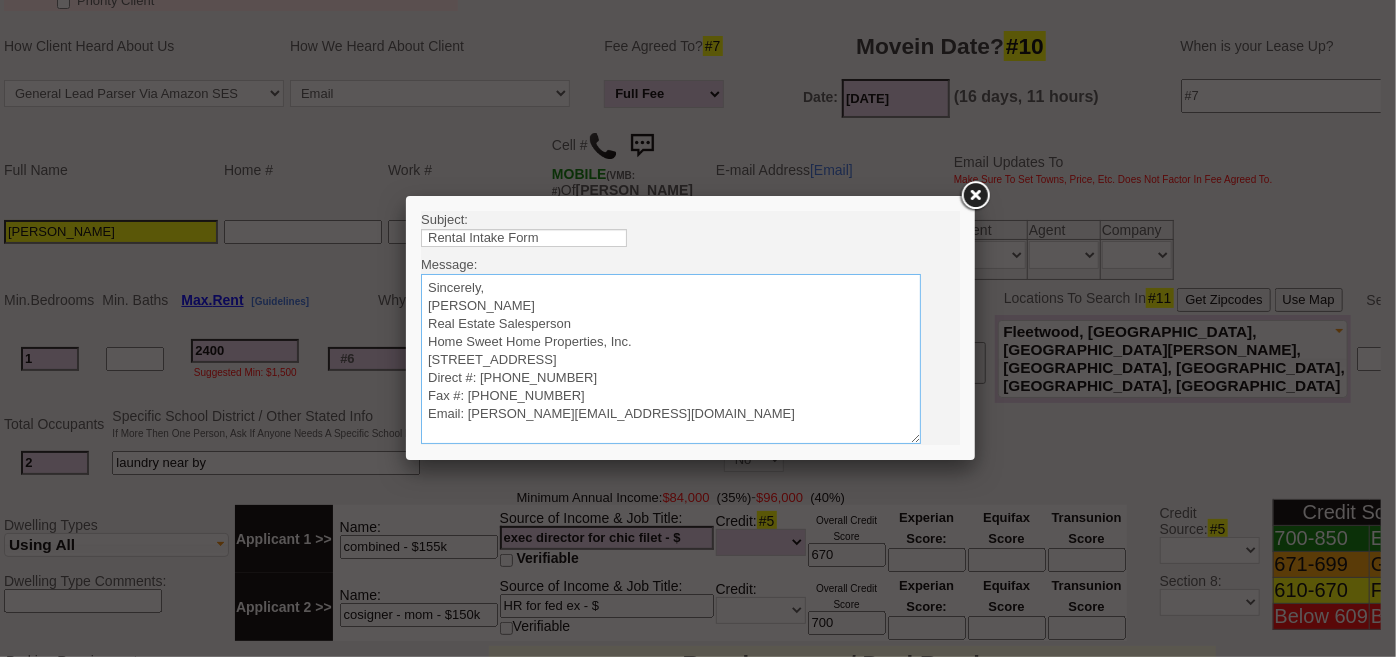 click on "Sincerely,
[PERSON_NAME]
Real Estate Salesperson
Home Sweet Home Properties, Inc.
[STREET_ADDRESS]
Direct #: [PHONE_NUMBER]
Fax #: [PHONE_NUMBER]
Email: [PERSON_NAME][EMAIL_ADDRESS][DOMAIN_NAME]" at bounding box center (670, 358) 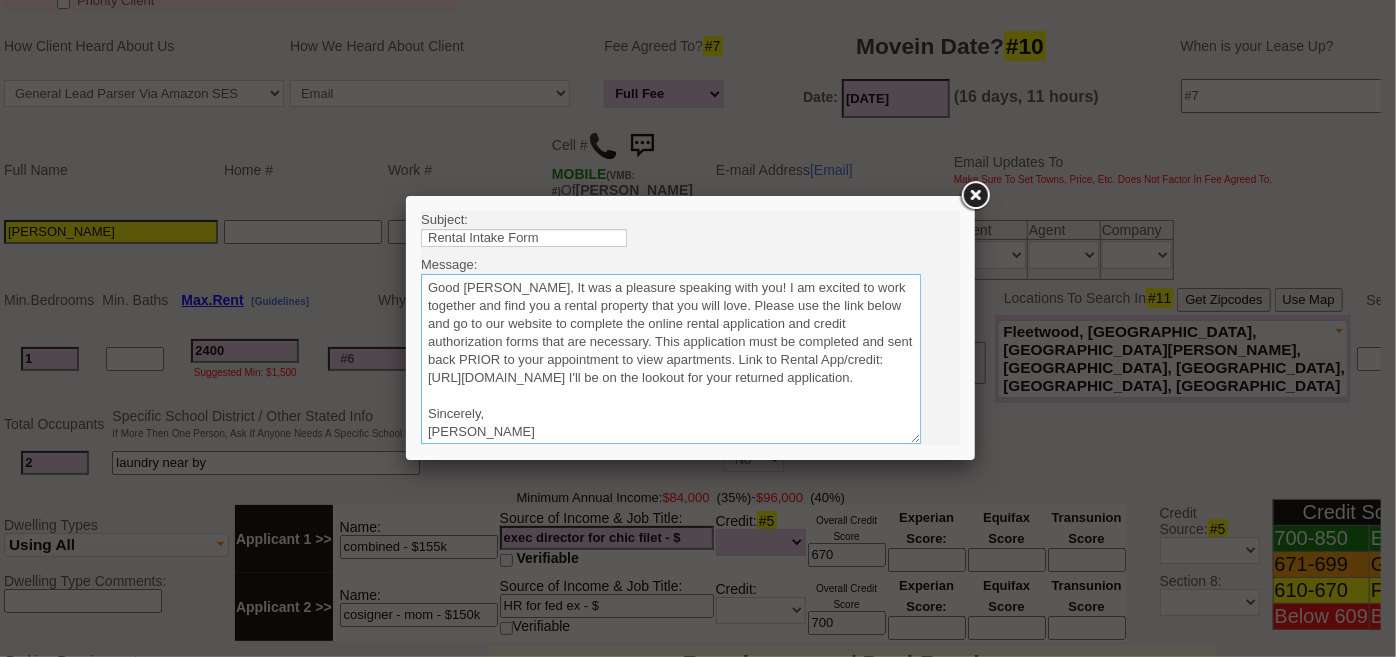 click on "Sincerely,
[PERSON_NAME]
Real Estate Salesperson
Home Sweet Home Properties, Inc.
[STREET_ADDRESS]
Direct #: [PHONE_NUMBER]
Fax #: [PHONE_NUMBER]
Email: [PERSON_NAME][EMAIL_ADDRESS][DOMAIN_NAME]" at bounding box center (670, 358) 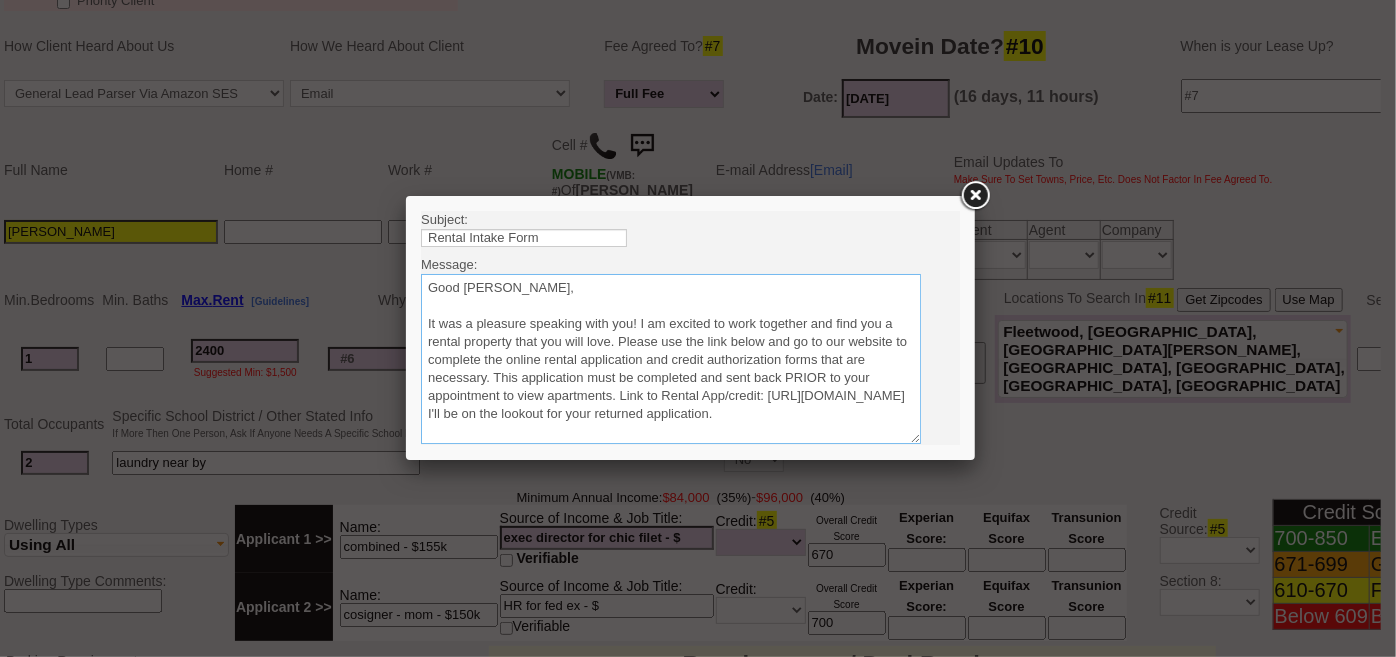 click on "Sincerely,
[PERSON_NAME]
Real Estate Salesperson
Home Sweet Home Properties, Inc.
[STREET_ADDRESS]
Direct #: [PHONE_NUMBER]
Fax #: [PHONE_NUMBER]
Email: [PERSON_NAME][EMAIL_ADDRESS][DOMAIN_NAME]" at bounding box center (670, 358) 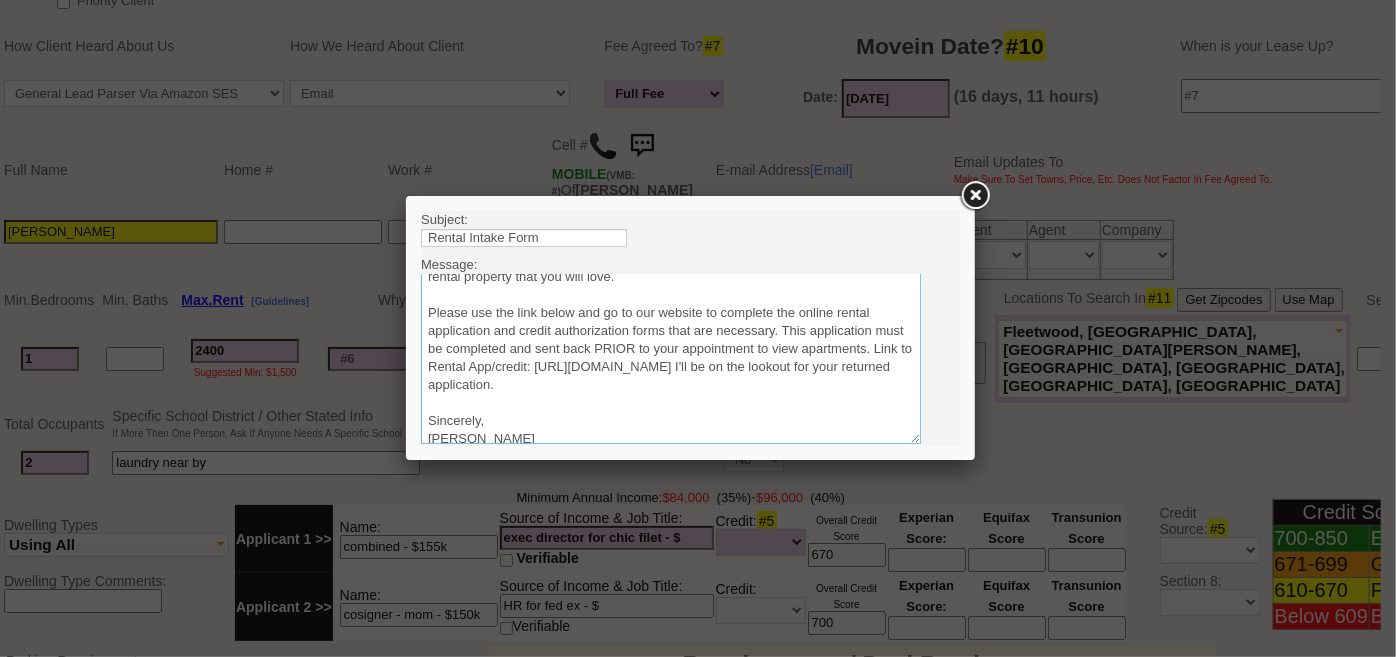 scroll, scrollTop: 90, scrollLeft: 0, axis: vertical 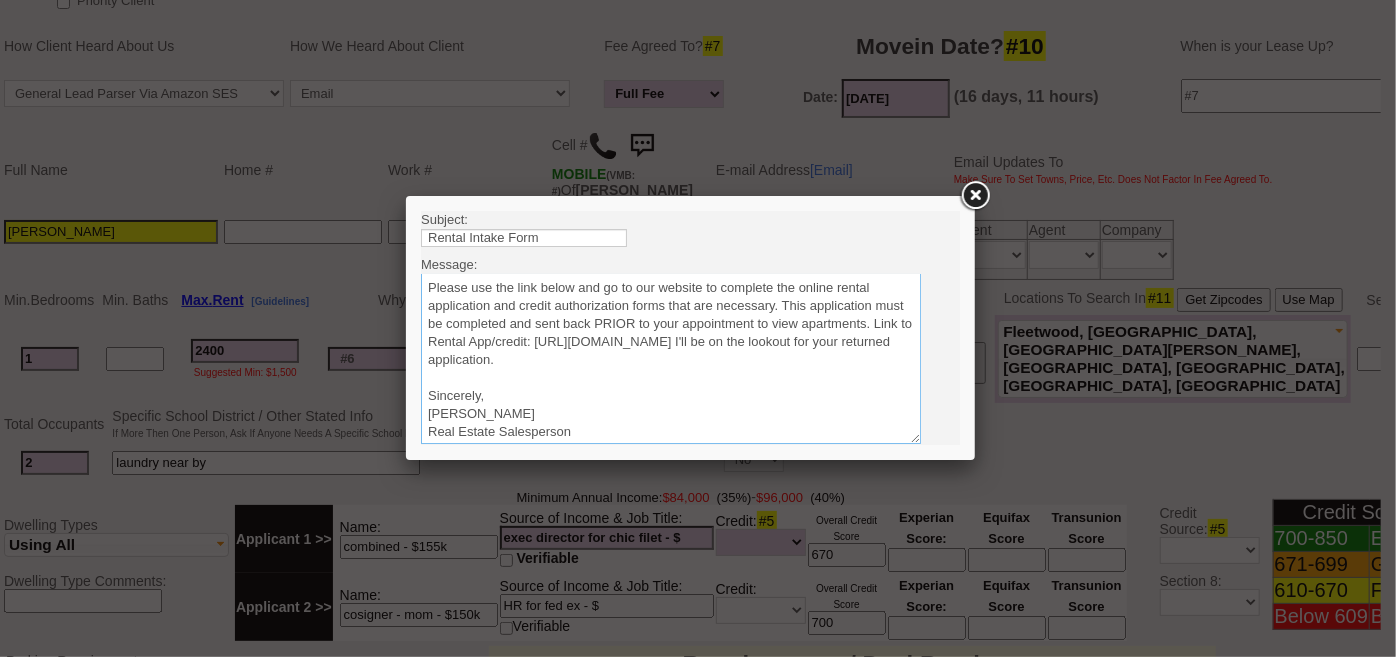 click on "Sincerely,
Renata Staroselsky
Real Estate Salesperson
Home Sweet Home Properties, Inc.
200 West Boston Post Road
Mamaroneck, NY 10543
Direct #: (914) 670-8936
Fax #: (914) 777-5901
Email: Renata@HomeSweetHomeProperties.com" at bounding box center (670, 358) 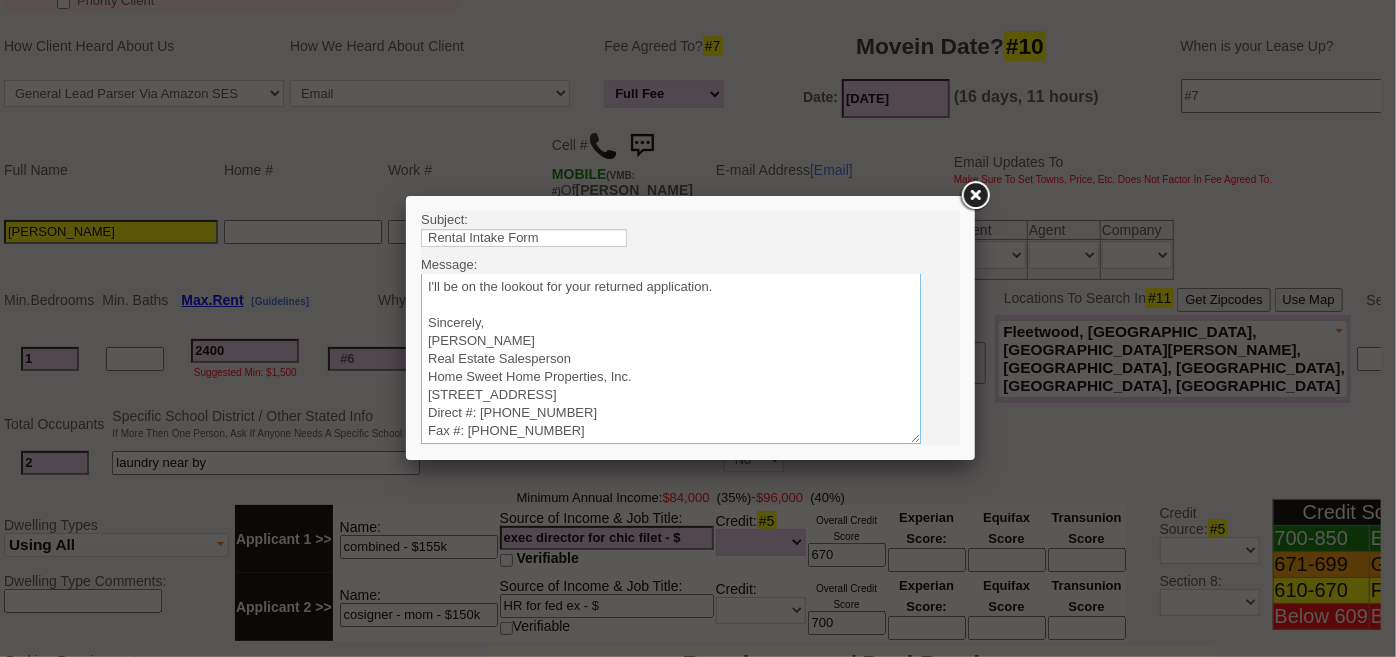 scroll, scrollTop: 199, scrollLeft: 0, axis: vertical 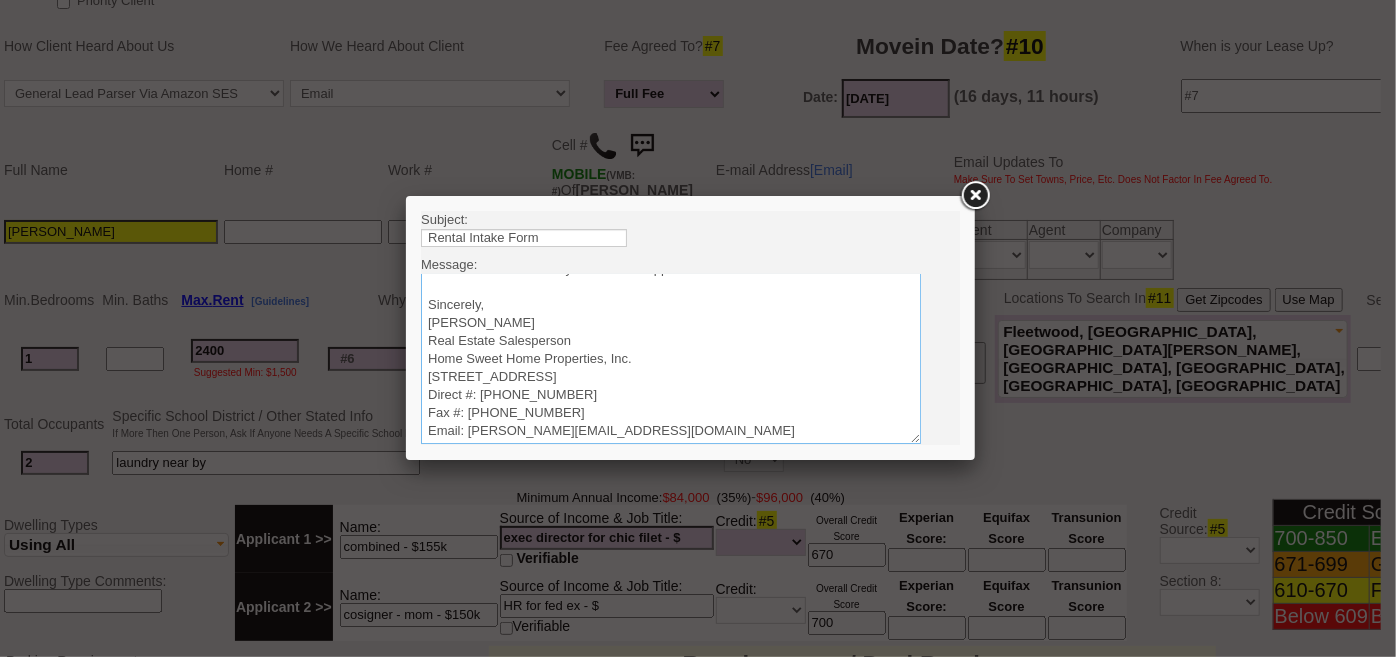 click on "Sincerely,
Renata Staroselsky
Real Estate Salesperson
Home Sweet Home Properties, Inc.
200 West Boston Post Road
Mamaroneck, NY 10543
Direct #: (914) 670-8936
Fax #: (914) 777-5901
Email: Renata@HomeSweetHomeProperties.com" at bounding box center [670, 358] 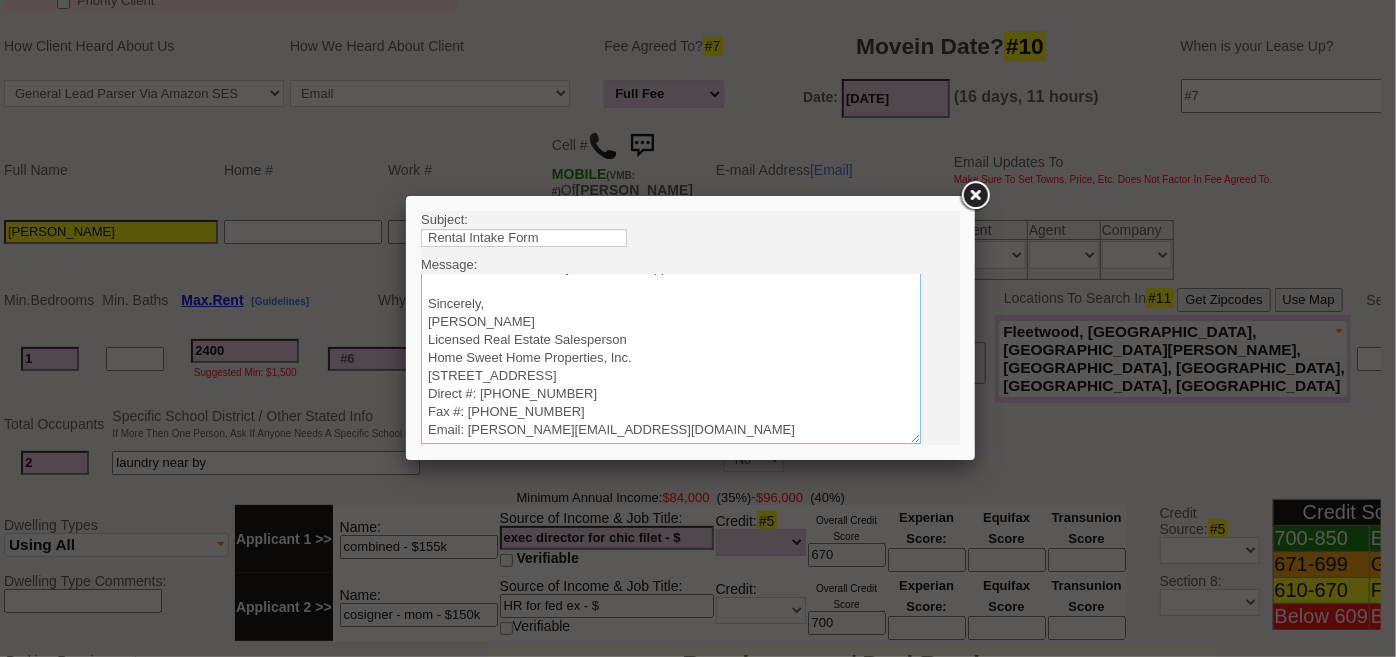 scroll, scrollTop: 235, scrollLeft: 0, axis: vertical 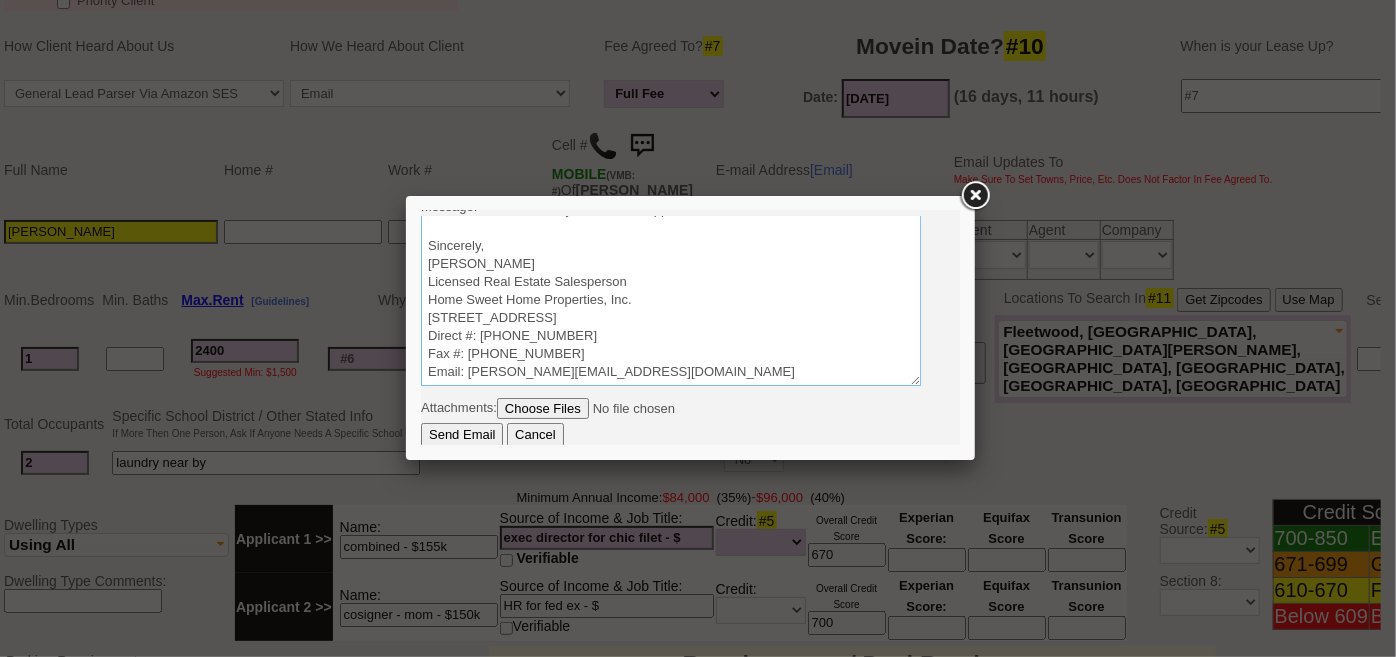 type on "Good Afternoon Kayla,
It was a pleasure speaking with you! I am excited to work together and find you a rental property that you will love.
Please use the link below and go to our website to complete the online rental application and credit authorization forms that are necessary. This application must be completed and sent back PRIOR to your appointment to view apartments. Link to Rental App/credit: https://app.hellosign.com/home/reusableLink?guid=2ccf6e52&in_person=
I'll be on the lookout for your returned application.
Sincerely,
Renata Staroselsky
Licensed Real Estate Salesperson
Home Sweet Home Properties, Inc.
200 West Boston Post Road
Mamaroneck, NY 10543
Direct #: (914) 670-8936
Fax #: (914) 777-5901
Email: Renata@HomeSweetHomeProperties.com" 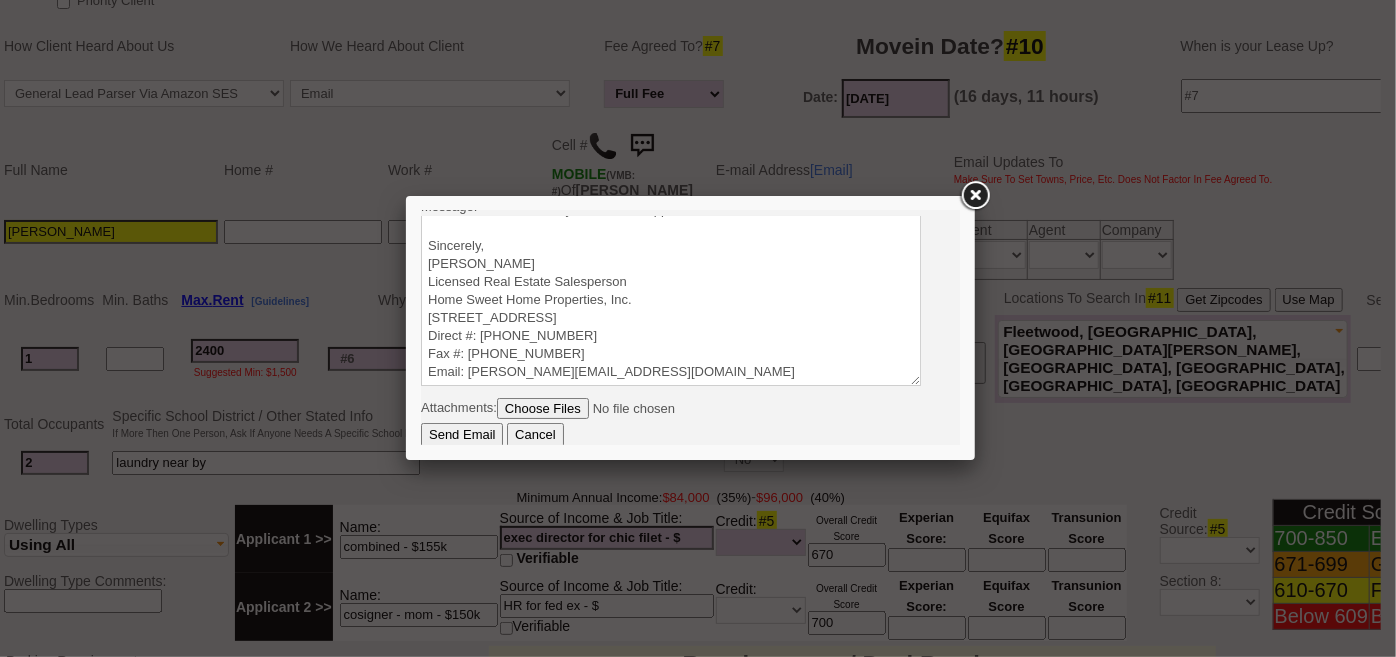 click on "Send Email" at bounding box center (461, 434) 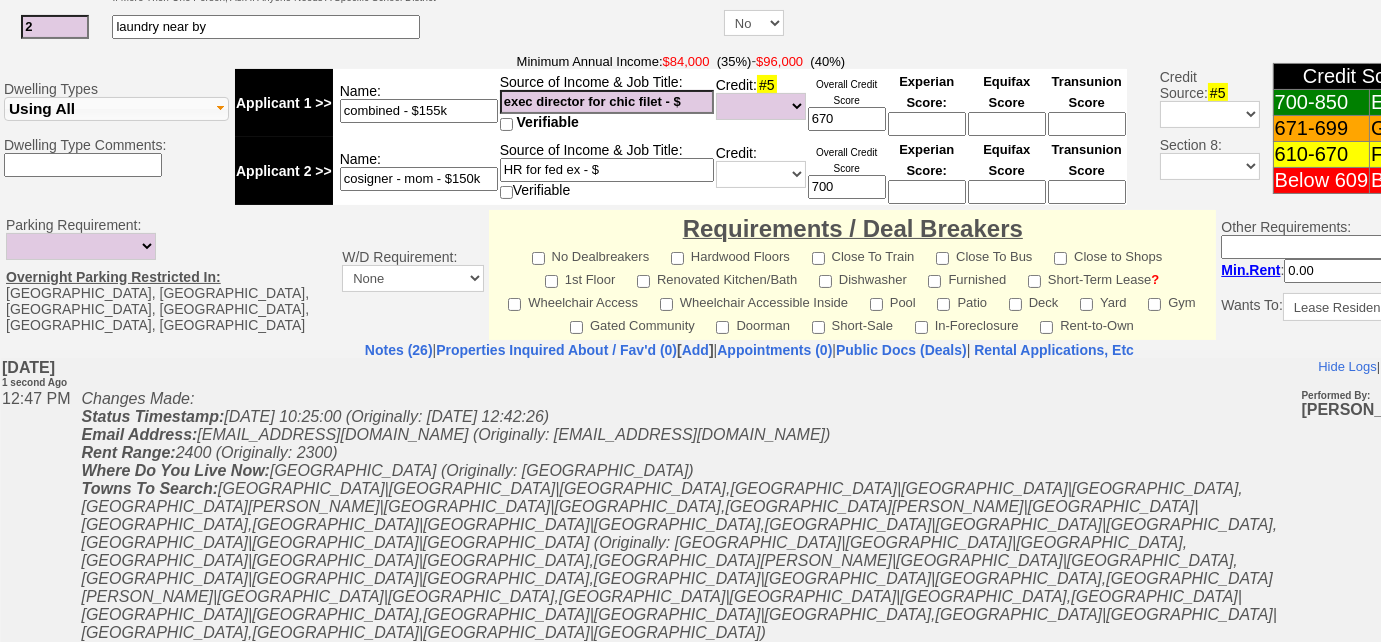 scroll, scrollTop: 909, scrollLeft: 0, axis: vertical 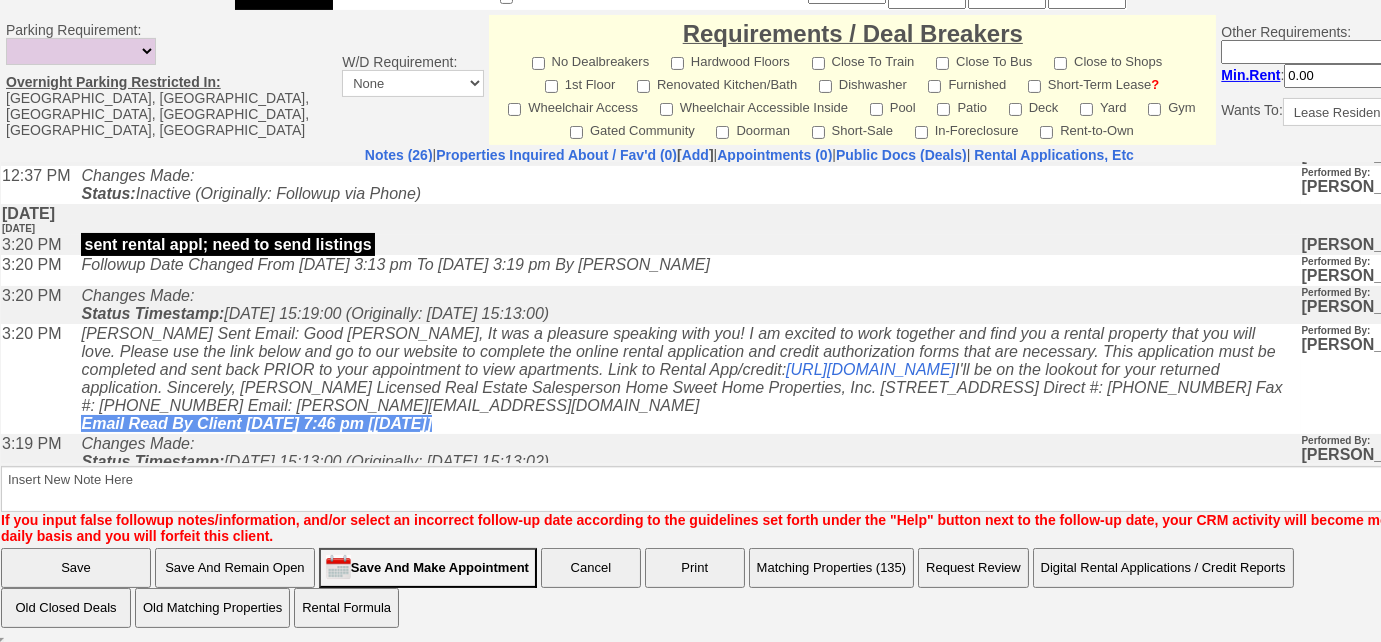 click on "Save And Remain Open" at bounding box center (235, 568) 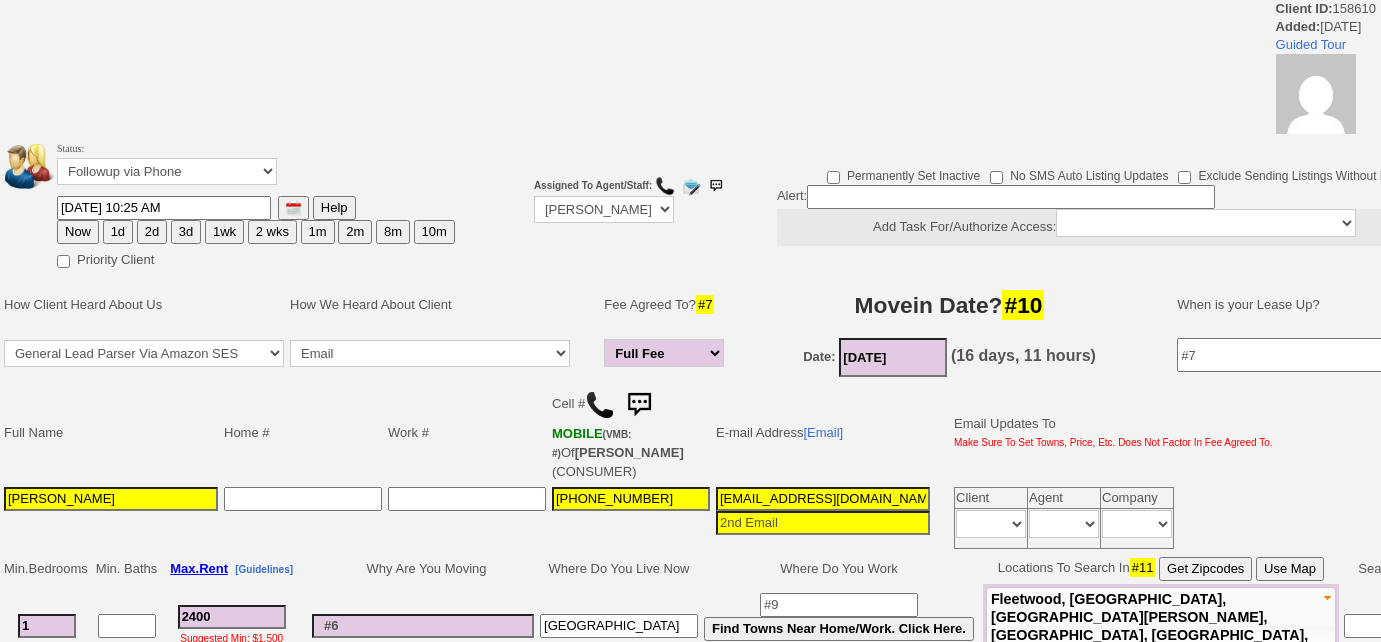 scroll, scrollTop: 0, scrollLeft: 0, axis: both 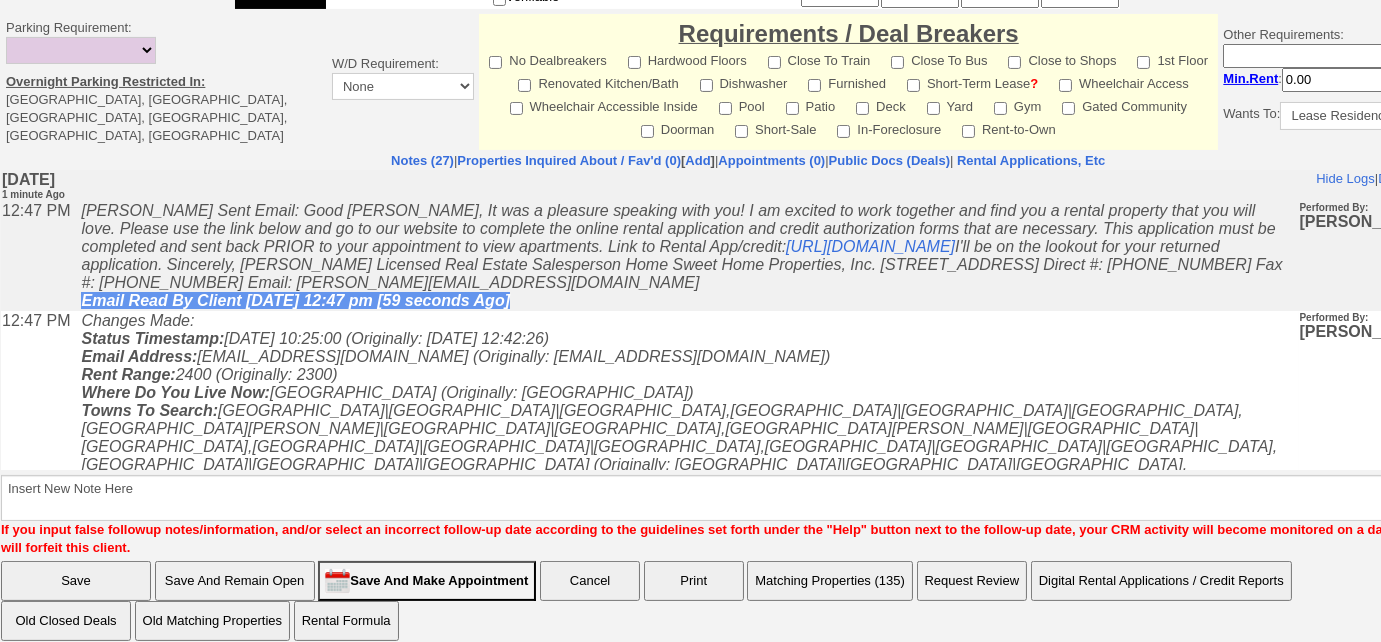 click on "Matching Properties
(135)" at bounding box center [830, 581] 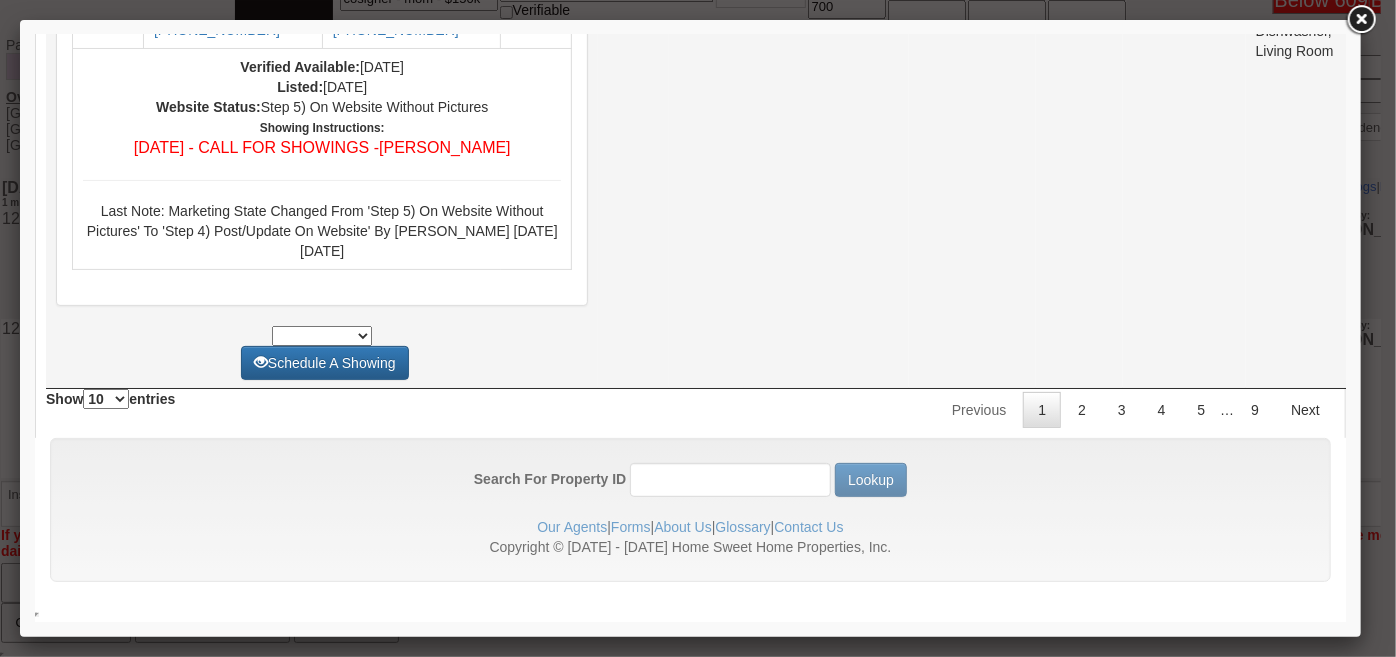 scroll, scrollTop: 8960, scrollLeft: 0, axis: vertical 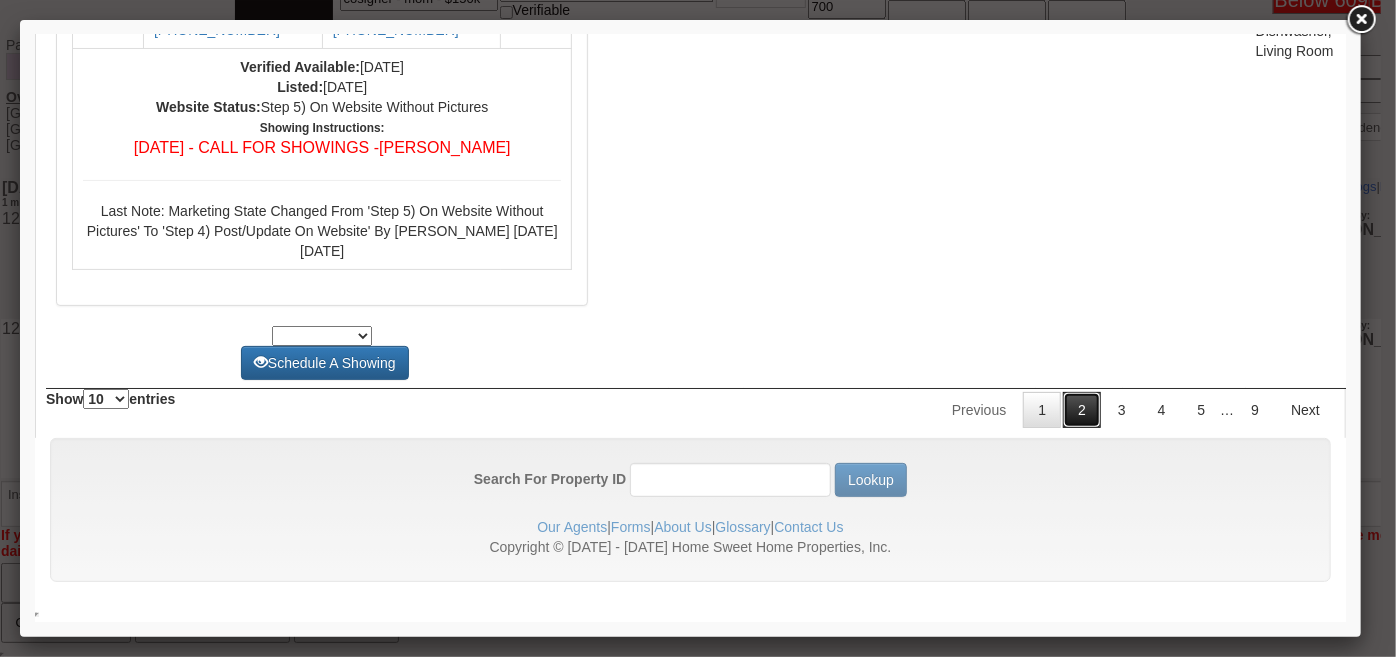 click on "2" at bounding box center (1081, 409) 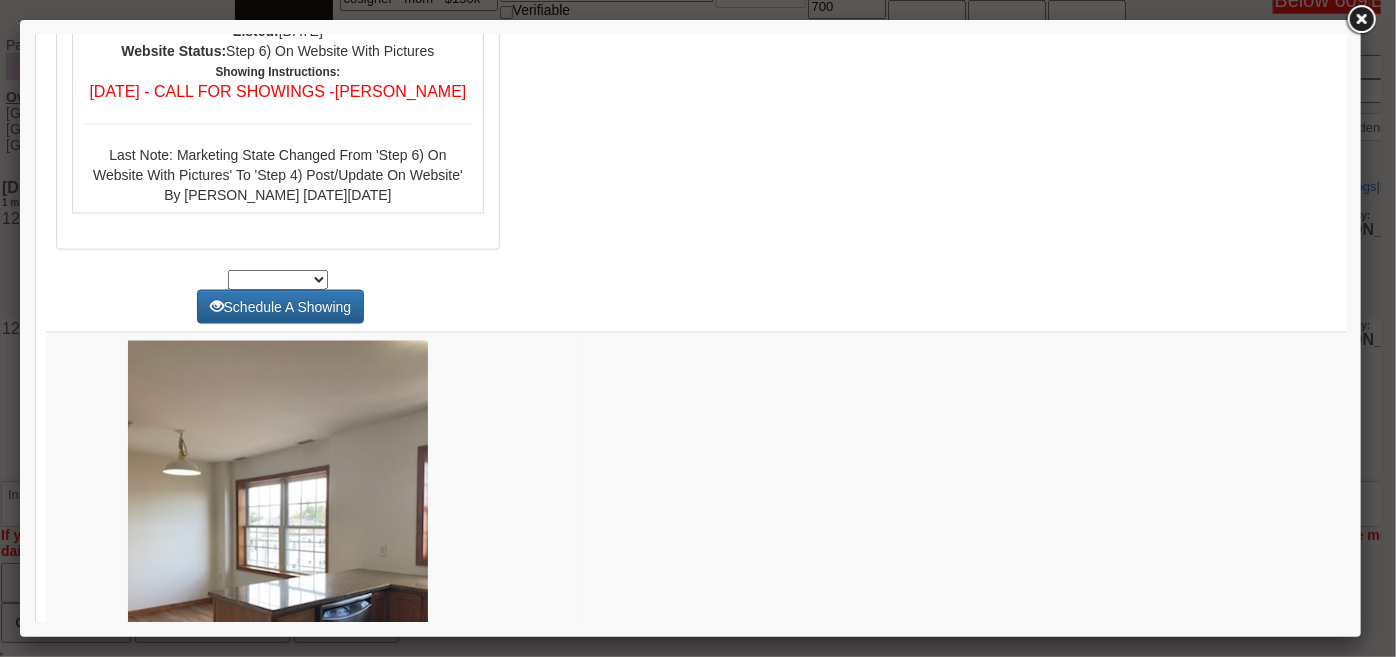 scroll, scrollTop: 0, scrollLeft: 0, axis: both 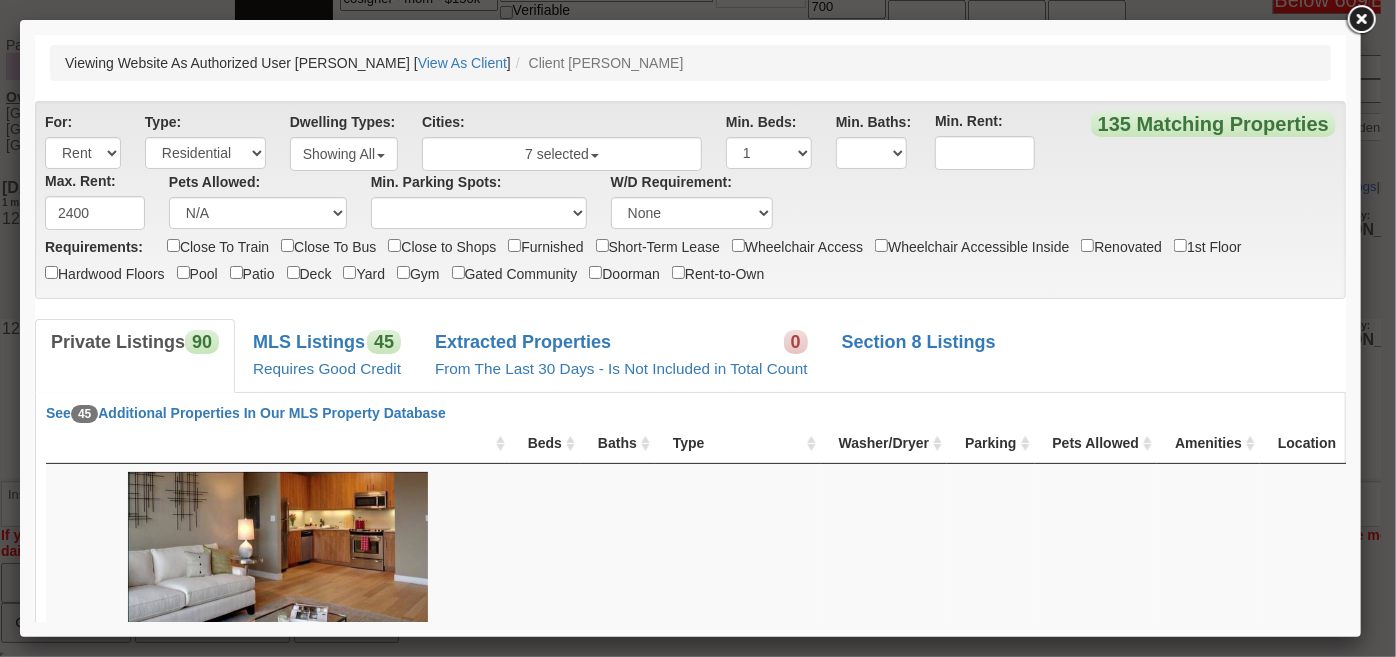 drag, startPoint x: 1337, startPoint y: 560, endPoint x: 1409, endPoint y: 71, distance: 494.2722 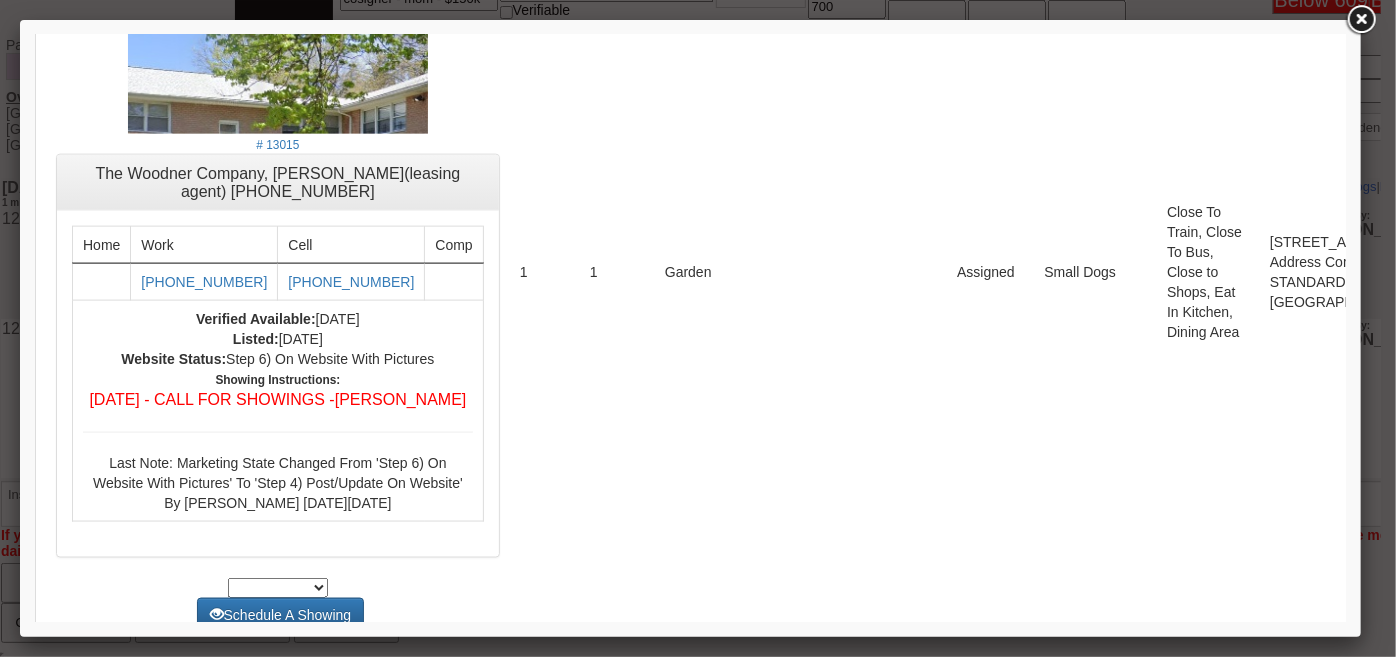 scroll, scrollTop: 1363, scrollLeft: 0, axis: vertical 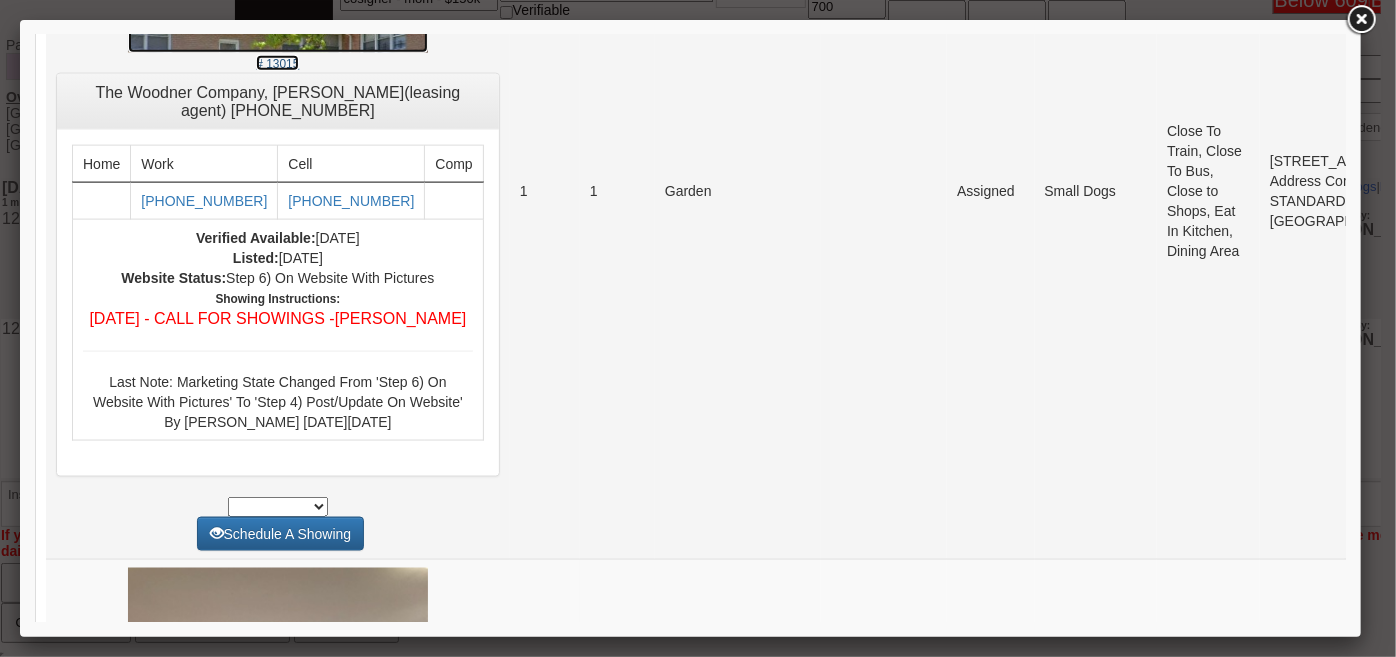 click on "# 13015" at bounding box center [276, 63] 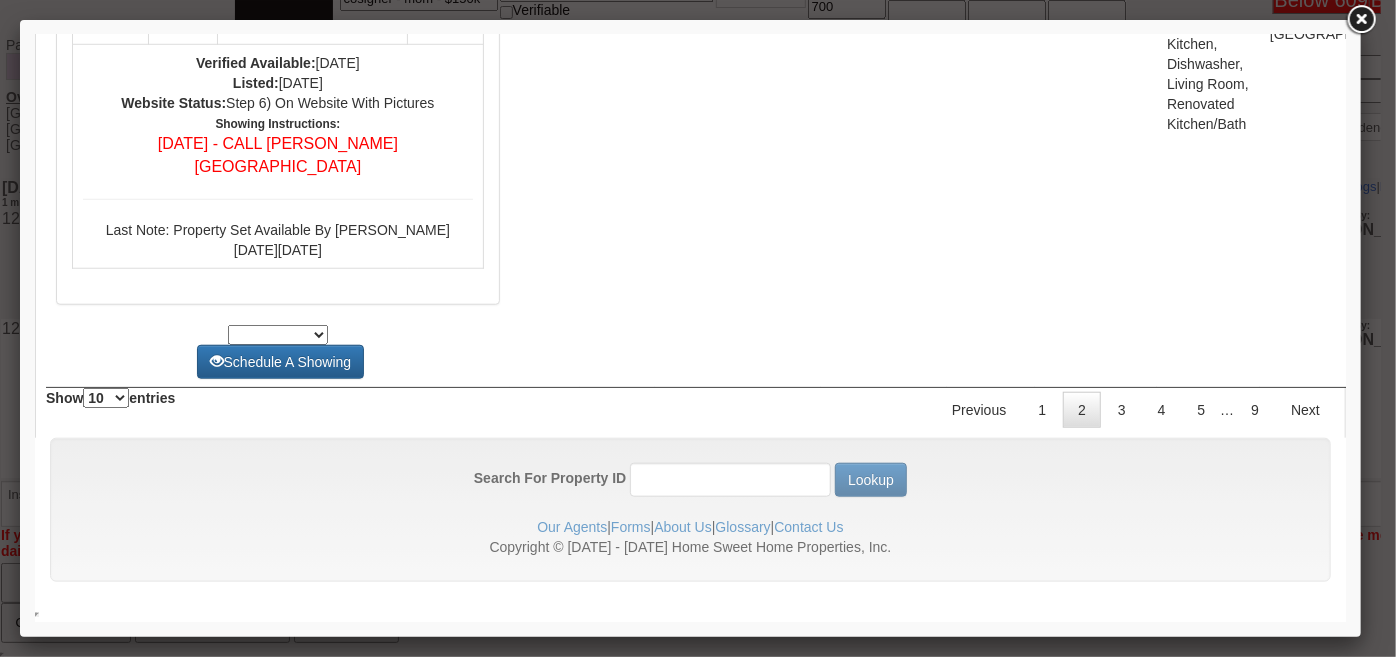 scroll, scrollTop: 9363, scrollLeft: 0, axis: vertical 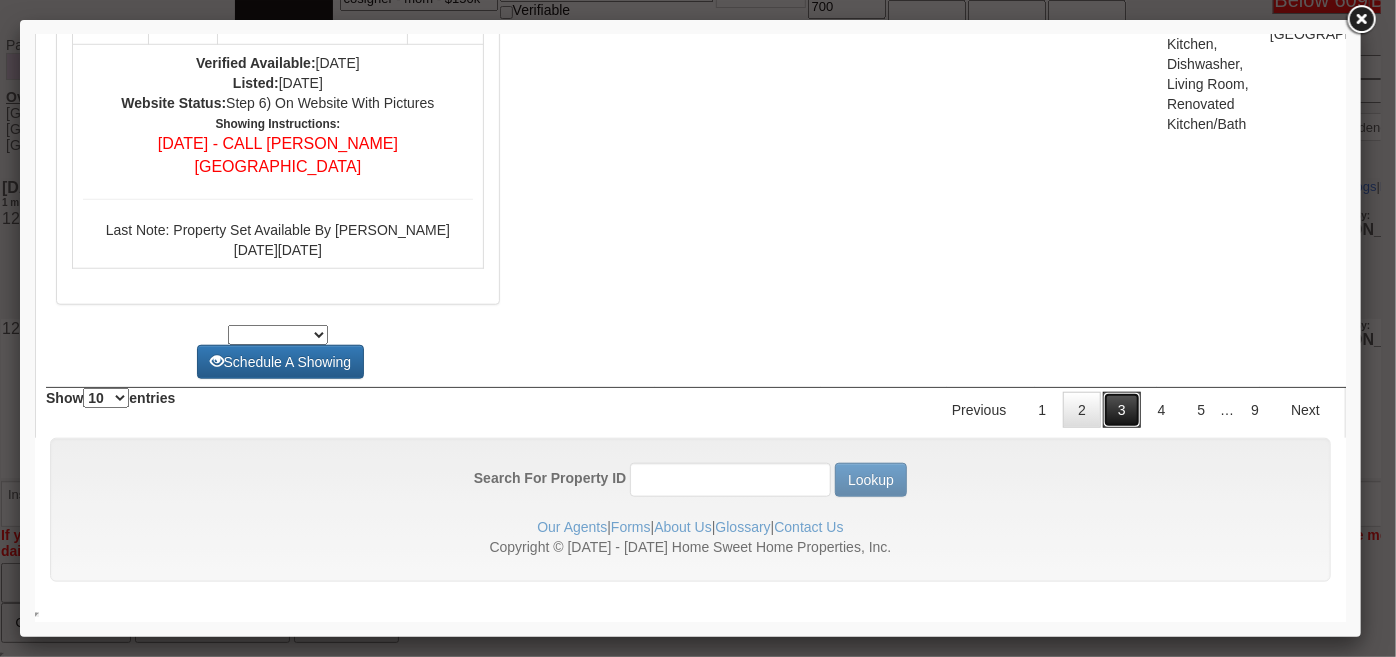 click on "3" at bounding box center (1121, 409) 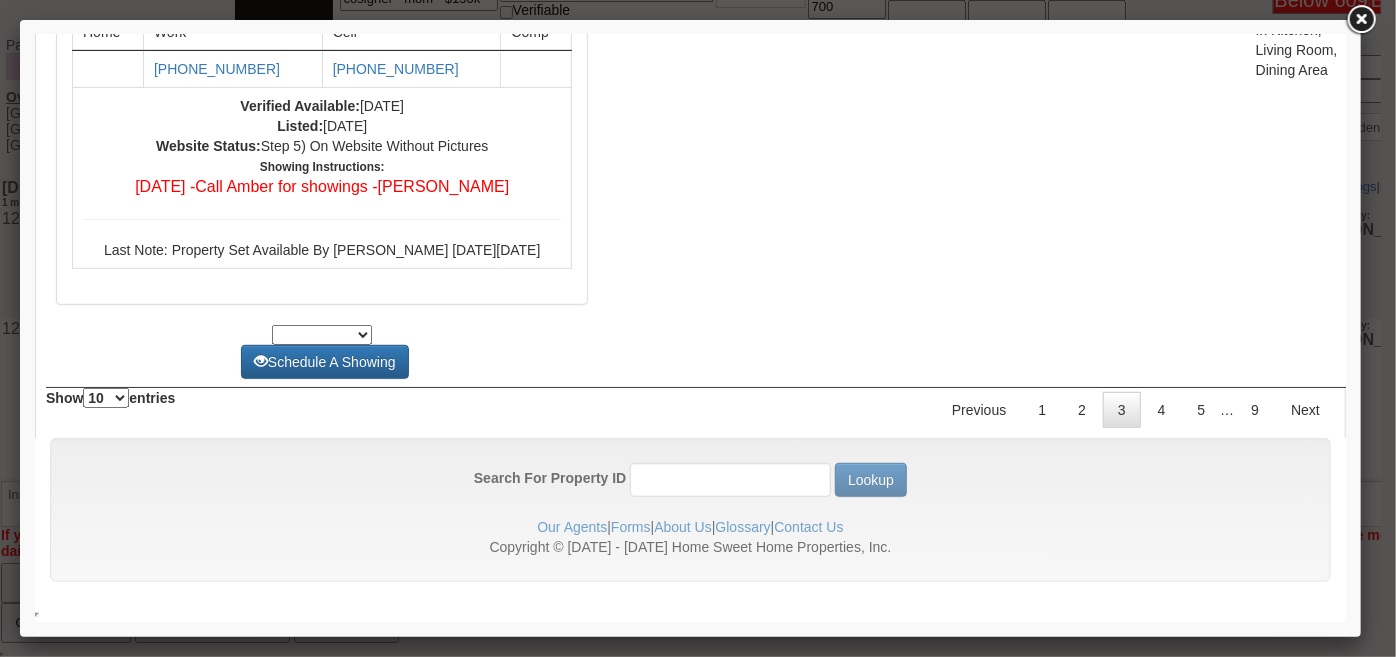 scroll, scrollTop: 9363, scrollLeft: 0, axis: vertical 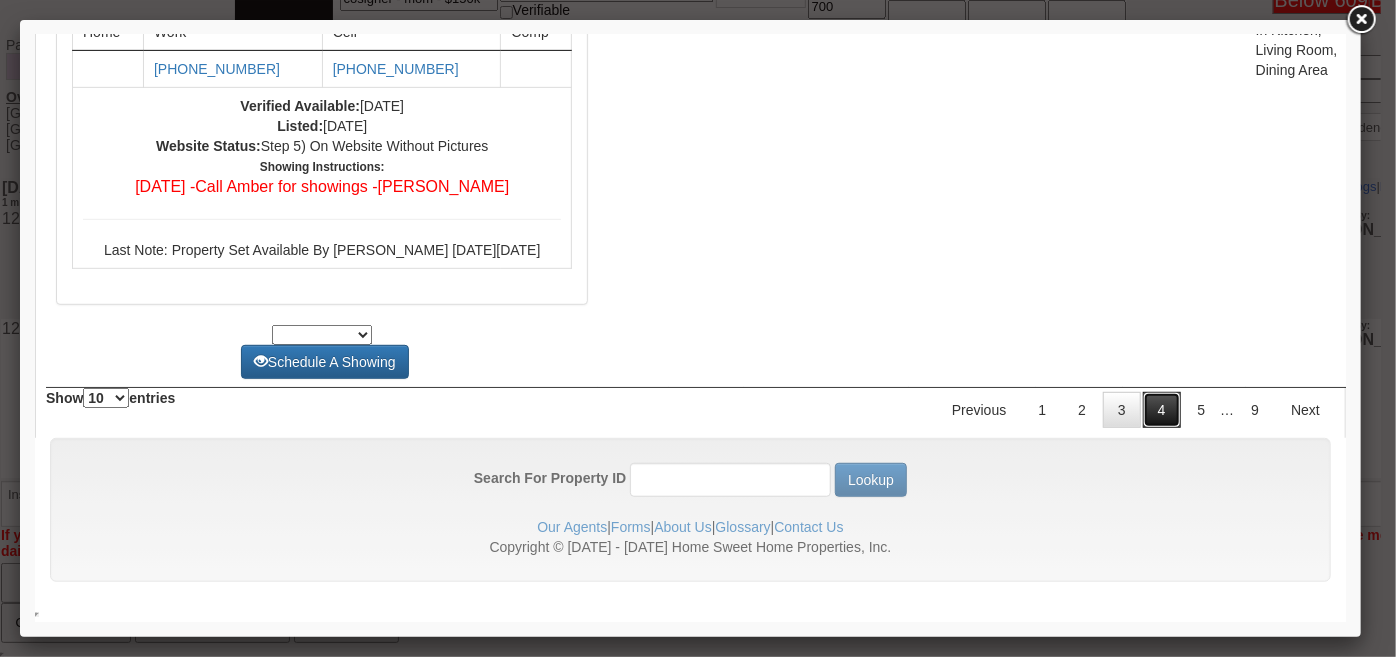 click on "4" at bounding box center [1161, 409] 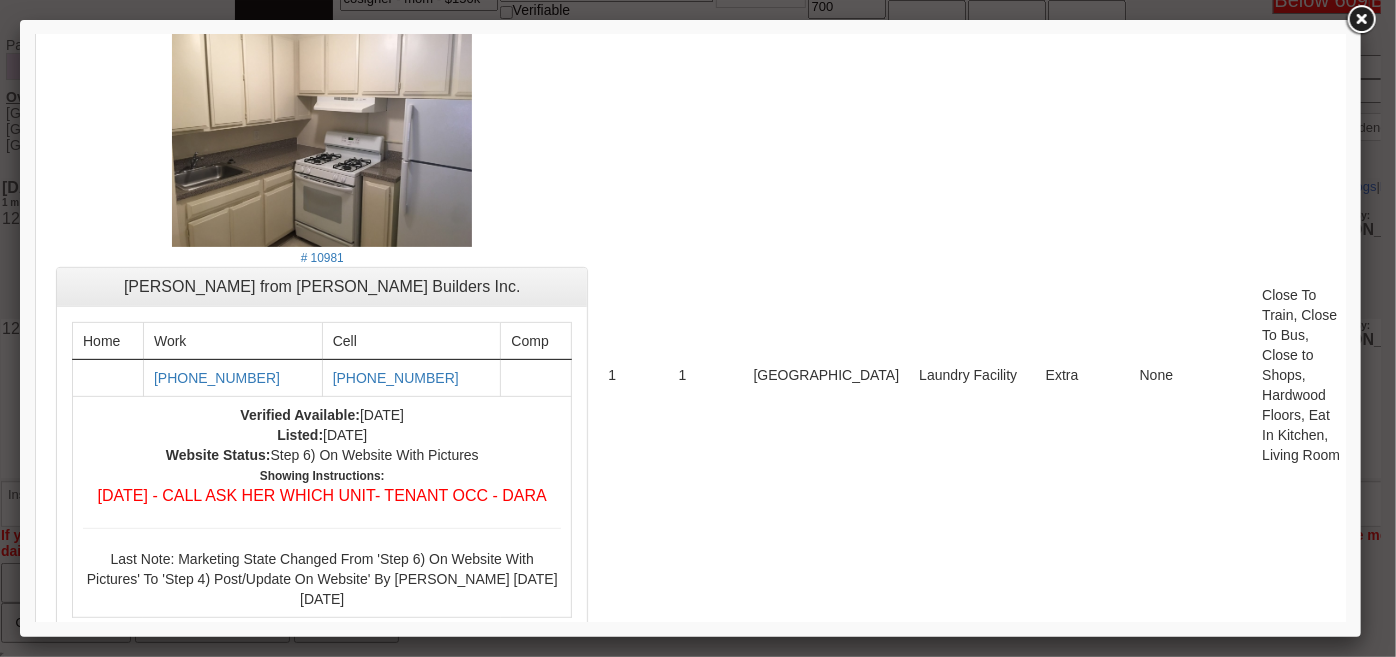 scroll, scrollTop: 0, scrollLeft: 0, axis: both 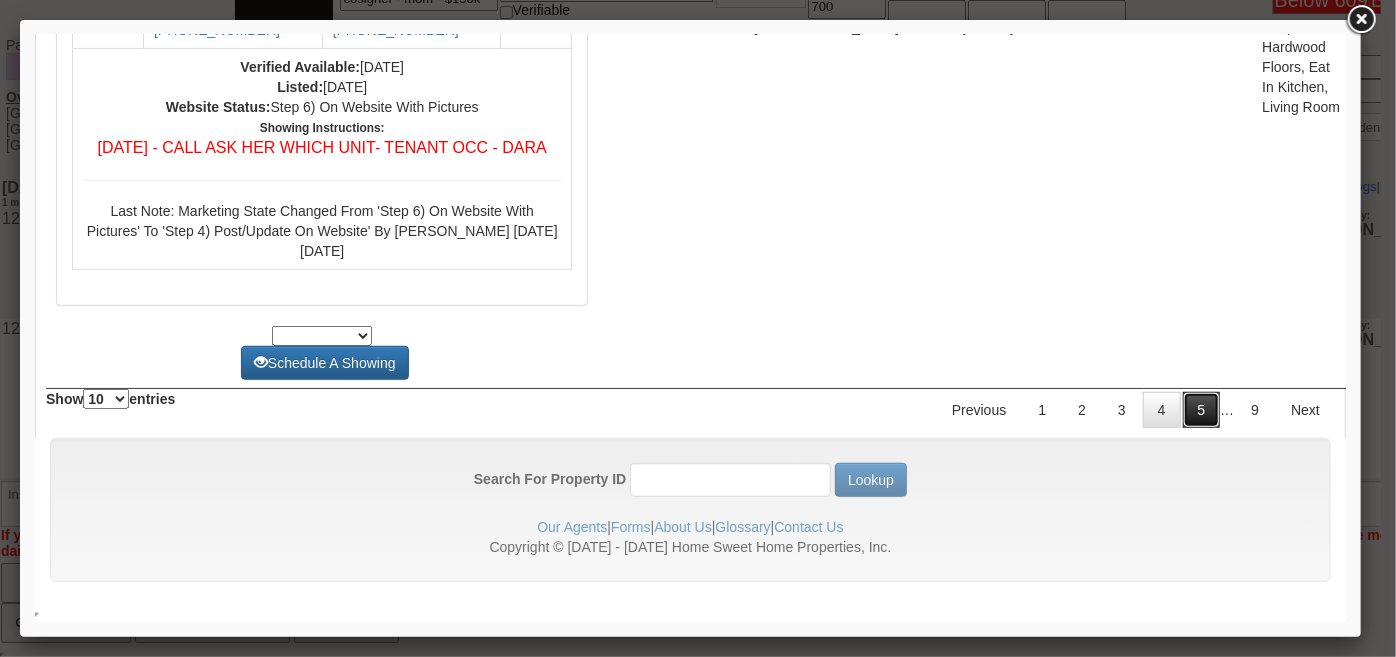 click on "5" at bounding box center [1201, 409] 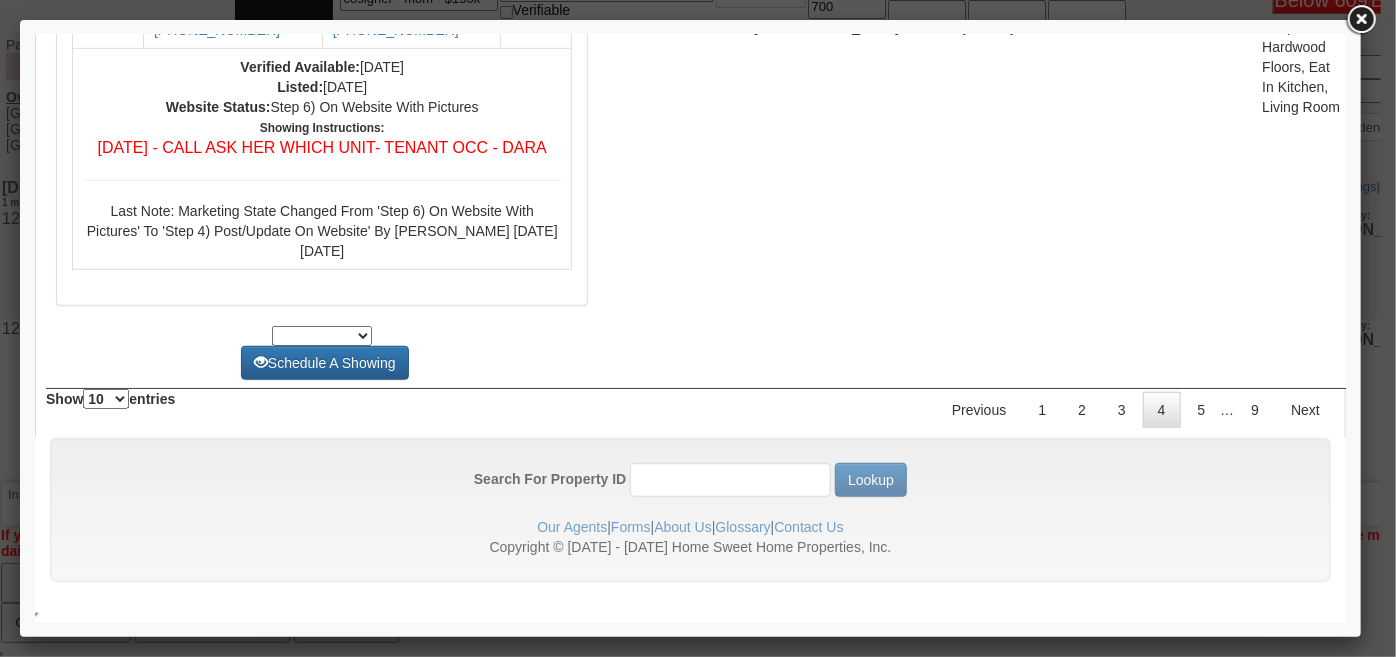scroll, scrollTop: 9145, scrollLeft: 0, axis: vertical 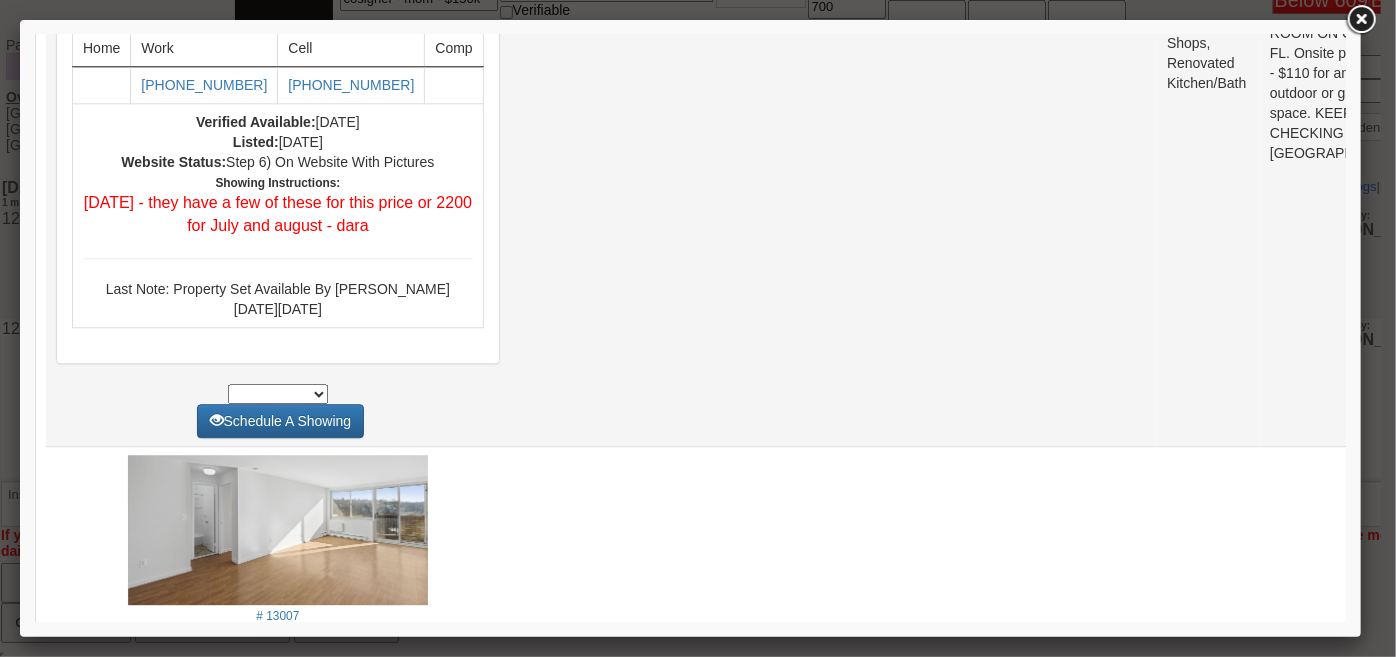 click on "# 10504" at bounding box center [276, -35] 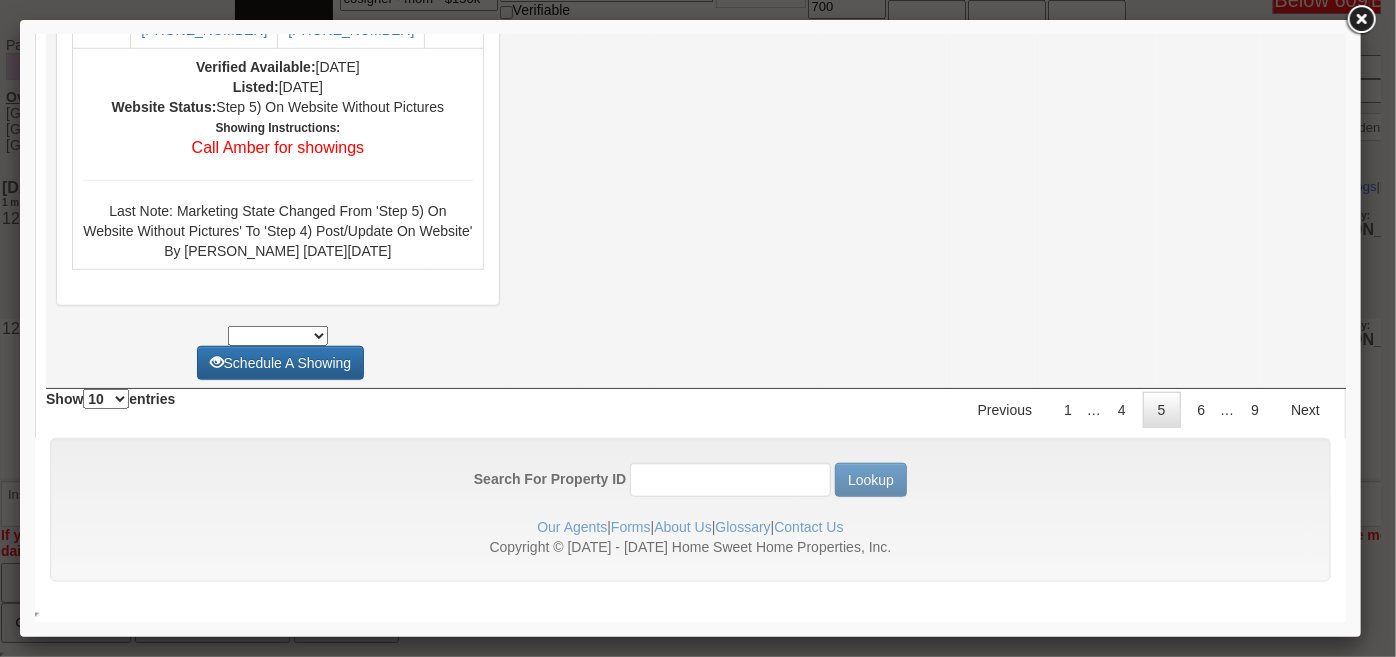 scroll, scrollTop: 8727, scrollLeft: 0, axis: vertical 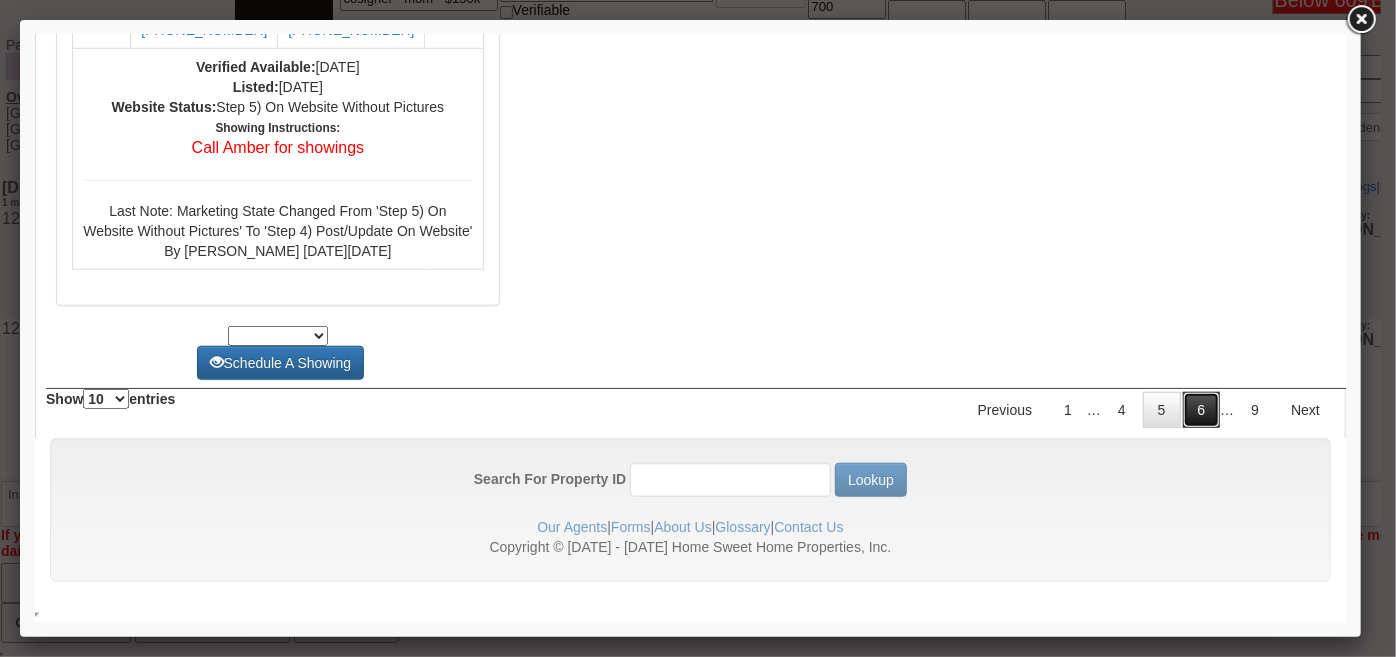 click on "6" at bounding box center (1201, 409) 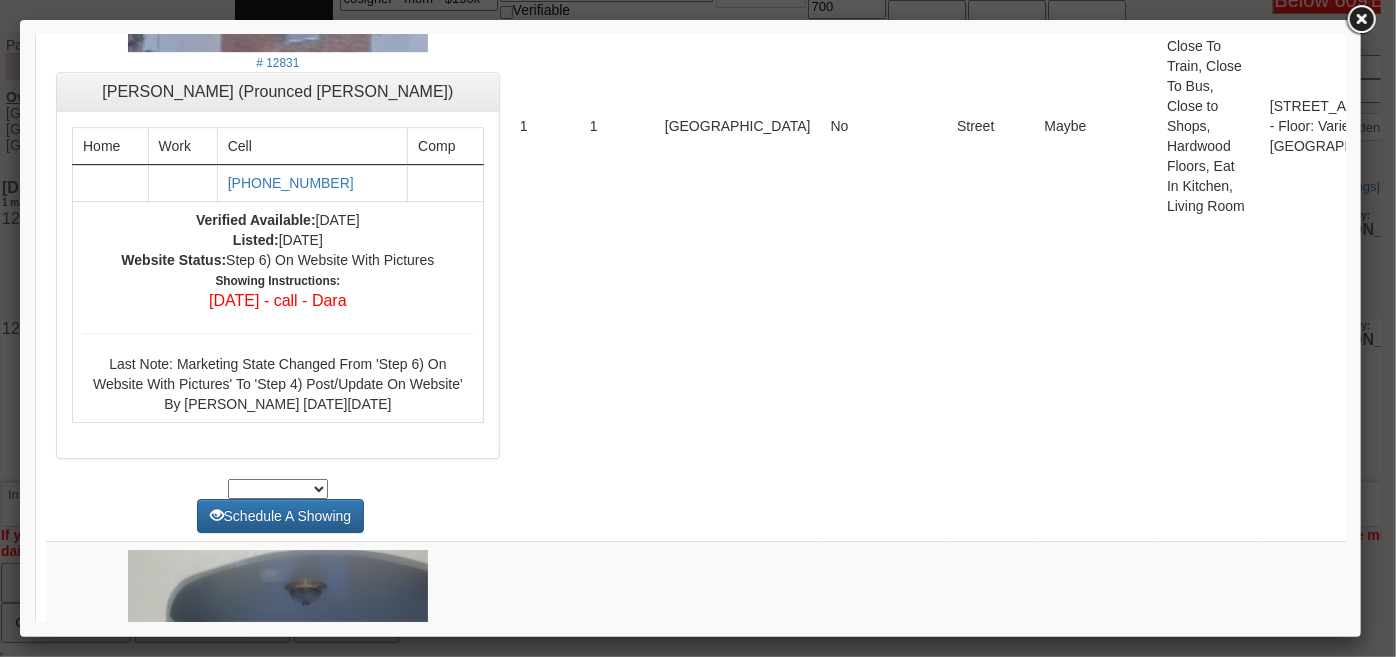 scroll, scrollTop: 0, scrollLeft: 0, axis: both 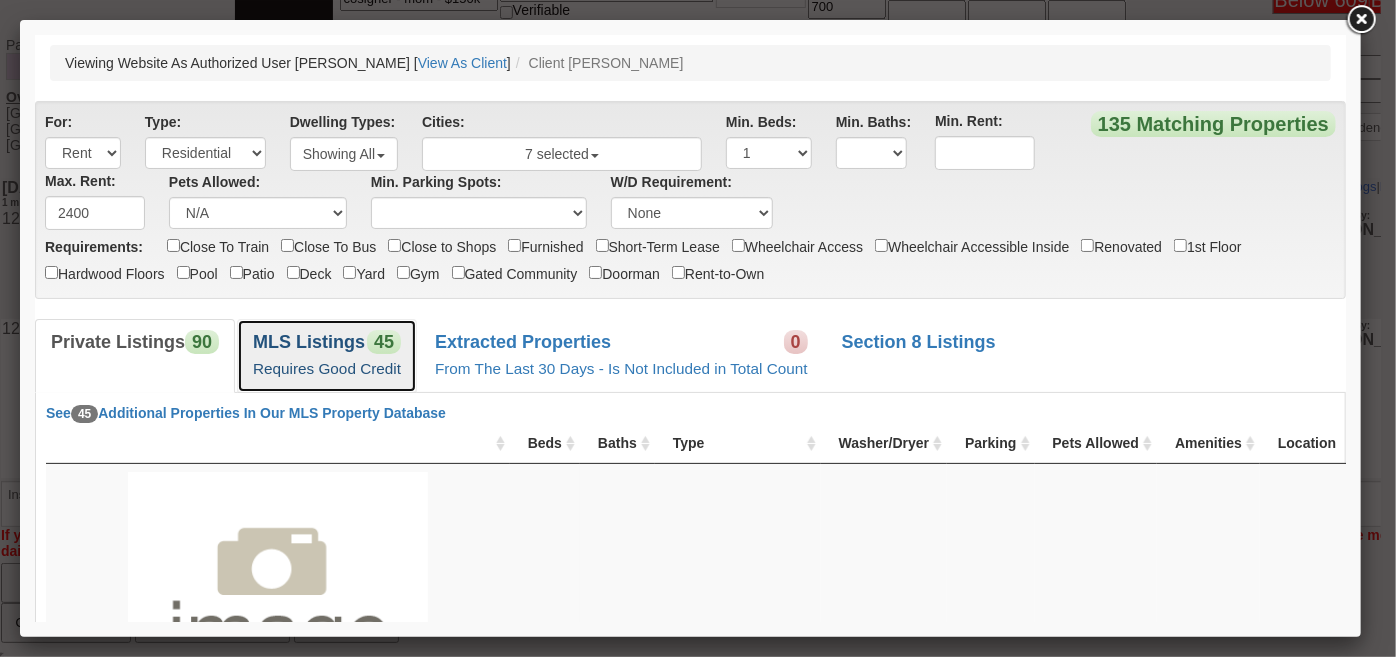 click on "MLS Listings" at bounding box center [308, 341] 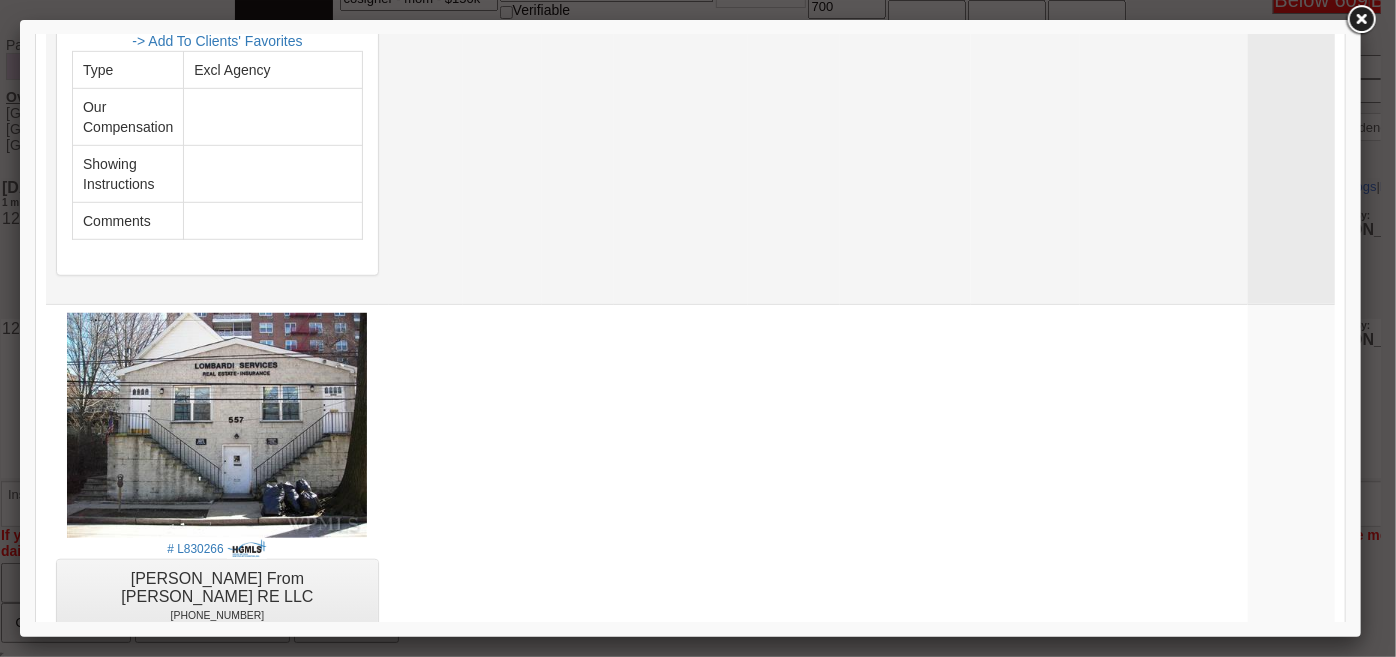 scroll, scrollTop: 4454, scrollLeft: 0, axis: vertical 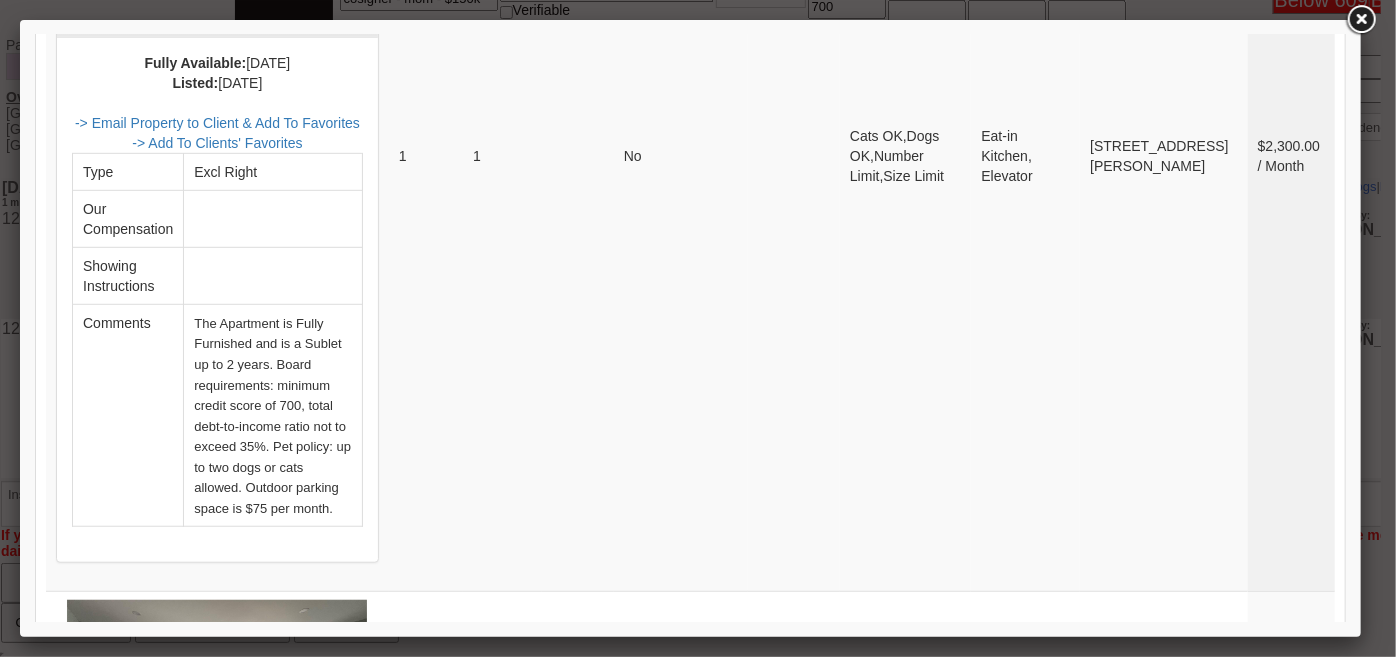 click on "2" at bounding box center [1135, 1353] 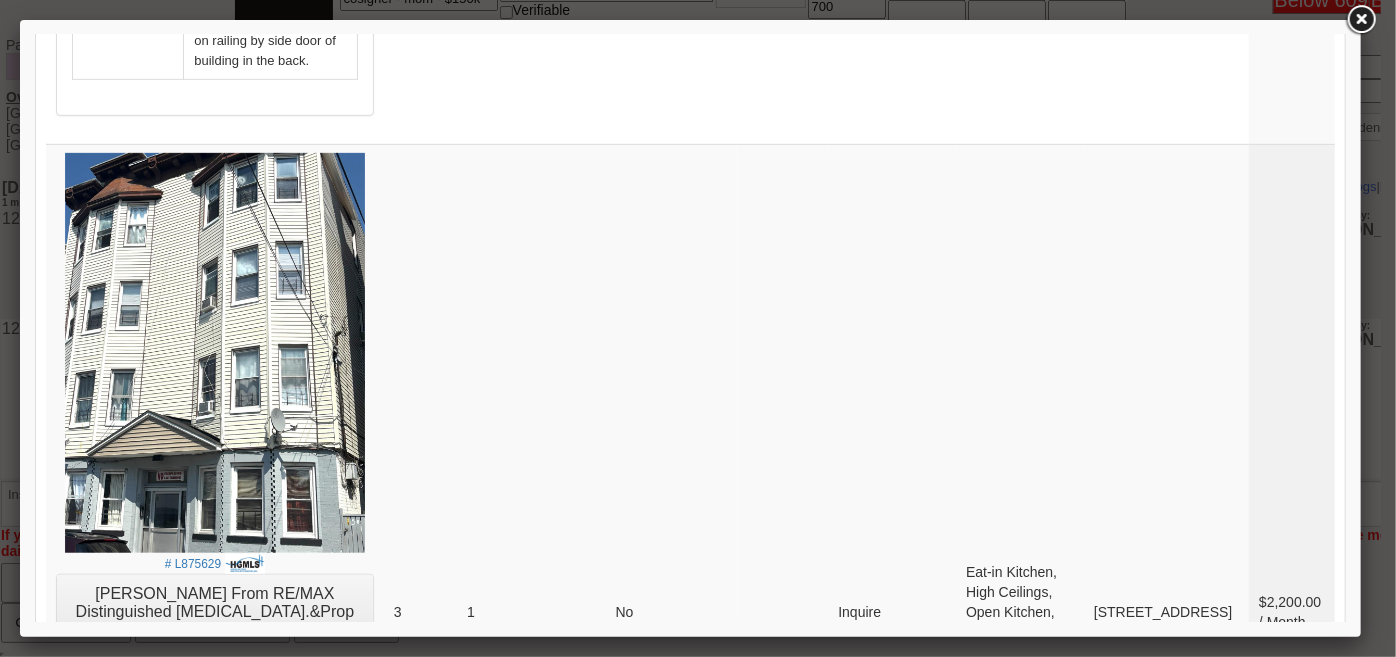 scroll, scrollTop: 8251, scrollLeft: 0, axis: vertical 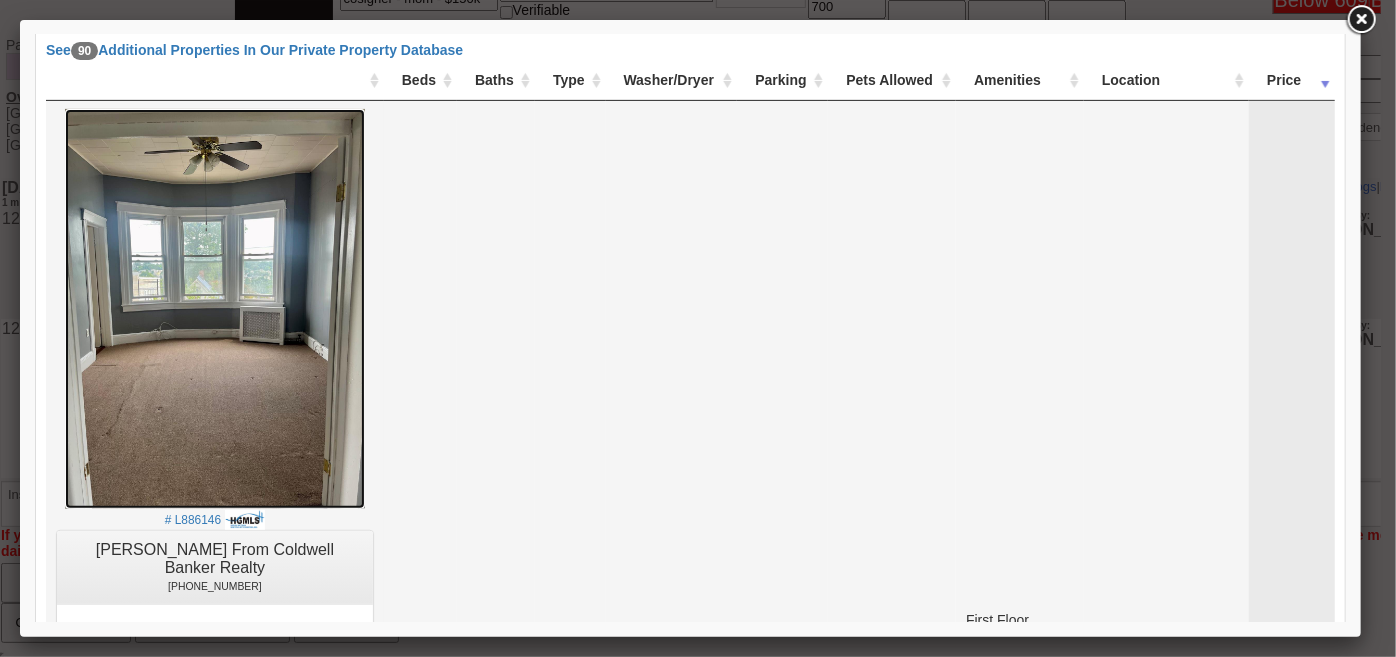click at bounding box center (214, 308) 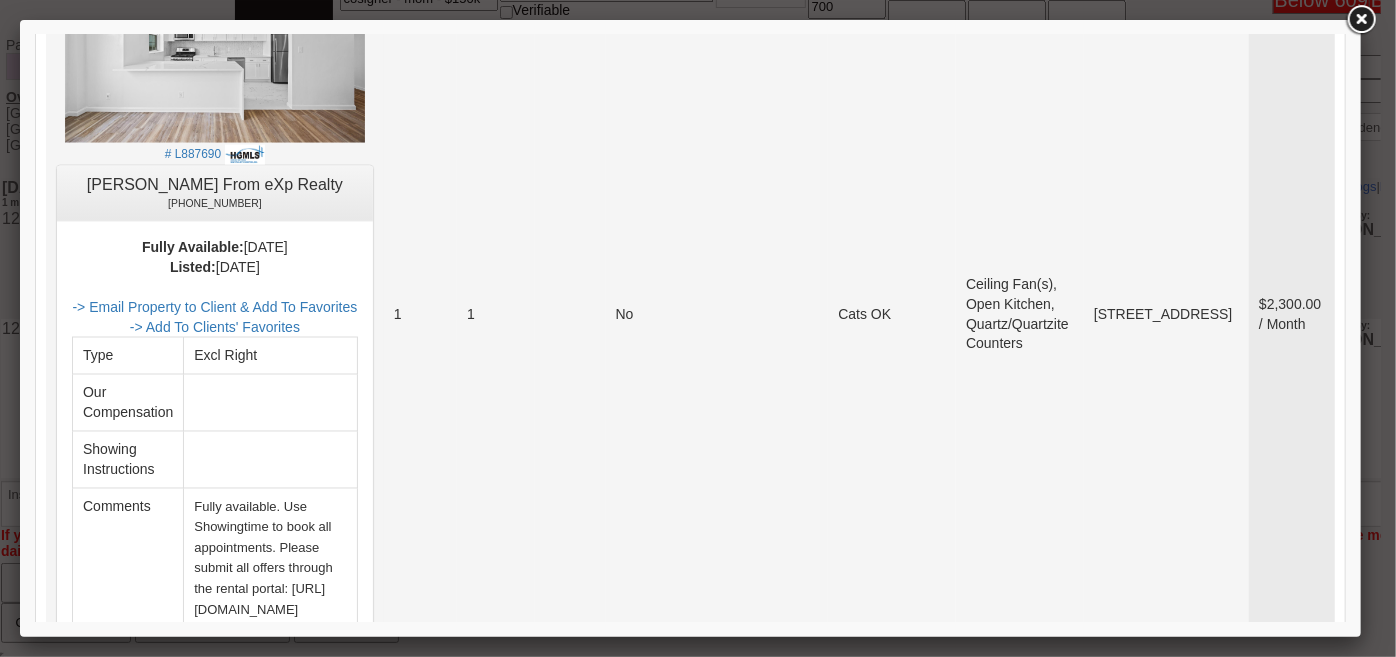 scroll, scrollTop: 1636, scrollLeft: 0, axis: vertical 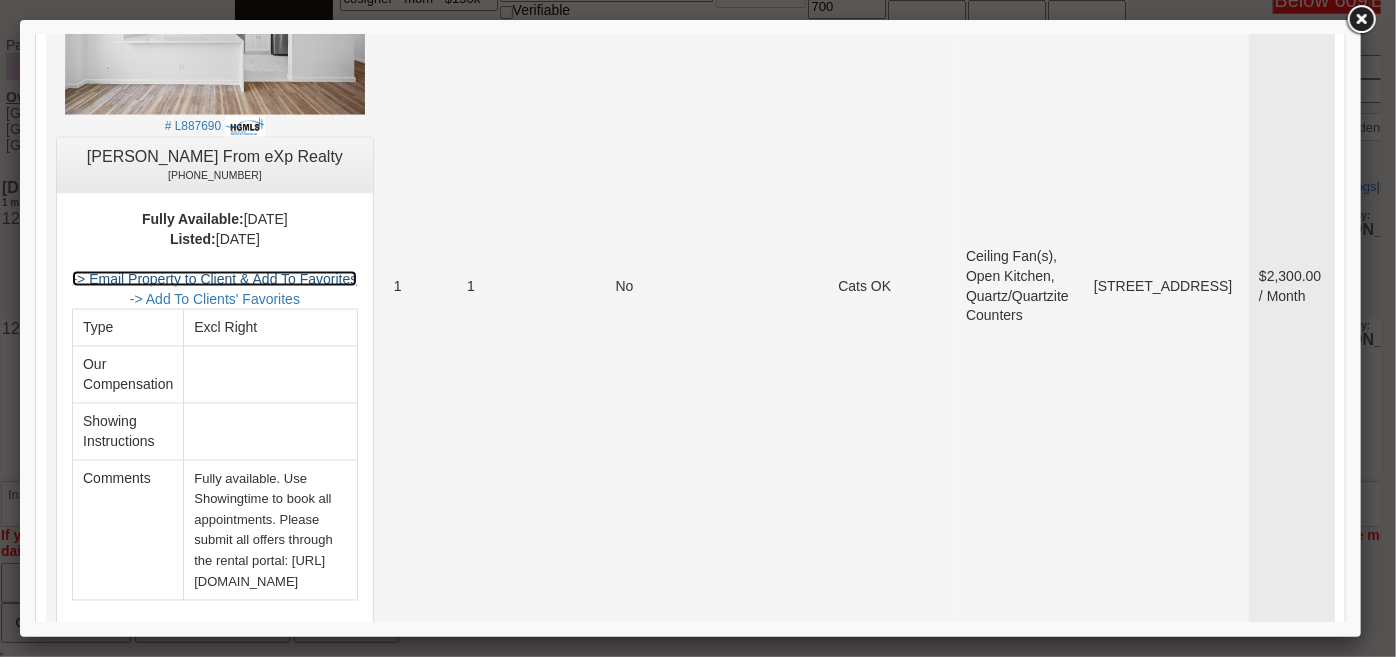 click on "-> Email Property to Client & Add To Favorites" at bounding box center (213, 278) 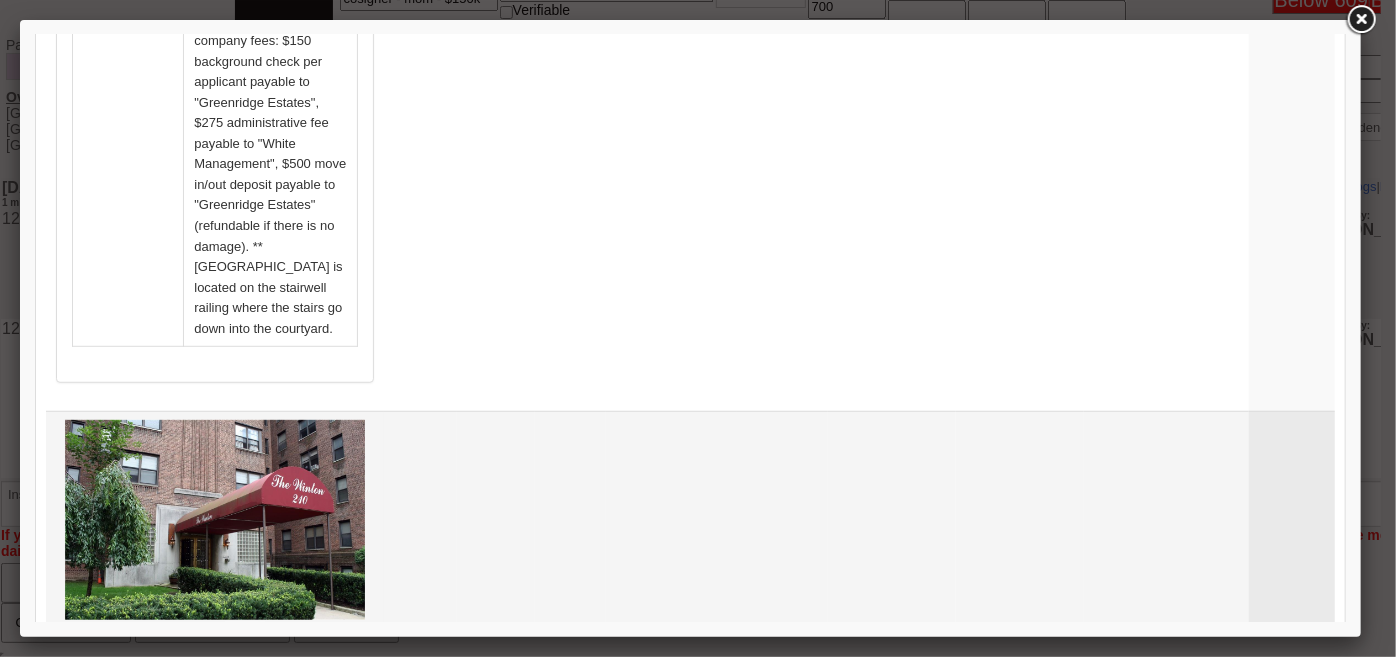 scroll, scrollTop: 4363, scrollLeft: 0, axis: vertical 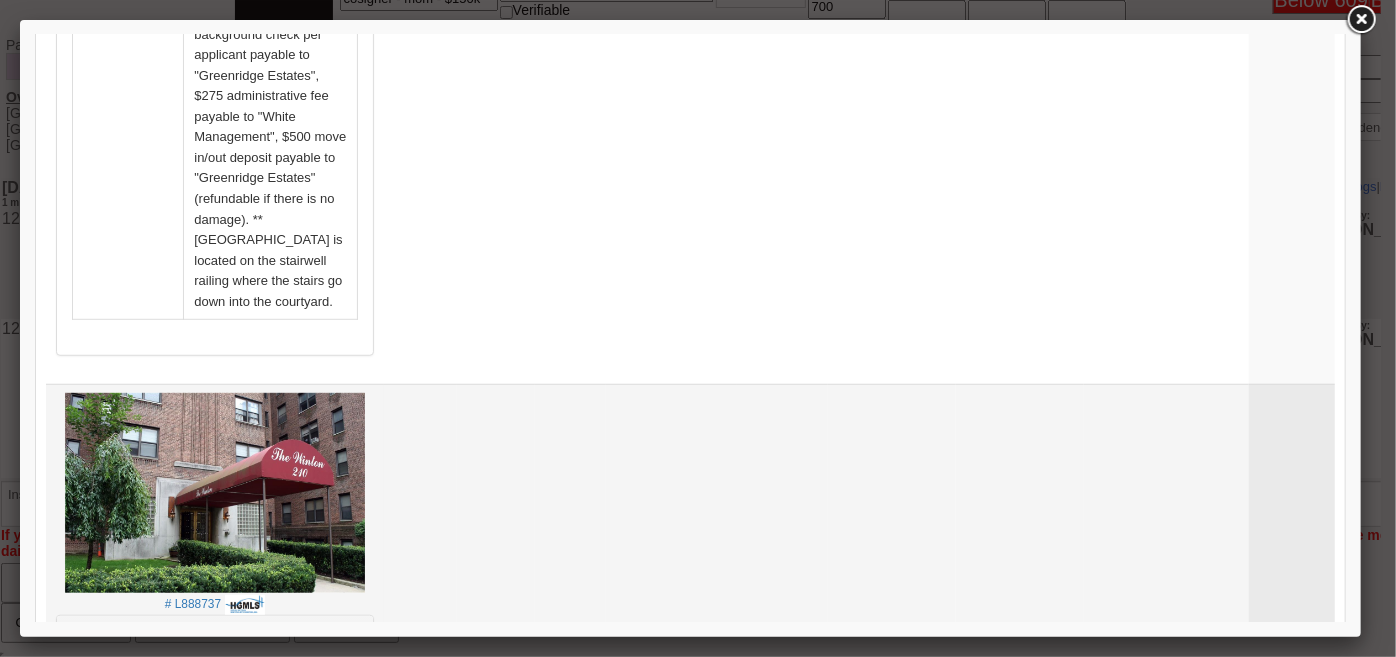 click on "-> Email Property to Client & Add To Favorites" at bounding box center (213, 773) 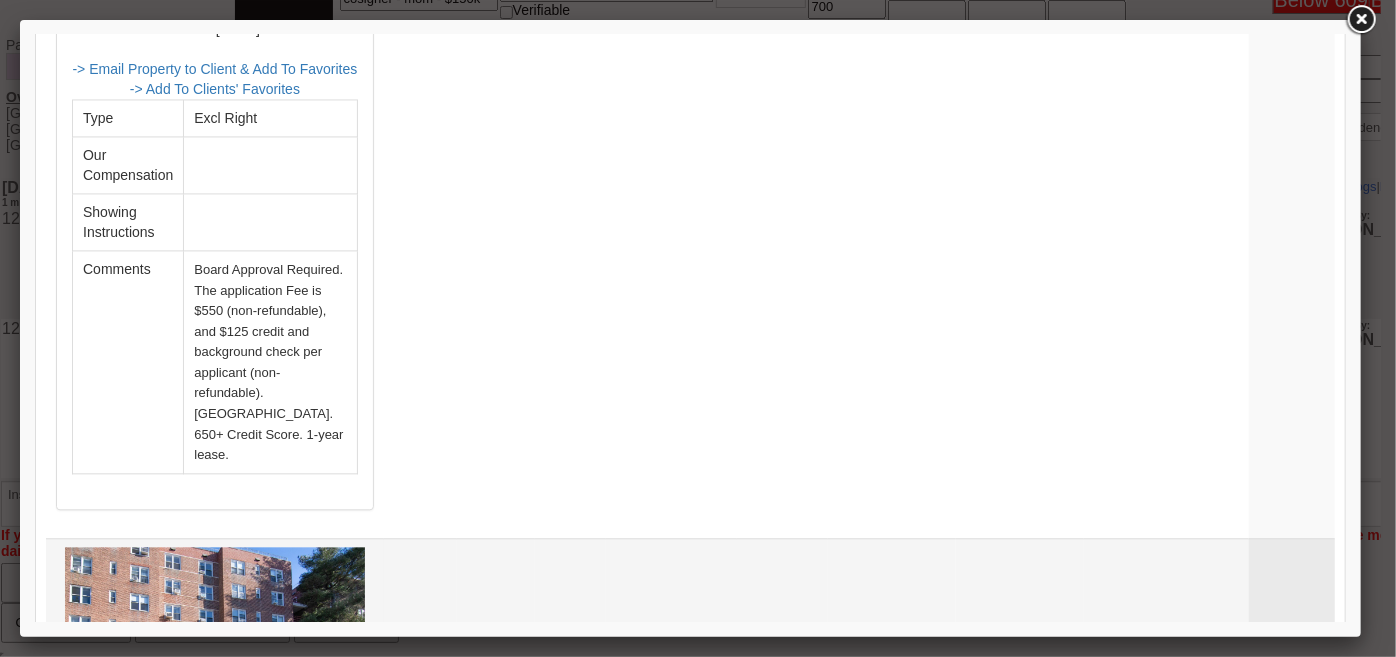 scroll, scrollTop: 6000, scrollLeft: 0, axis: vertical 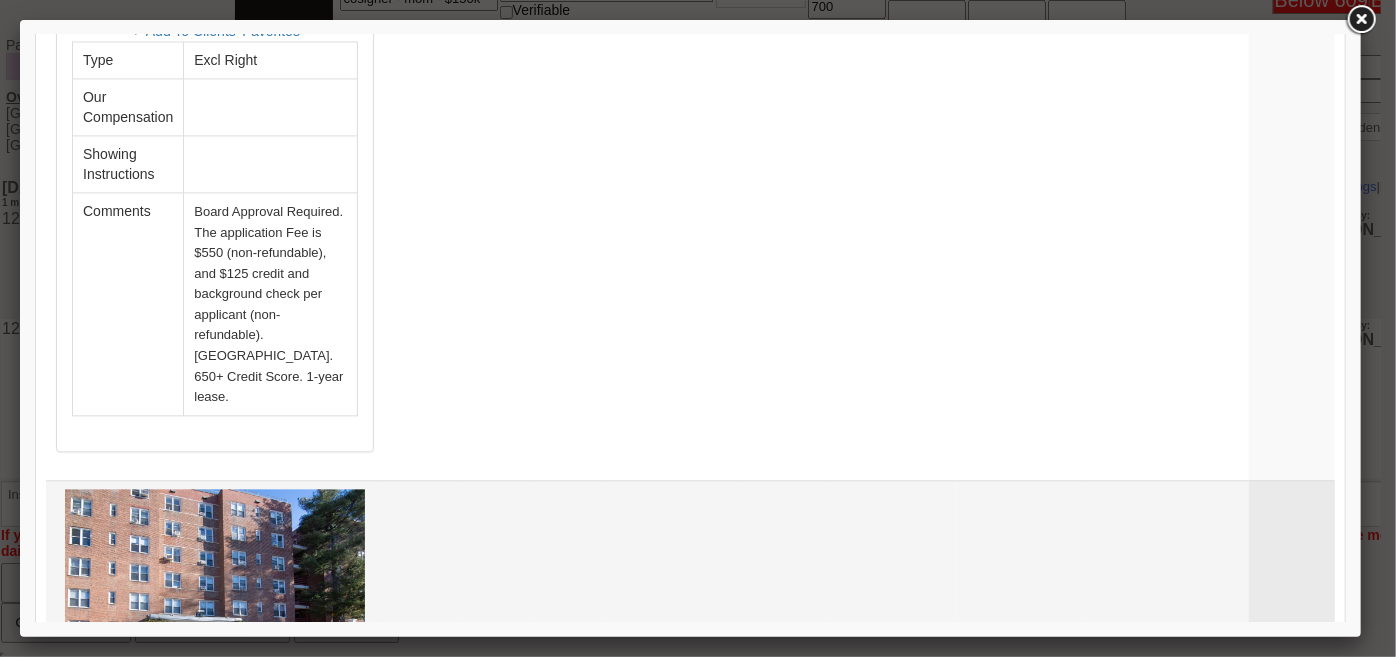 click on "-> Email Property to Client & Add To Favorites" at bounding box center [213, 869] 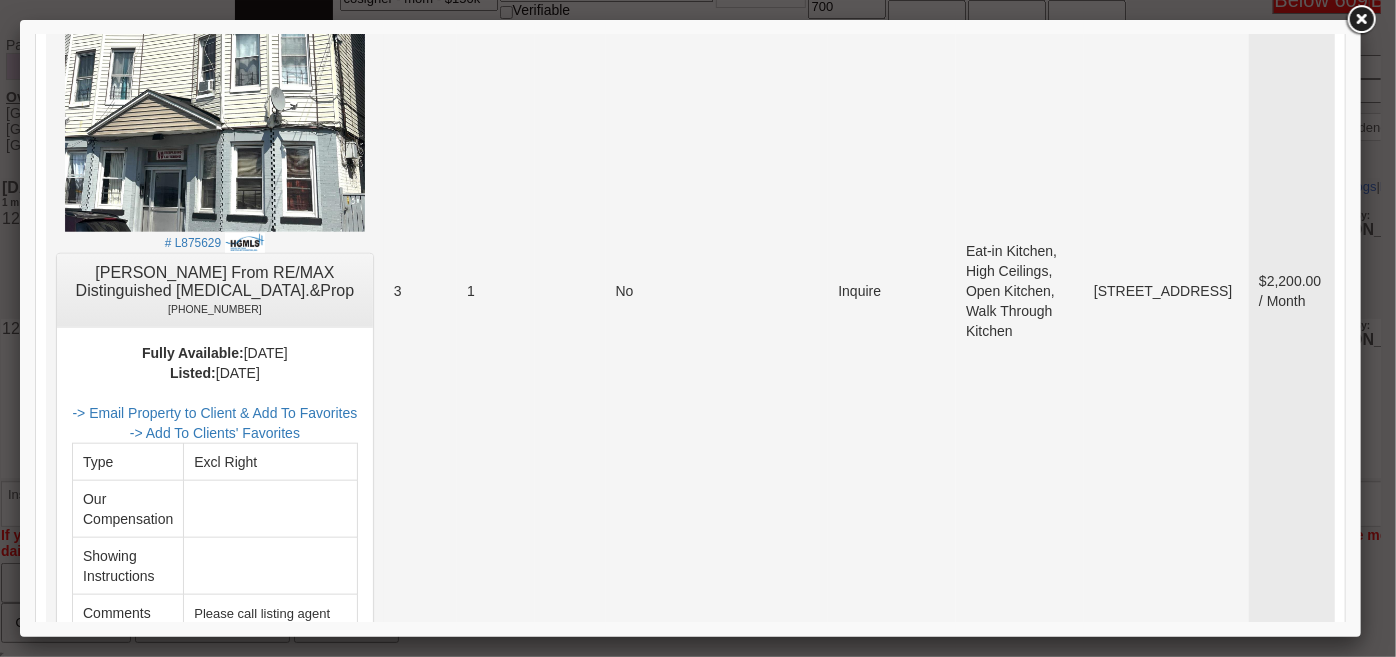 scroll, scrollTop: 8727, scrollLeft: 0, axis: vertical 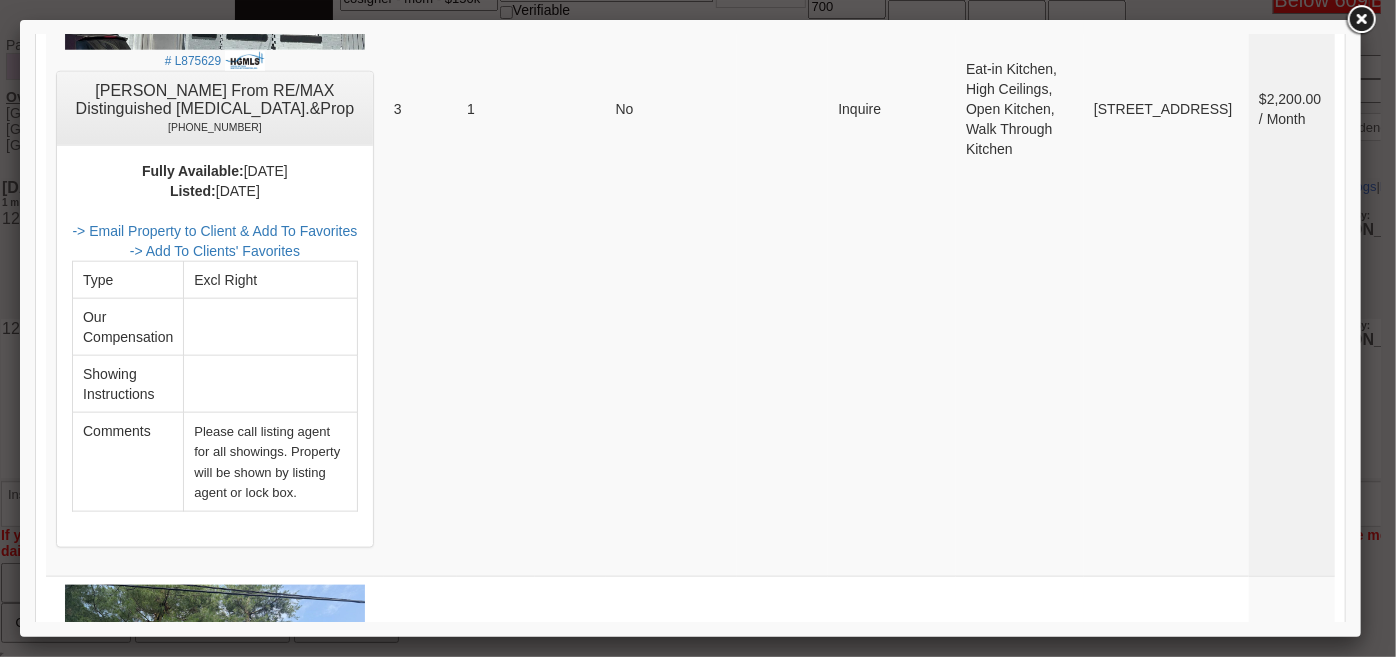 click on "3" at bounding box center [1175, 1461] 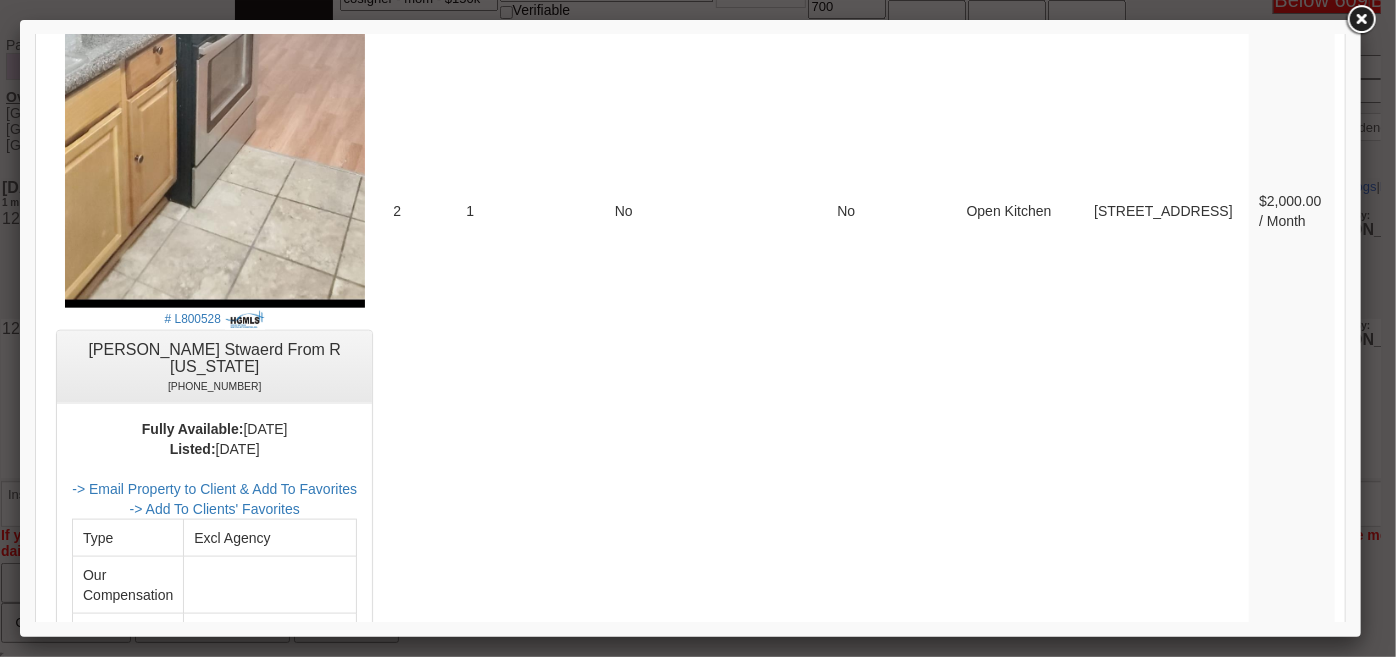 scroll, scrollTop: 0, scrollLeft: 0, axis: both 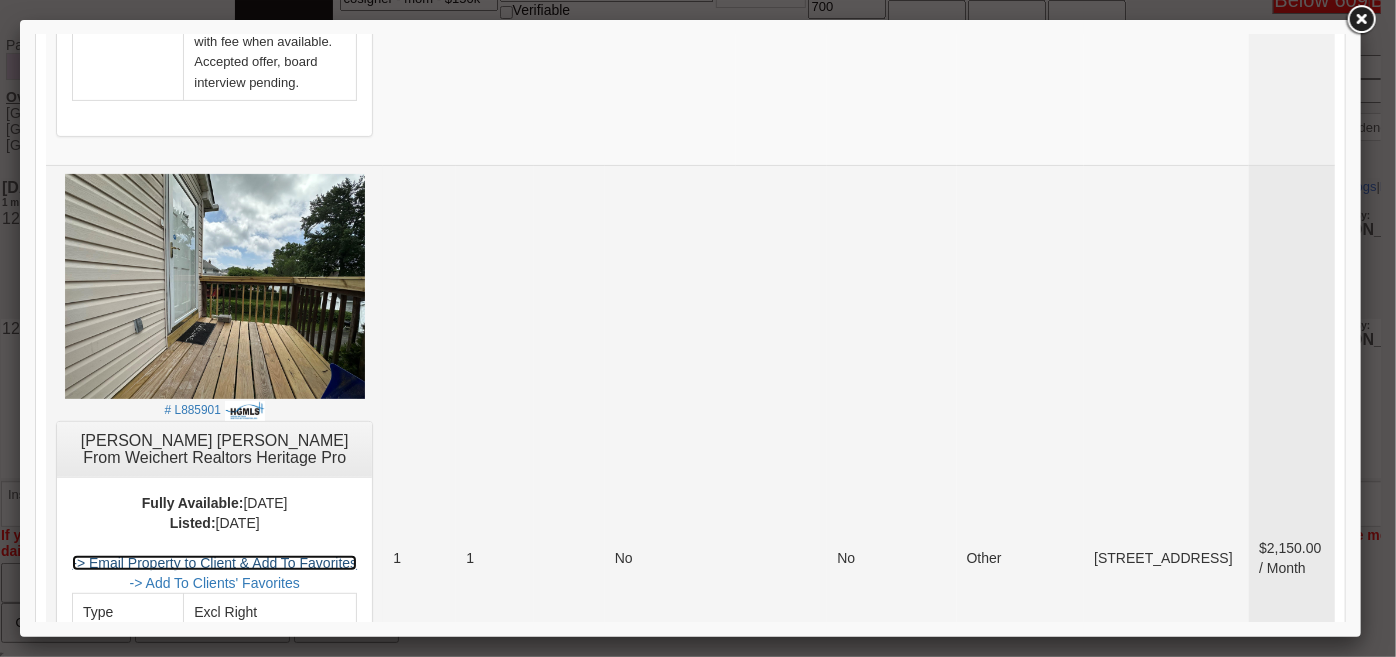 click on "-> Email Property to Client & Add To Favorites" at bounding box center (213, 562) 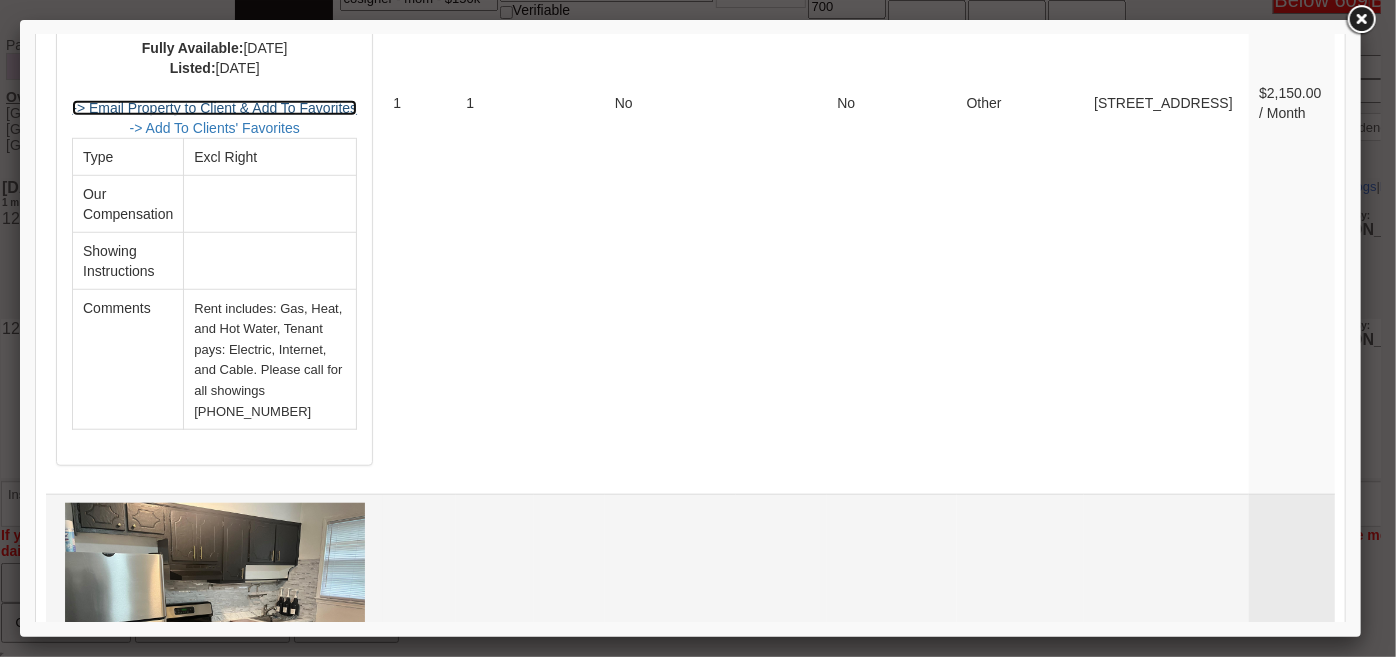 scroll, scrollTop: 5000, scrollLeft: 0, axis: vertical 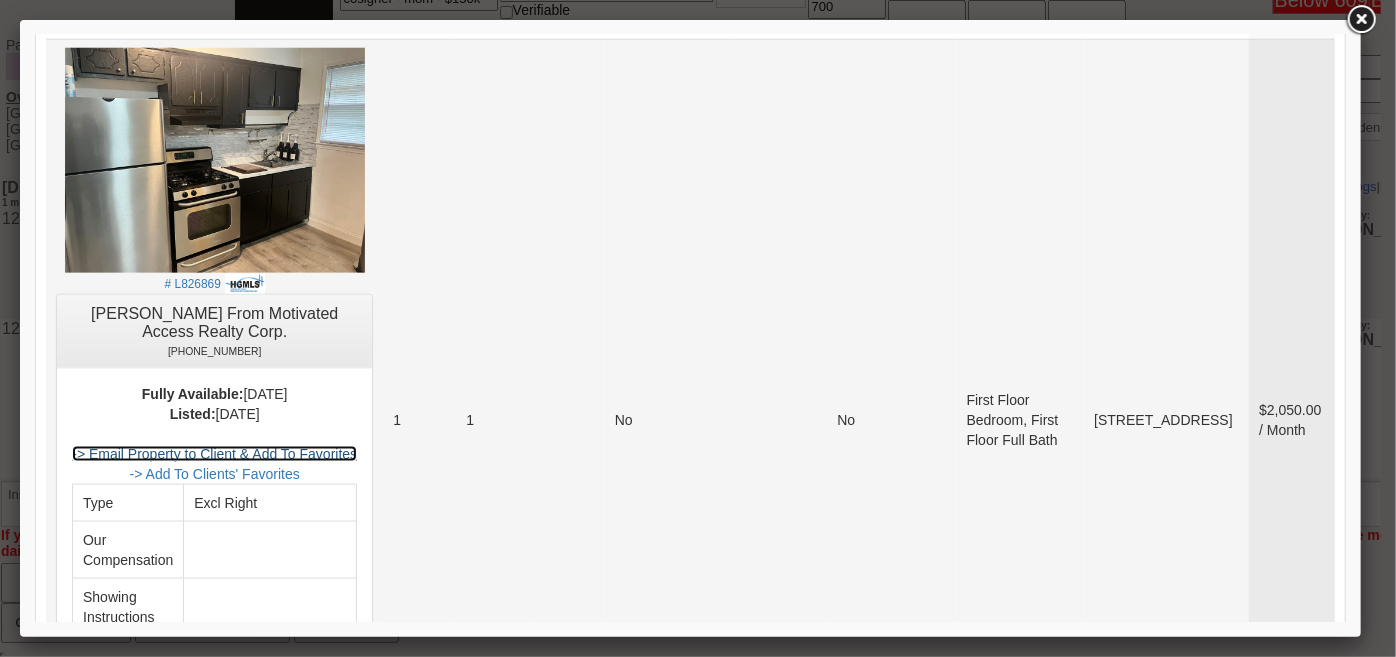 click on "-> Email Property to Client & Add To Favorites" at bounding box center [213, 453] 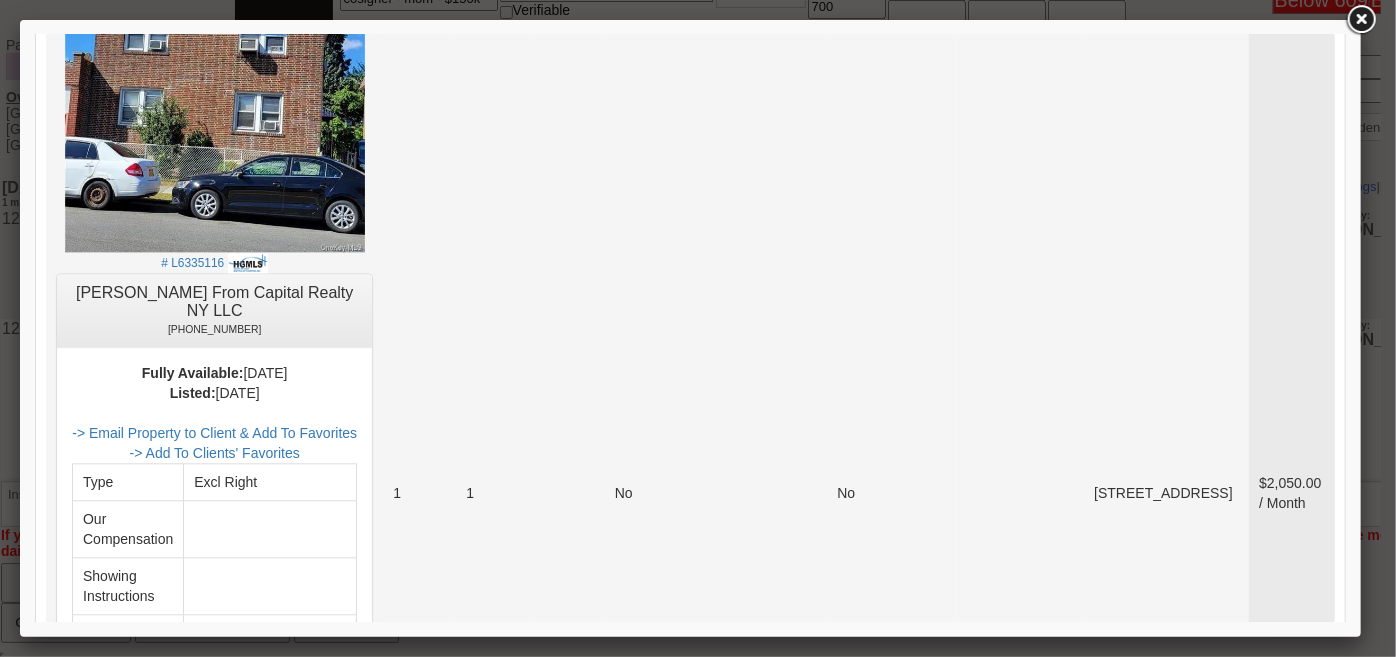 scroll, scrollTop: 6000, scrollLeft: 0, axis: vertical 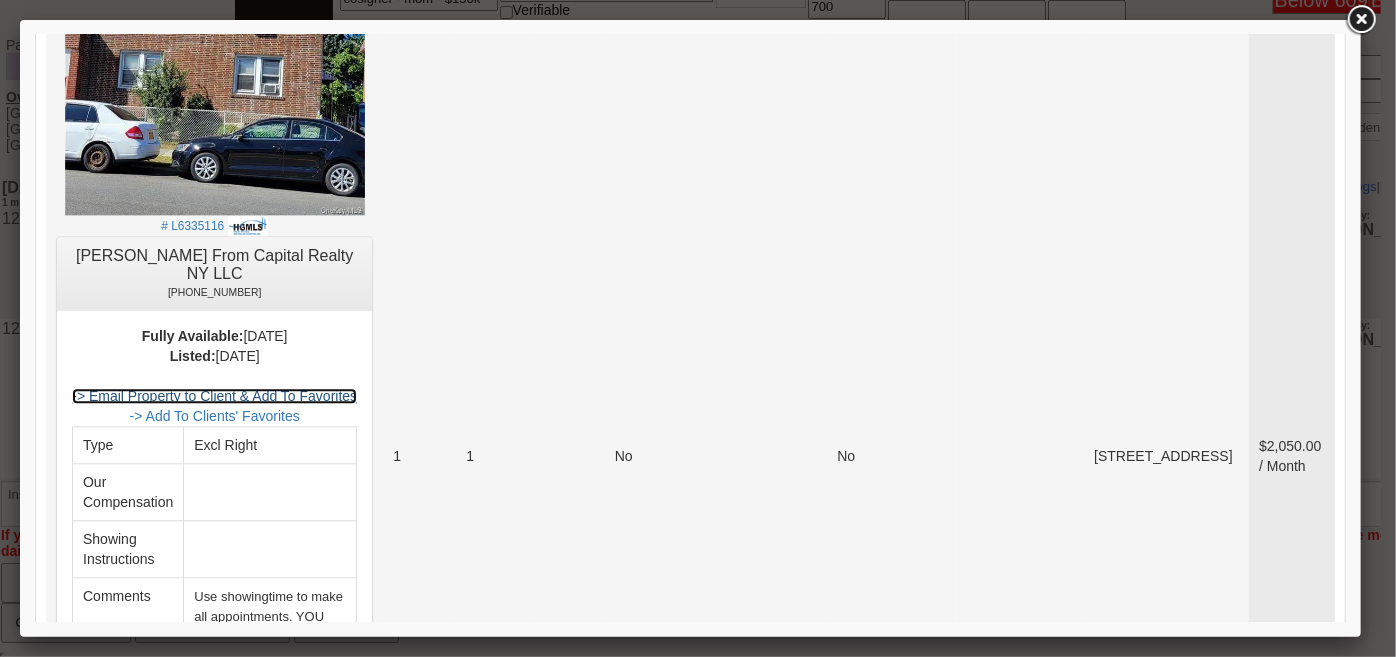 click on "-> Email Property to Client & Add To Favorites" at bounding box center (213, 395) 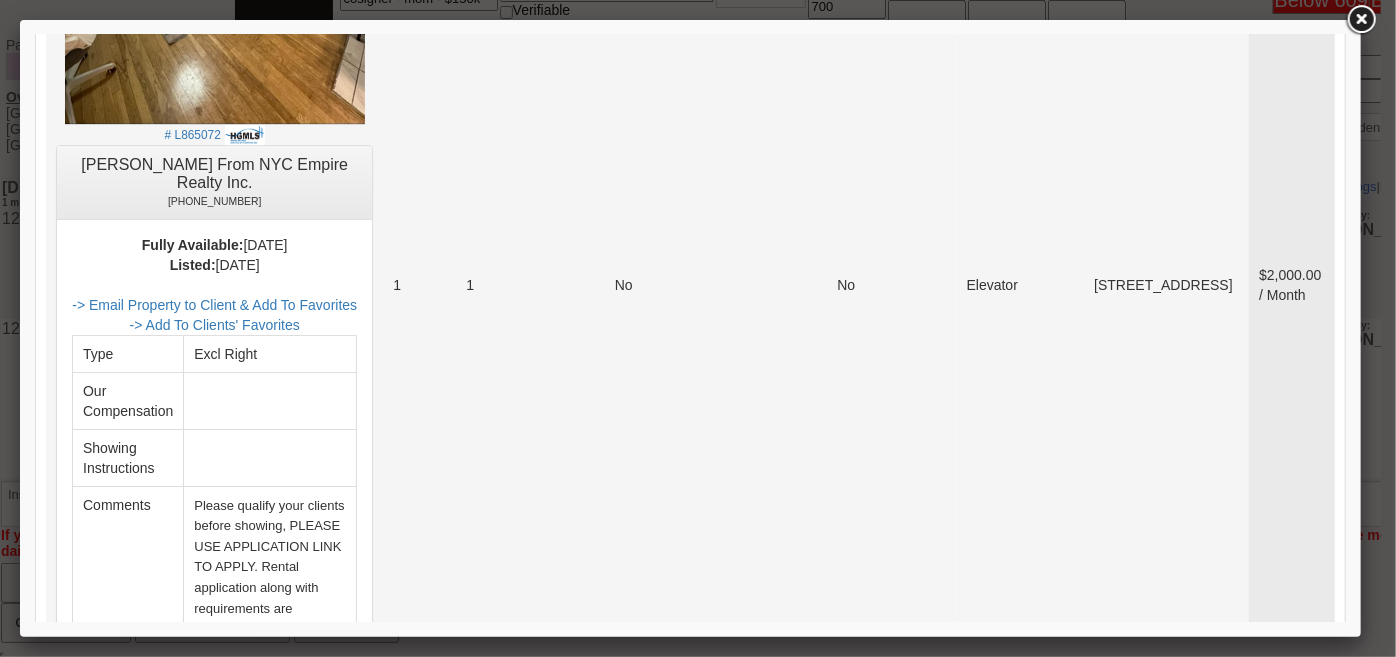 scroll, scrollTop: 10957, scrollLeft: 0, axis: vertical 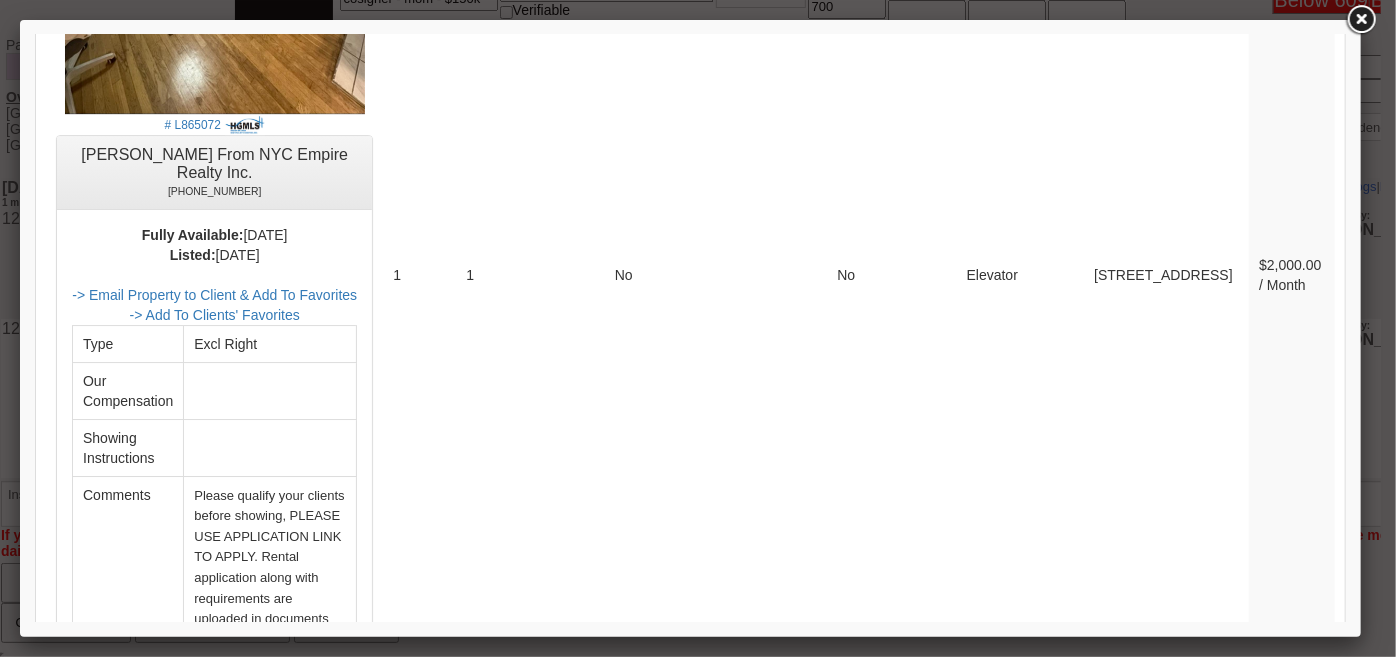 click on "4" at bounding box center (1215, 867) 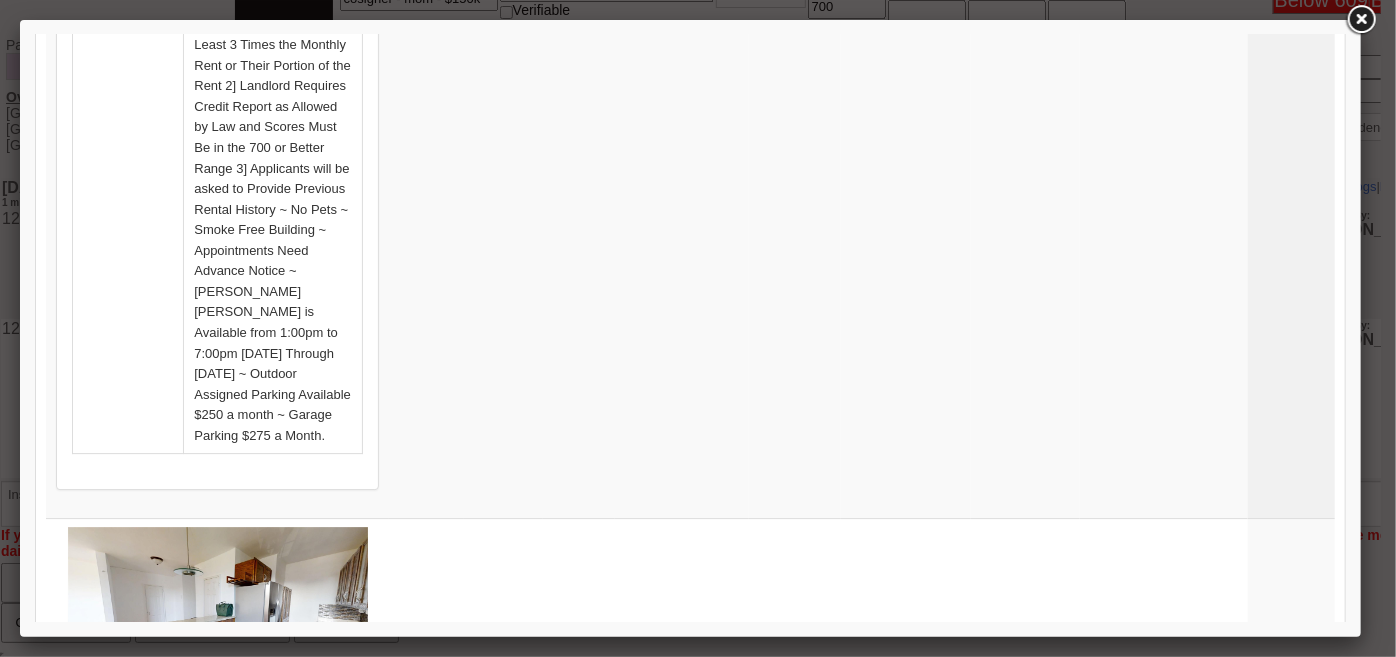 scroll, scrollTop: 0, scrollLeft: 0, axis: both 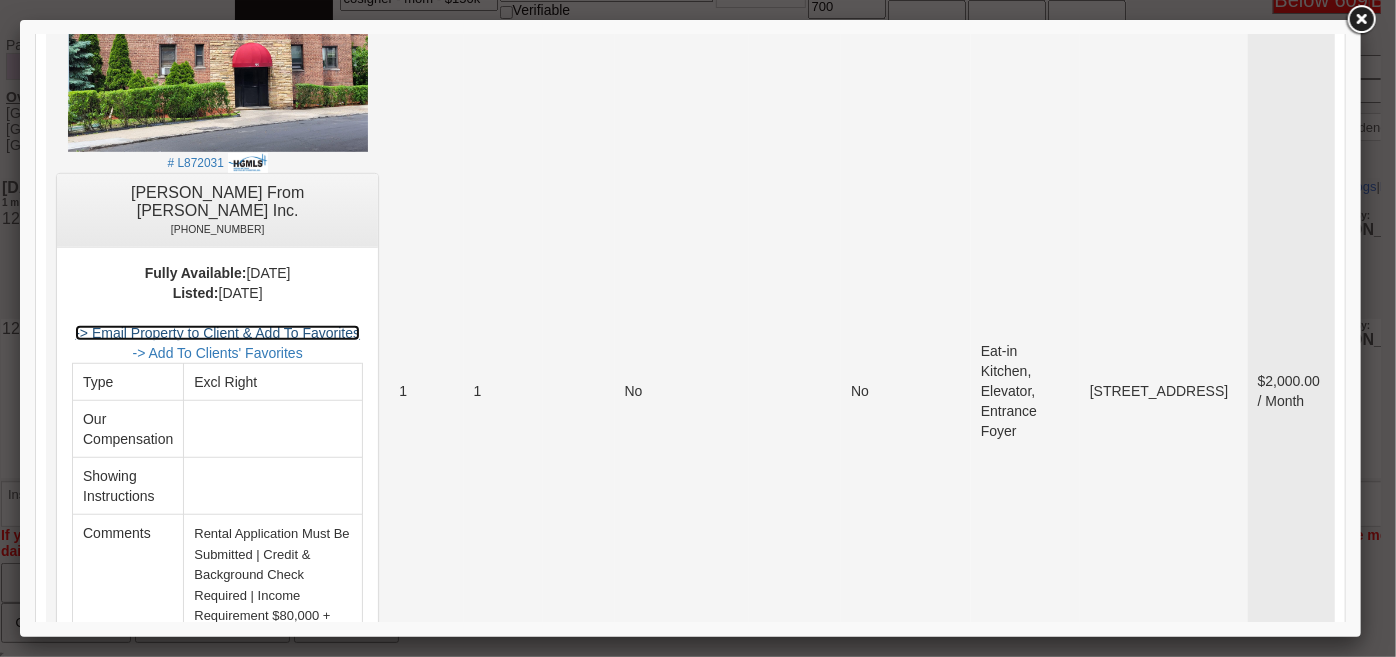 click on "-> Email Property to Client & Add To Favorites" at bounding box center (216, 332) 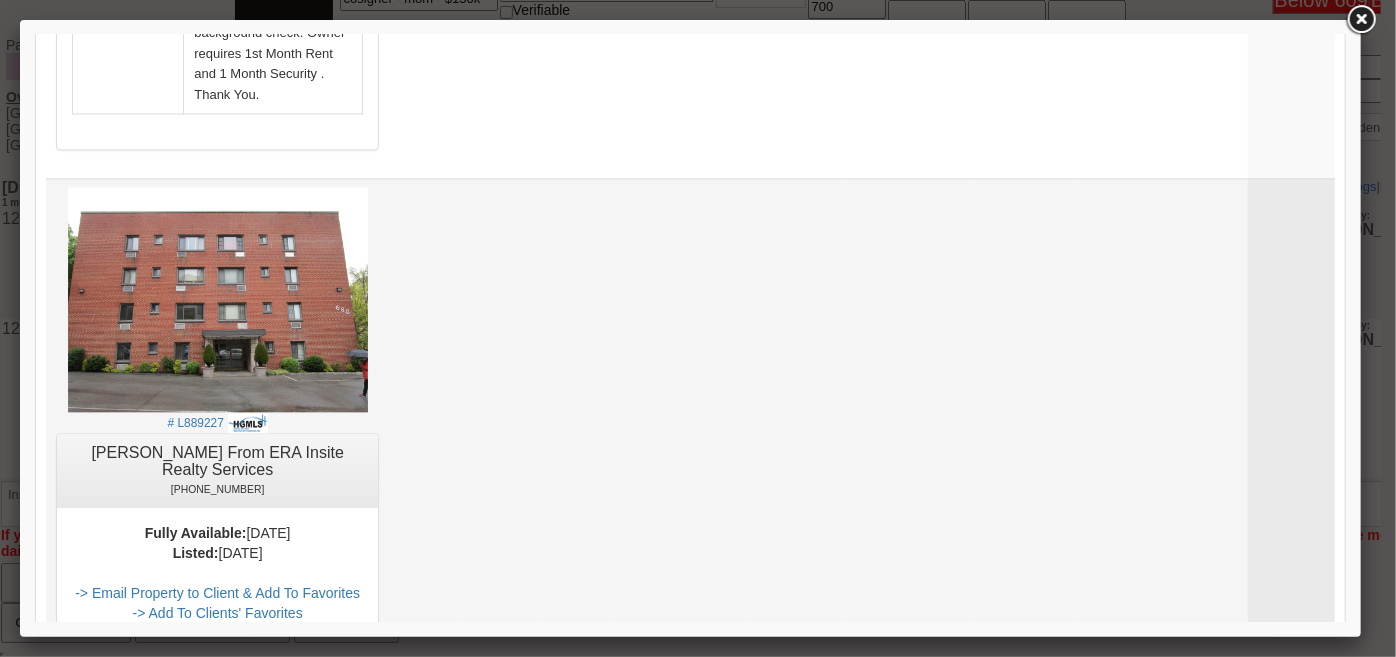 scroll, scrollTop: 5545, scrollLeft: 0, axis: vertical 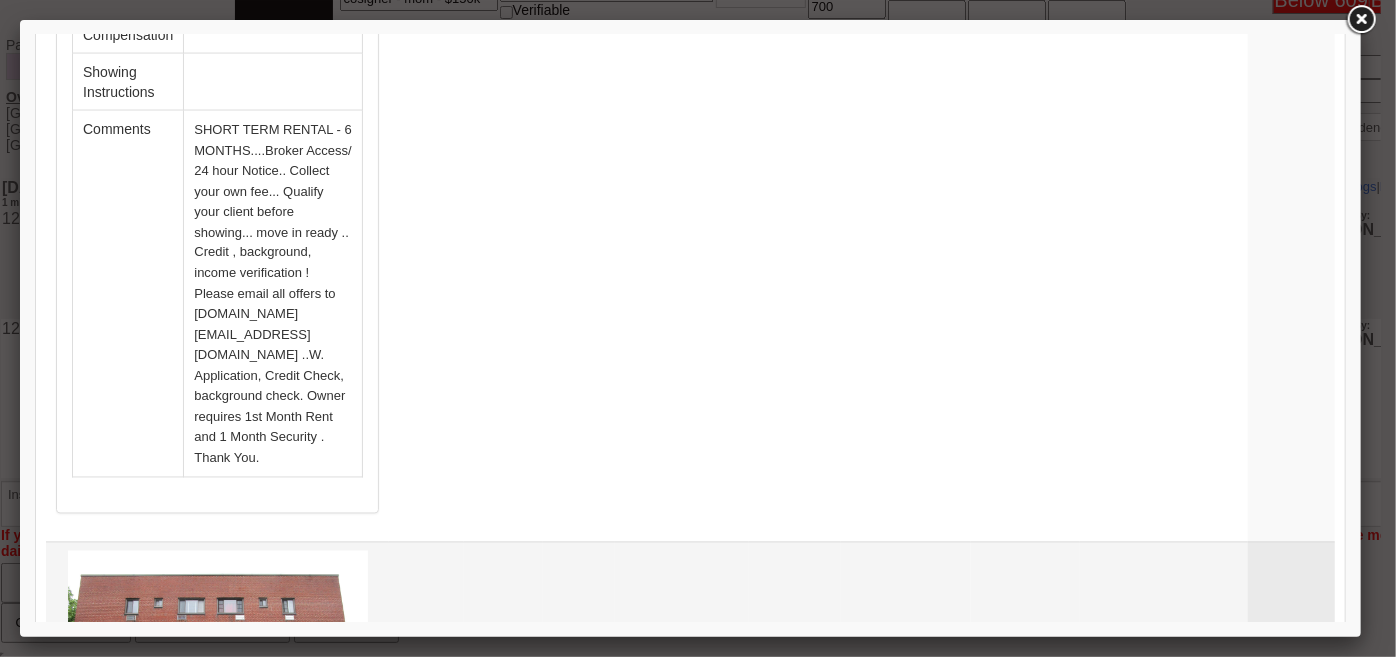 click on "-> Email Property to Client & Add To Favorites" at bounding box center (216, 956) 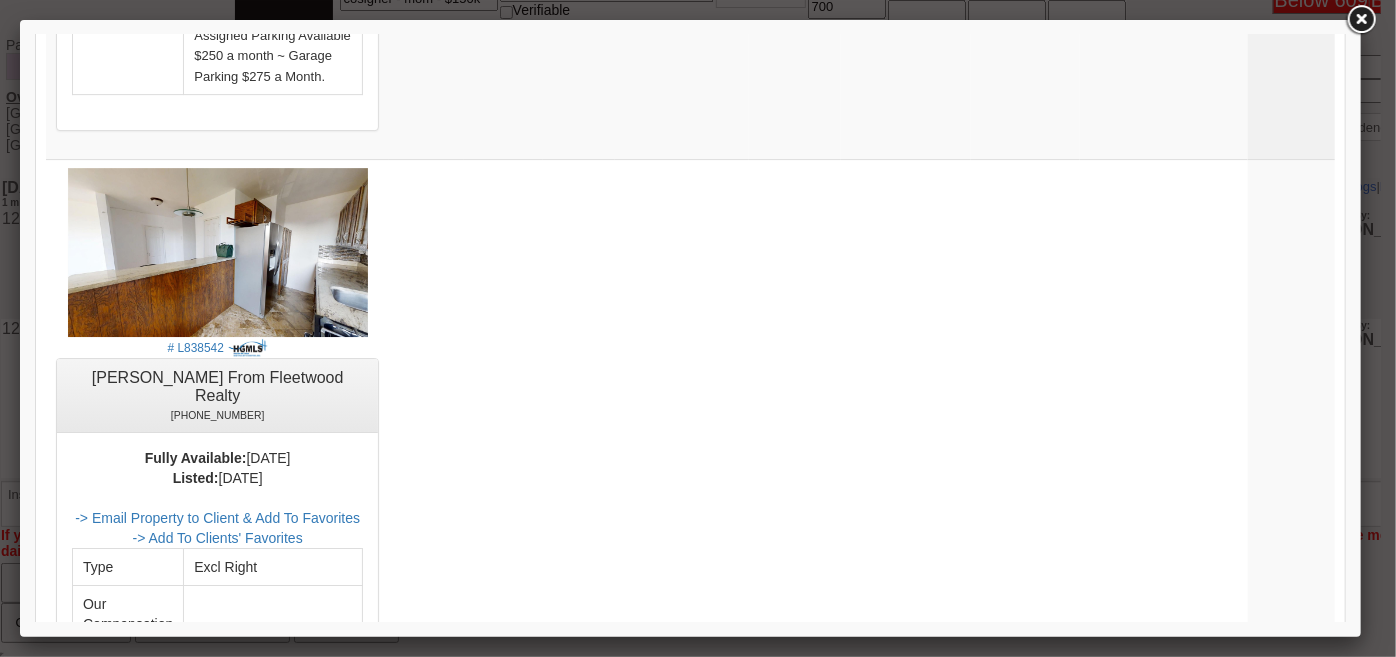 scroll, scrollTop: 7454, scrollLeft: 0, axis: vertical 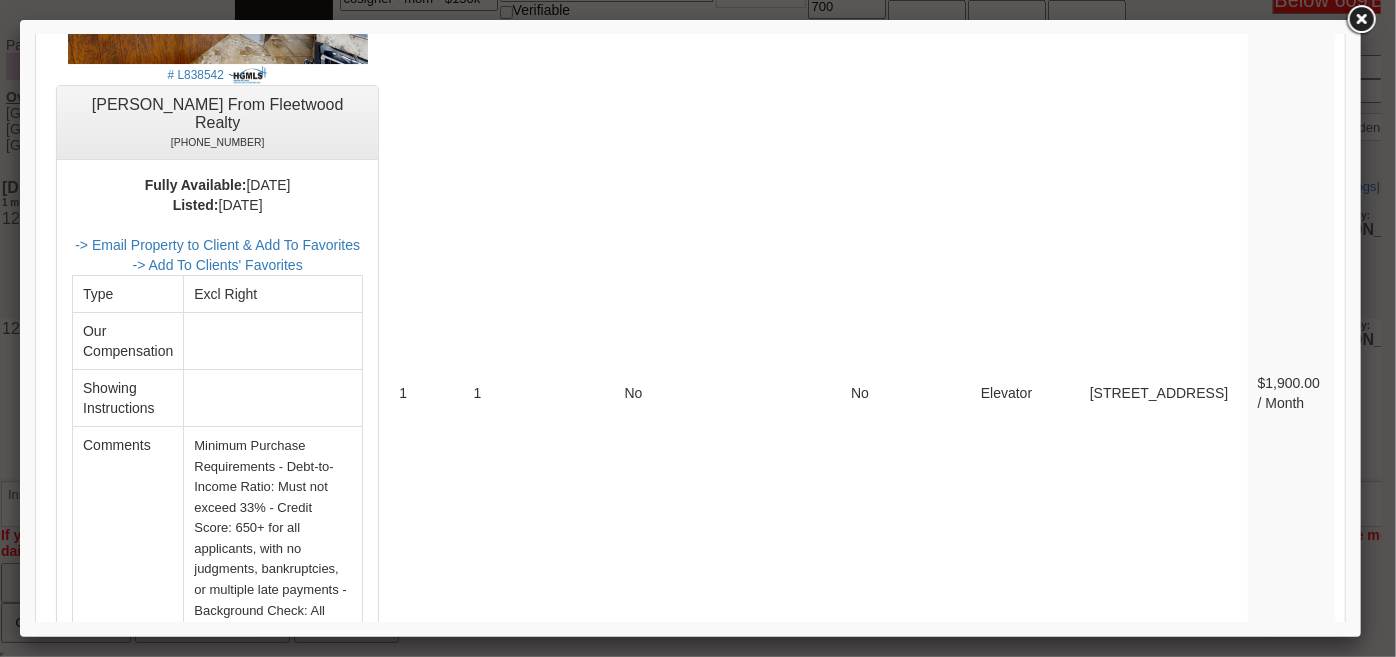 click on "-> Email Property to Client & Add To Favorites" at bounding box center [216, 1270] 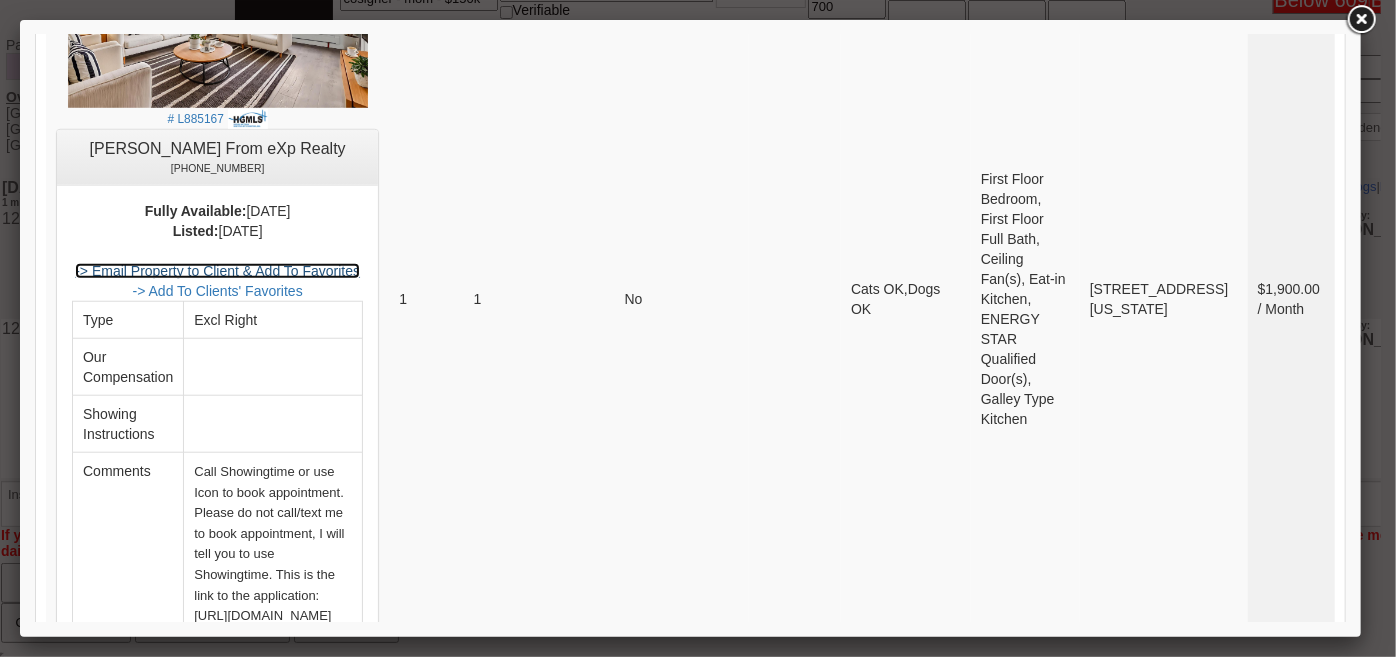 scroll, scrollTop: 8696, scrollLeft: 0, axis: vertical 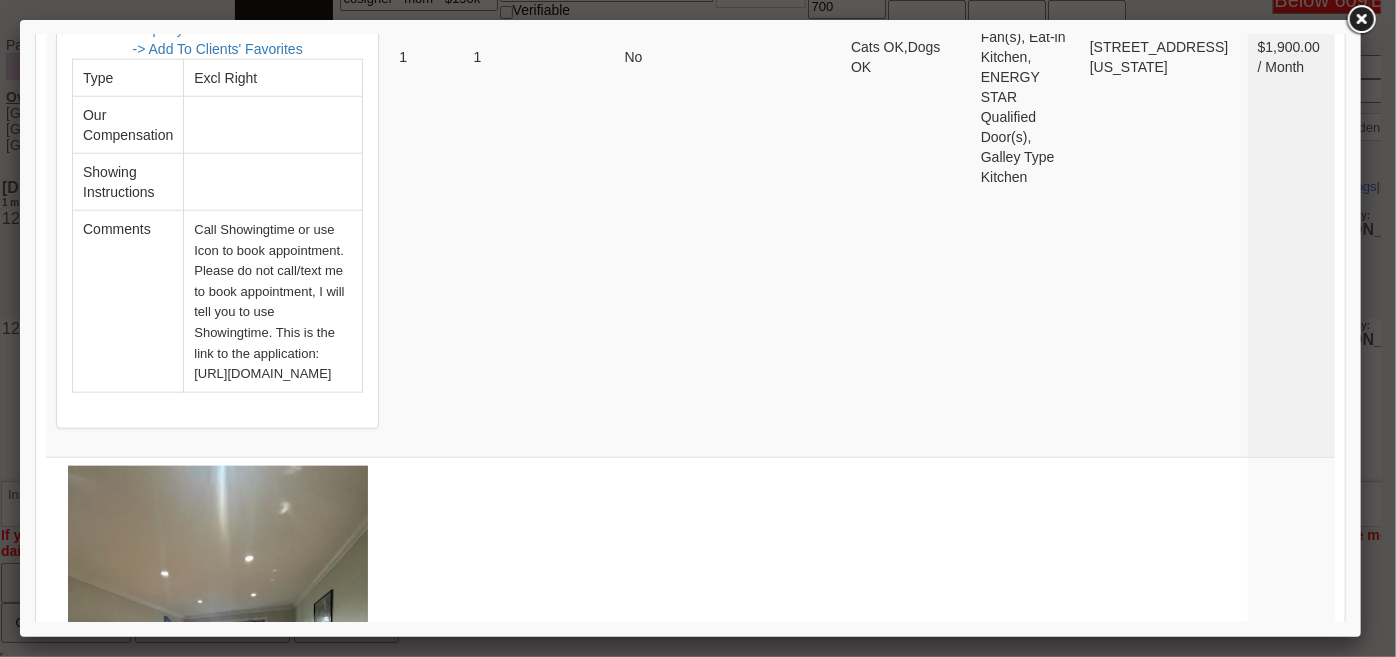 click on "5" at bounding box center (1254, 1684) 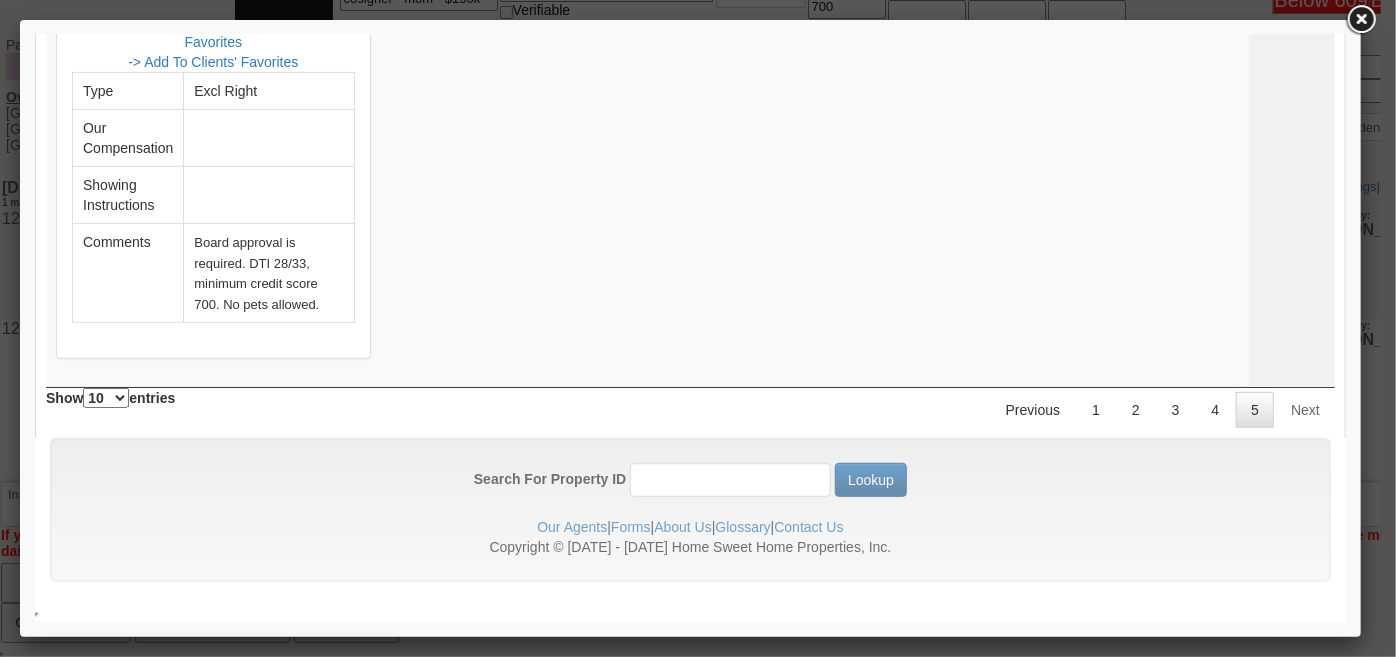 scroll, scrollTop: 4030, scrollLeft: 0, axis: vertical 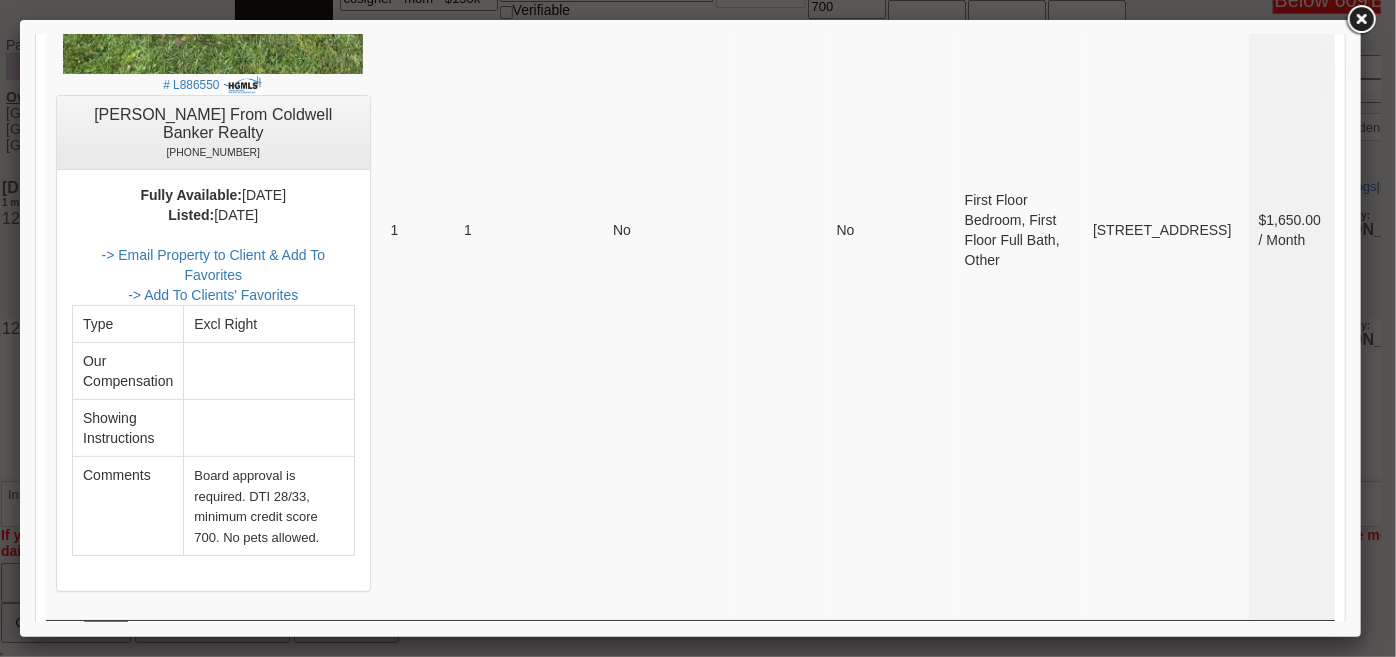 click at bounding box center [1361, 20] 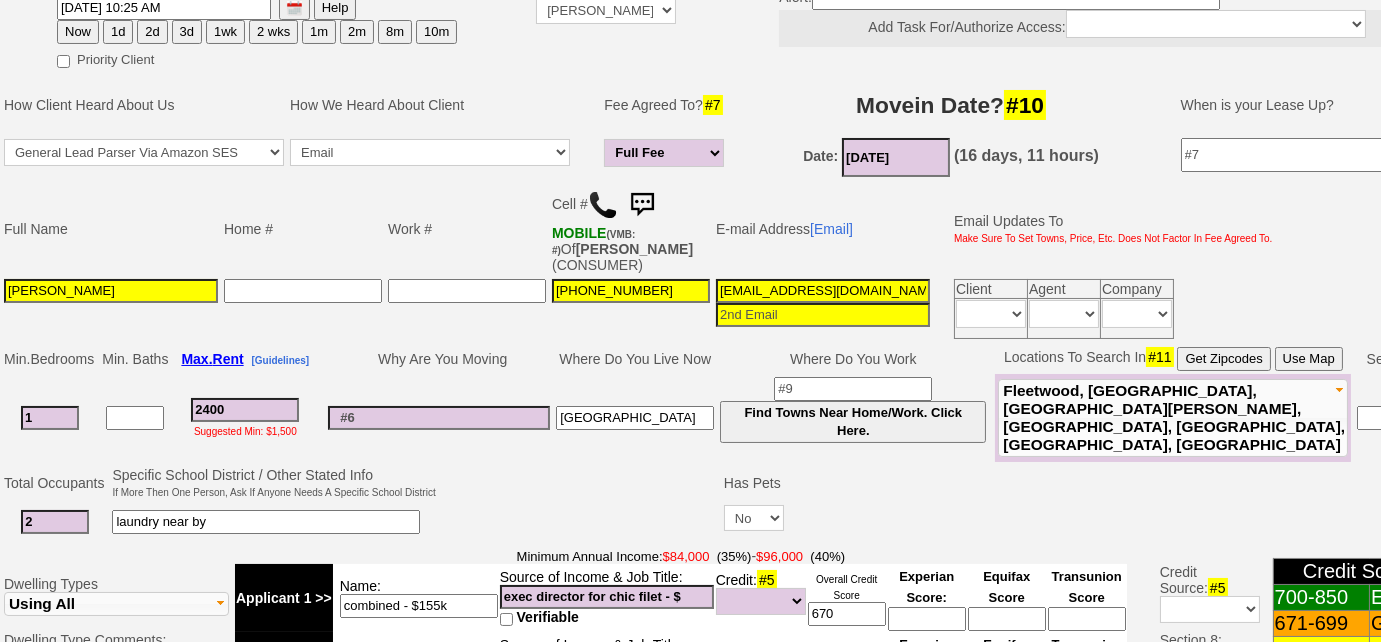 scroll, scrollTop: 70, scrollLeft: 0, axis: vertical 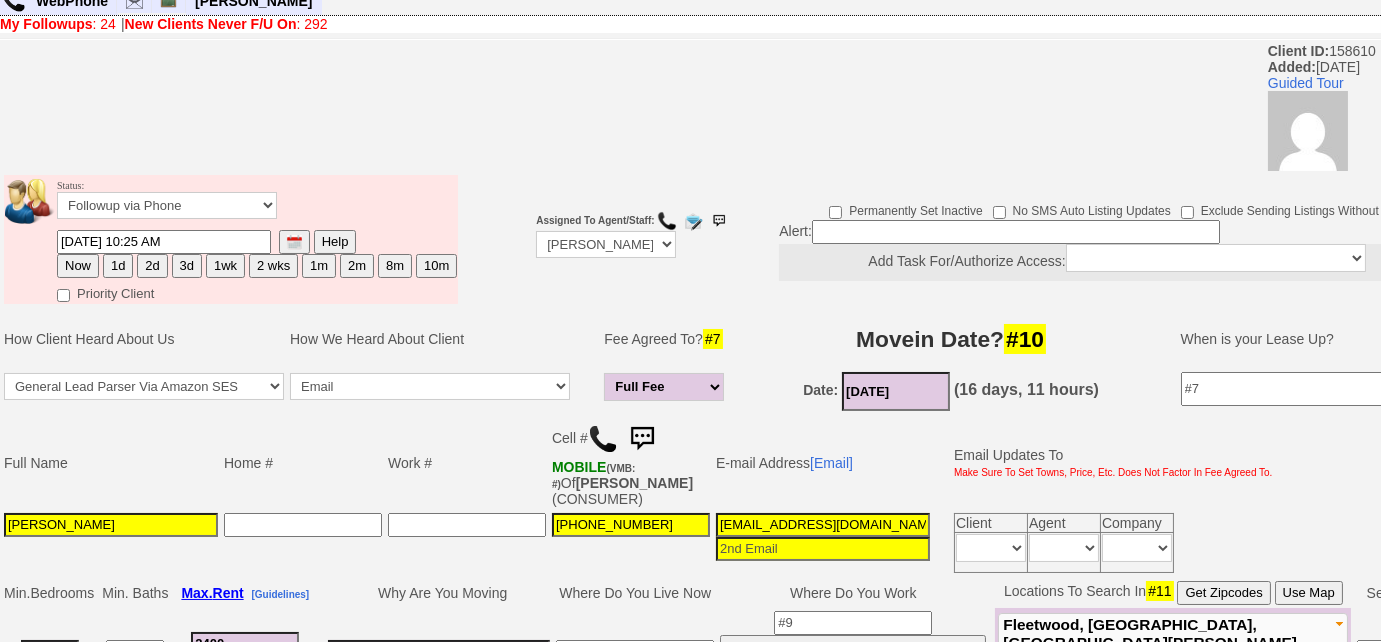 click on "3d" at bounding box center (187, 266) 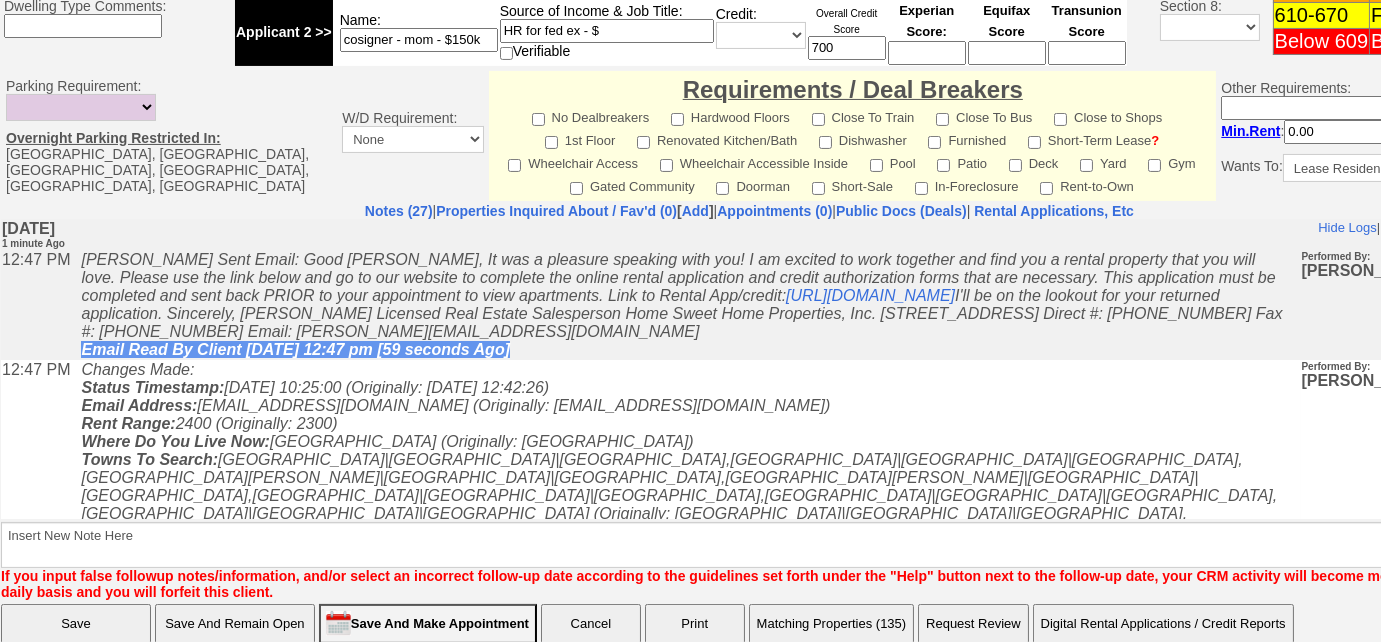 scroll, scrollTop: 994, scrollLeft: 0, axis: vertical 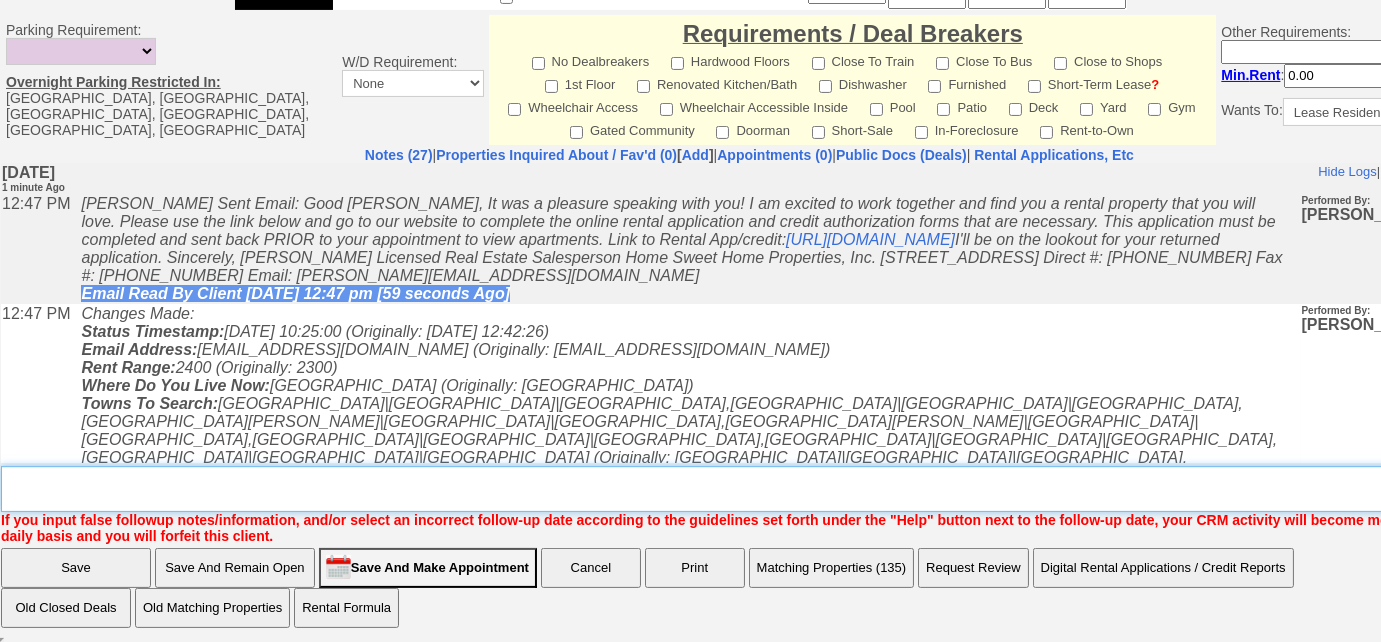 click on "Insert New Note Here" at bounding box center (756, 489) 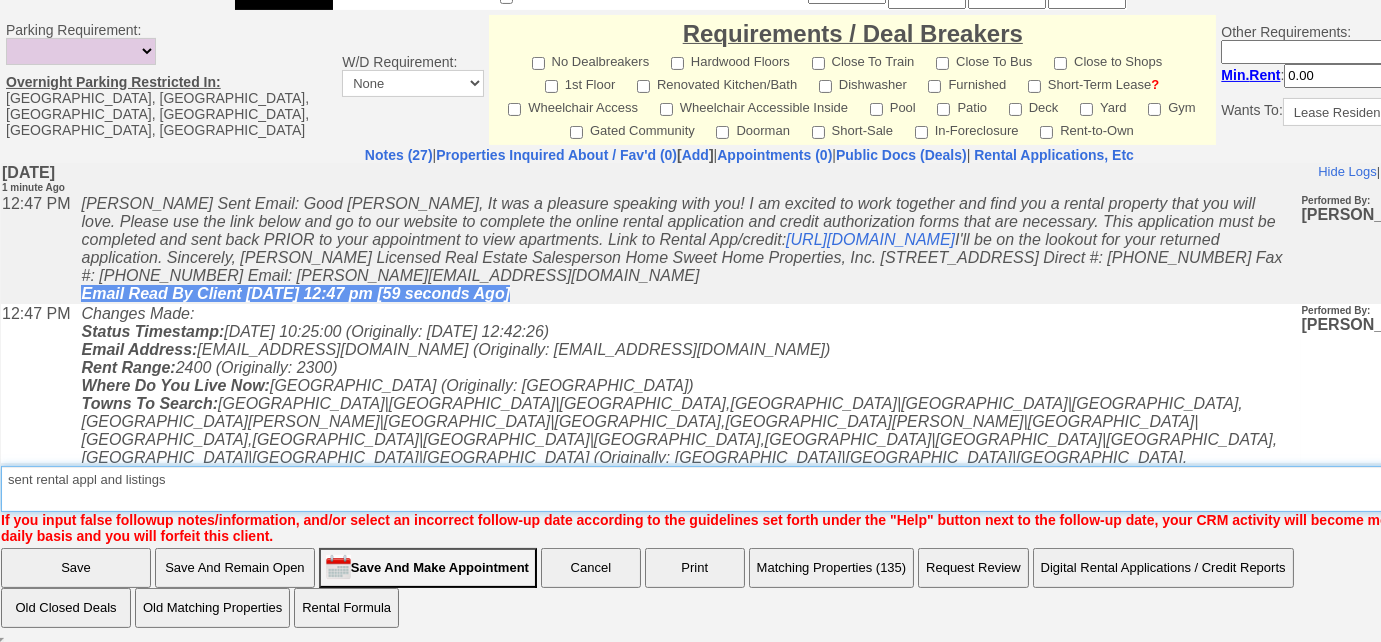 type on "sent rental appl and listings" 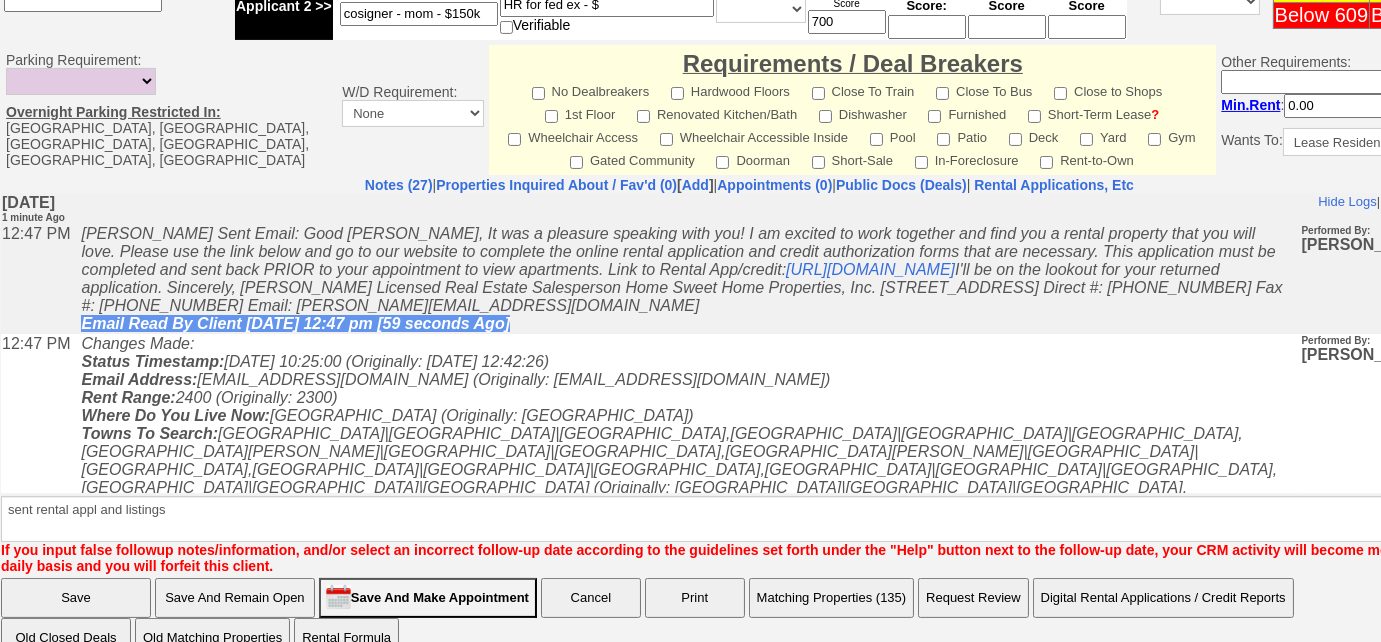 click on "Save" at bounding box center [76, 598] 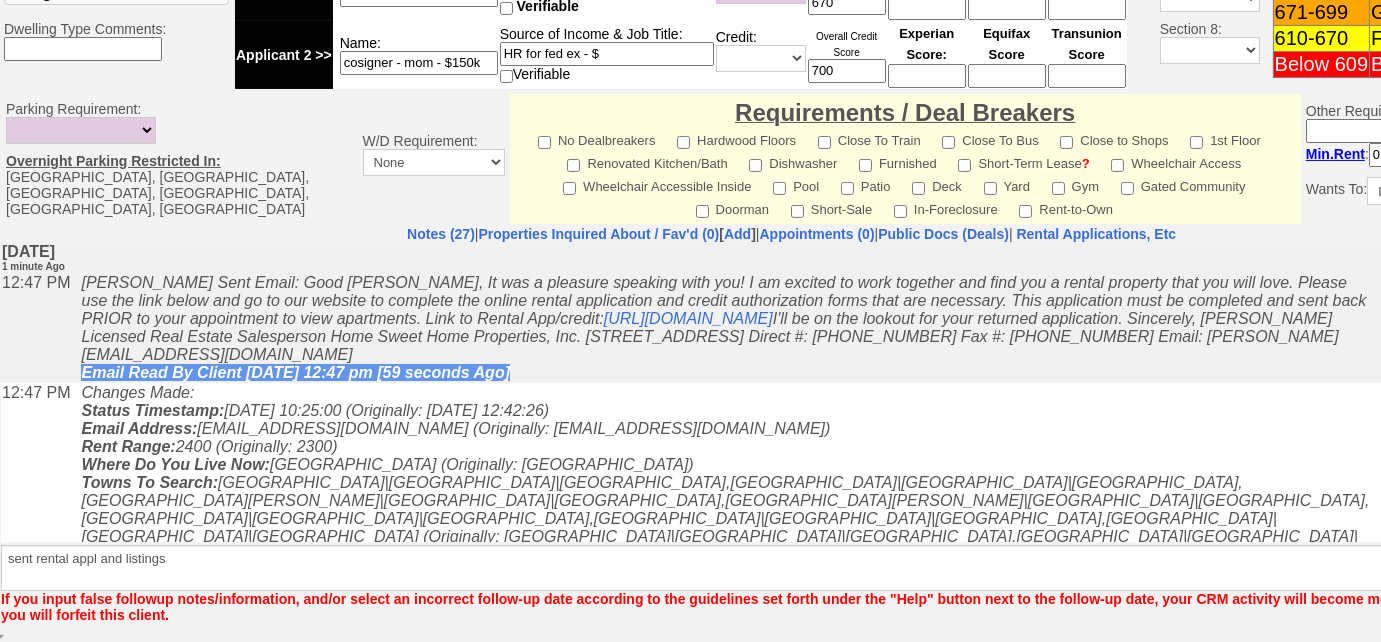 scroll, scrollTop: 894, scrollLeft: 0, axis: vertical 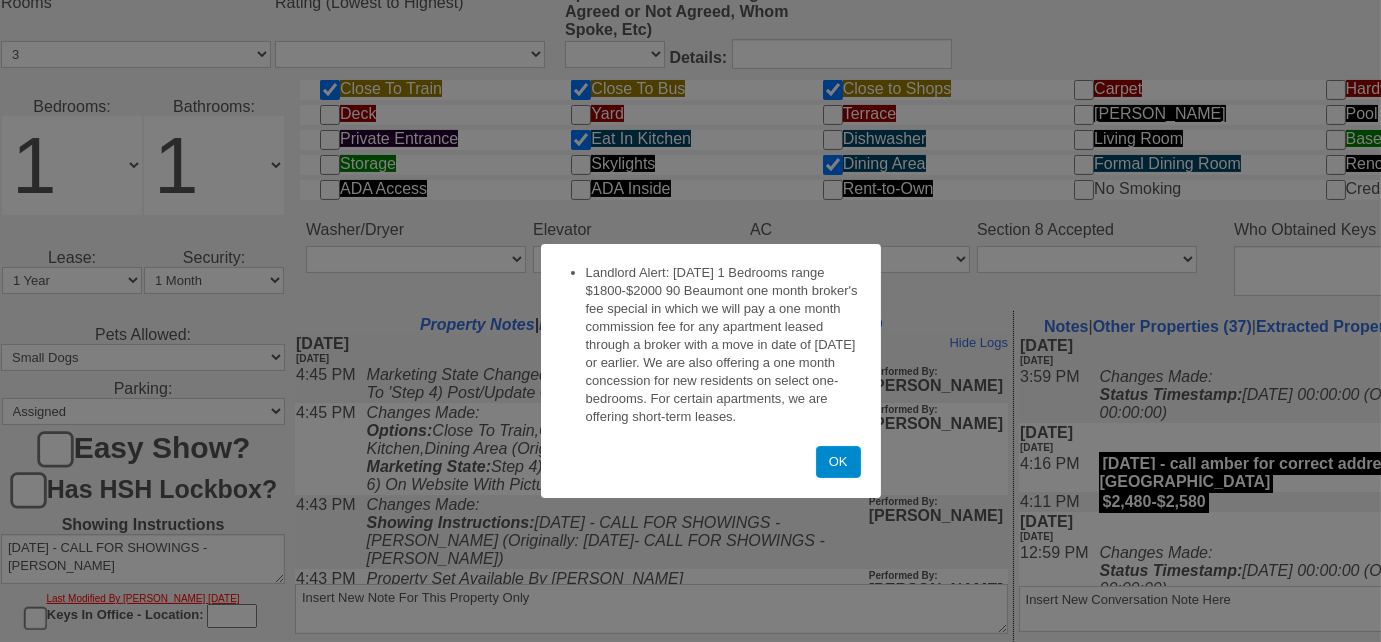 click on "OK" at bounding box center [838, 462] 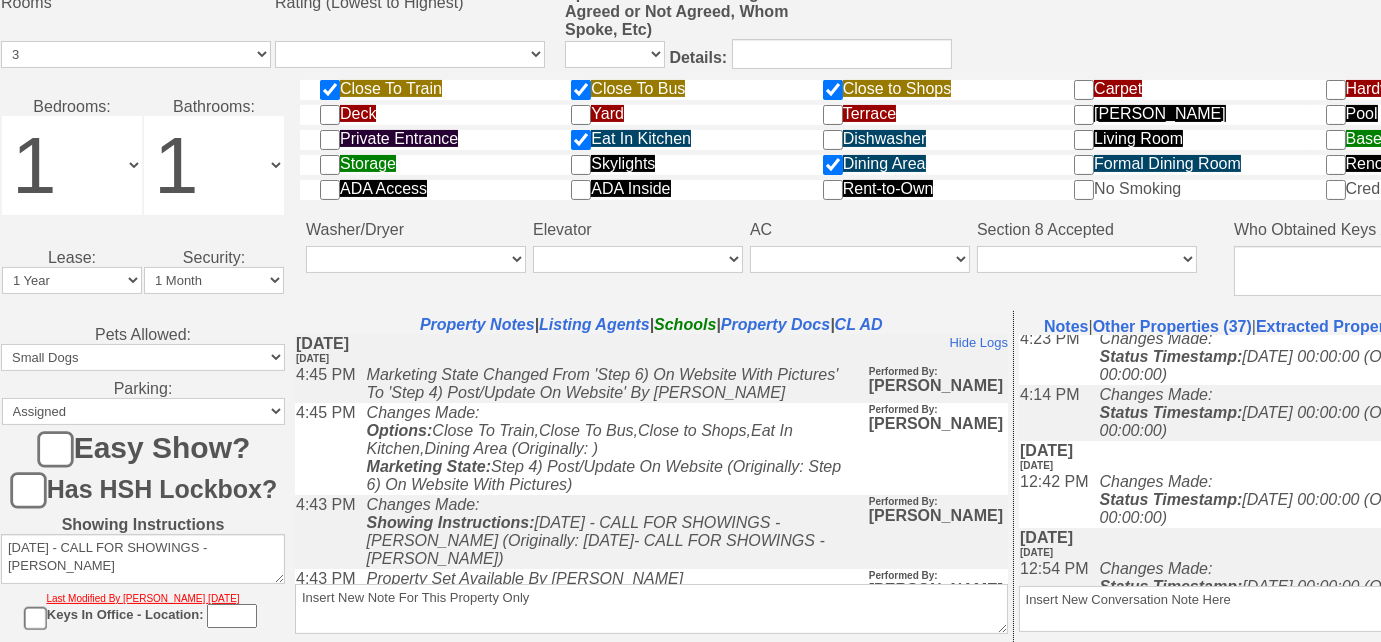 scroll, scrollTop: 1090, scrollLeft: 0, axis: vertical 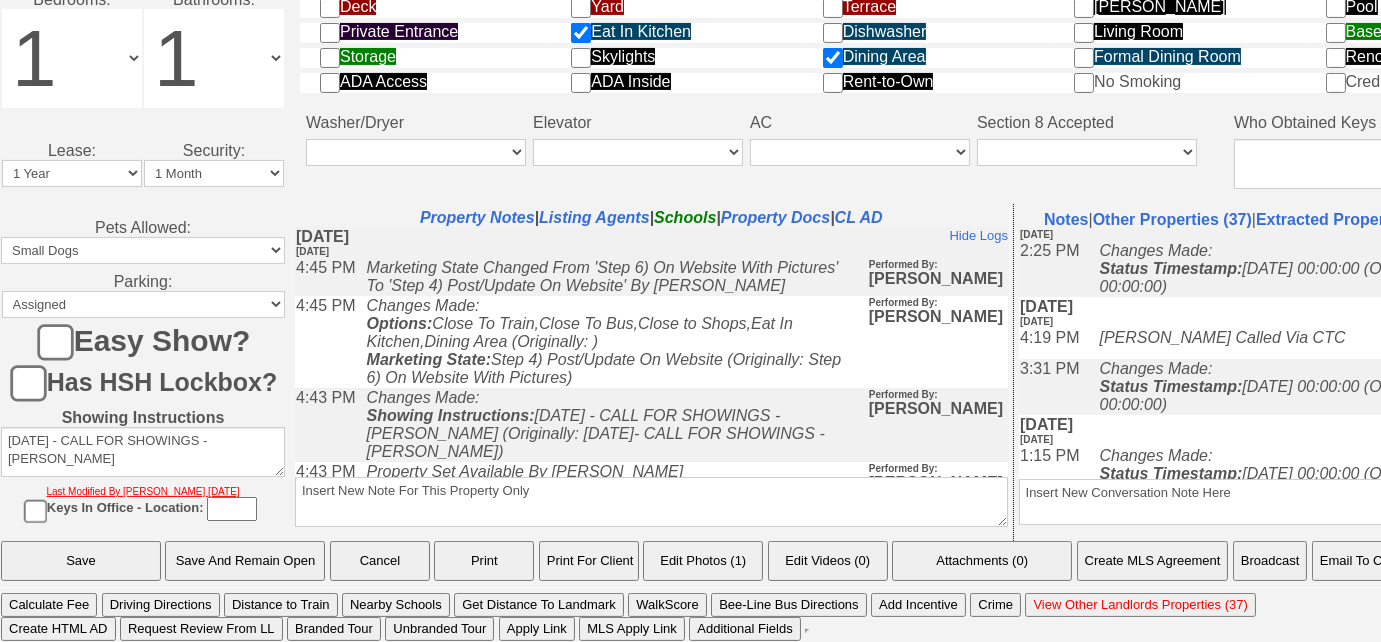 click on "Email To Client" at bounding box center (1363, 561) 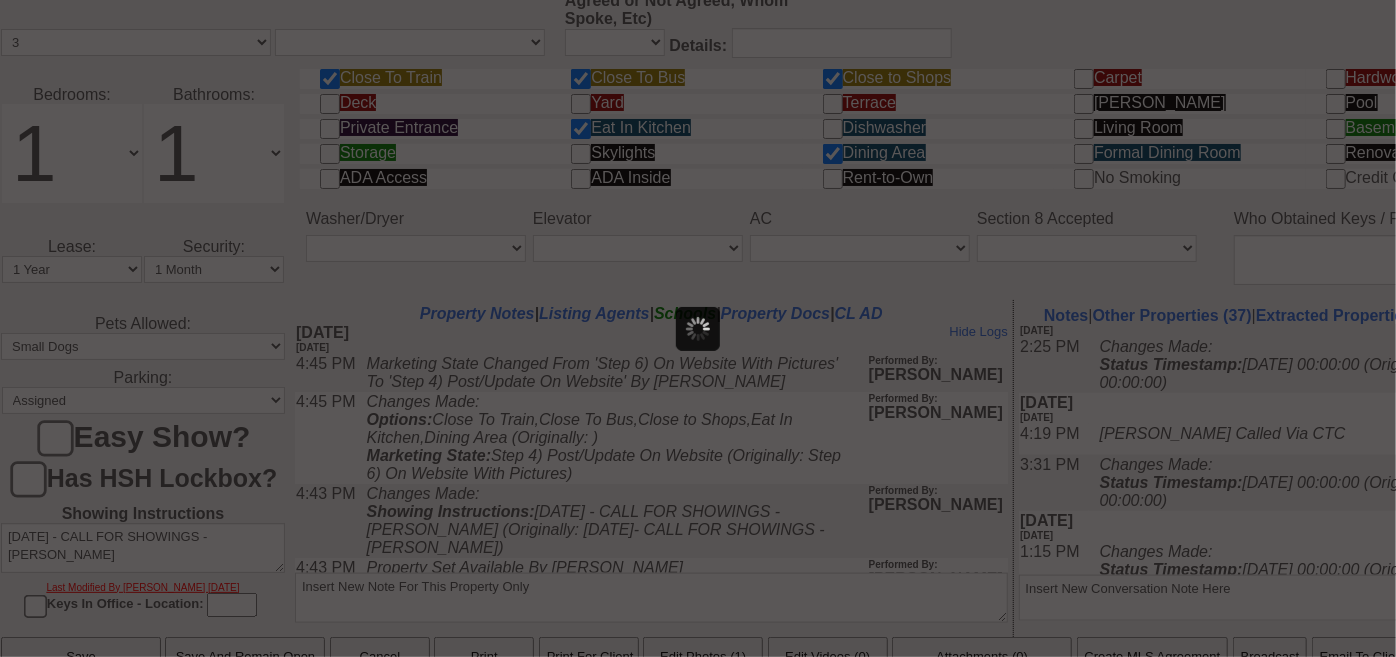 scroll, scrollTop: 1059, scrollLeft: 0, axis: vertical 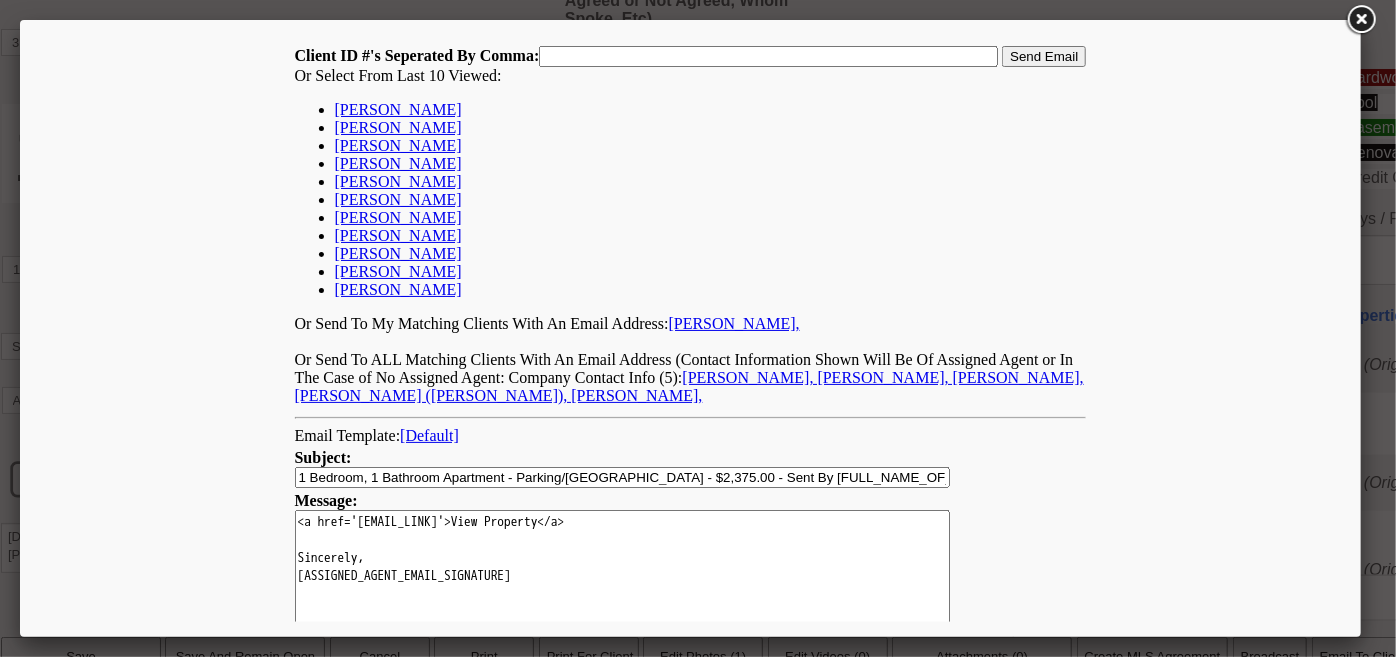 click on "[PERSON_NAME]" at bounding box center (397, 144) 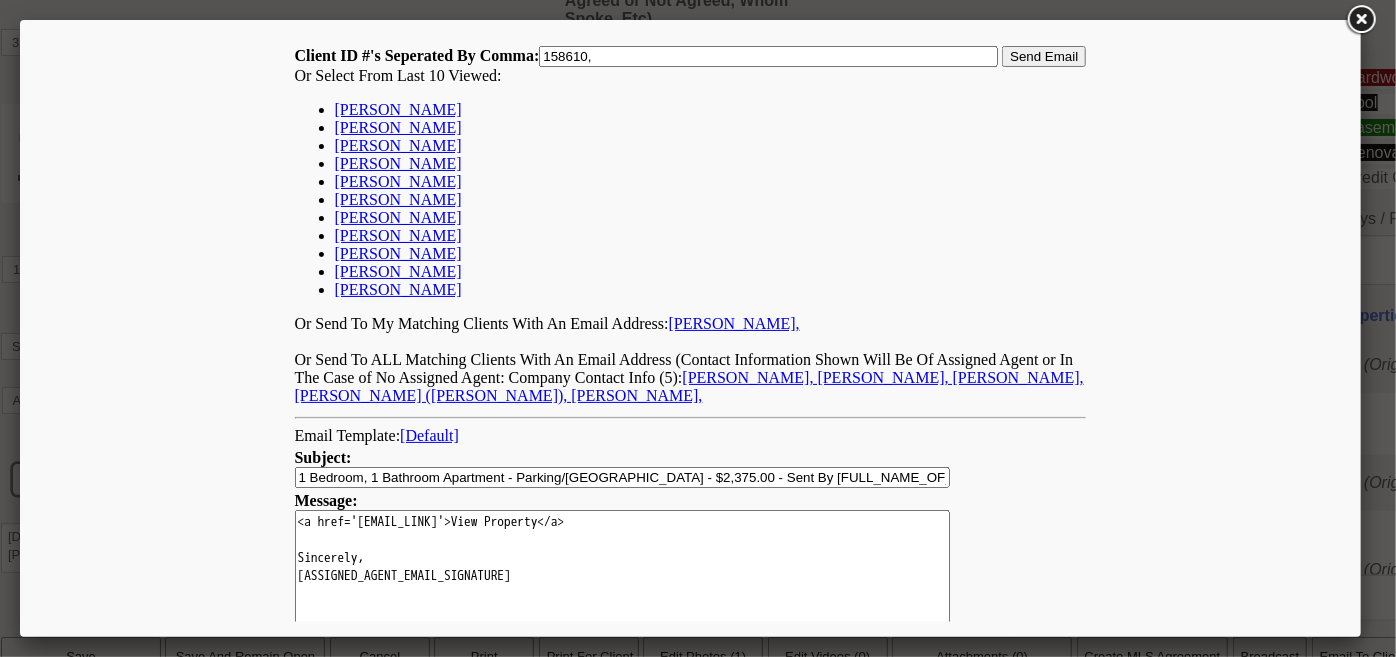 drag, startPoint x: 1020, startPoint y: 56, endPoint x: 1007, endPoint y: 35, distance: 24.698177 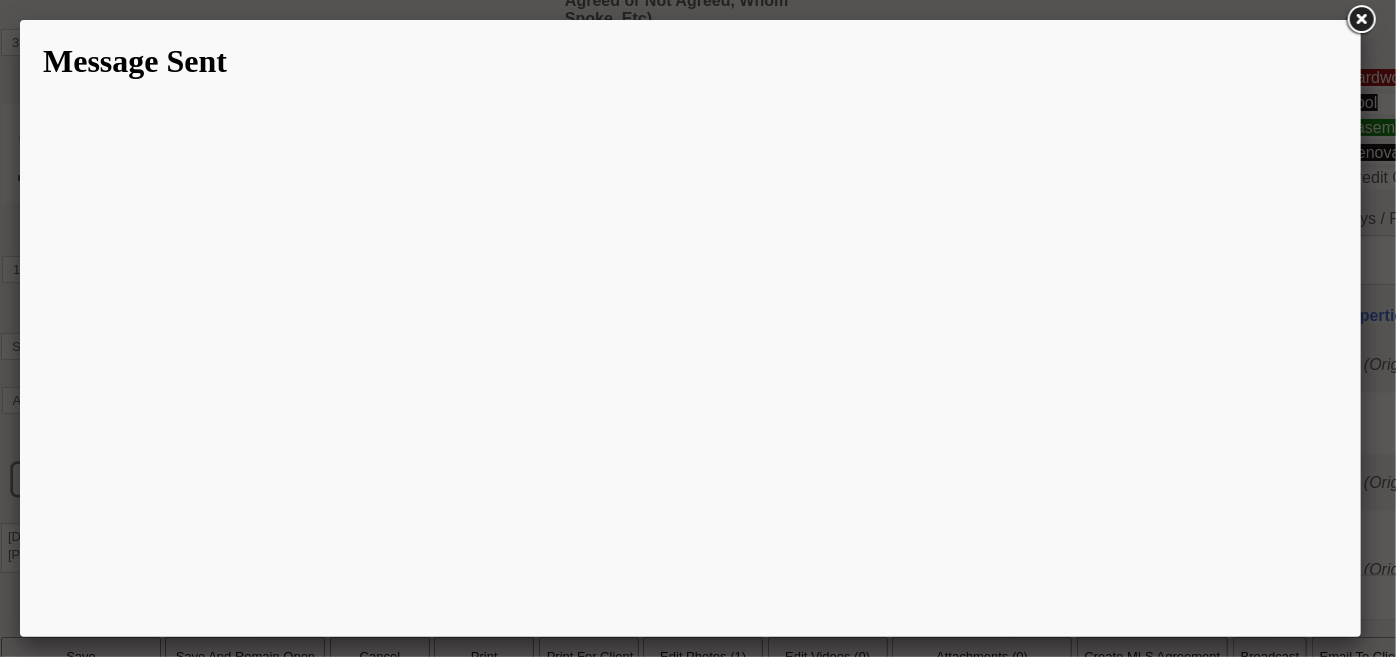 scroll, scrollTop: 0, scrollLeft: 0, axis: both 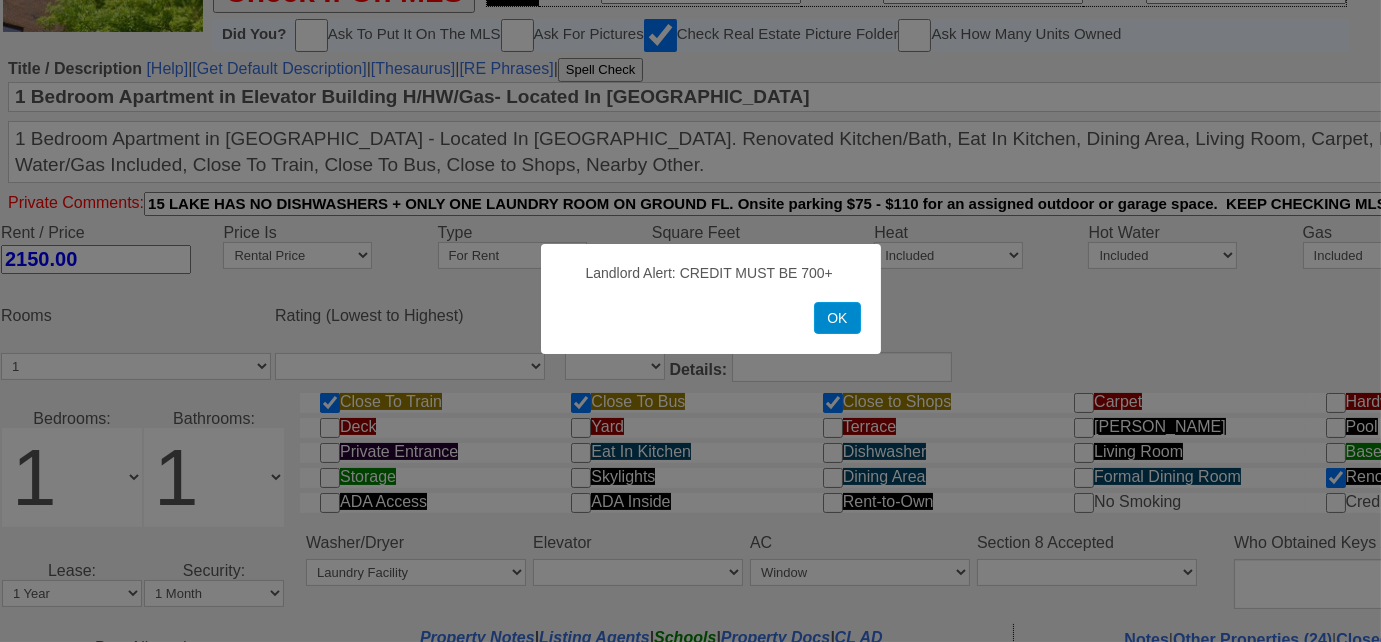click on "OK" at bounding box center [837, 318] 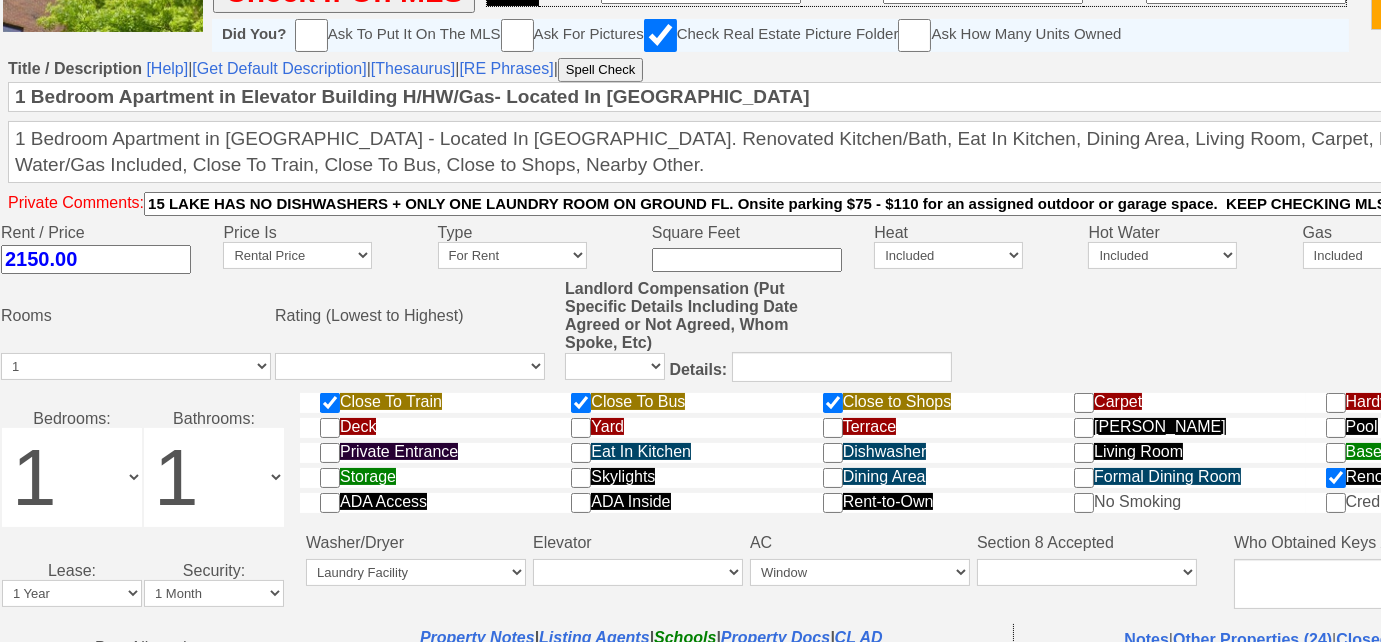scroll, scrollTop: 0, scrollLeft: 0, axis: both 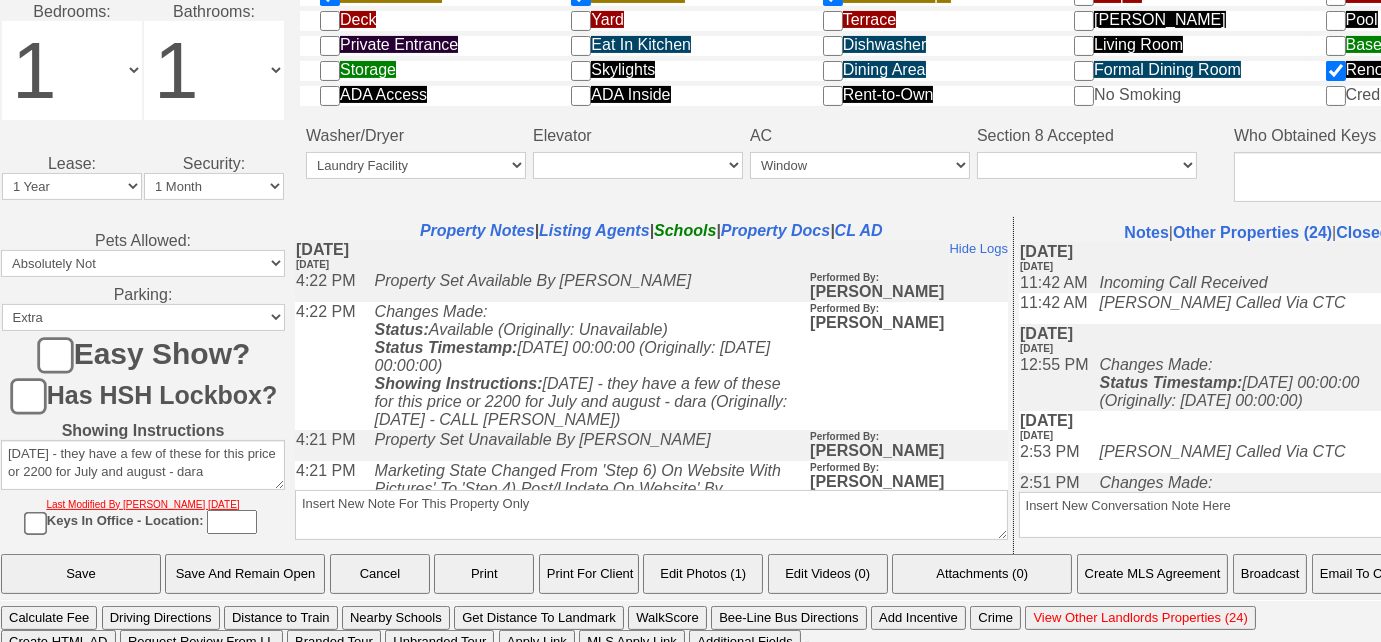 click on "Email To Client" at bounding box center [1363, 574] 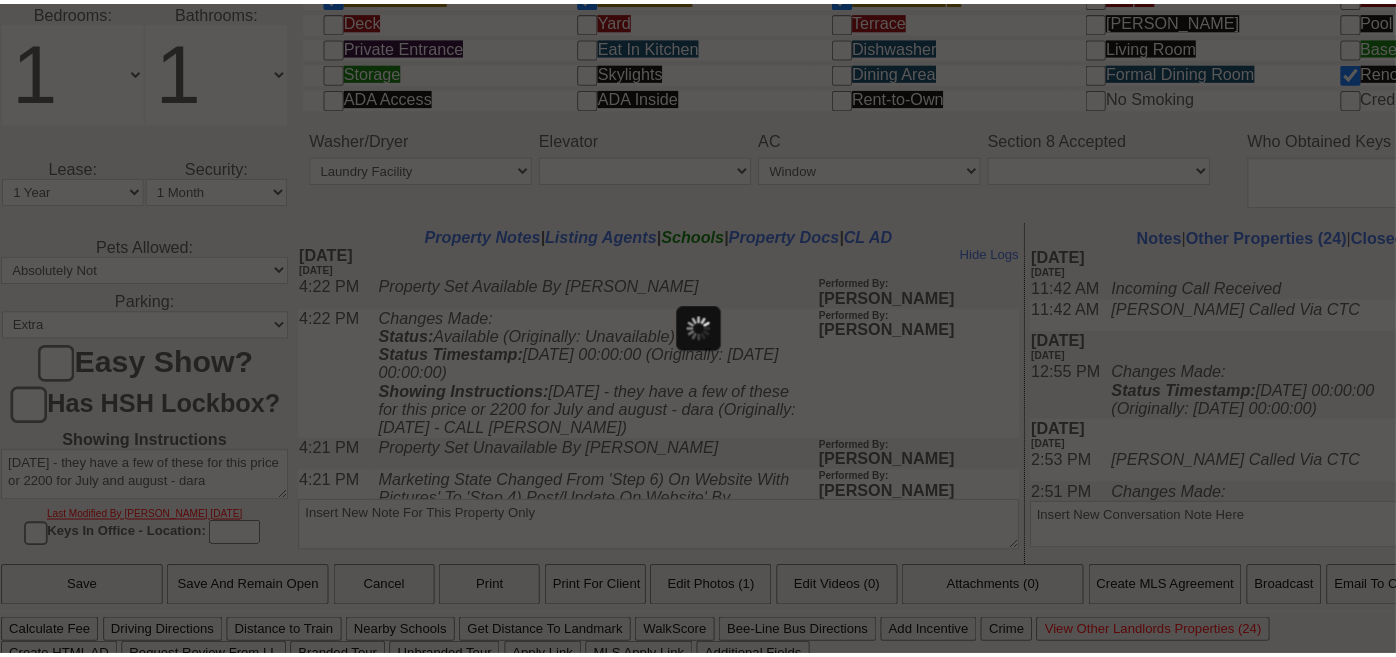 scroll, scrollTop: 1052, scrollLeft: 0, axis: vertical 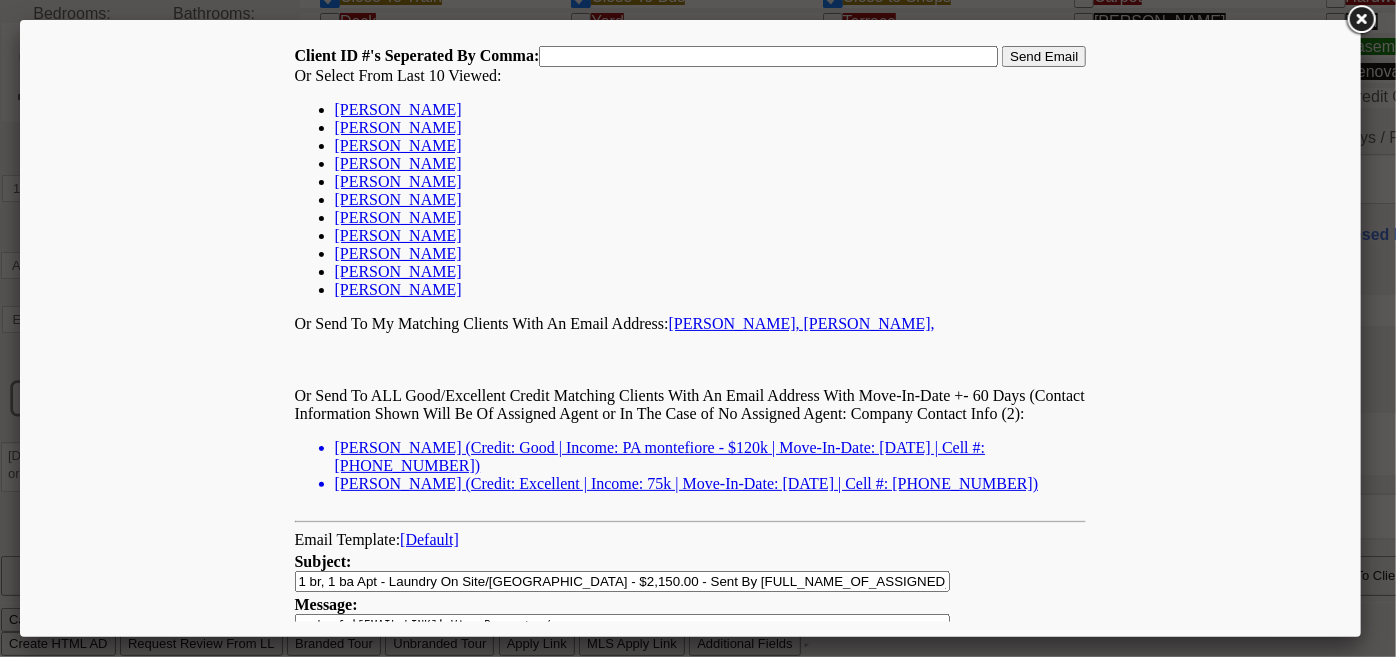 click on "Kayla Dickerson" at bounding box center (397, 144) 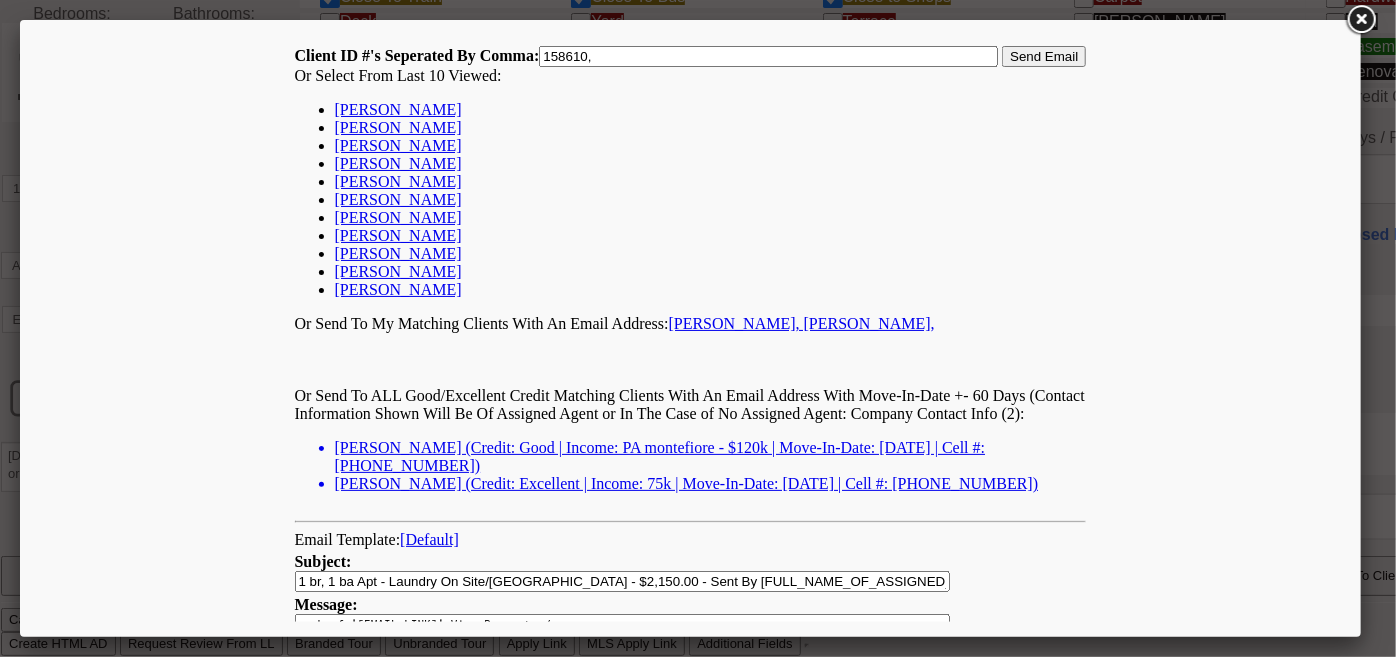 drag, startPoint x: 1008, startPoint y: 58, endPoint x: 1003, endPoint y: 36, distance: 22.561028 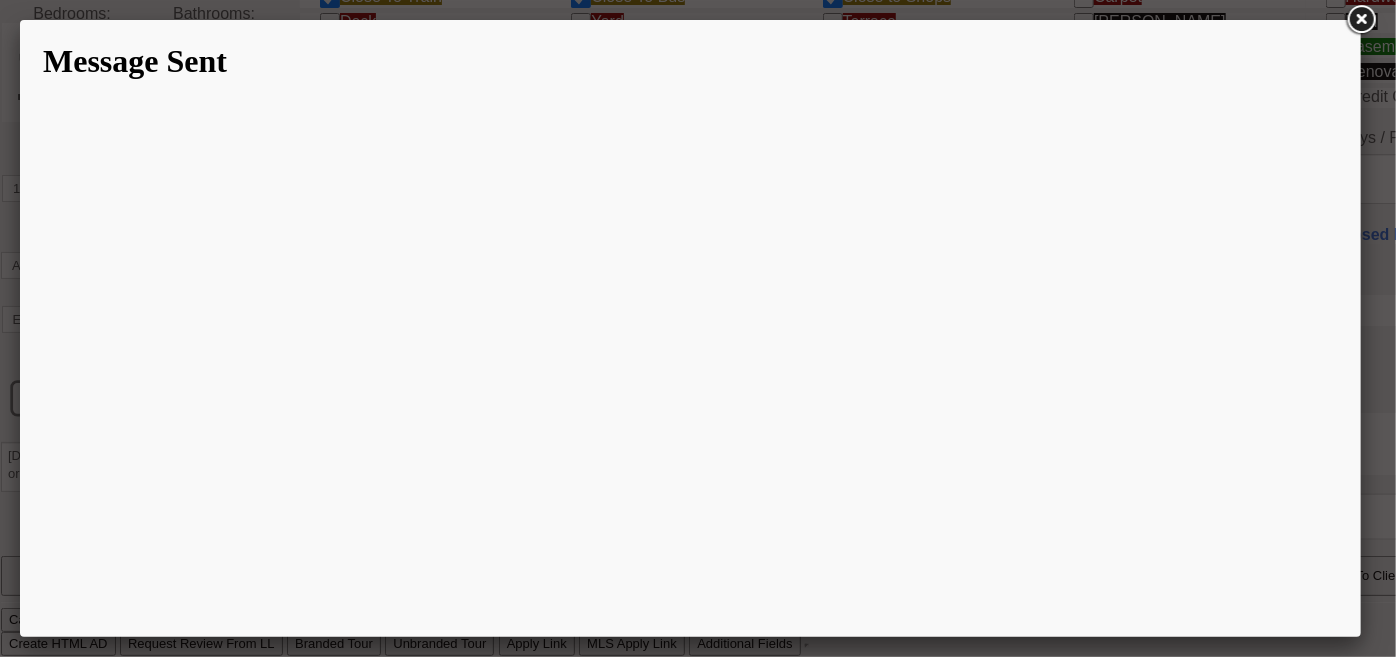 scroll, scrollTop: 0, scrollLeft: 0, axis: both 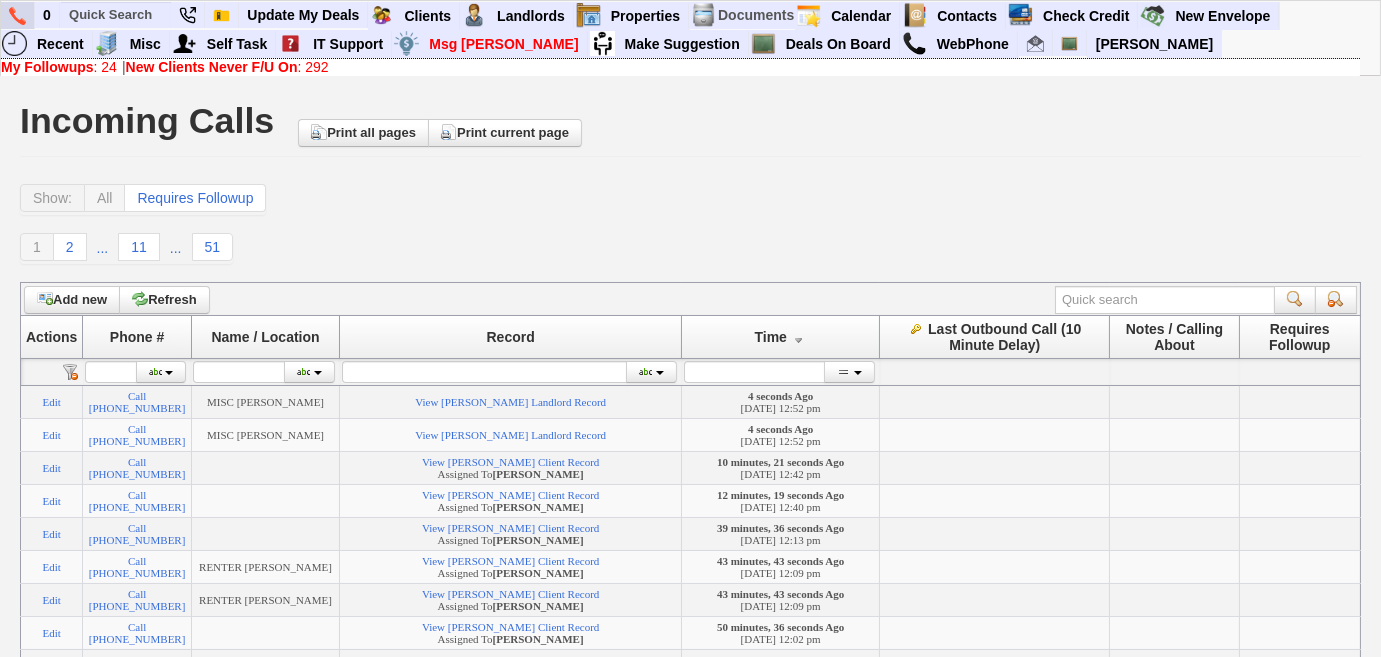 click at bounding box center (17, 16) 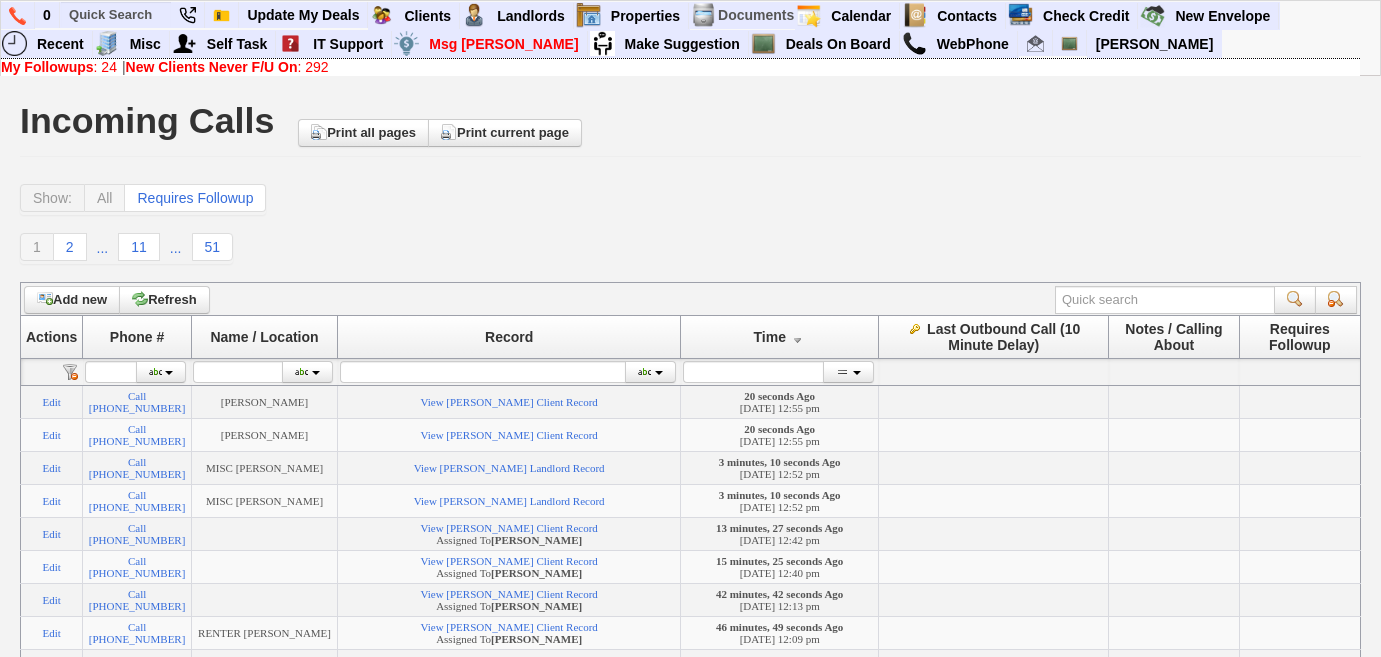 scroll, scrollTop: 0, scrollLeft: 0, axis: both 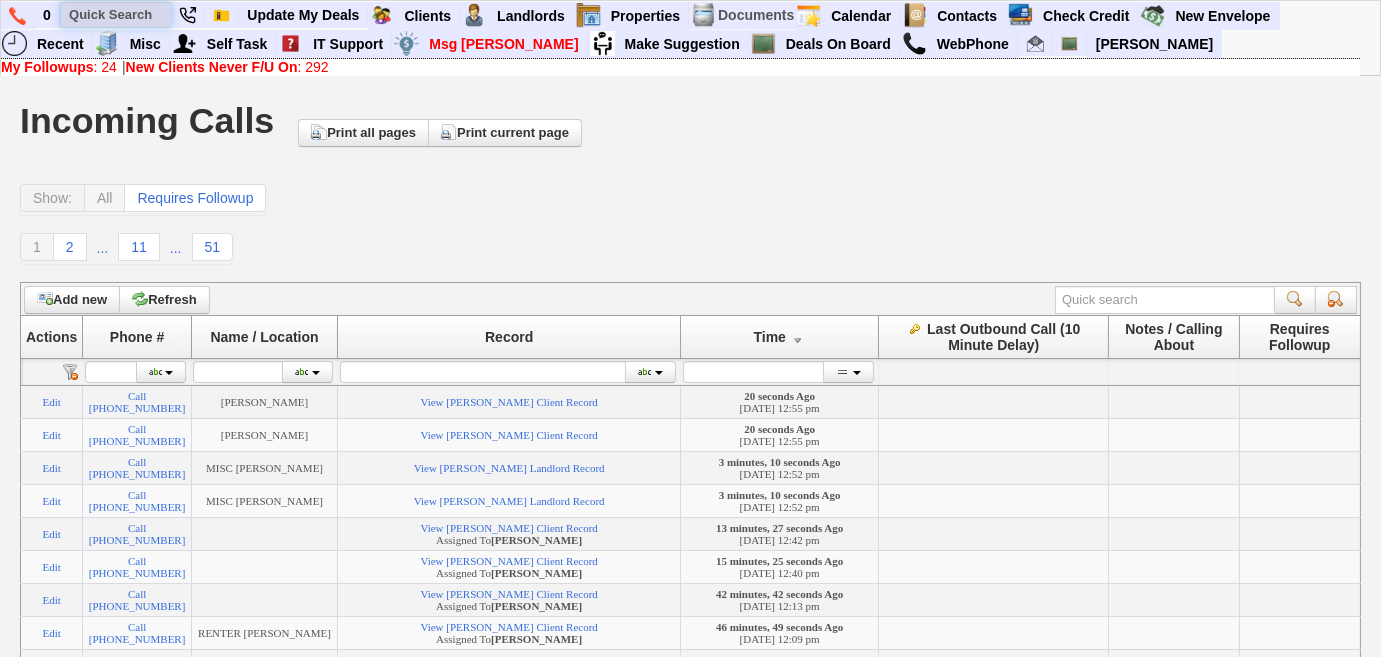 click at bounding box center (116, 14) 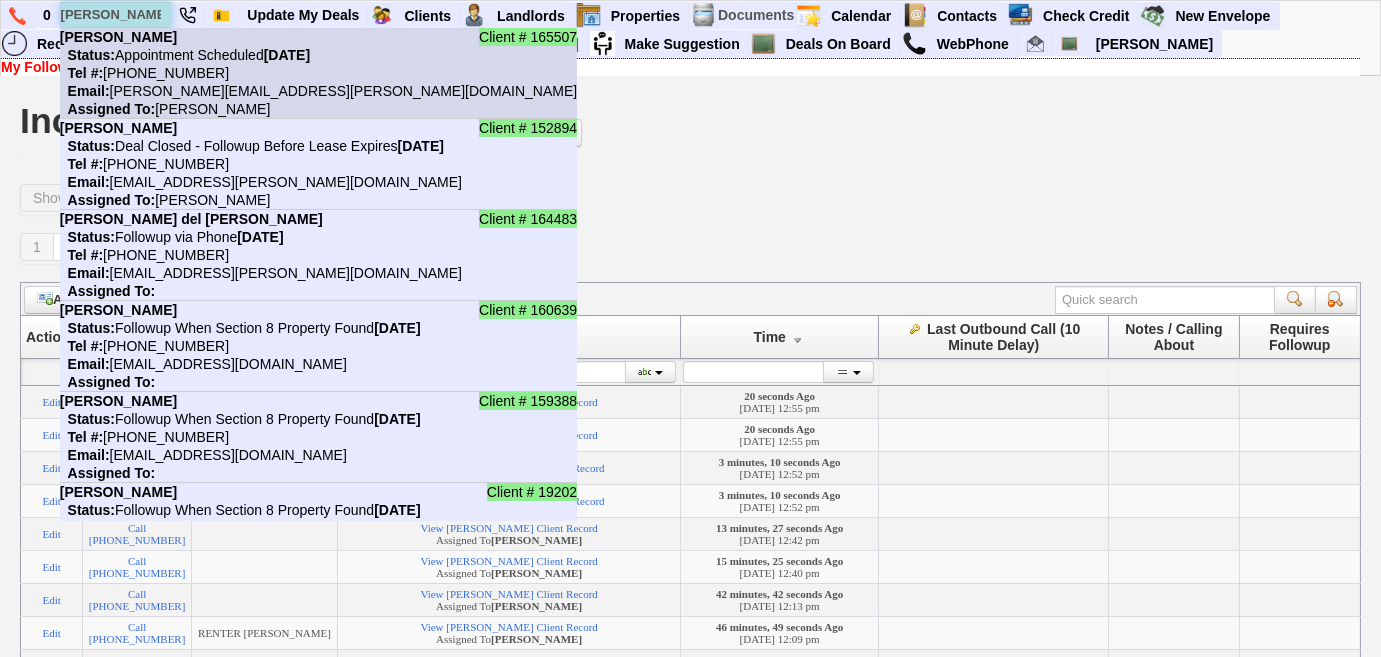 type on "[PERSON_NAME]" 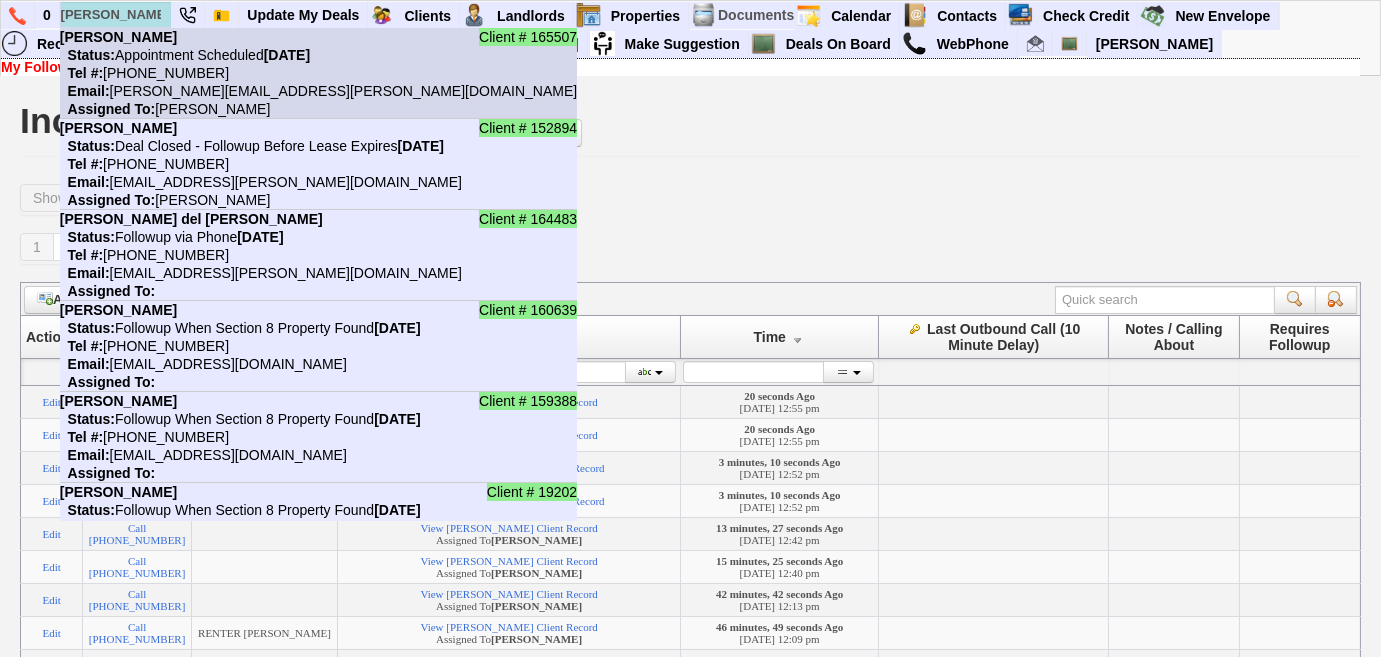 click on "Client # 165507
[PERSON_NAME]
Status:  Appointment Scheduled   [DATE]
Tel #:  [PHONE_NUMBER]
Email:  [PERSON_NAME][EMAIL_ADDRESS][PERSON_NAME][DOMAIN_NAME]
Assigned To:  [PERSON_NAME]" at bounding box center [318, 73] 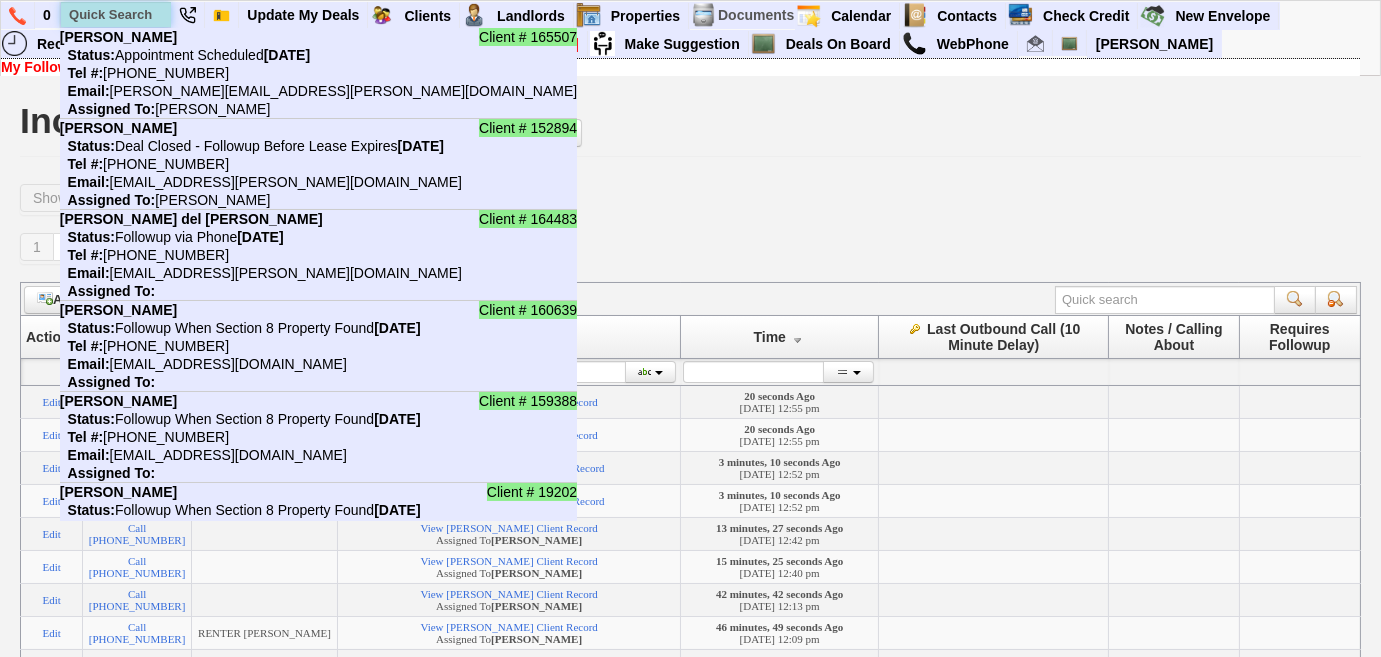 click at bounding box center [116, 14] 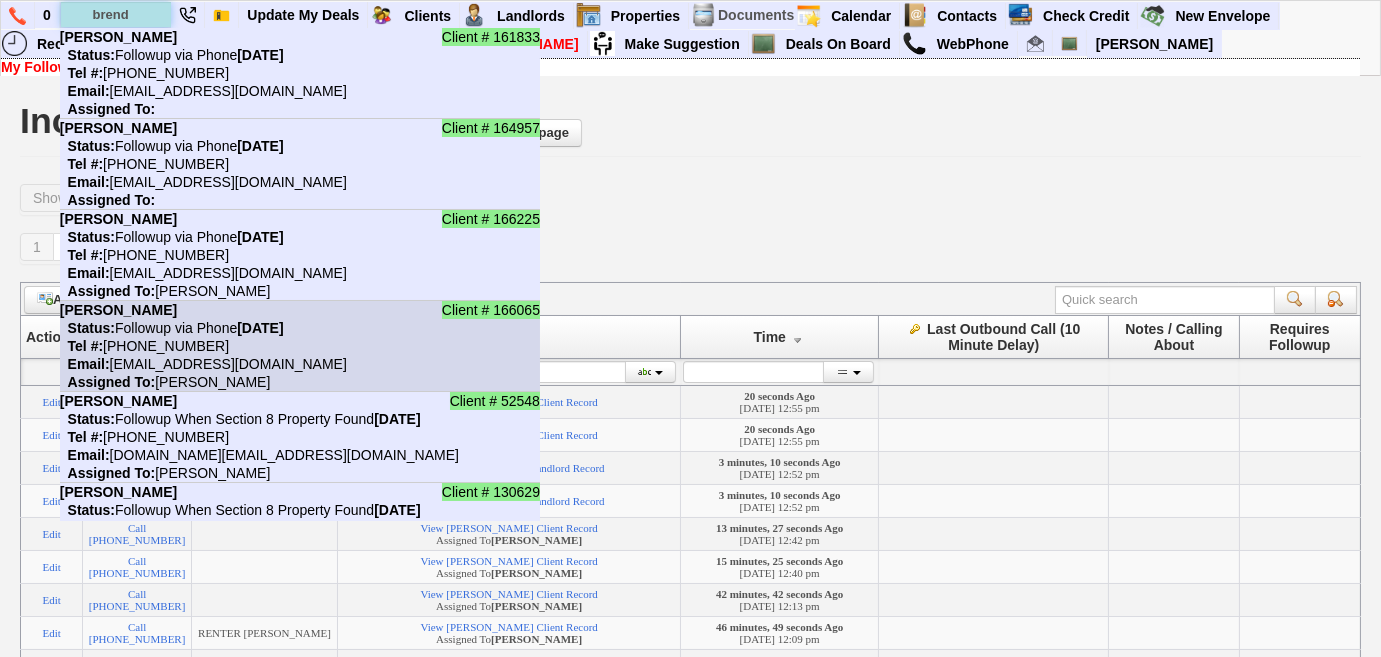 type on "brend" 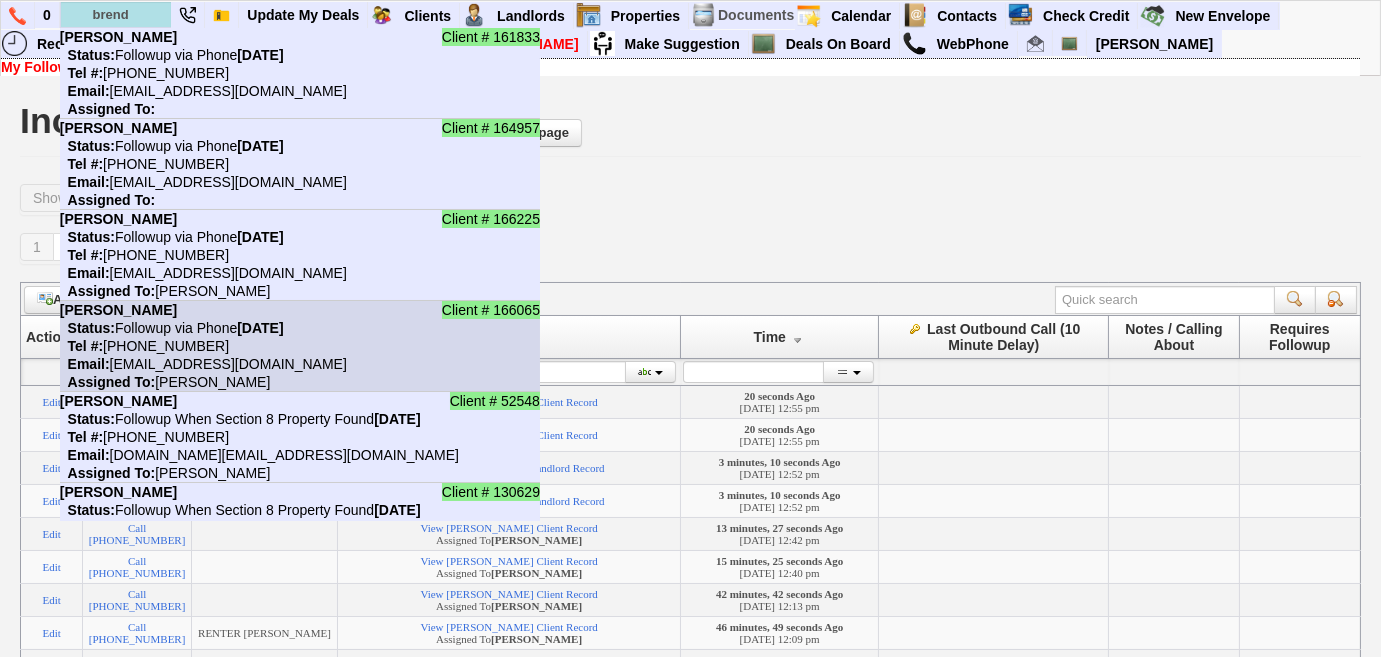 click on "Status:  Followup via Phone   [DATE]" at bounding box center [172, 328] 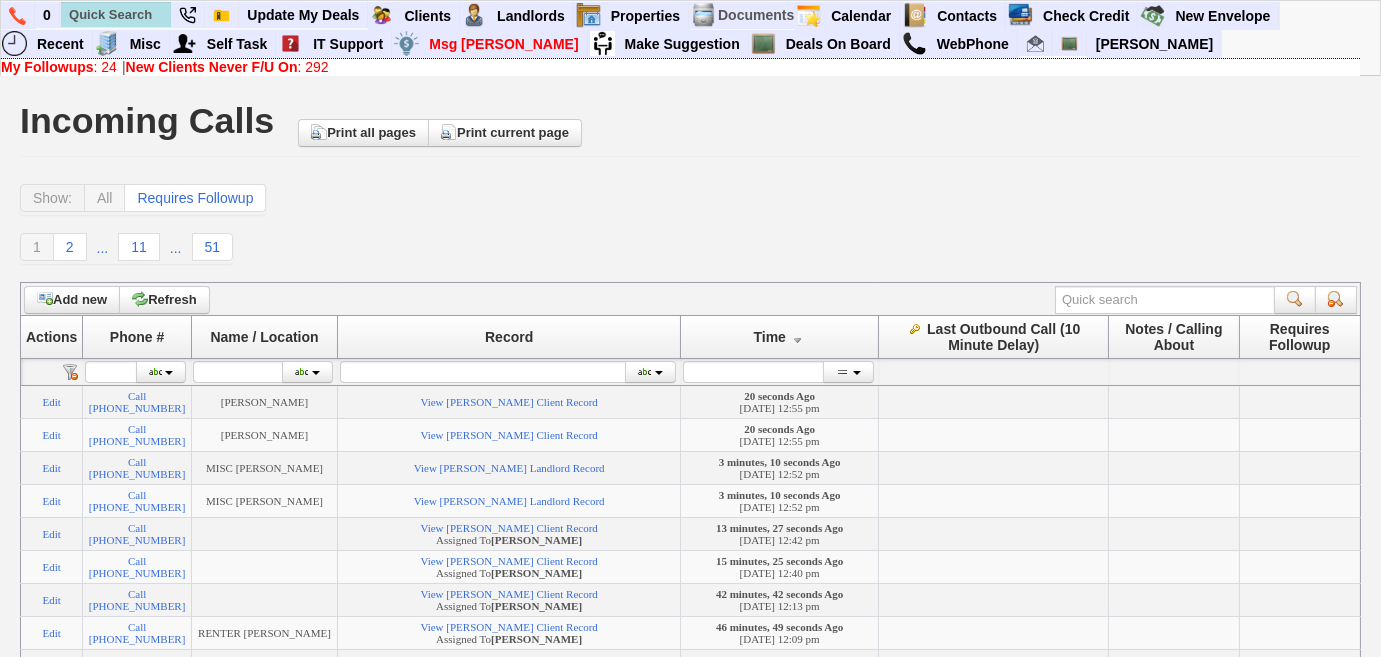click on "New Clients Never F/U On" at bounding box center [212, 67] 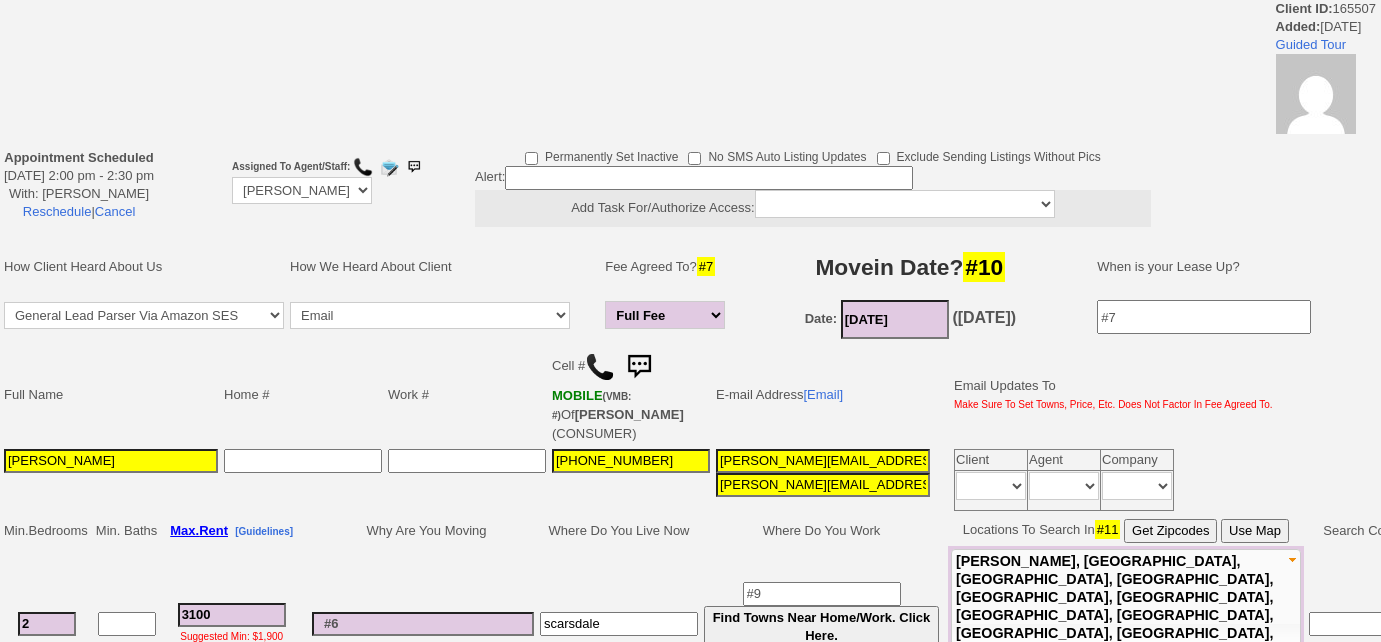 scroll, scrollTop: 0, scrollLeft: 0, axis: both 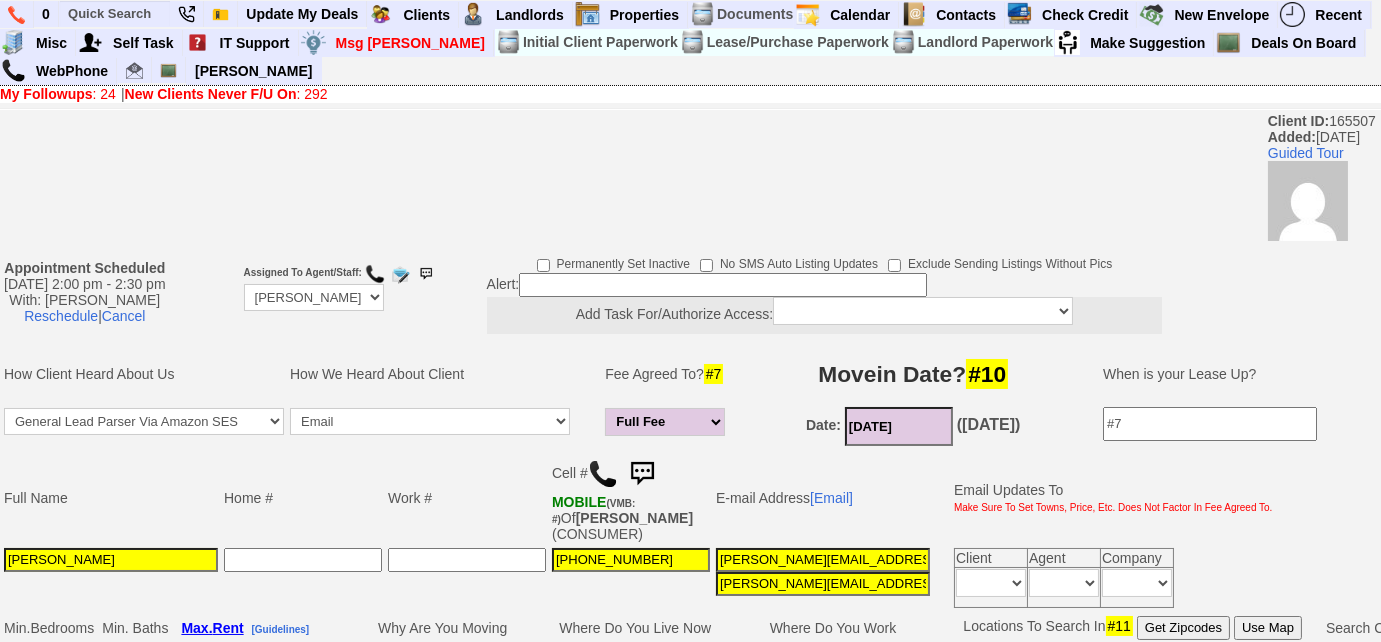 click at bounding box center [642, 474] 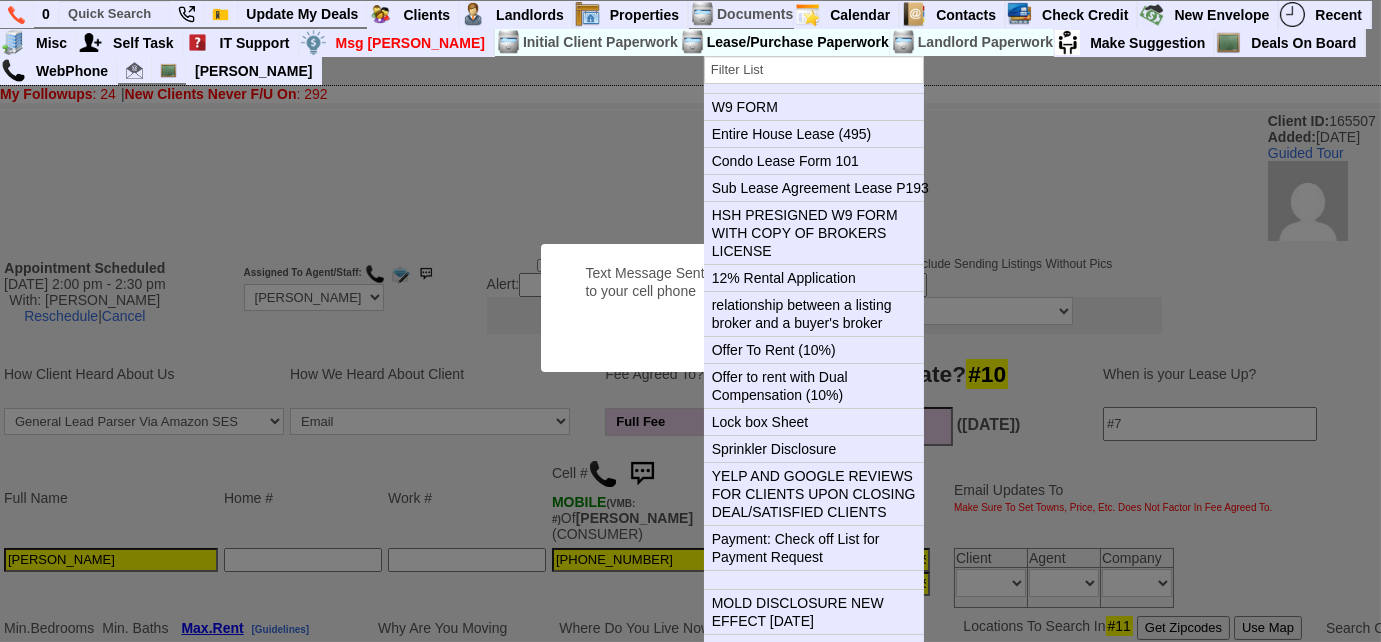 type 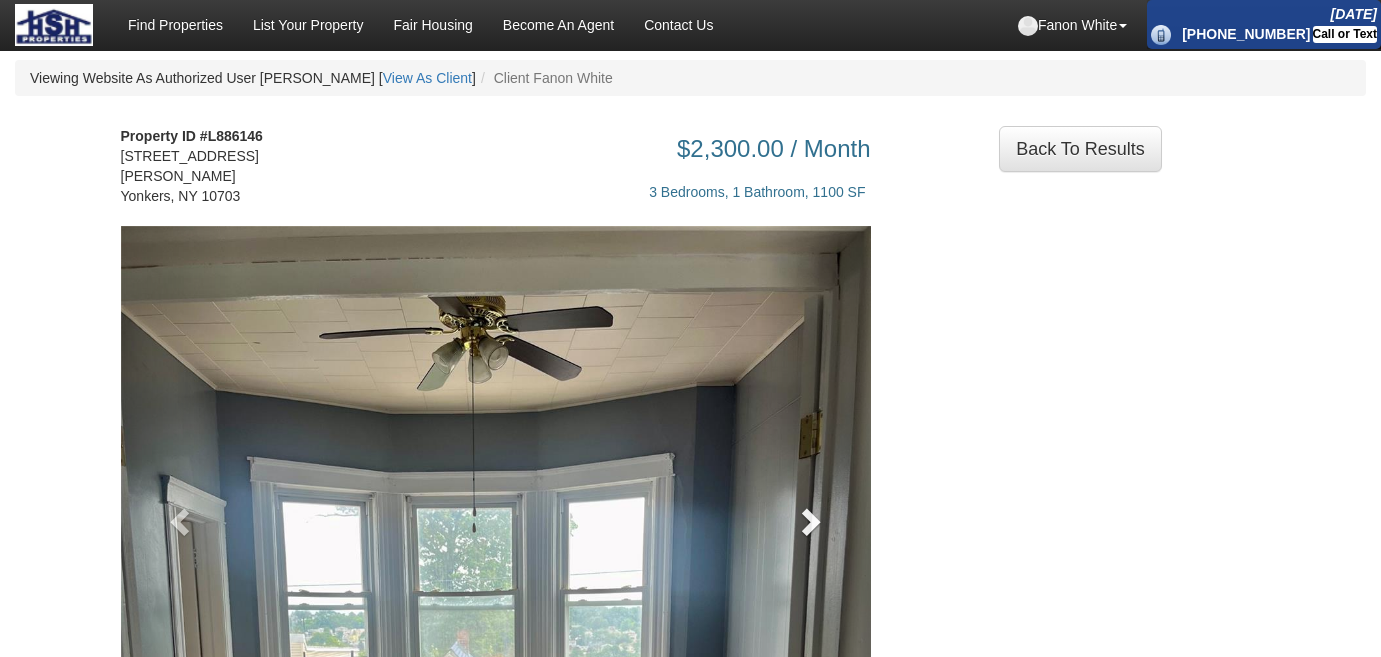 scroll, scrollTop: 272, scrollLeft: 0, axis: vertical 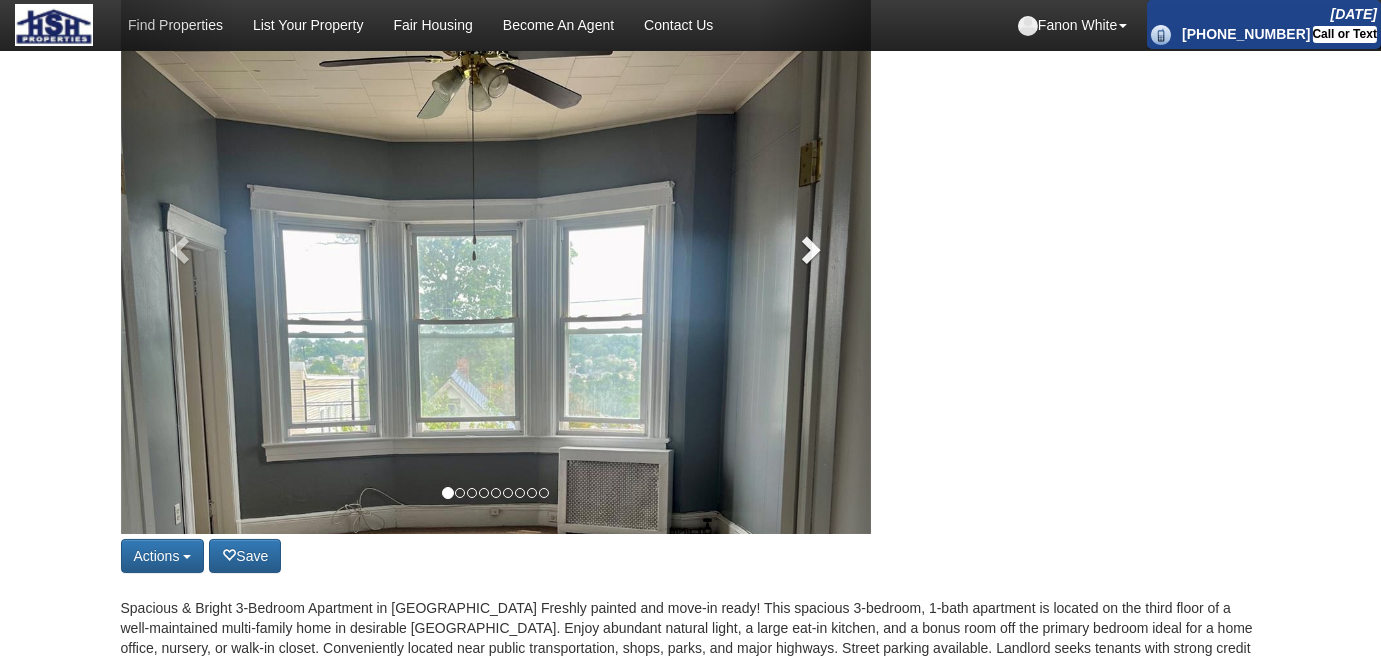 click at bounding box center (809, 249) 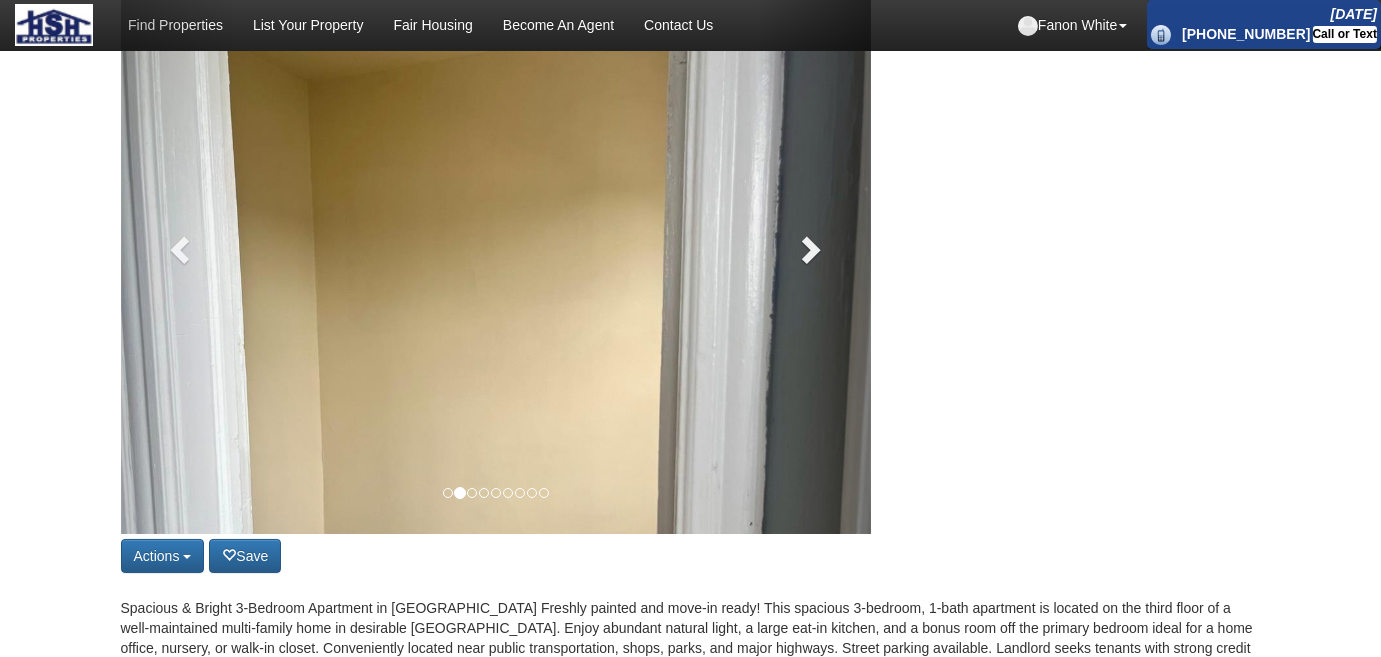 click at bounding box center [809, 249] 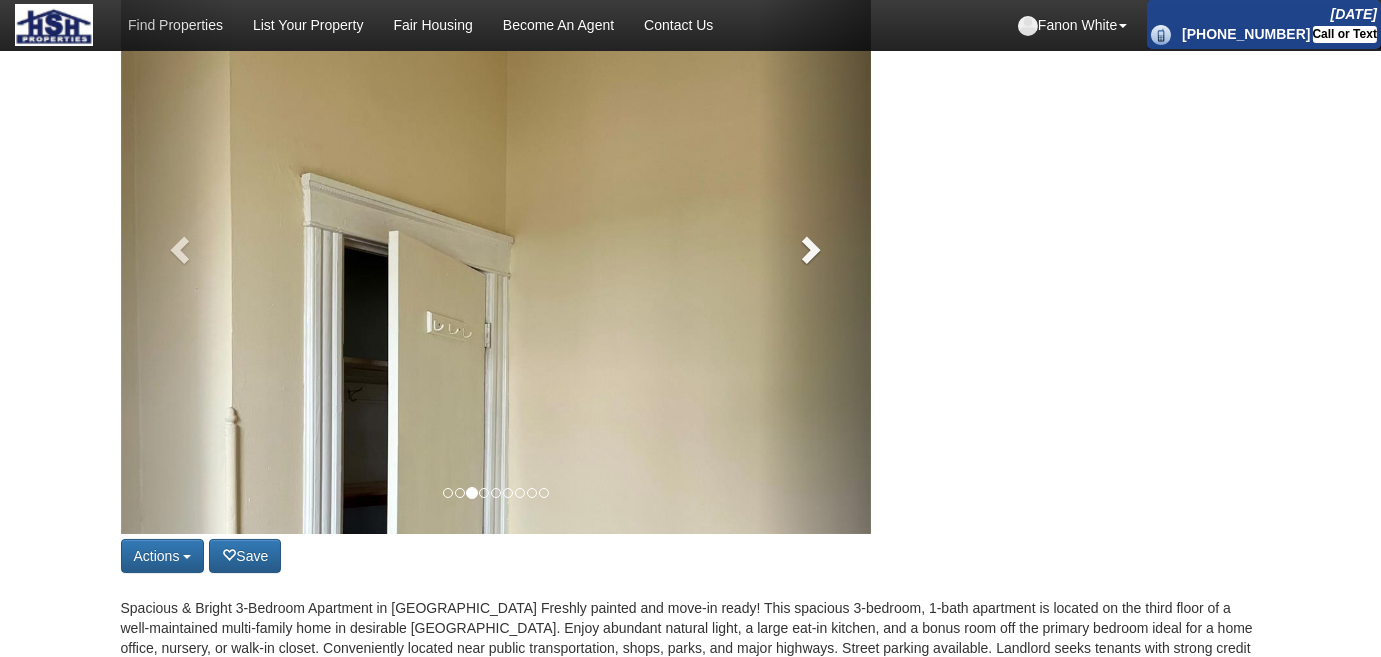 click at bounding box center [809, 249] 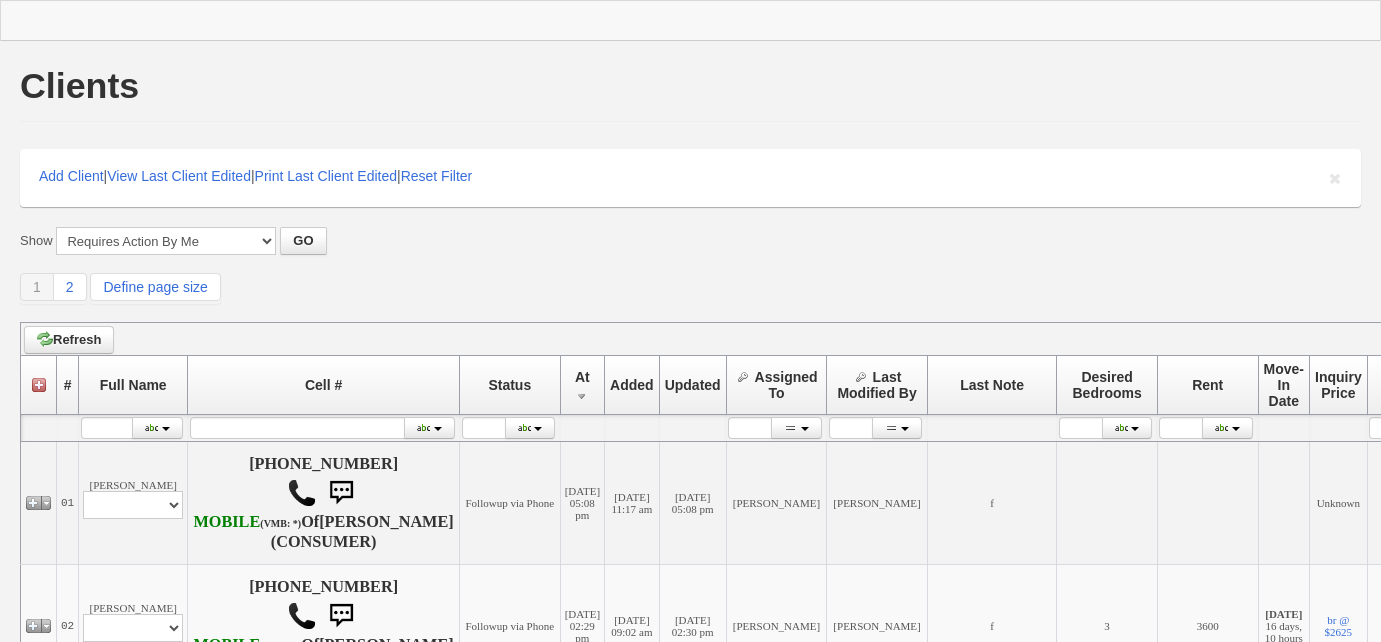 scroll, scrollTop: 0, scrollLeft: 0, axis: both 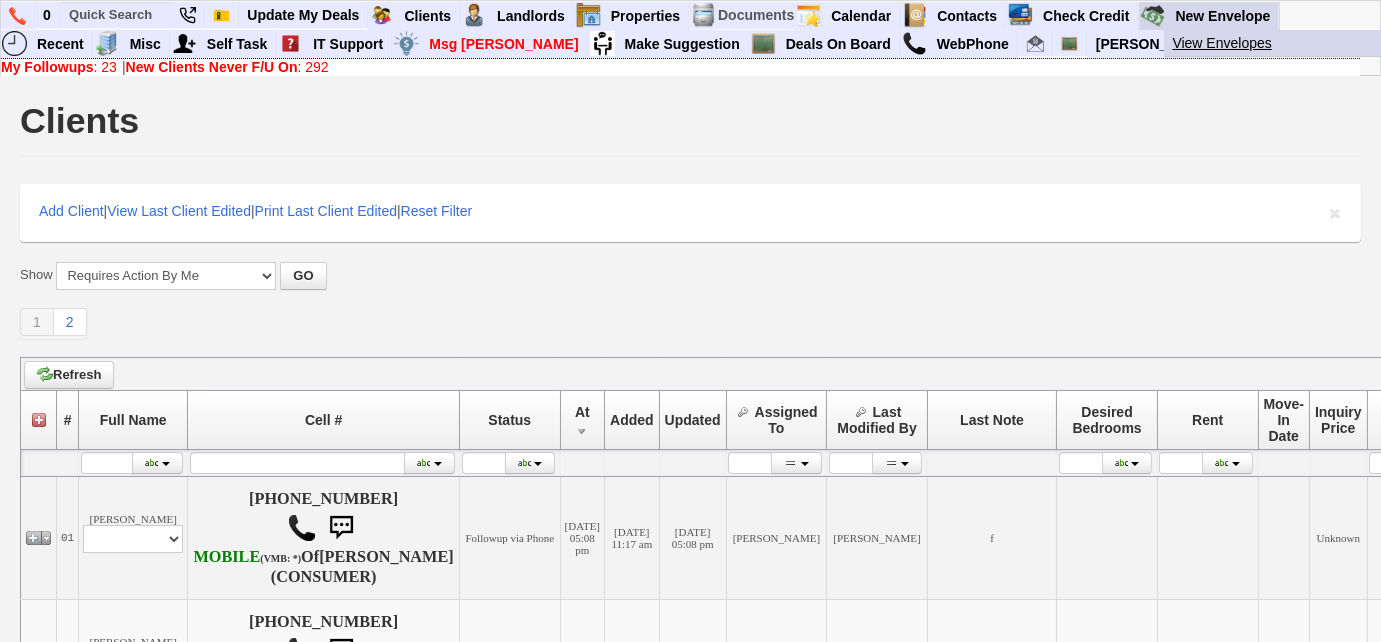 click on "View Envelopes" at bounding box center [1282, 43] 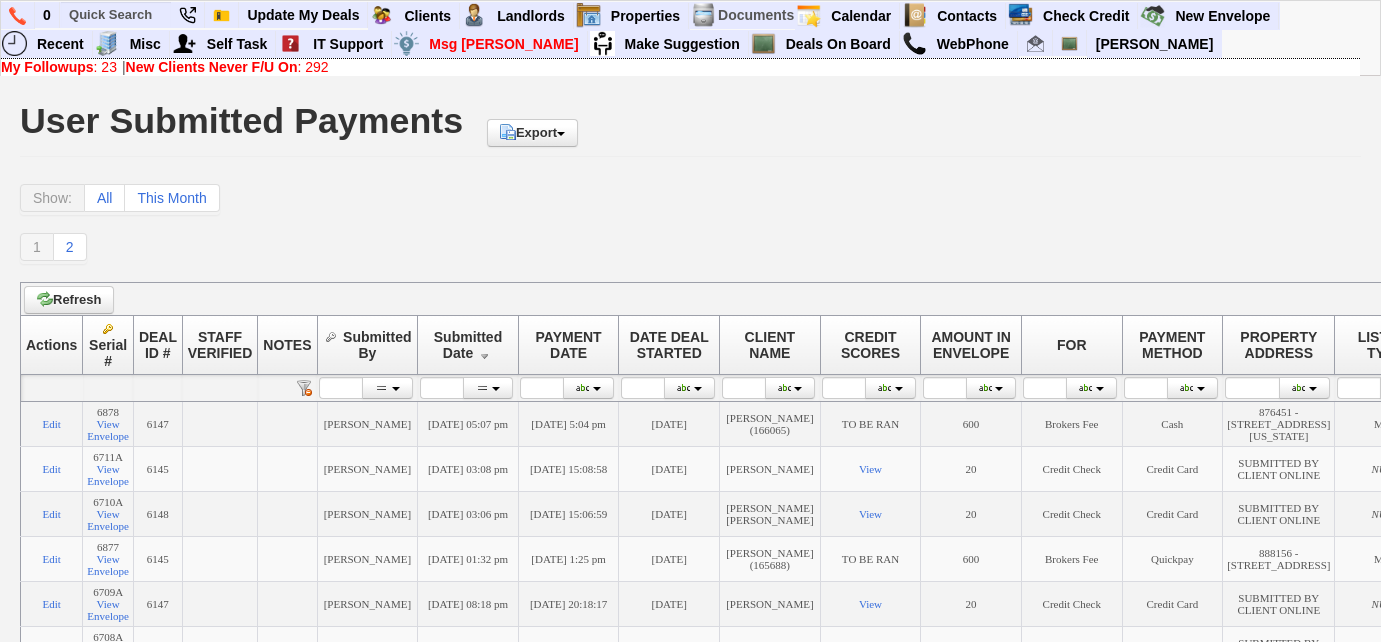 scroll, scrollTop: 0, scrollLeft: 0, axis: both 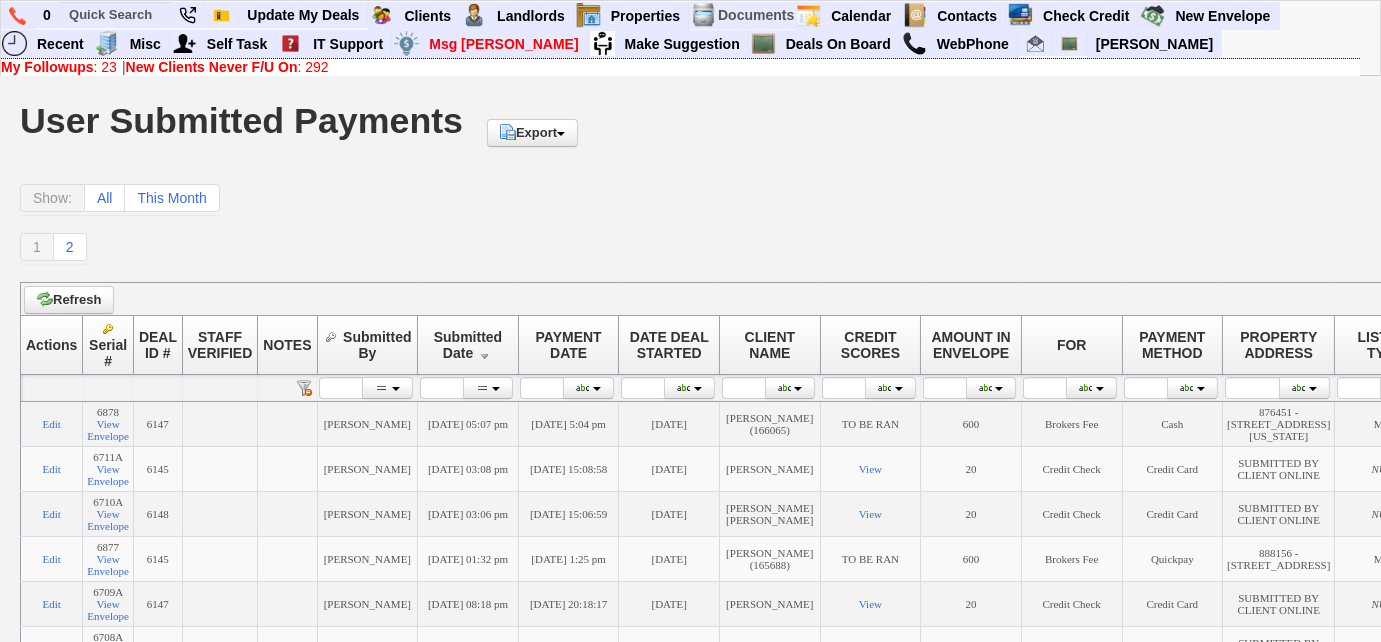 click on "My Followups : 23" at bounding box center (59, 67) 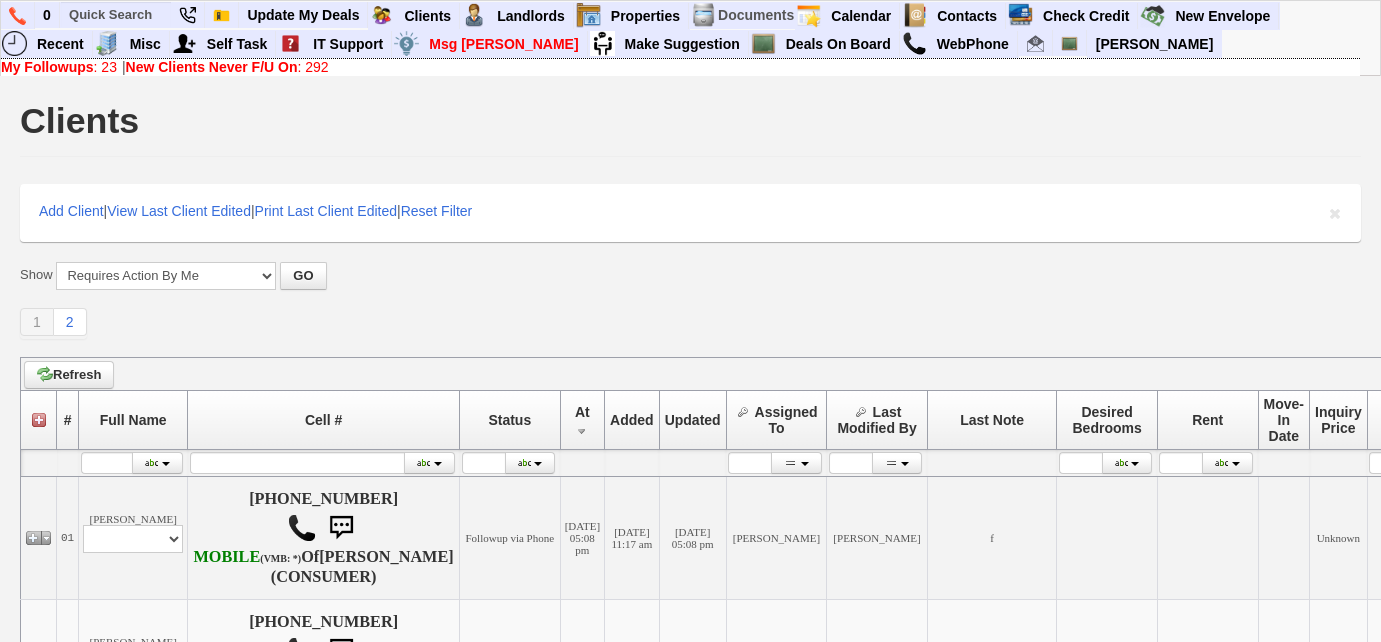 scroll, scrollTop: 0, scrollLeft: 0, axis: both 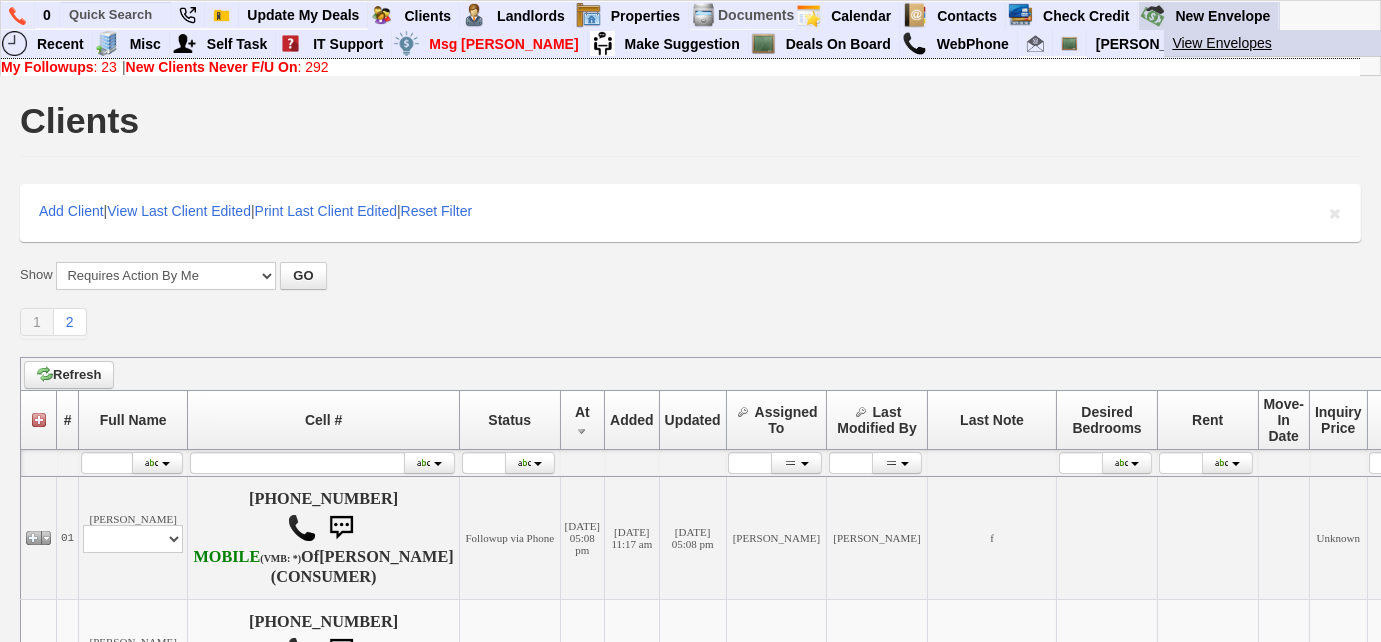 click on "View Envelopes" at bounding box center [1282, 43] 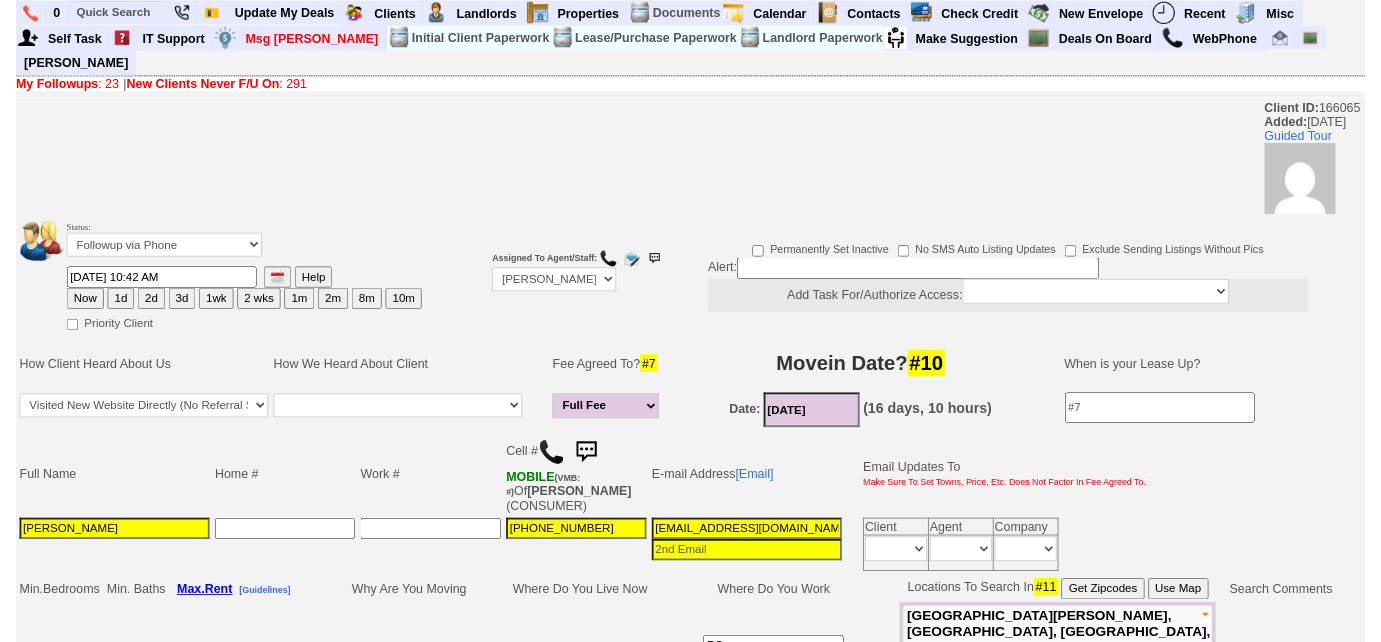 scroll, scrollTop: 0, scrollLeft: 0, axis: both 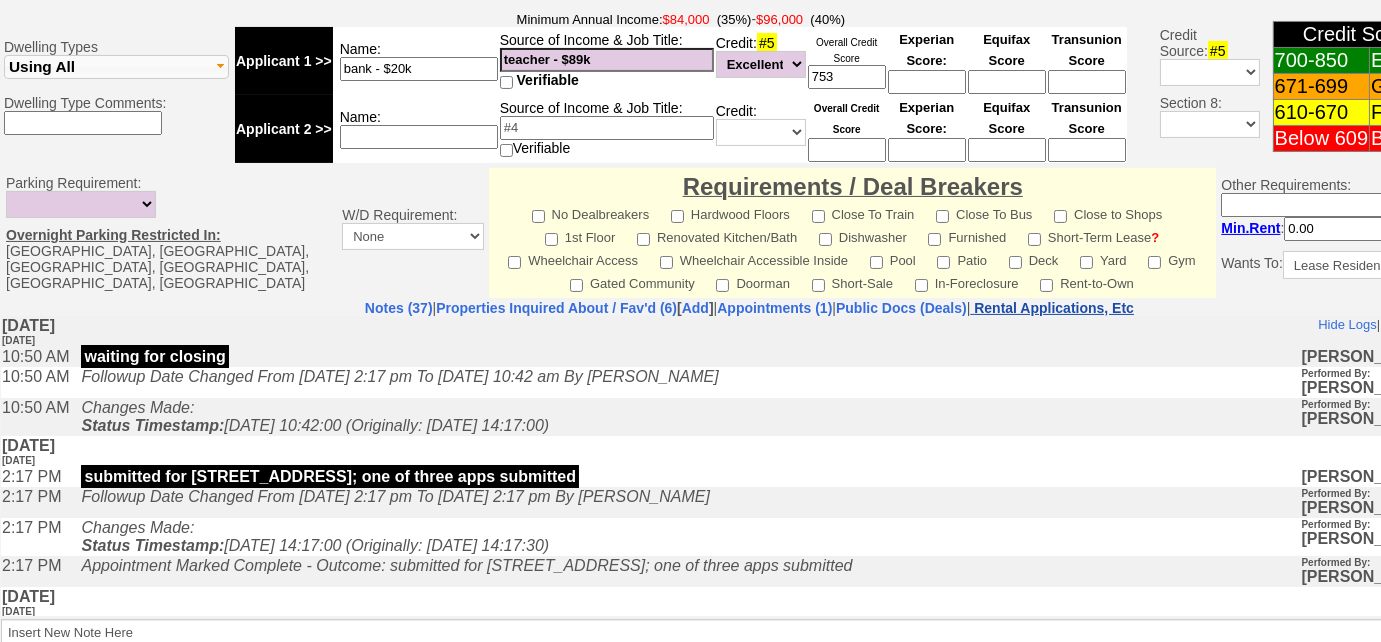 click on "Rental Applications, Etc" at bounding box center (1054, 308) 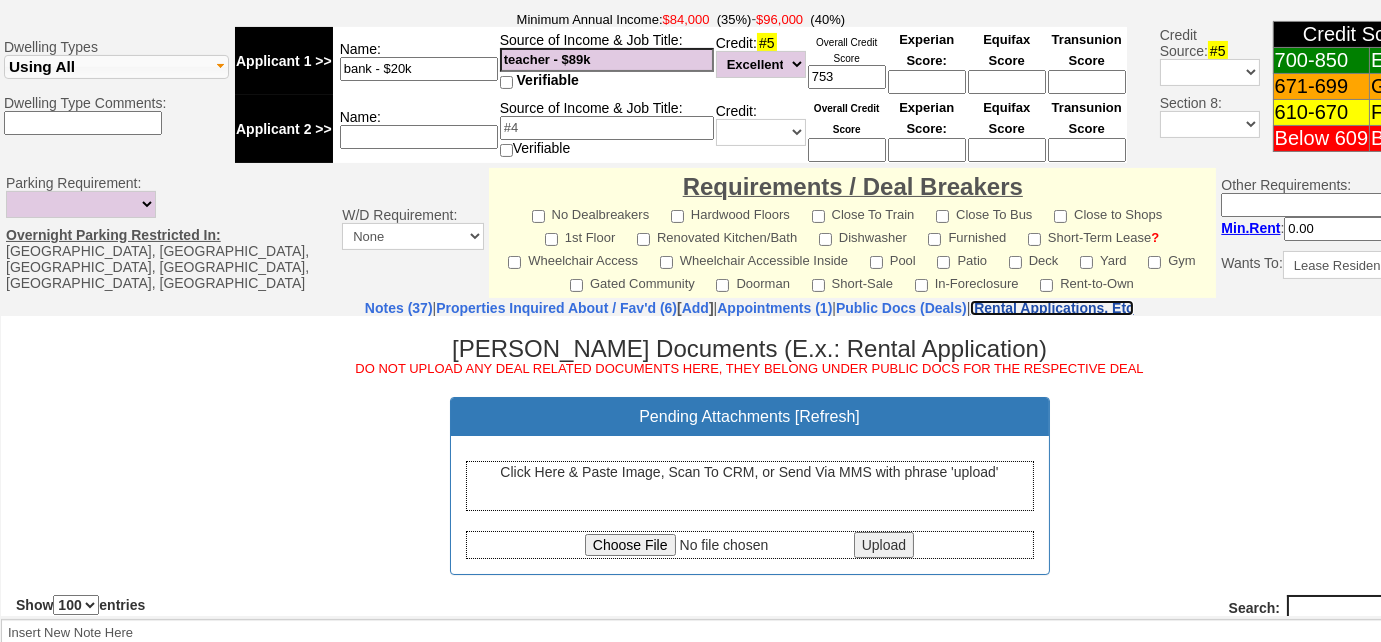 scroll, scrollTop: 0, scrollLeft: 0, axis: both 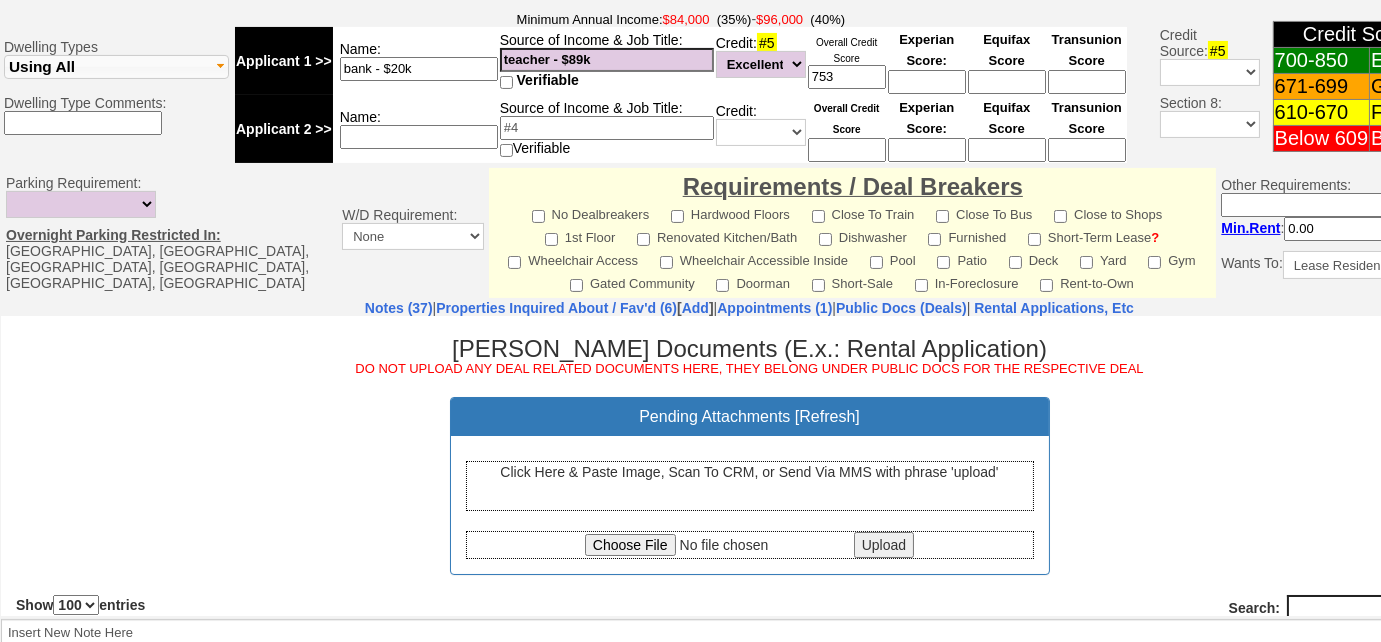 click on "Click Here & Paste Image, Scan To CRM, or Send Via MMS with phrase 'upload'" at bounding box center (750, 485) 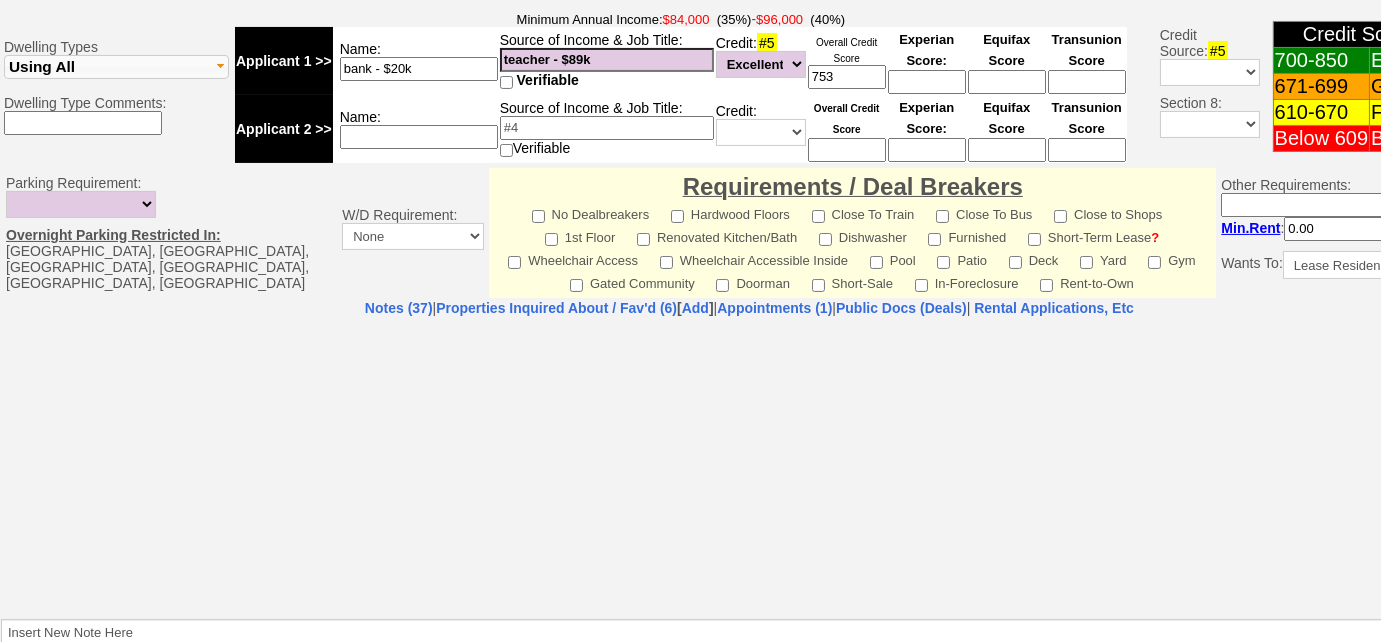 select on "100" 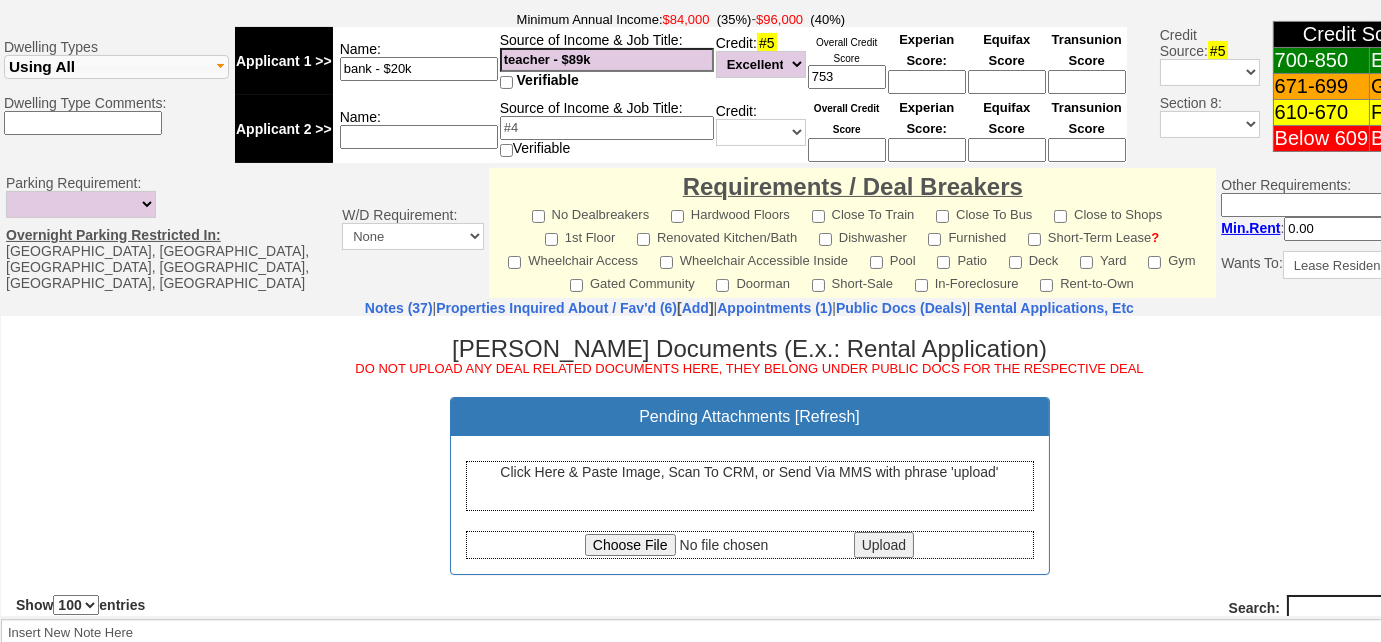 scroll, scrollTop: 0, scrollLeft: 0, axis: both 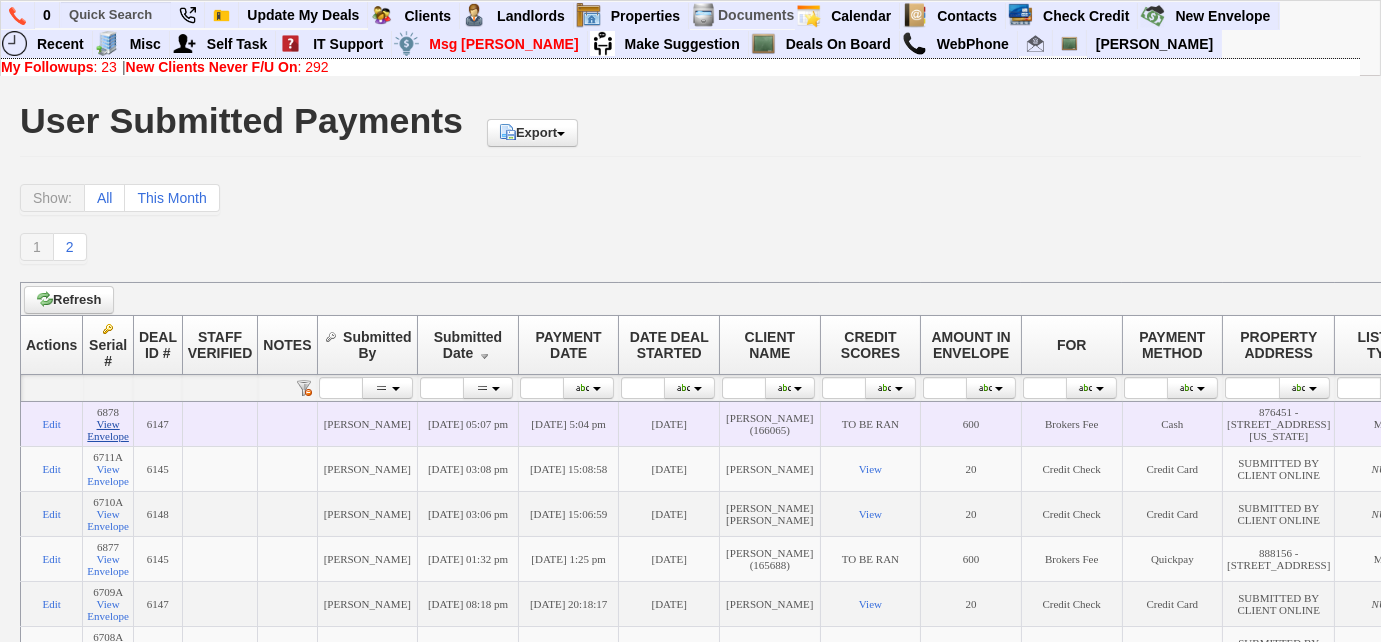 click on "View Envelope" at bounding box center (108, 430) 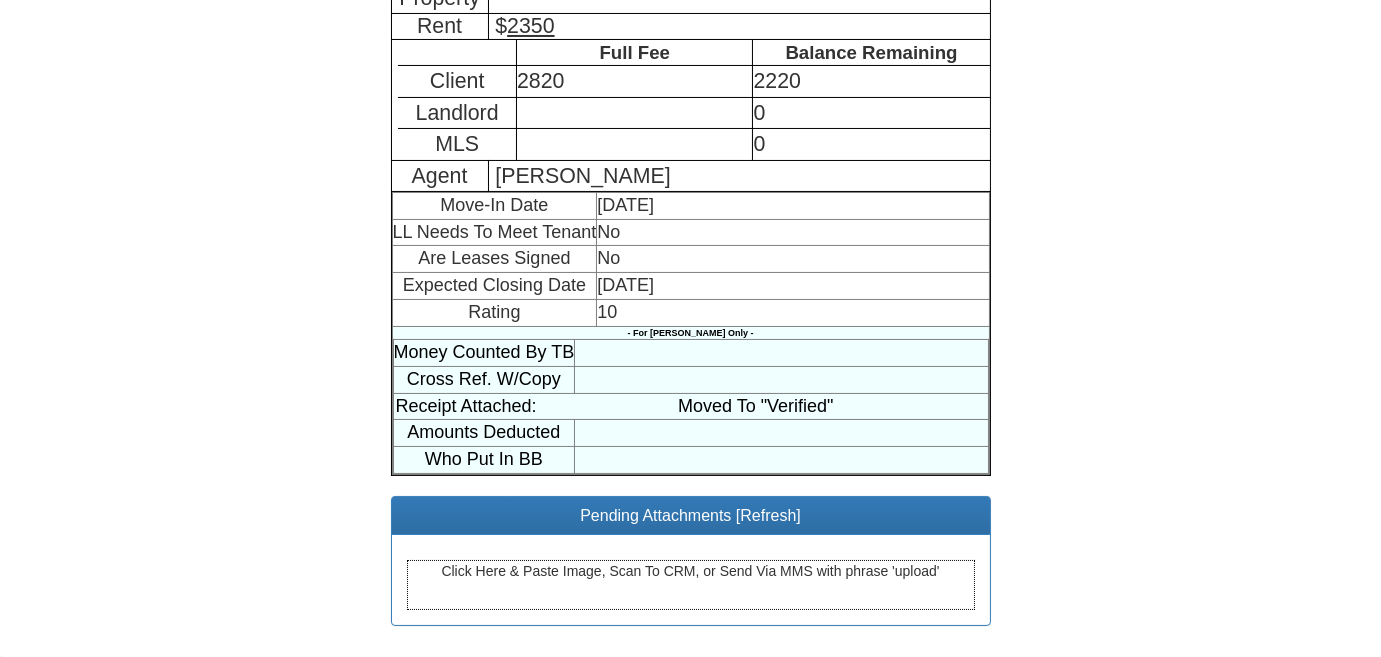 scroll, scrollTop: 534, scrollLeft: 0, axis: vertical 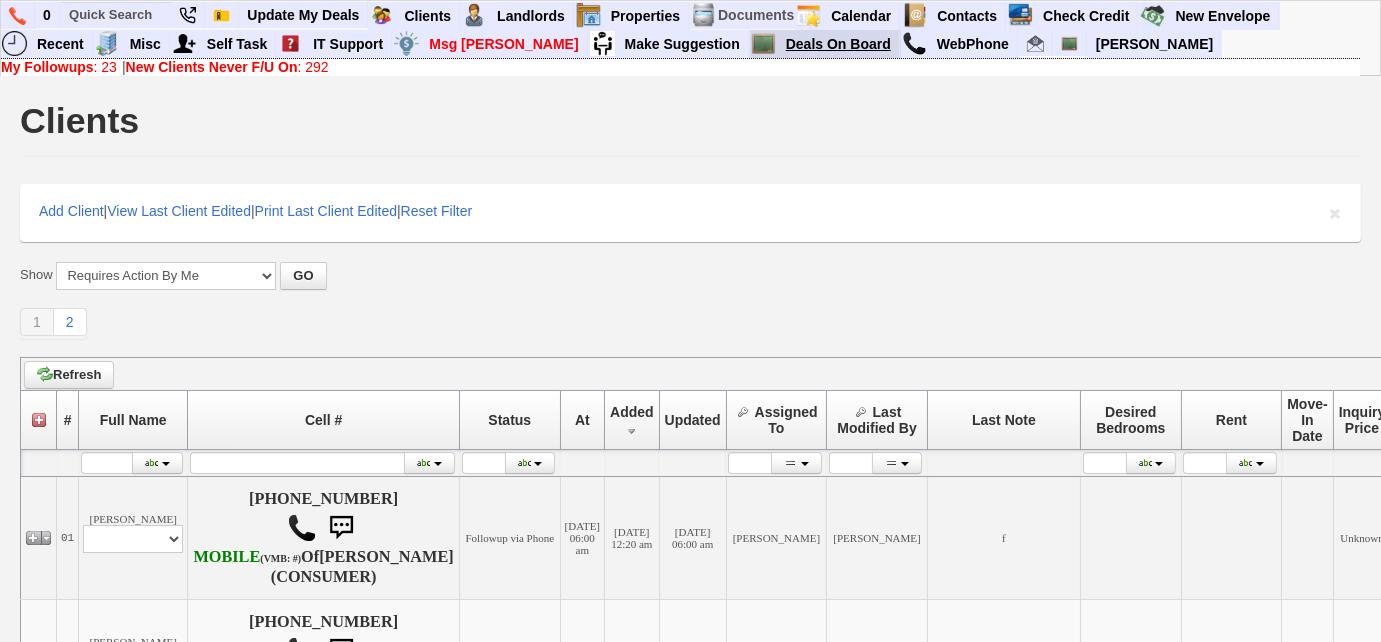 click on "Deals On Board" at bounding box center (839, 44) 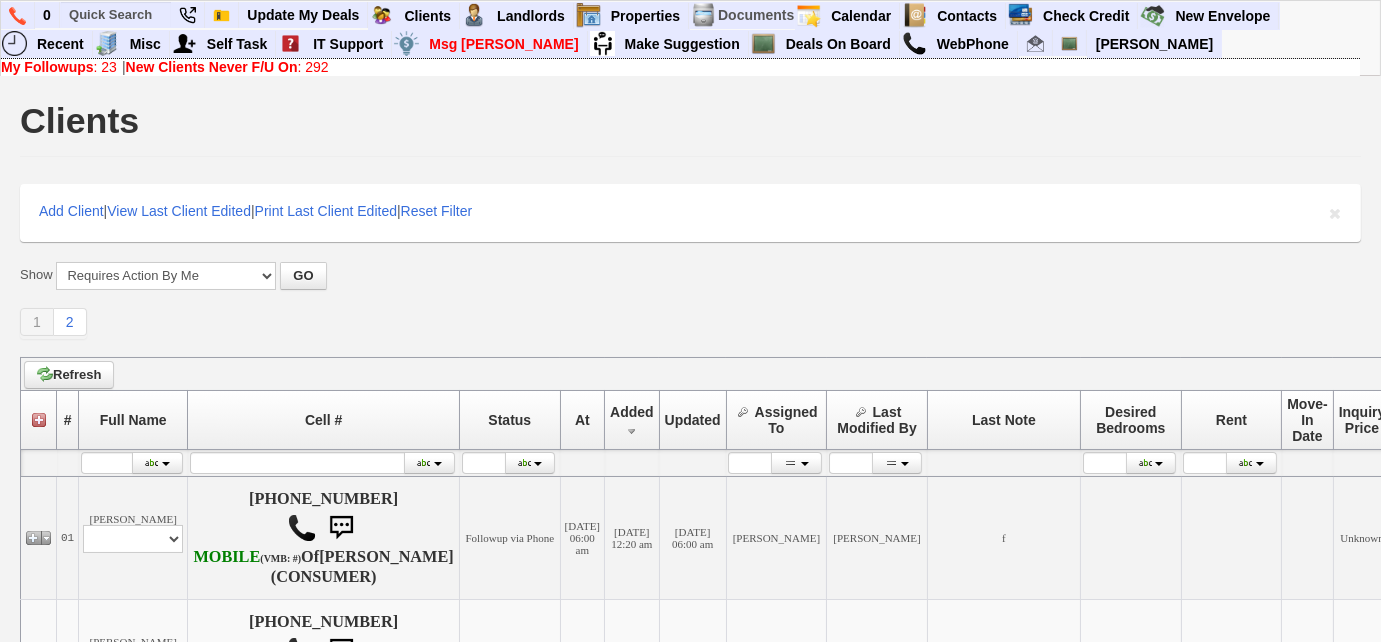 click on "My Followups : 23" at bounding box center [59, 67] 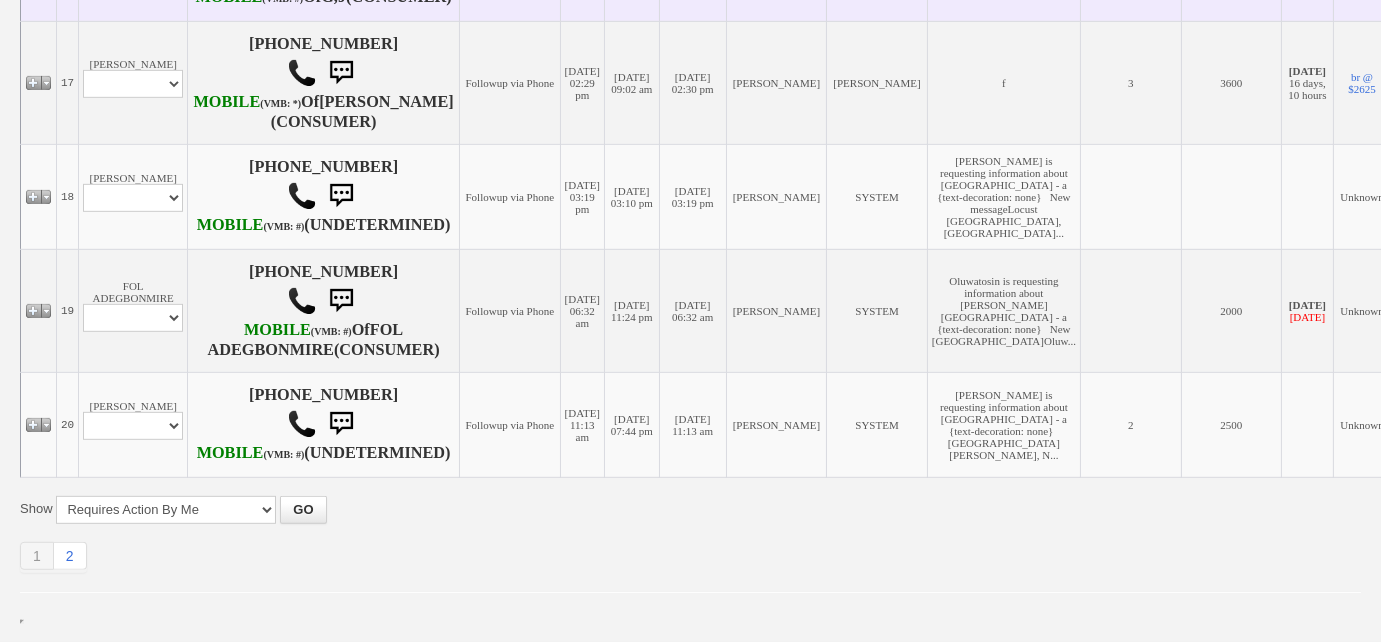 scroll, scrollTop: 3004, scrollLeft: 0, axis: vertical 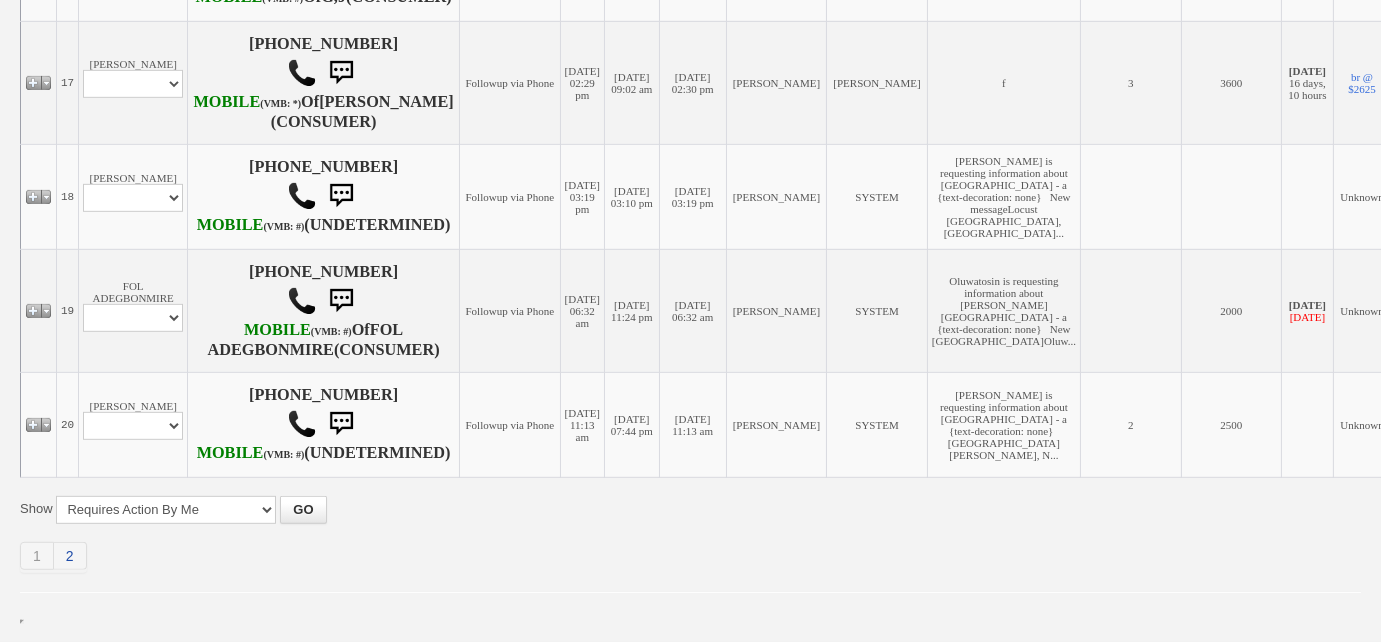 click on "2" at bounding box center [70, 556] 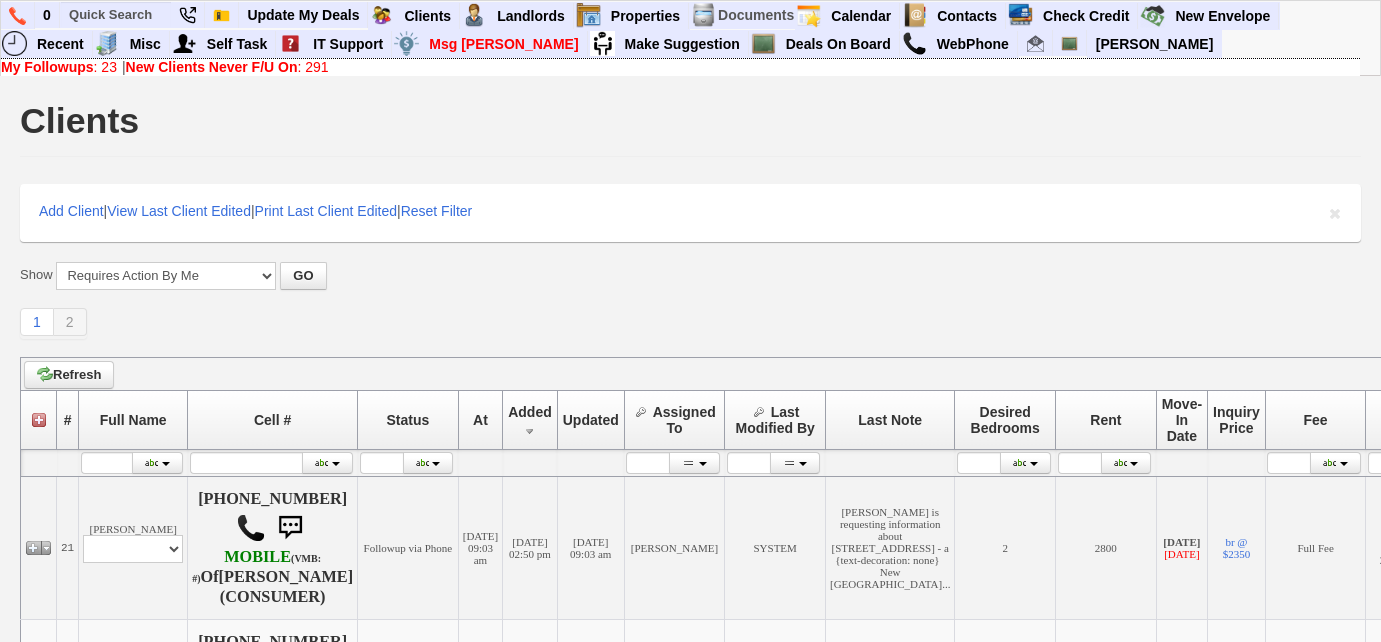 scroll, scrollTop: 0, scrollLeft: 0, axis: both 